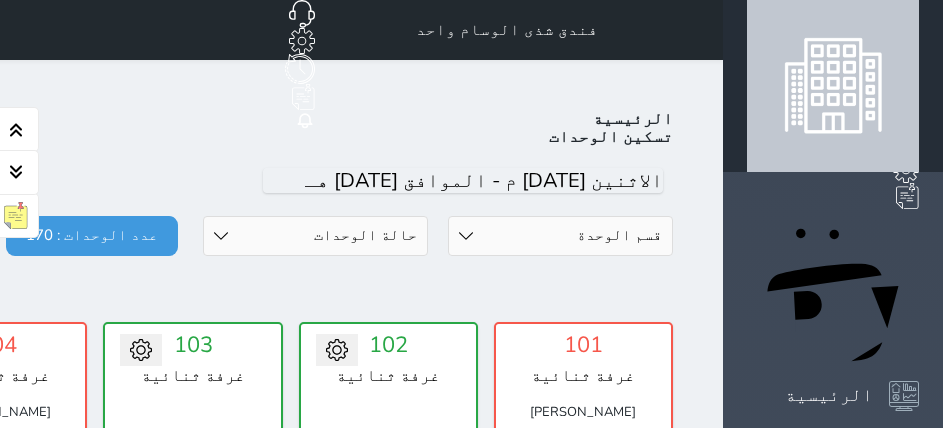 click on "حالة الوحدات متاح تحت التنظيف تحت الصيانة سجل دخول  لم يتم تسجيل الدخول" at bounding box center [315, 236] 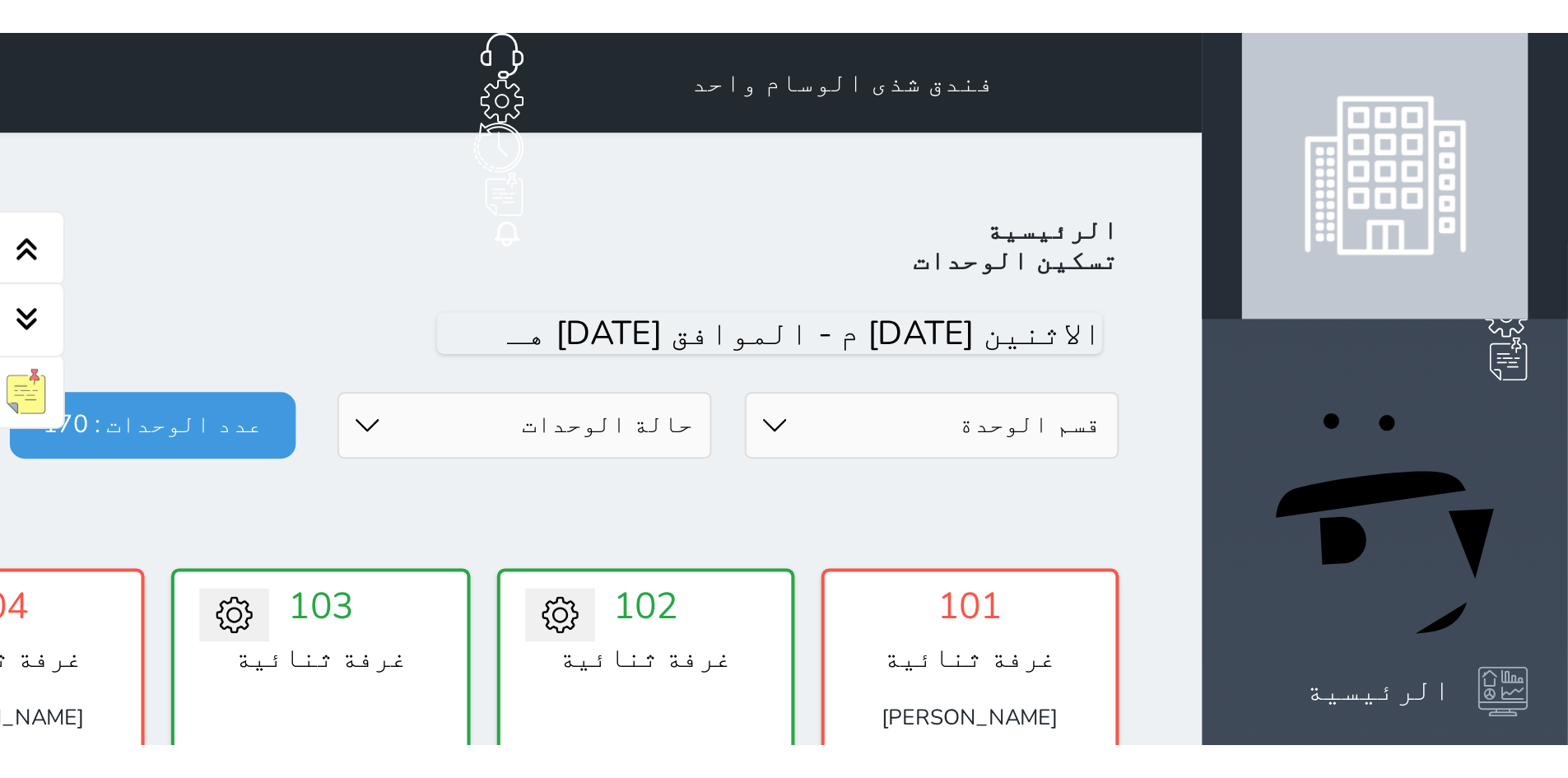 scroll, scrollTop: 0, scrollLeft: 0, axis: both 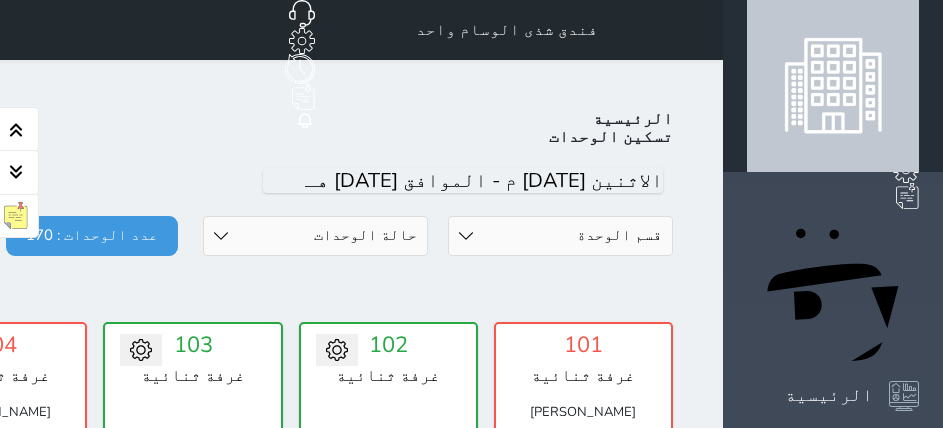click on "حالة الوحدات متاح تحت التنظيف تحت الصيانة سجل دخول  لم يتم تسجيل الدخول" at bounding box center [315, 236] 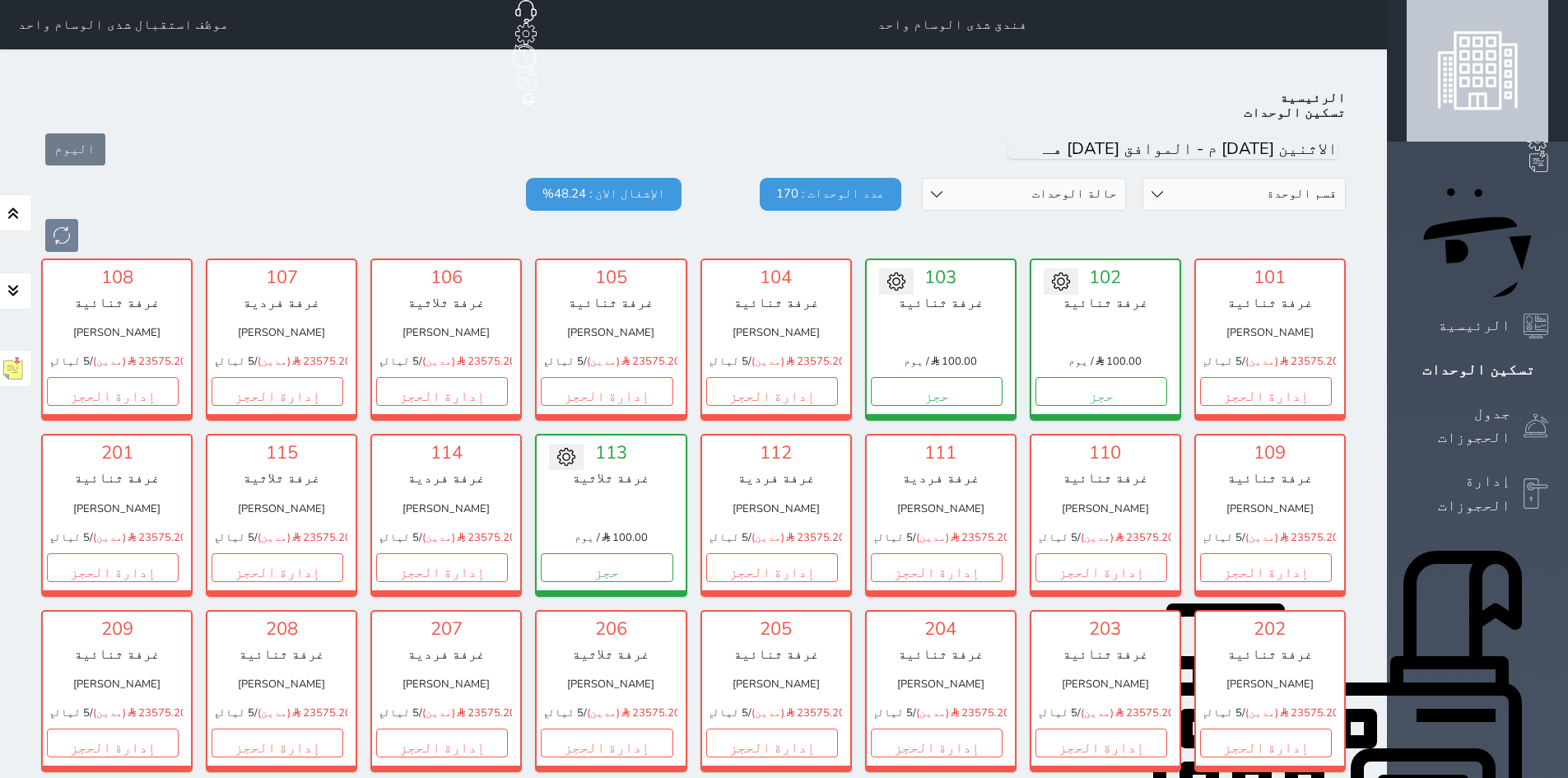 click on "تحويل لتحت الصيانة
تحويل لتحت التنظيف
102   غرفة ثنائية
100.00
/ يوم       حجز" at bounding box center [1105, 339] 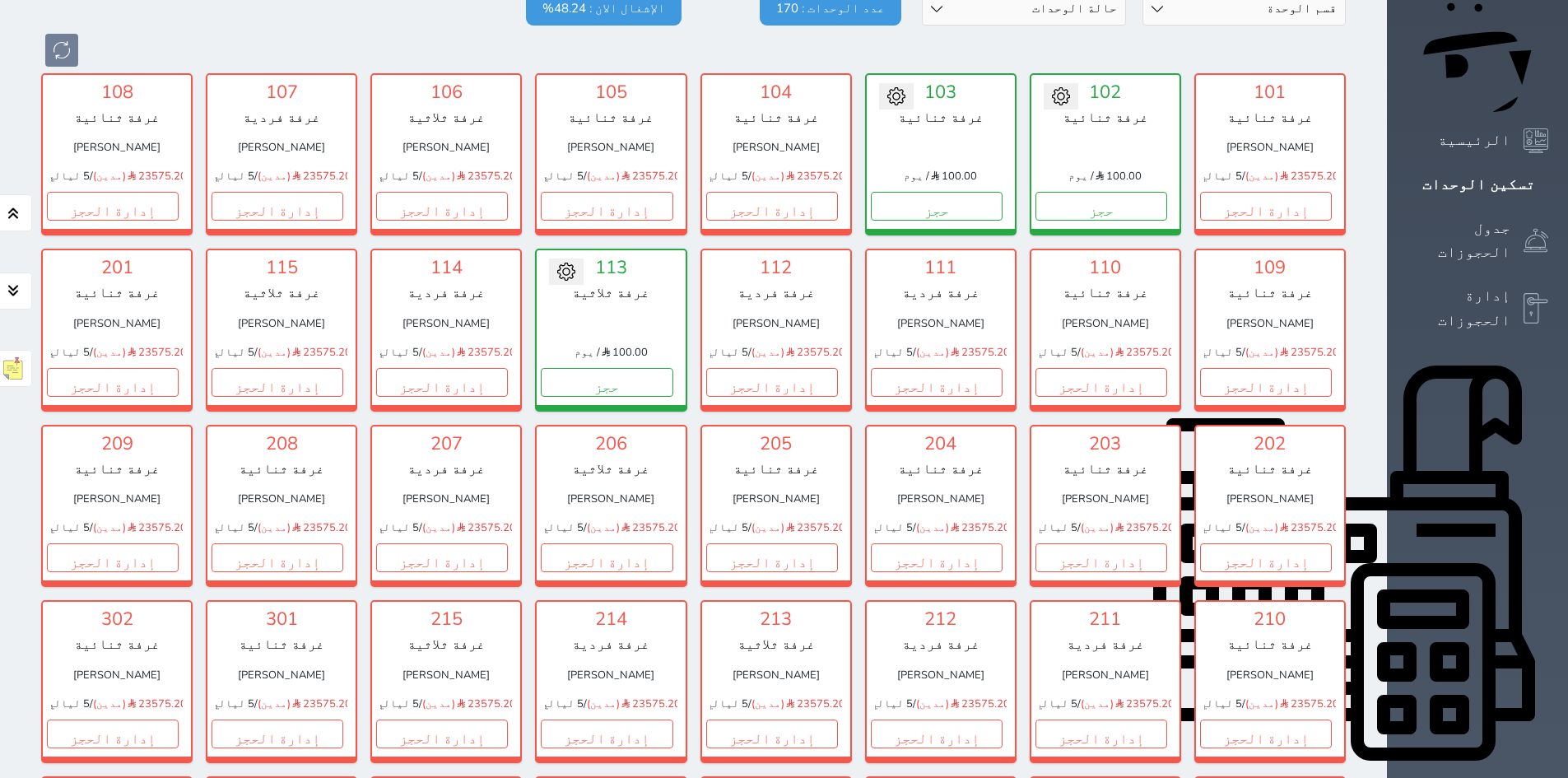 scroll, scrollTop: 0, scrollLeft: 0, axis: both 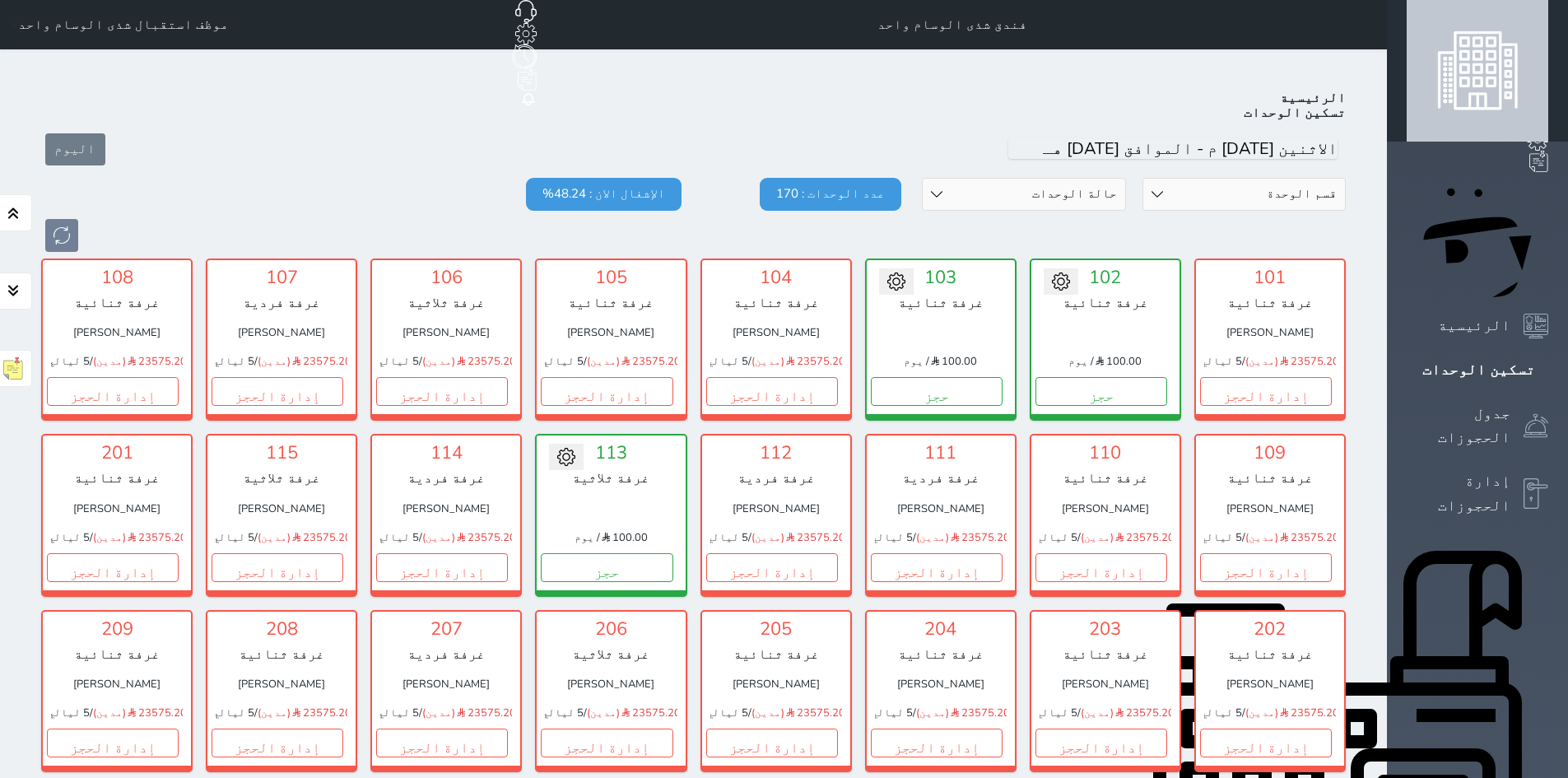 click at bounding box center (1477, 71) 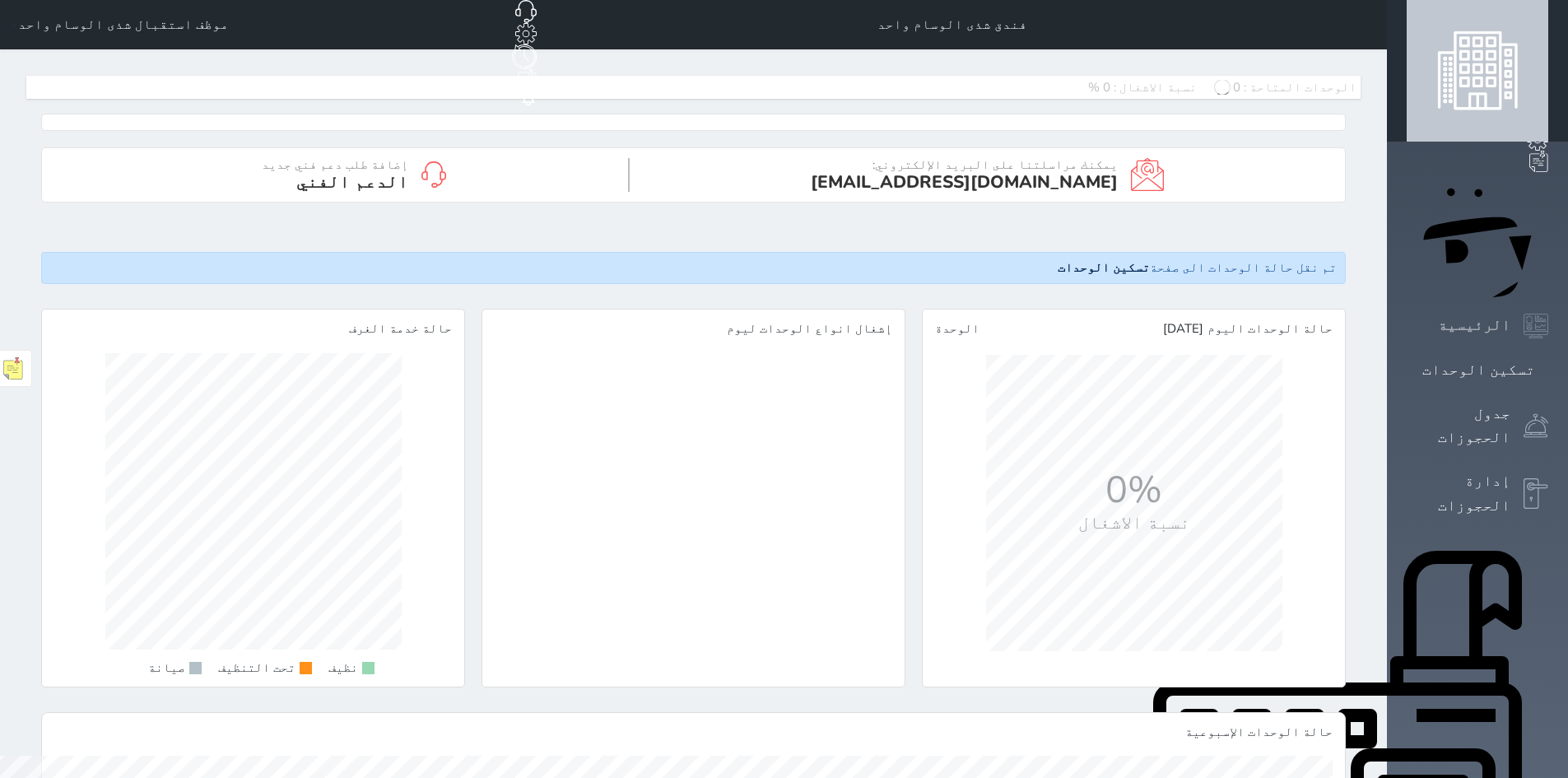 scroll, scrollTop: 822984, scrollLeft: 822674, axis: both 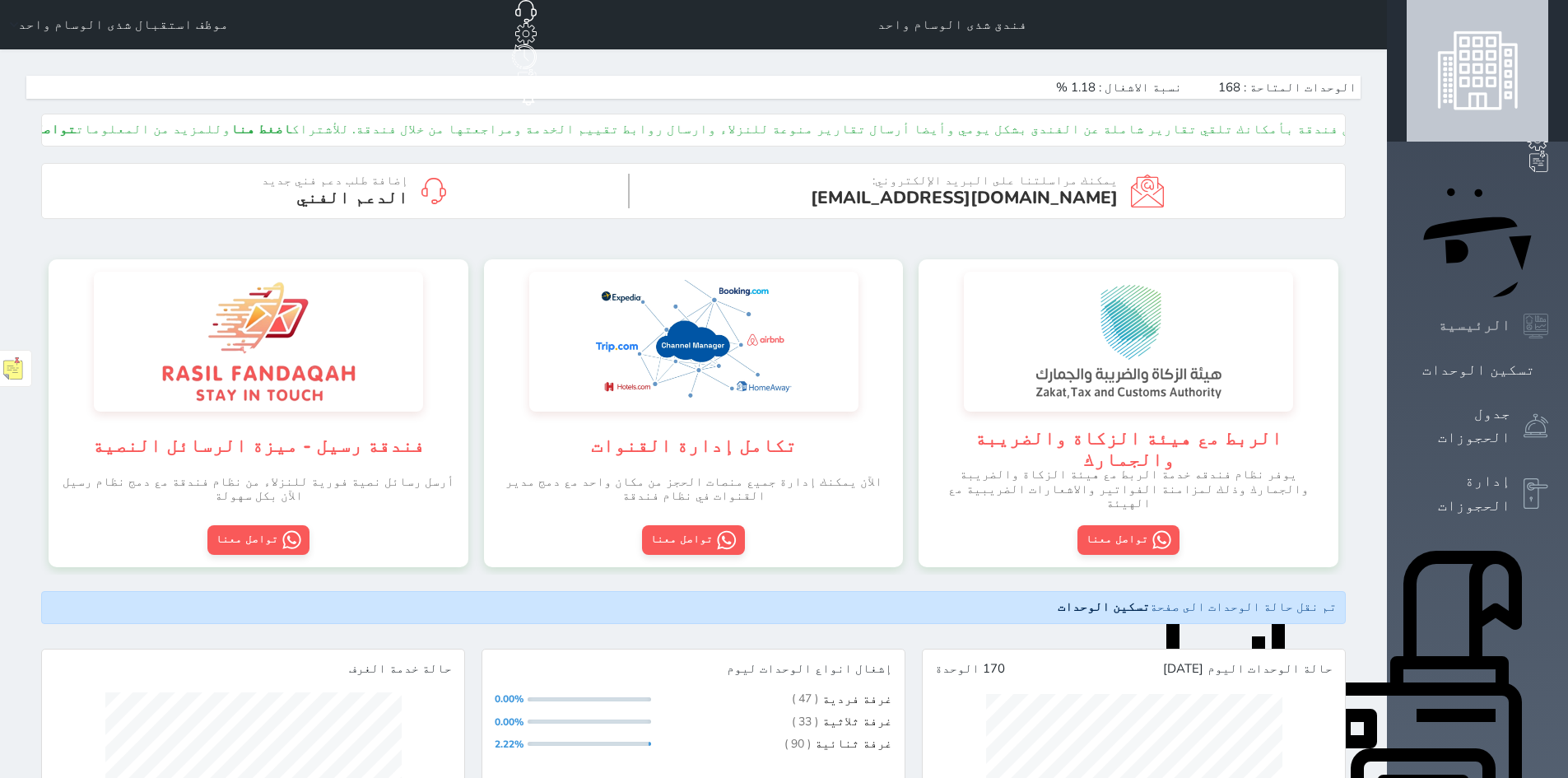 click 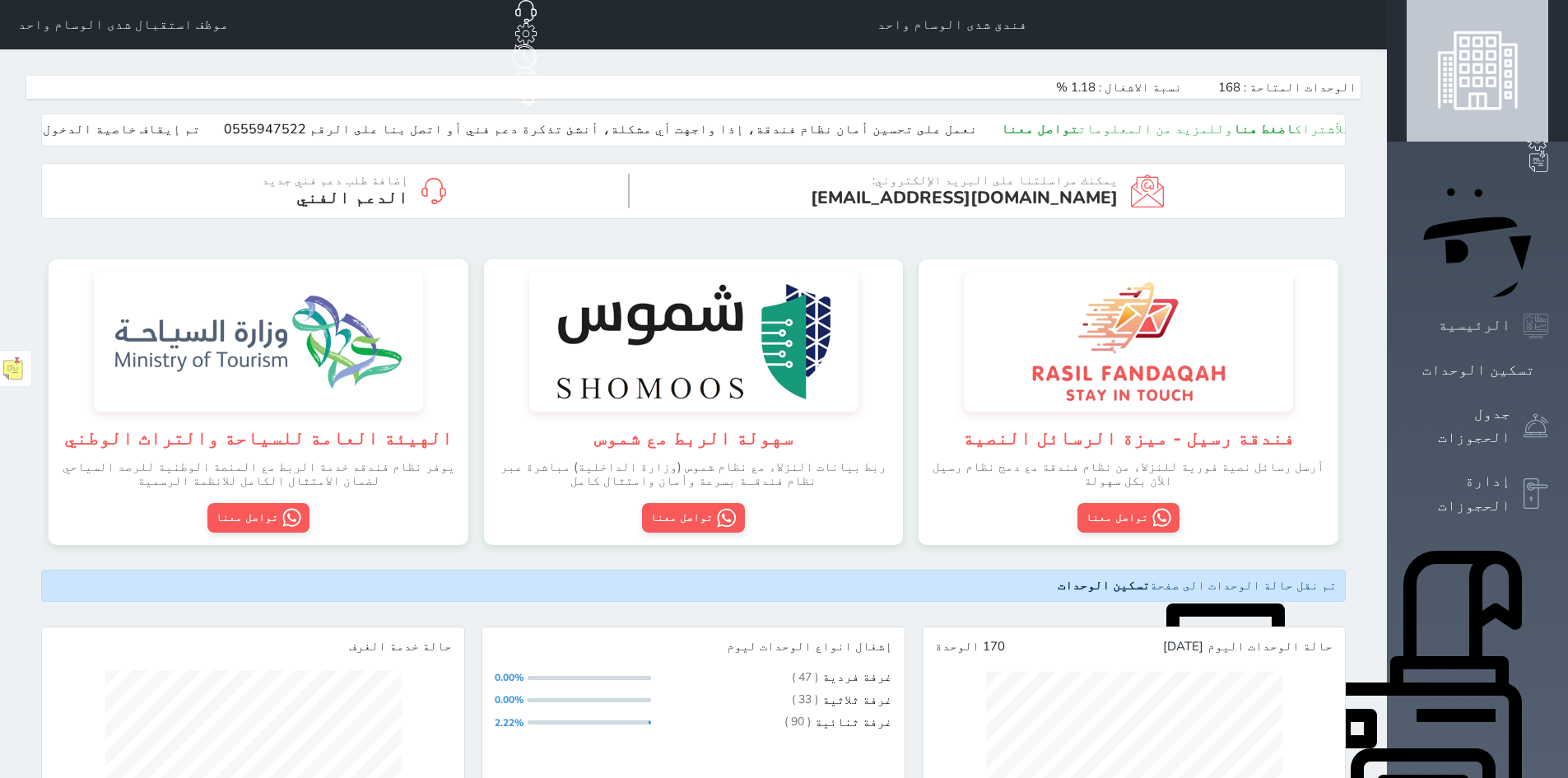 click on "الرئيسية" at bounding box center (1474, 325) 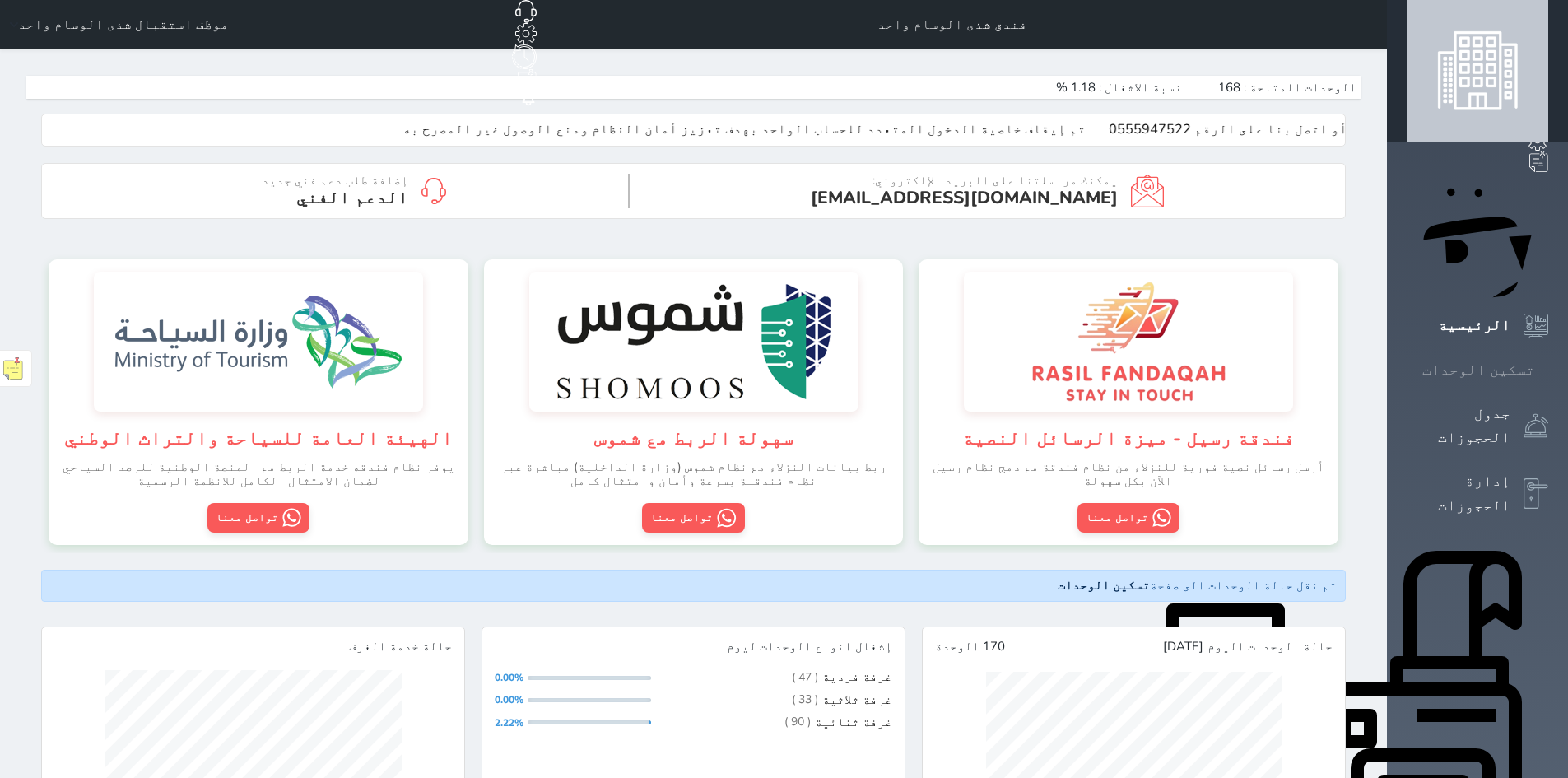 click at bounding box center [1548, 370] 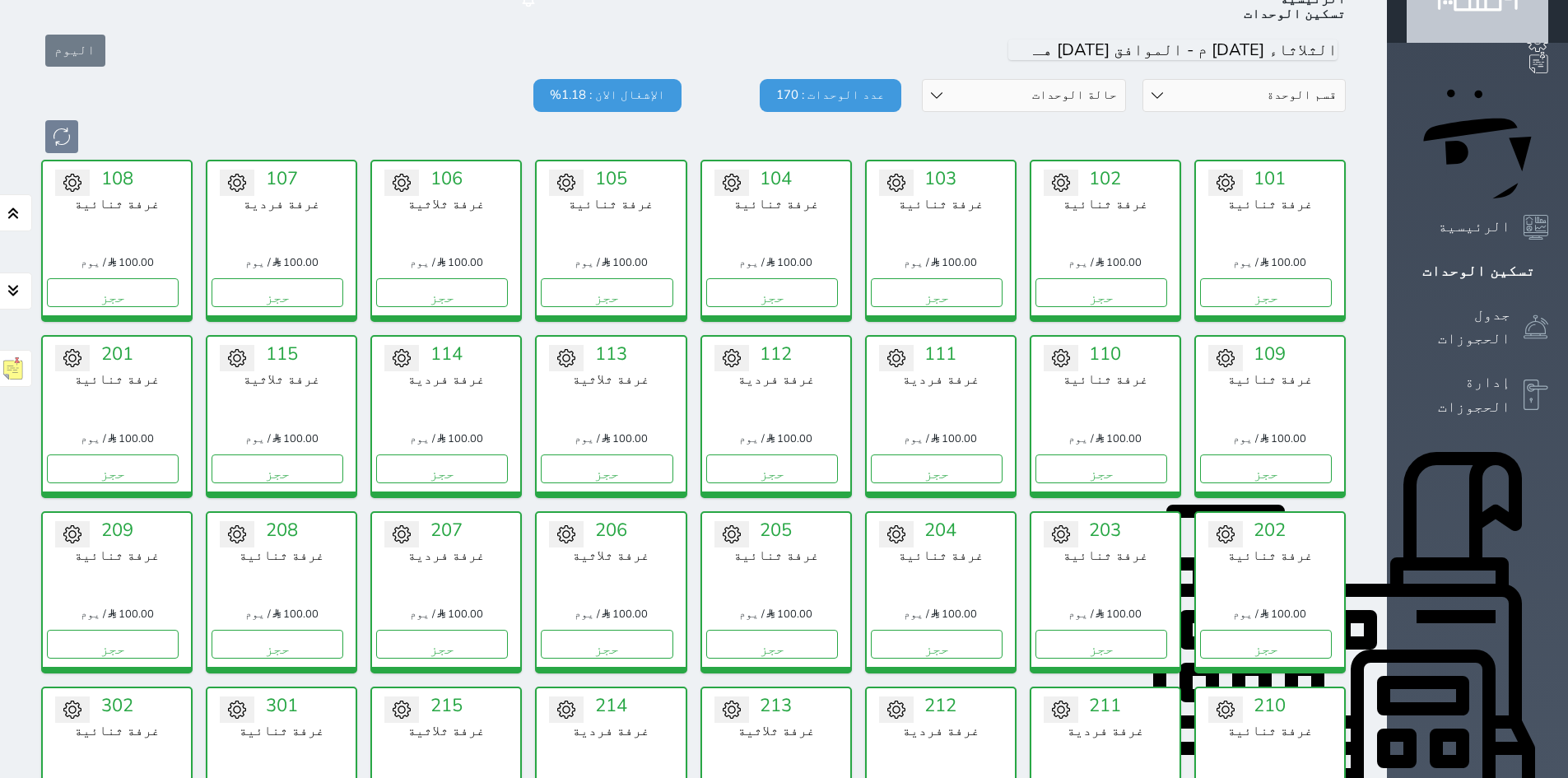 scroll, scrollTop: 0, scrollLeft: 0, axis: both 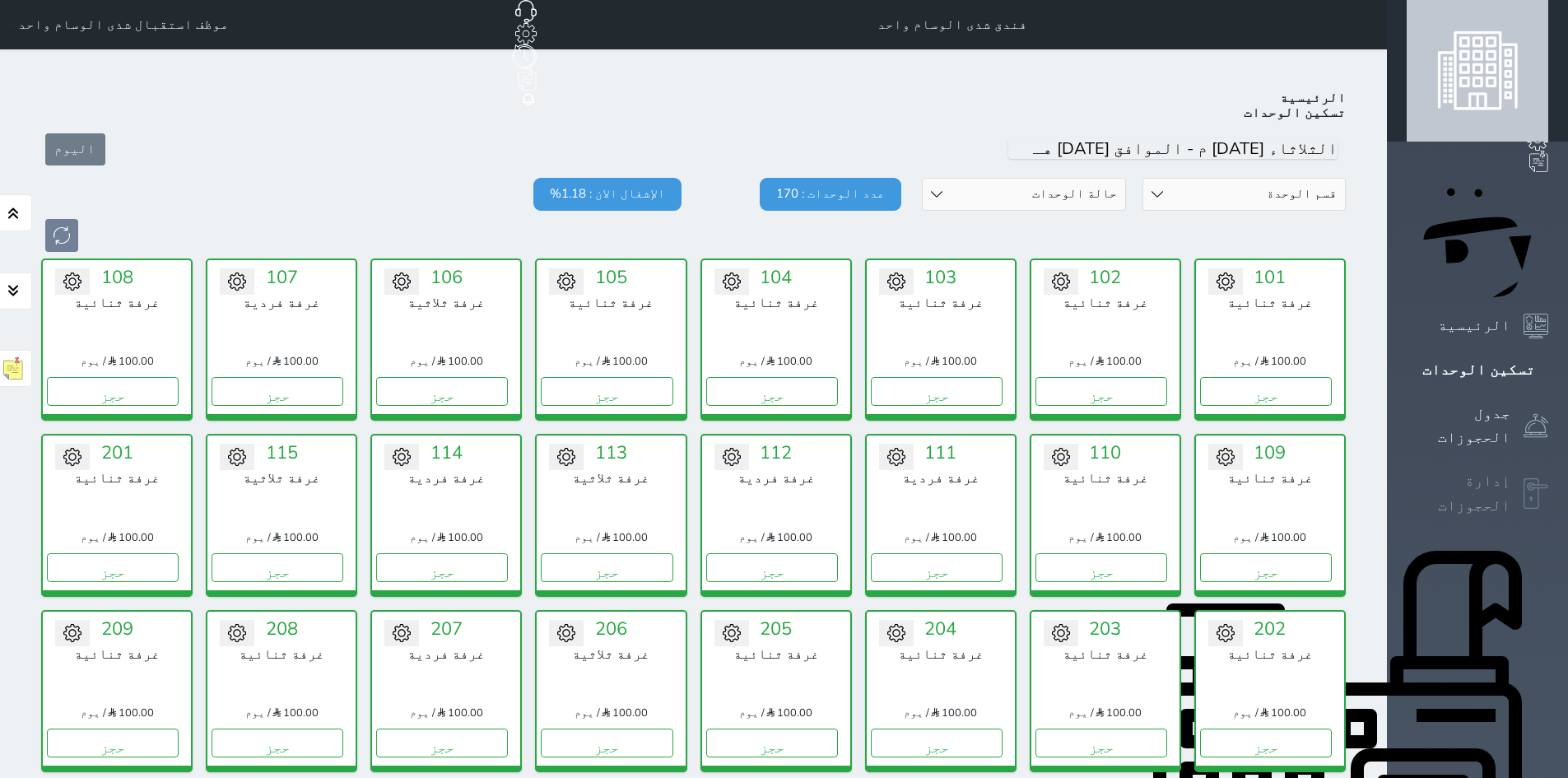 click 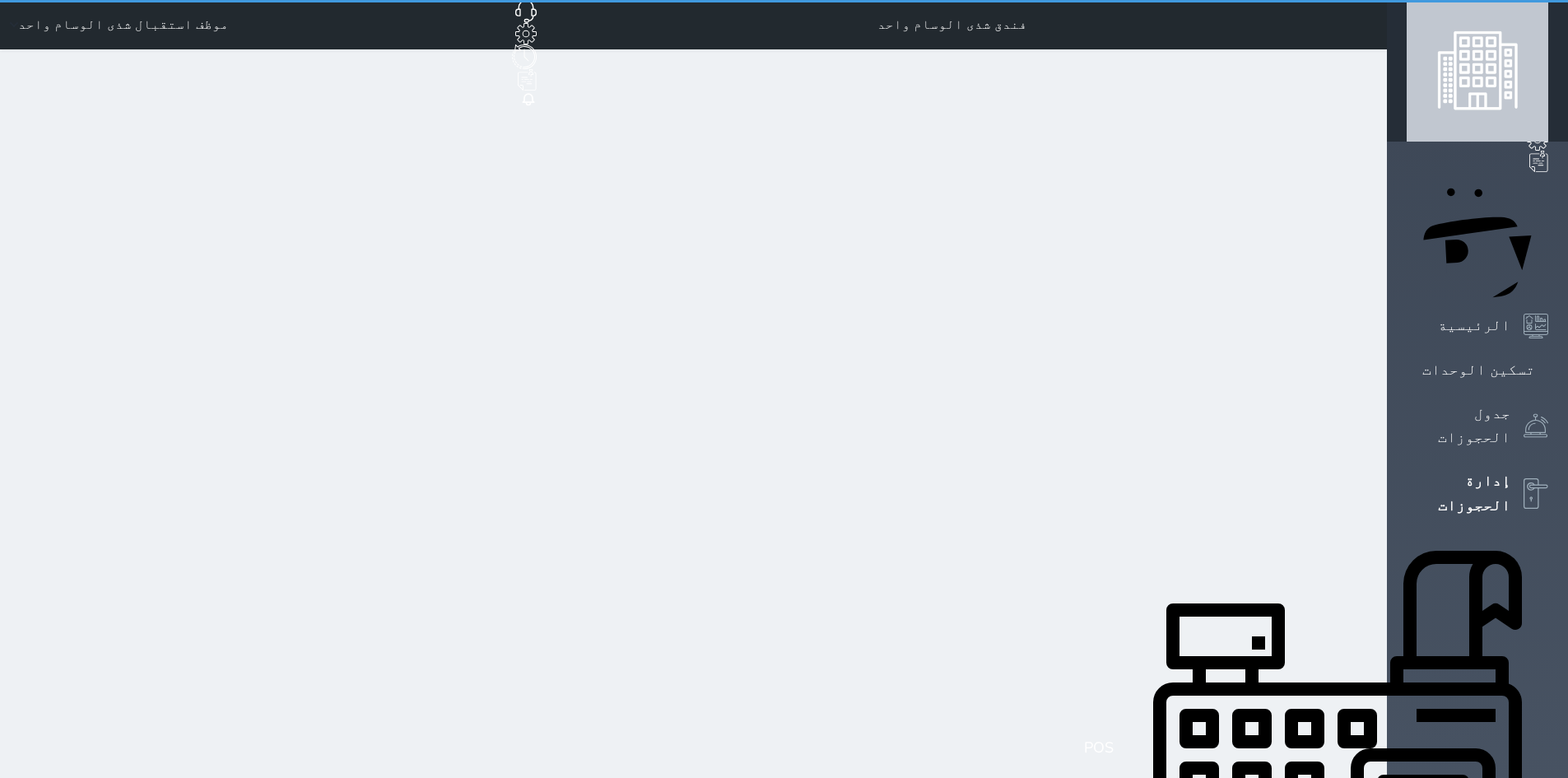 select on "open_all" 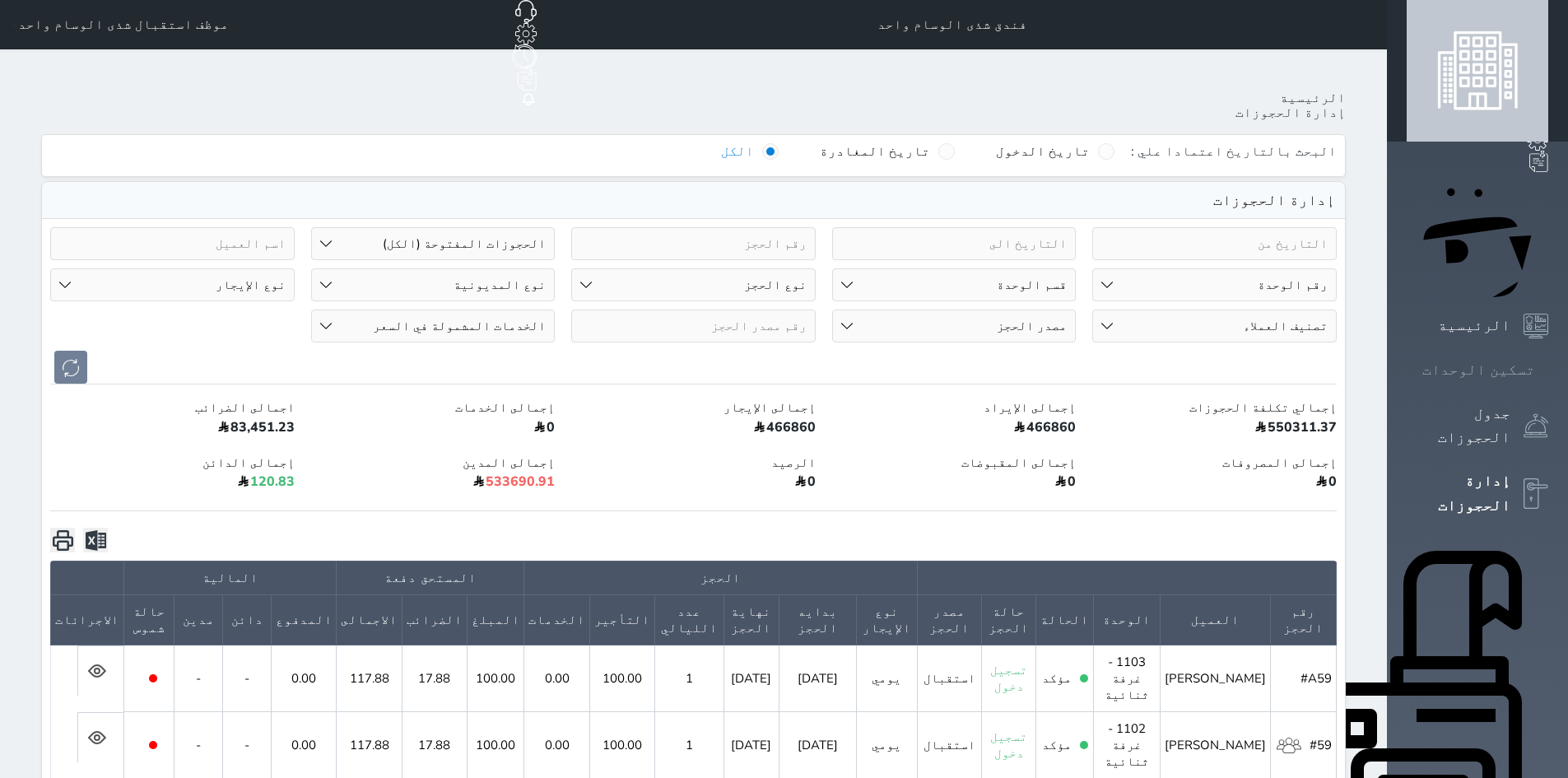 click on "تسكين الوحدات" at bounding box center (1478, 370) 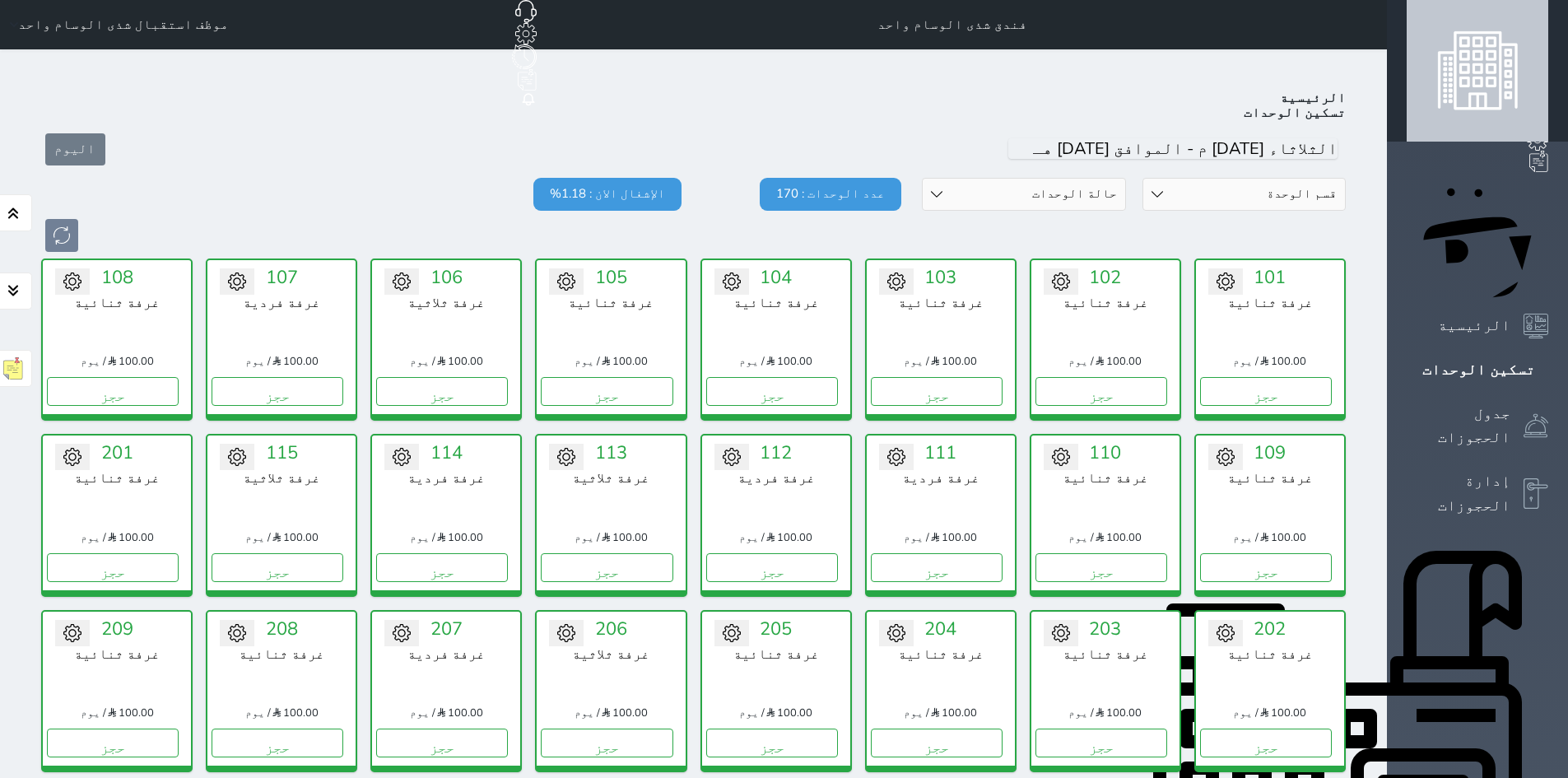 scroll, scrollTop: 64, scrollLeft: 0, axis: vertical 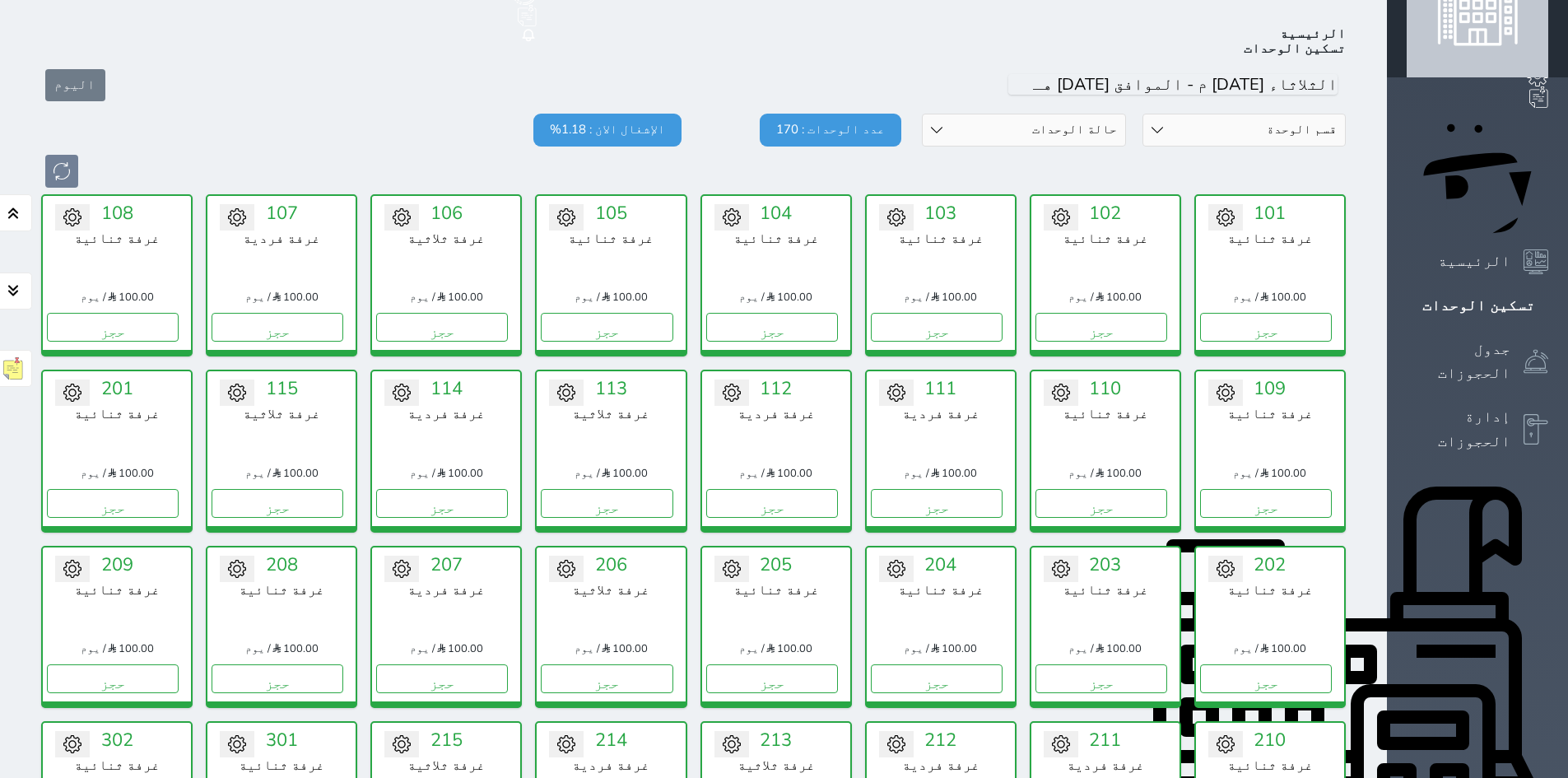 click on "قسم الوحدة   غرفة ثنائية غرفة ثلاثية غرفة فردية" at bounding box center [1245, 130] 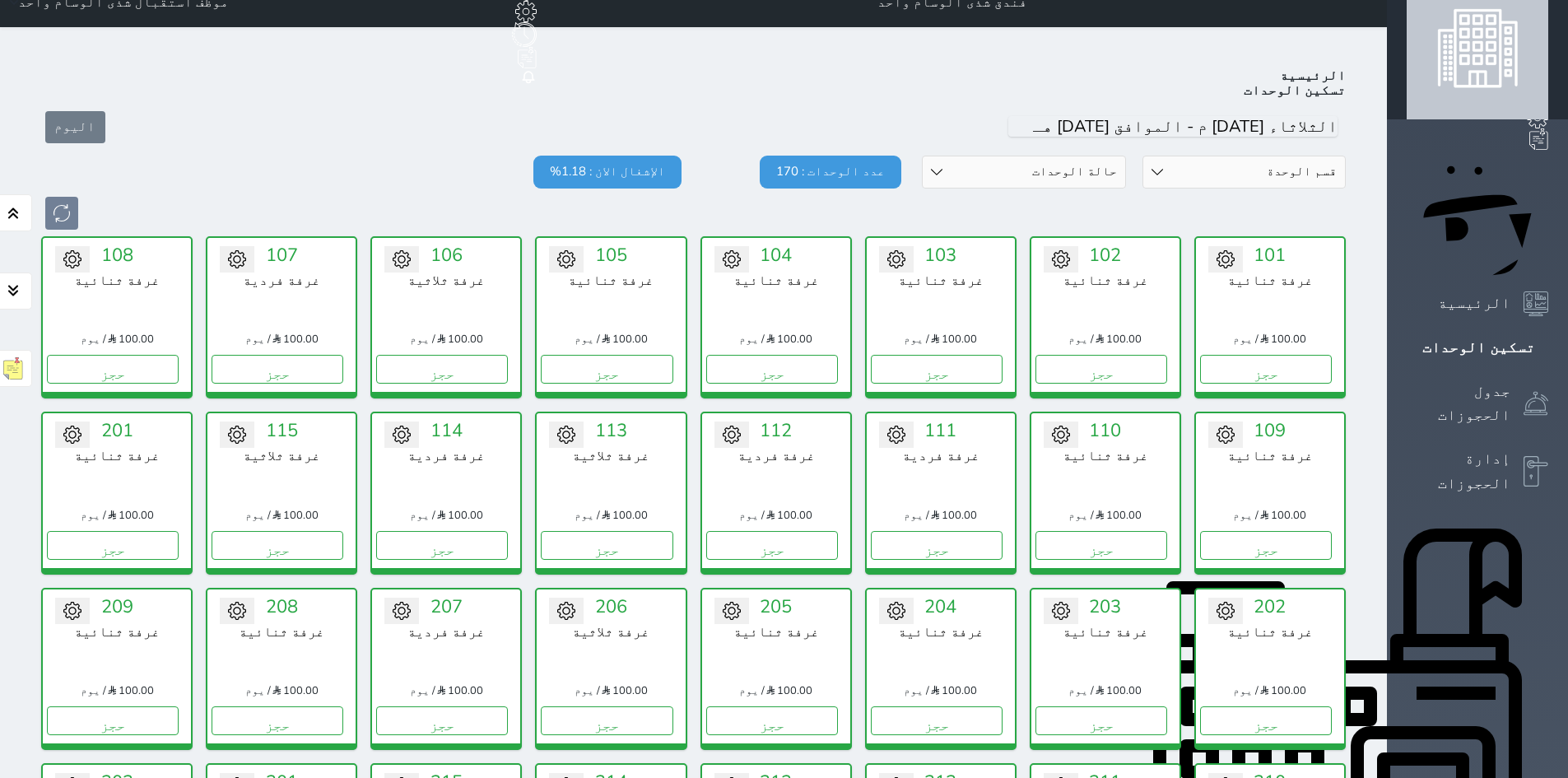 scroll, scrollTop: 0, scrollLeft: 0, axis: both 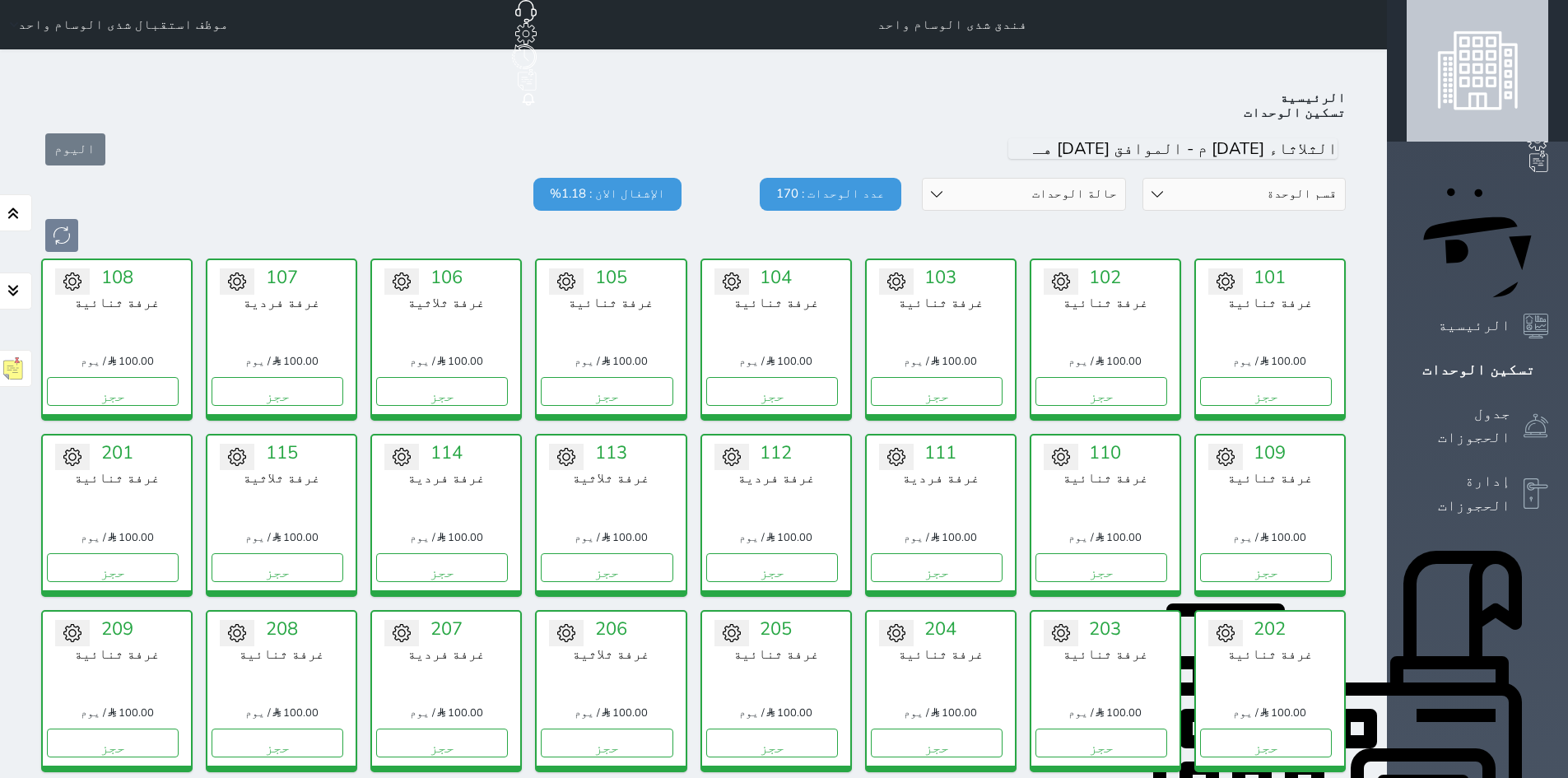click on "اليوم" at bounding box center (693, 149) 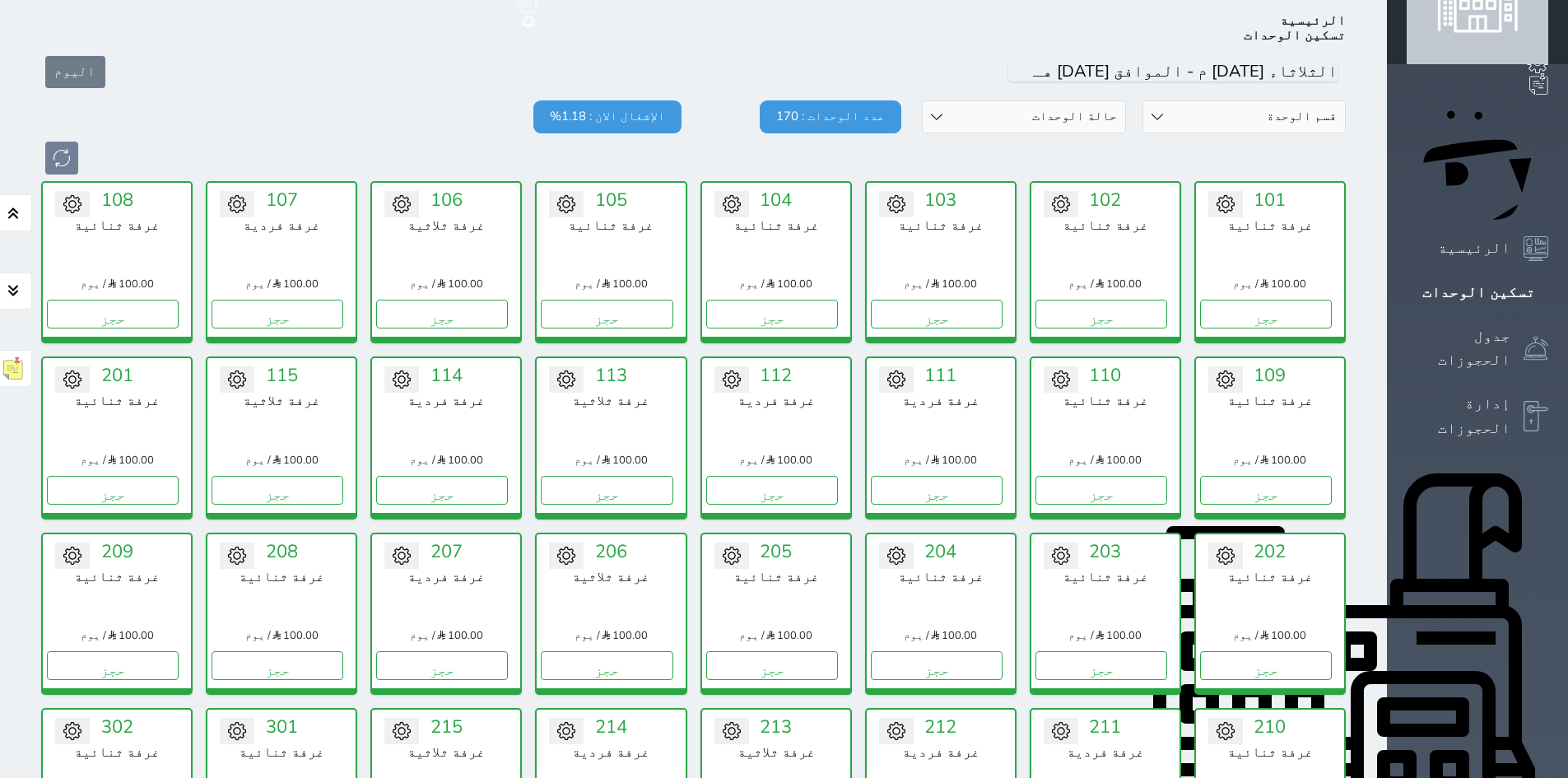 scroll, scrollTop: 0, scrollLeft: 0, axis: both 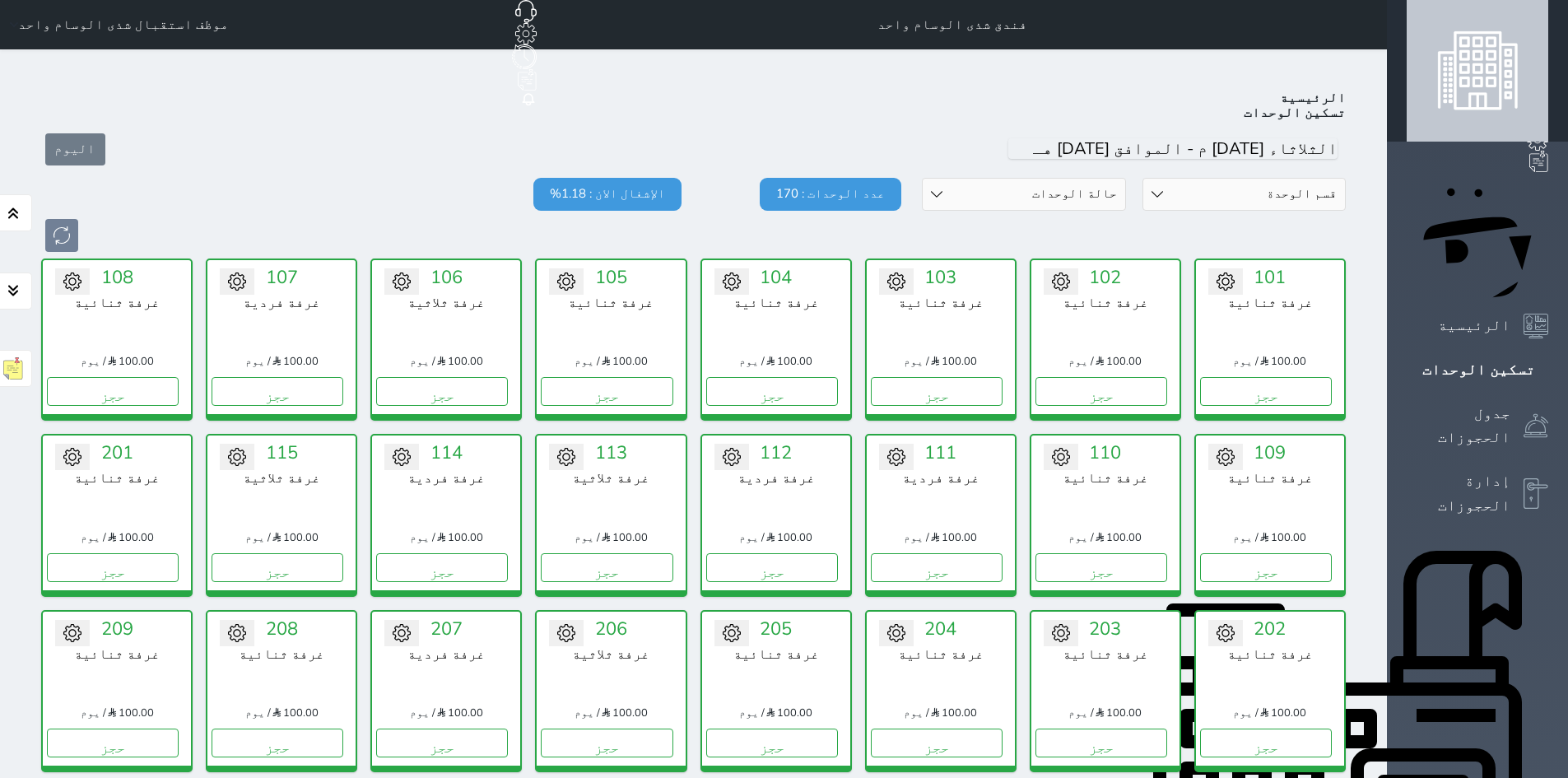 click 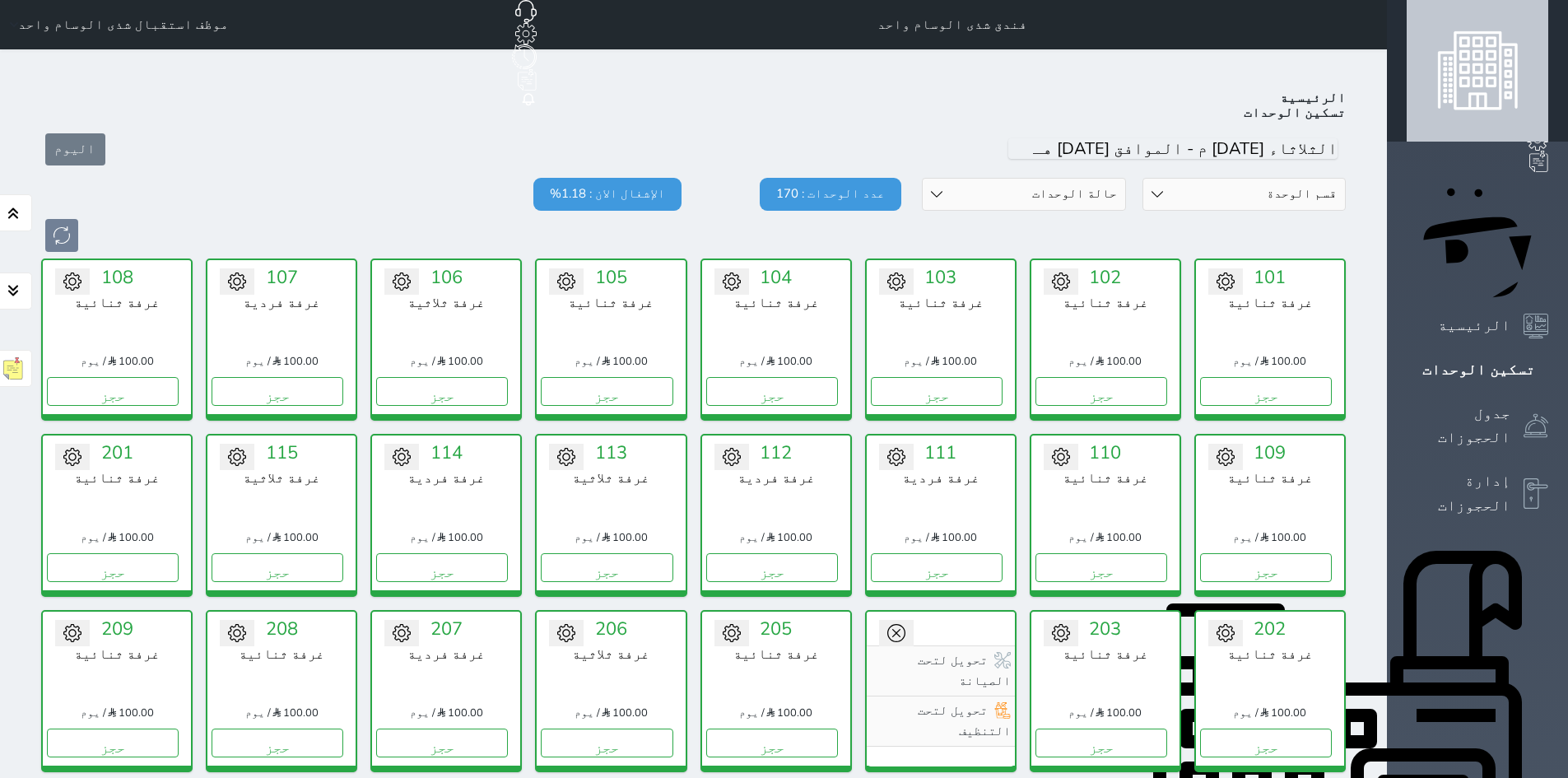 click at bounding box center [776, 684] 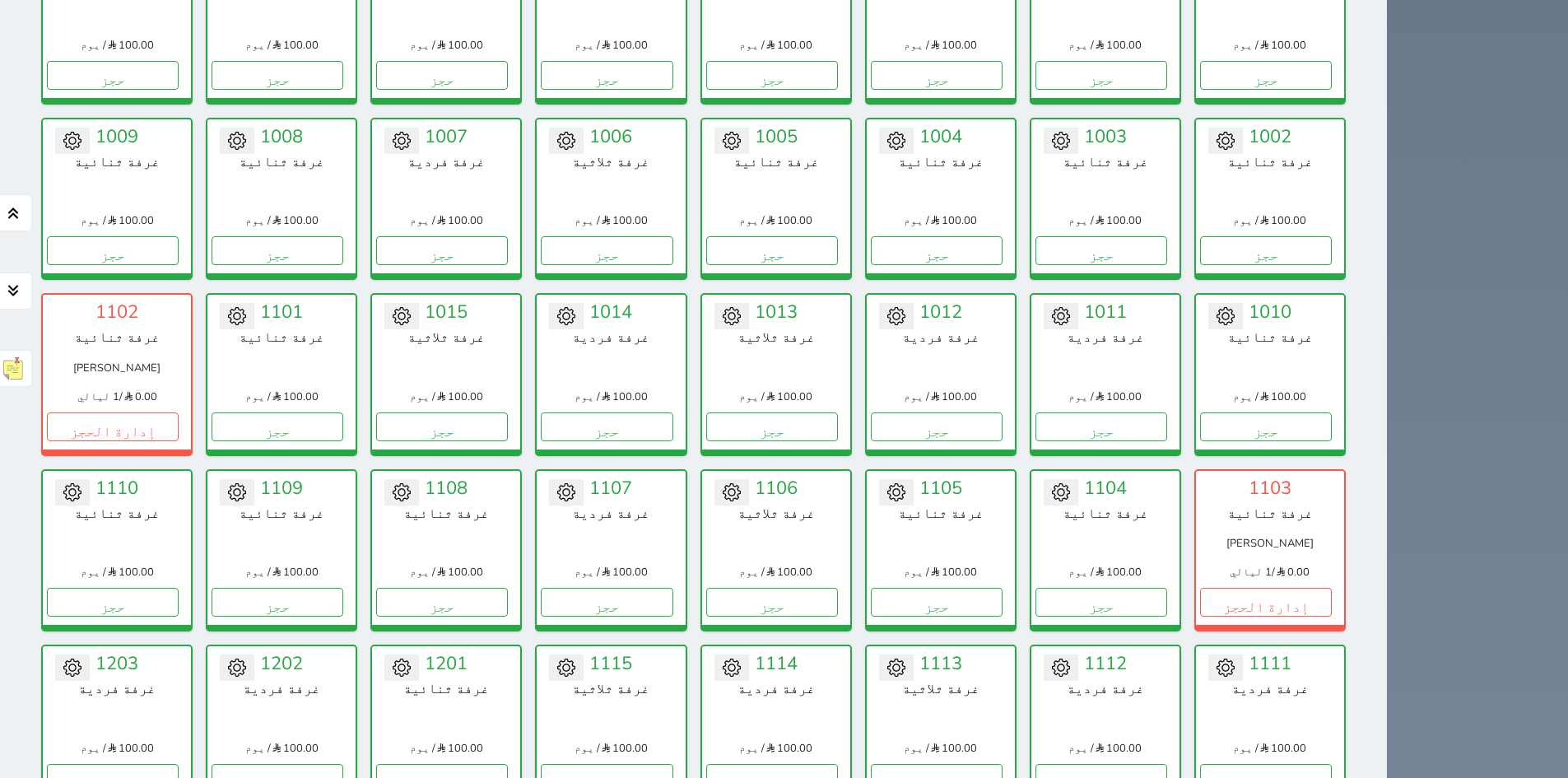 scroll, scrollTop: 3293, scrollLeft: 0, axis: vertical 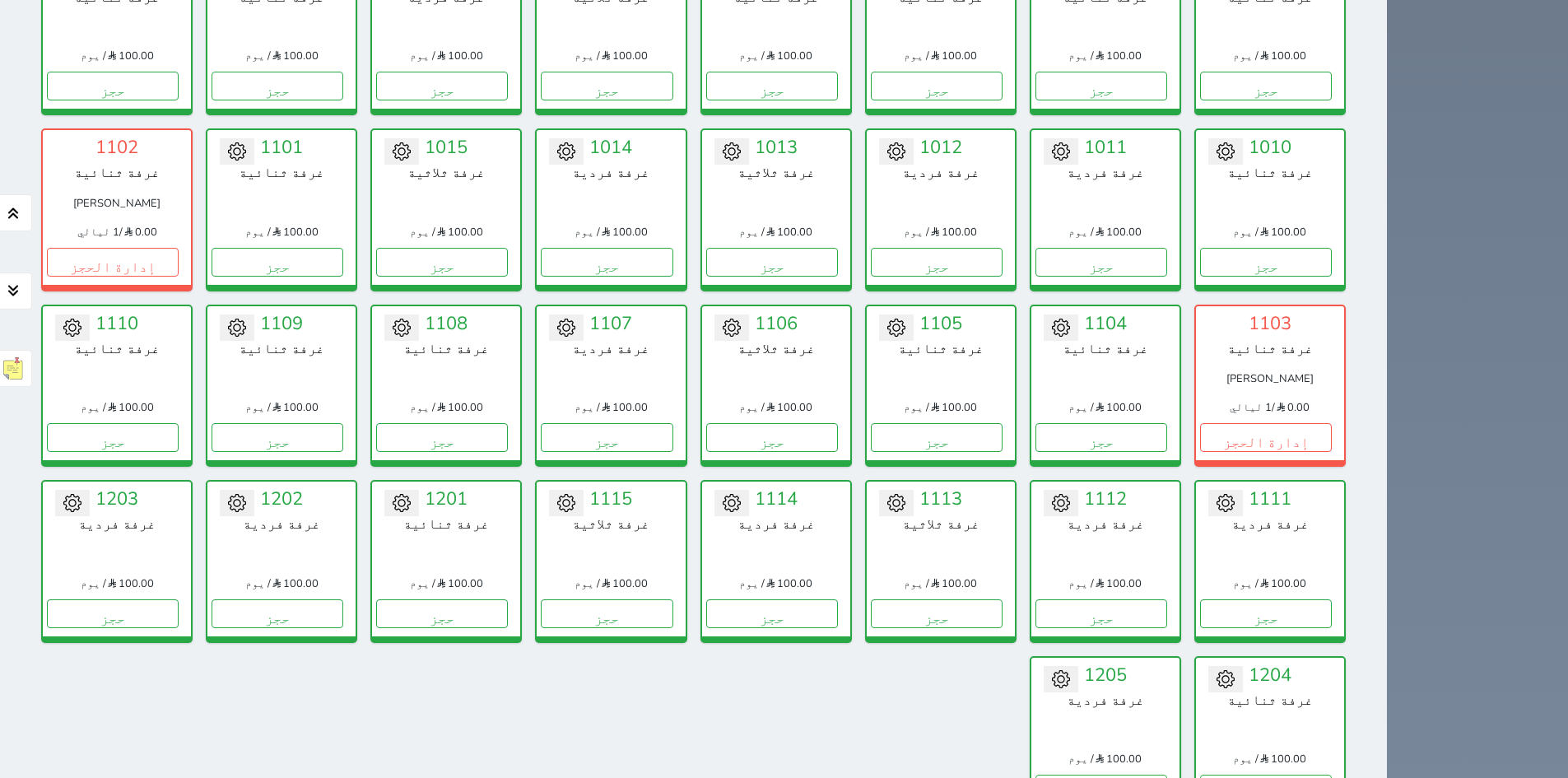 click on "[PERSON_NAME]" at bounding box center (117, 203) 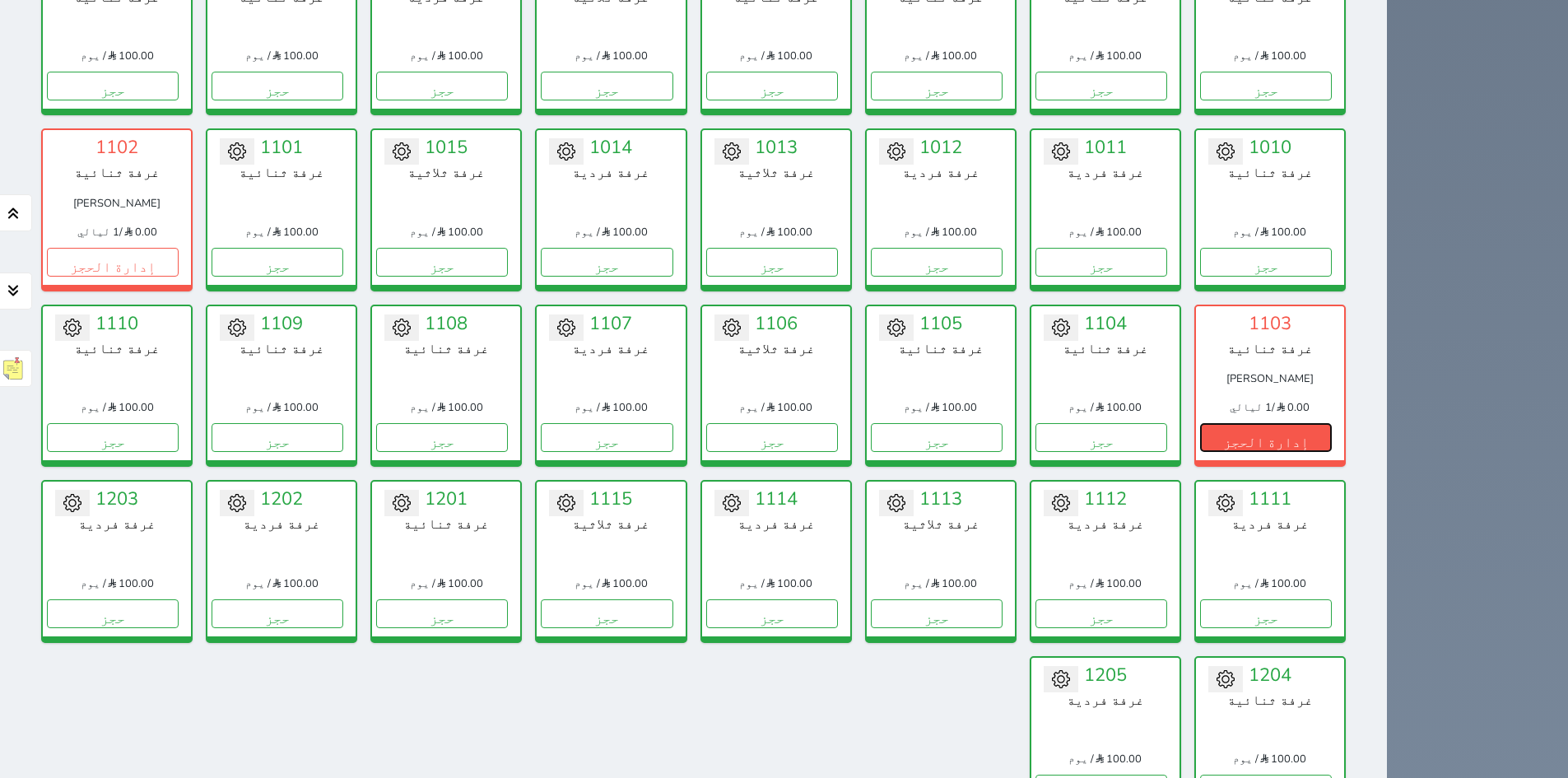click on "إدارة الحجز" at bounding box center [1266, 437] 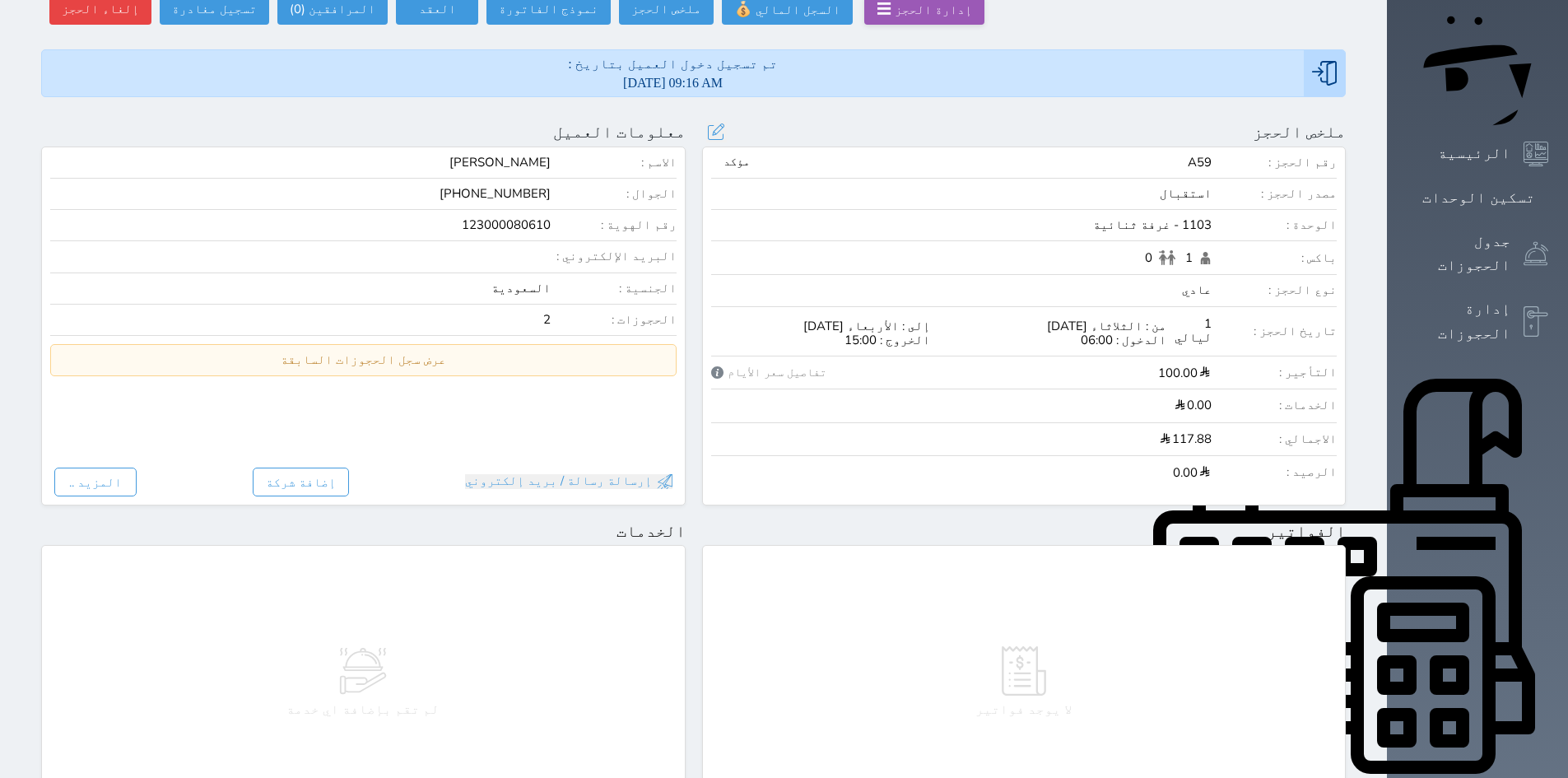 scroll, scrollTop: 82, scrollLeft: 0, axis: vertical 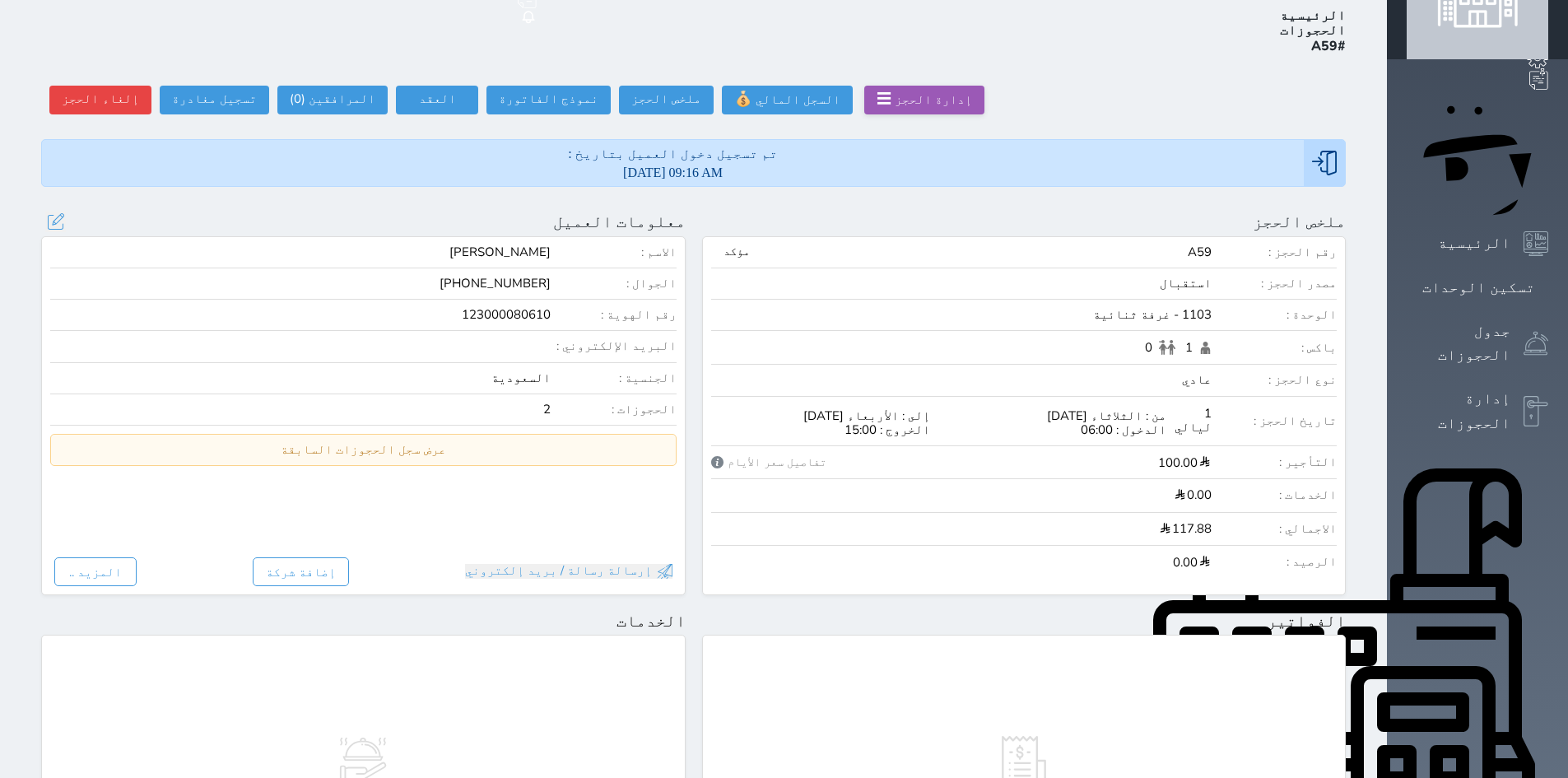click on "+966504418818" at bounding box center (495, 283) 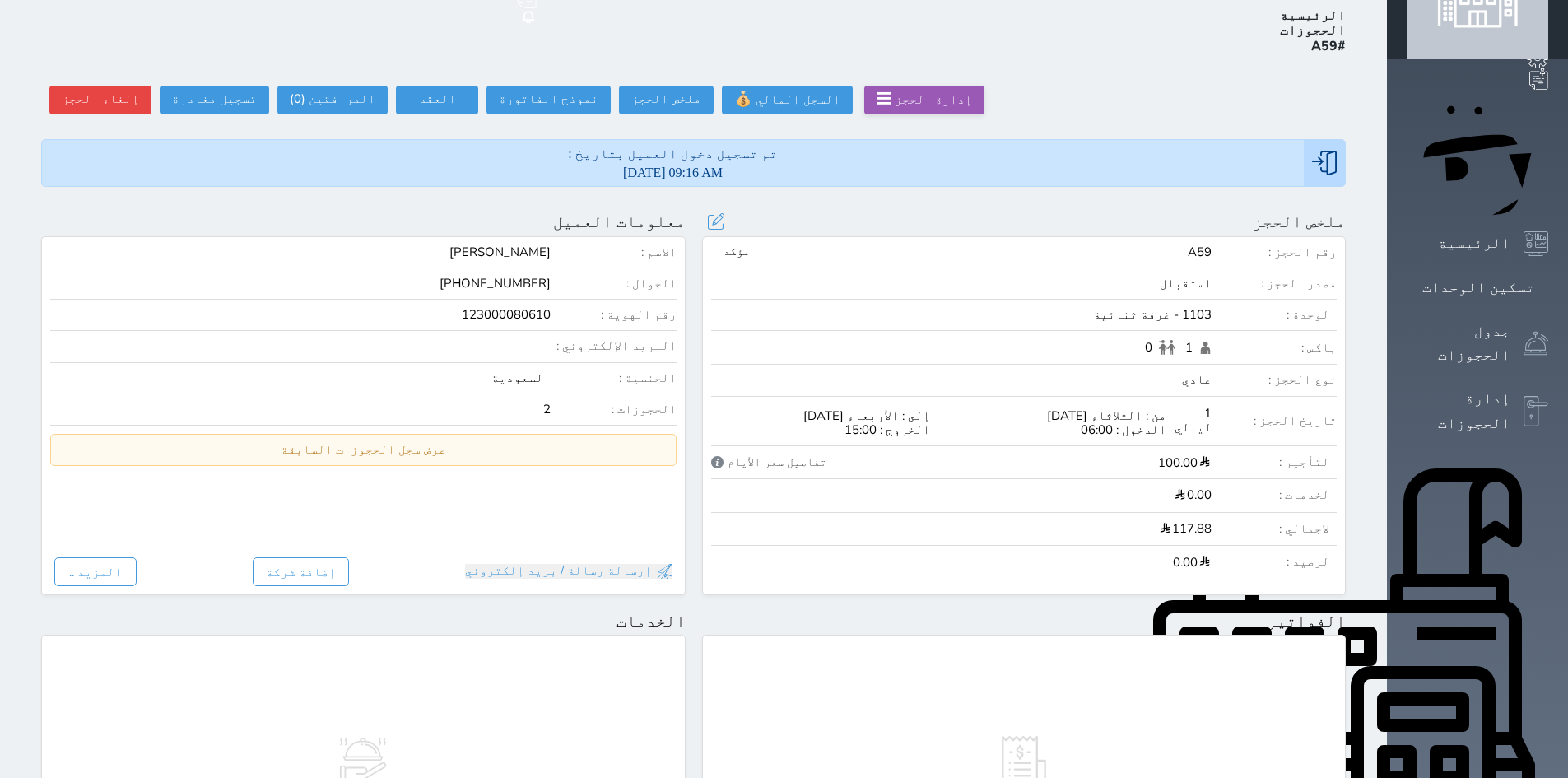 click on "تفاصيل سعر الأيام" at bounding box center [769, 463] 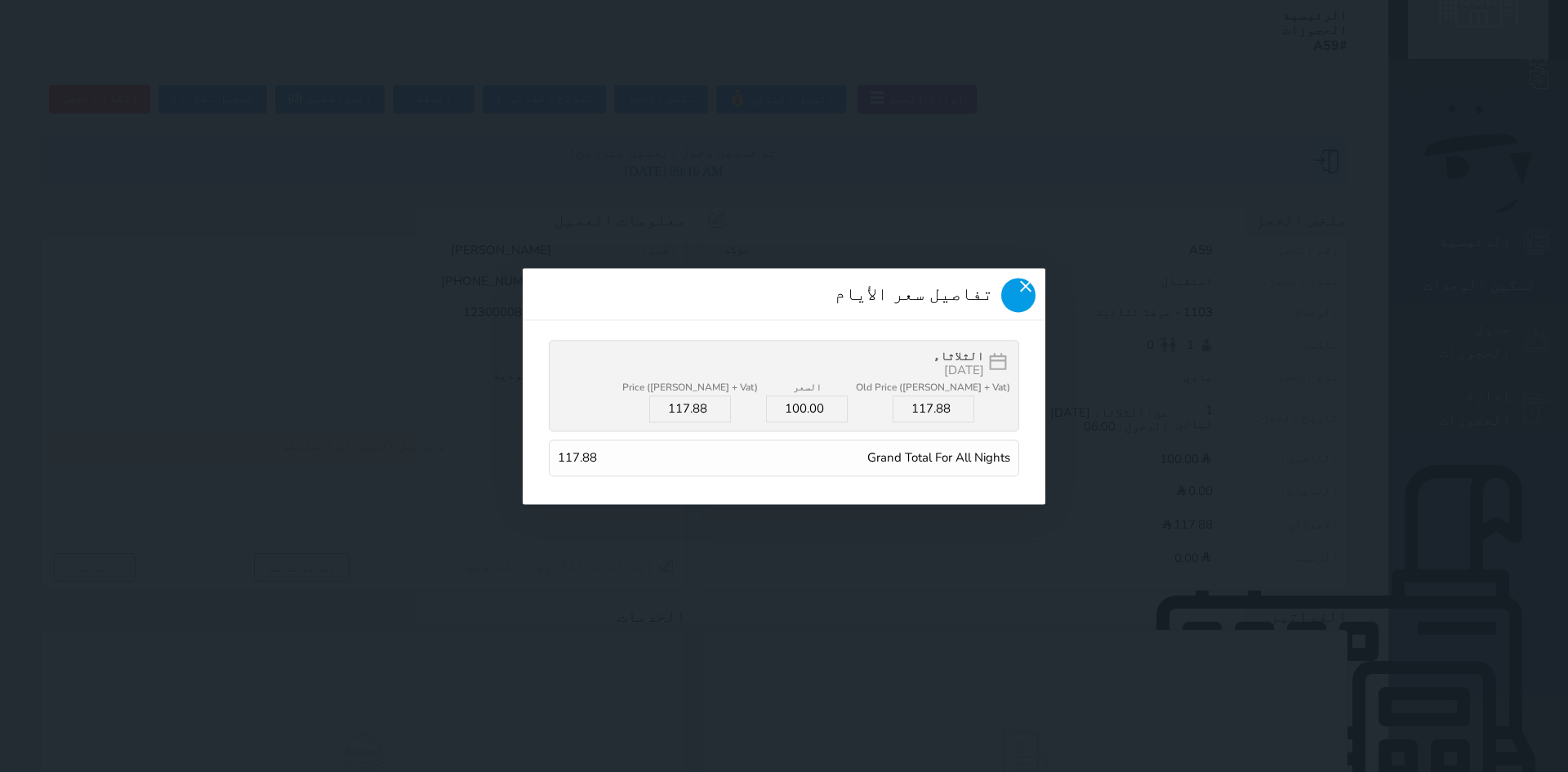 click at bounding box center (1018, 295) 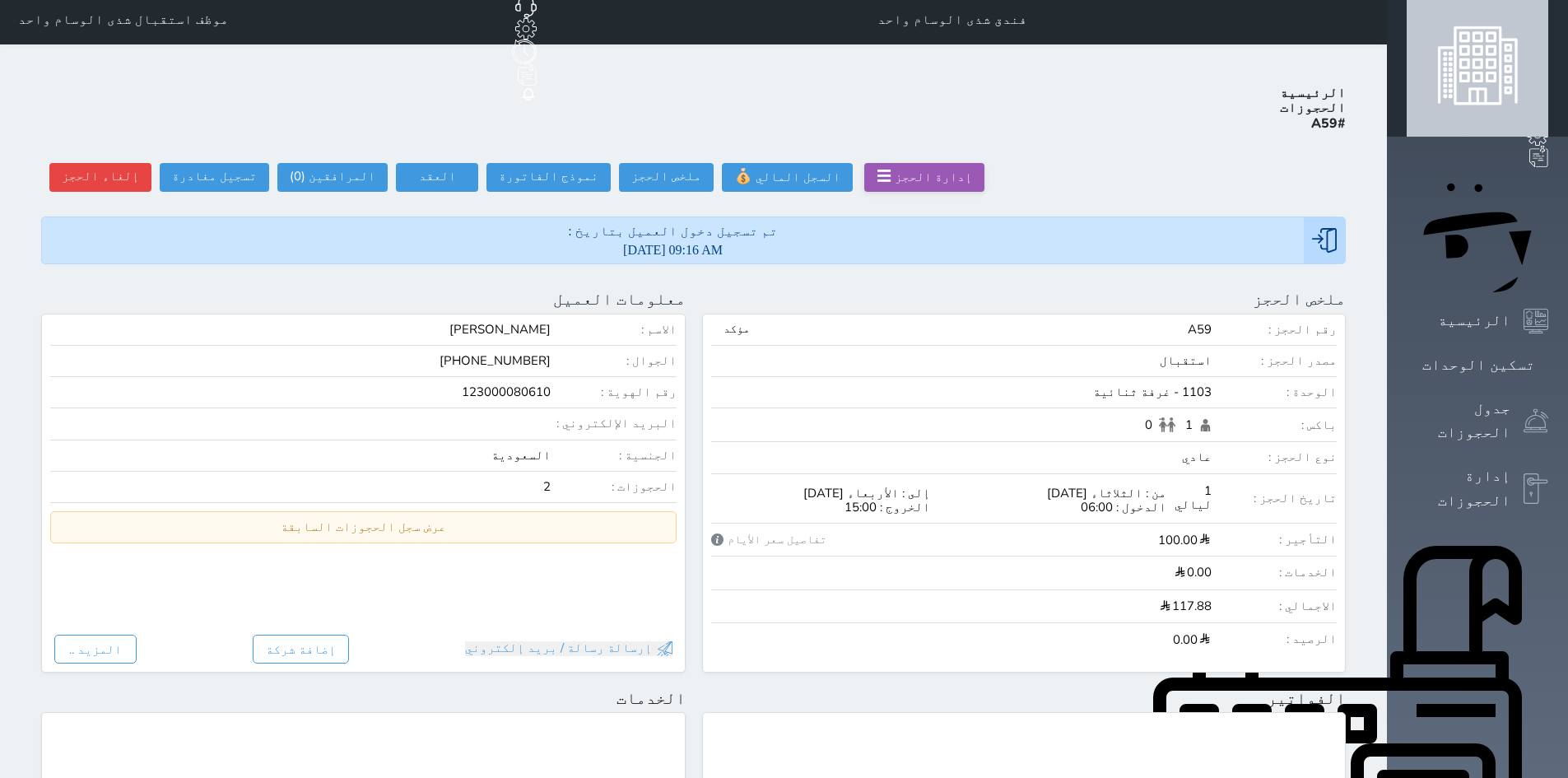 scroll, scrollTop: 0, scrollLeft: 0, axis: both 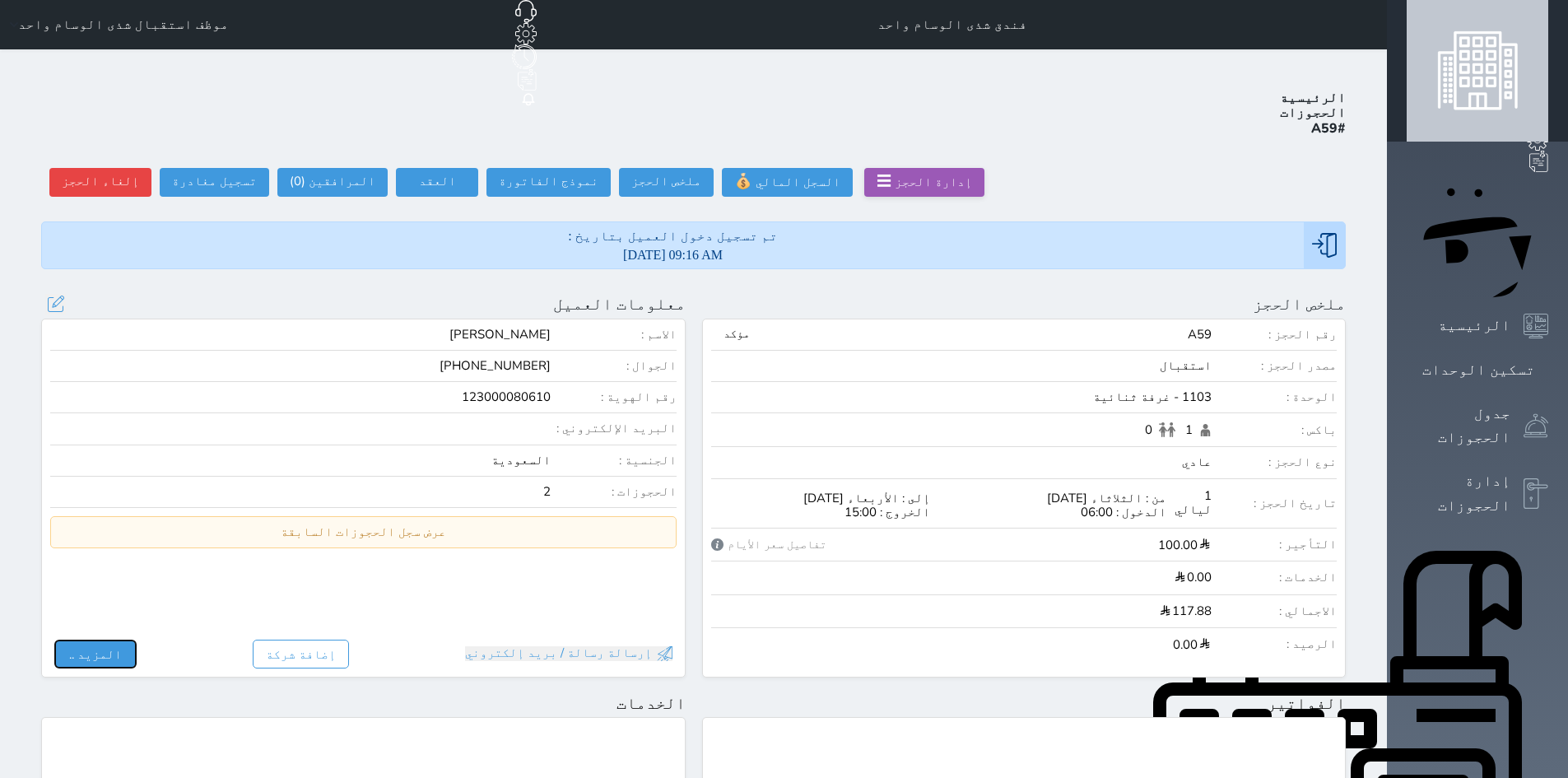 click on "المزيد .." at bounding box center (95, 654) 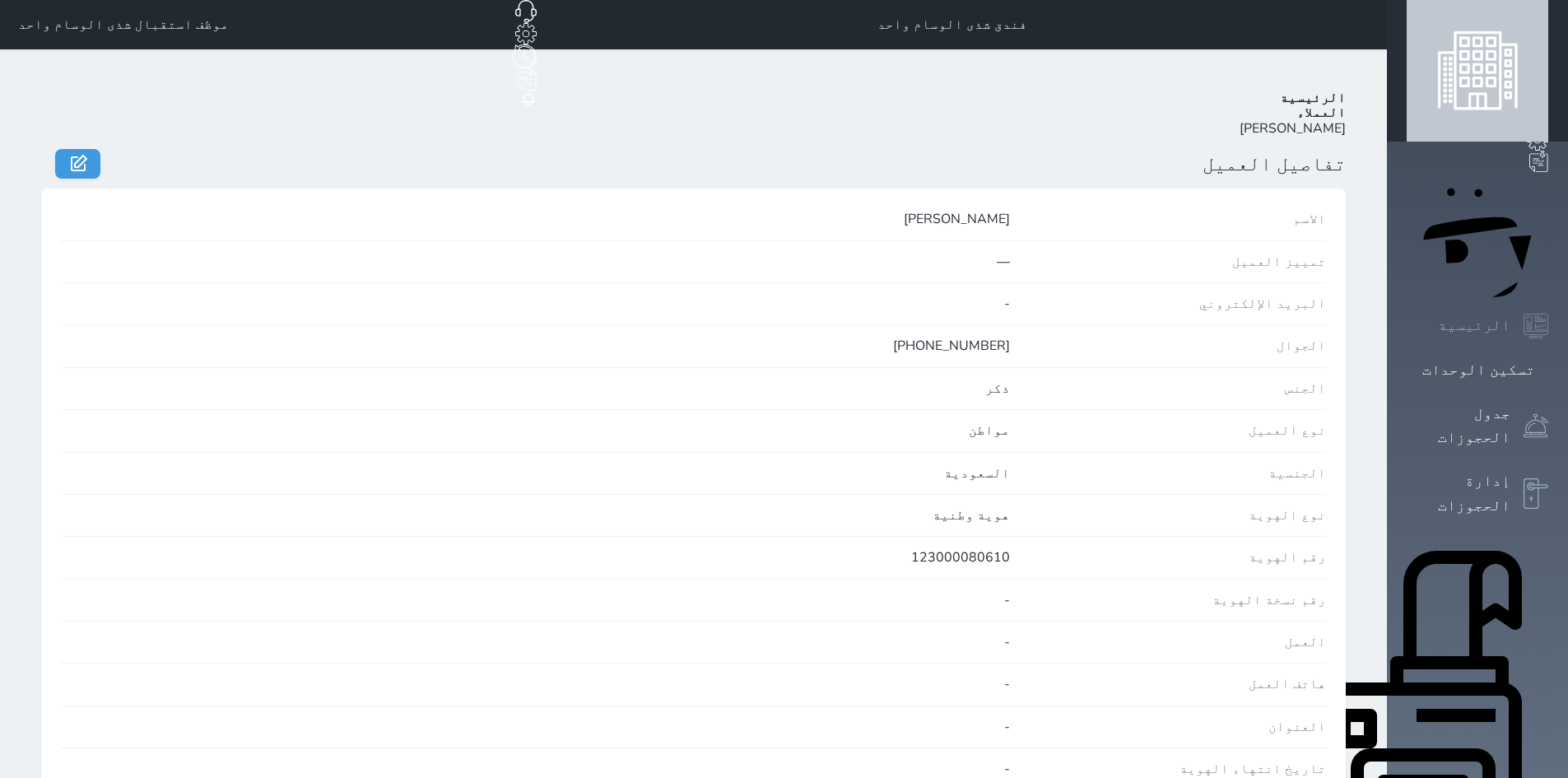 click 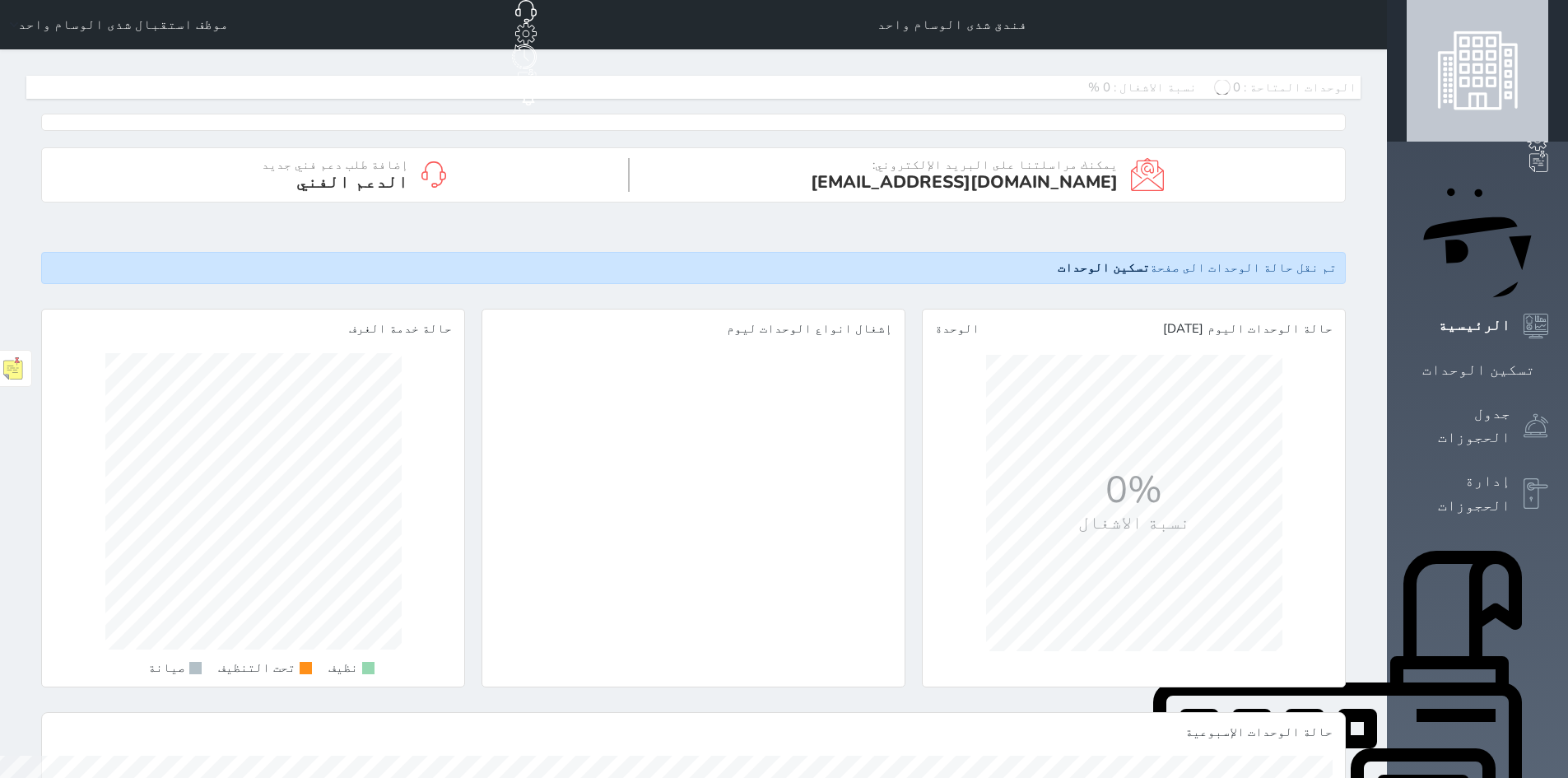scroll, scrollTop: 822984, scrollLeft: 822674, axis: both 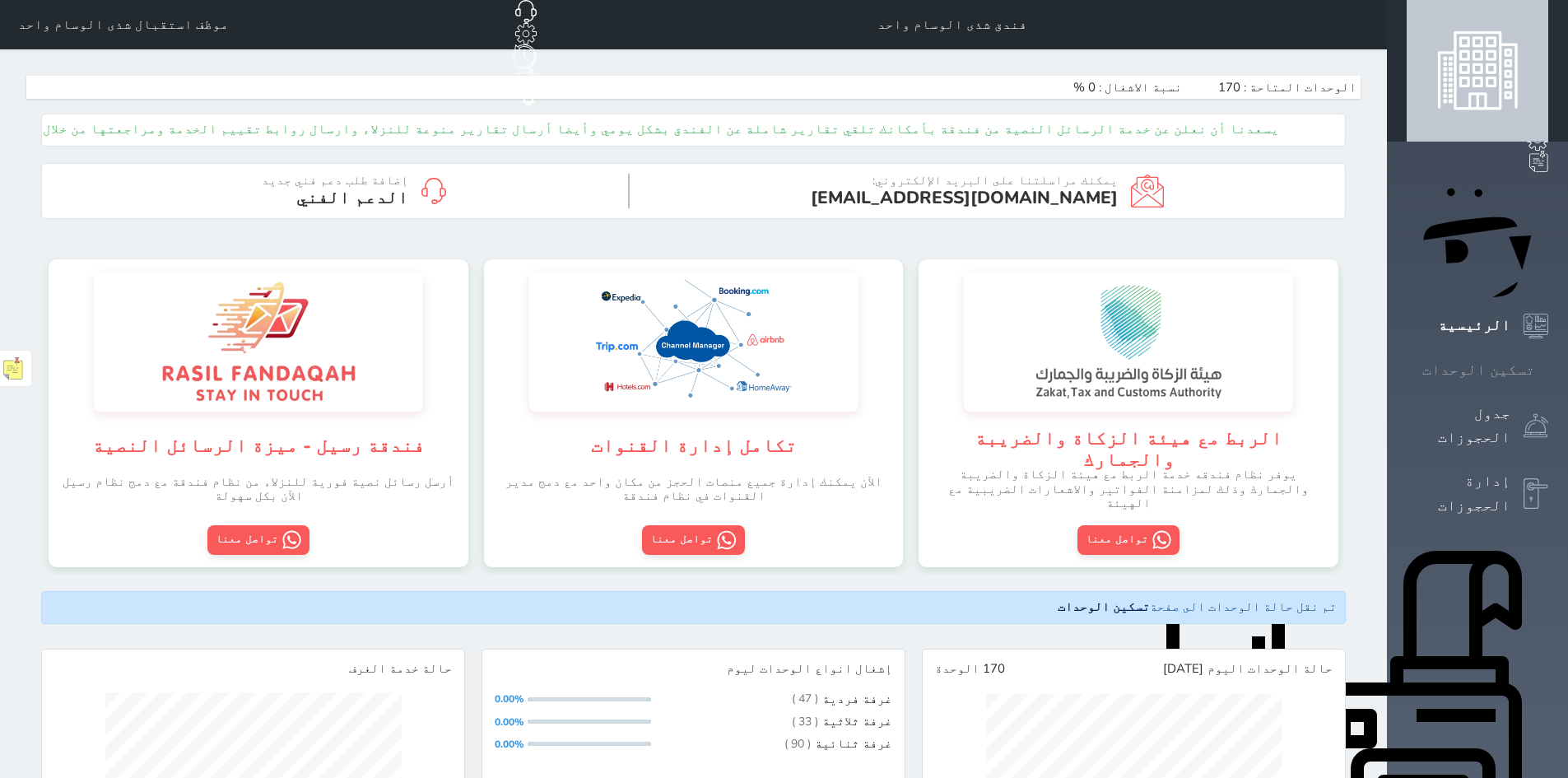 click on "تسكين الوحدات" at bounding box center [1478, 370] 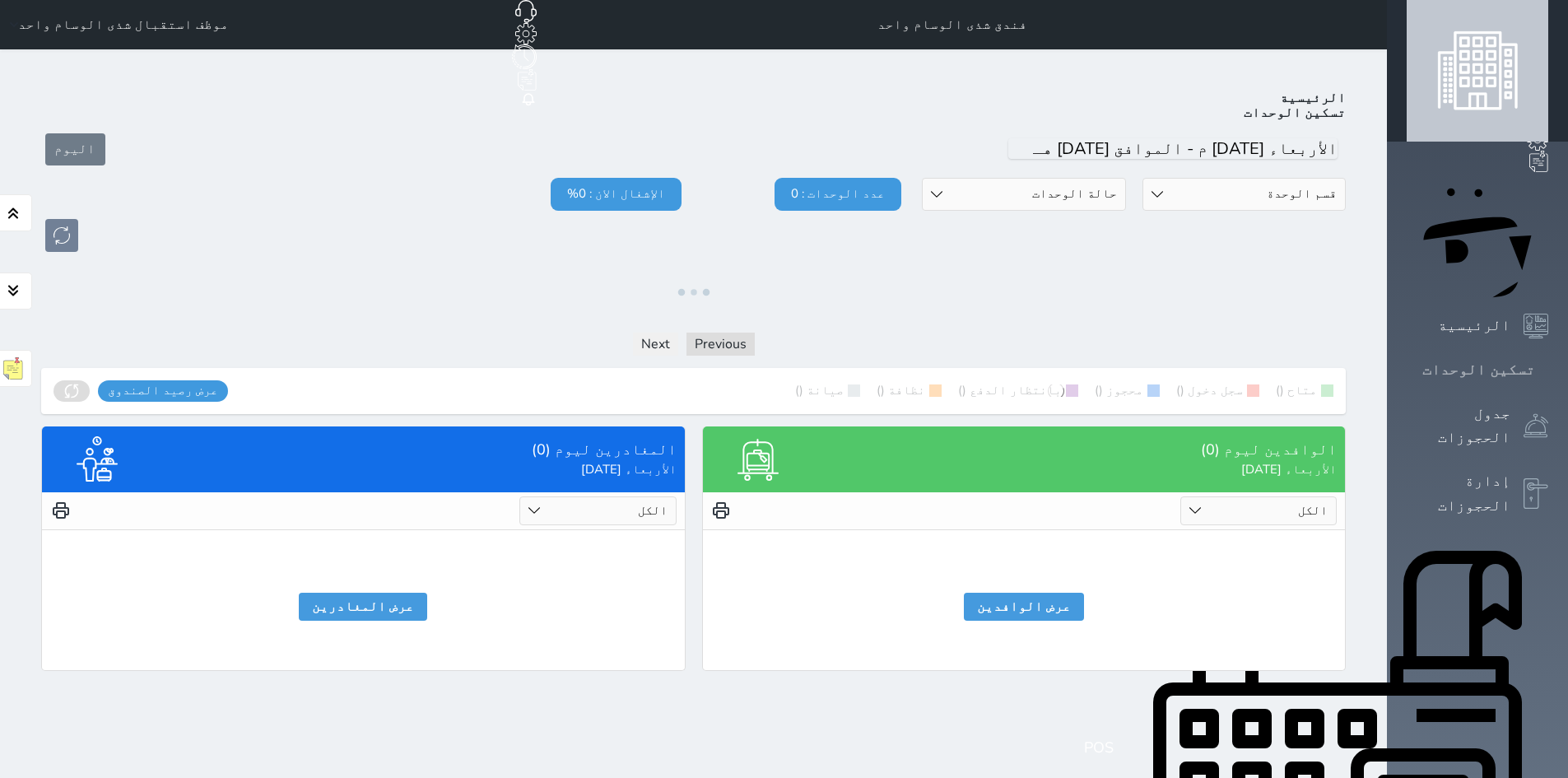 scroll, scrollTop: 12, scrollLeft: 0, axis: vertical 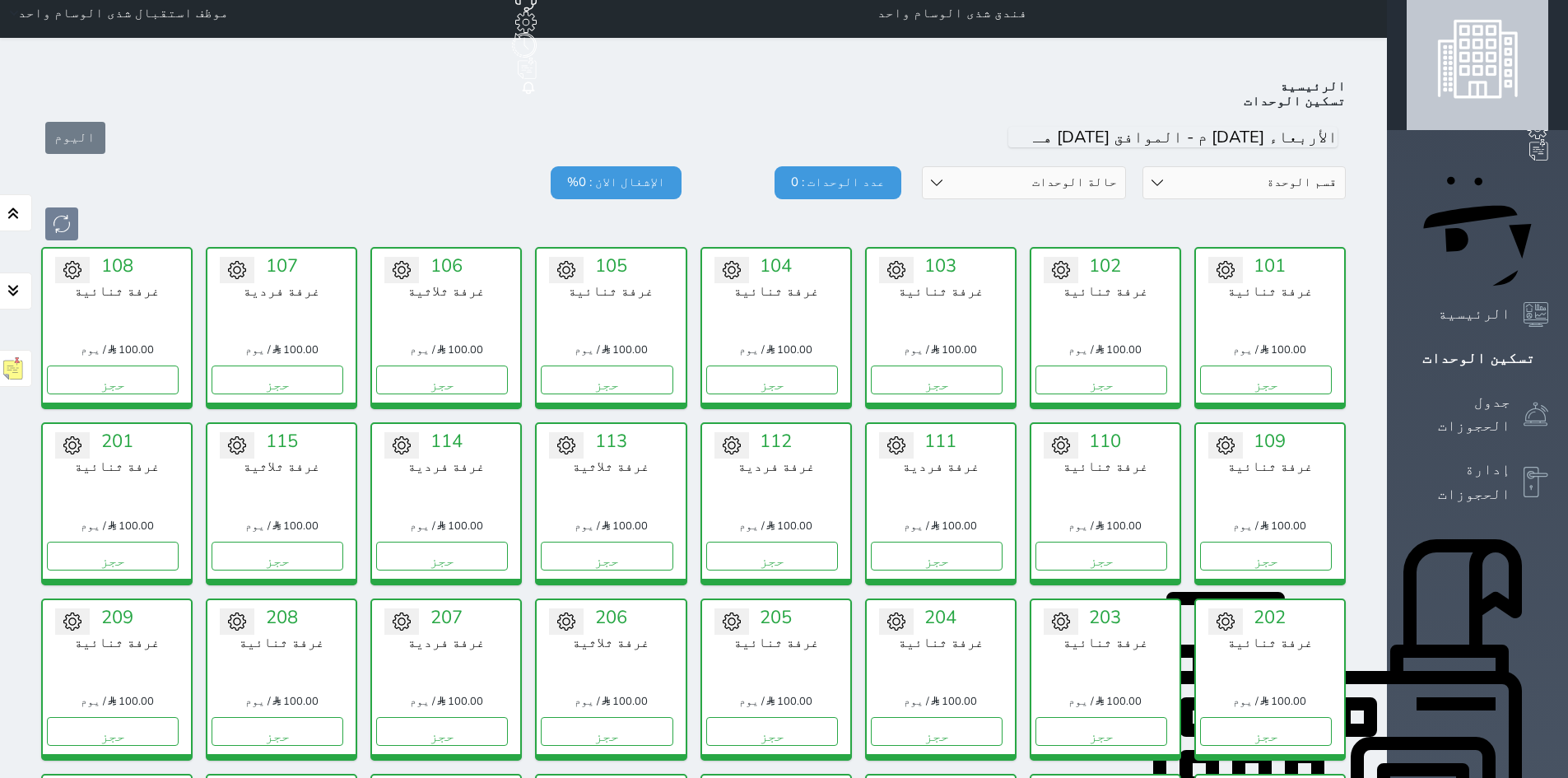 click 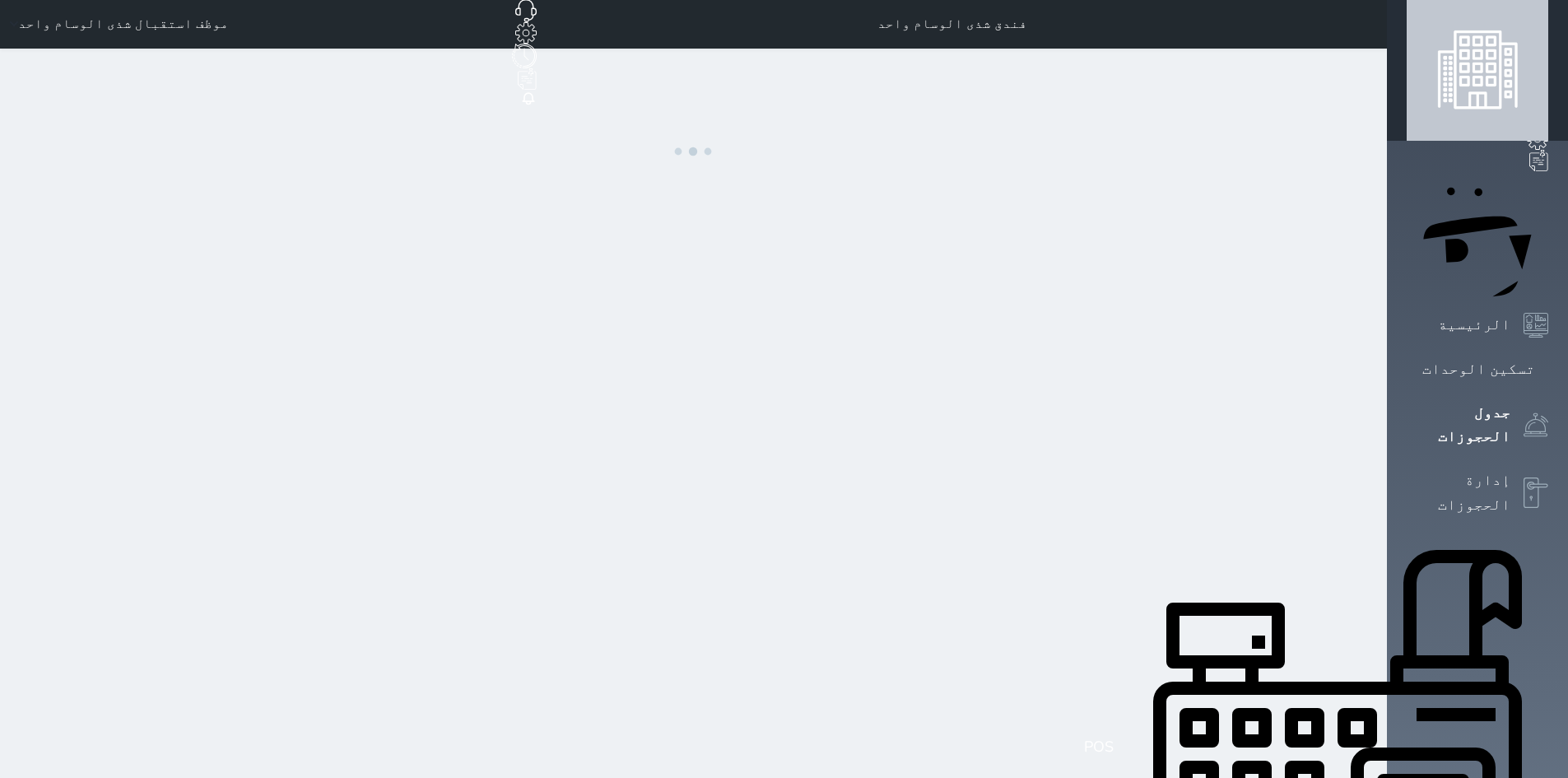 scroll, scrollTop: 0, scrollLeft: 0, axis: both 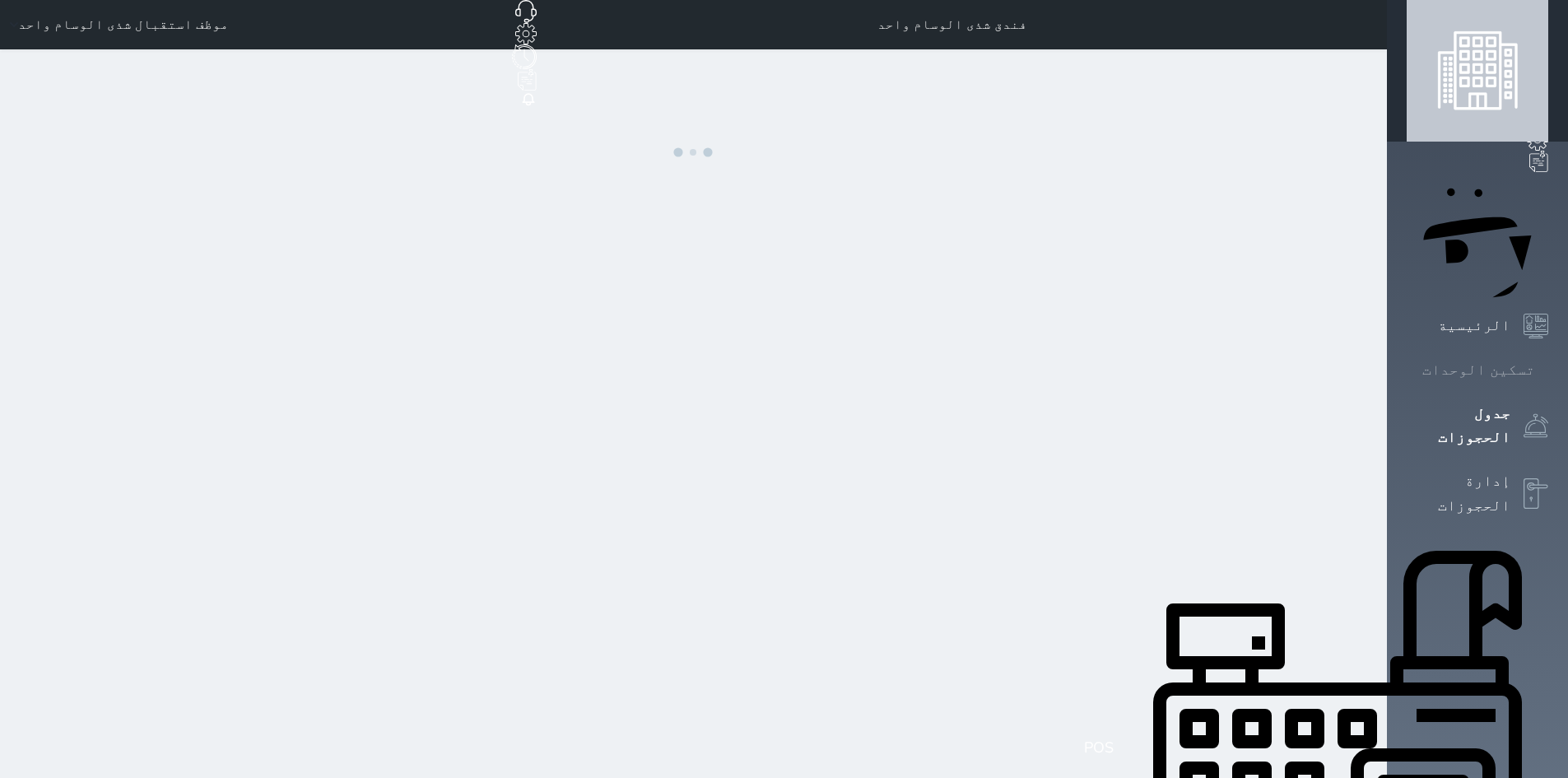 click on "تسكين الوحدات" at bounding box center (1478, 370) 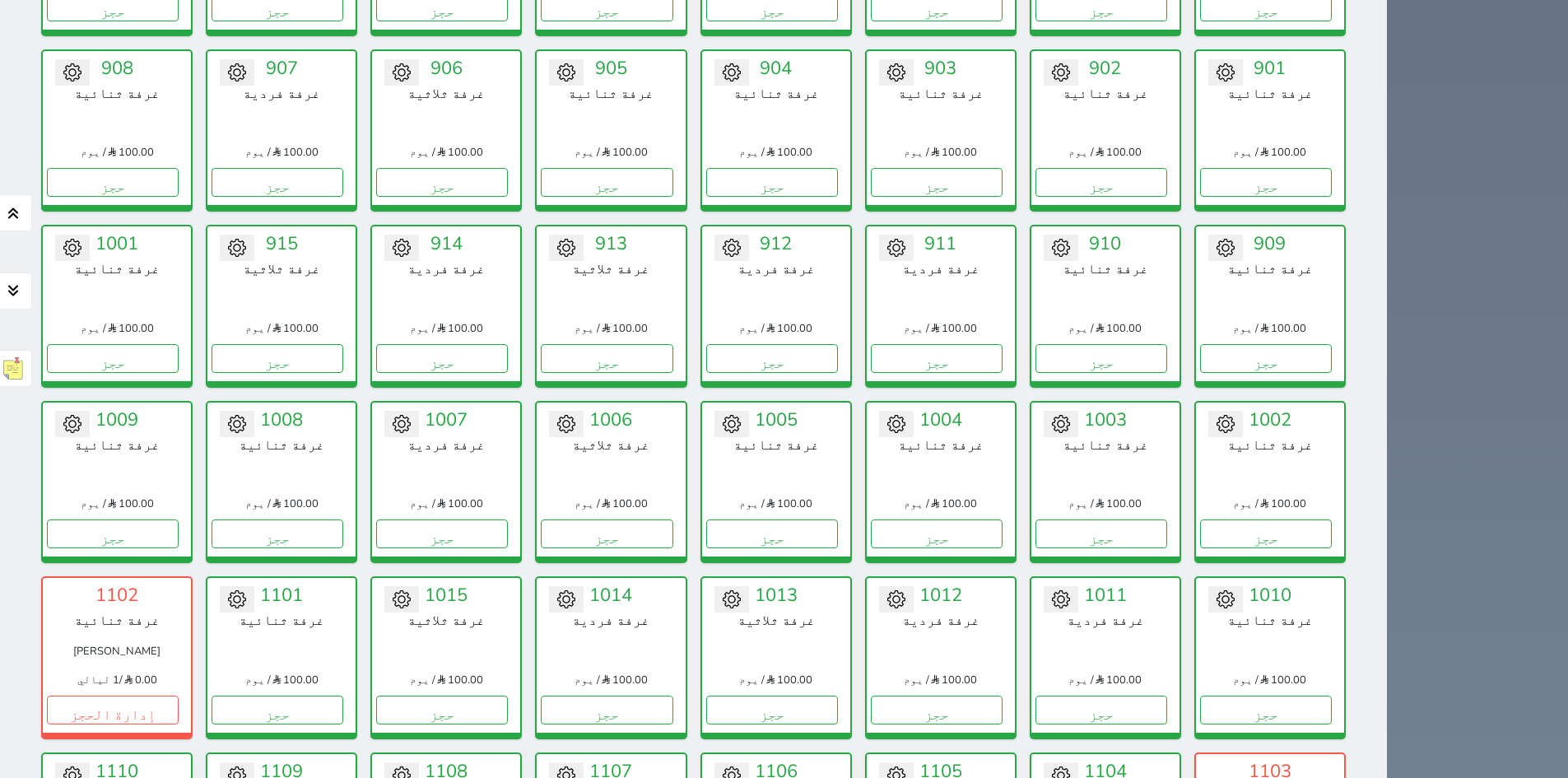 scroll, scrollTop: 3028, scrollLeft: 0, axis: vertical 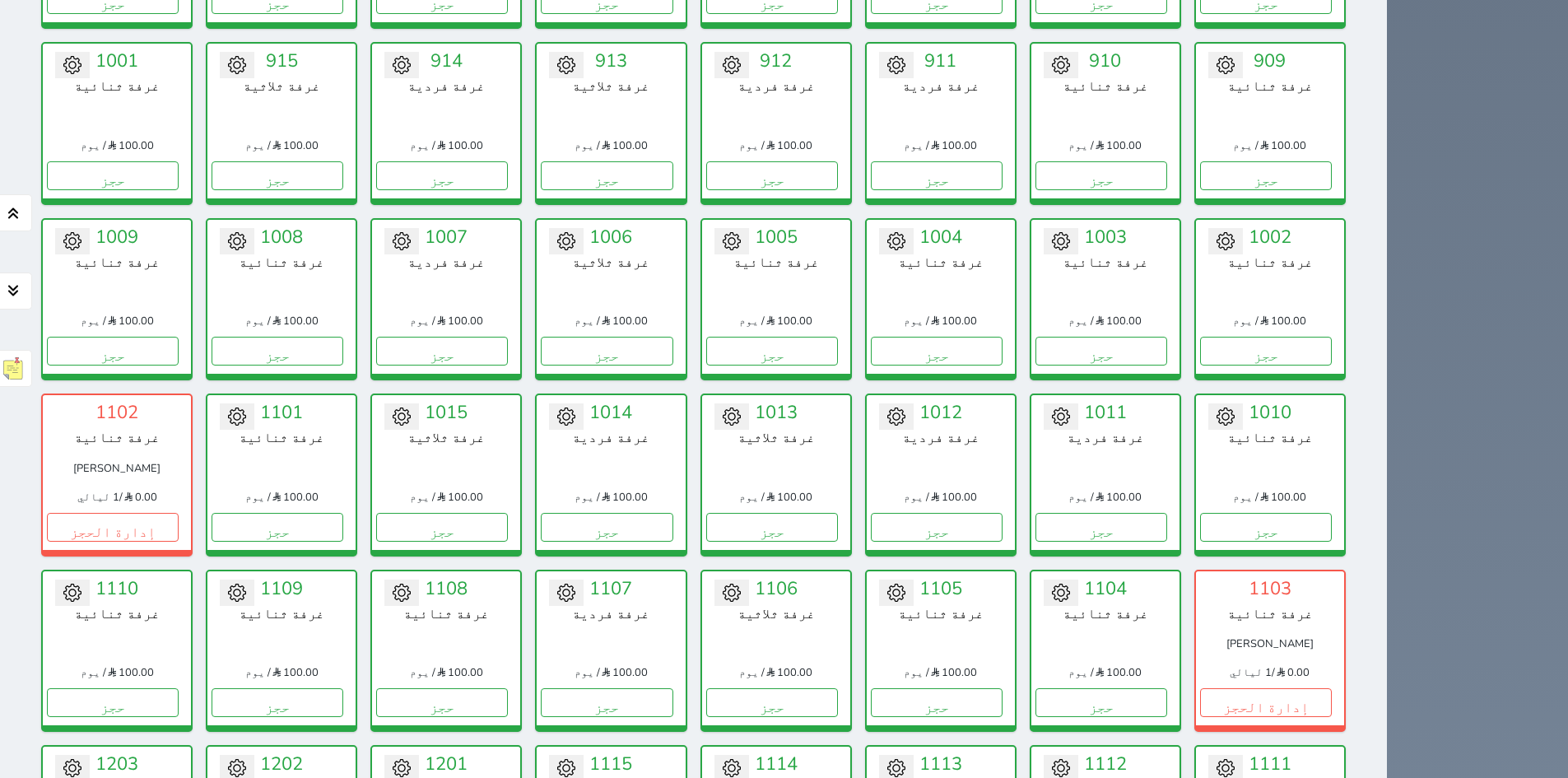 drag, startPoint x: 82, startPoint y: 440, endPoint x: 30, endPoint y: 385, distance: 75.69016 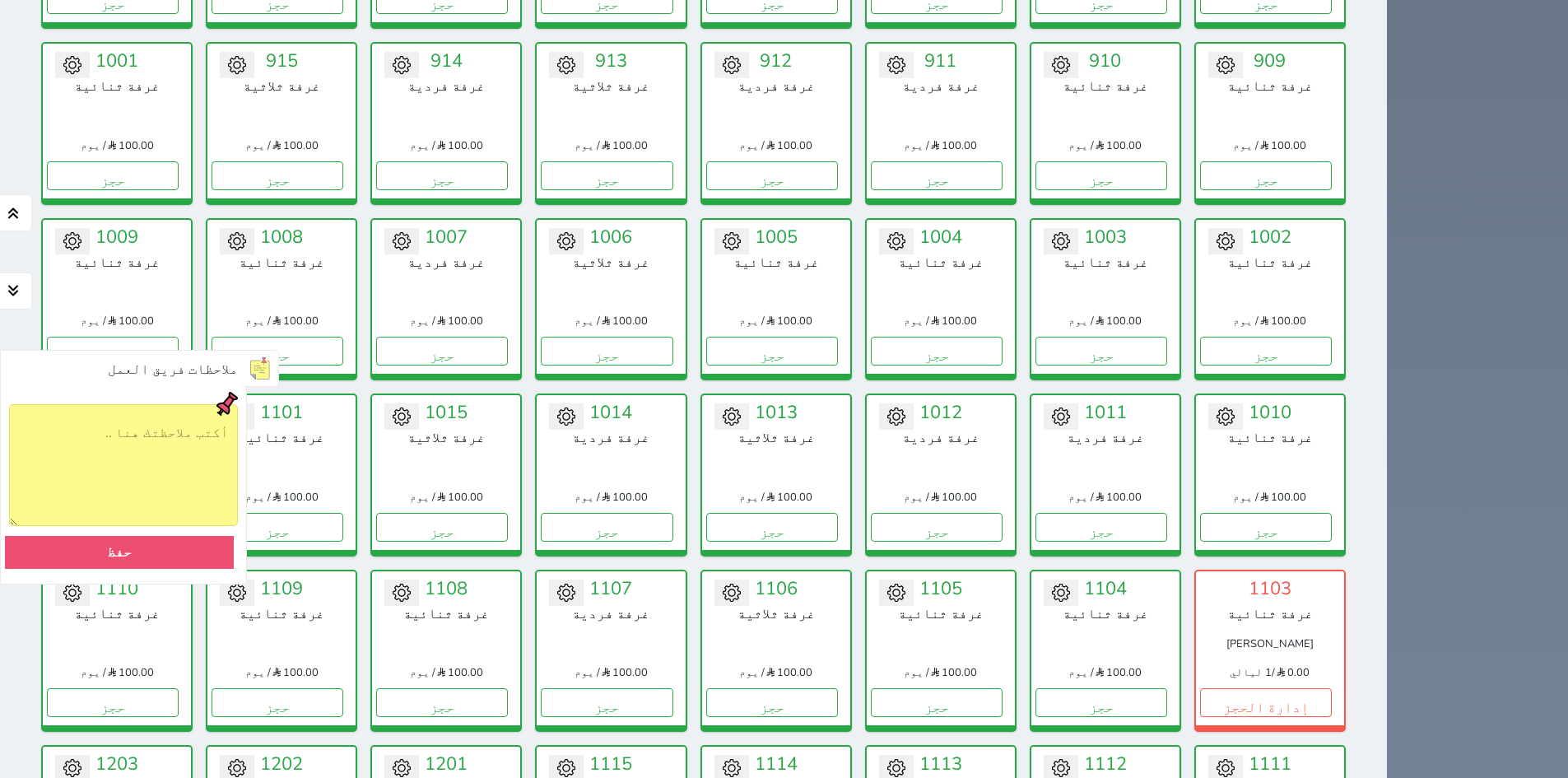 click at bounding box center (260, 368) 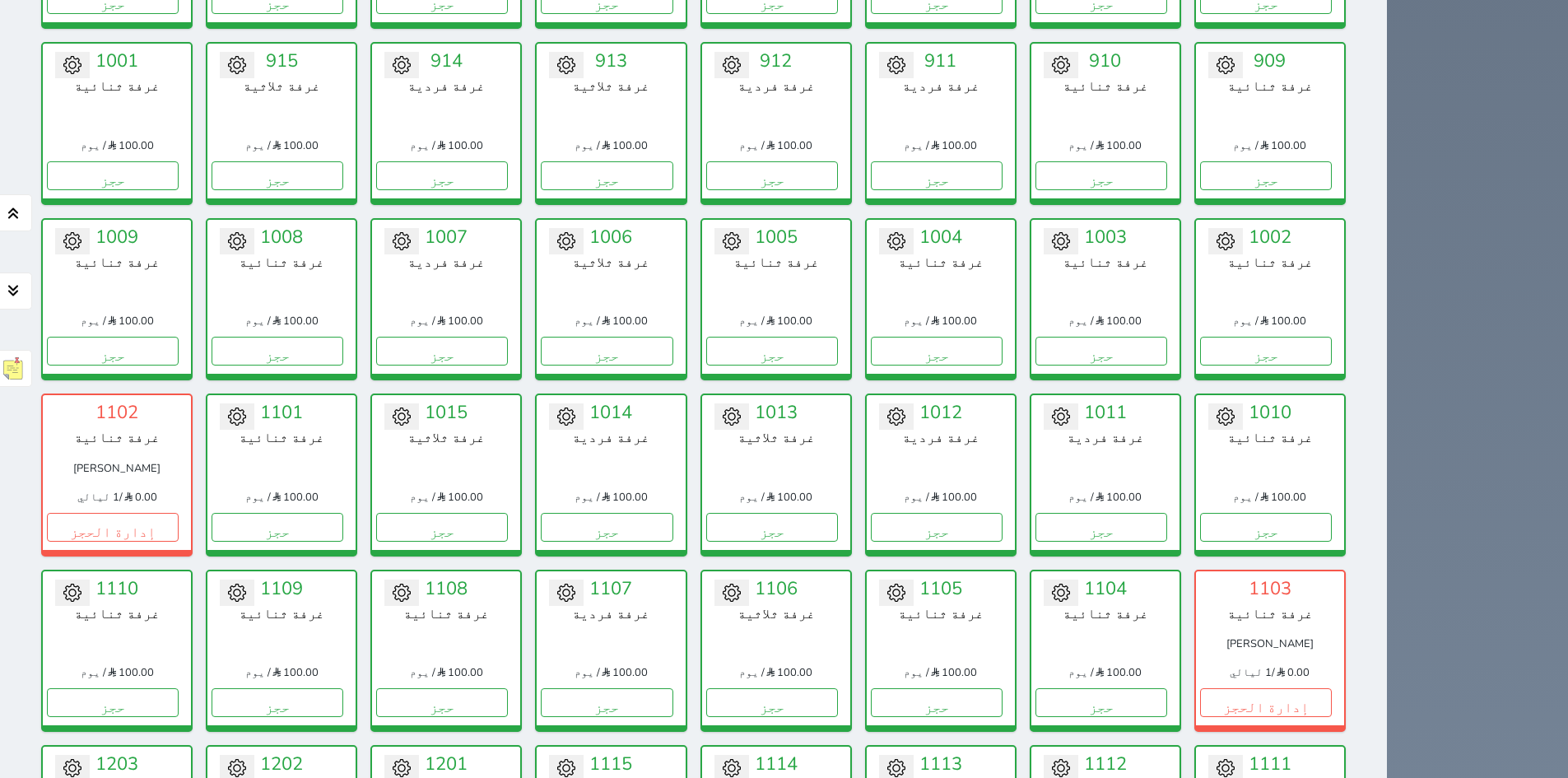 click on "1102   غرفة ثنائية
محمد خربوش
0.00
/   1 ليالي           إدارة الحجز" at bounding box center [117, 474] 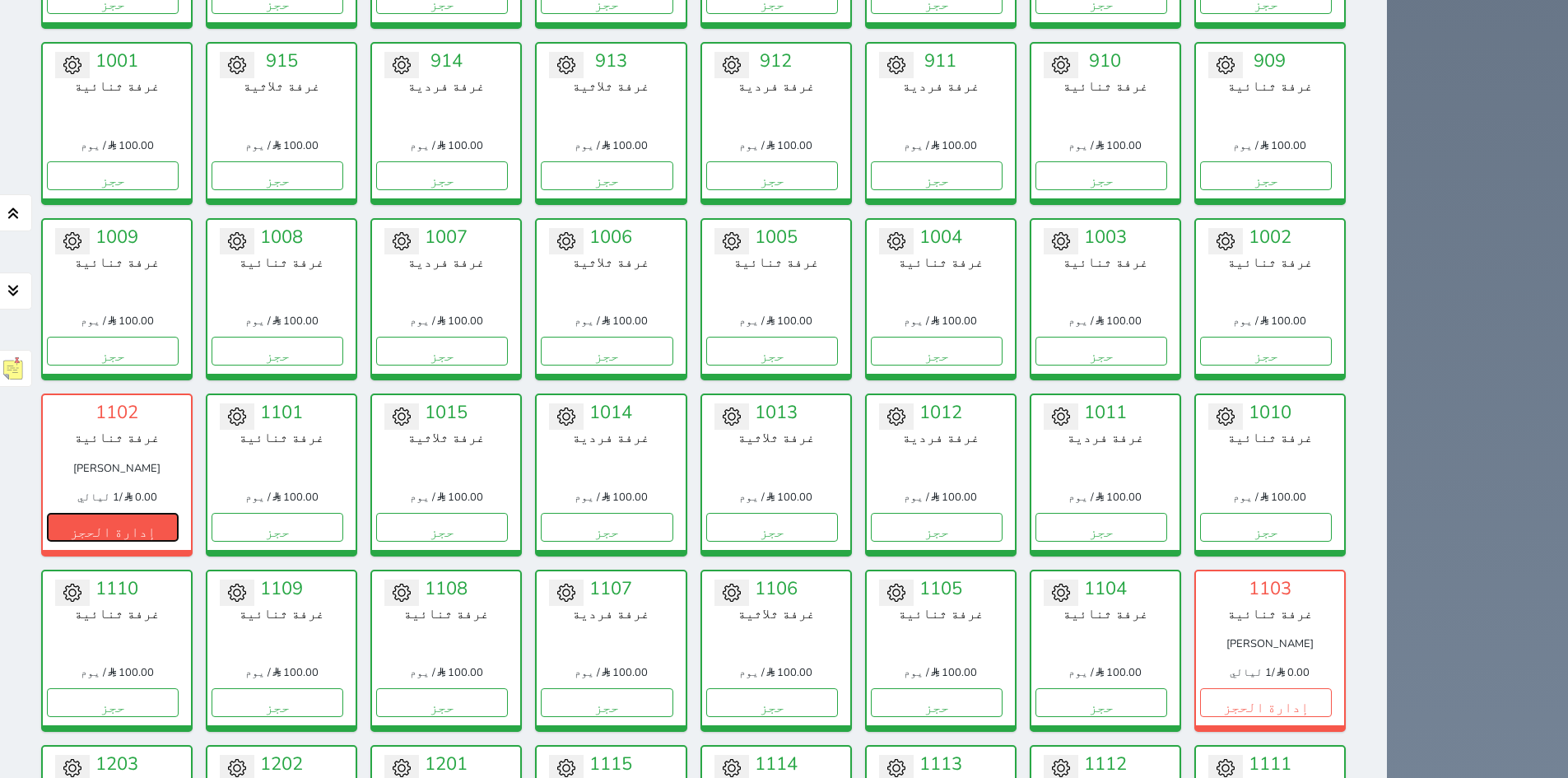 click on "إدارة الحجز" at bounding box center (113, 527) 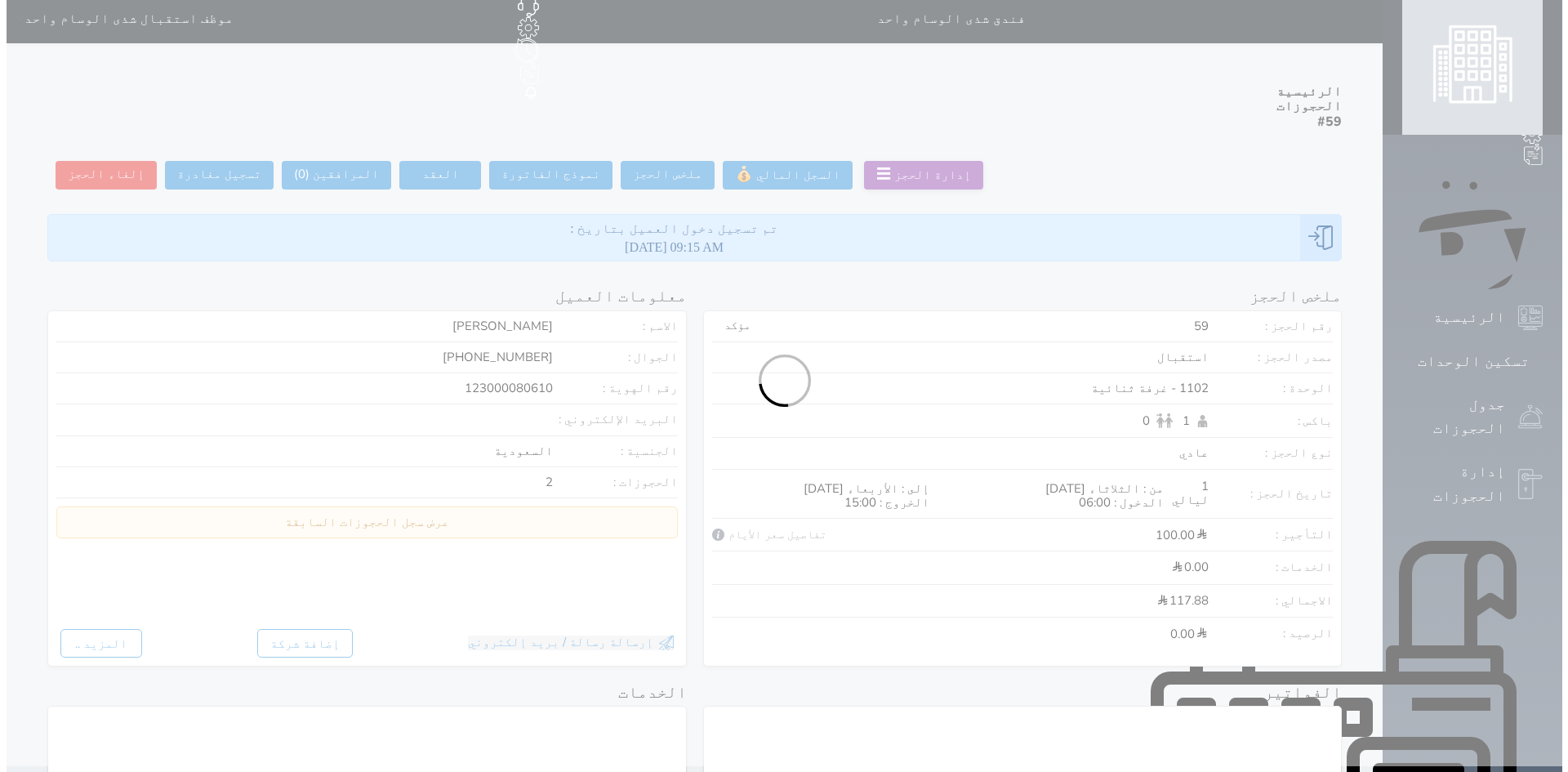 scroll, scrollTop: 0, scrollLeft: 0, axis: both 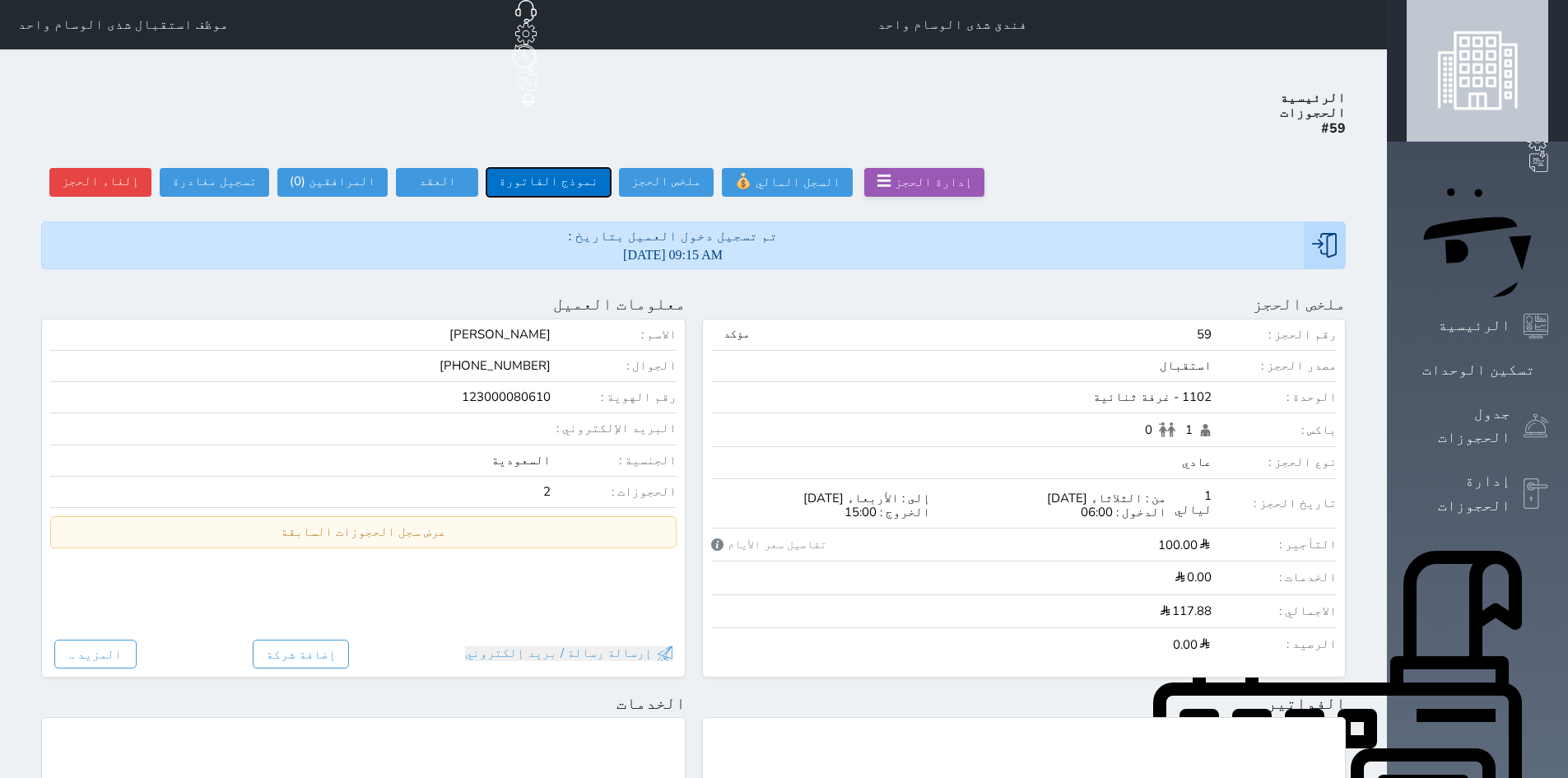click on "نموذج الفاتورة" at bounding box center [548, 182] 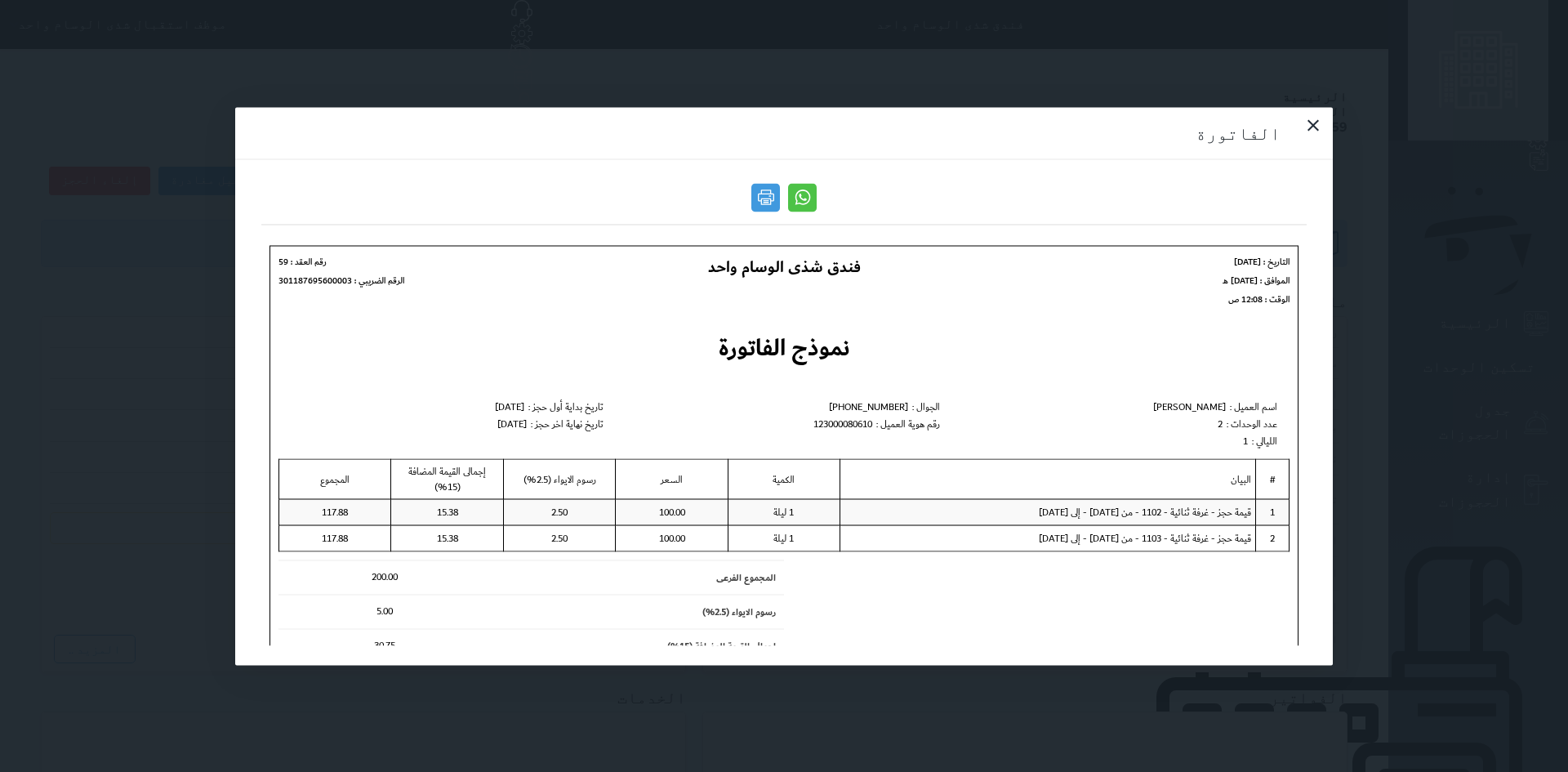 scroll, scrollTop: 0, scrollLeft: 0, axis: both 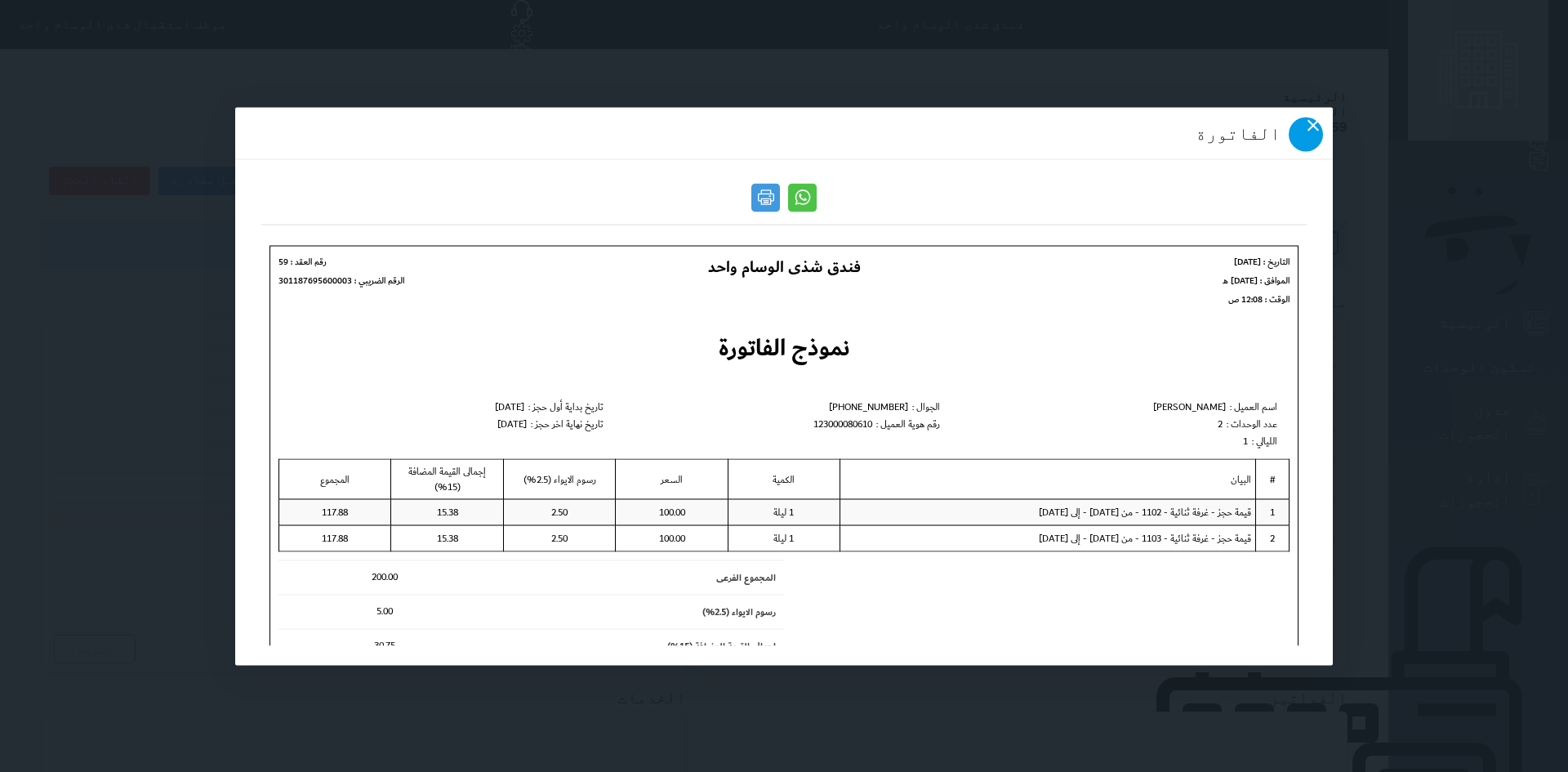 click 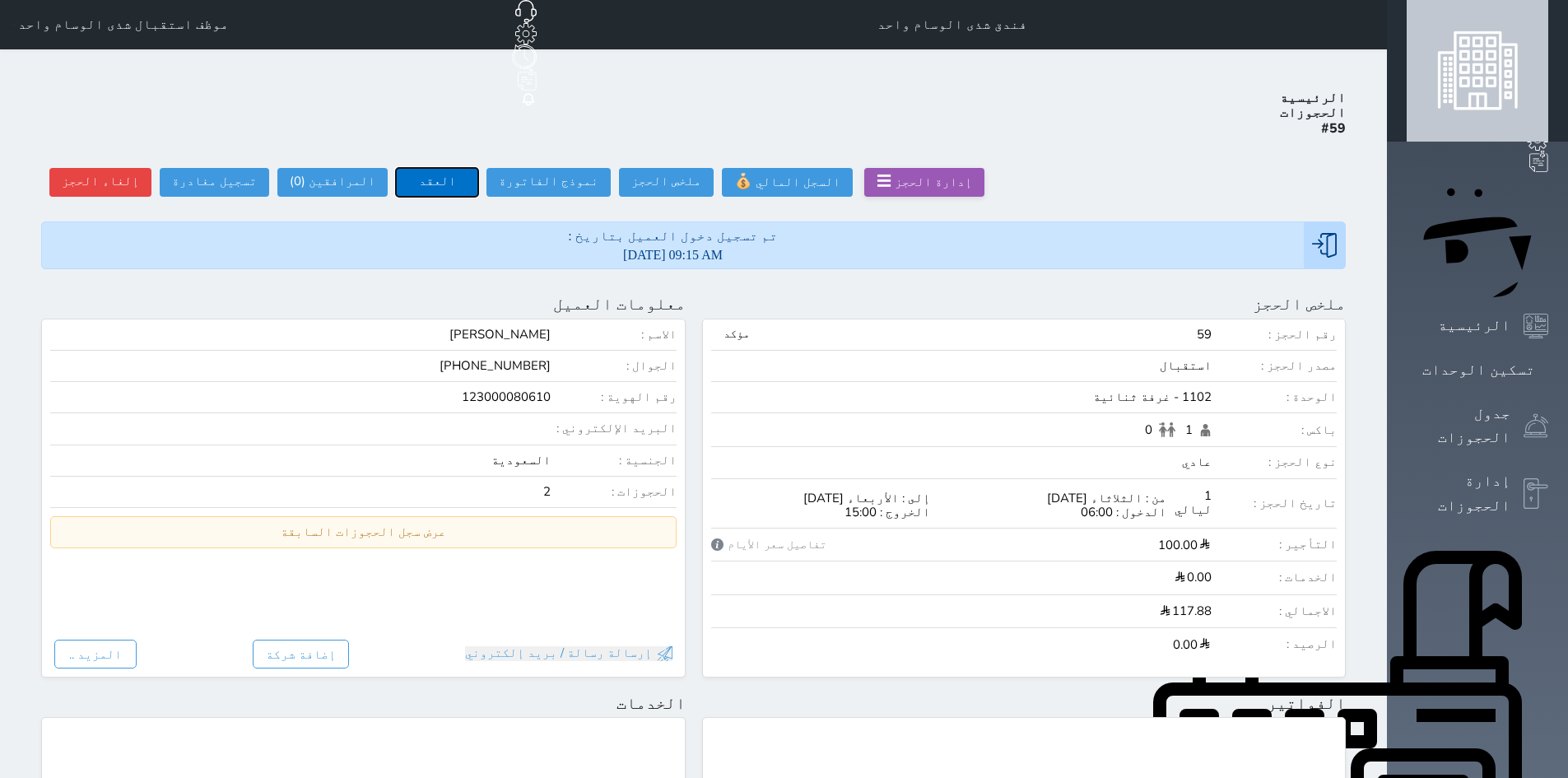 click on "العقد" at bounding box center (437, 182) 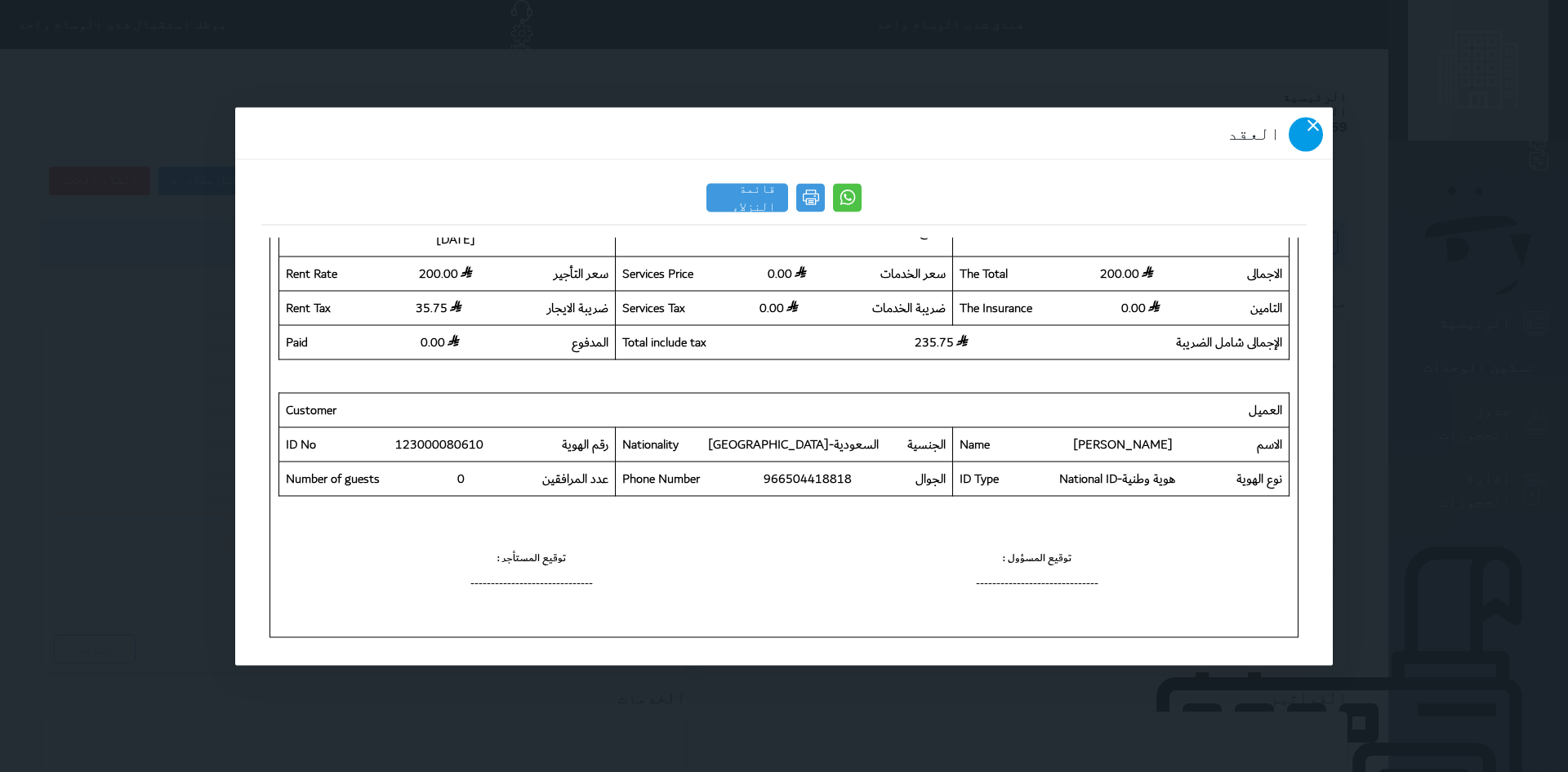 click 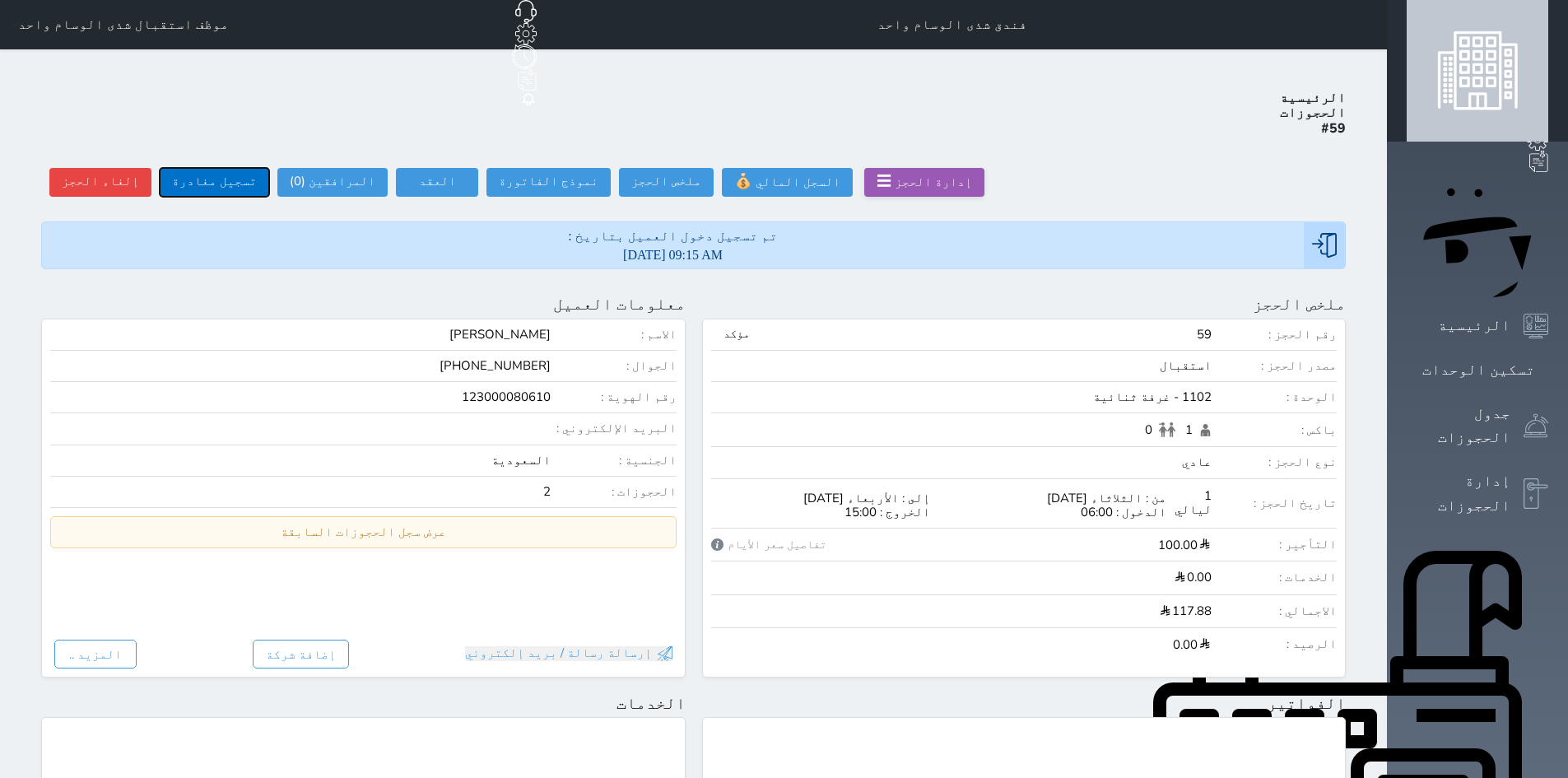 click on "تسجيل مغادرة" at bounding box center [214, 182] 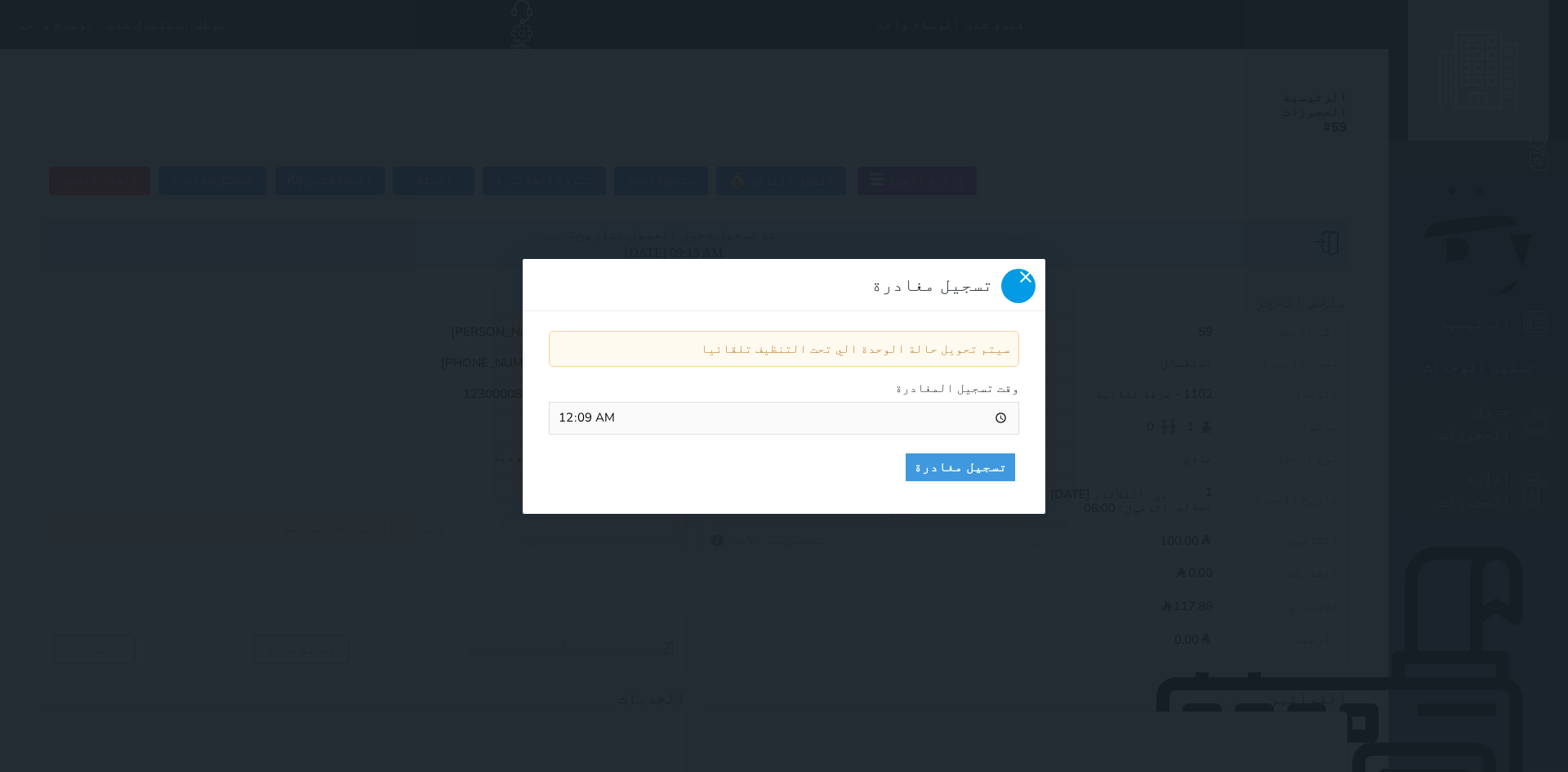 click 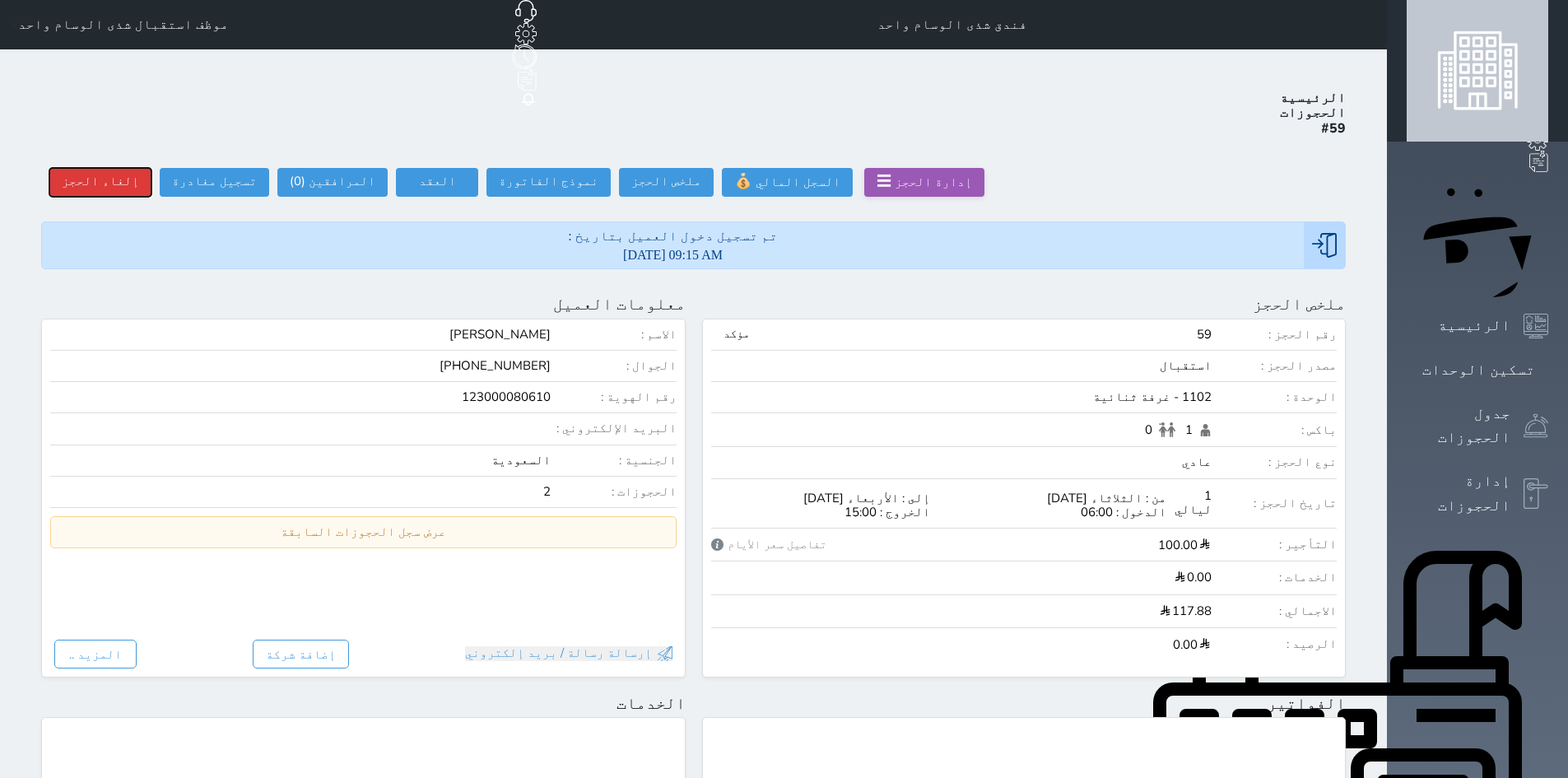 click on "إلغاء الحجز" at bounding box center (100, 182) 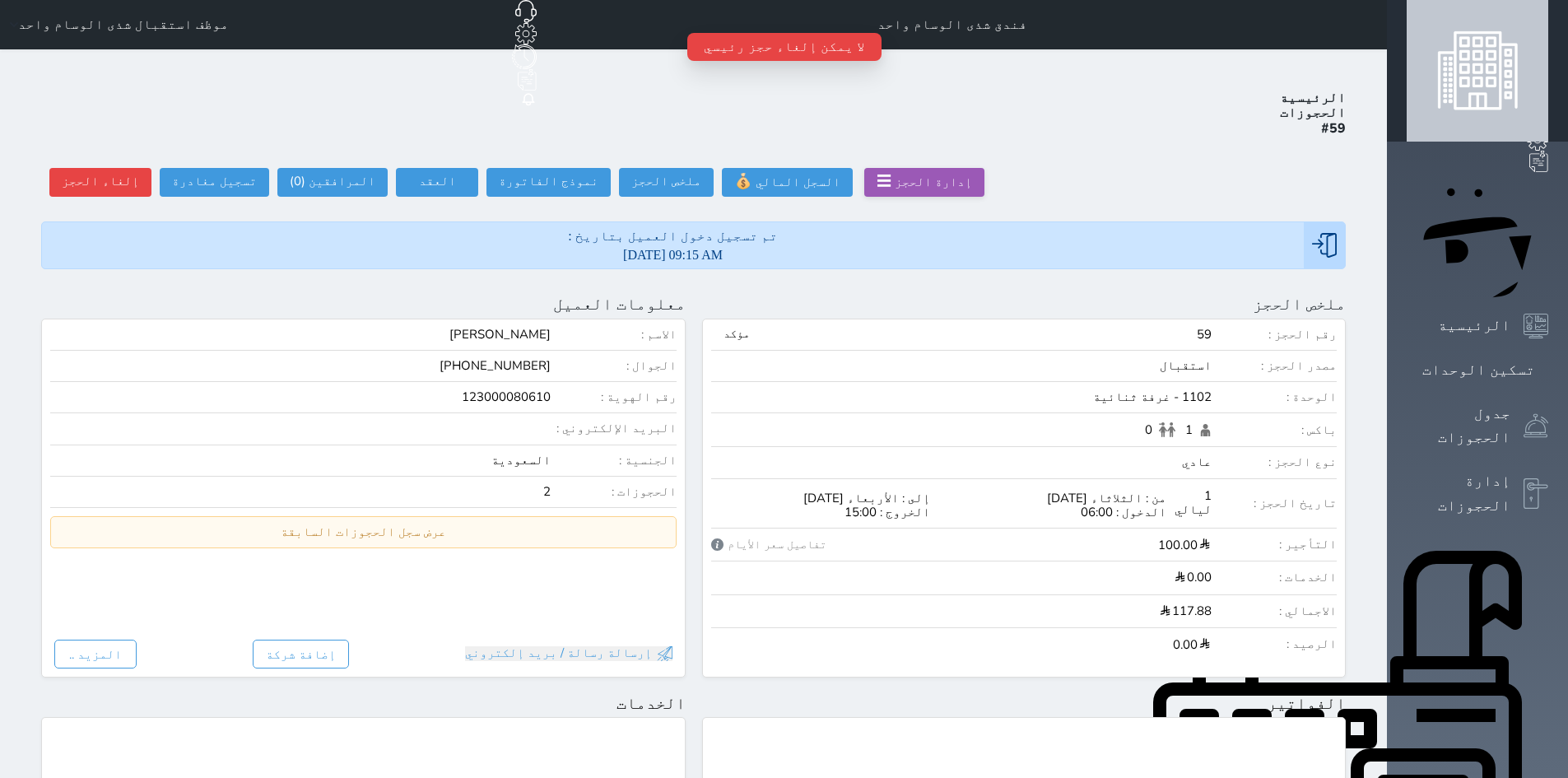 click on "الرئيسية   الحجوزات   #59         إدارة الحجز   ☰   السجل المالي   💰         ملخص الحجز         ملخص الحجز                         نموذج الفاتورة         الفاتورة                       العقد         العقد                         قائمة النزلاء             العقود الموقعه #59
العقود الموقعه (0)
#   تاريخ التوقيع   الاجرائات         المرافقين (0)         المرافقين                 البحث عن المرافقين :        الاسم       رقم الهوية       البريد الإلكتروني       الجوال           تغيير العميل              الاسم *     الجنس    اختر الجنس   ذكر انثى   تاريخ الميلاد *         تاريخ الميلاد الهجرى         صلة القرابة
اختر صلة القرابة   ابن ابنه زوجة   *" at bounding box center (693, 790) 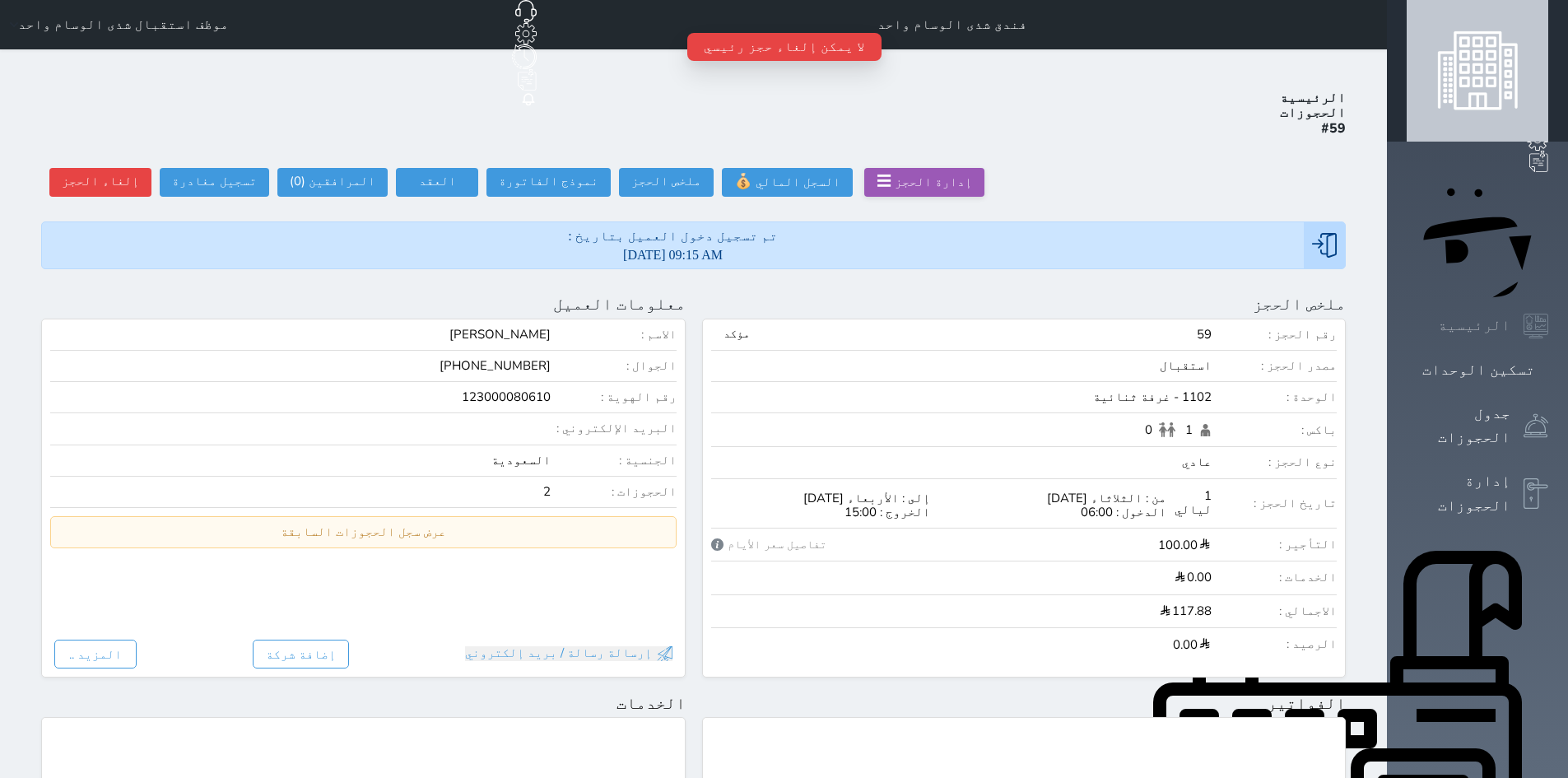click on "الرئيسية" at bounding box center [1474, 325] 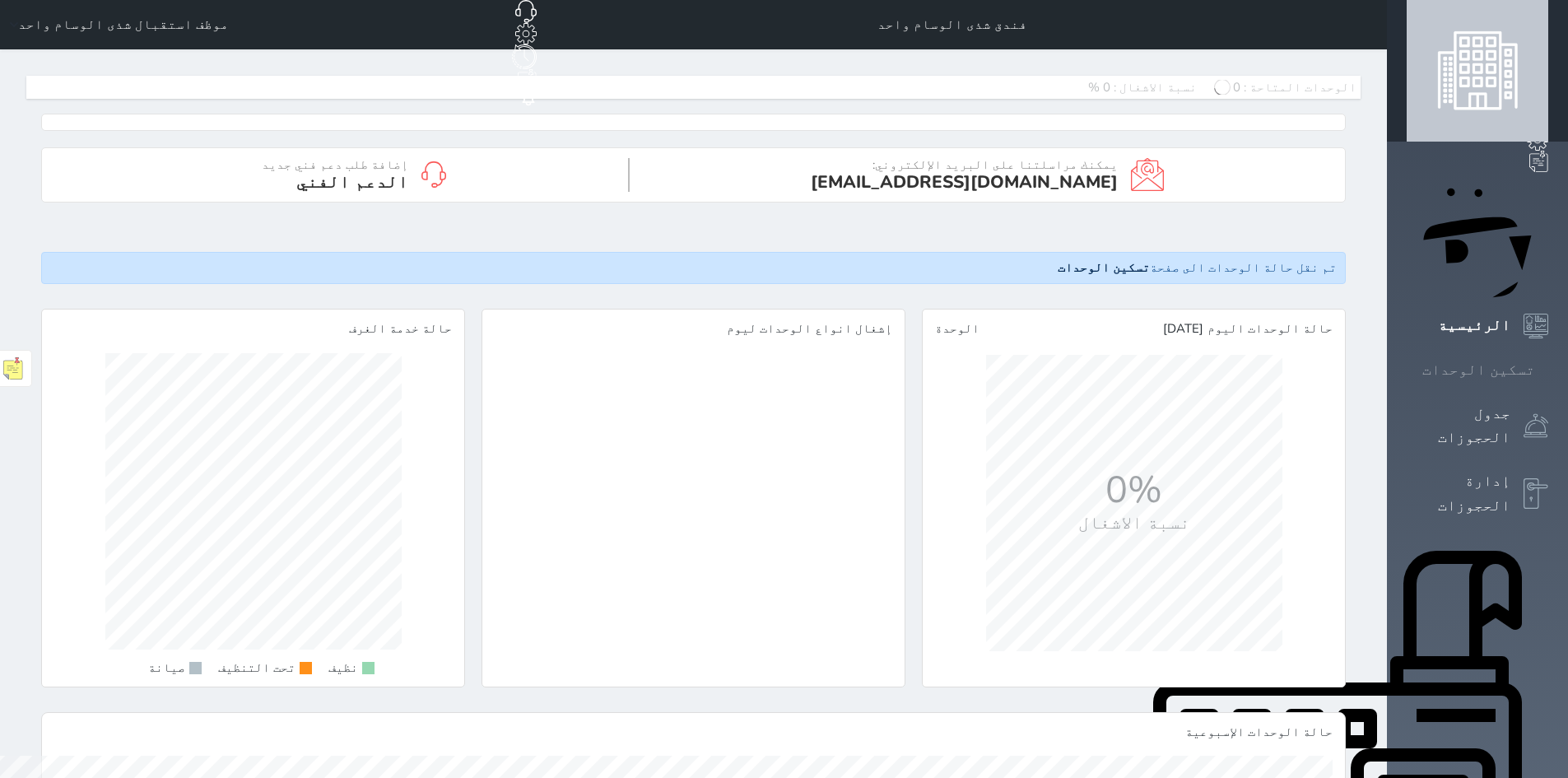 scroll, scrollTop: 822984, scrollLeft: 822674, axis: both 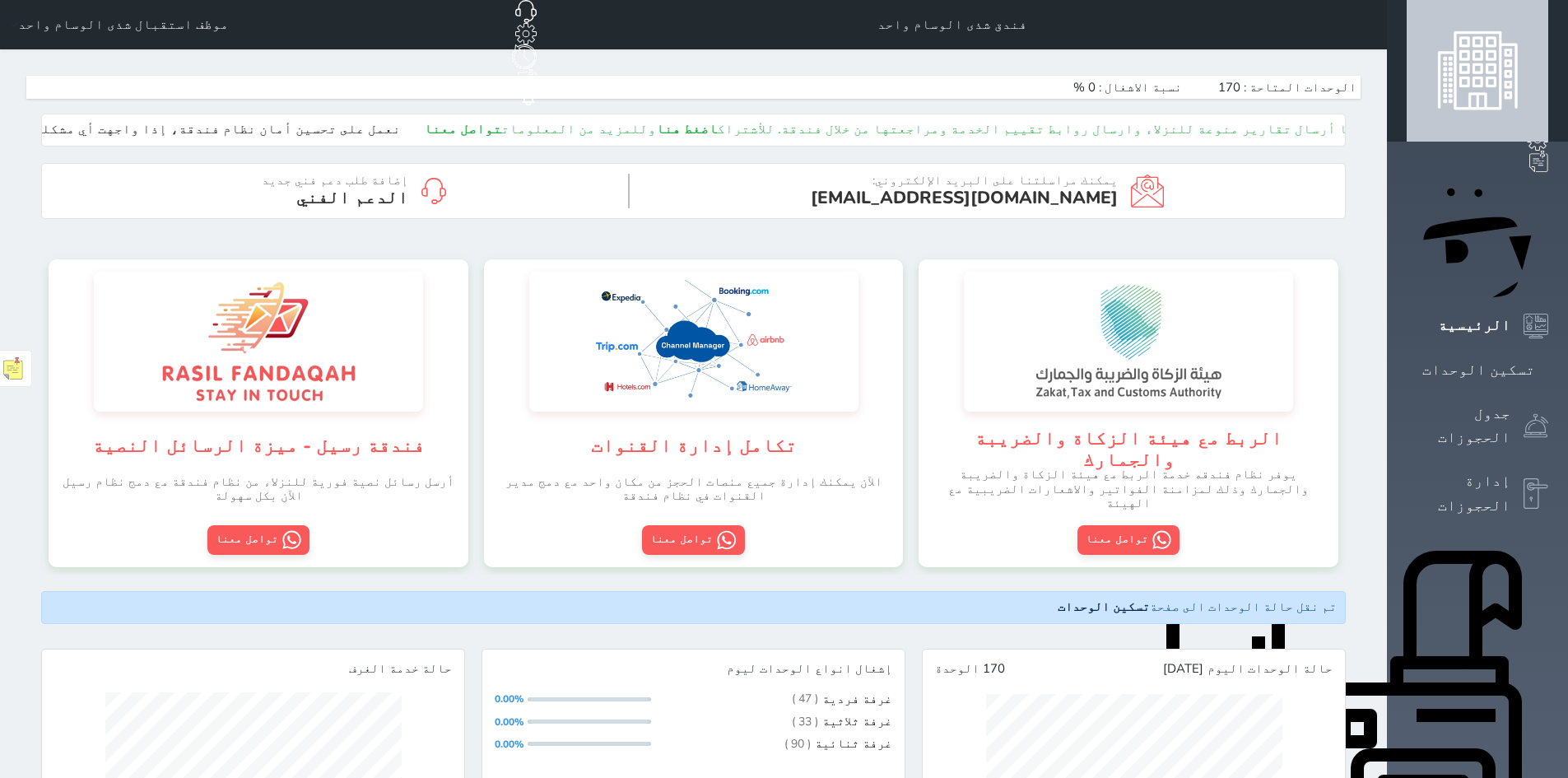 click on "حجز جماعي جديد   حجز جديد             الرئيسية     تسكين الوحدات     جدول الحجوزات     إدارة الحجوزات     POS     الإدارة المالية     العملاء     تقييمات العملاء     الوحدات     الخدمات     التقارير     الإعدادات     الدعم الفني" at bounding box center (1477, 1097) 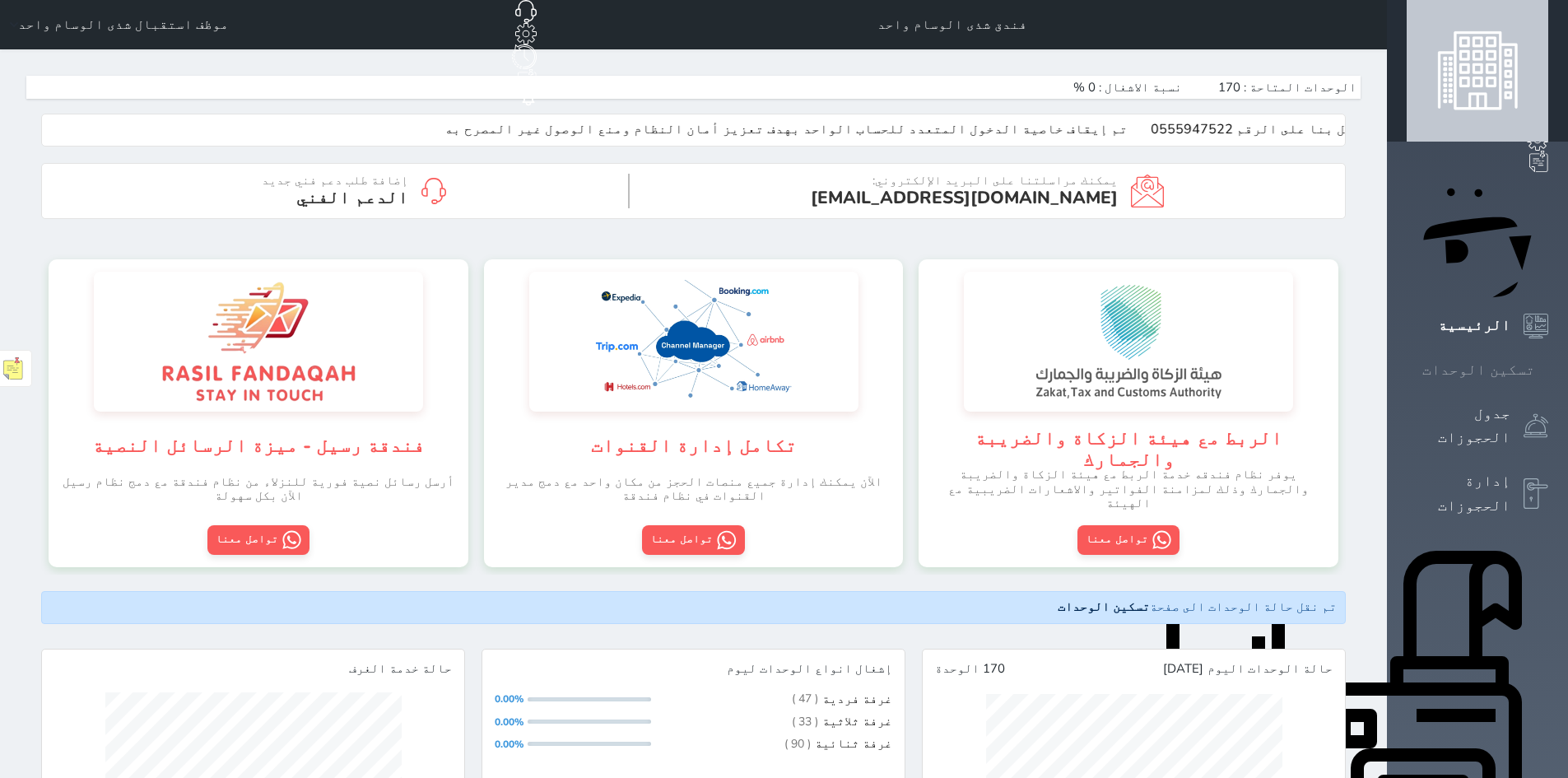 click 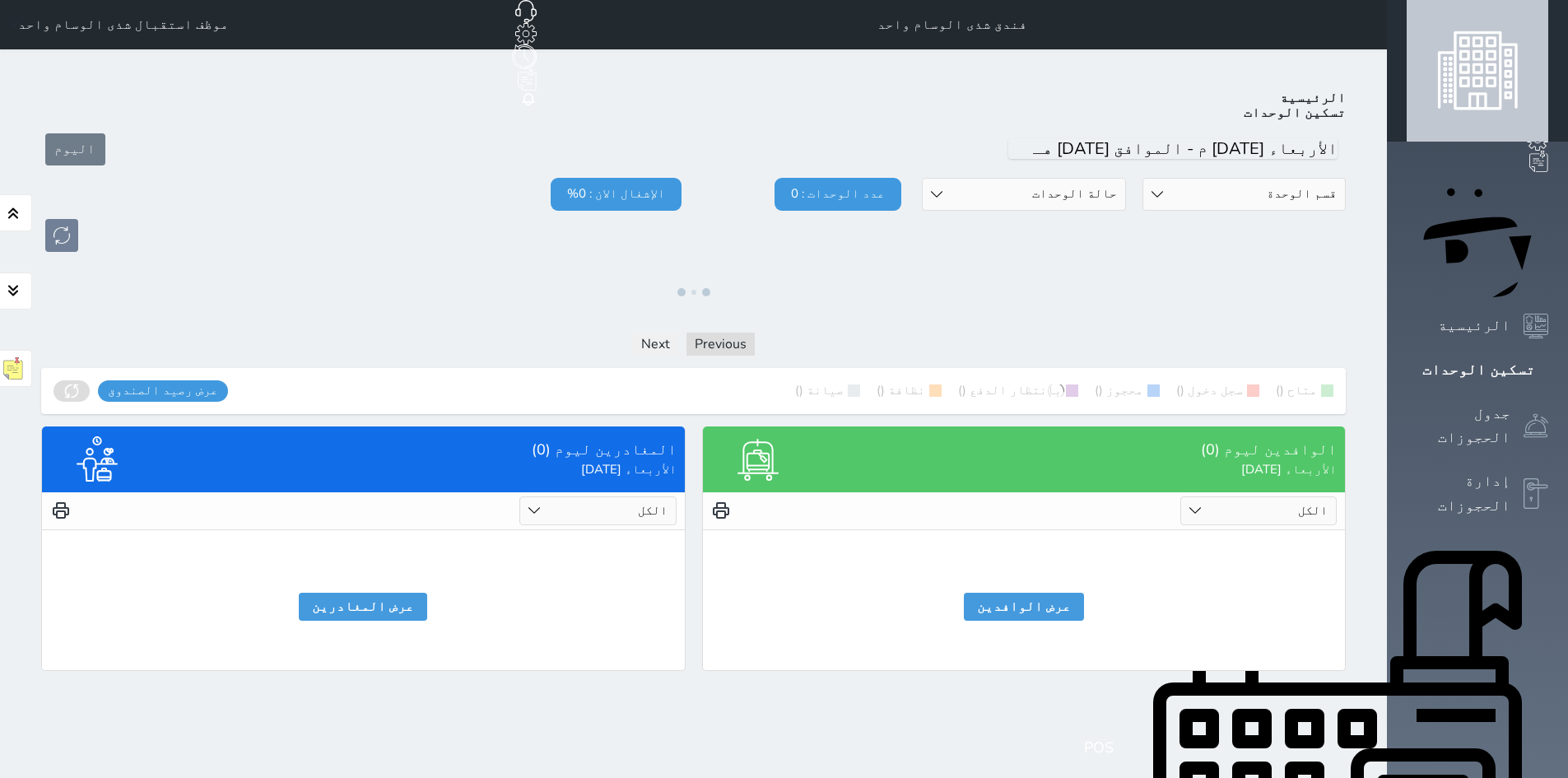 click on "حجز جماعي جديد   حجز جديد             الرئيسية     تسكين الوحدات     جدول الحجوزات     إدارة الحجوزات     POS     الإدارة المالية     العملاء     تقييمات العملاء     الوحدات     الخدمات     التقارير     الإعدادات     الدعم الفني" at bounding box center (1477, 678) 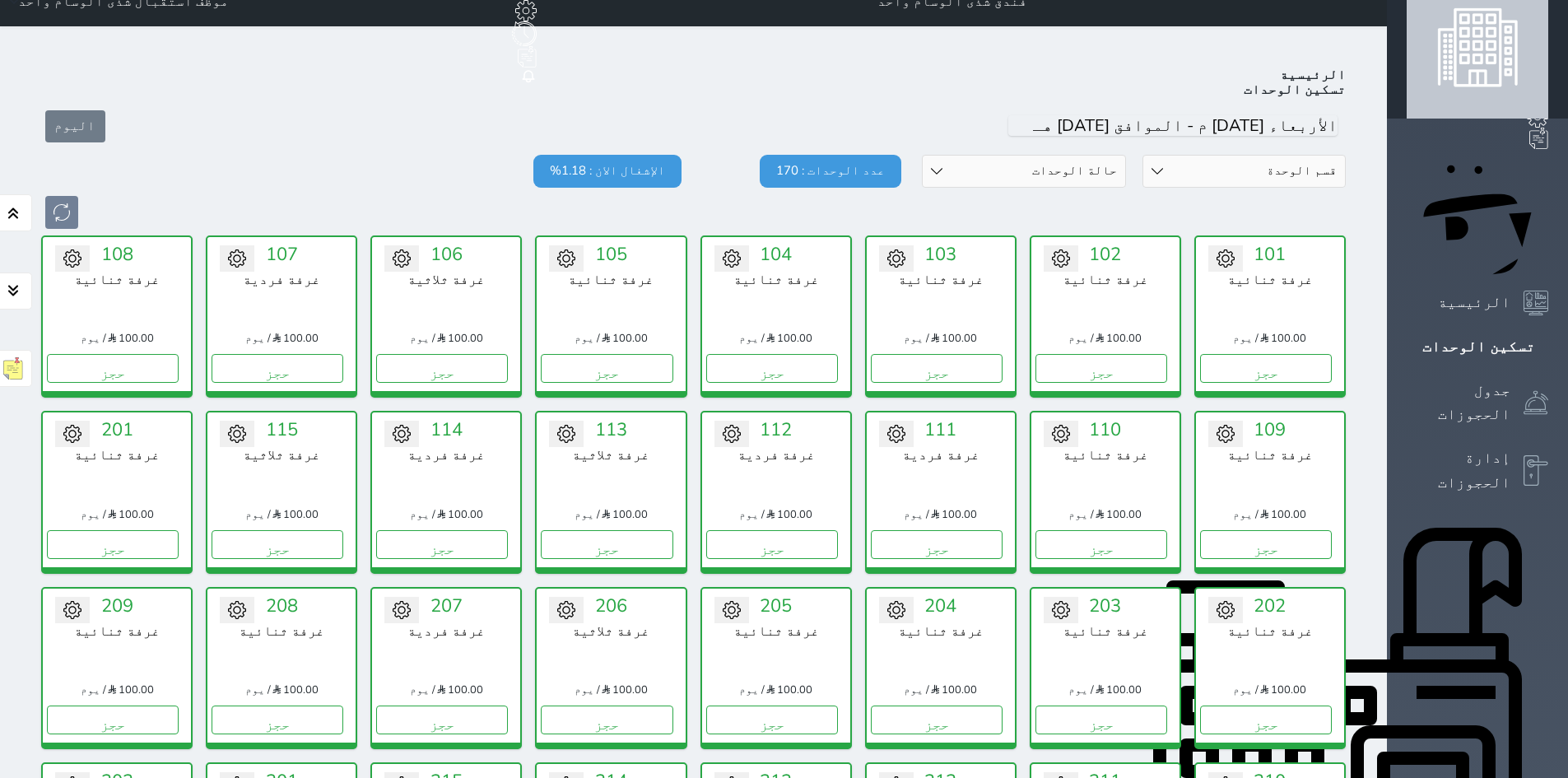 scroll, scrollTop: 0, scrollLeft: 0, axis: both 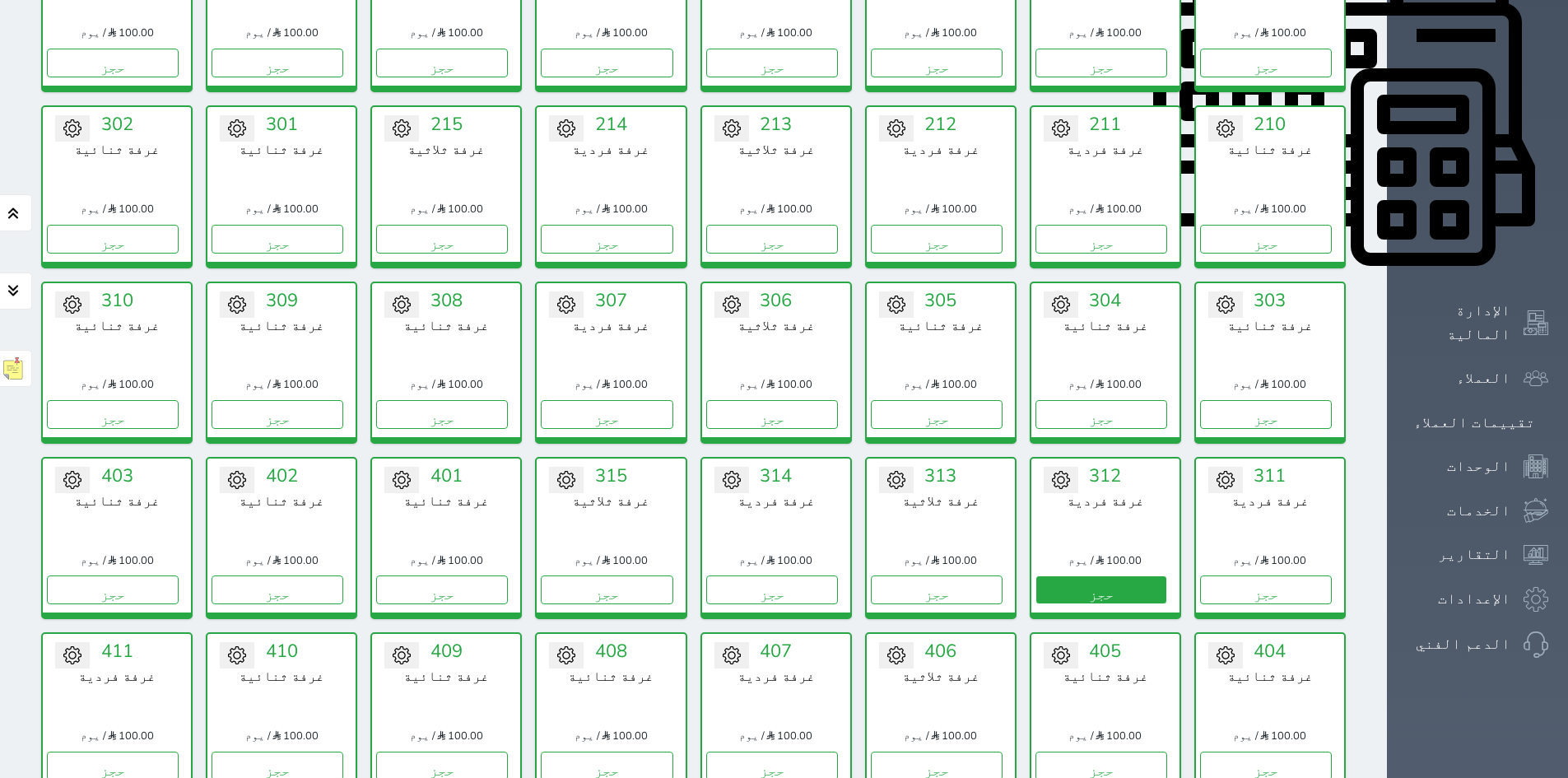 drag, startPoint x: 1205, startPoint y: 603, endPoint x: 1122, endPoint y: 547, distance: 100.12492 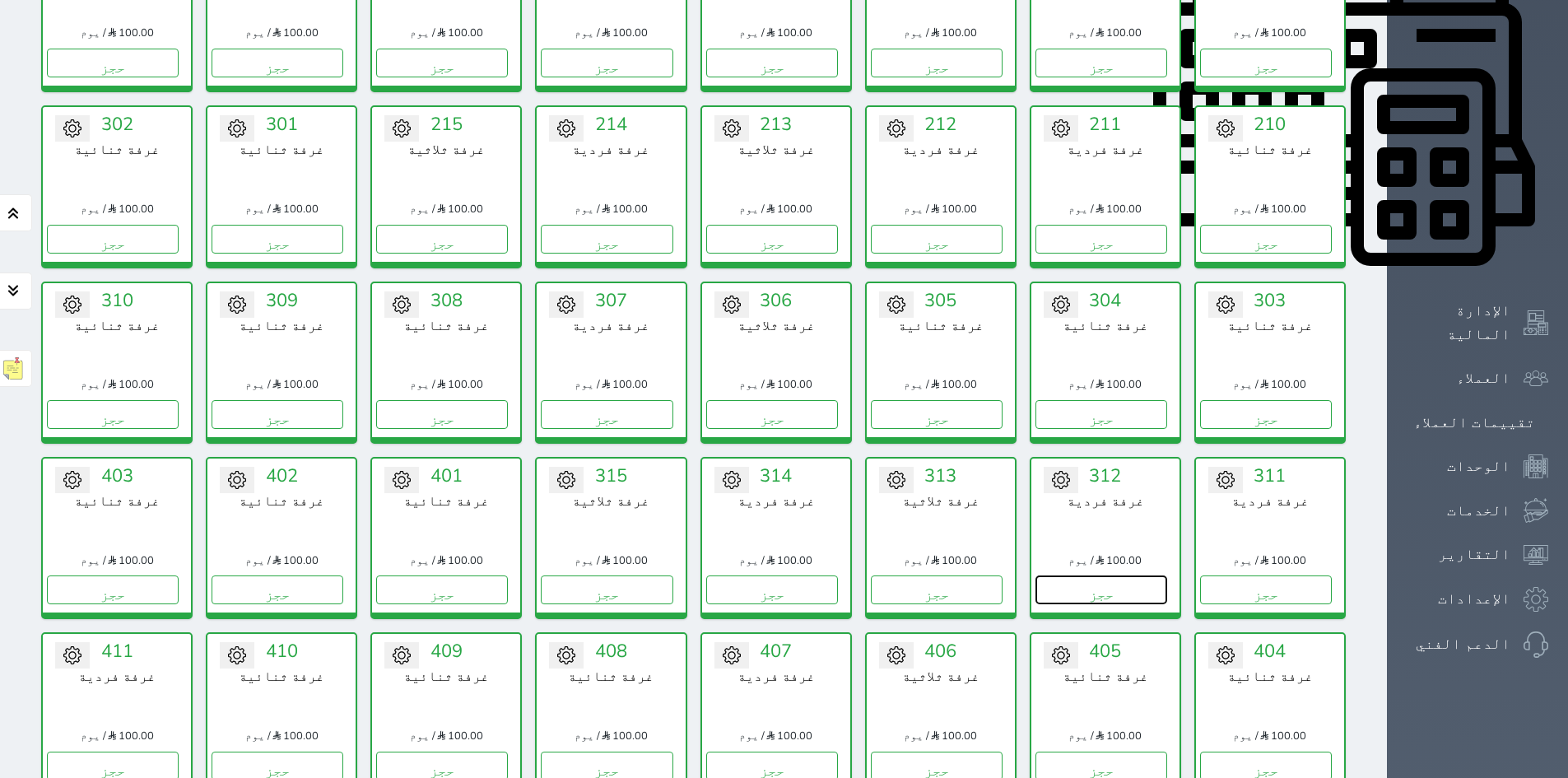 click on "تحويل لتحت الصيانة
تحويل لتحت التنظيف
312   غرفة فردية
100.00
/ يوم       حجز" at bounding box center [1105, 538] 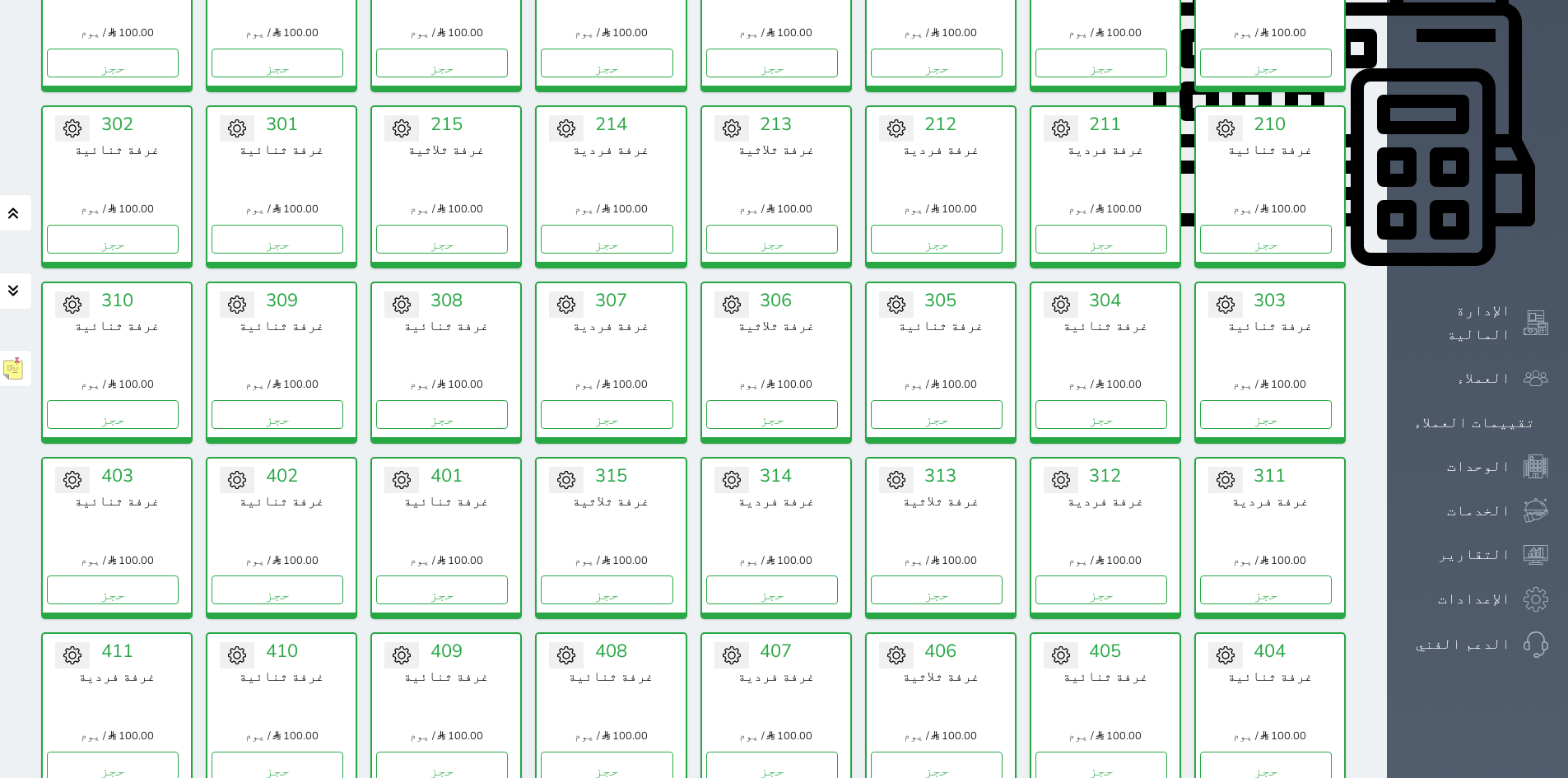 drag, startPoint x: 1140, startPoint y: 417, endPoint x: 196, endPoint y: 147, distance: 981.8533 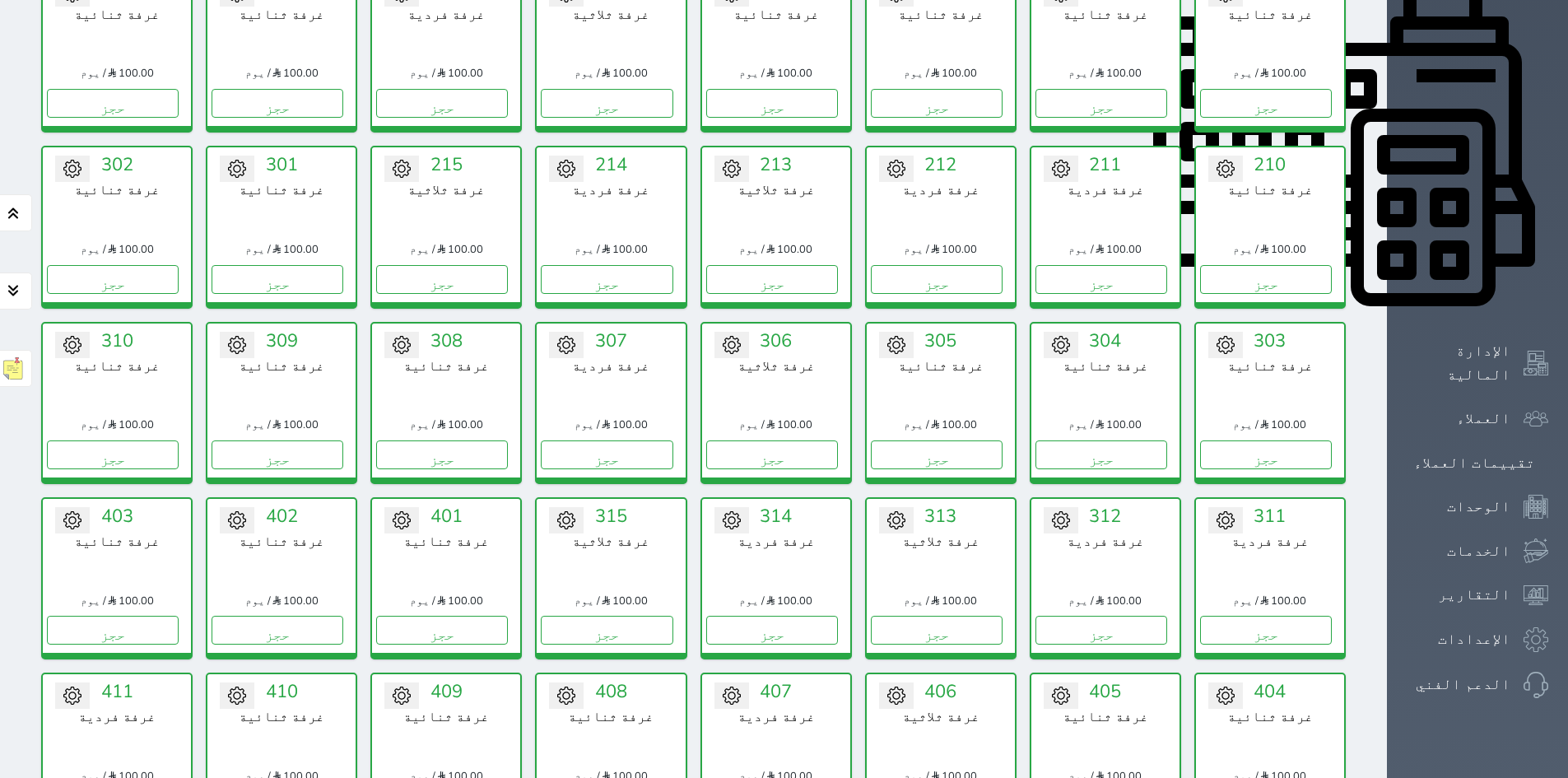 drag, startPoint x: 77, startPoint y: 683, endPoint x: 299, endPoint y: 492, distance: 292.85662 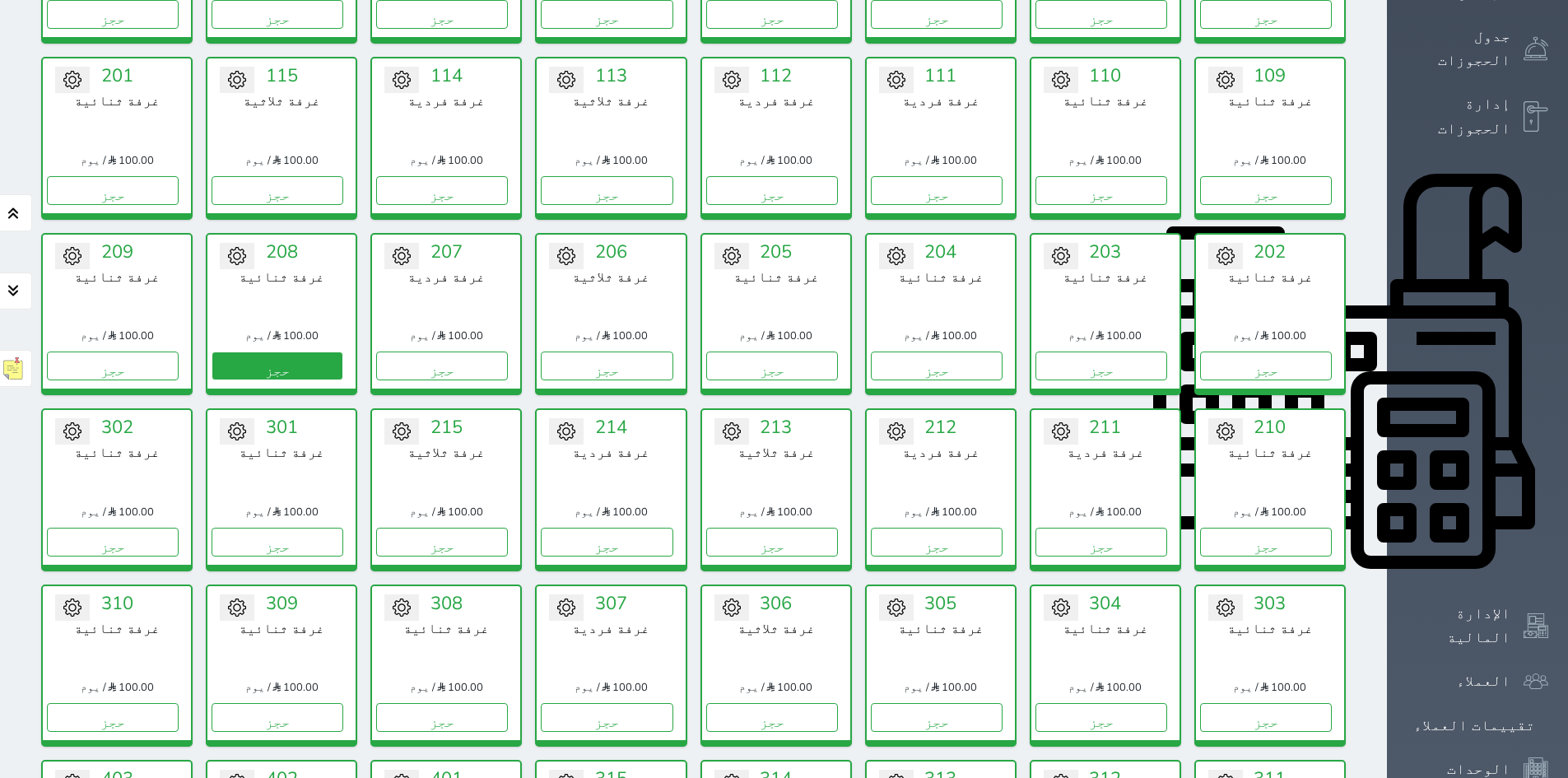 scroll, scrollTop: 349, scrollLeft: 0, axis: vertical 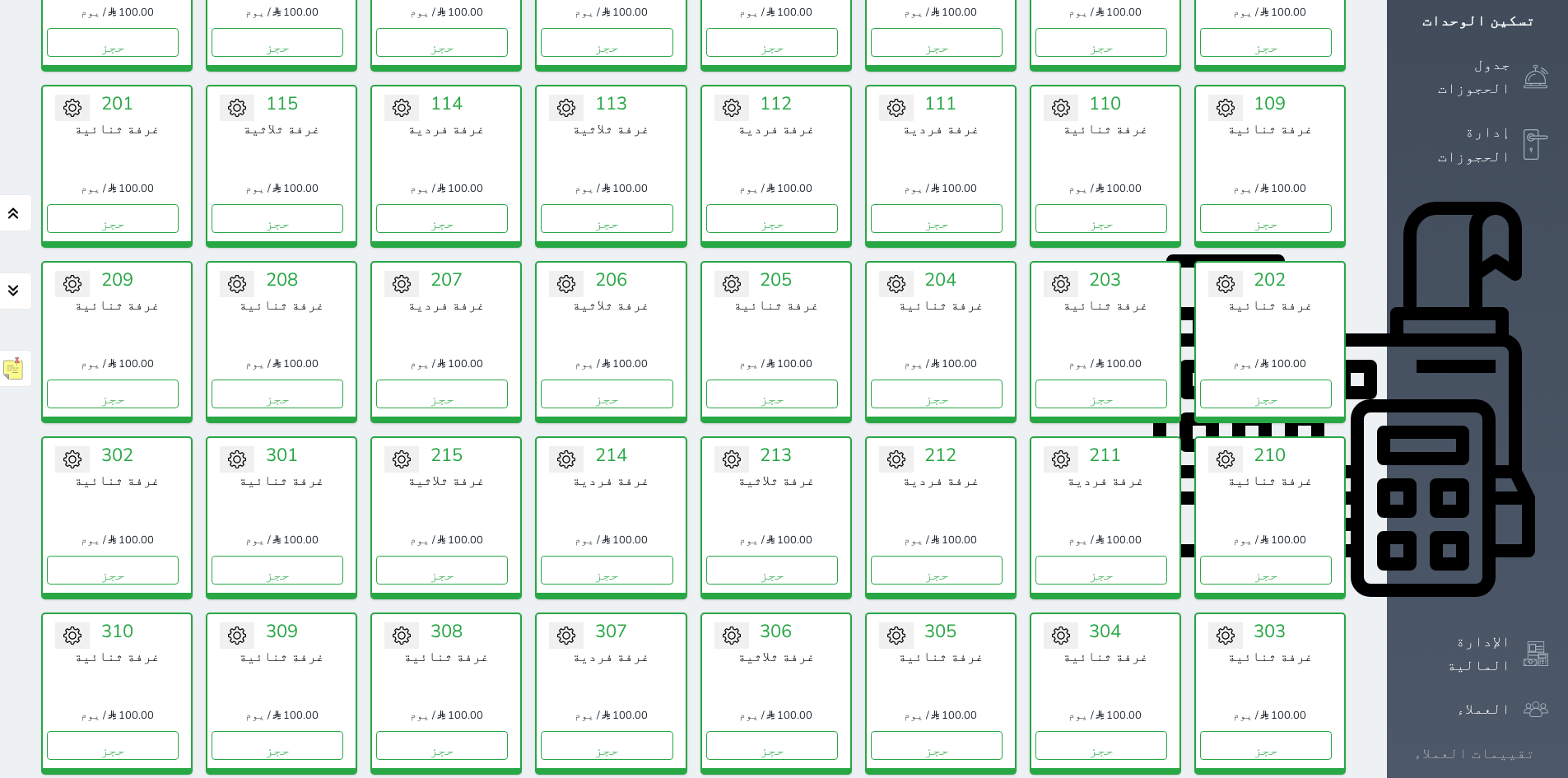 click on "تقييمات العملاء" at bounding box center [1474, 753] 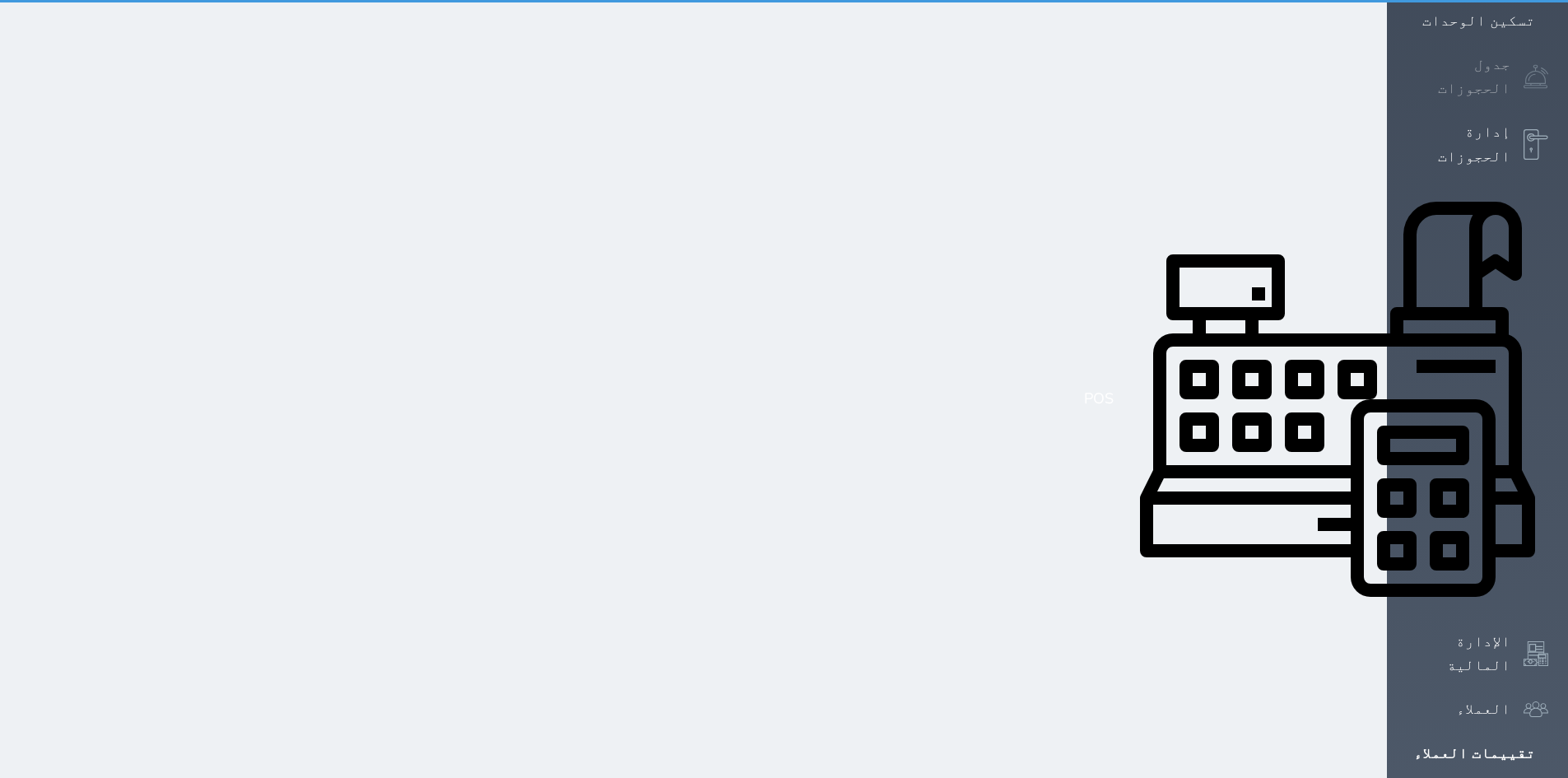 scroll, scrollTop: 37, scrollLeft: 0, axis: vertical 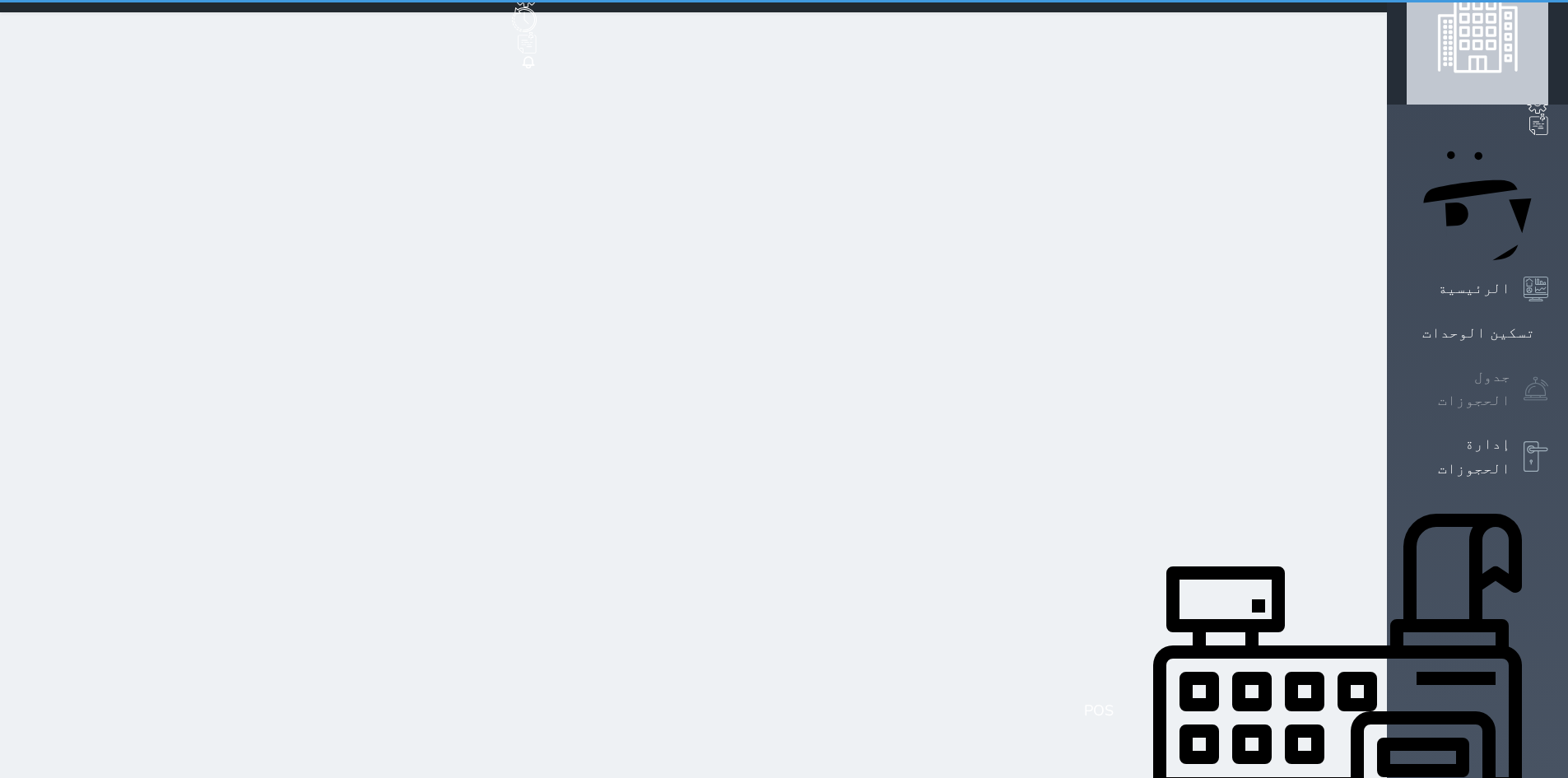 select on "0" 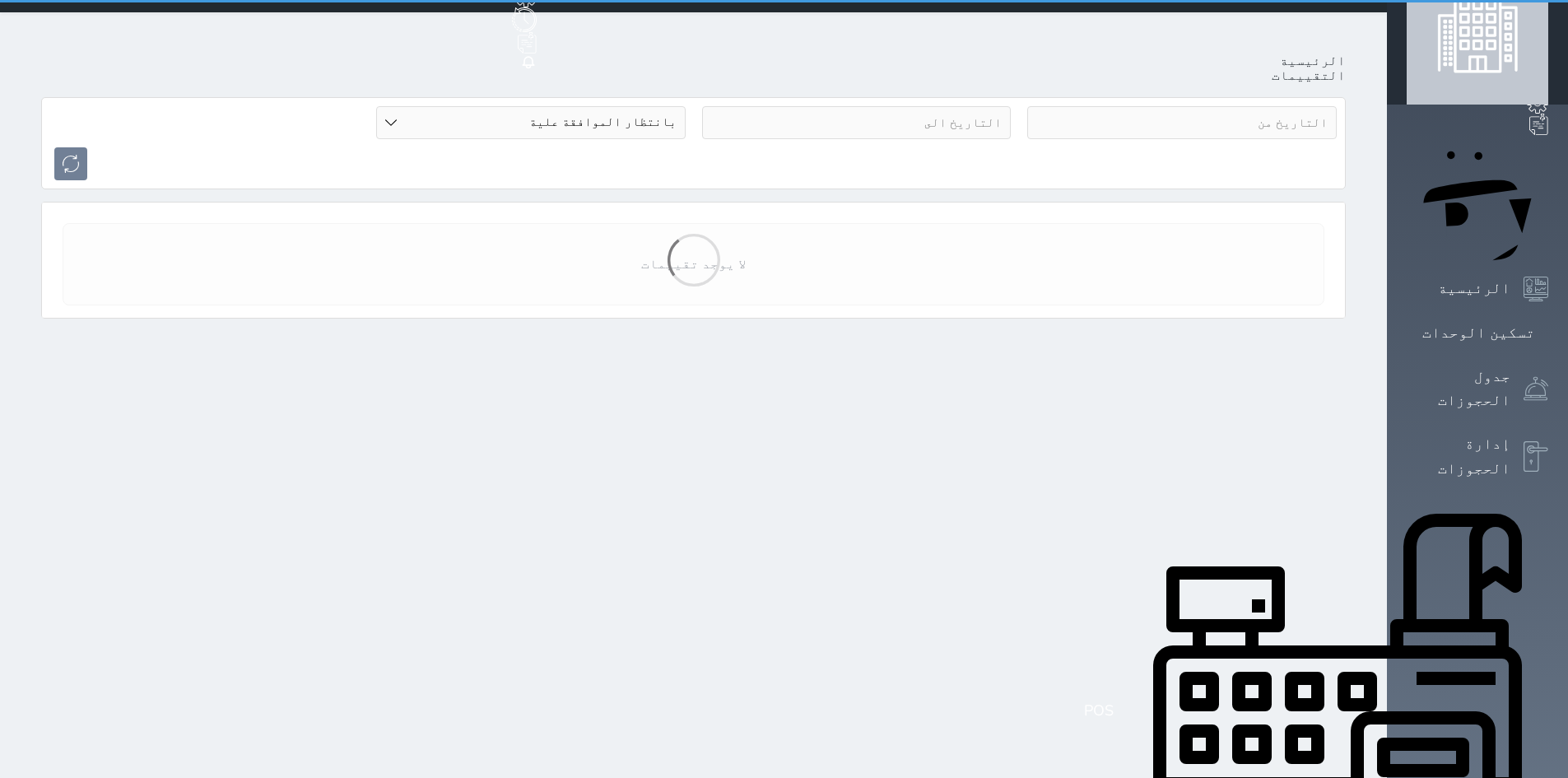 scroll, scrollTop: 0, scrollLeft: 0, axis: both 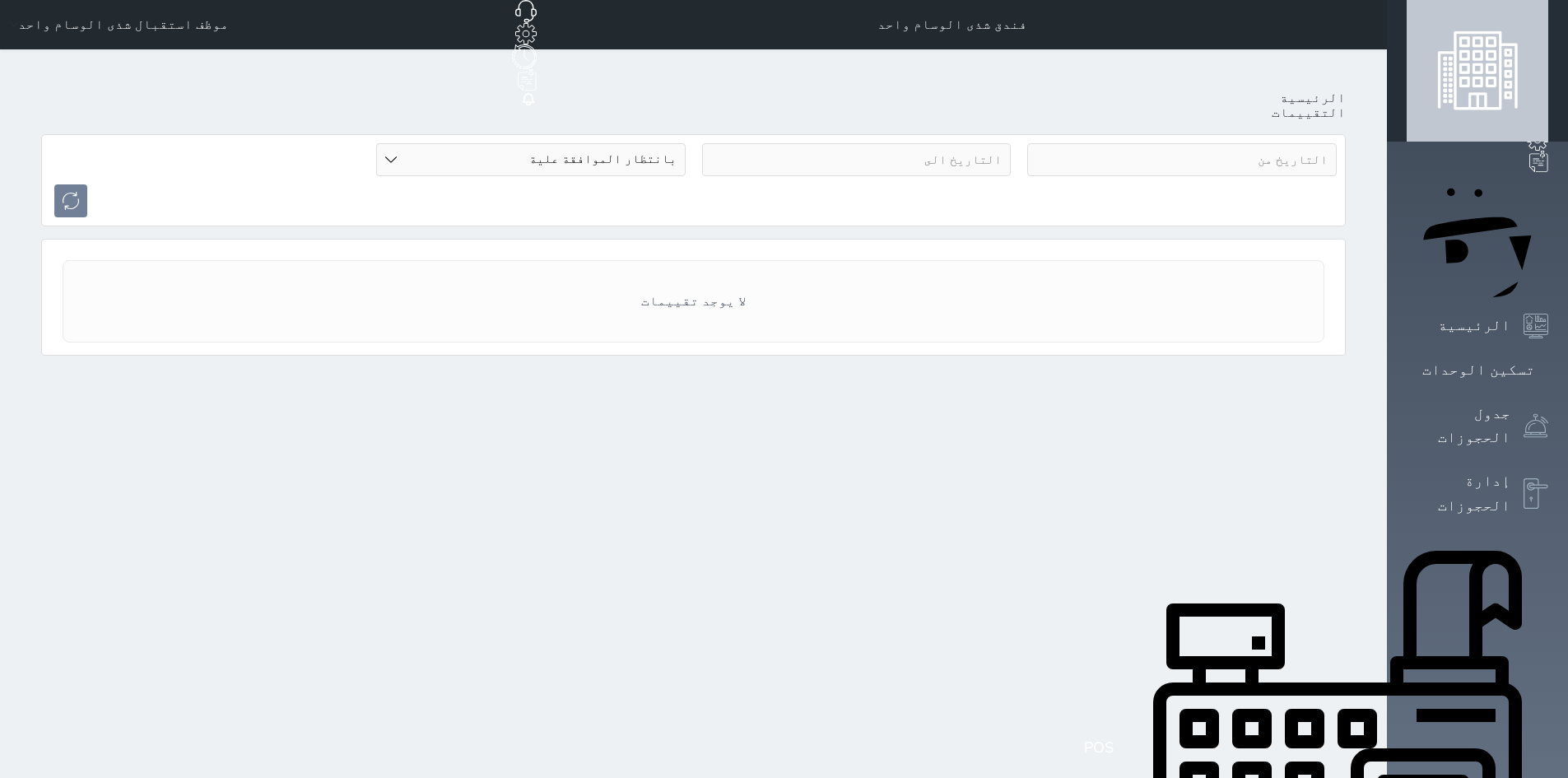 click at bounding box center (1182, 160) 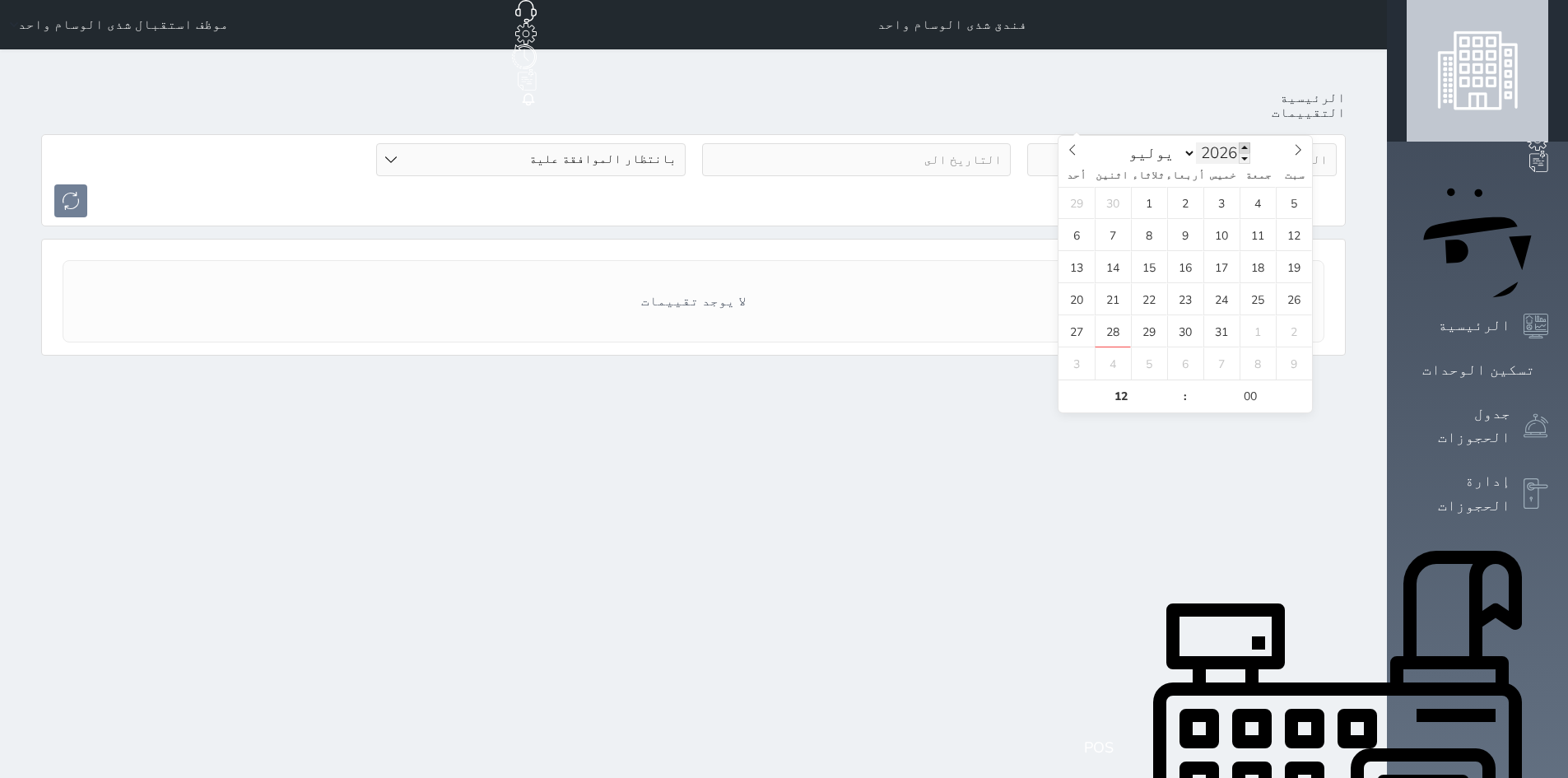 click at bounding box center (1245, 147) 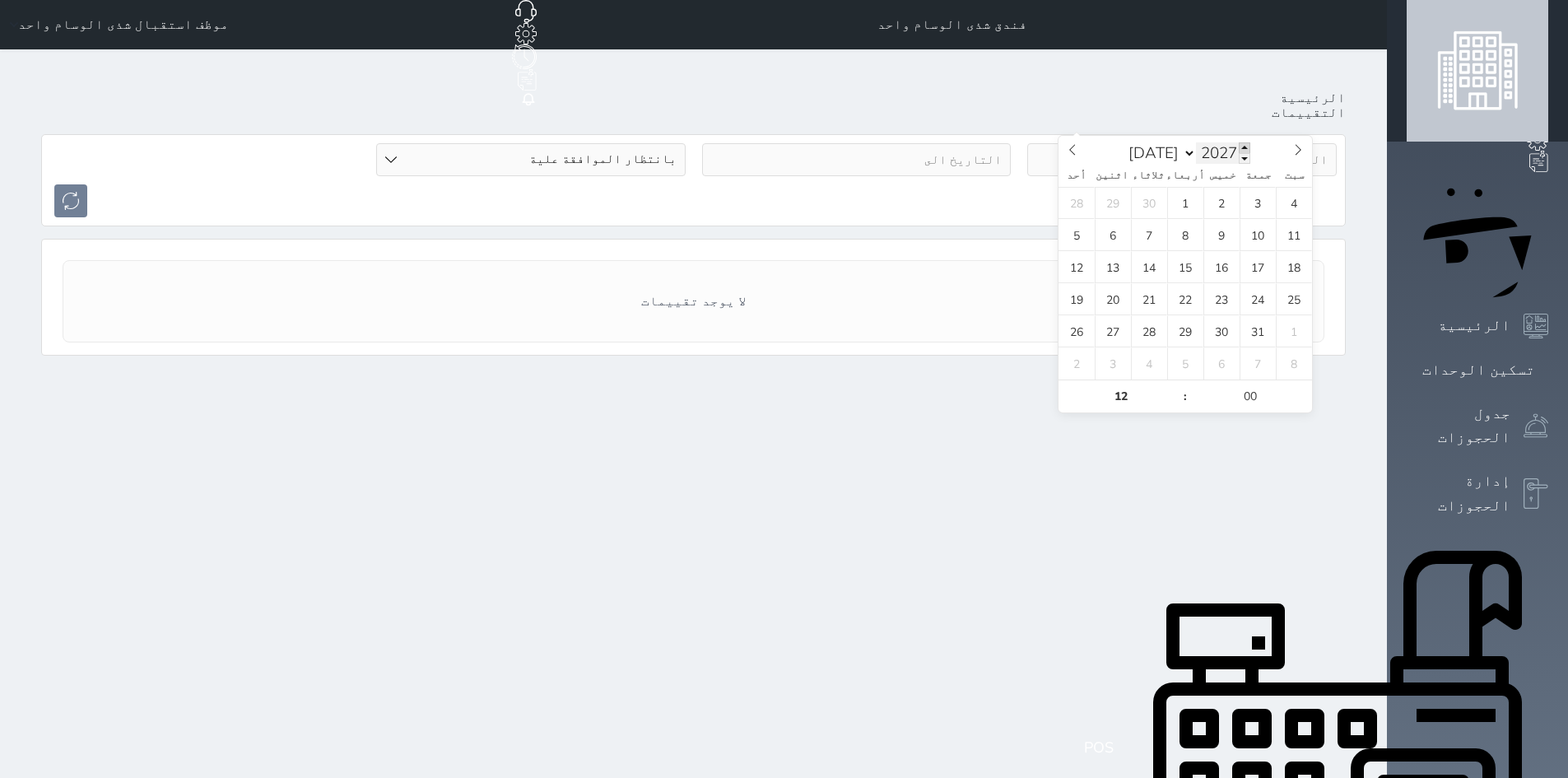 click at bounding box center [1245, 147] 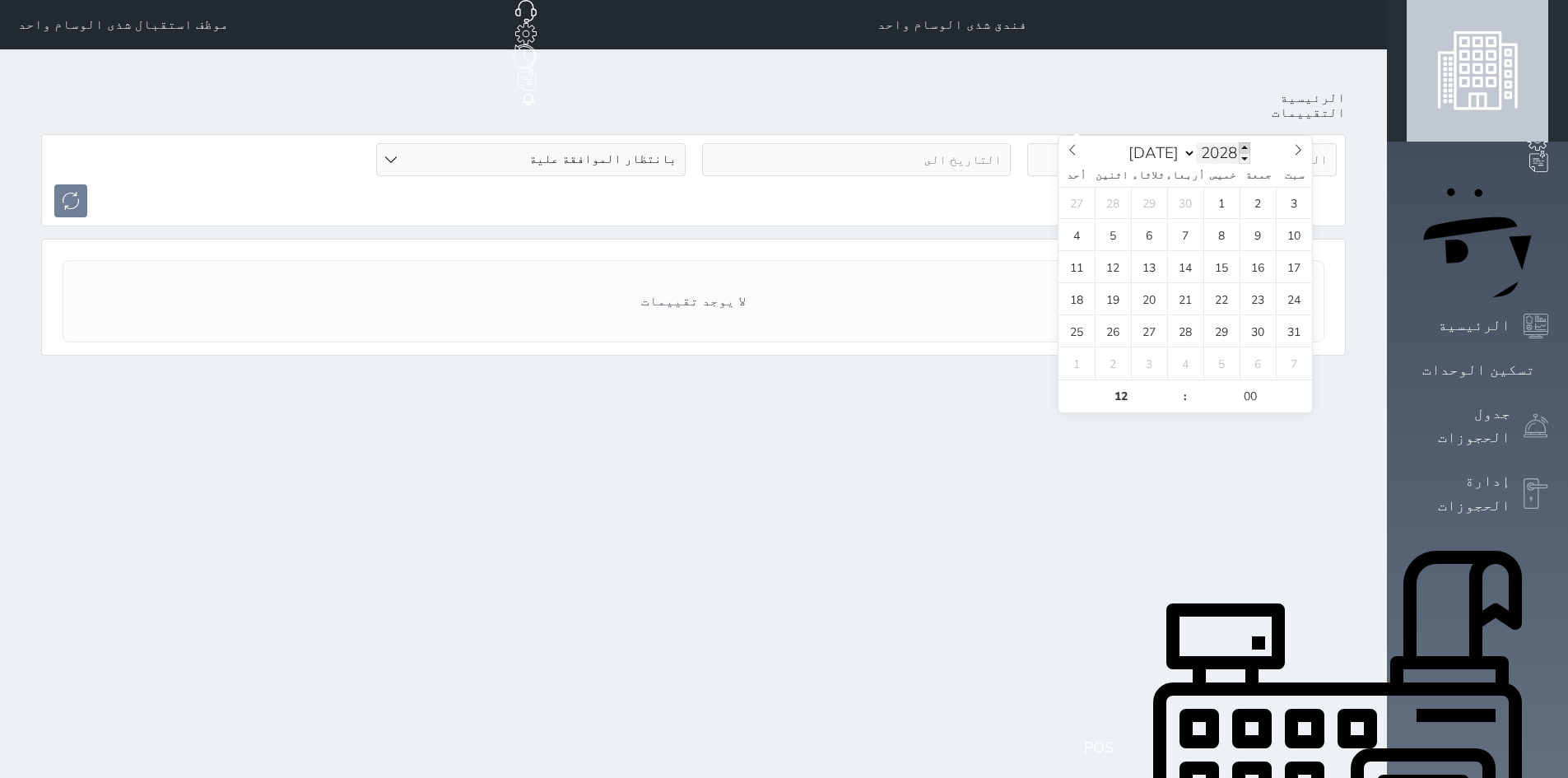 click at bounding box center [1245, 147] 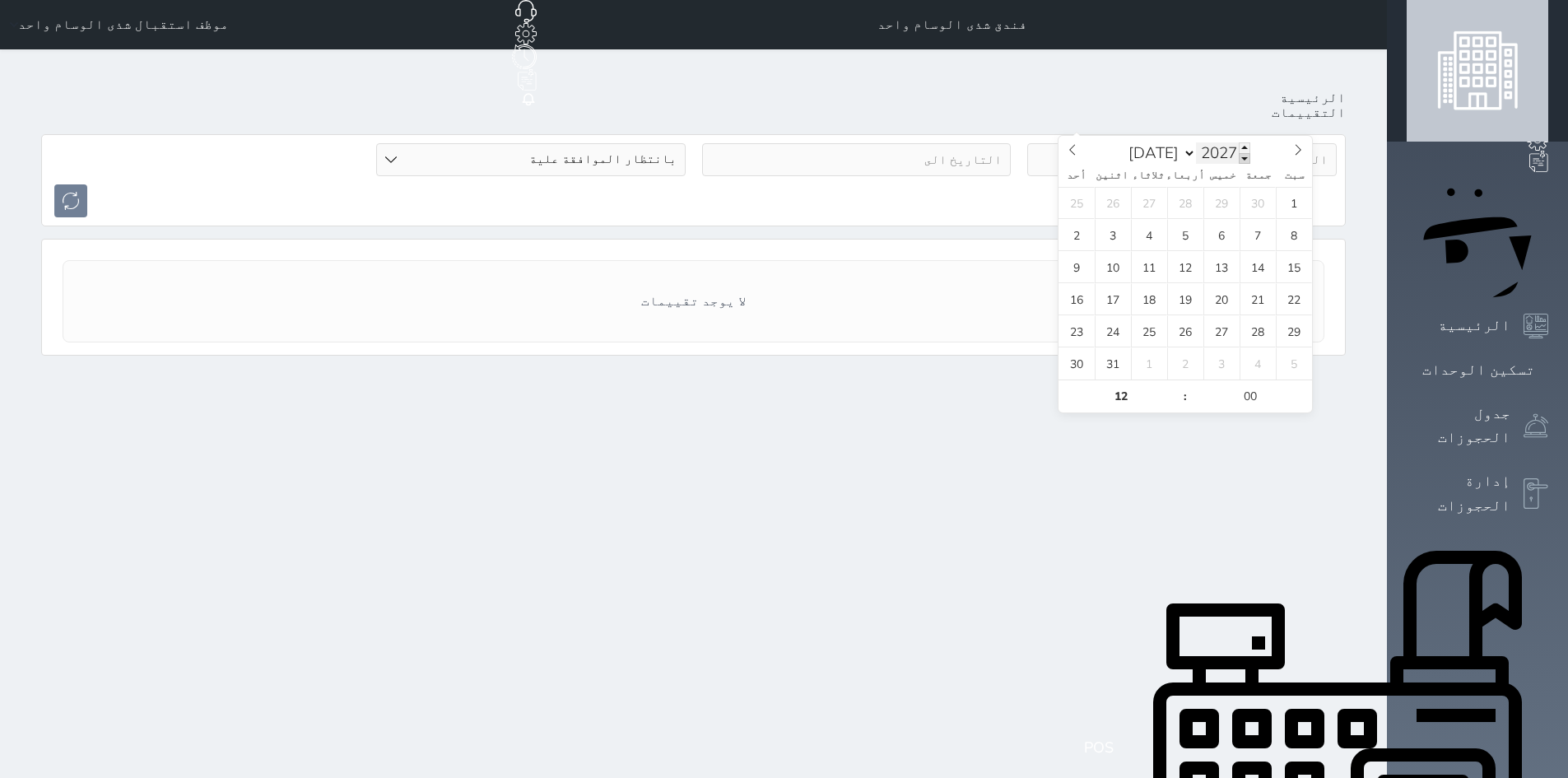 click at bounding box center [1245, 158] 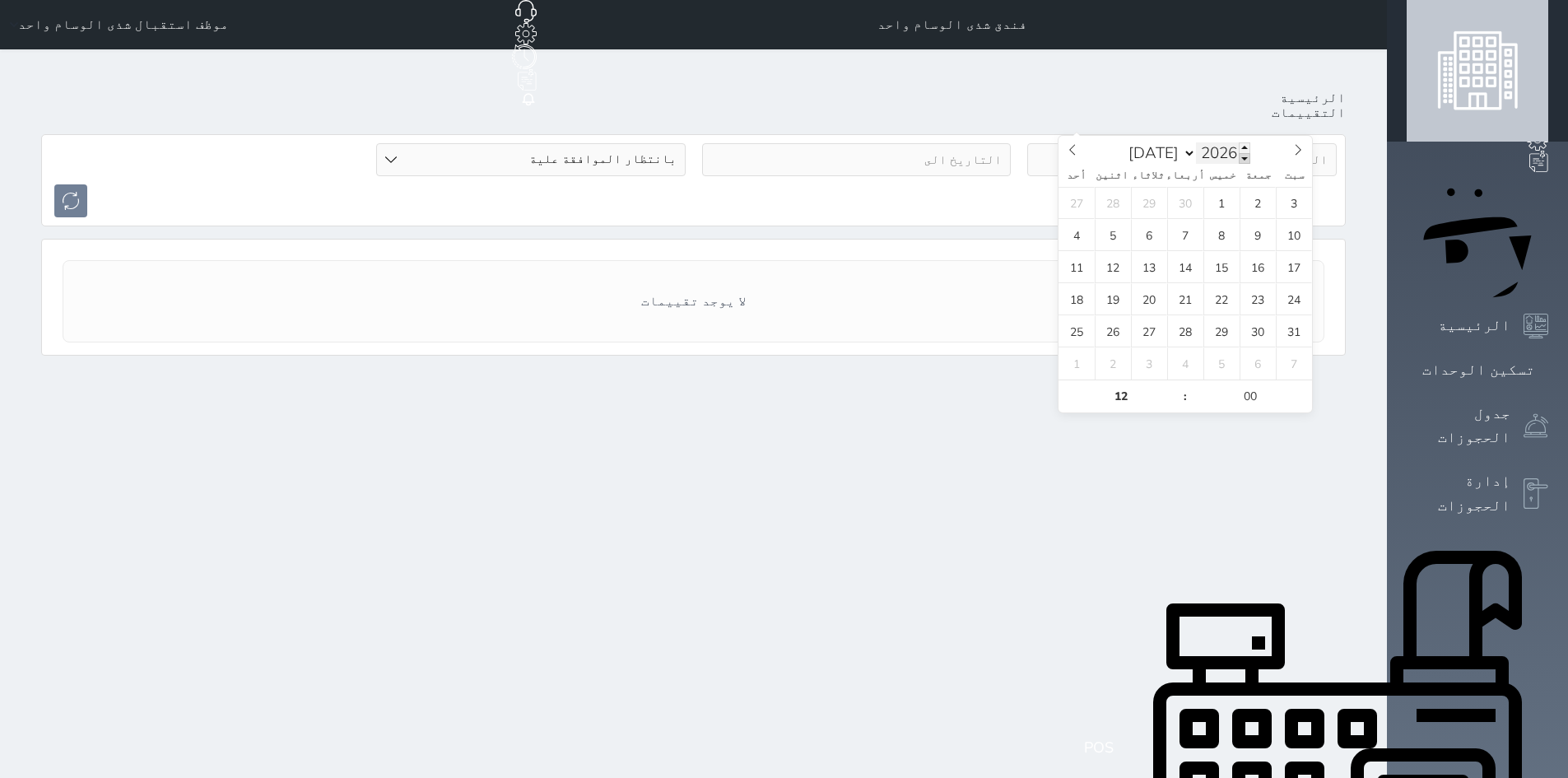 click at bounding box center (1245, 158) 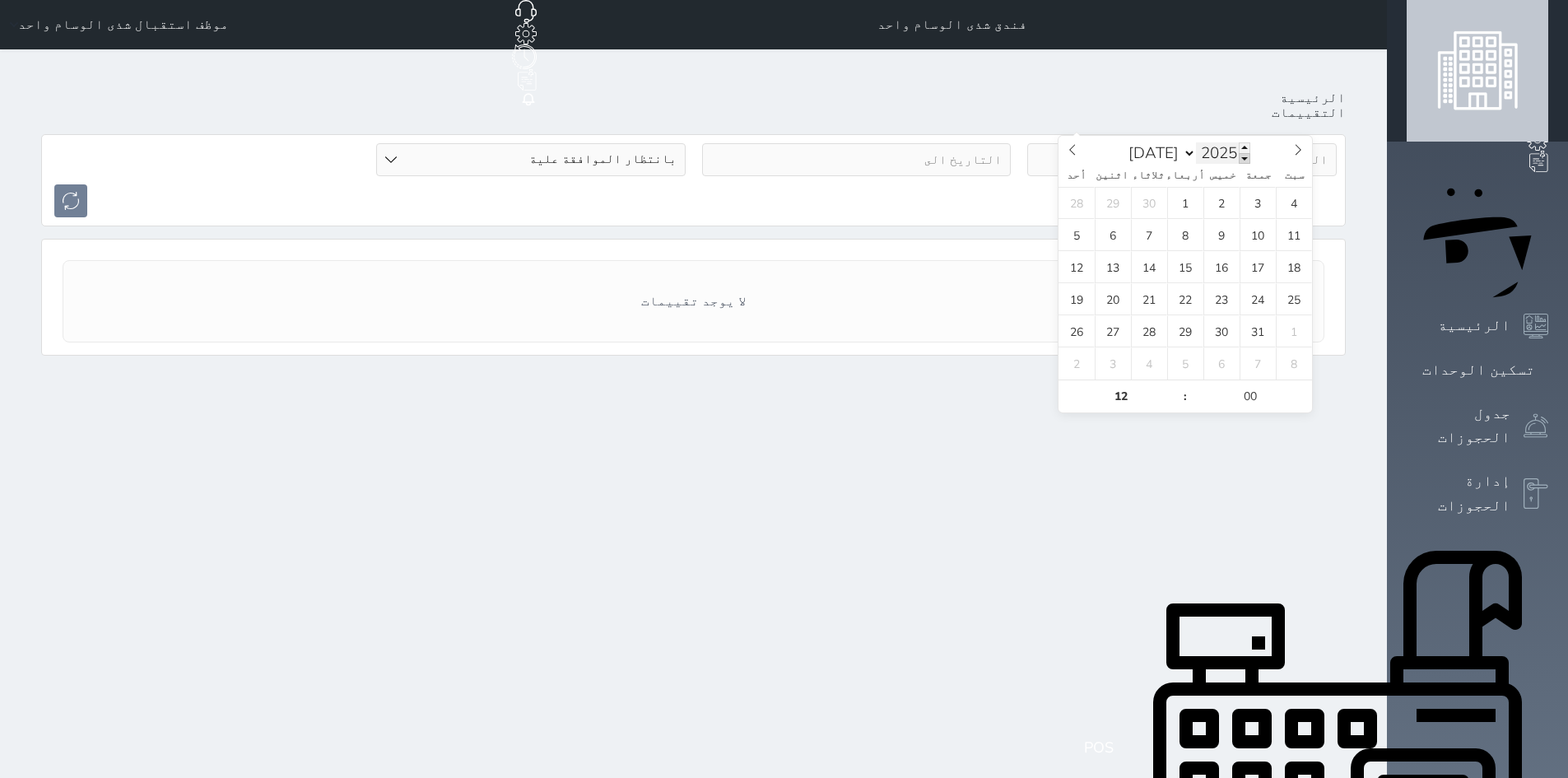 click at bounding box center [1245, 158] 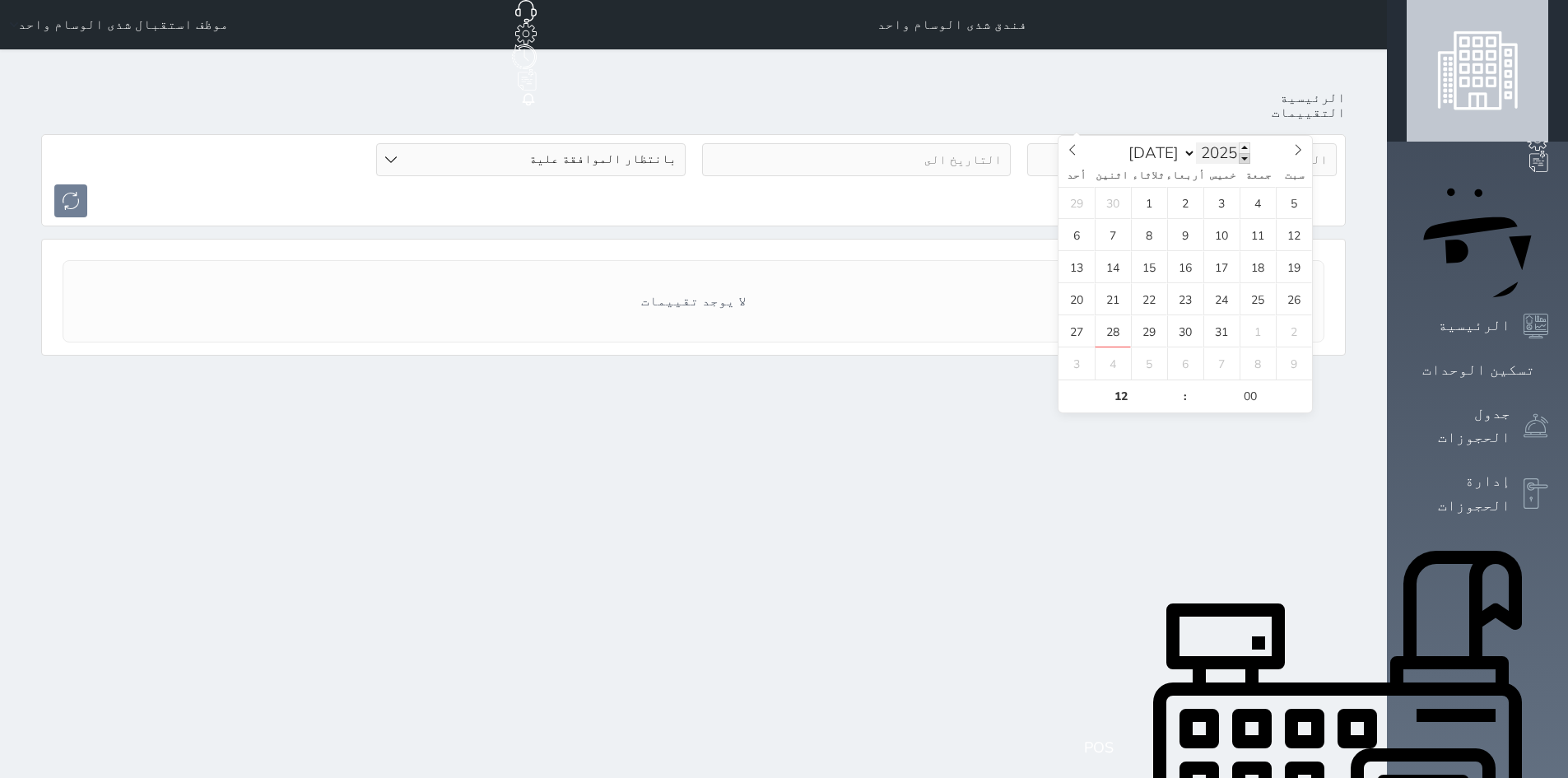 type on "2024" 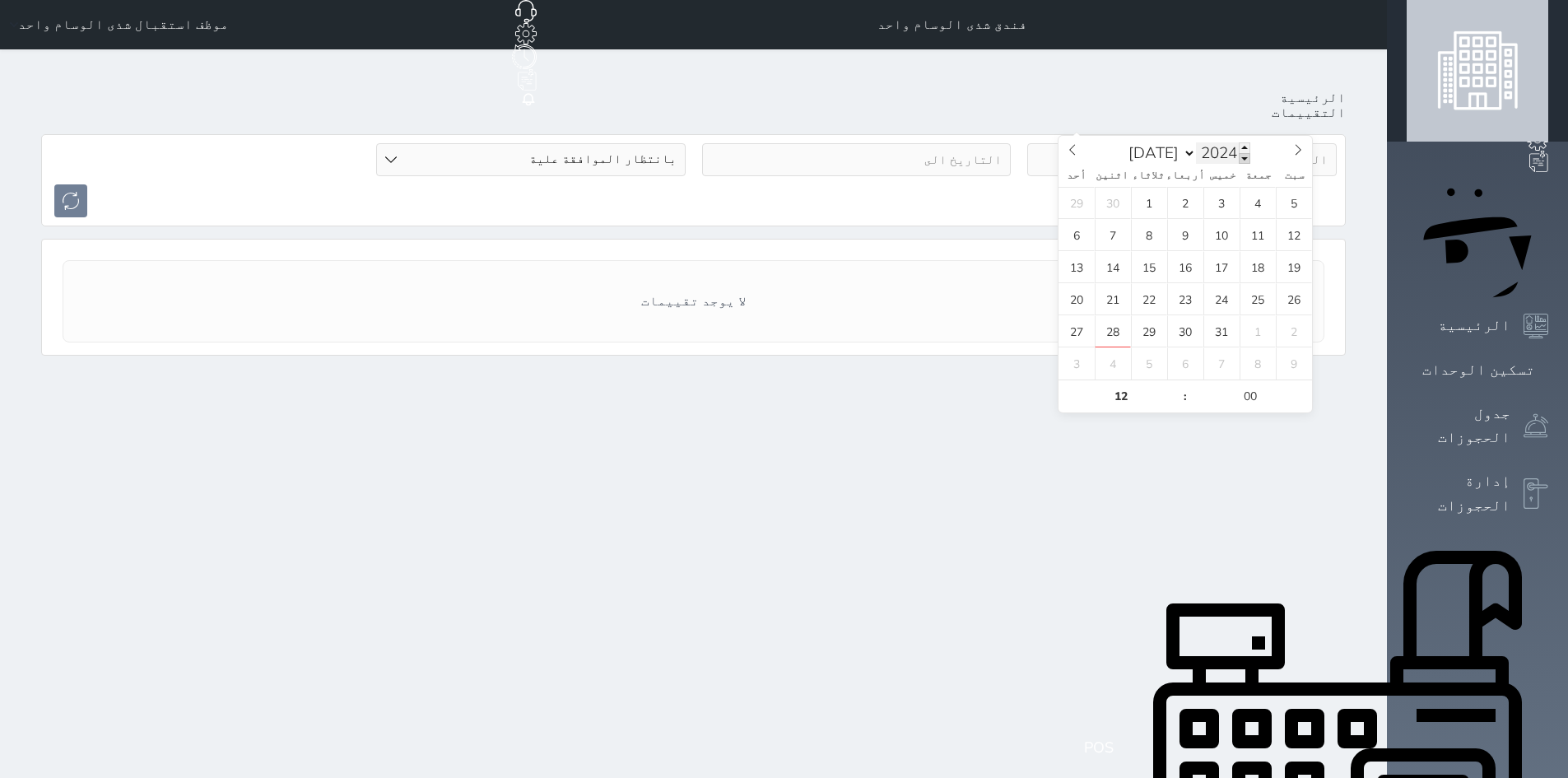 click at bounding box center (1245, 158) 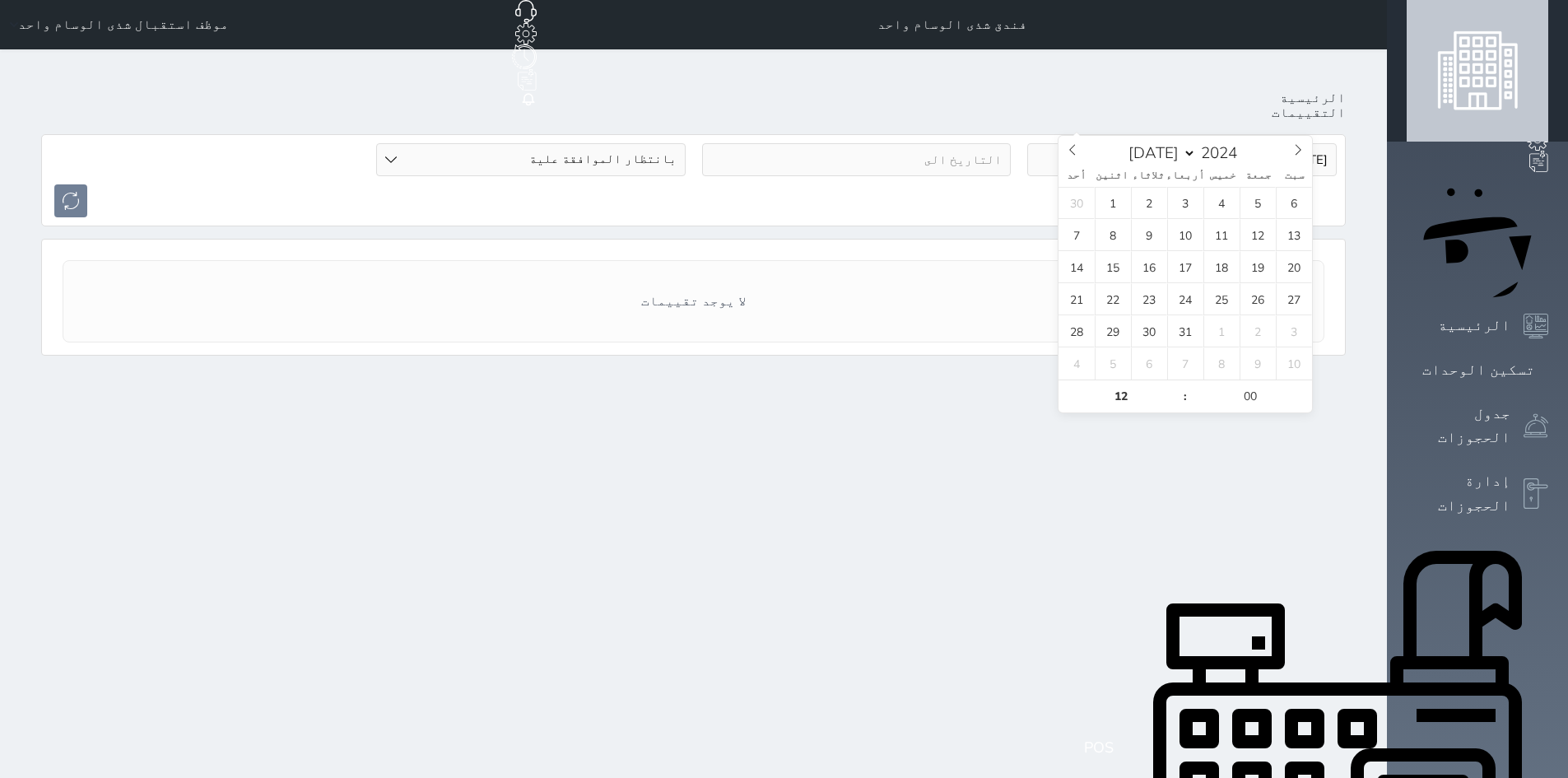 type on "2025-07-30 12:00" 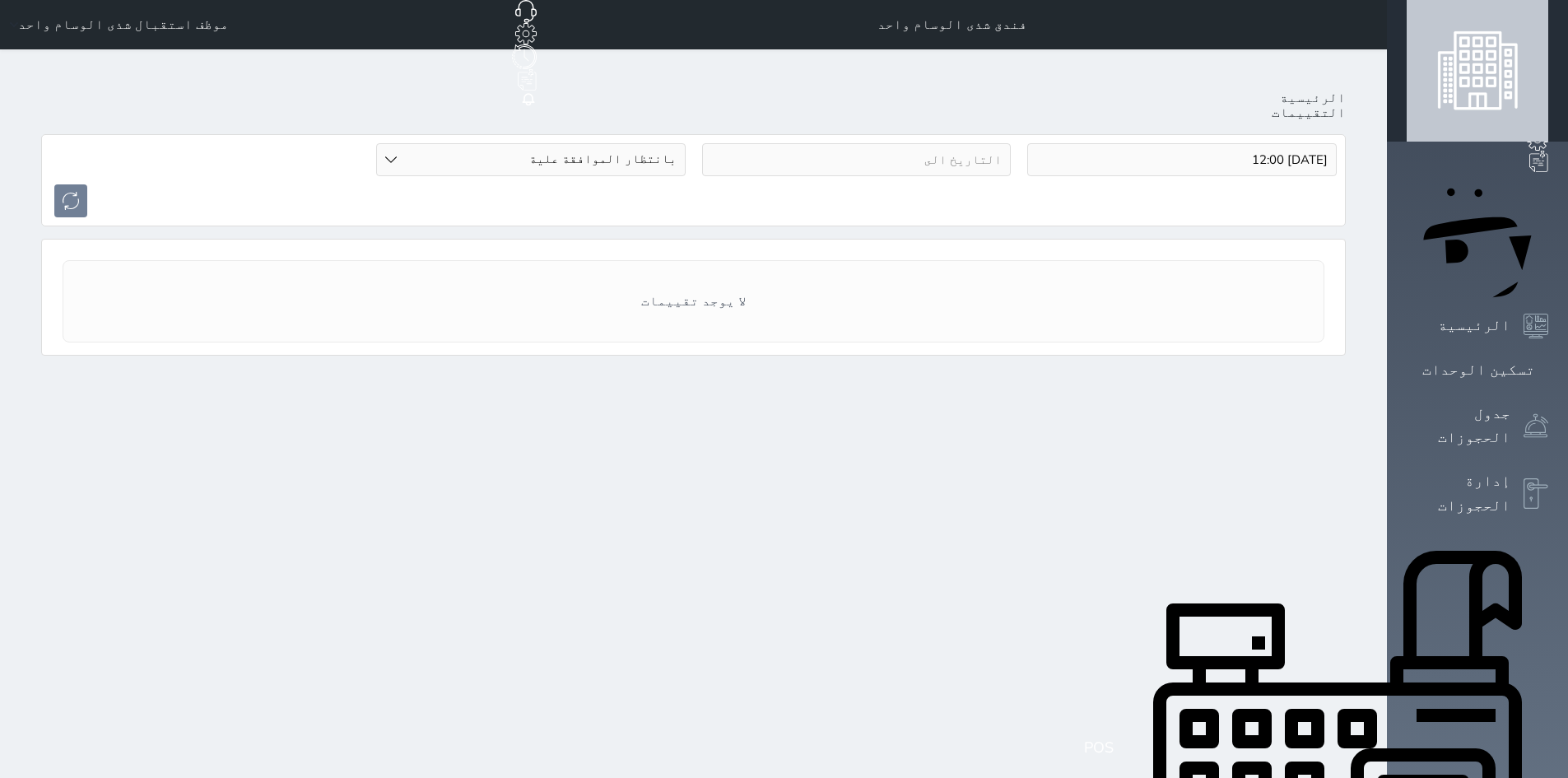 click on "الرئيسية التقييمات   2025-07-30 12:00
الحالة
بانتظار الموافقة علية   موافق عليه            لا يوجد تقييمات         إعتماد التقييم                 هل تريد الموافقة على هذا التقييم ؟   موافقة    تراجع           تعديل التقييم                     حفظ" at bounding box center [693, 223] 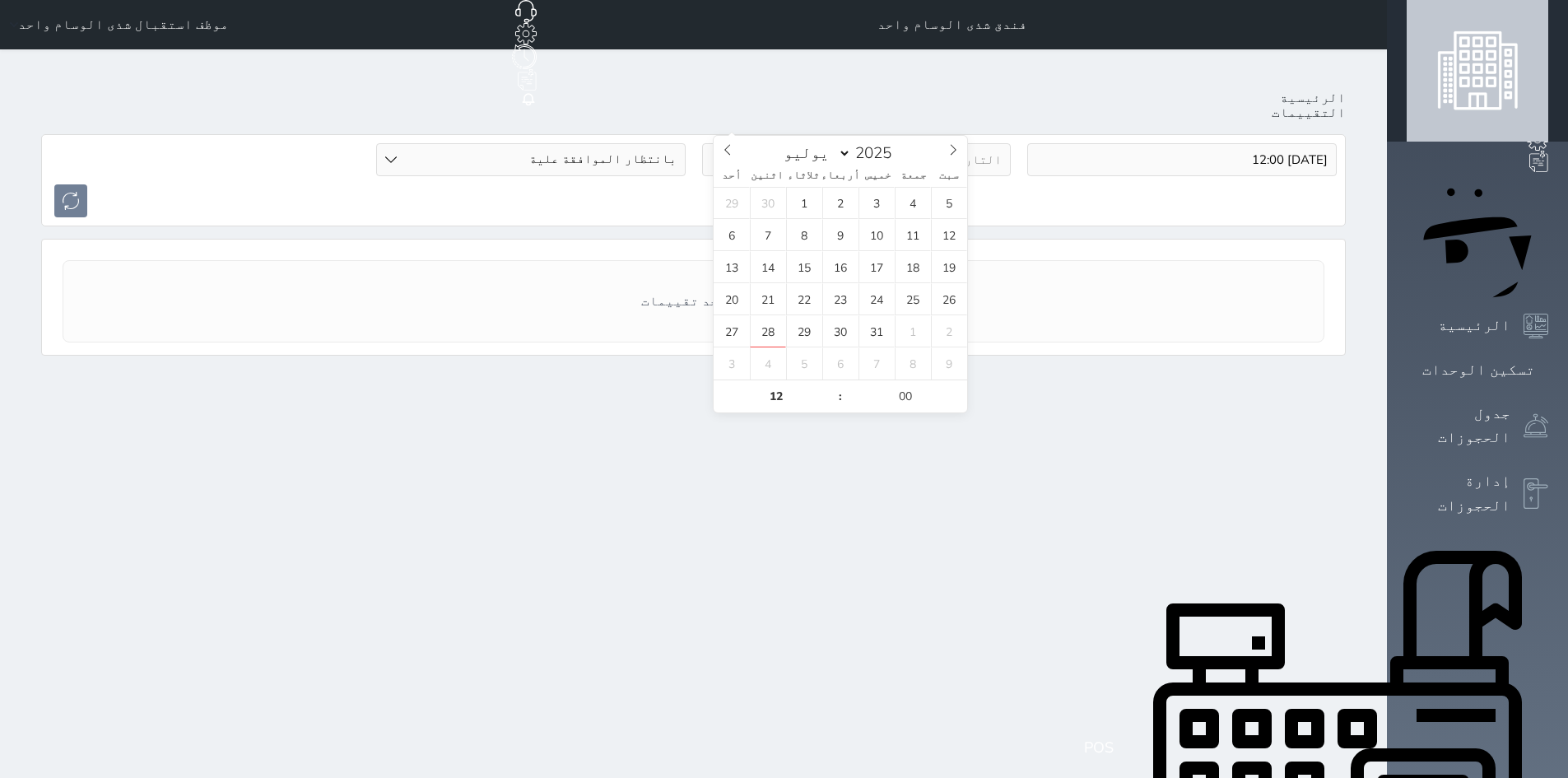click at bounding box center (857, 160) 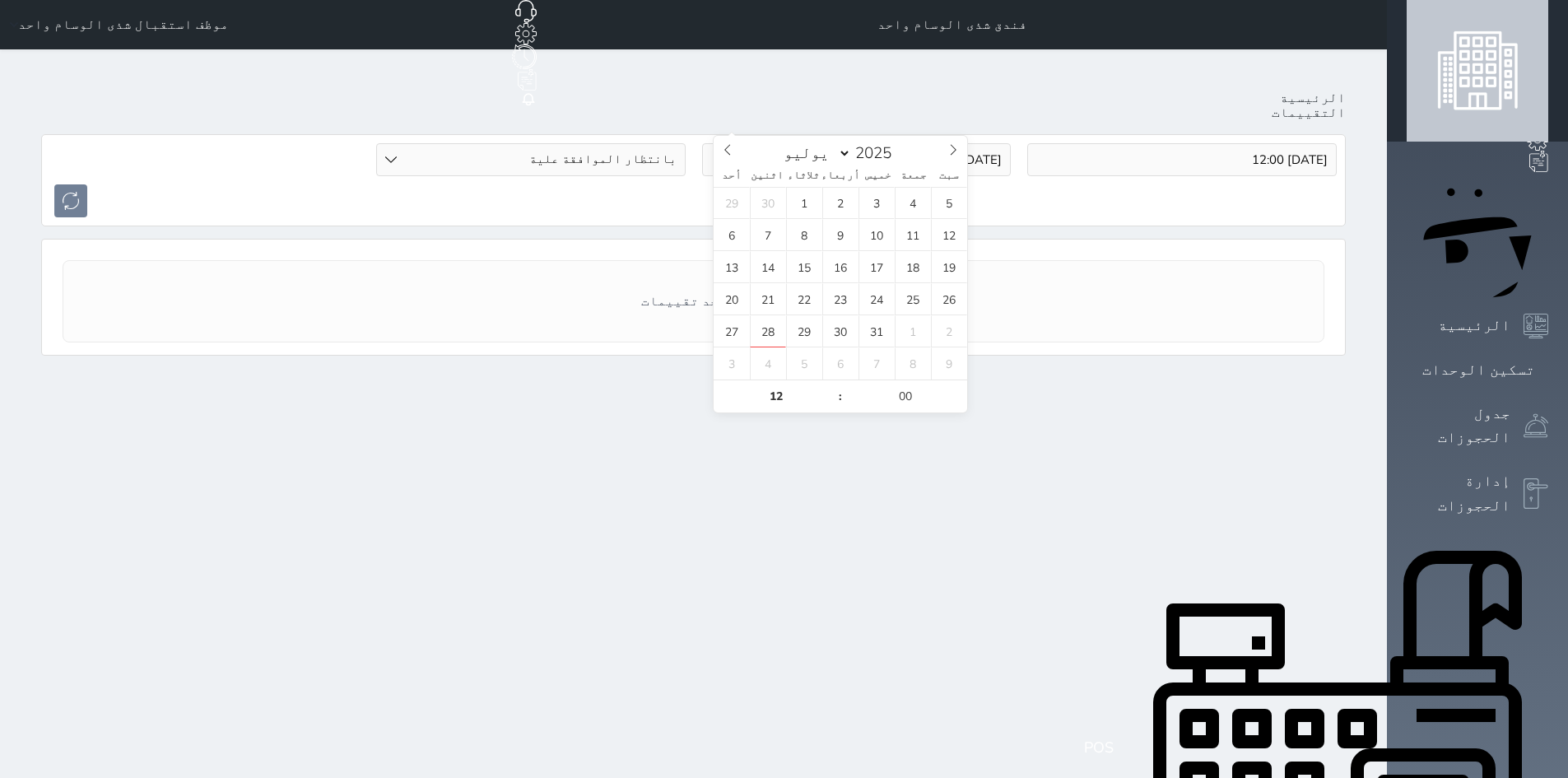 type on "2025-07-30 12:00" 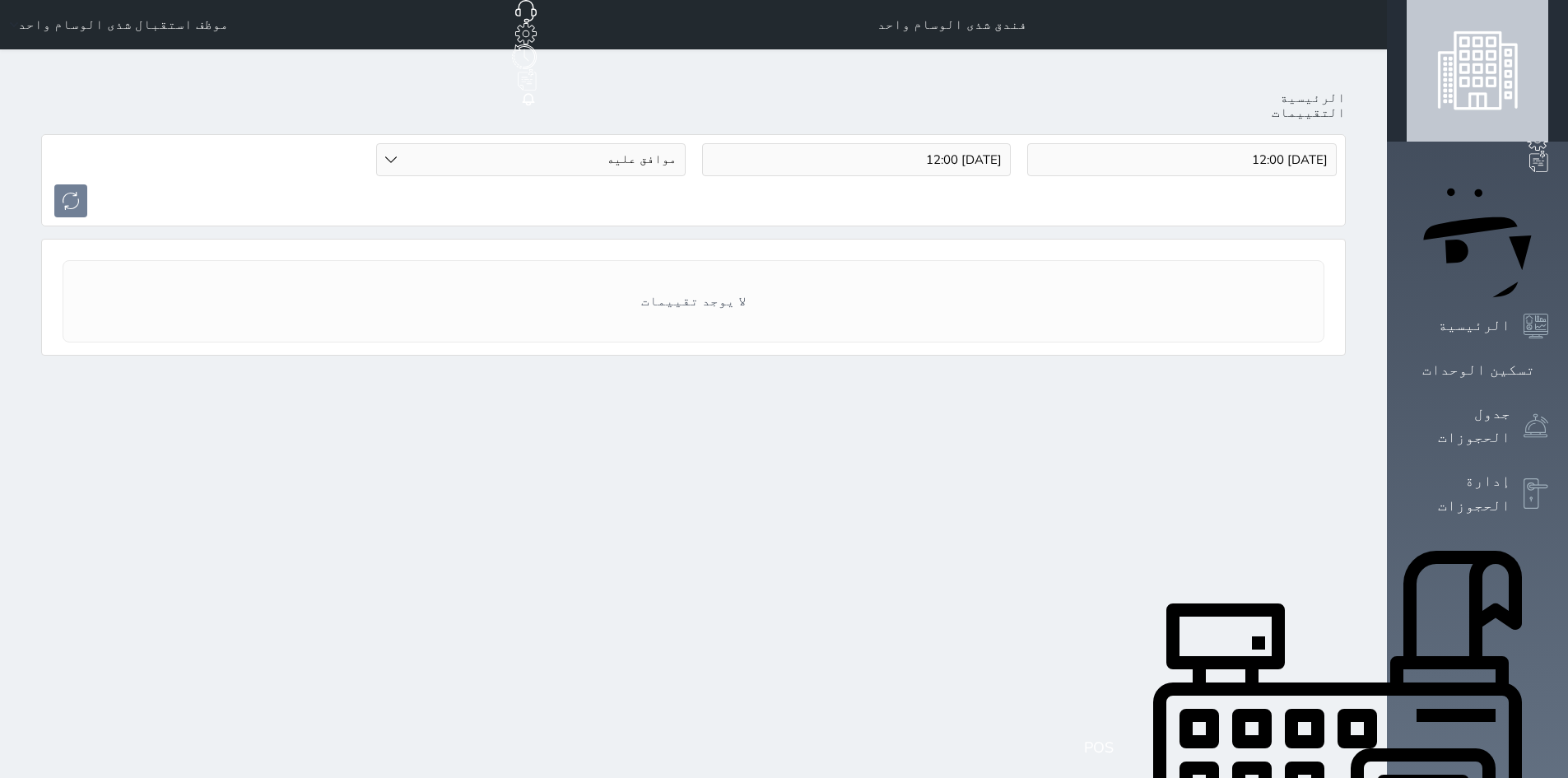 click on "الحالة
بانتظار الموافقة علية   موافق عليه" at bounding box center [531, 160] 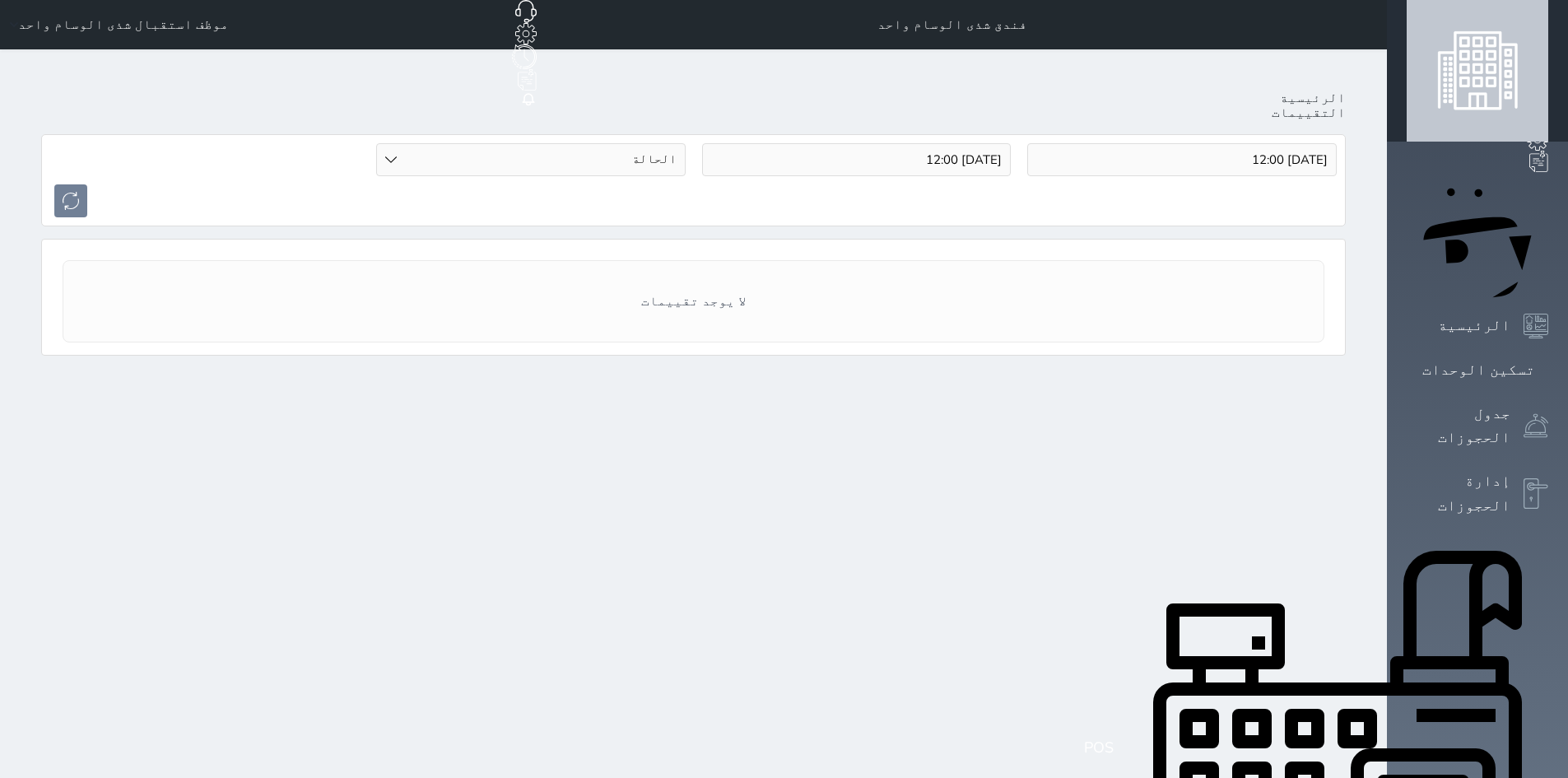 click on "الحالة
بانتظار الموافقة علية   موافق عليه" at bounding box center (531, 160) 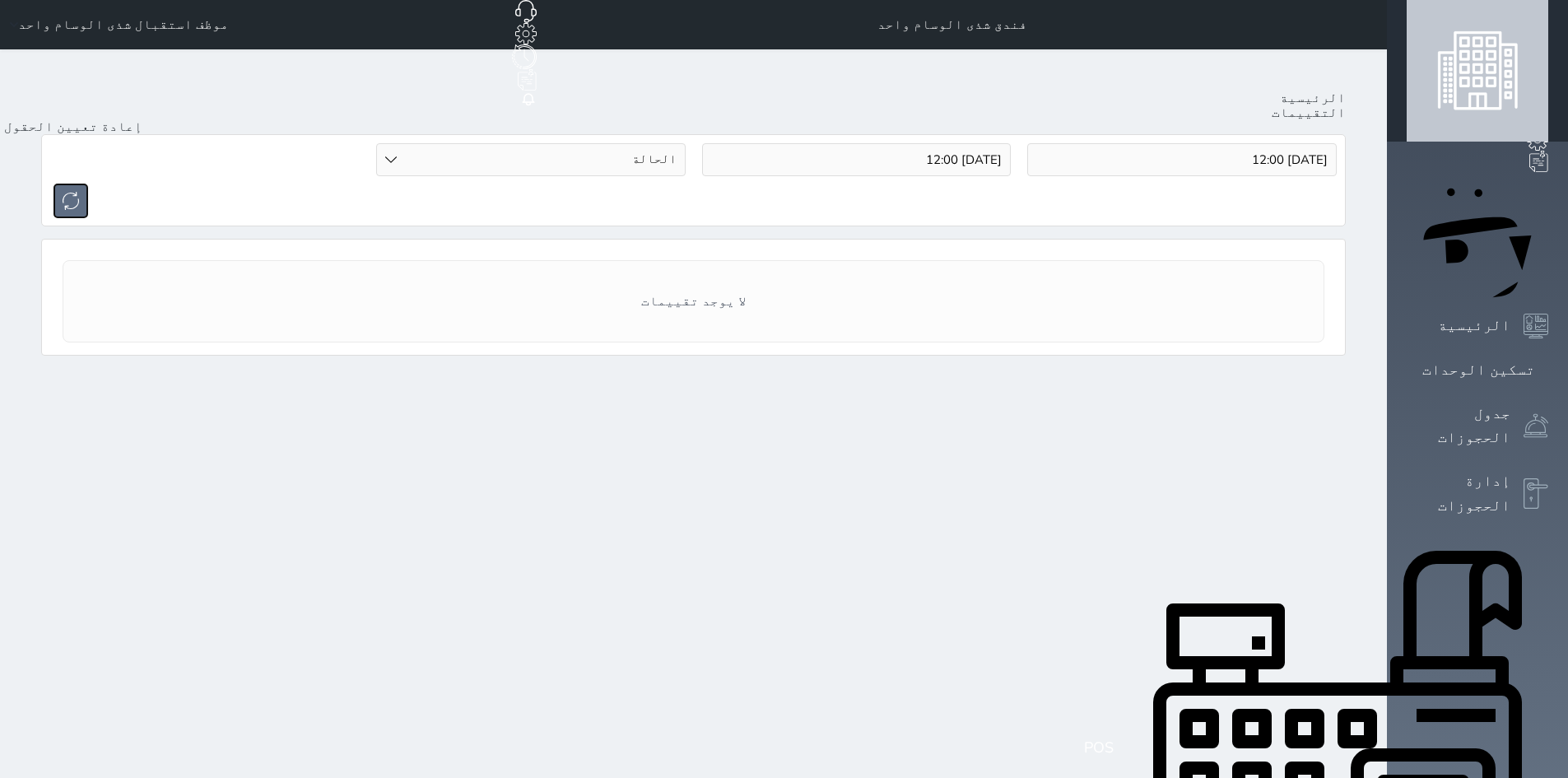 click at bounding box center [71, 201] 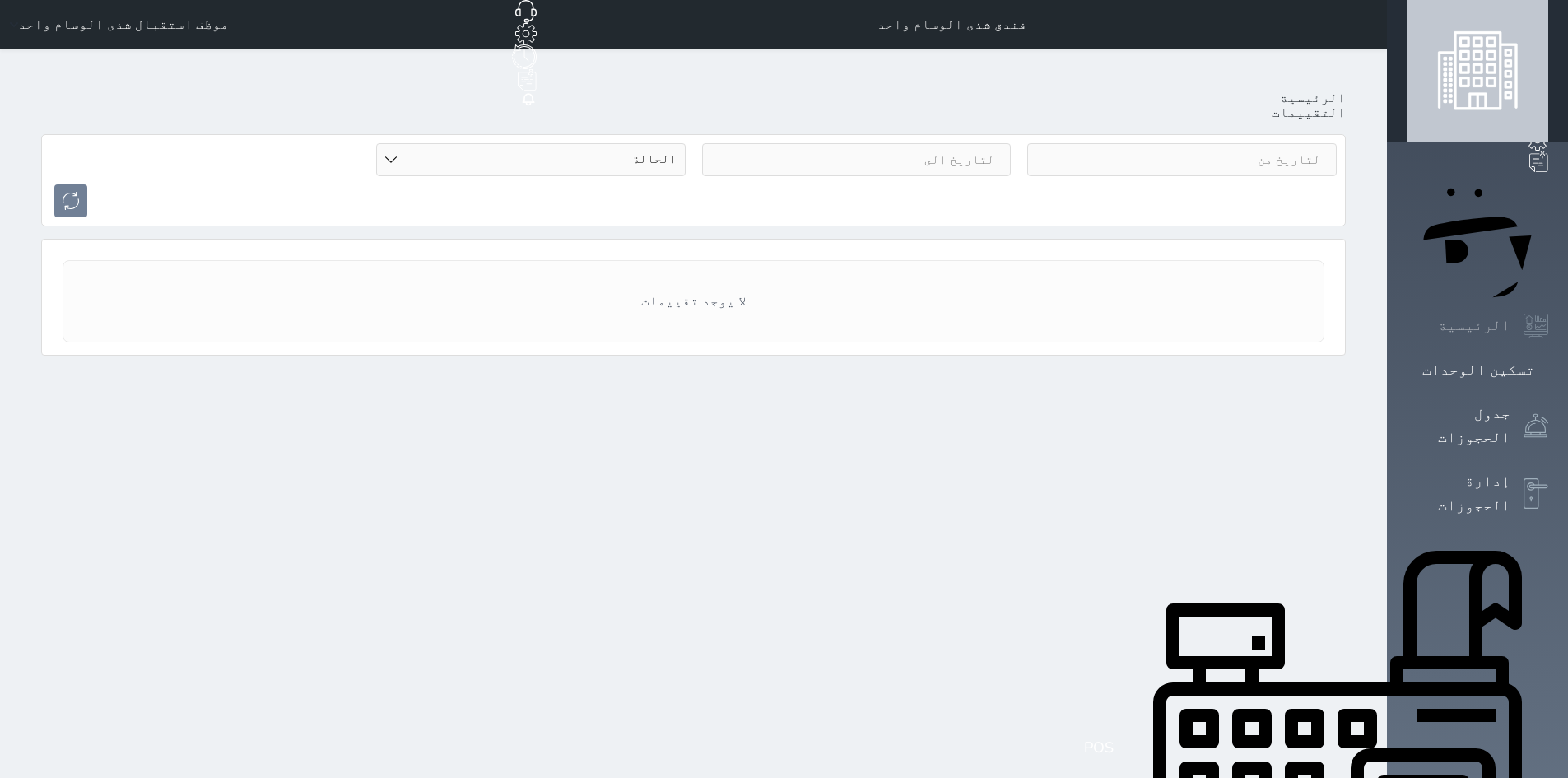 click on "الرئيسية" at bounding box center [1474, 325] 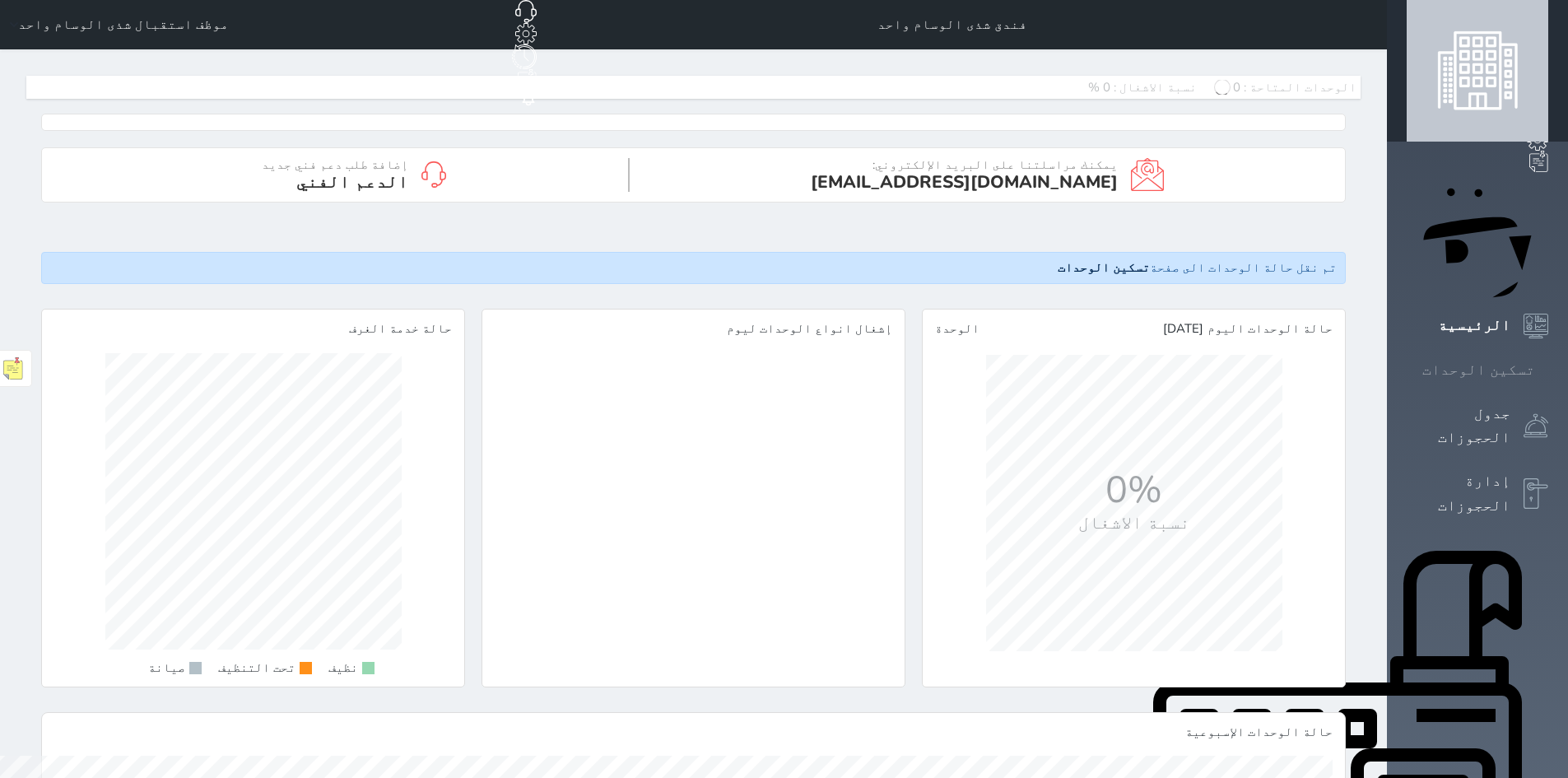 scroll, scrollTop: 822984, scrollLeft: 822674, axis: both 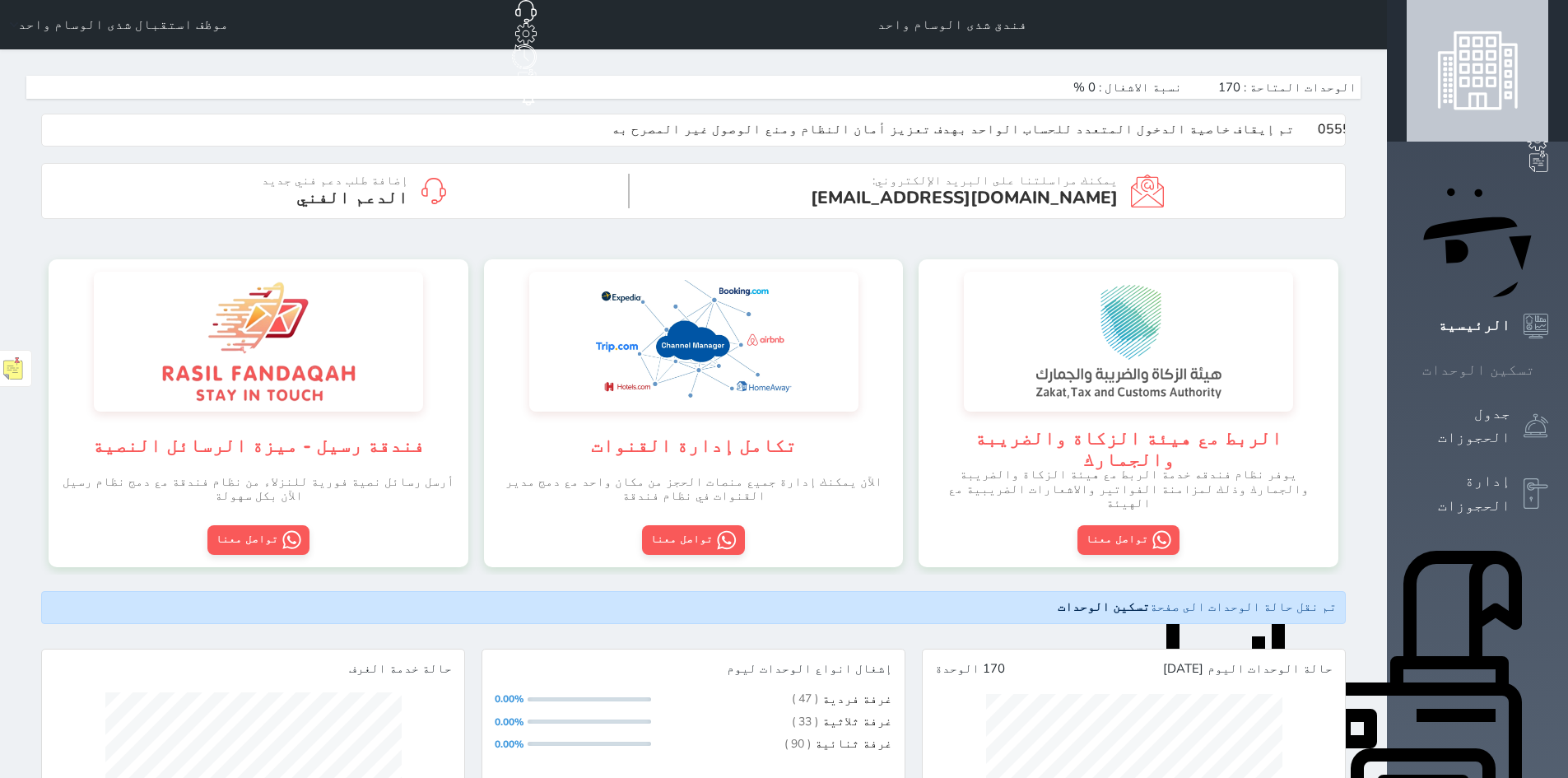 click on "تسكين الوحدات" at bounding box center (1478, 370) 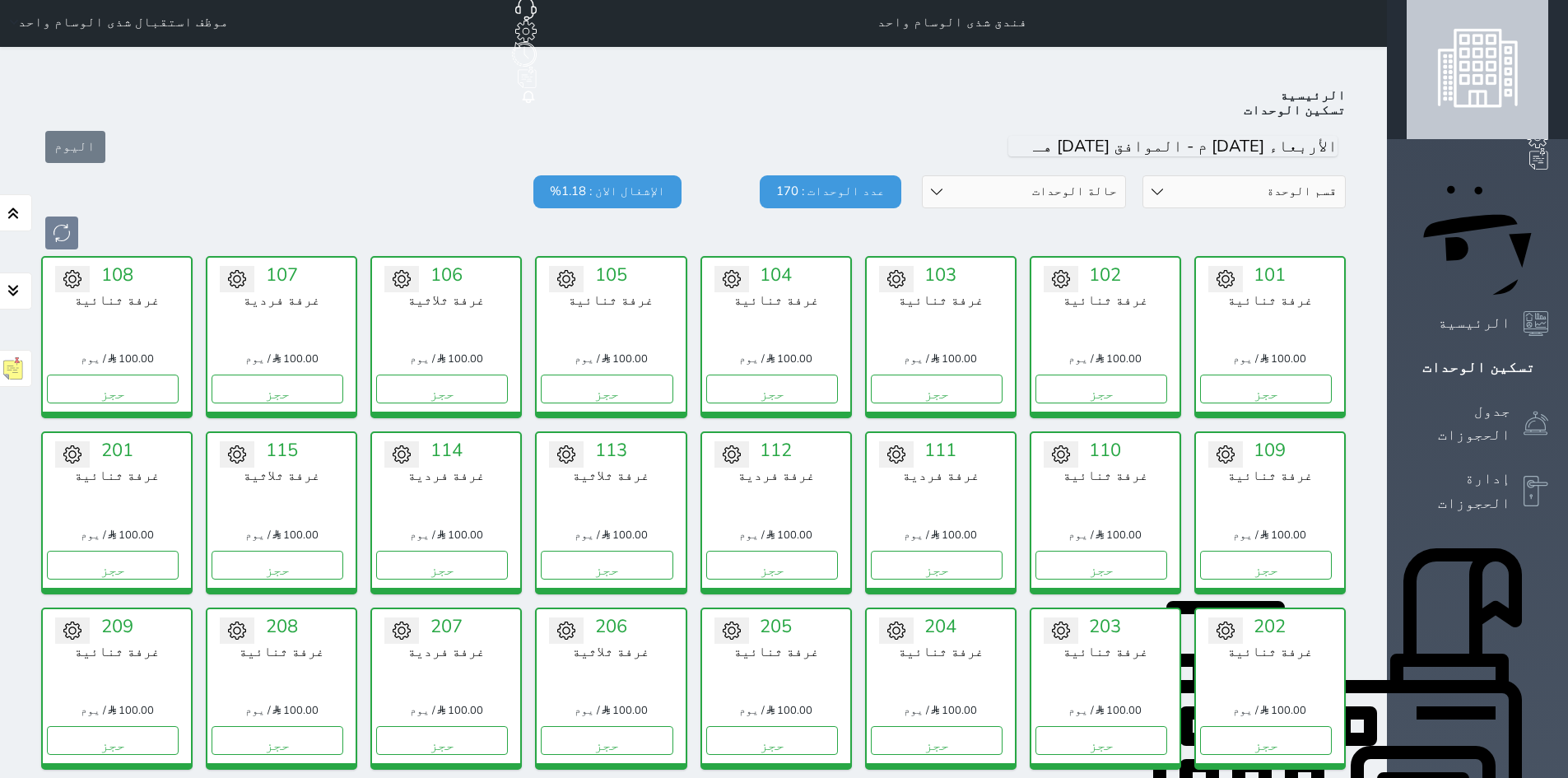 scroll, scrollTop: 0, scrollLeft: 0, axis: both 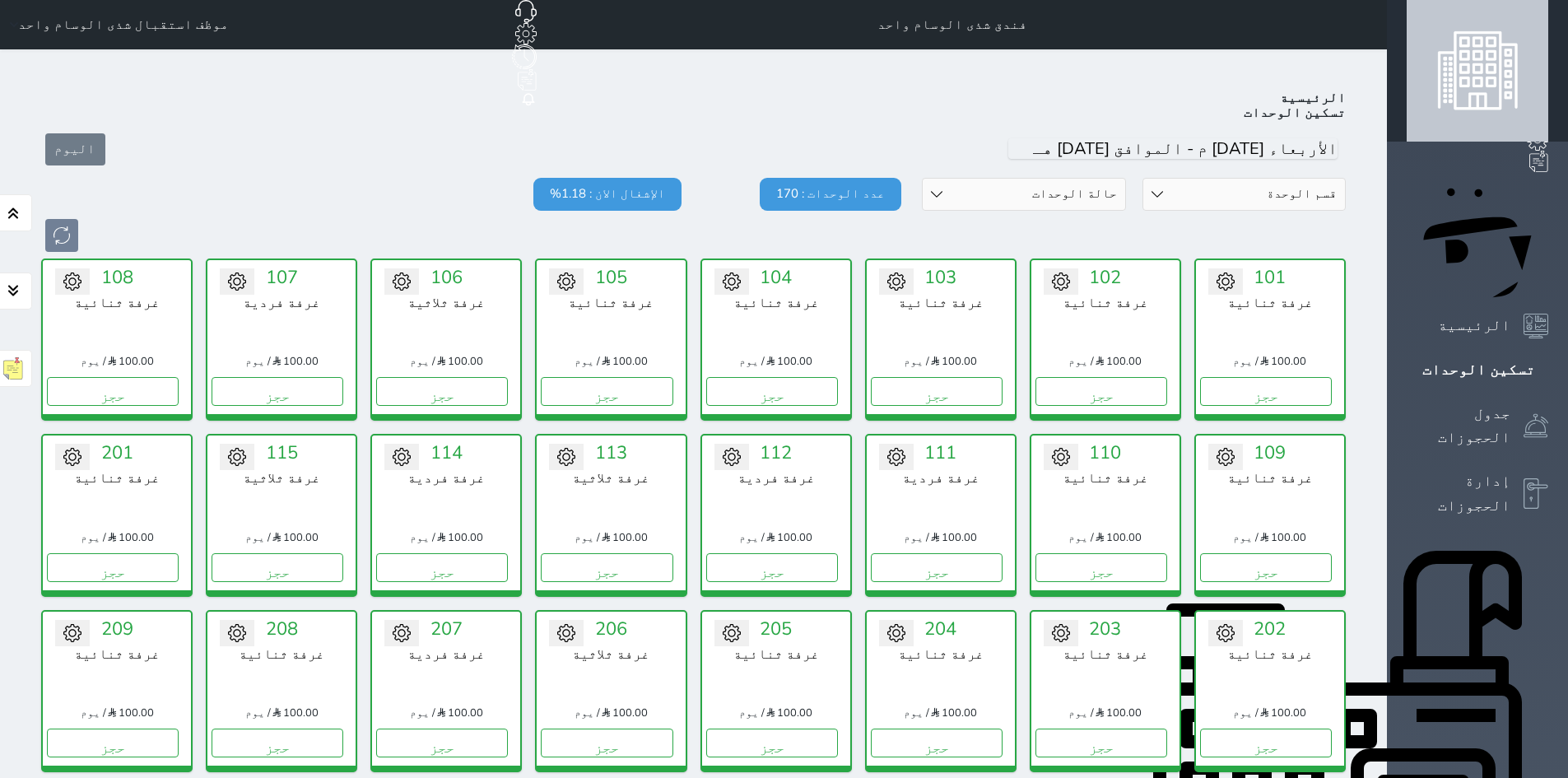 click on "عدد الوحدات : 170" at bounding box center (831, 194) 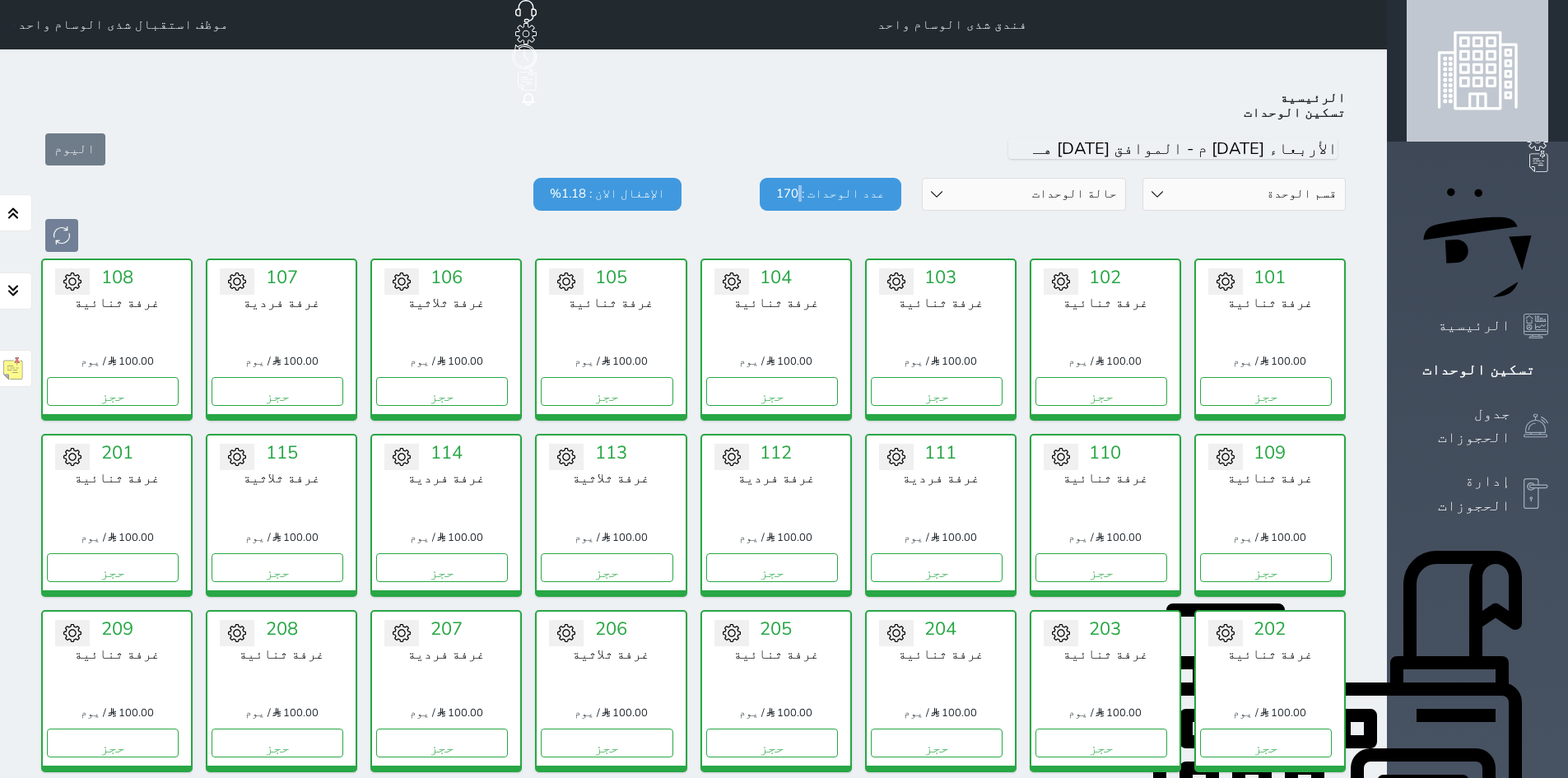 click on "عدد الوحدات : 170" at bounding box center [831, 194] 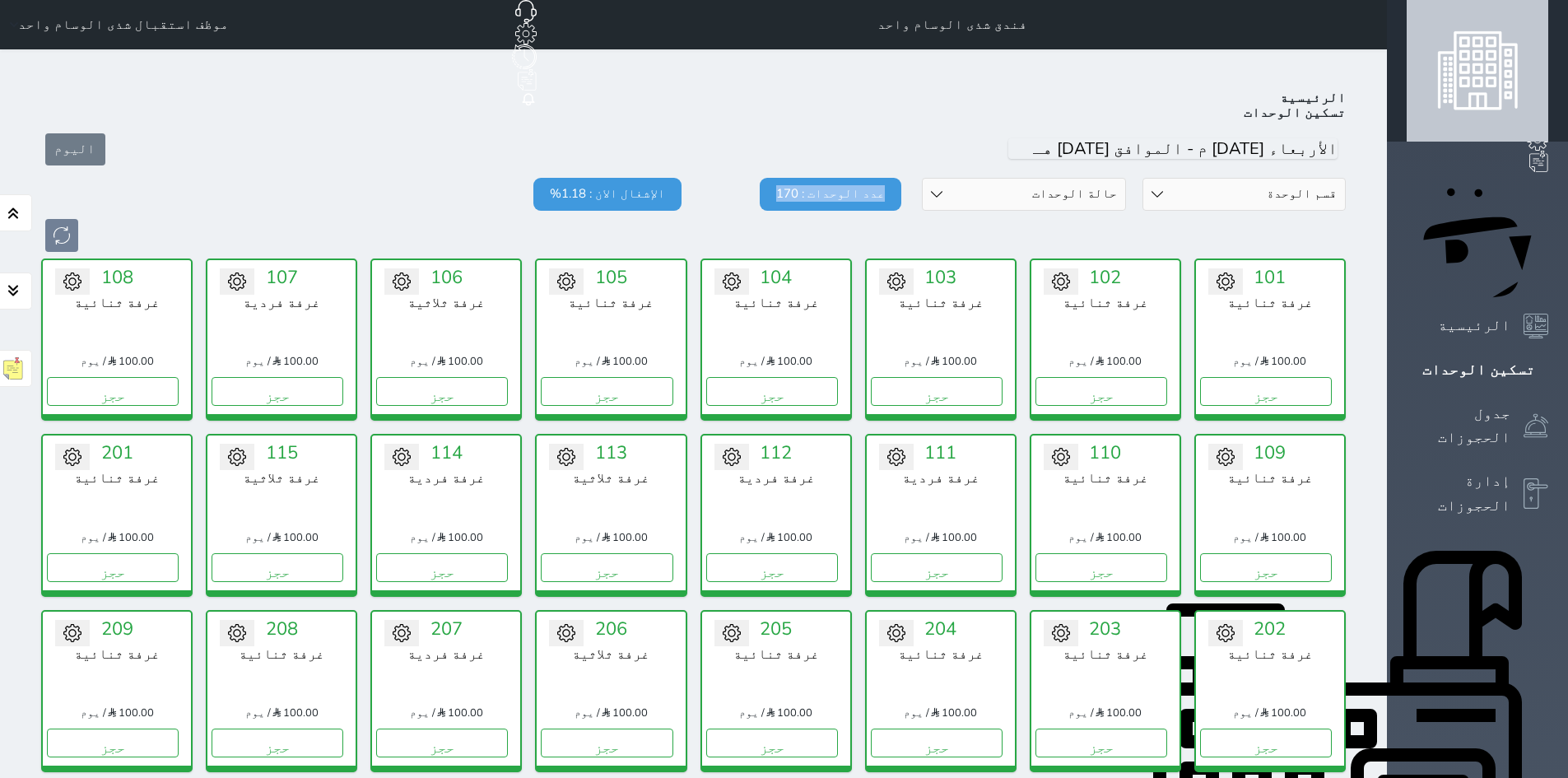 click on "عدد الوحدات : 170" at bounding box center (831, 194) 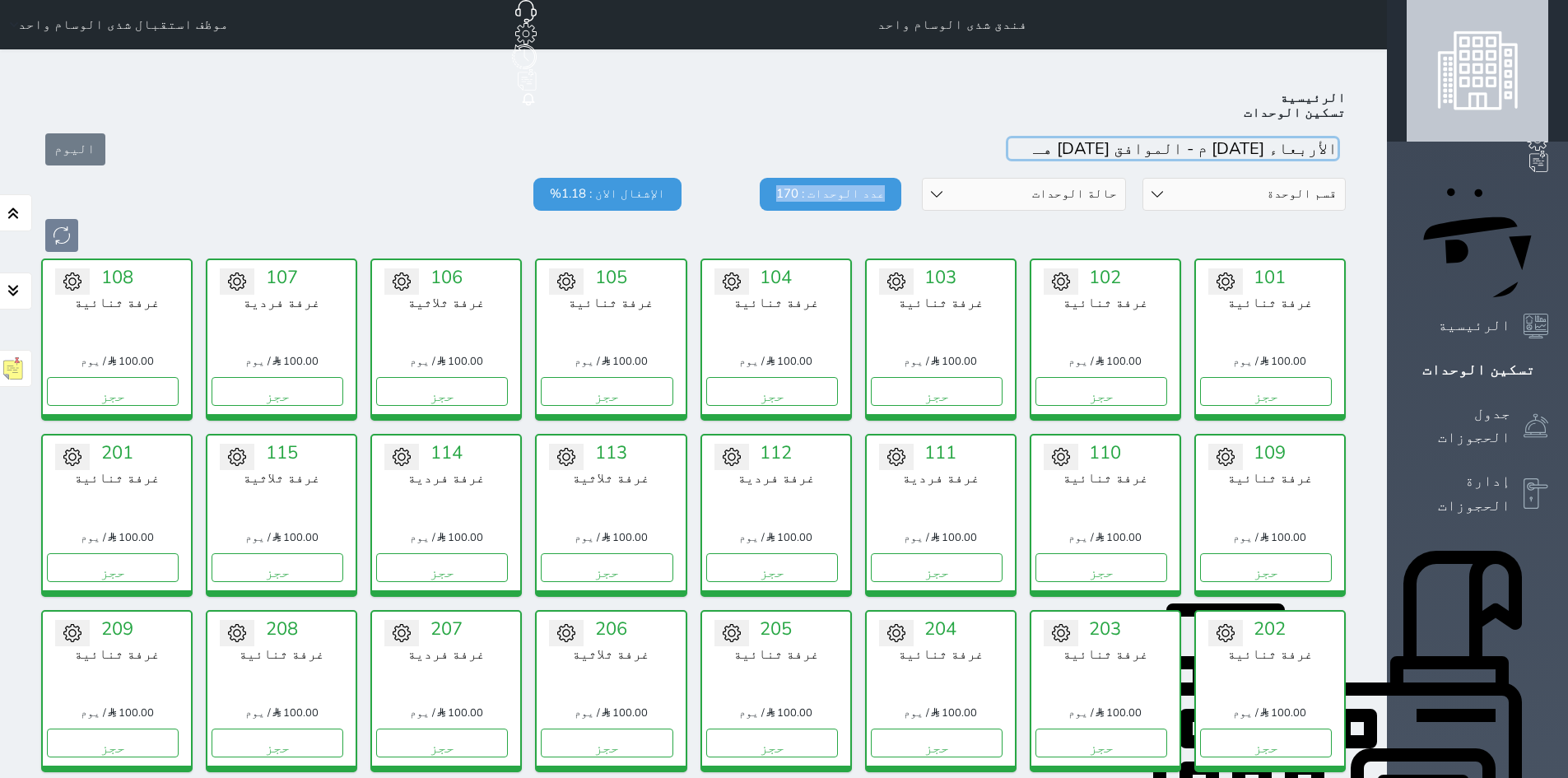 click on "الرئيسية   تسكين الوحدات       اليوم   قسم الوحدة   غرفة ثنائية غرفة ثلاثية غرفة فردية   حالة الوحدات متاح تحت التنظيف تحت الصيانة سجل دخول  لم يتم تسجيل الدخول   عدد الوحدات : 170   الإشغال الان : 1.18%
تحويل لتحت الصيانة
تحويل لتحت التنظيف
101   غرفة ثنائية
100.00
/ يوم       حجز                   تغيير الحالة الى صيانة                   التاريخ المتوقع للانتهاء       حفظ
تحويل لتحت الصيانة
تحويل لتحت التنظيف
102   غرفة ثنائية
100.00
/ يوم       حجز" at bounding box center (693, 2274) 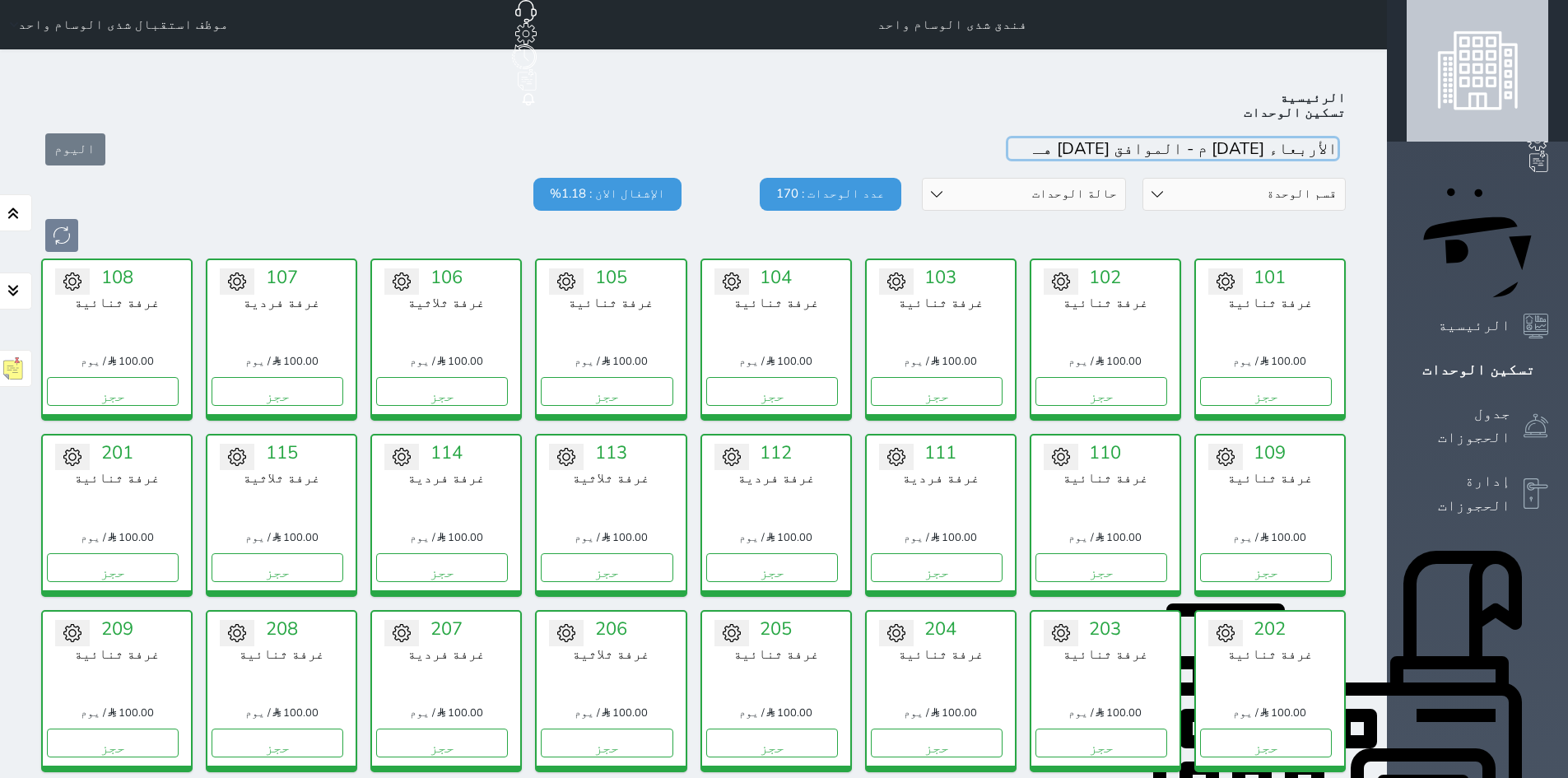 scroll, scrollTop: 35, scrollLeft: 0, axis: vertical 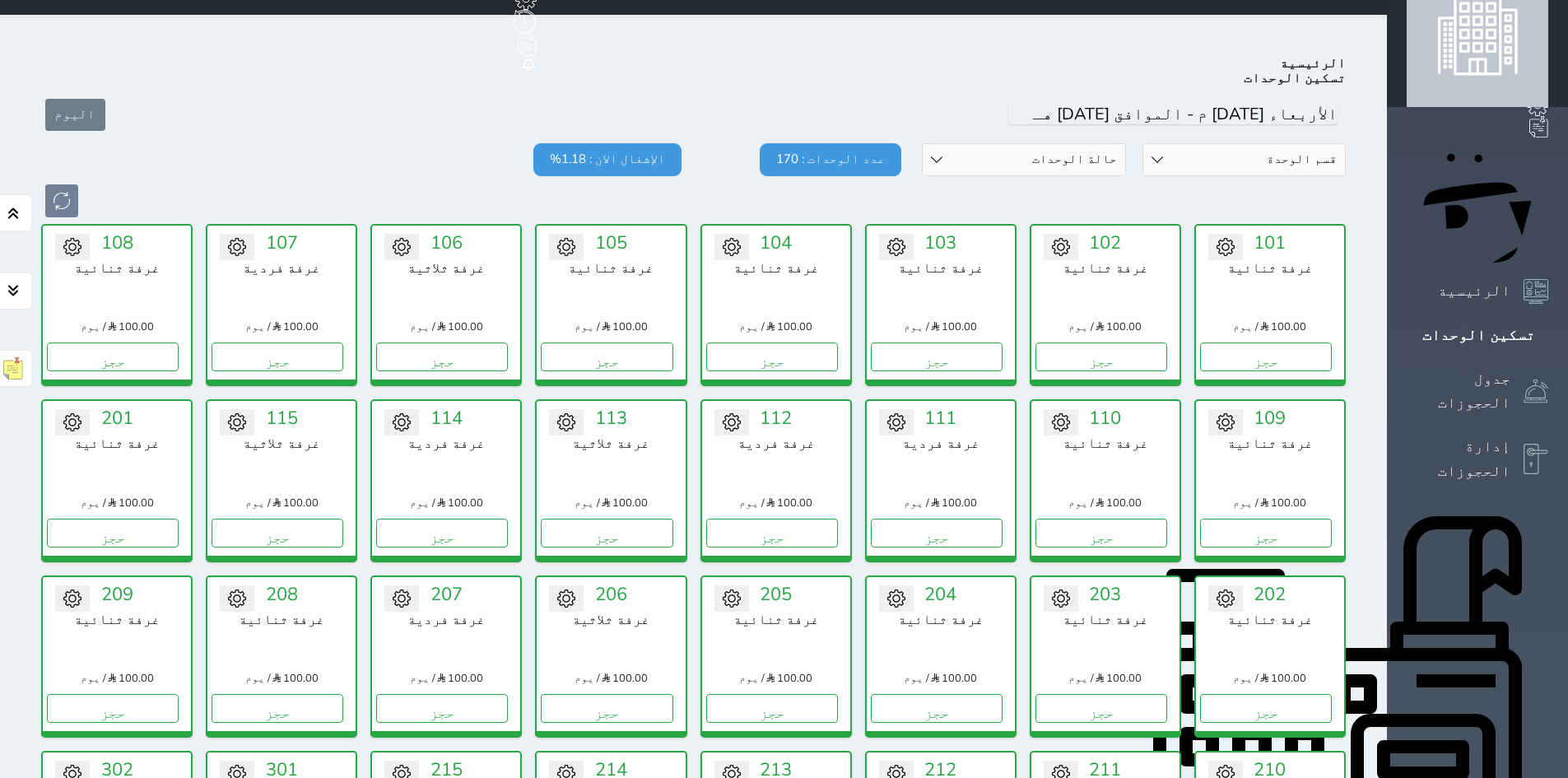 drag, startPoint x: 830, startPoint y: 14, endPoint x: 1272, endPoint y: 225, distance: 489.7806 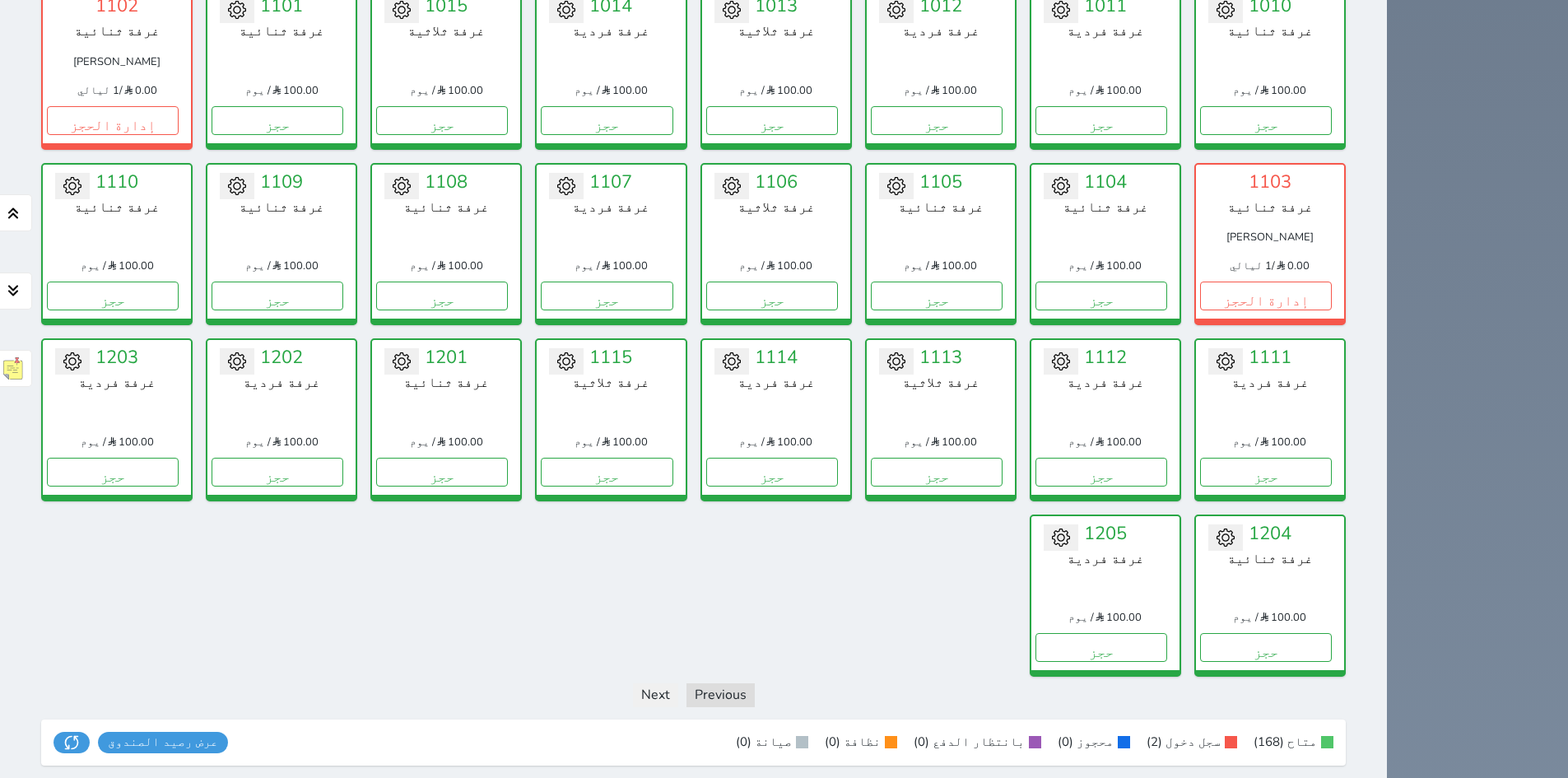 scroll, scrollTop: 3665, scrollLeft: 0, axis: vertical 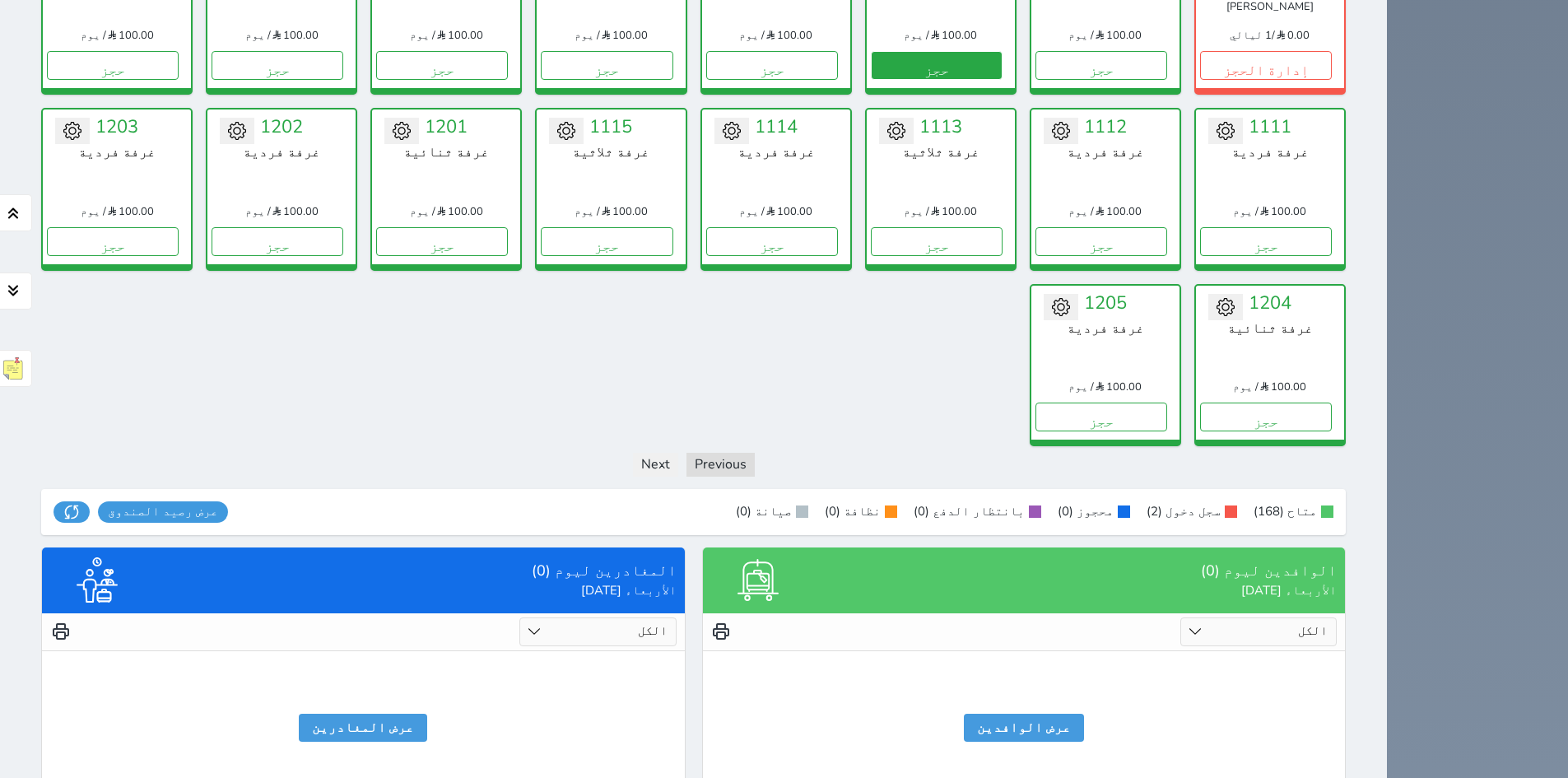 drag, startPoint x: 990, startPoint y: 140, endPoint x: 1011, endPoint y: 85, distance: 58.87274 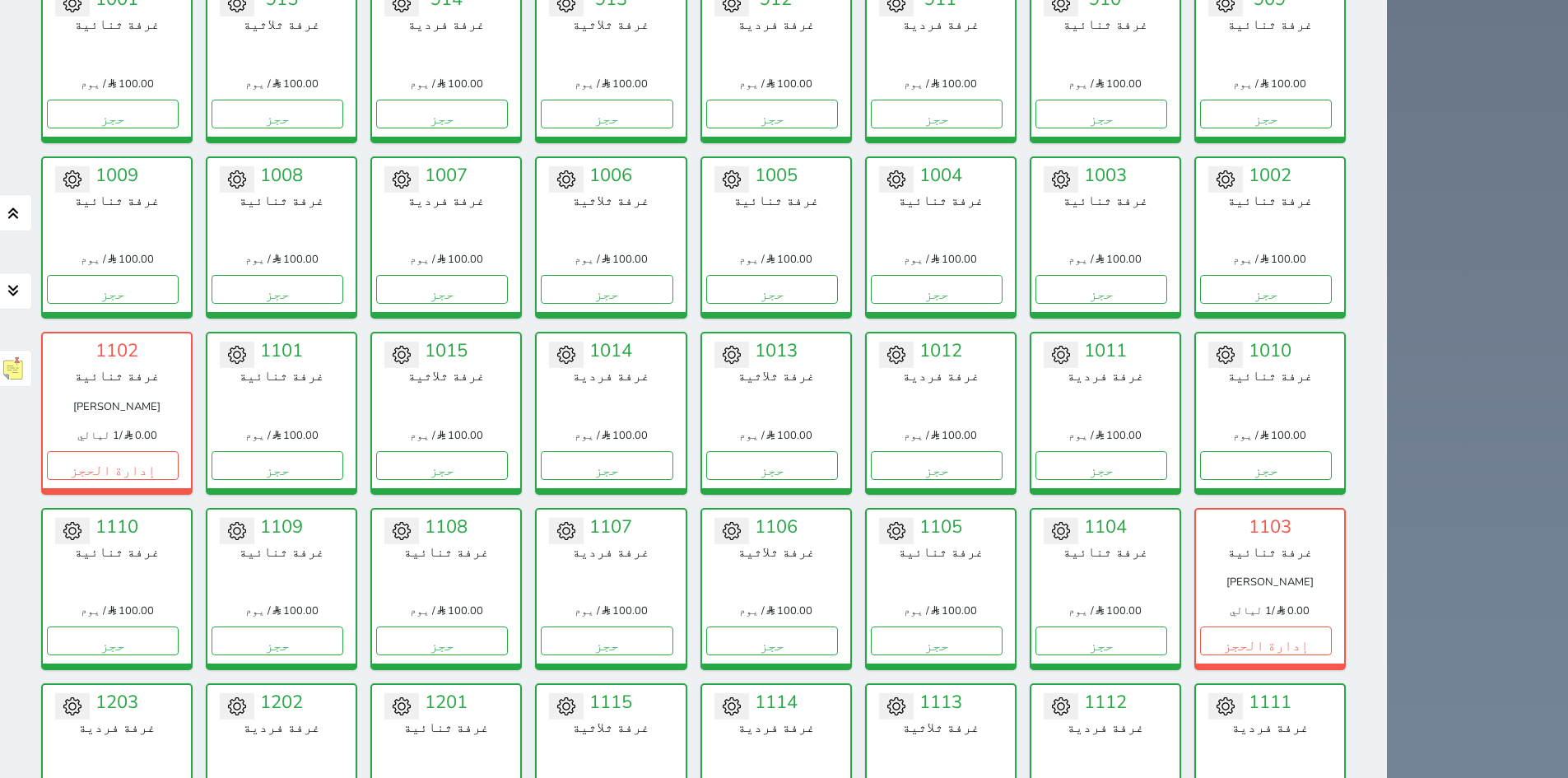 drag, startPoint x: 1370, startPoint y: 233, endPoint x: 1382, endPoint y: 176, distance: 58.24946 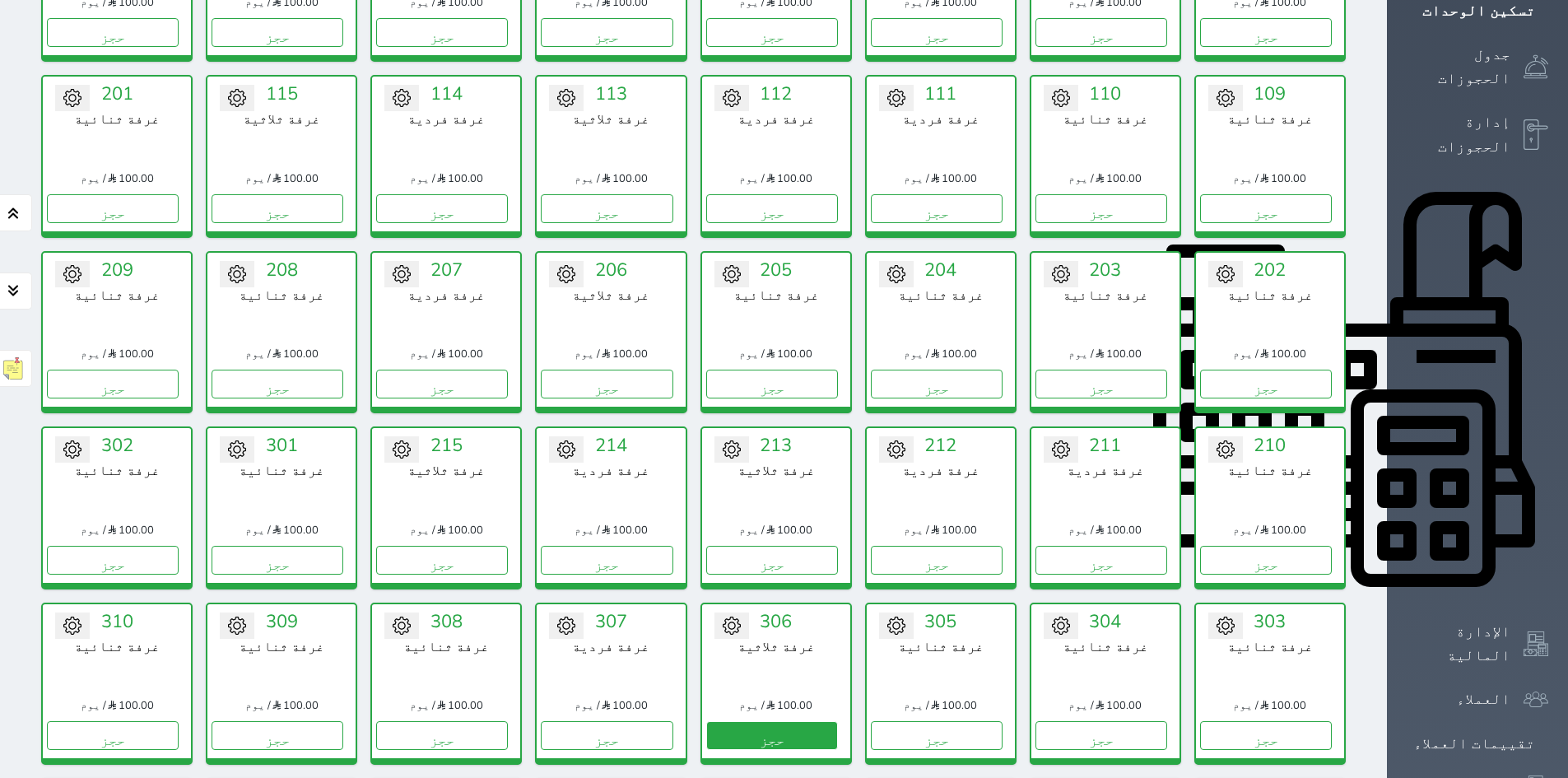scroll, scrollTop: 0, scrollLeft: 0, axis: both 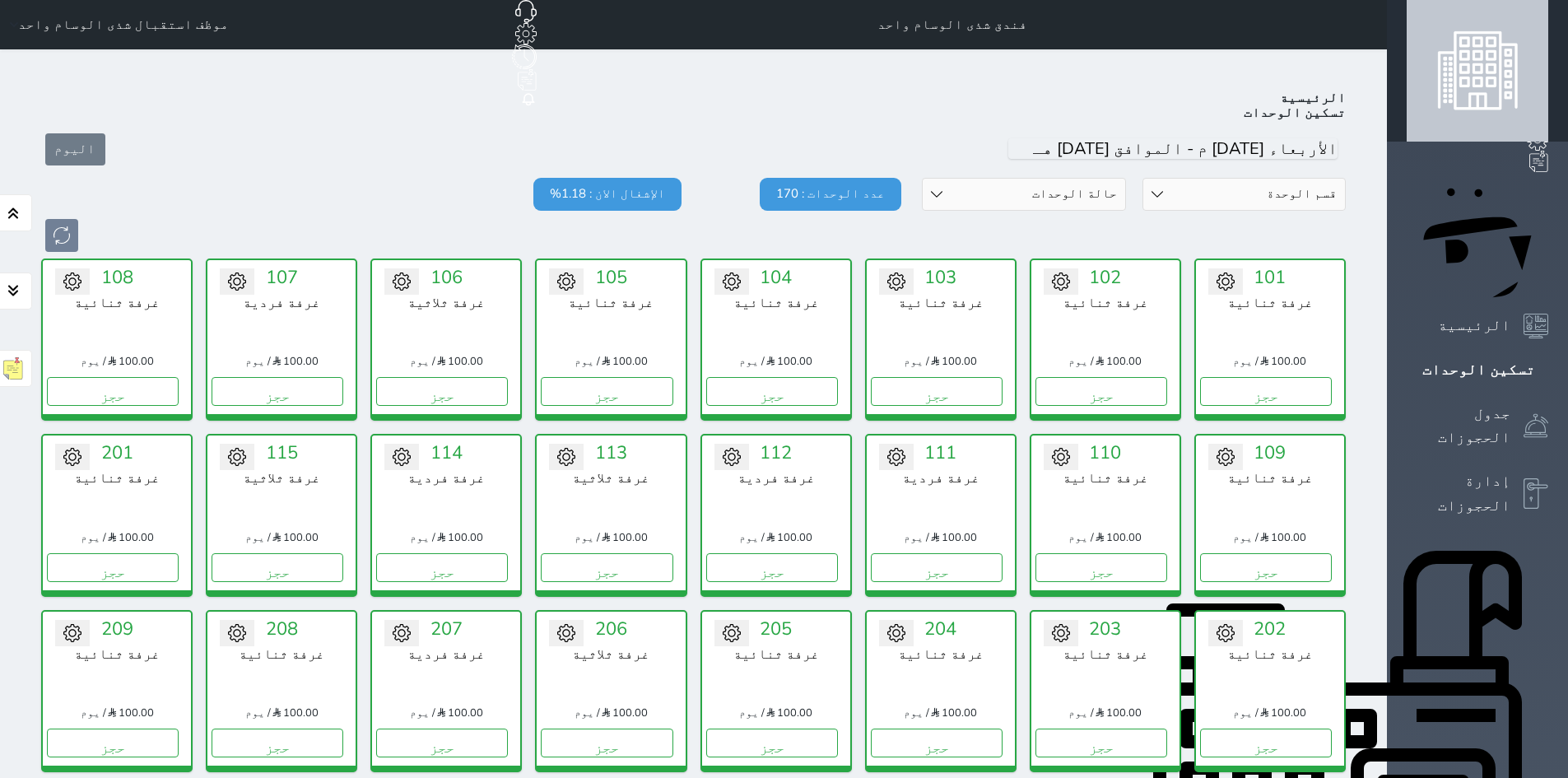 click at bounding box center (1477, 71) 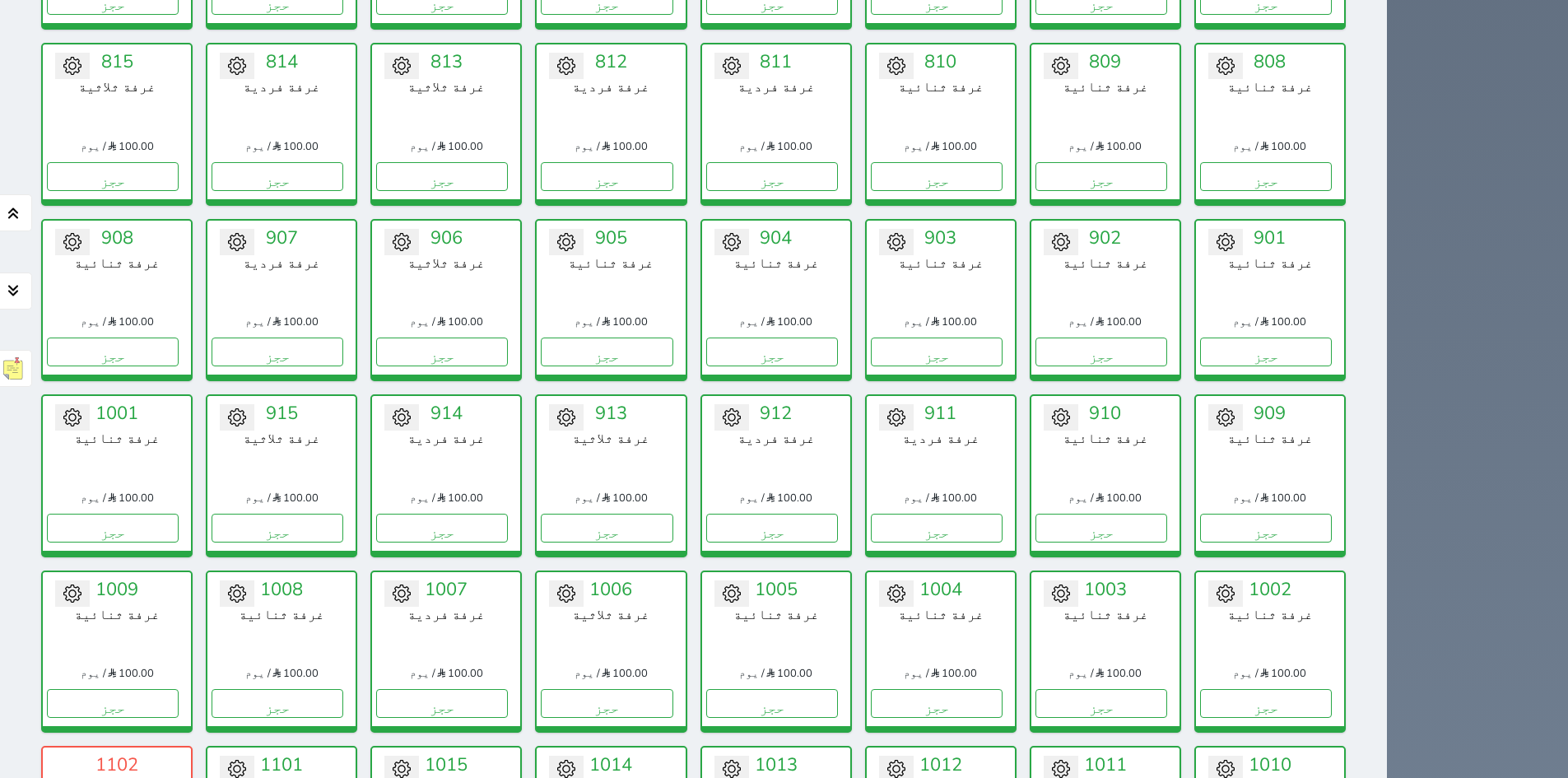 scroll, scrollTop: 3665, scrollLeft: 0, axis: vertical 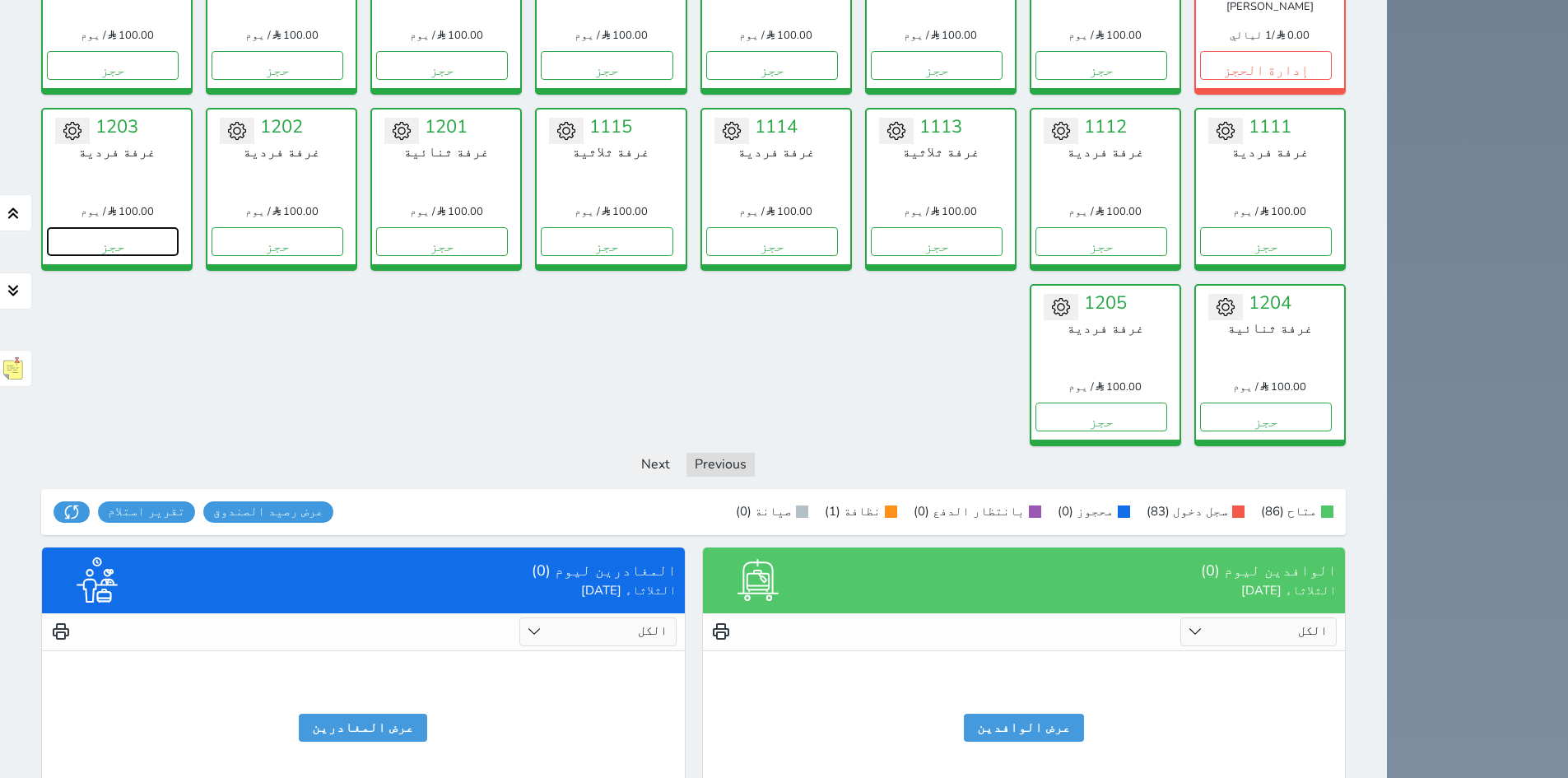 drag, startPoint x: 947, startPoint y: 722, endPoint x: 152, endPoint y: 231, distance: 934.4014 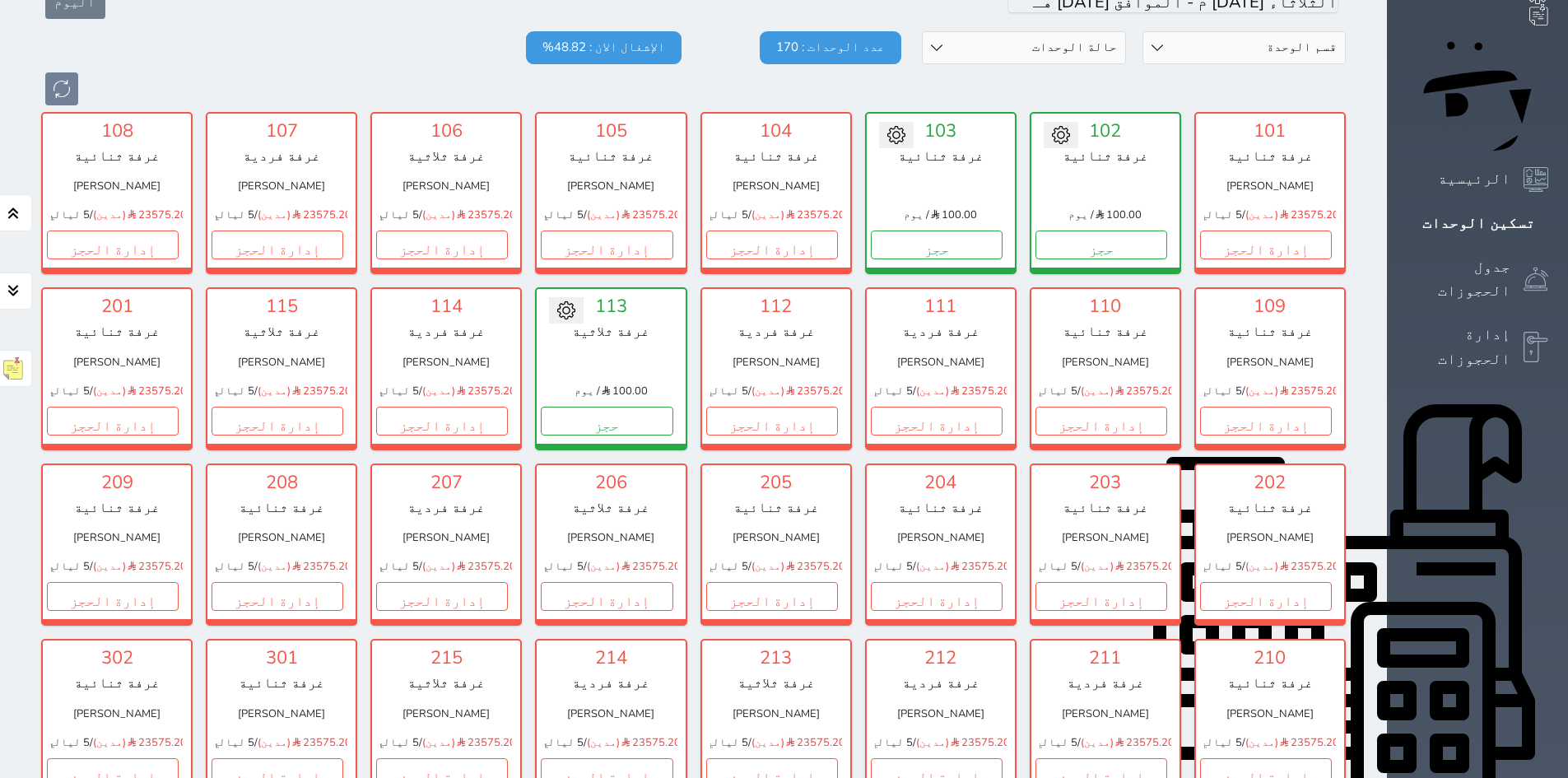 scroll, scrollTop: 0, scrollLeft: 0, axis: both 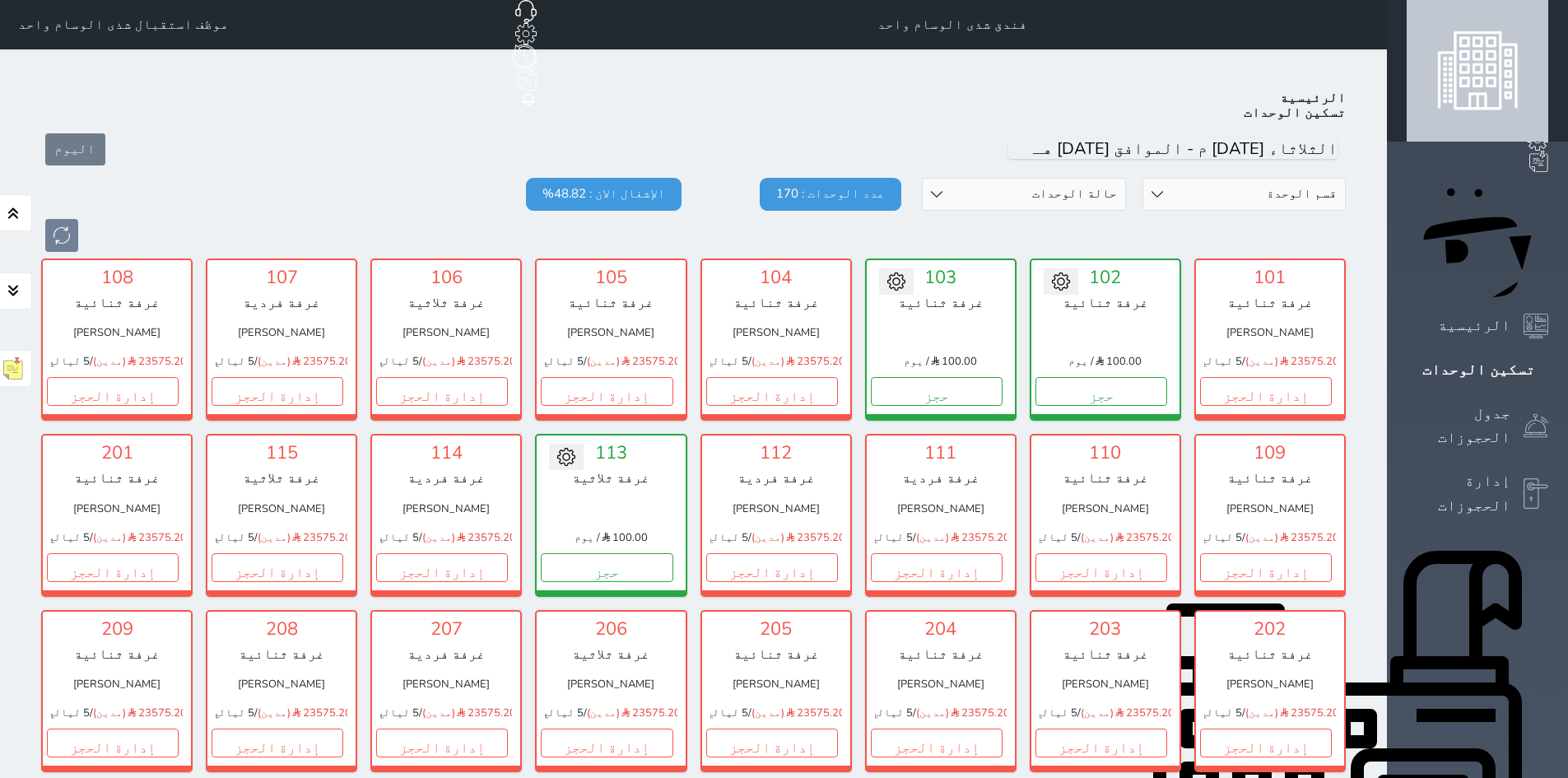 click on "تحويل لتحت الصيانة
تحويل لتحت التنظيف
102   غرفة ثنائية
100.00
/ يوم       حجز" at bounding box center (1105, 339) 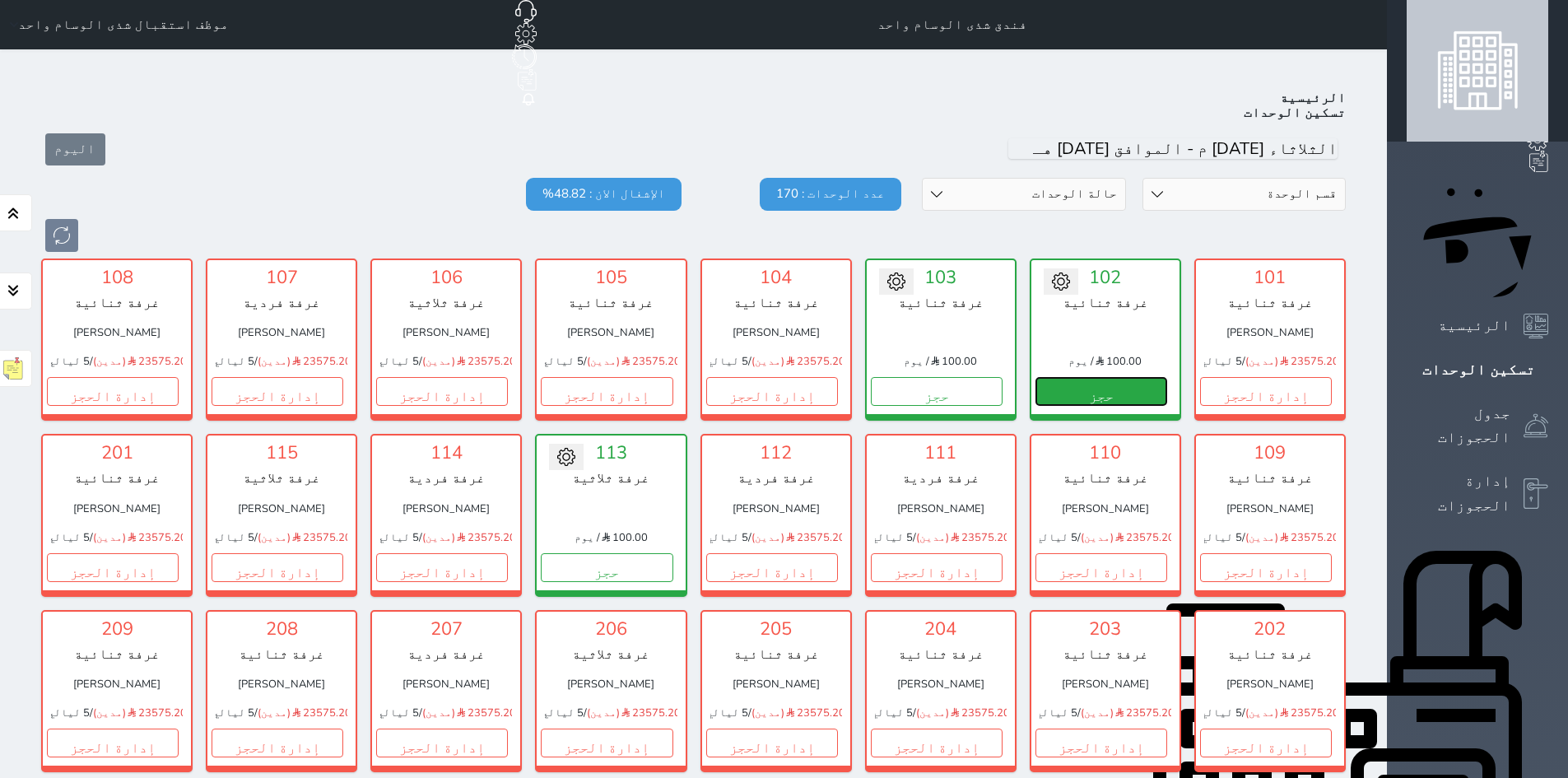 click on "حجز" at bounding box center (1101, 391) 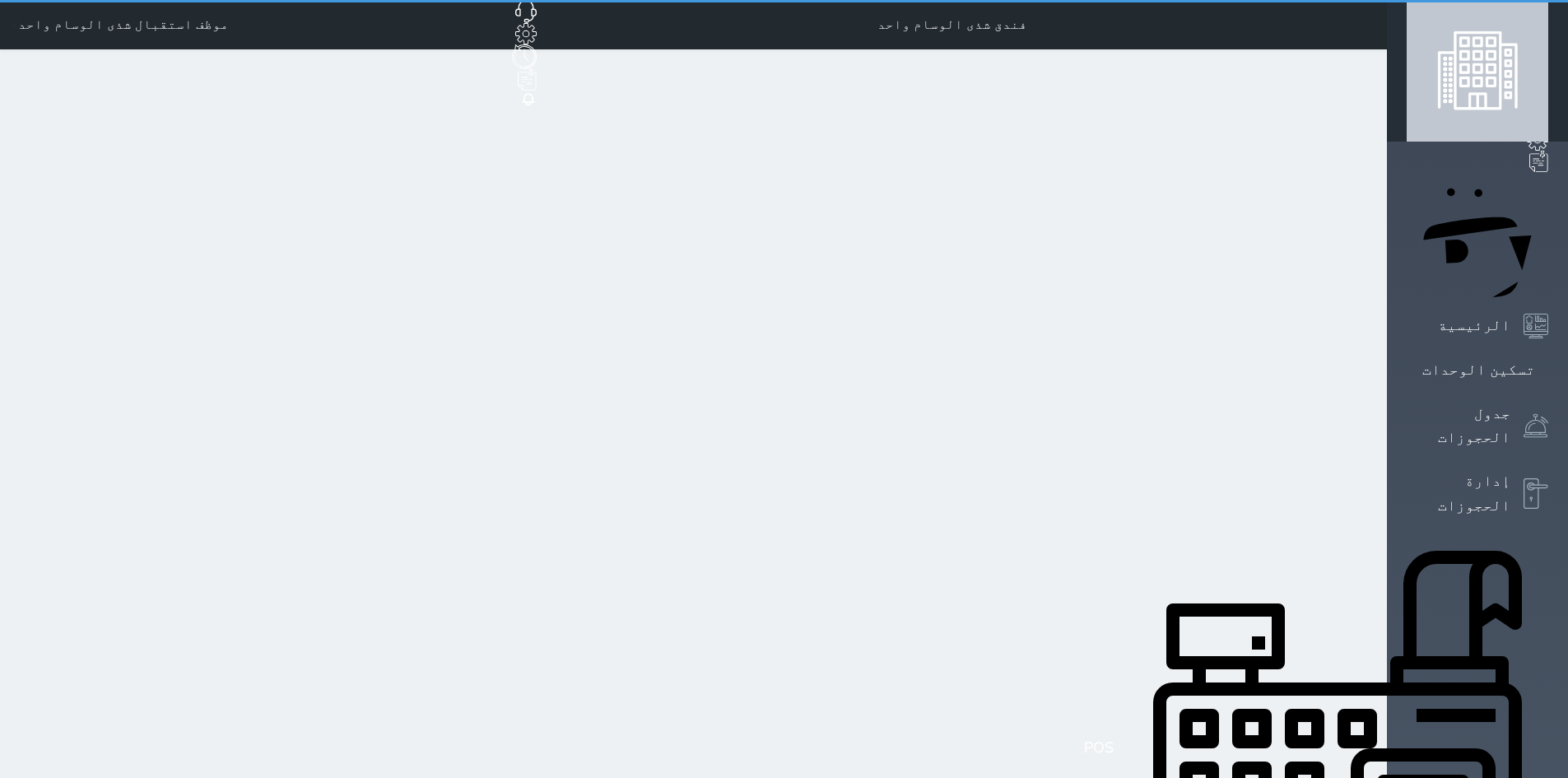 select on "1" 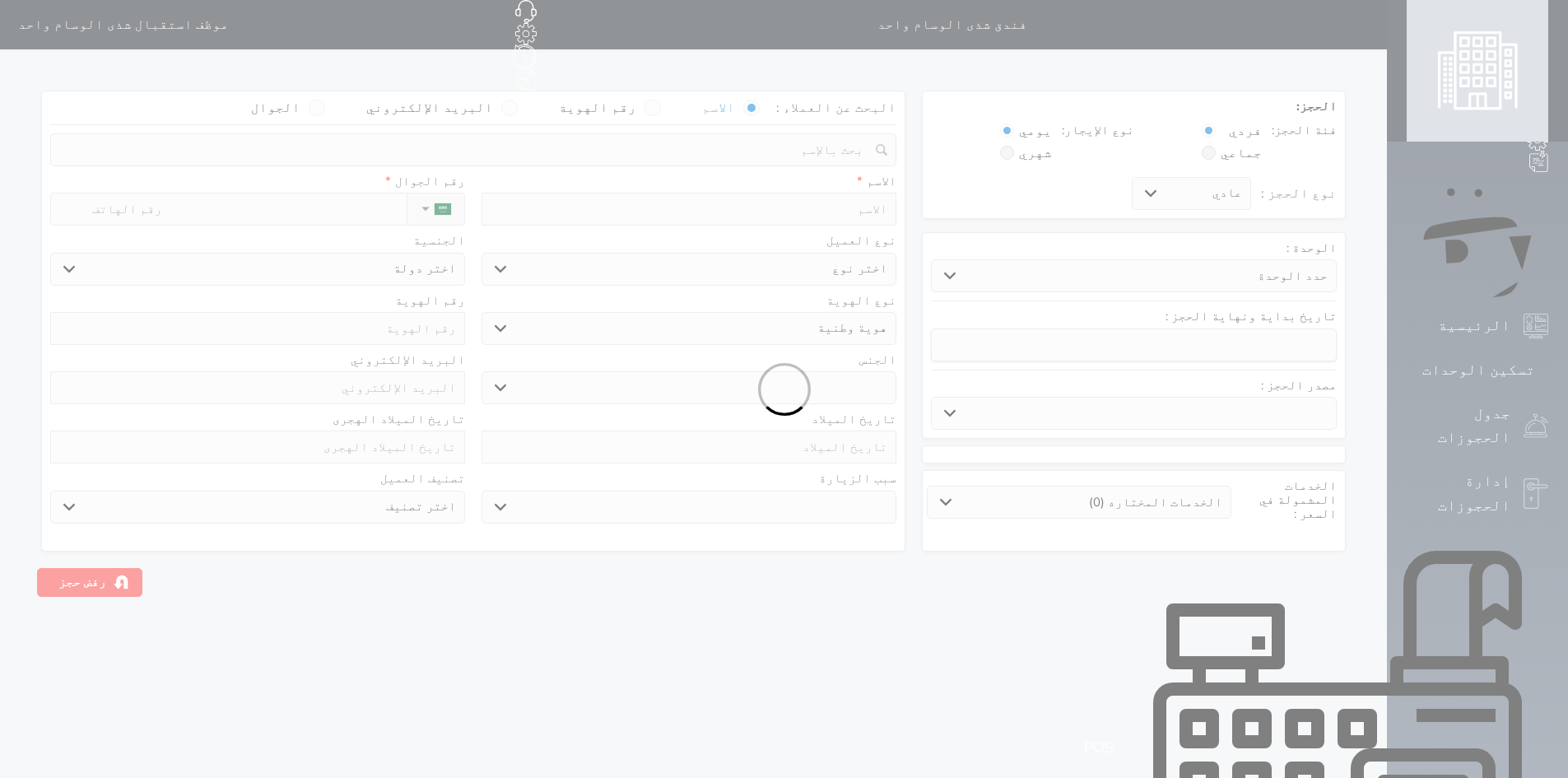 select 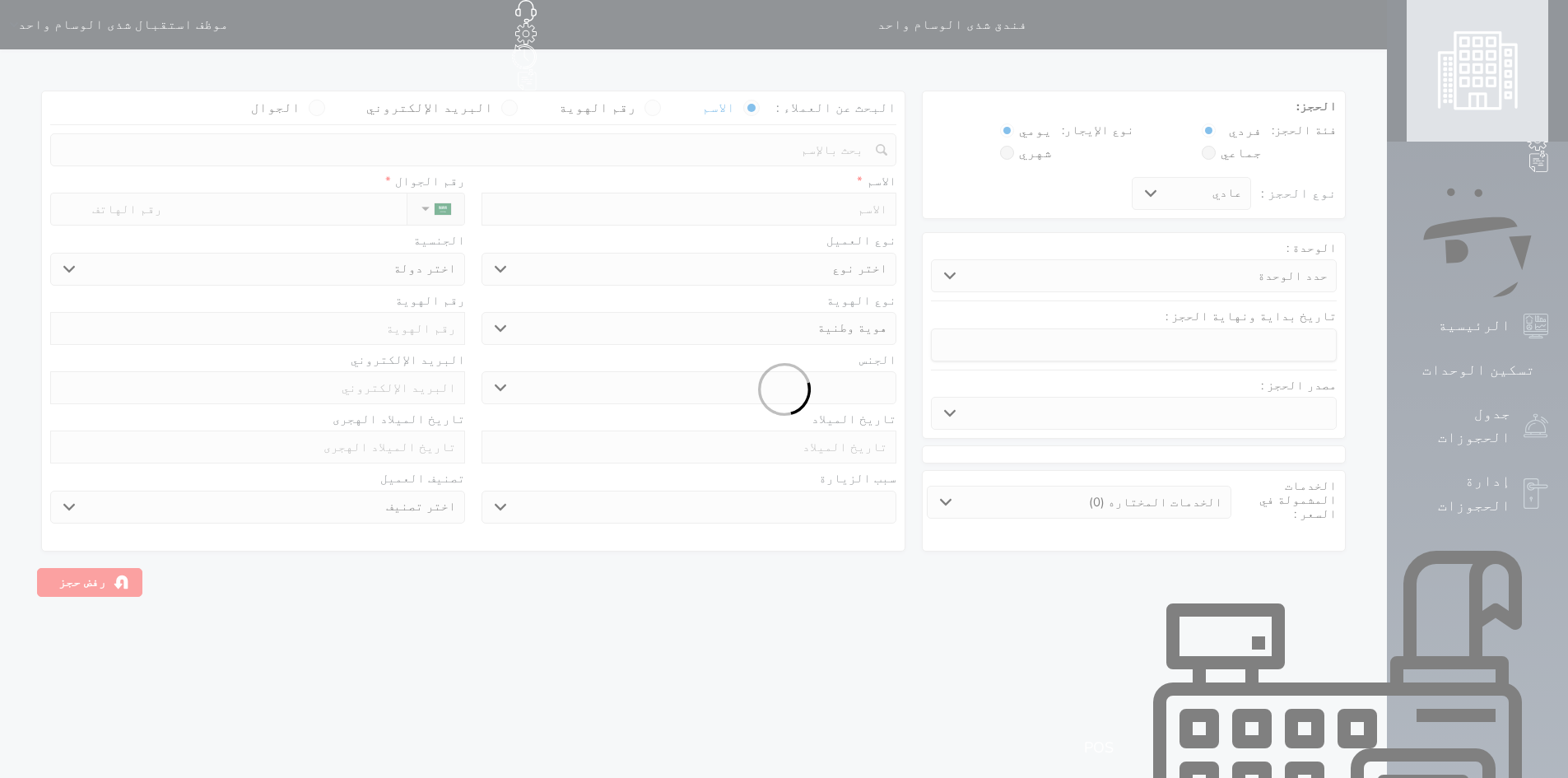 select 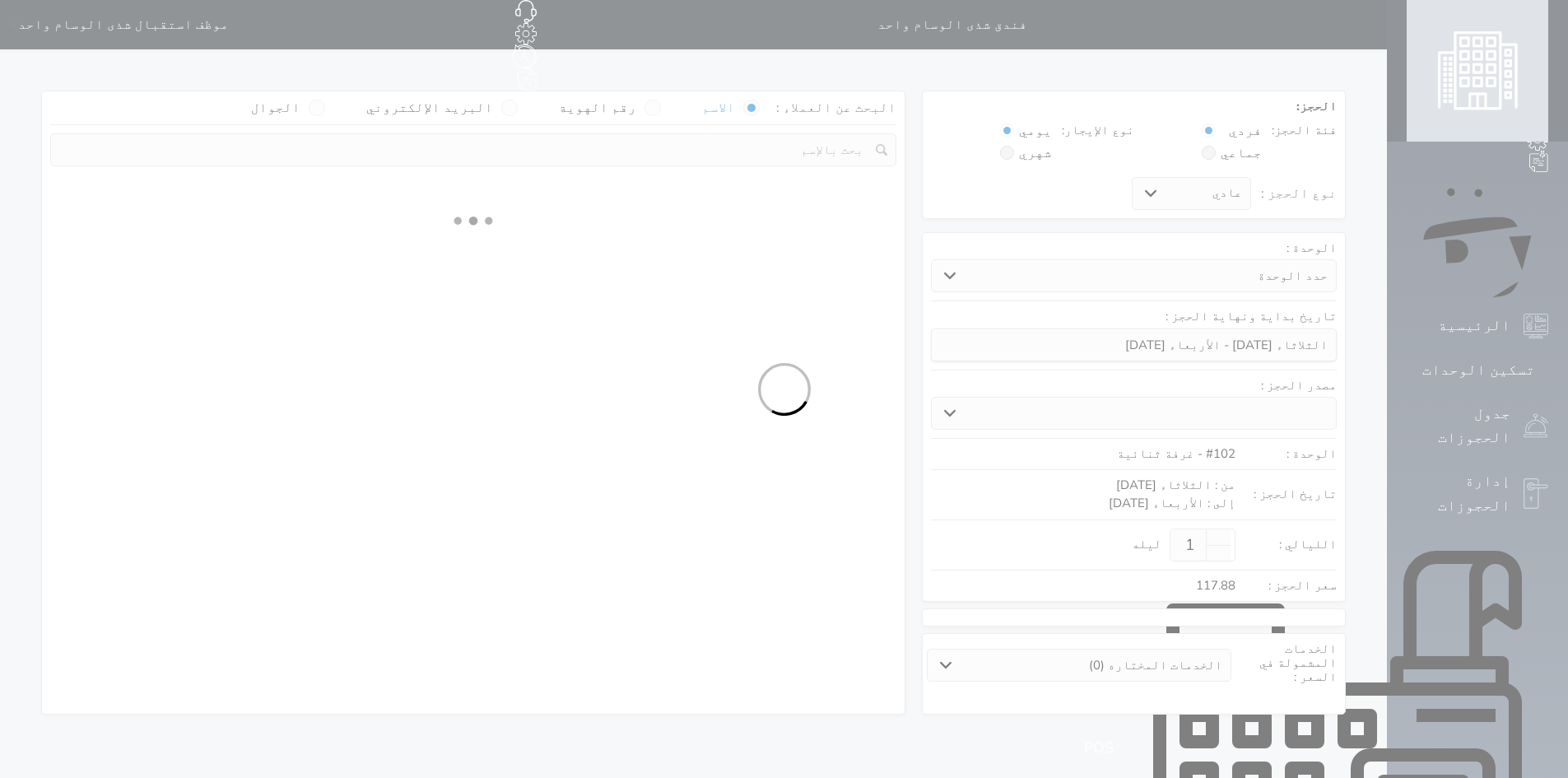 select 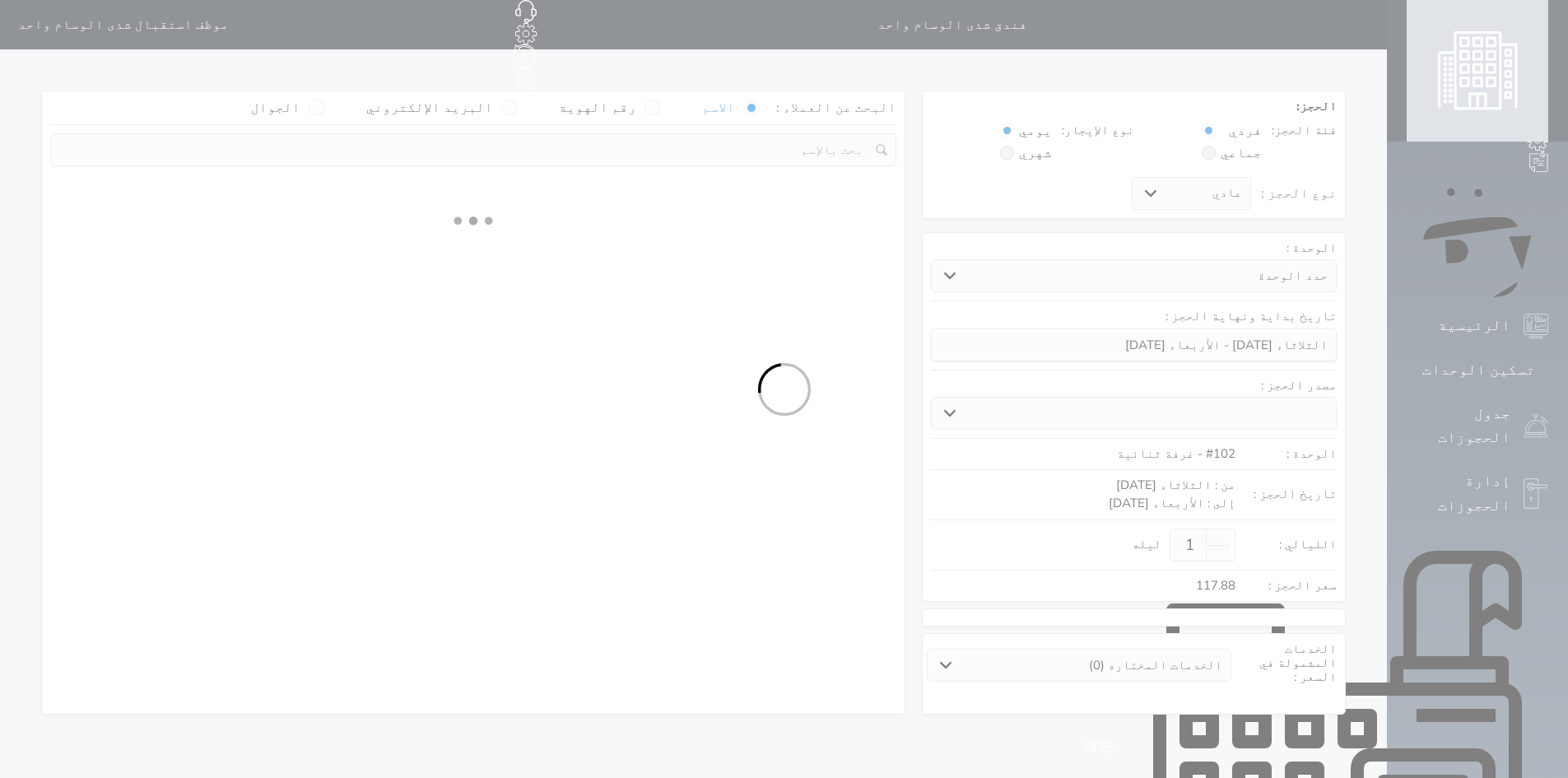 select on "113" 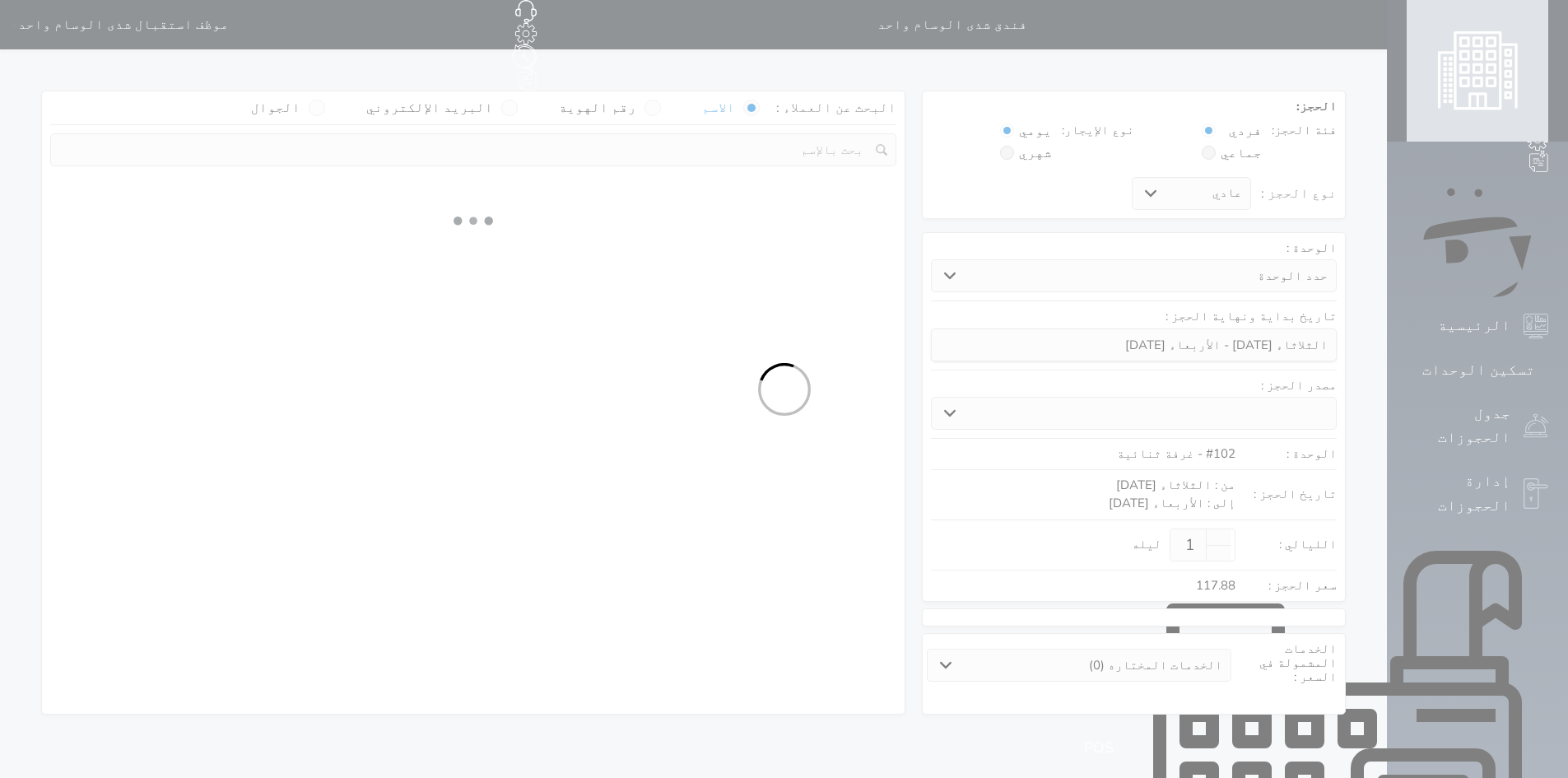 select on "1" 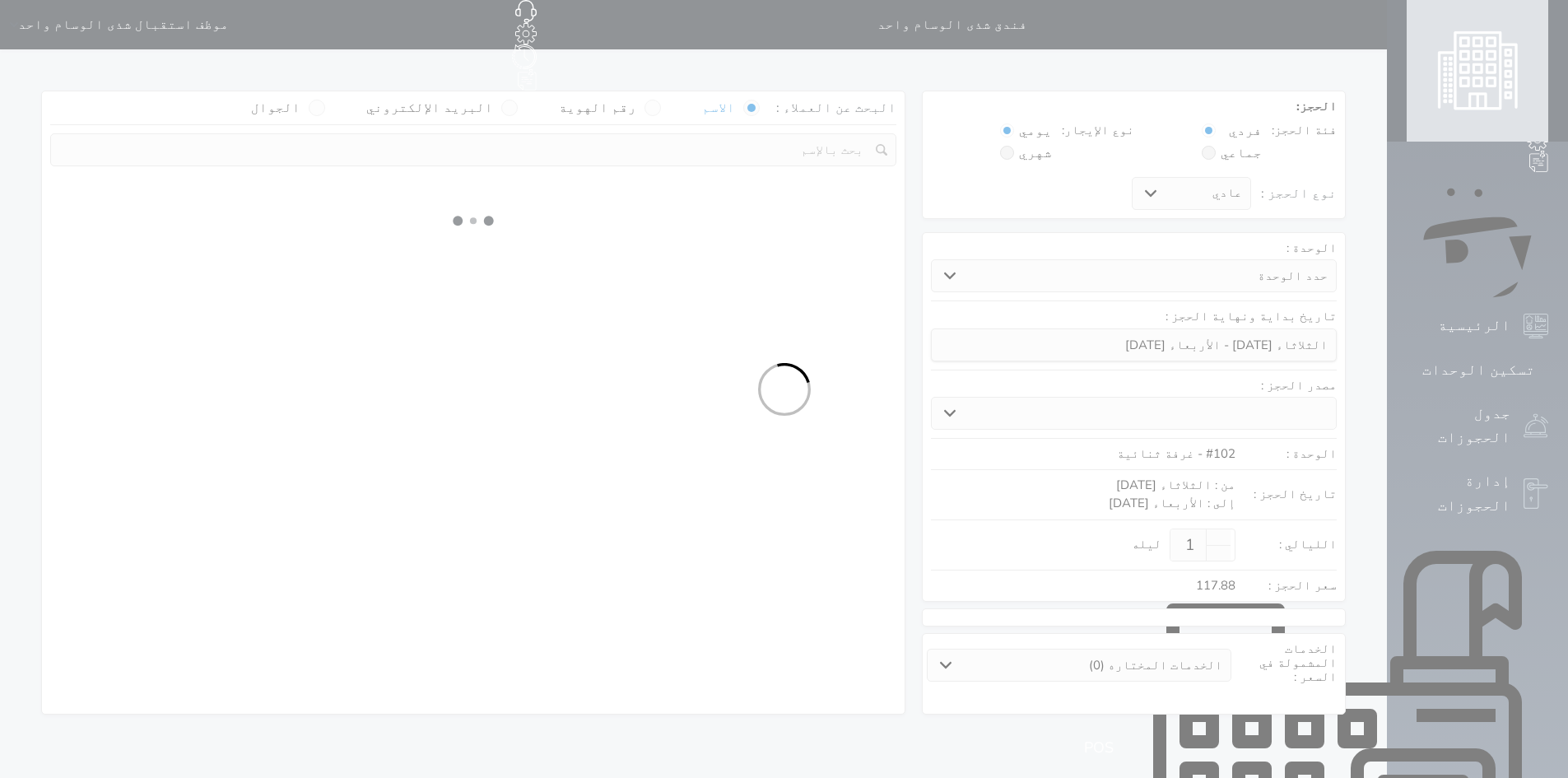 select 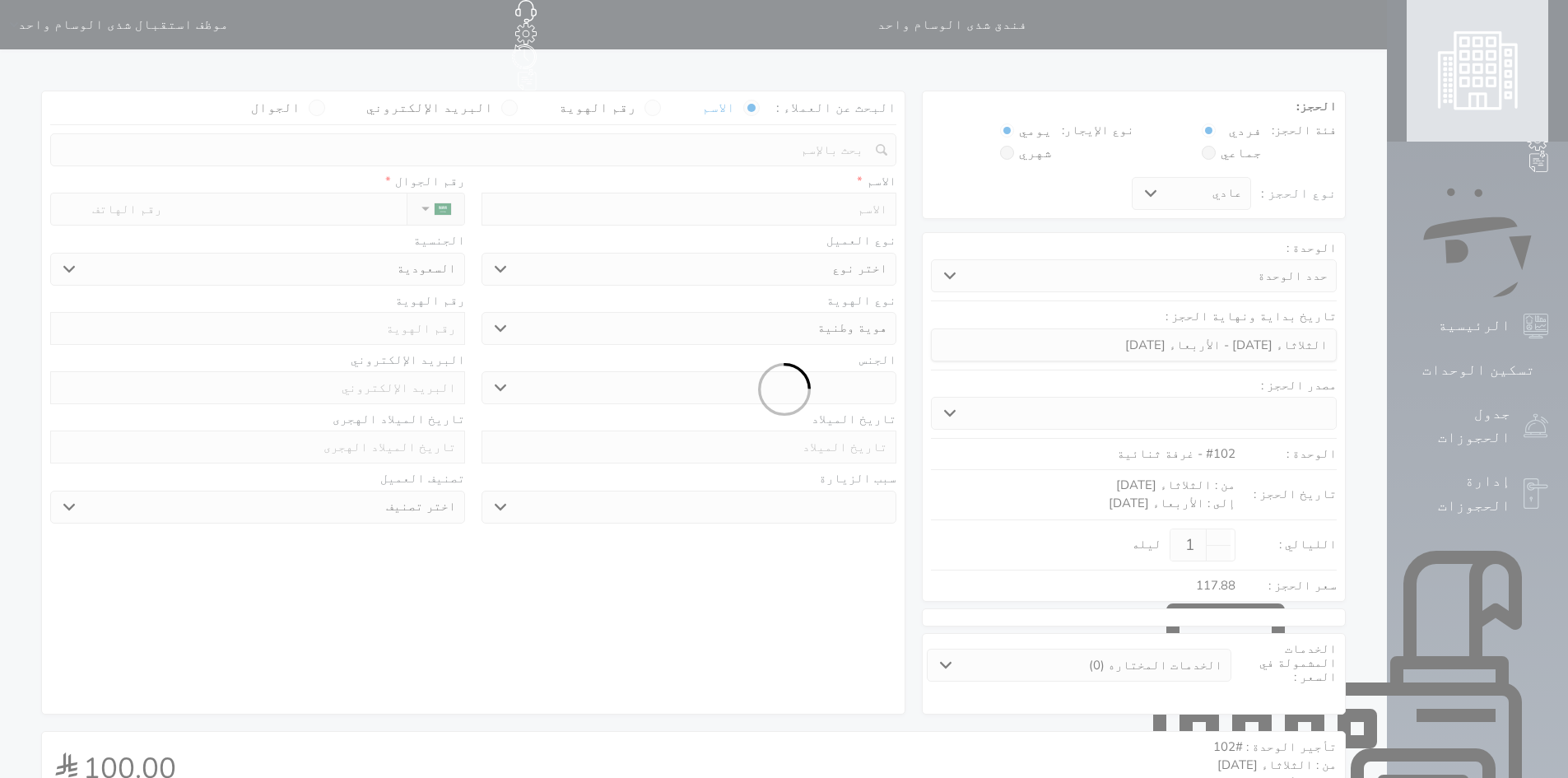 select 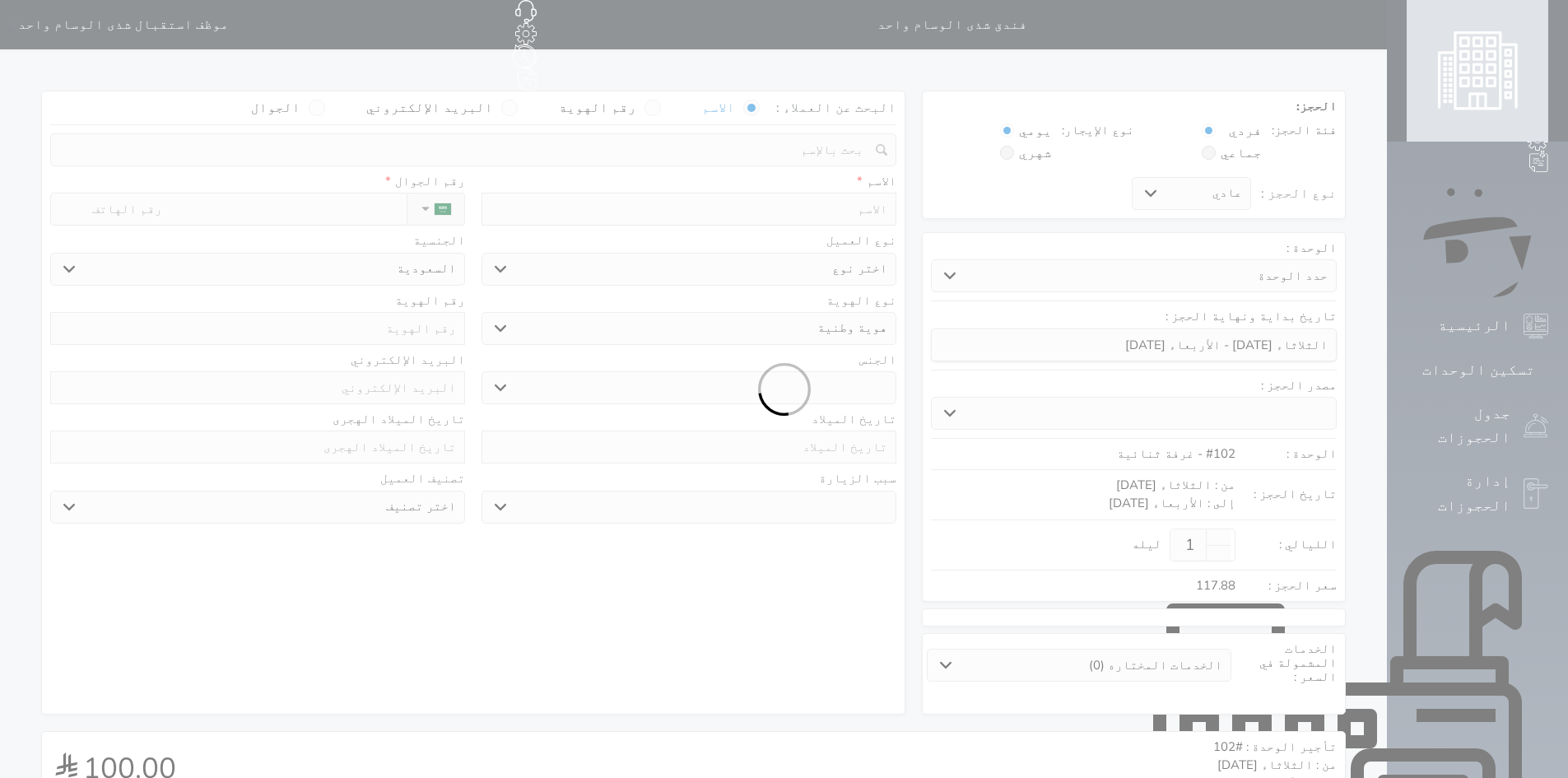 select 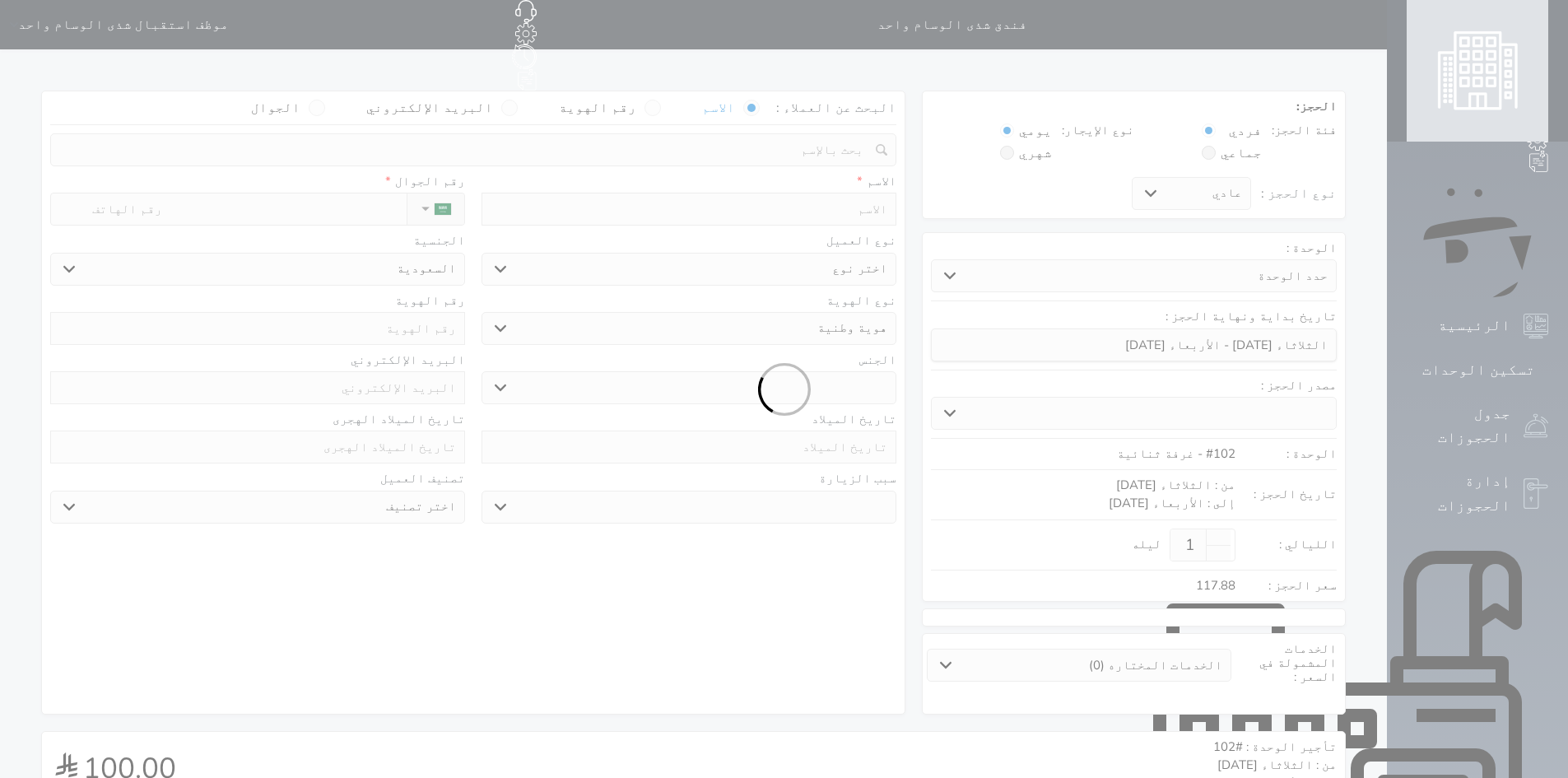 select 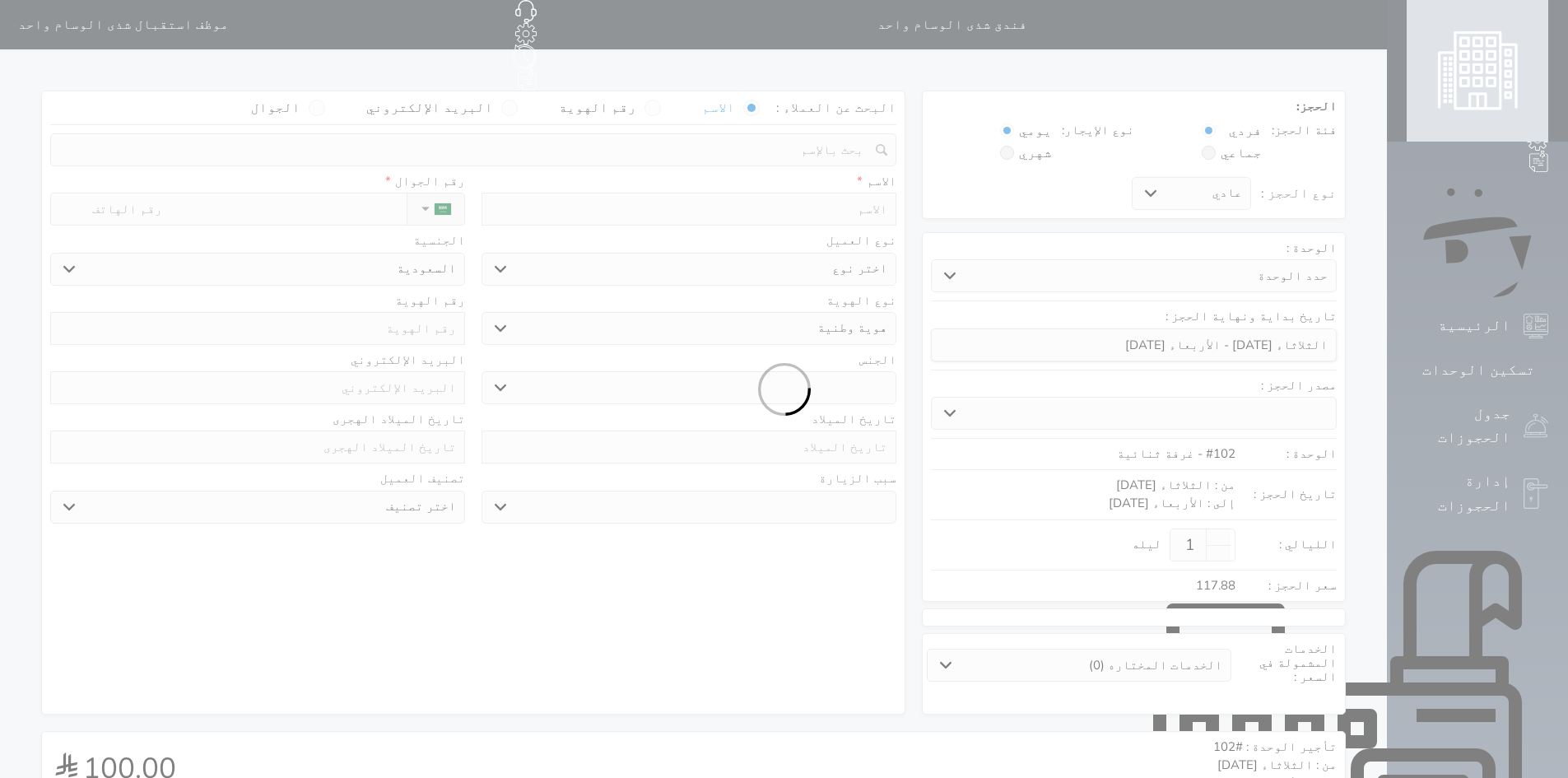 click at bounding box center (784, 389) 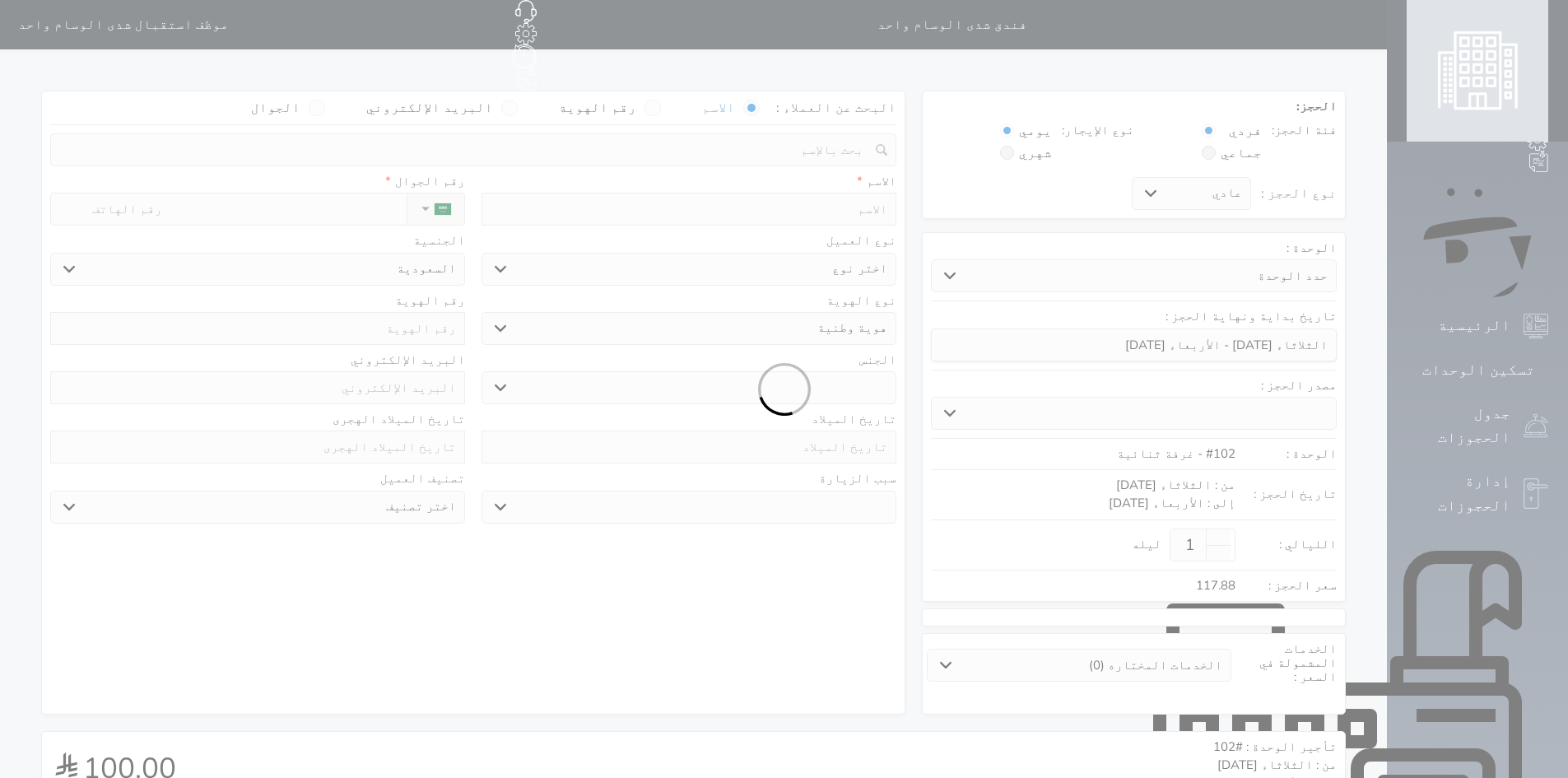 select 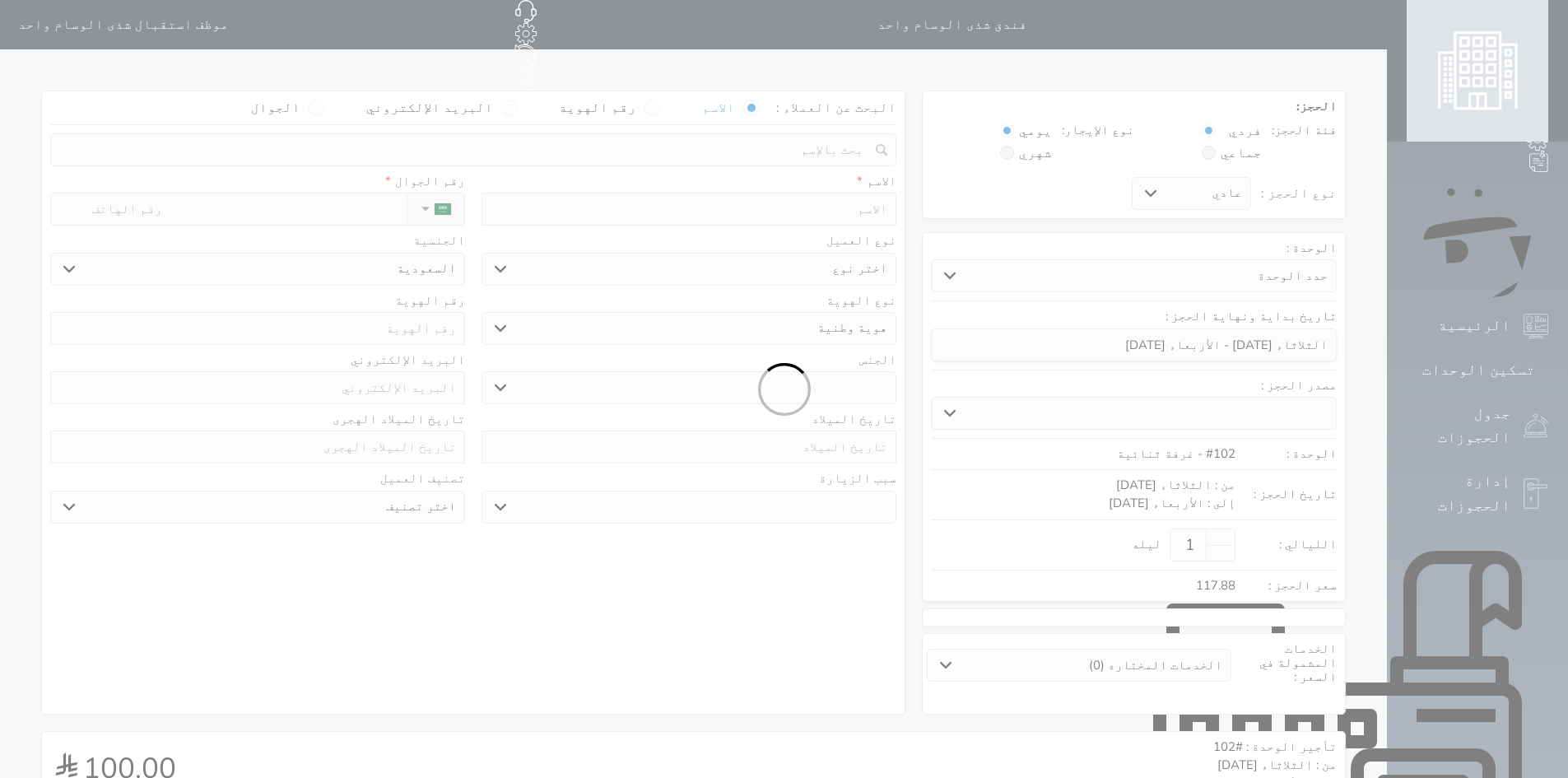 select 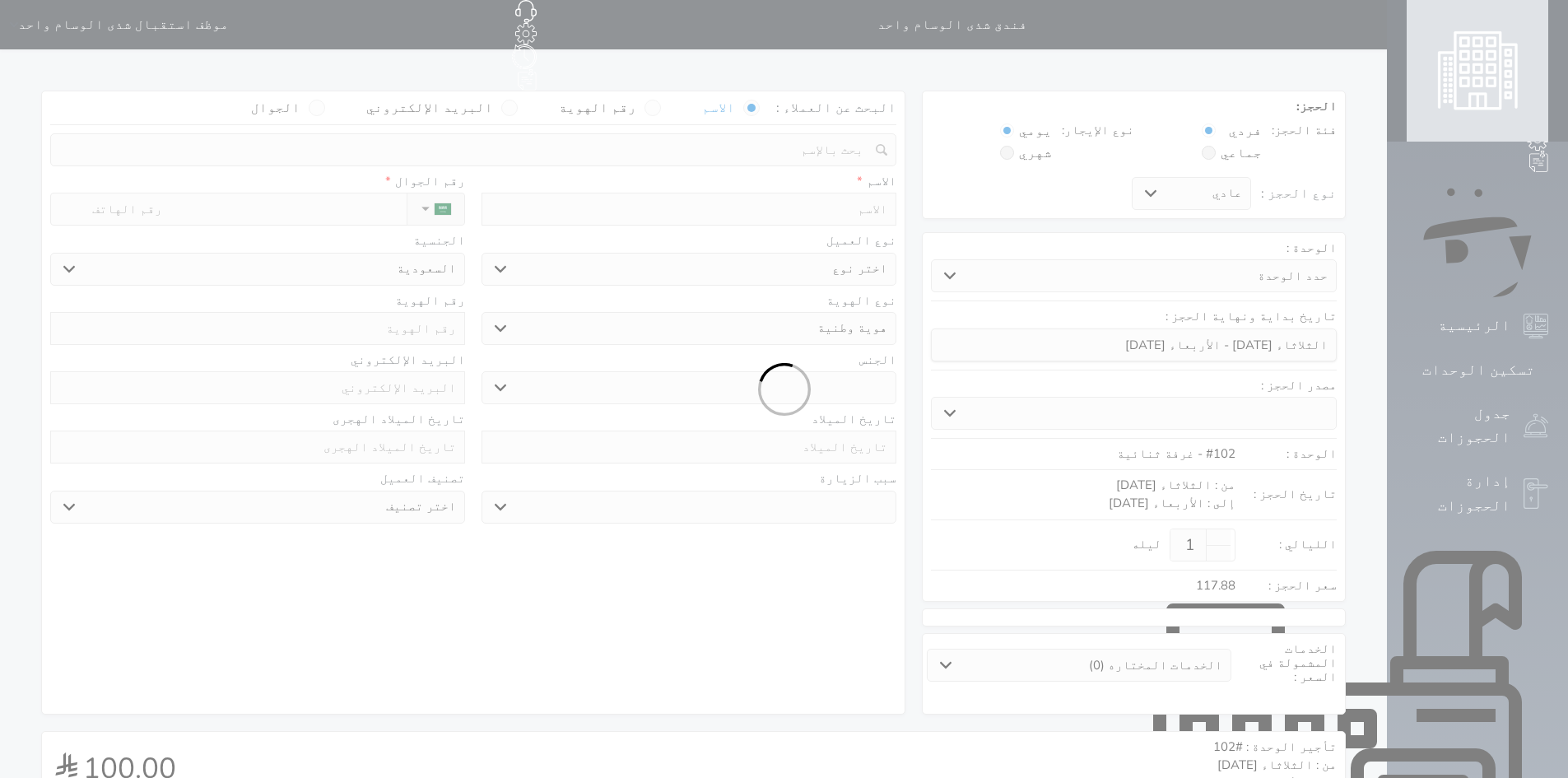 select 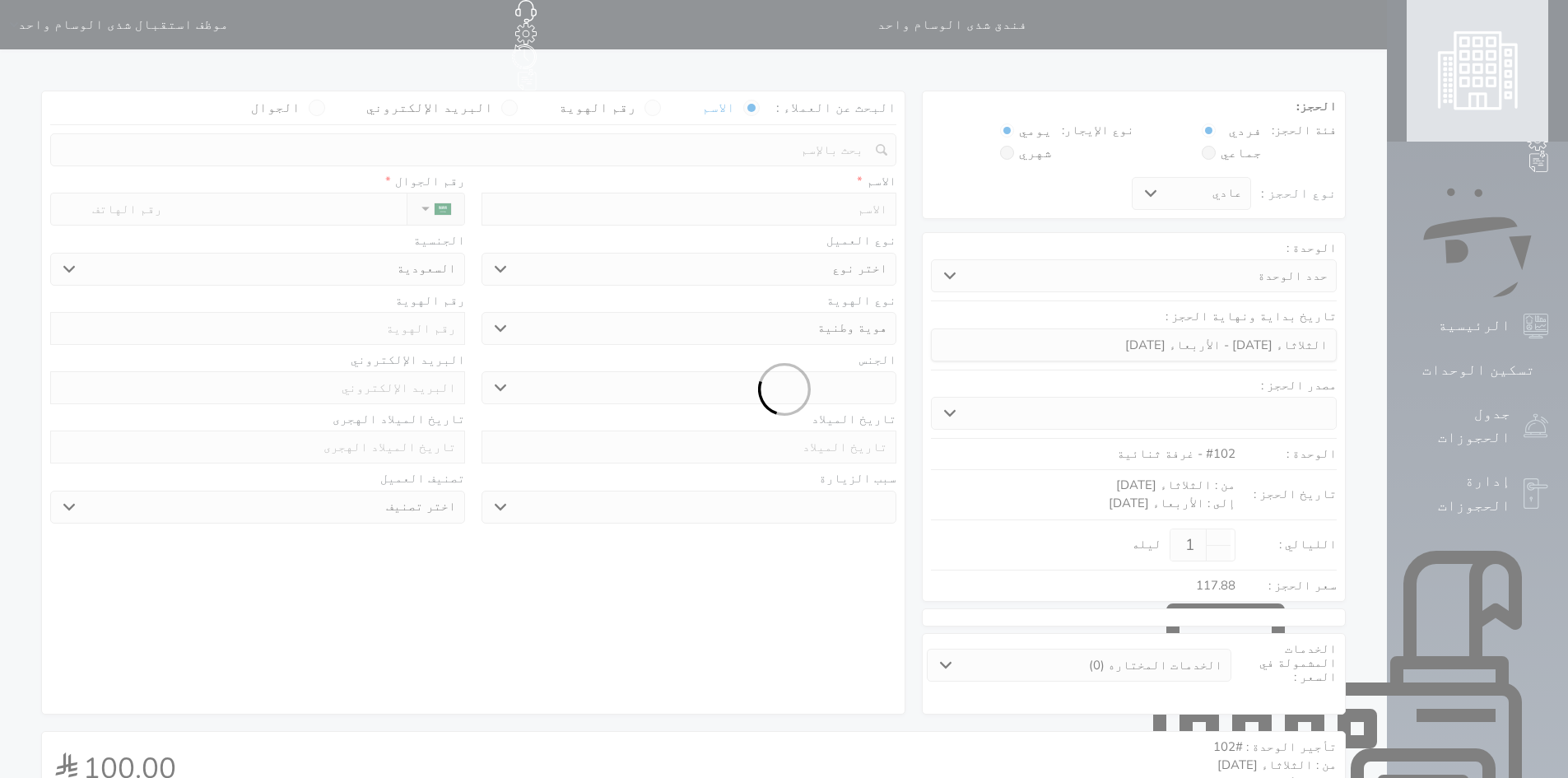 click at bounding box center [784, 389] 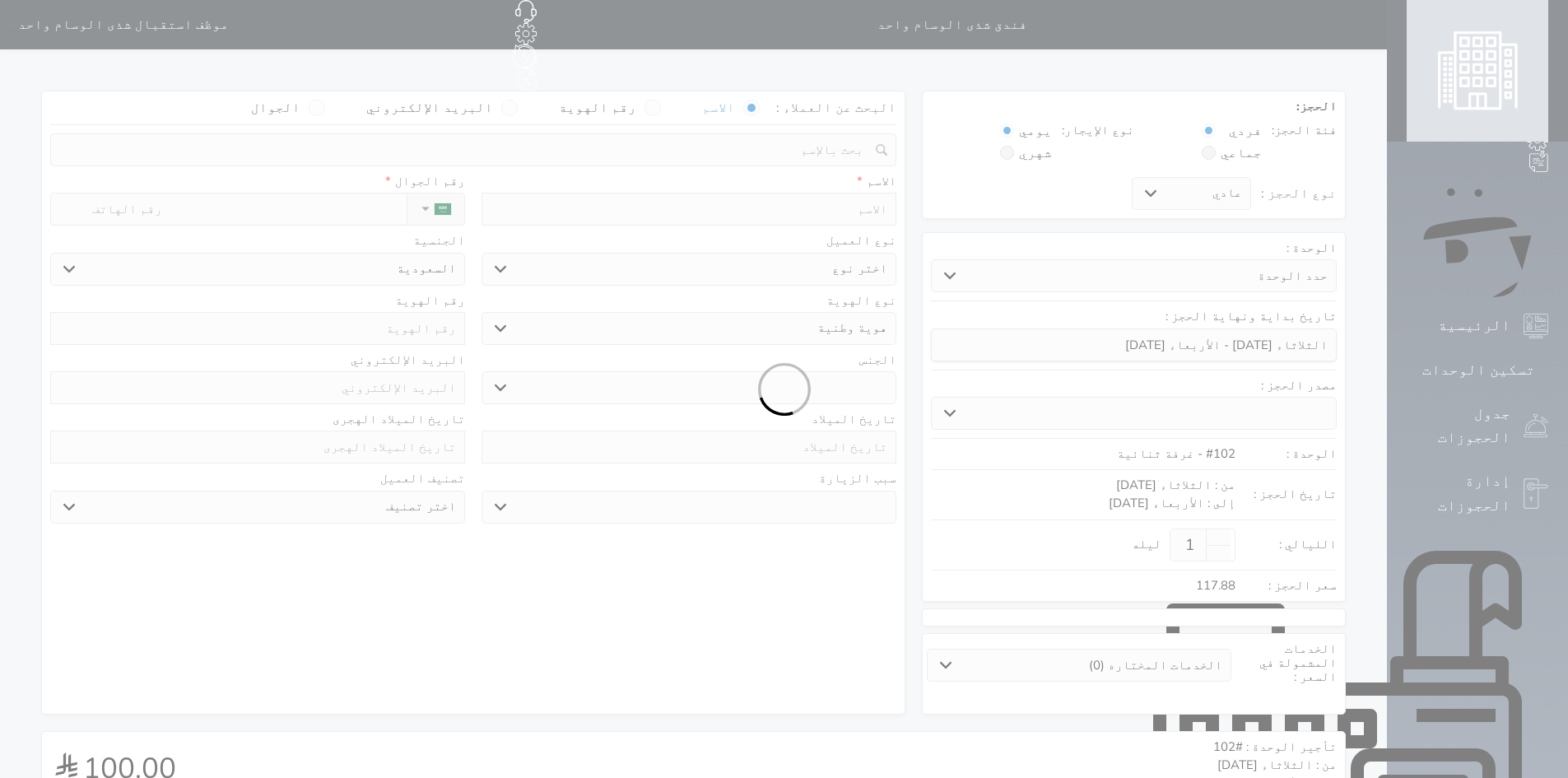select 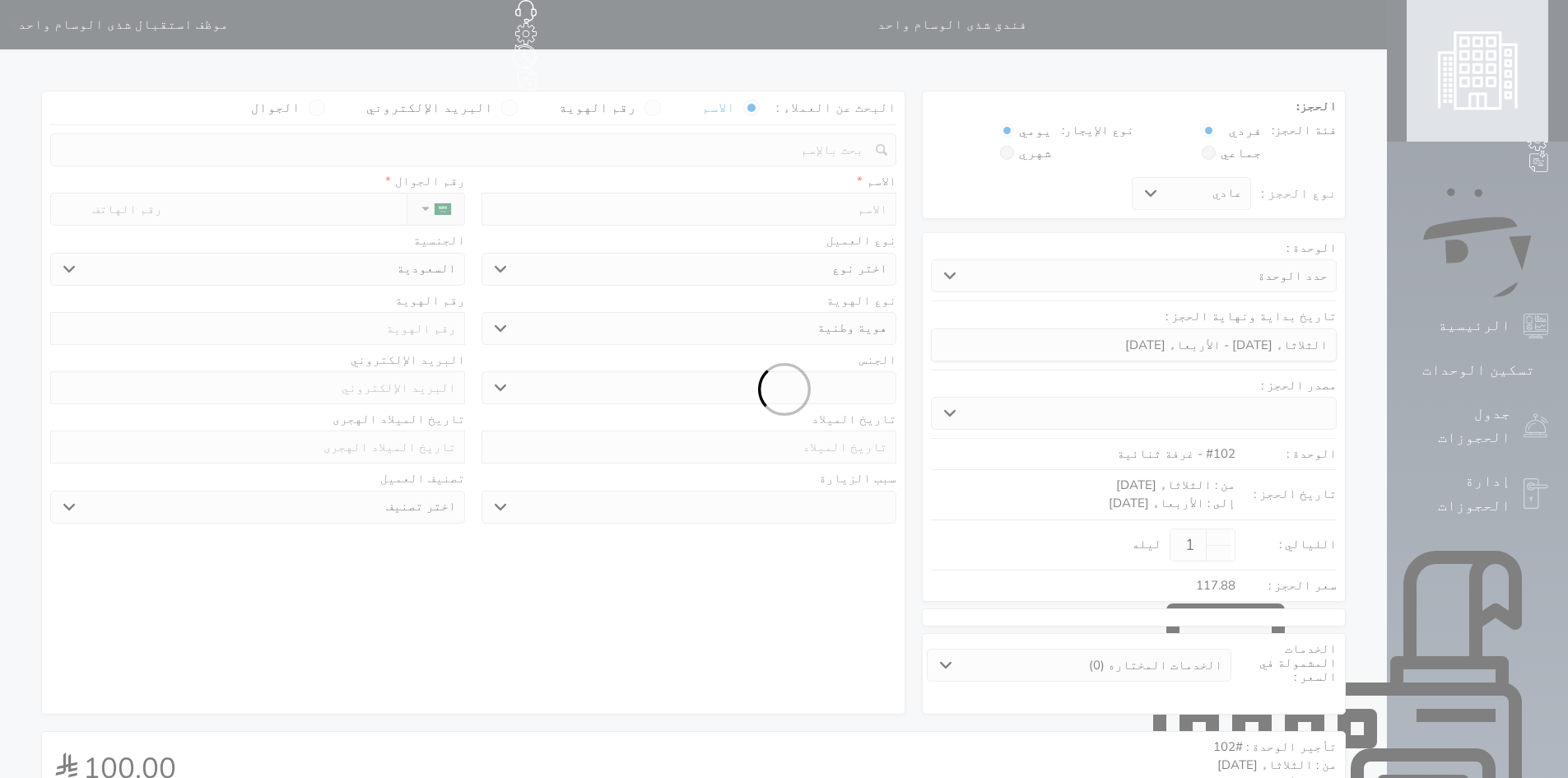 select on "1" 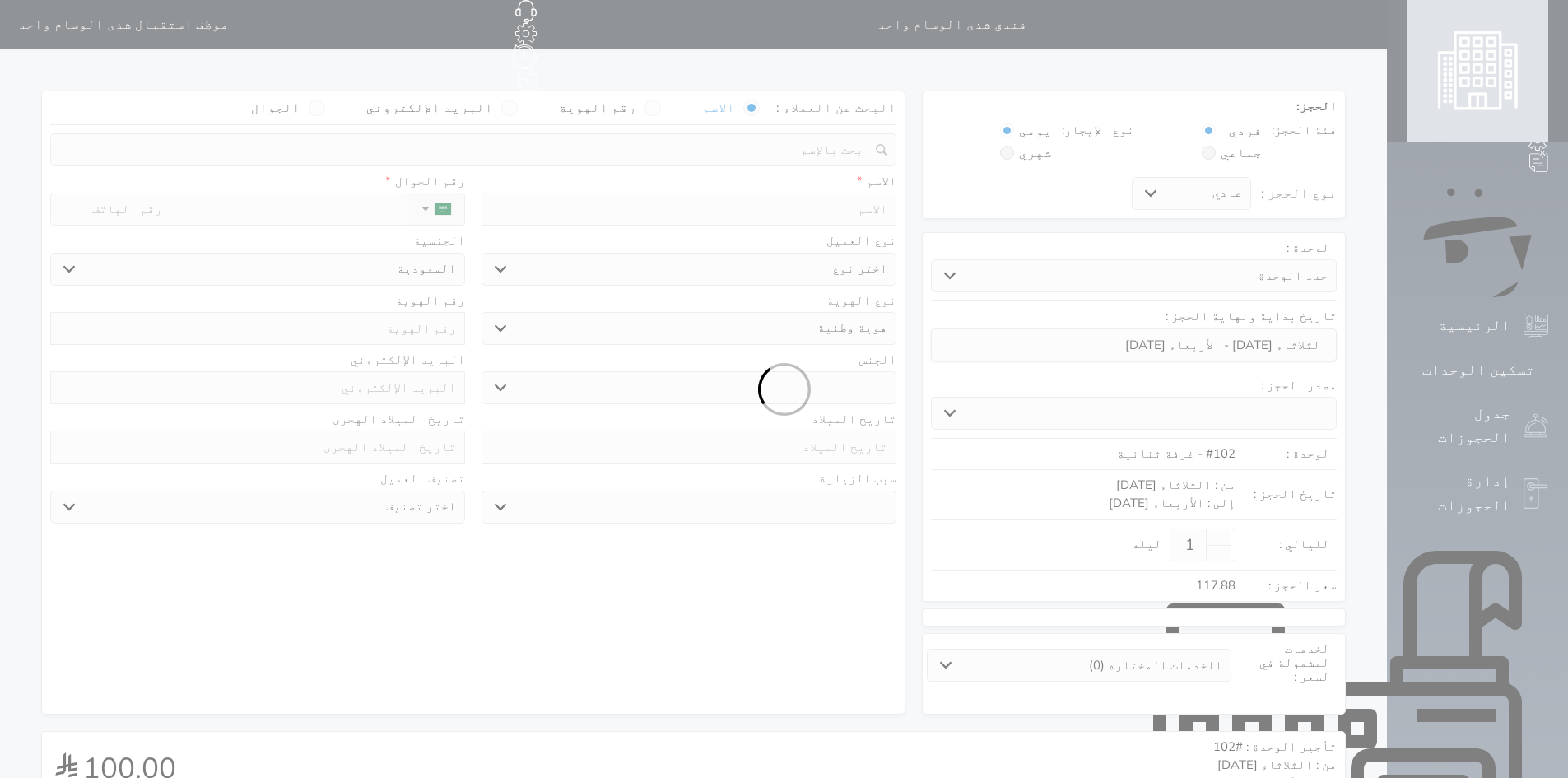 select on "7" 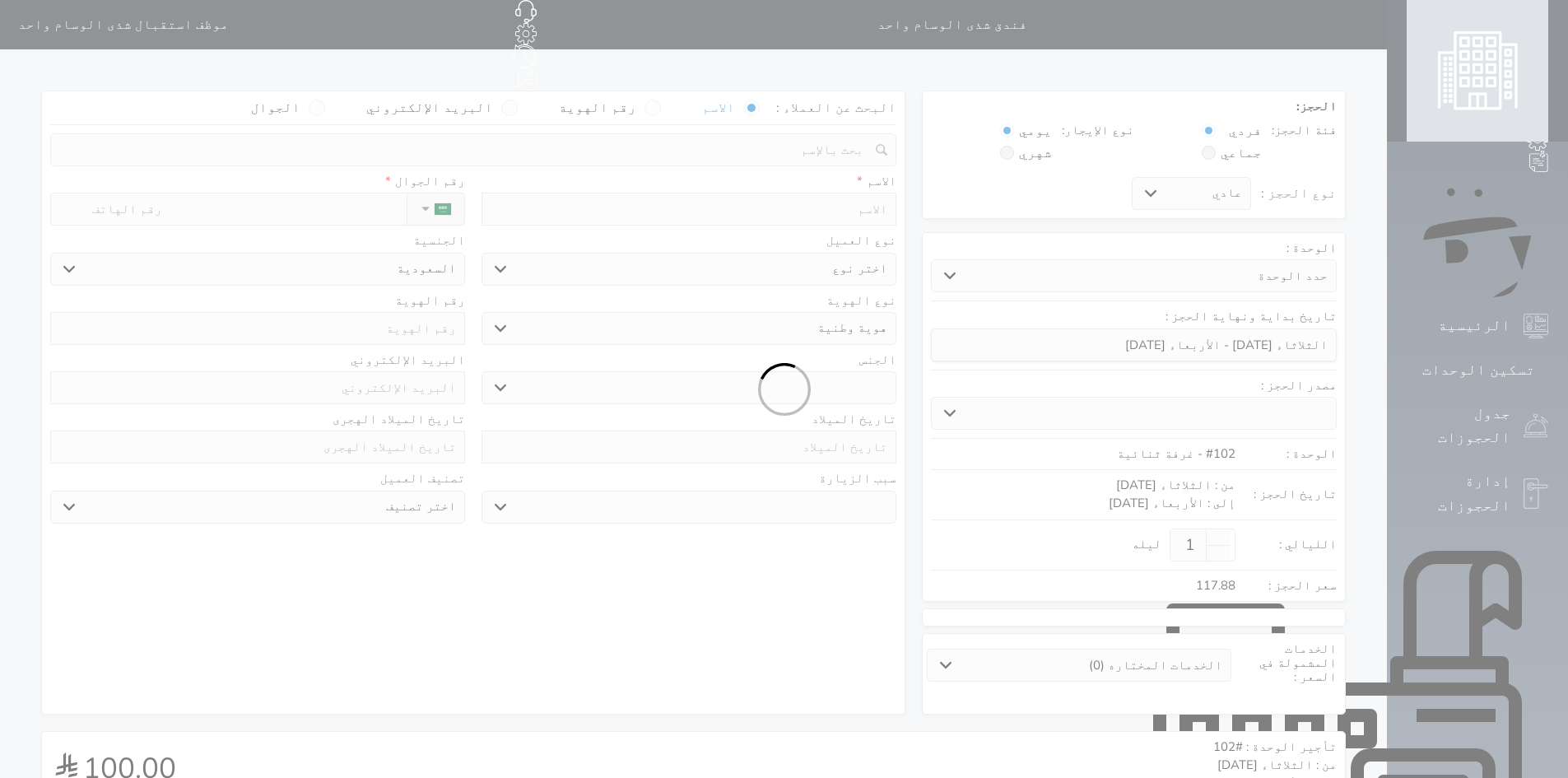 select 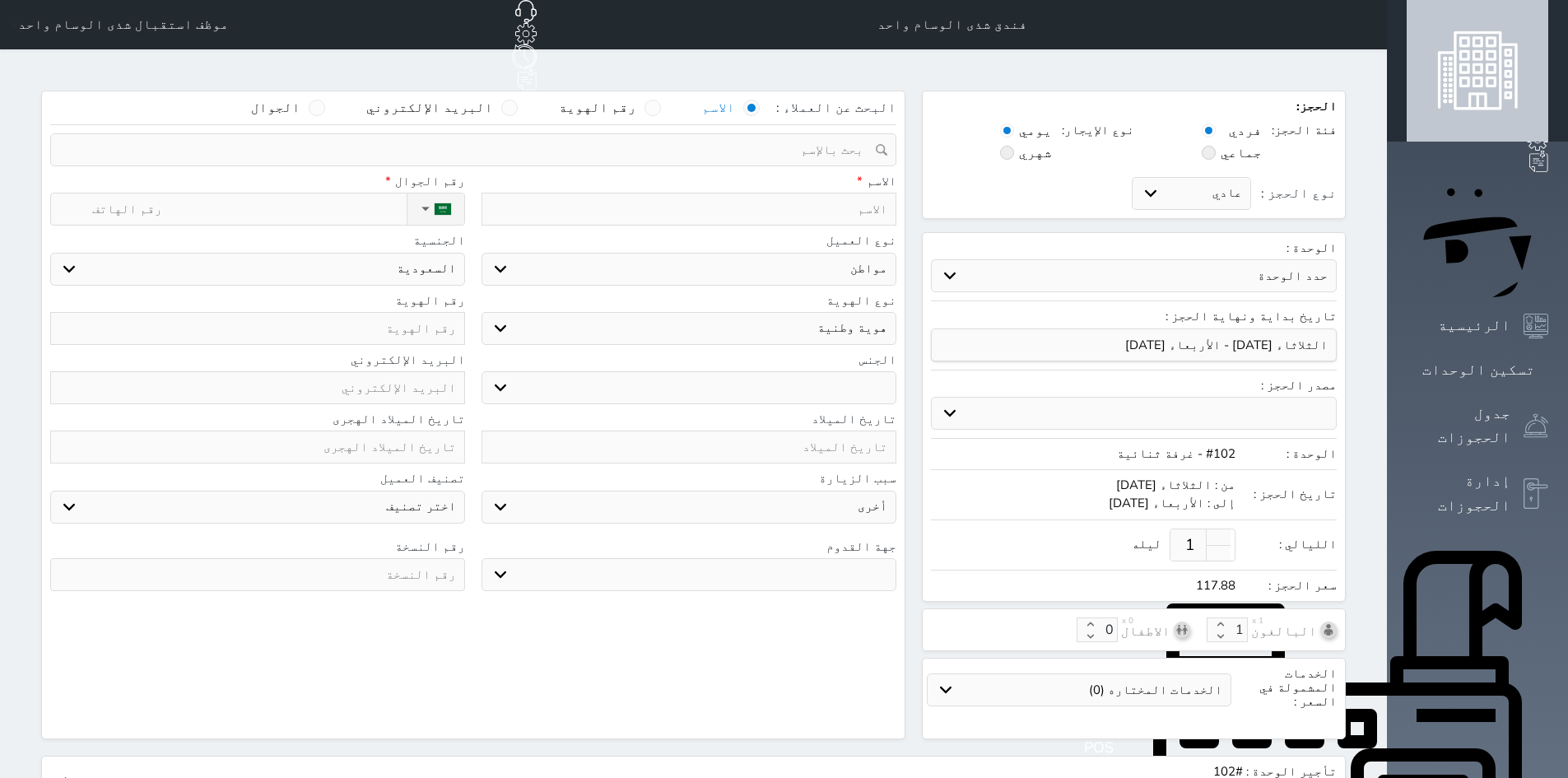 click at bounding box center [689, 209] 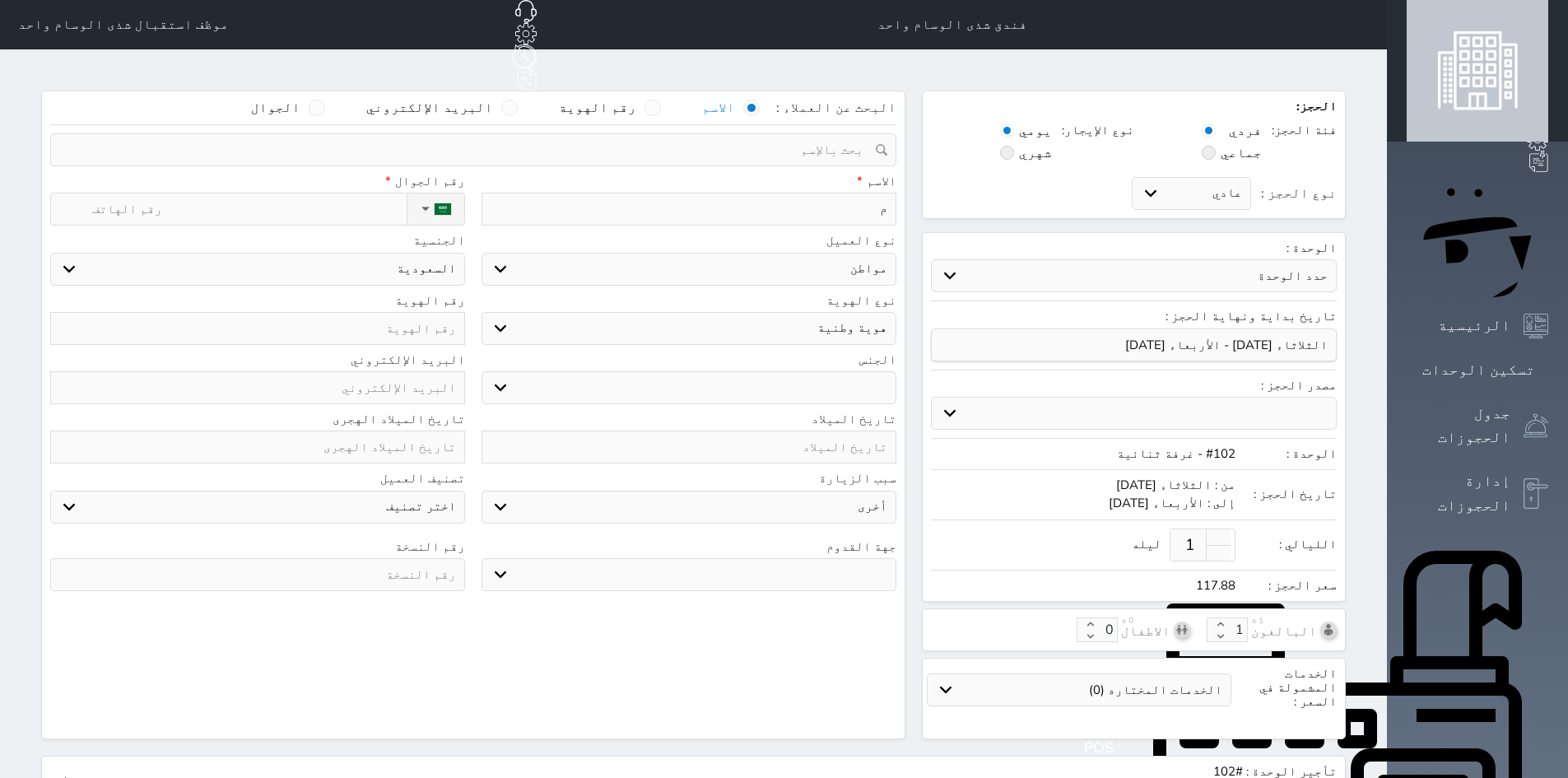 type on "مح" 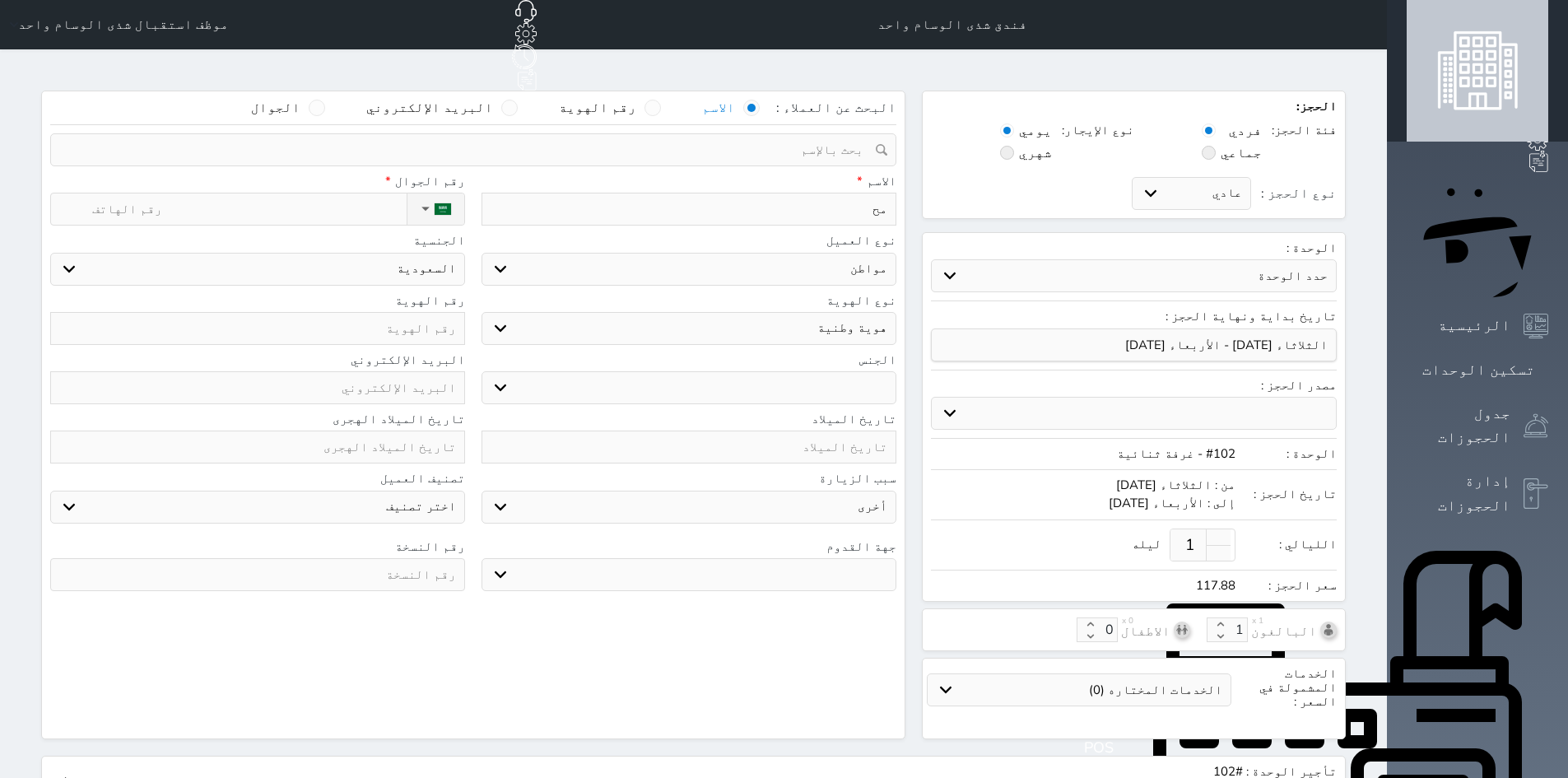 type on "محو" 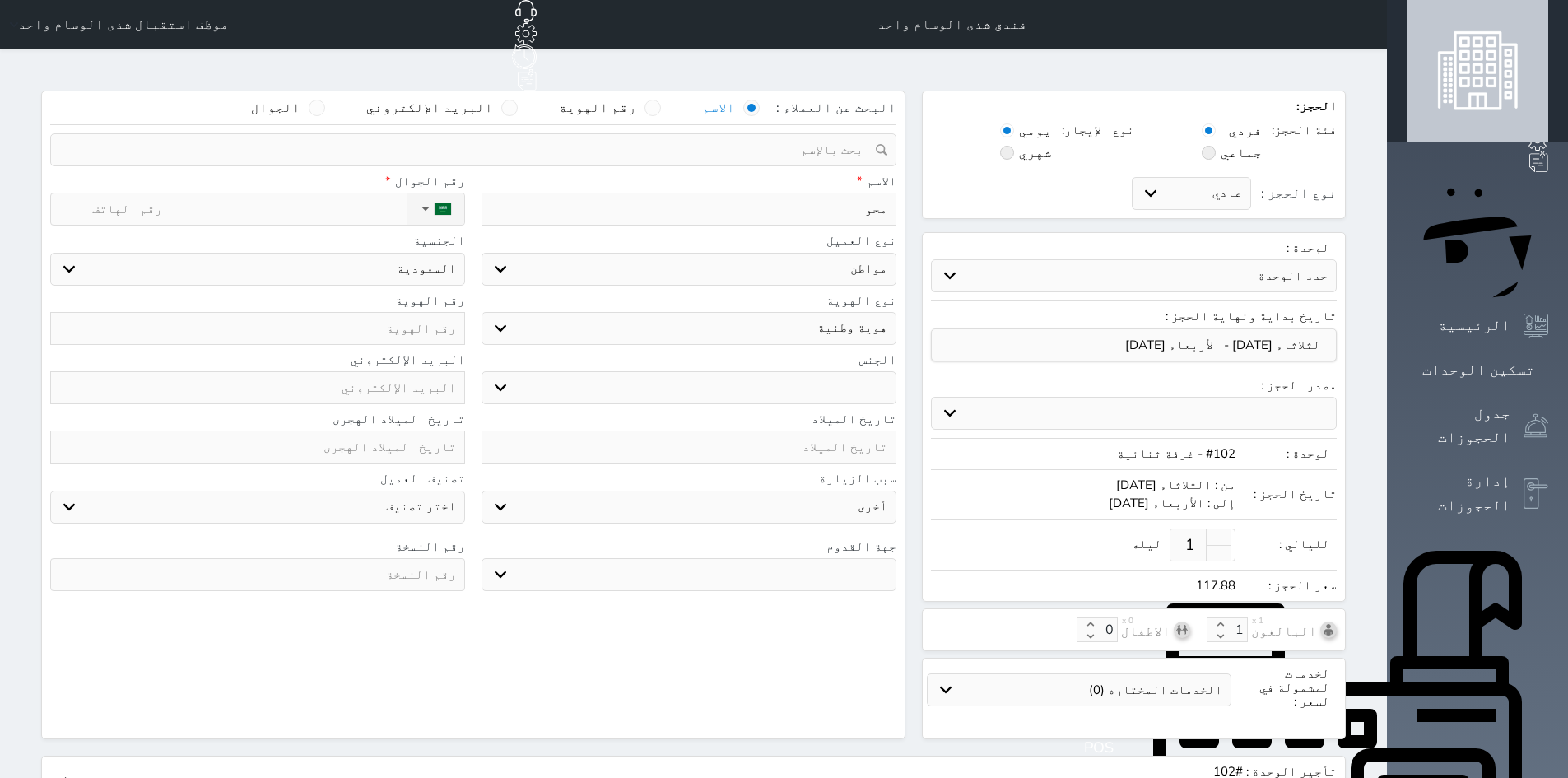 type on "محوح" 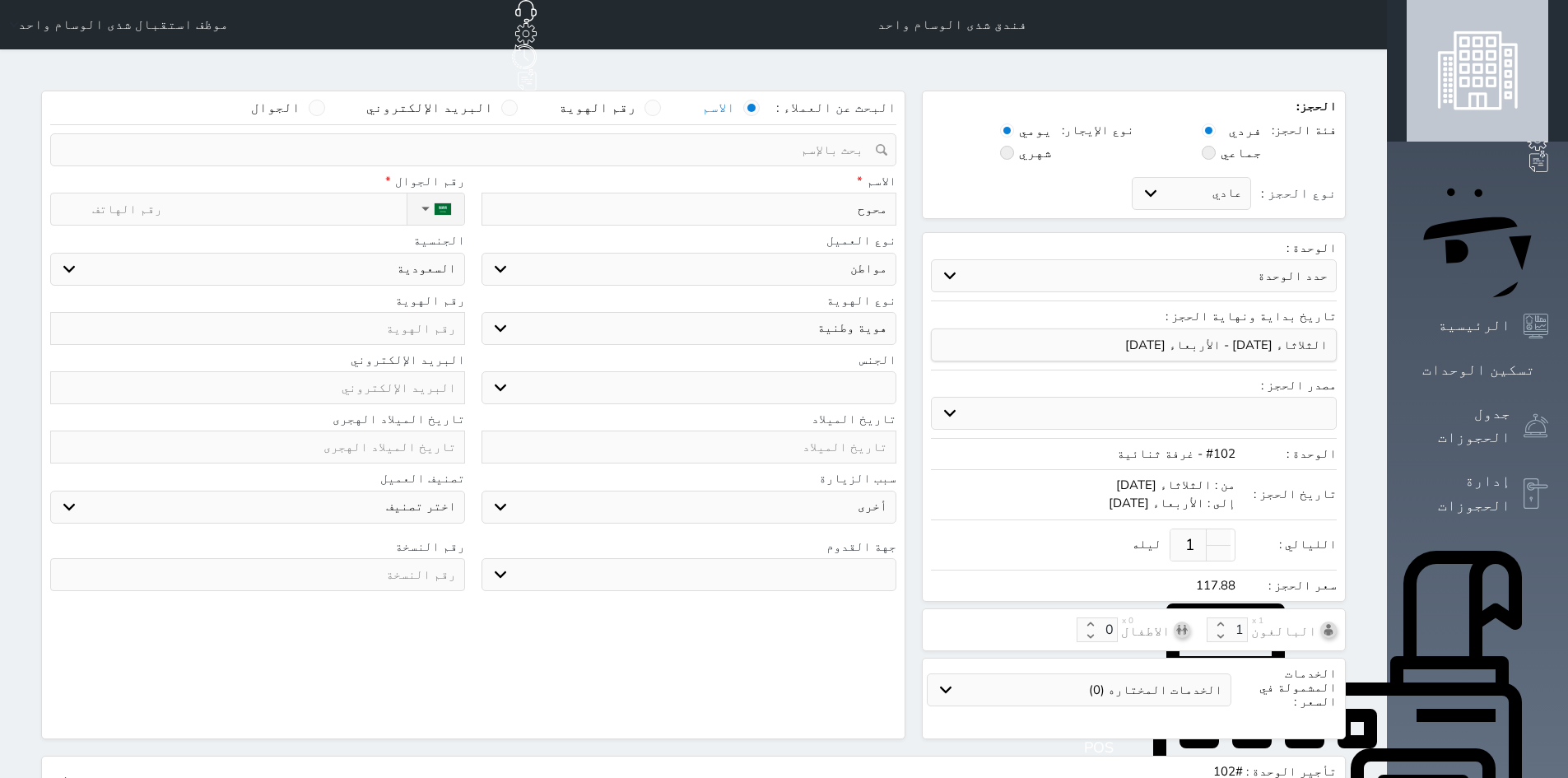 type on "محو" 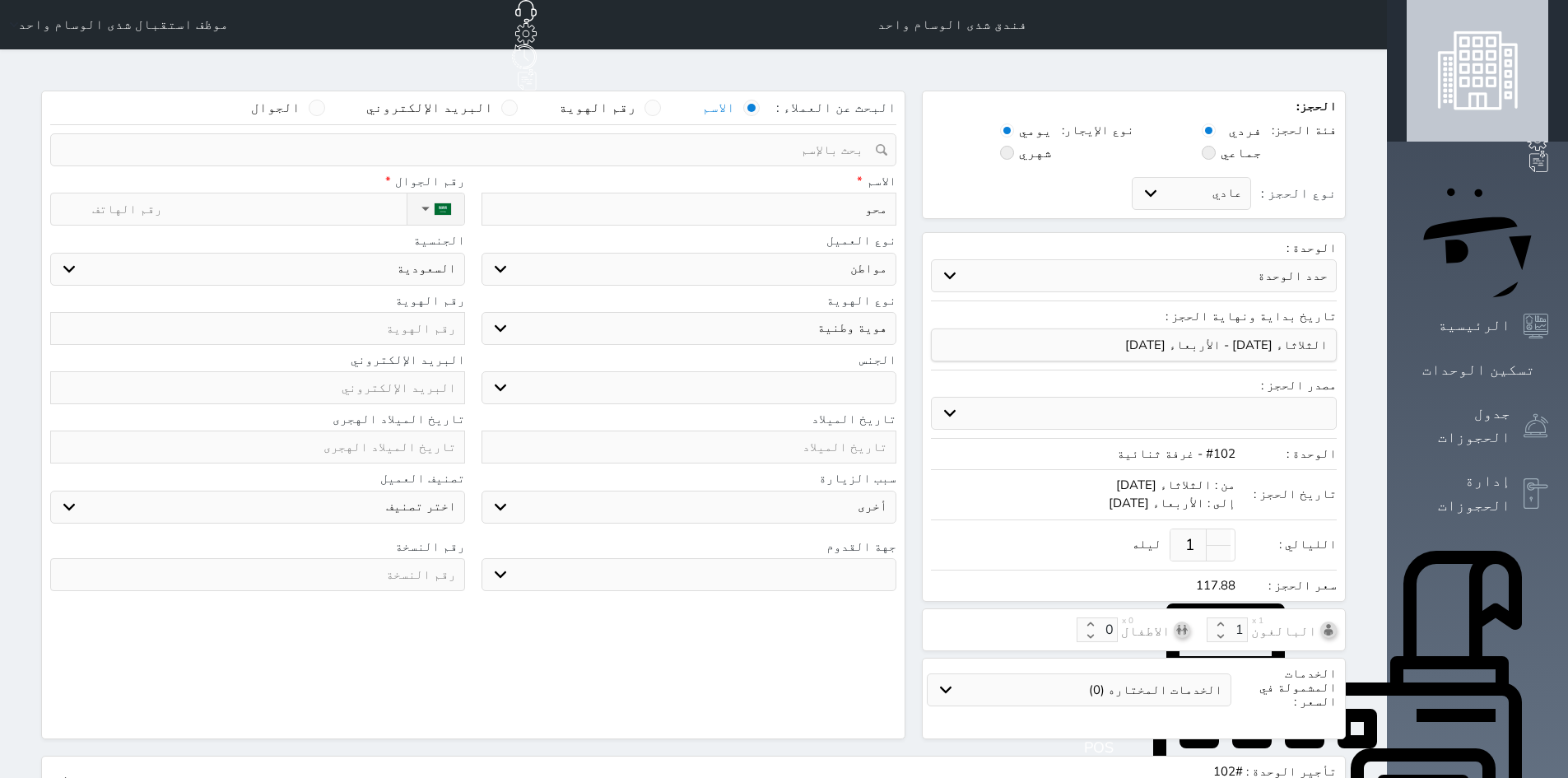 type on "مح" 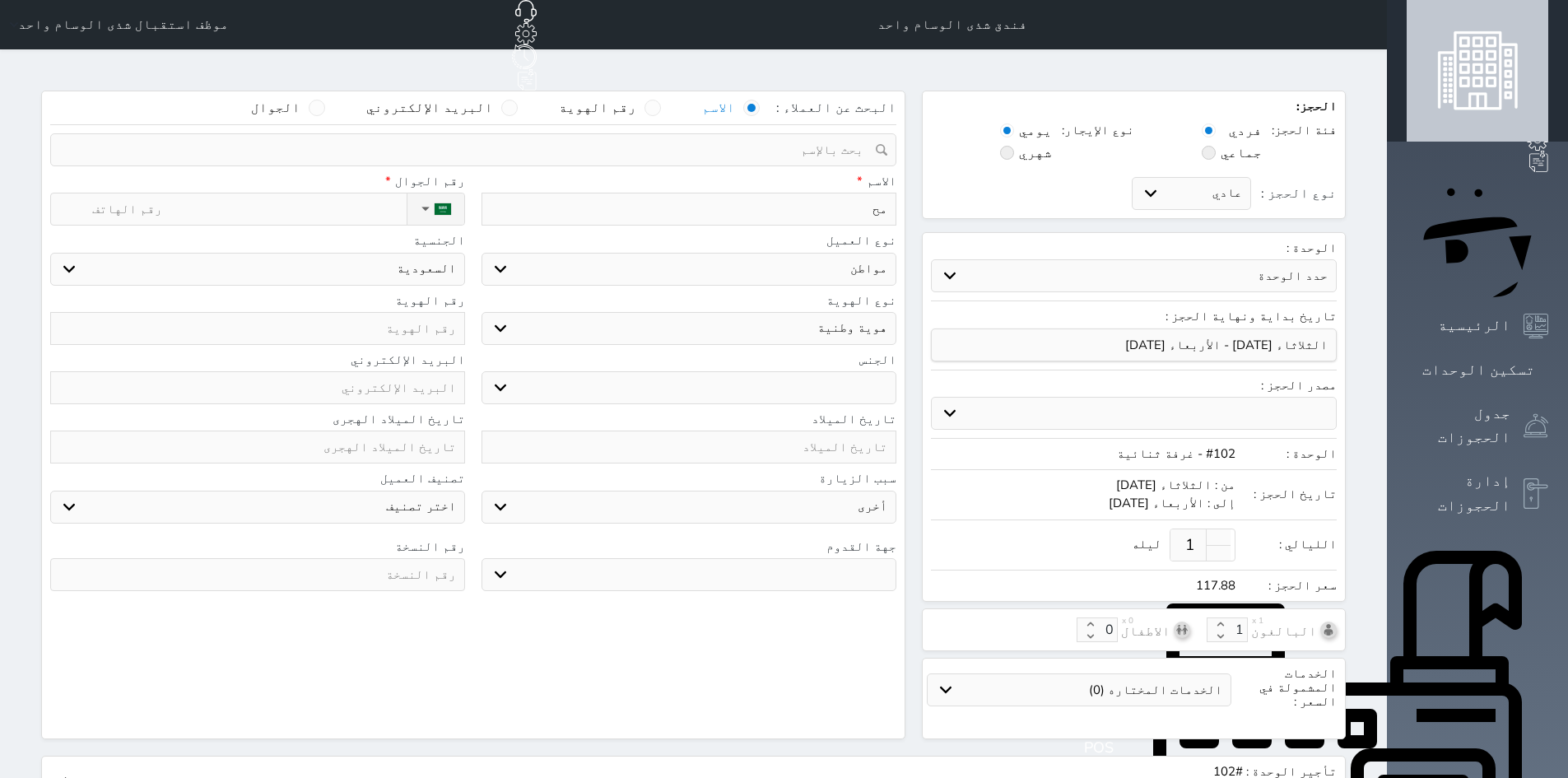type on "م" 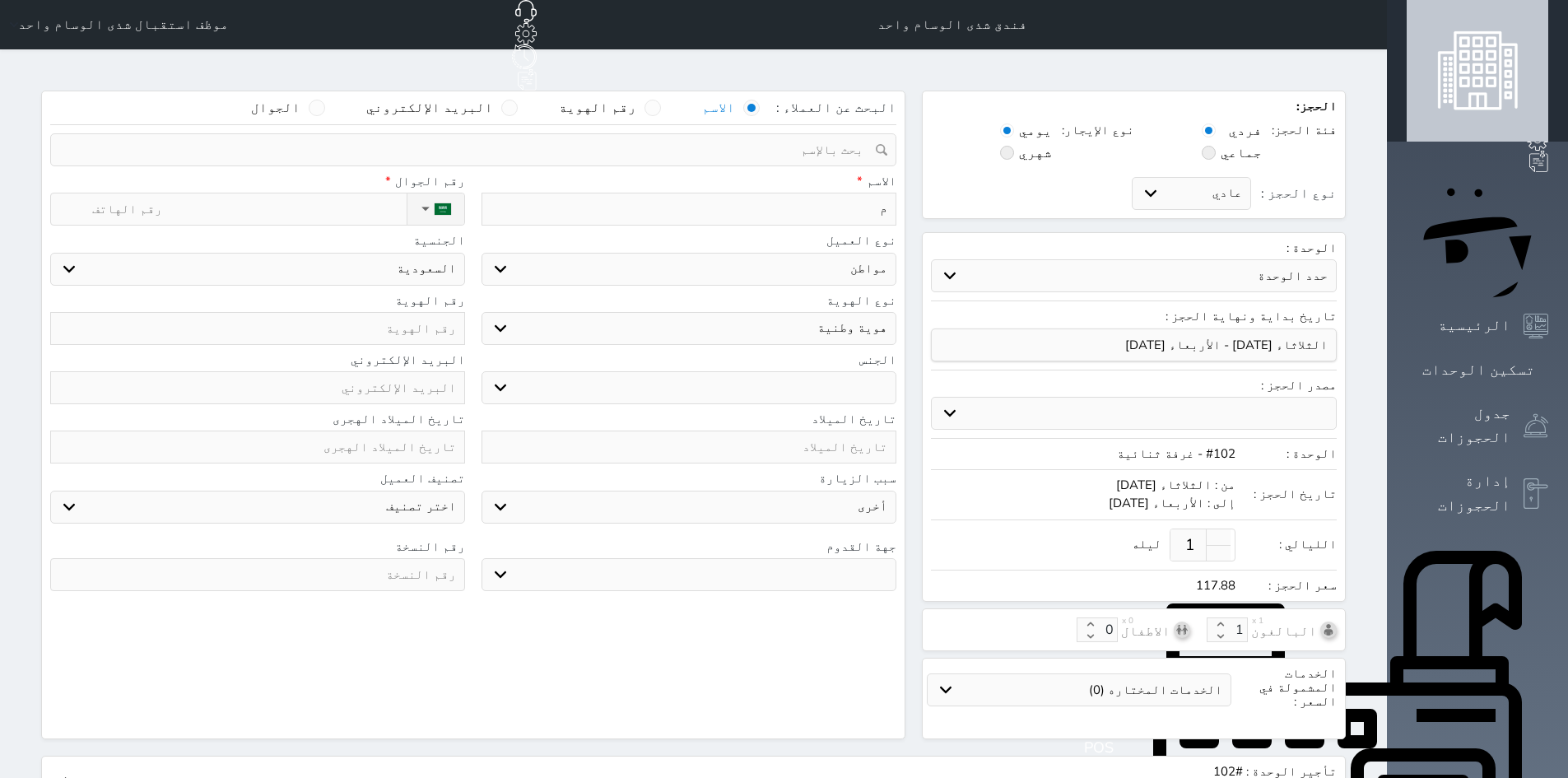 type 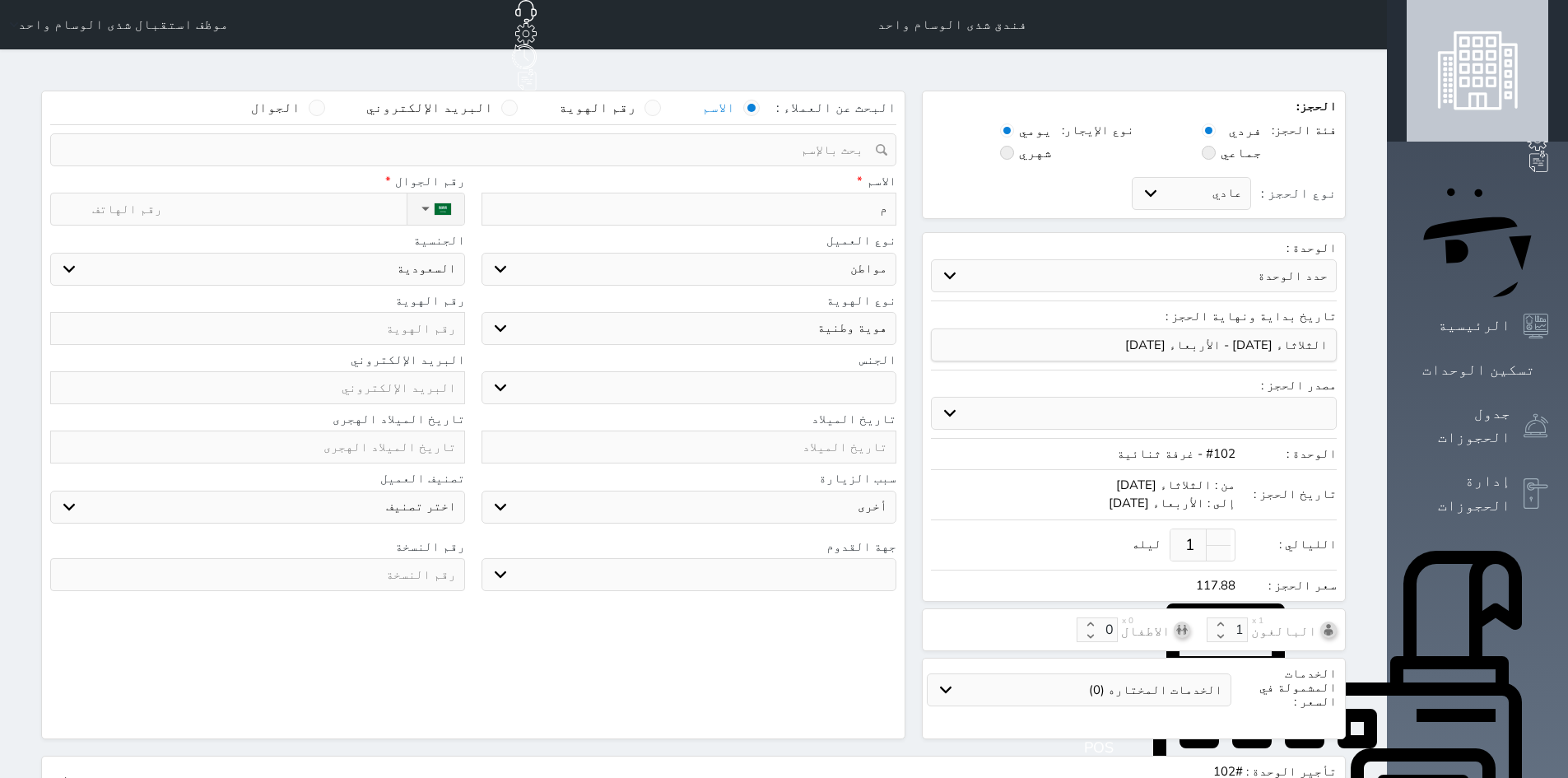 select 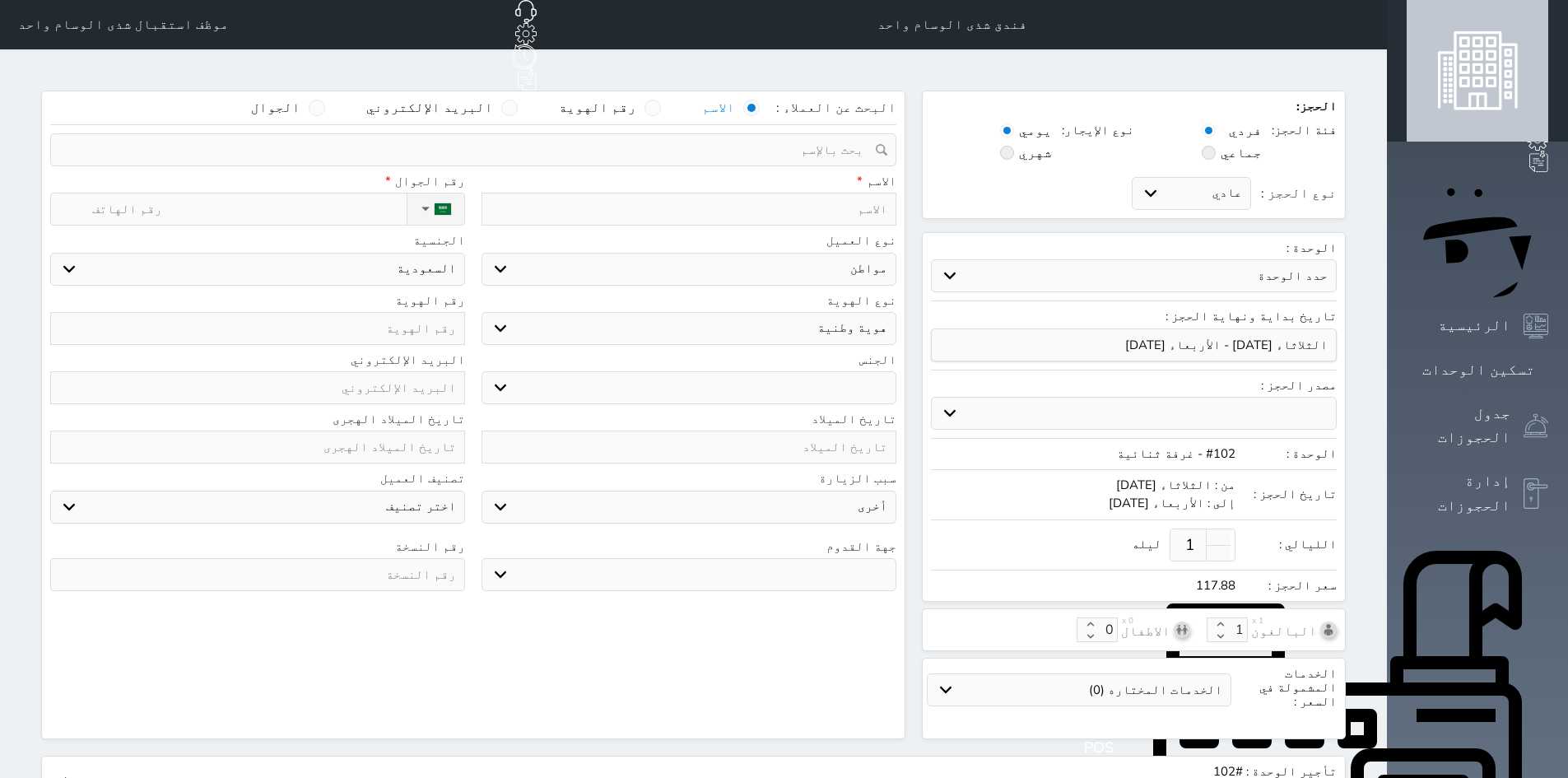 type on "م" 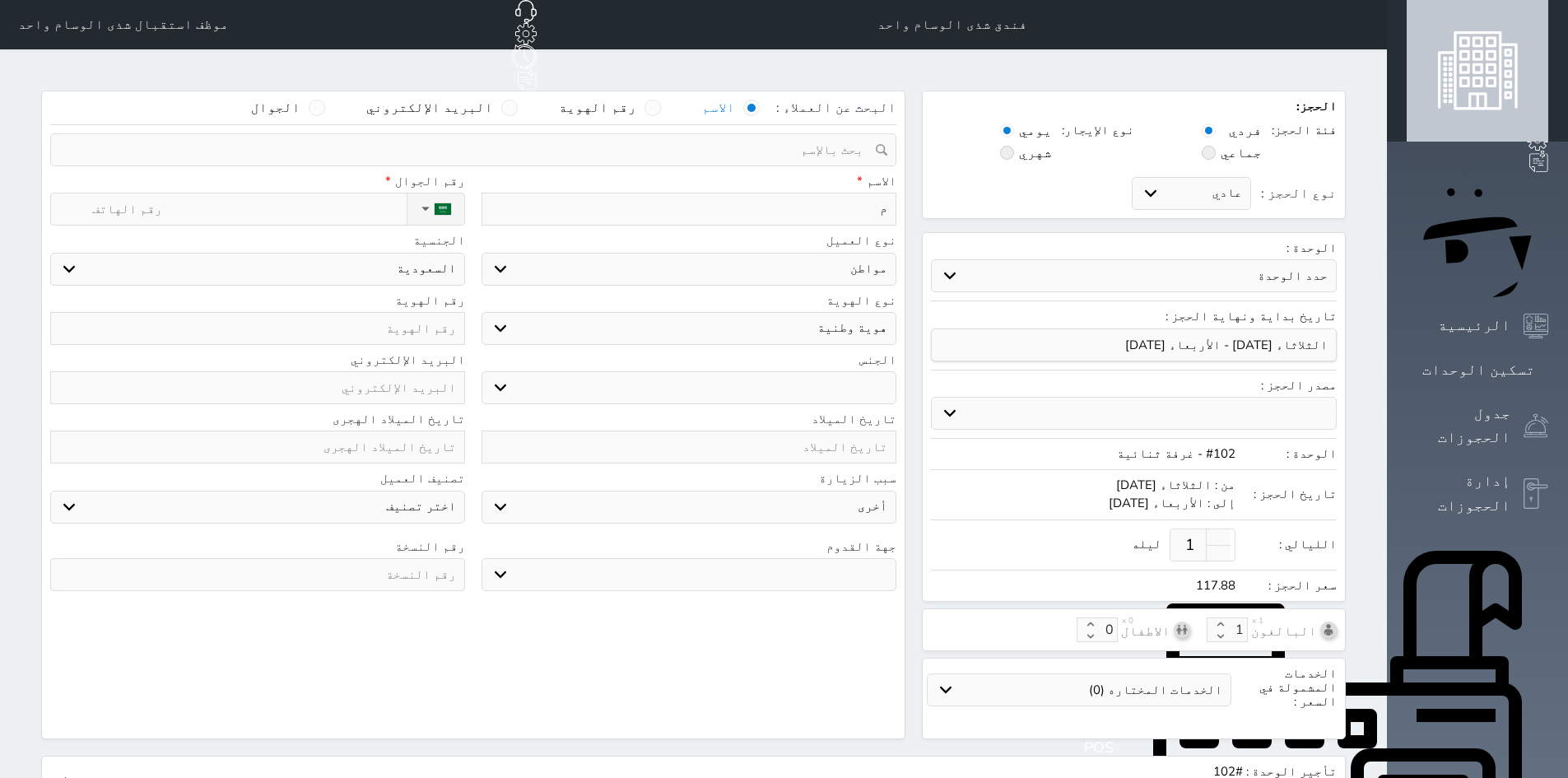 type on "مج" 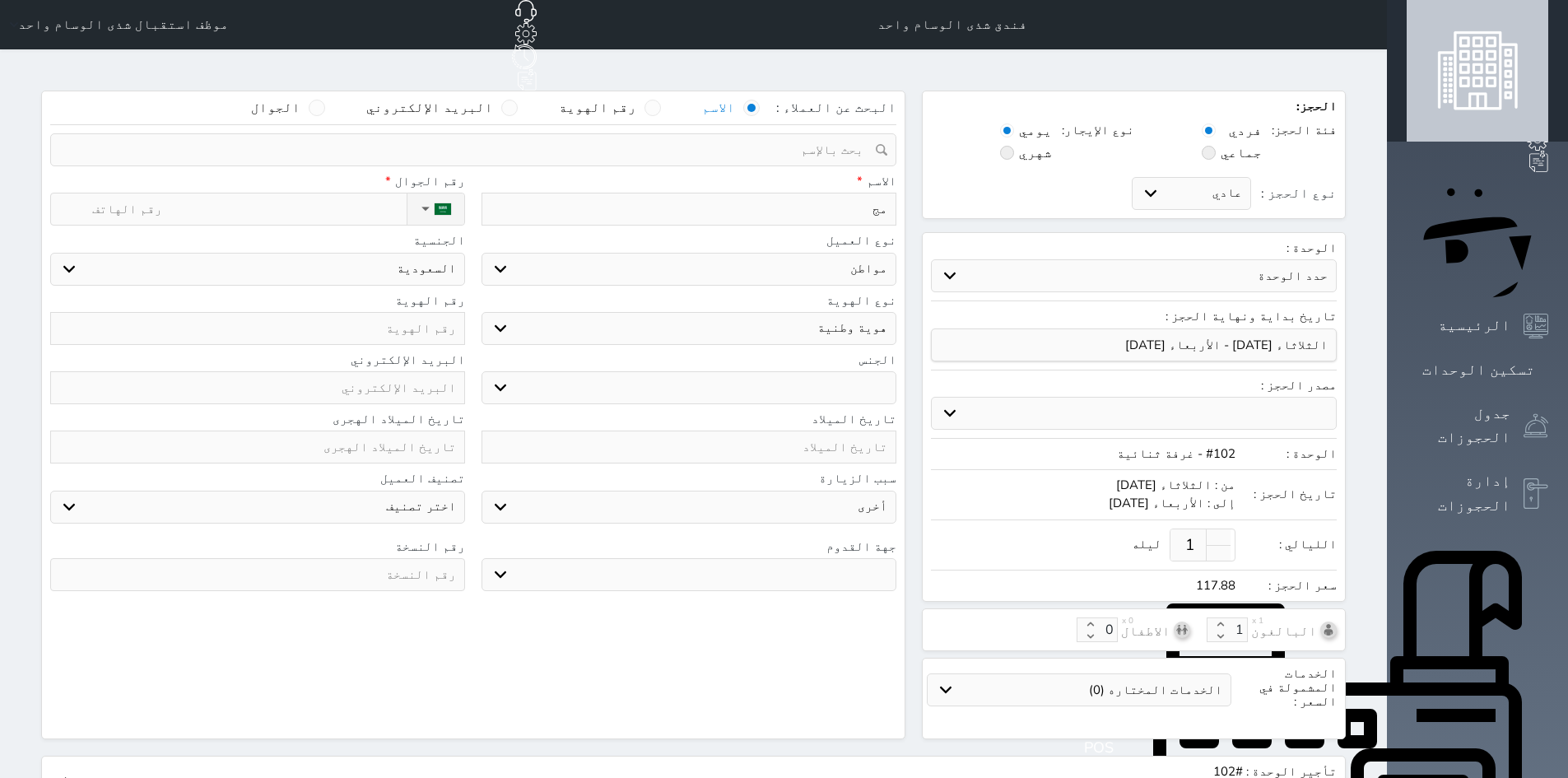 type on "مجخ" 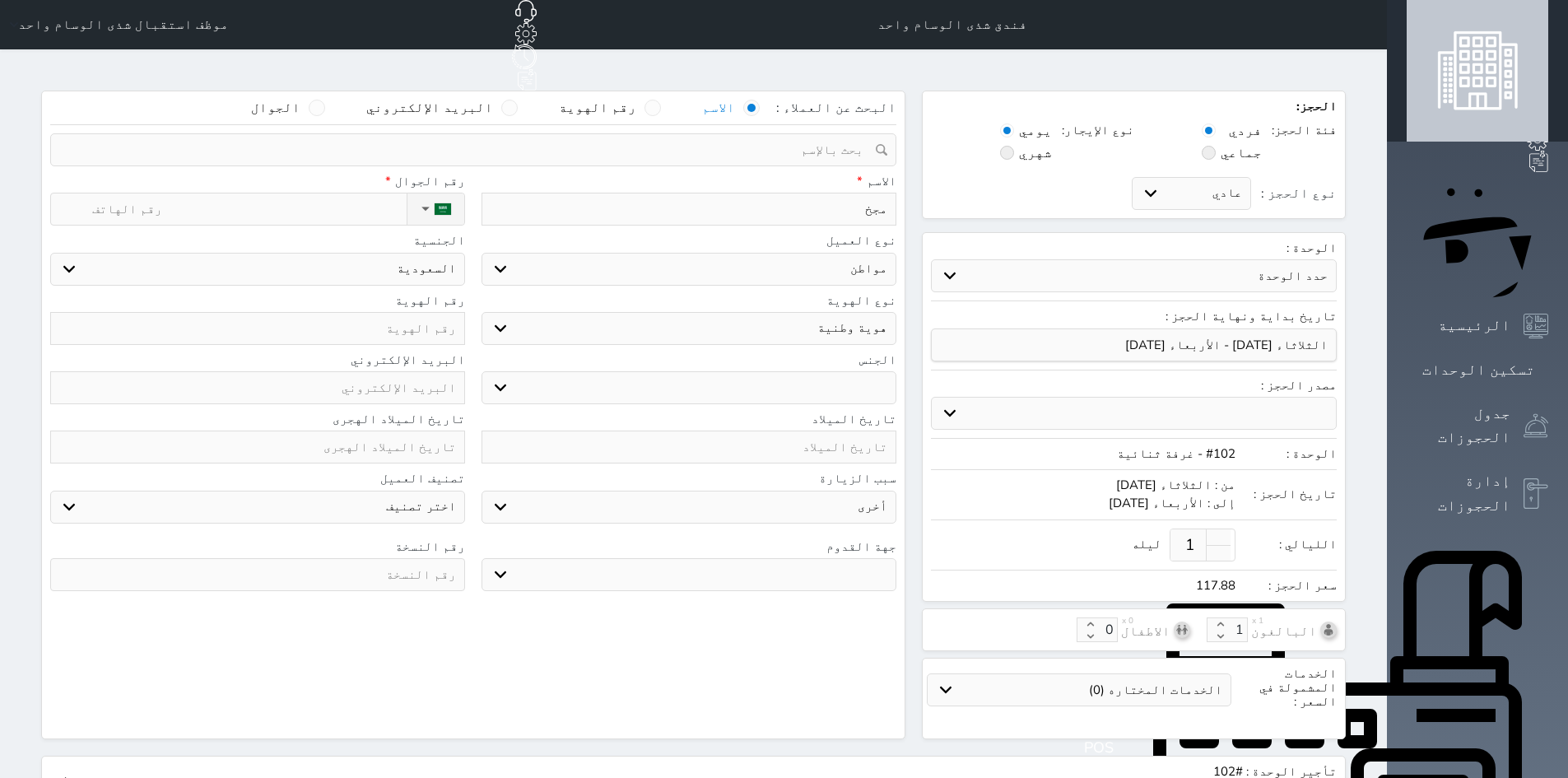 type on "مجخط" 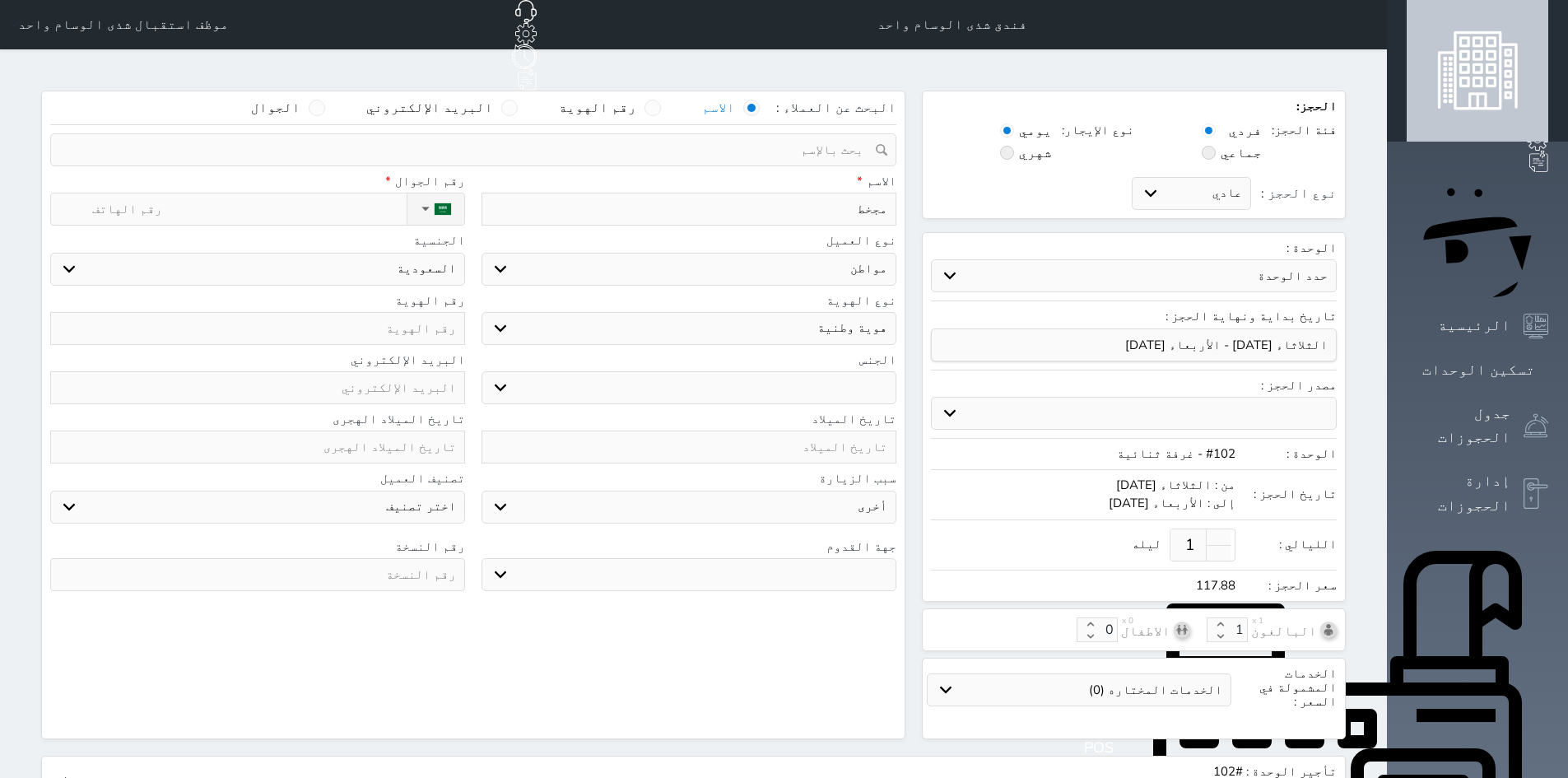 type on "مجخطن" 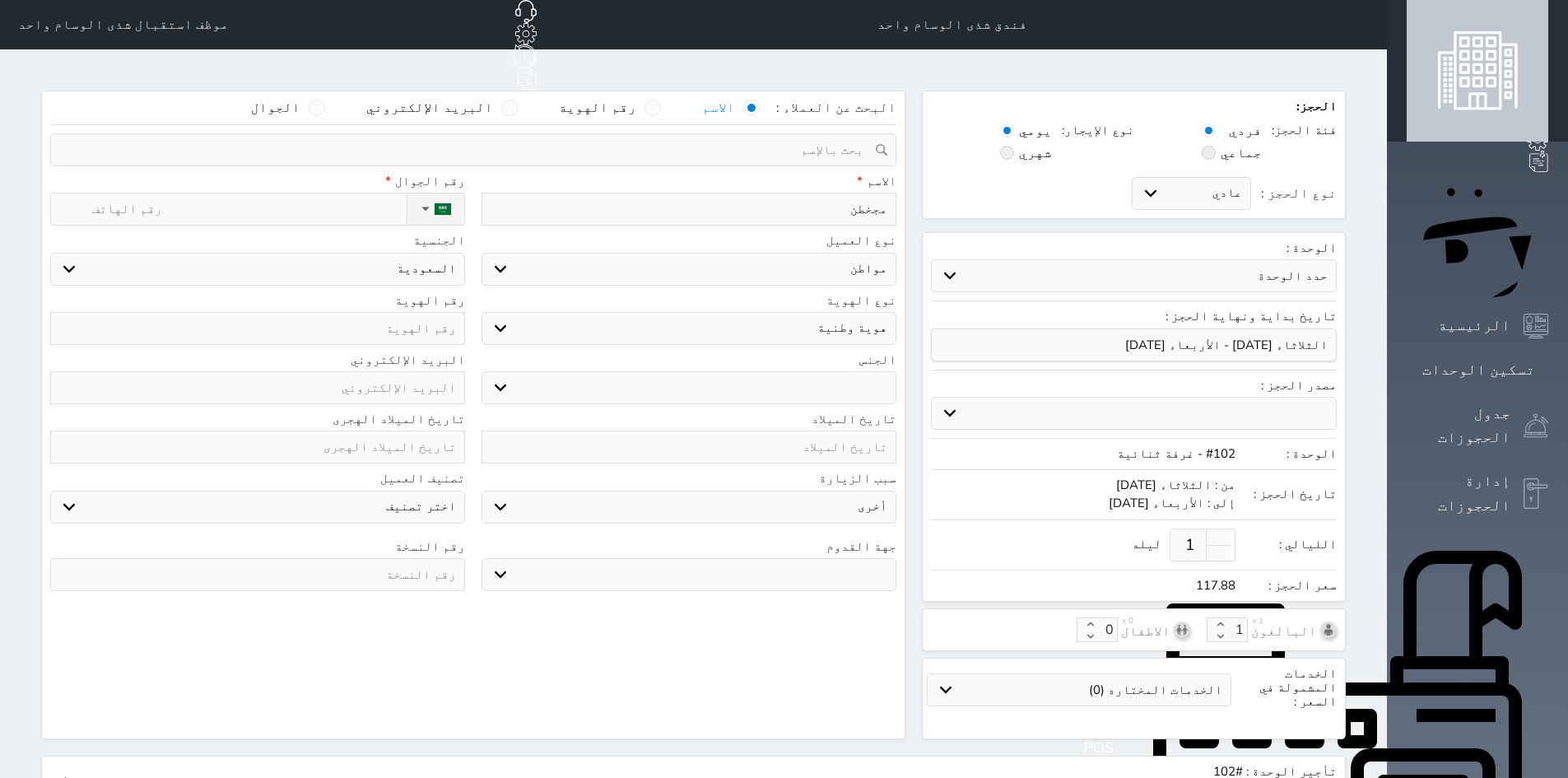type on "مجخطن" 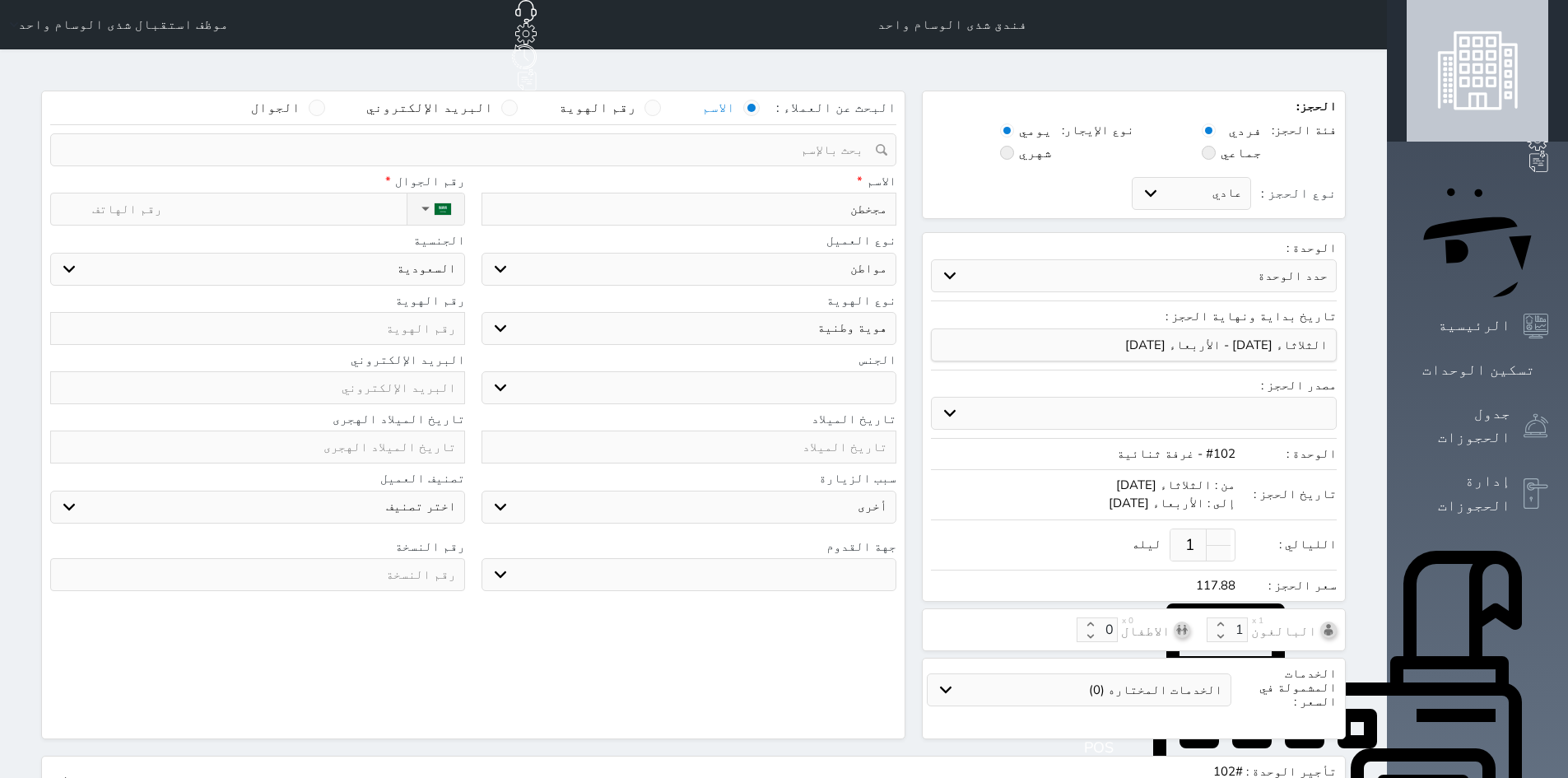 select 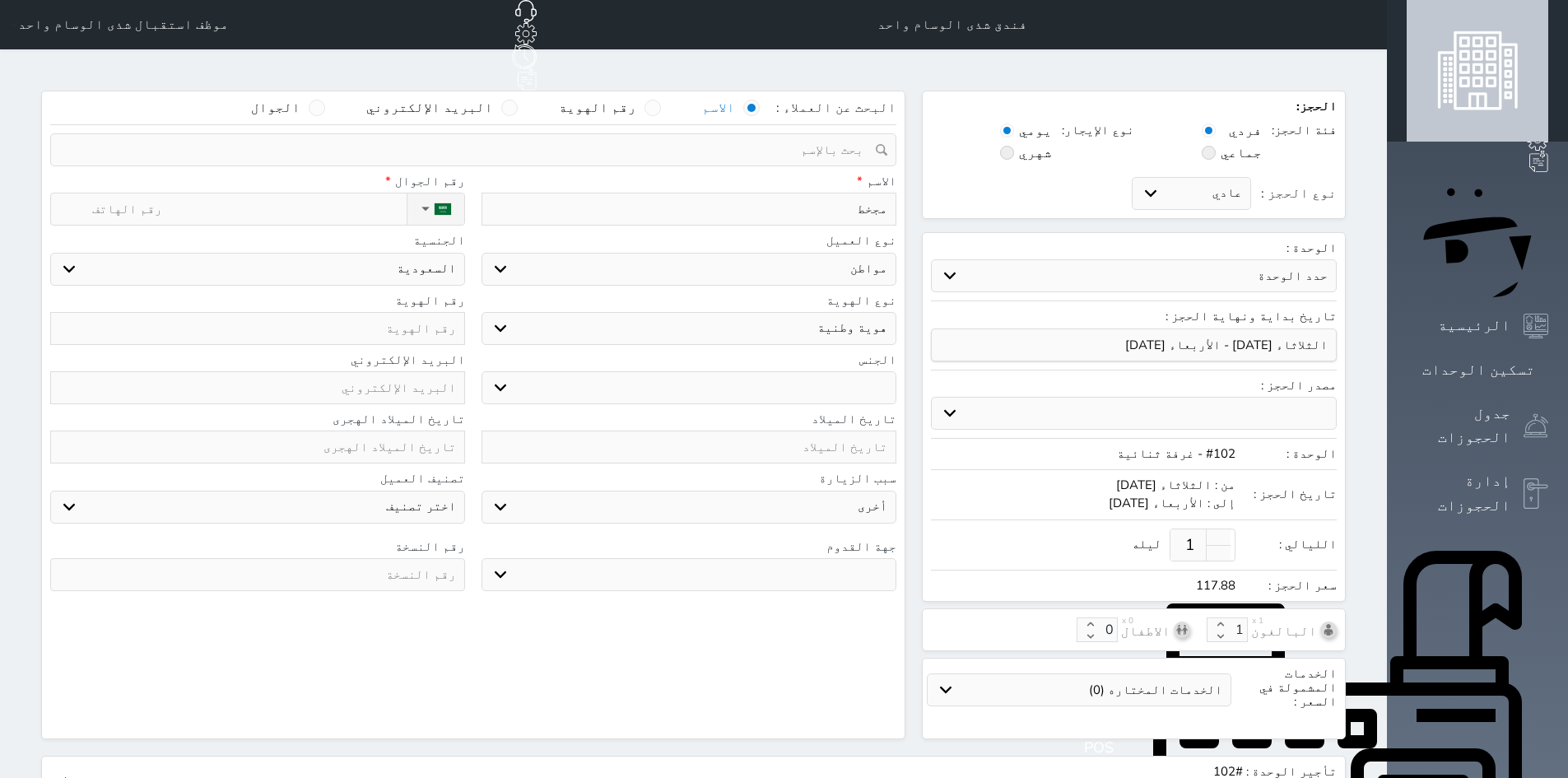 type on "مجخ" 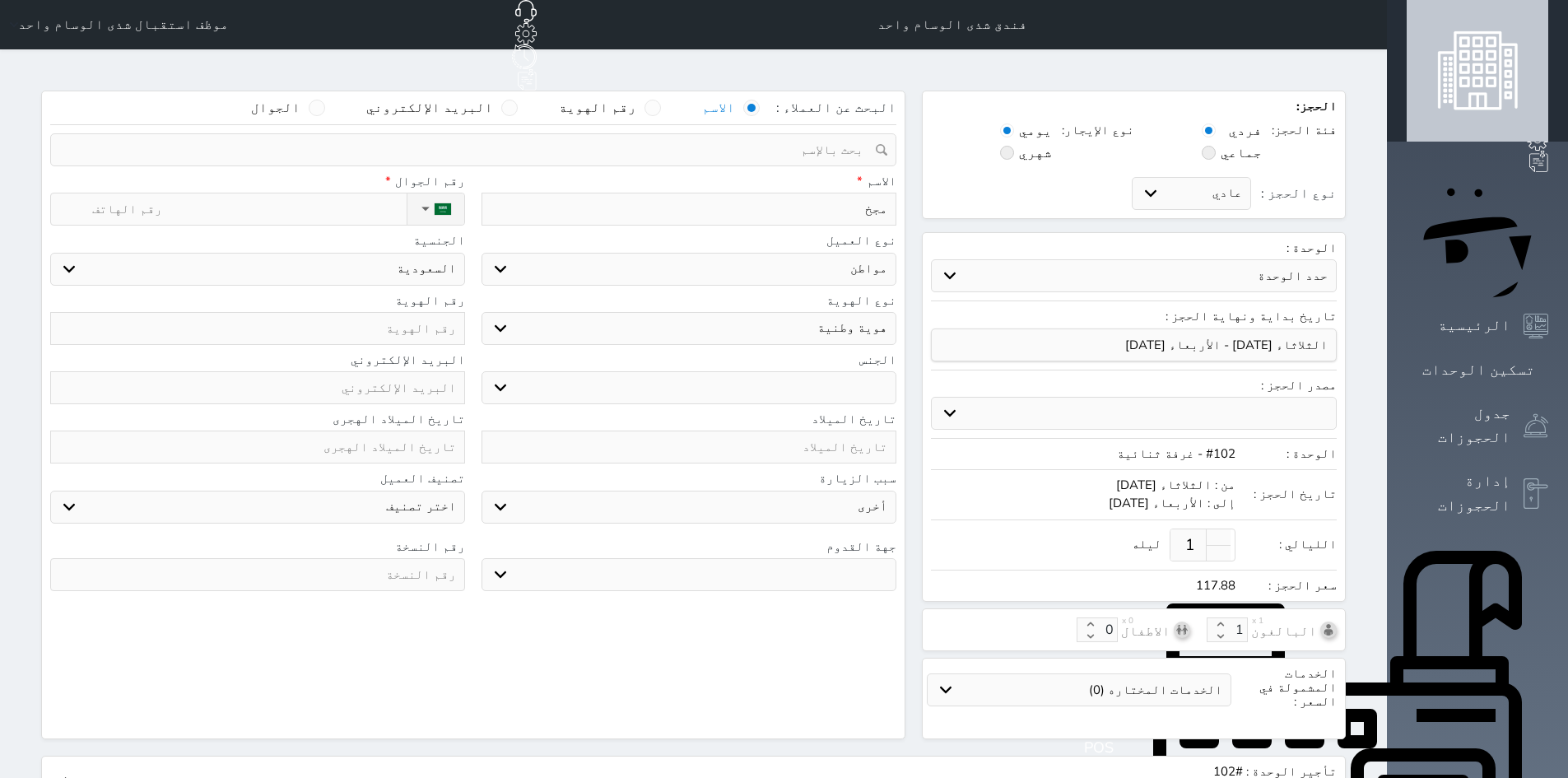 type on "مج" 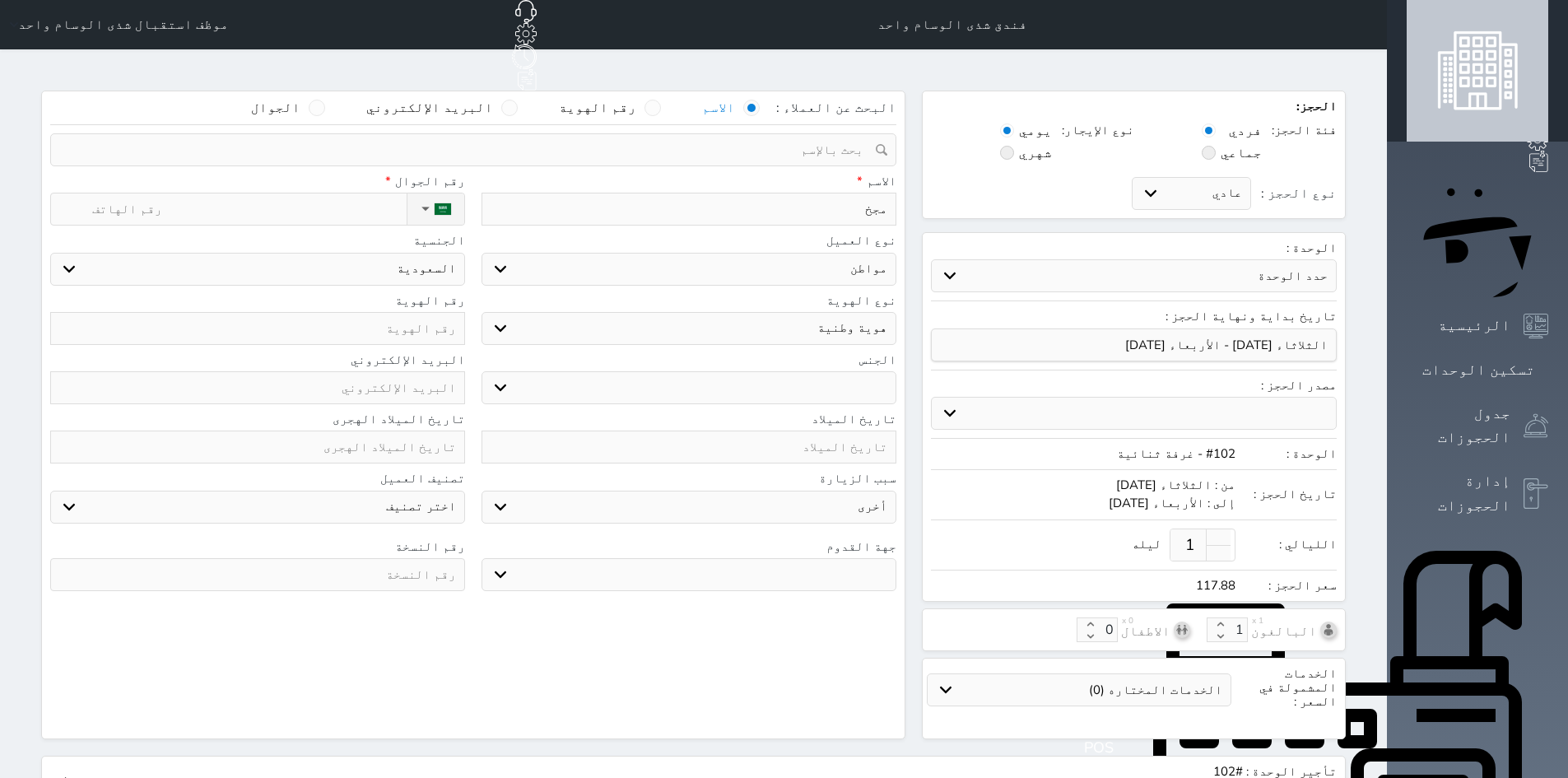 select 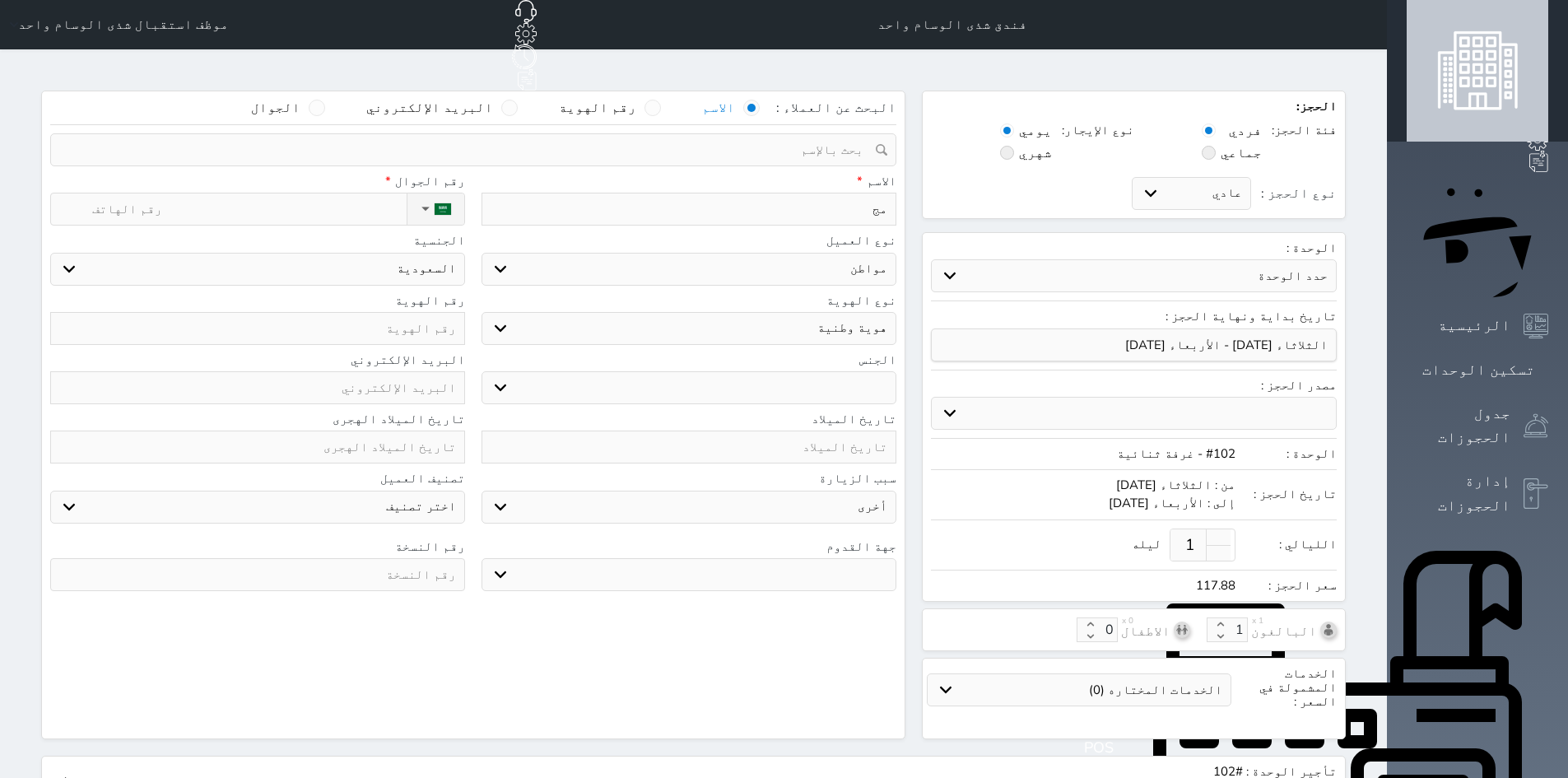 type on "م" 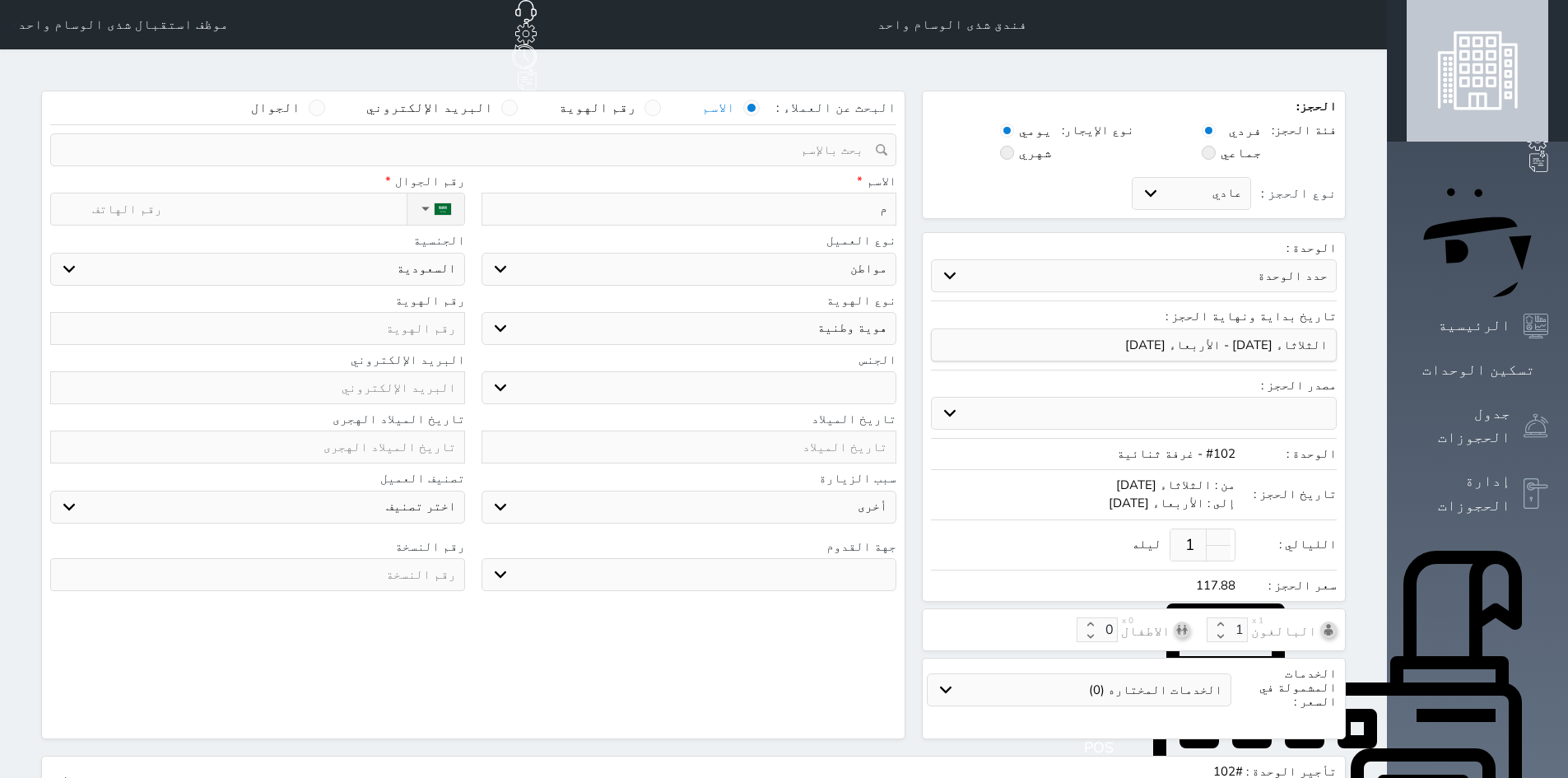 type 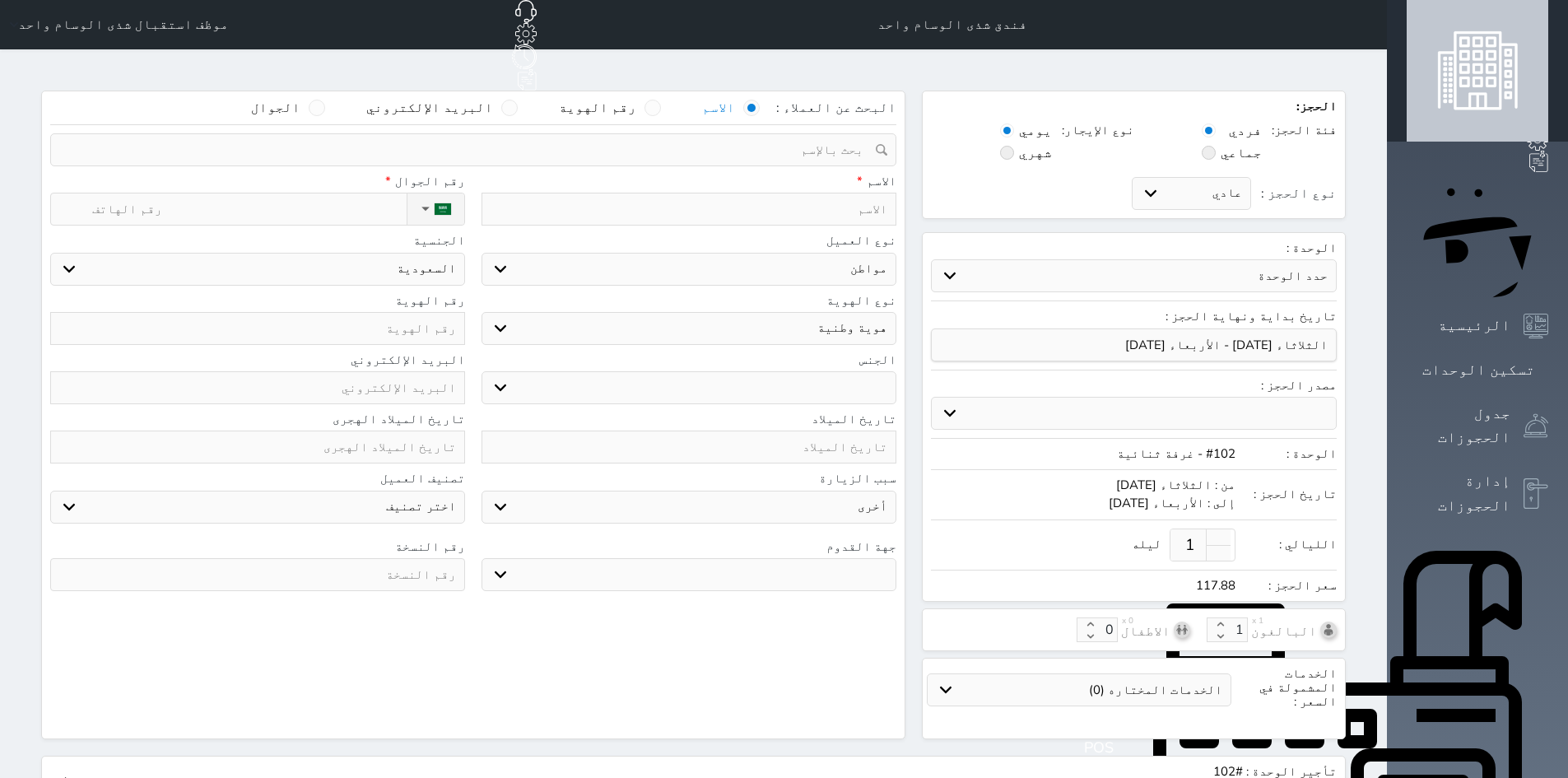 type on "ة" 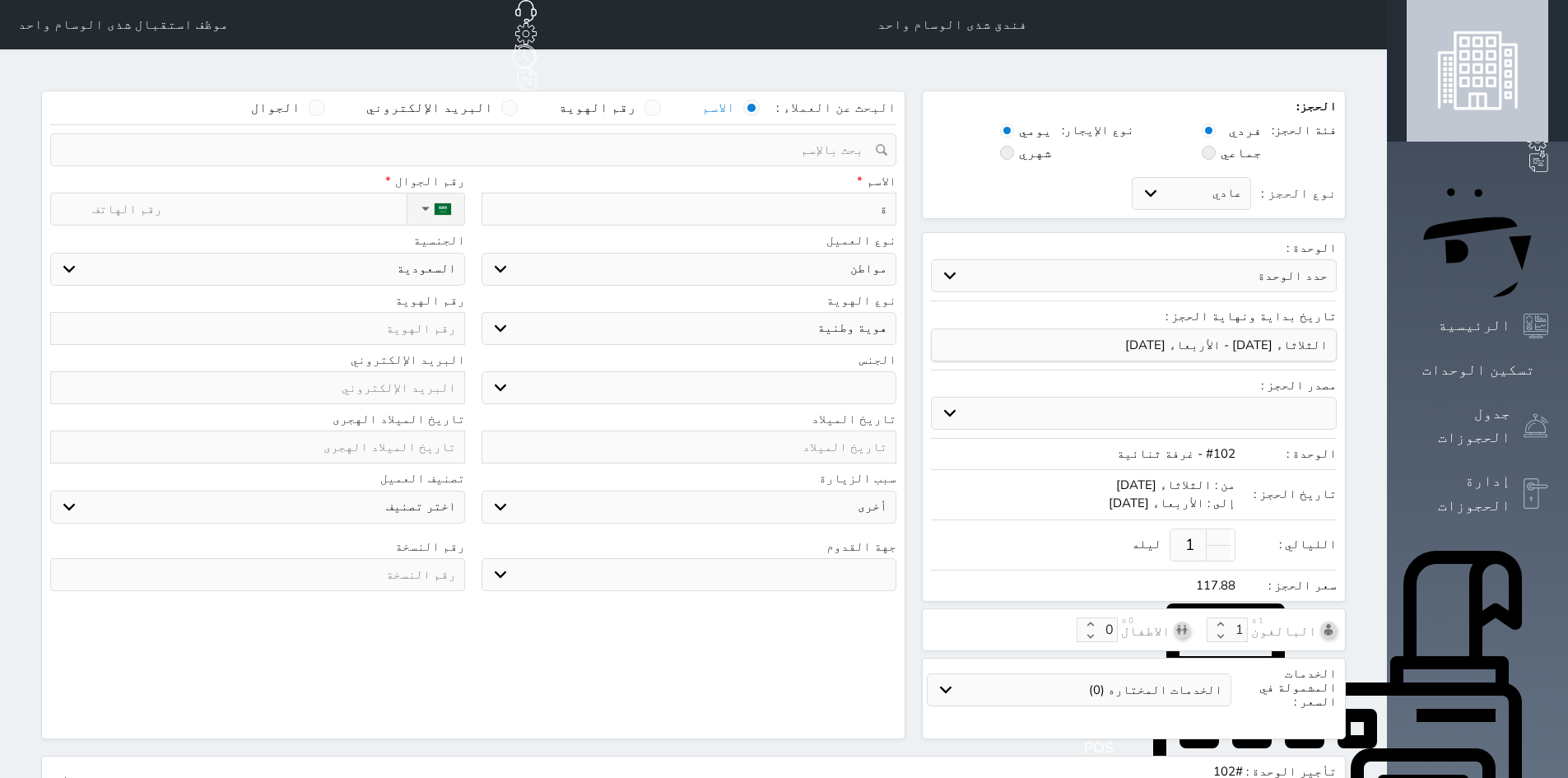 type on "ةؤ" 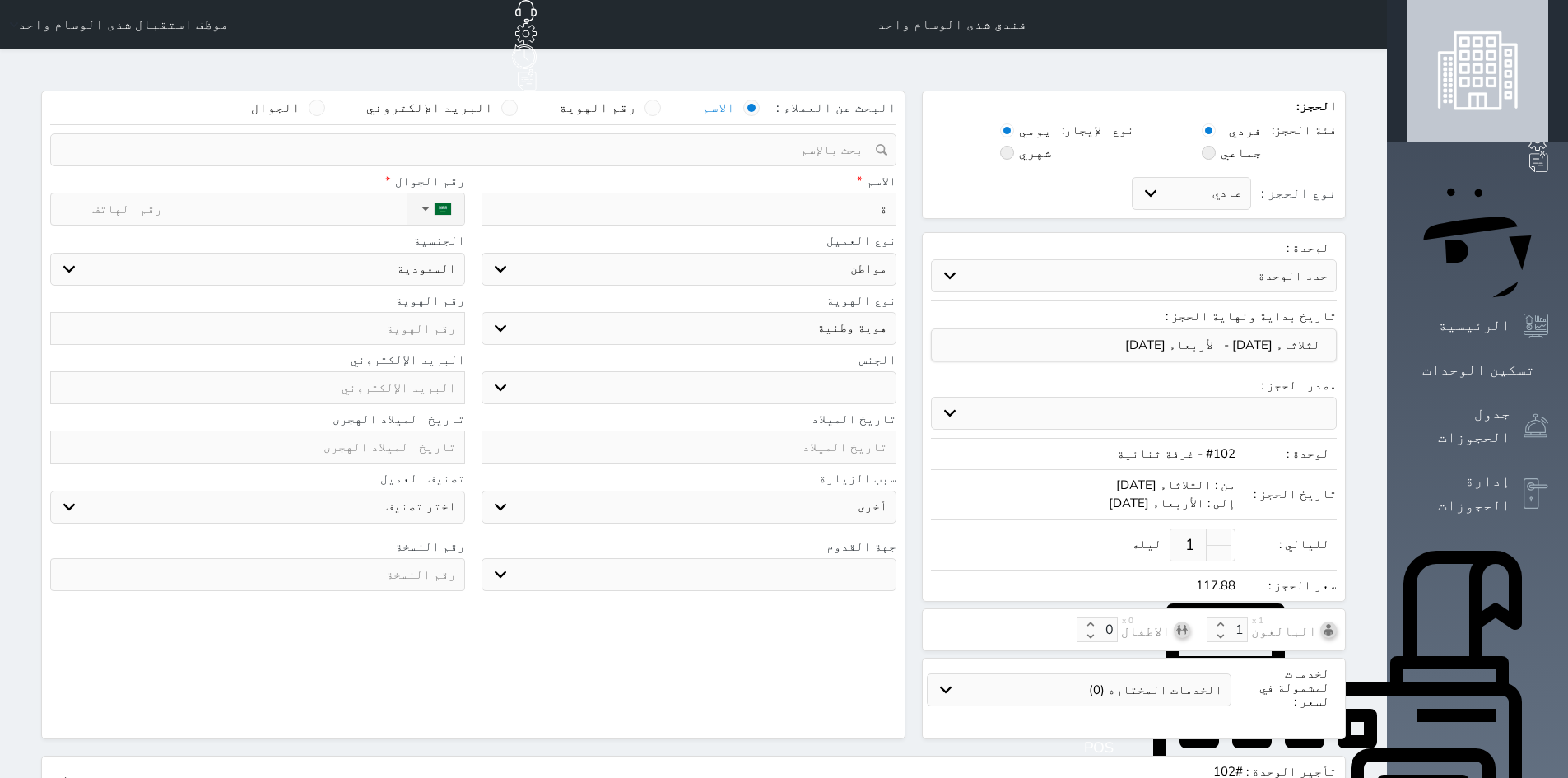 select 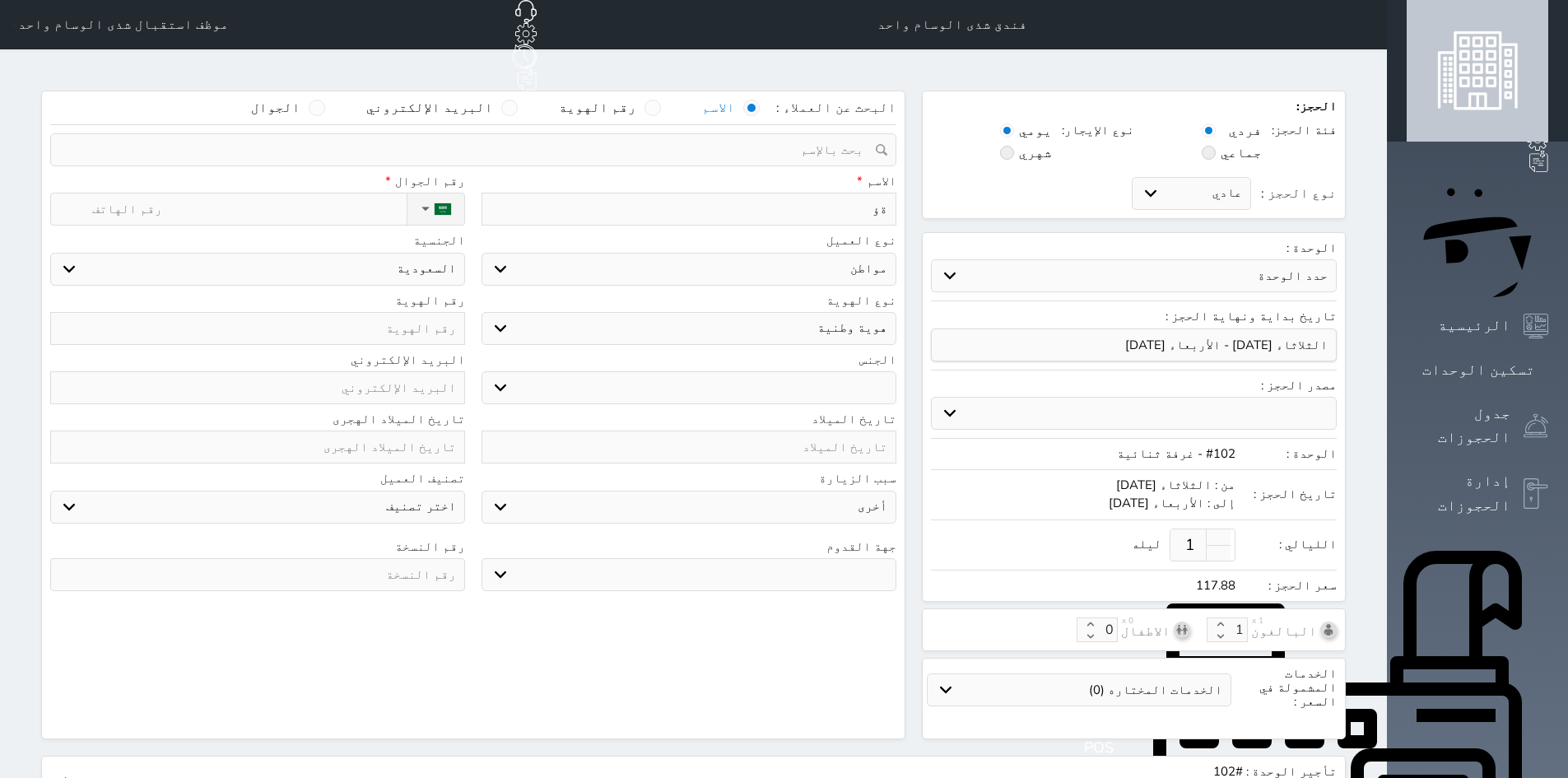 type on "ةؤ" 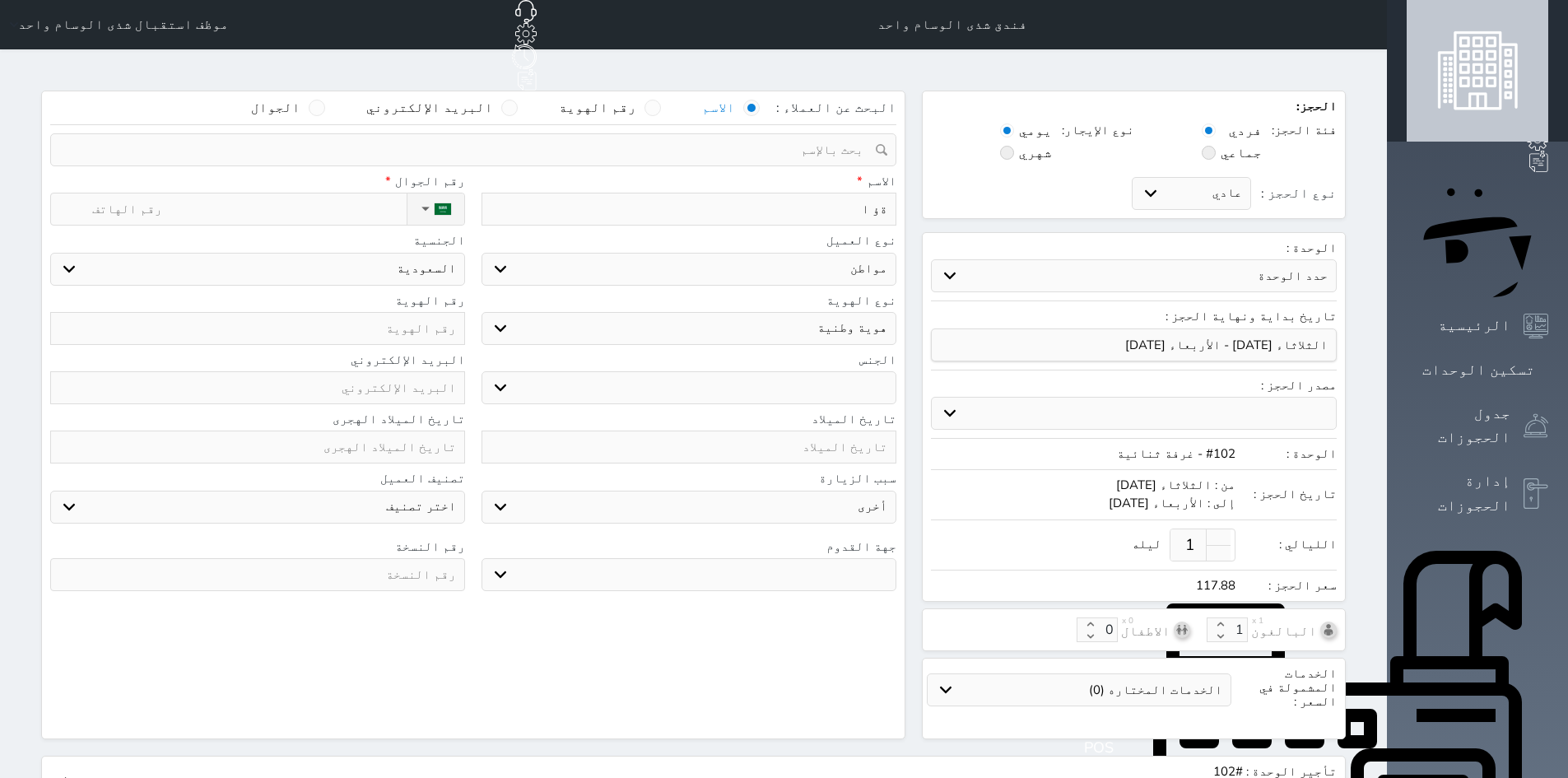 type on "ةؤ اؤ" 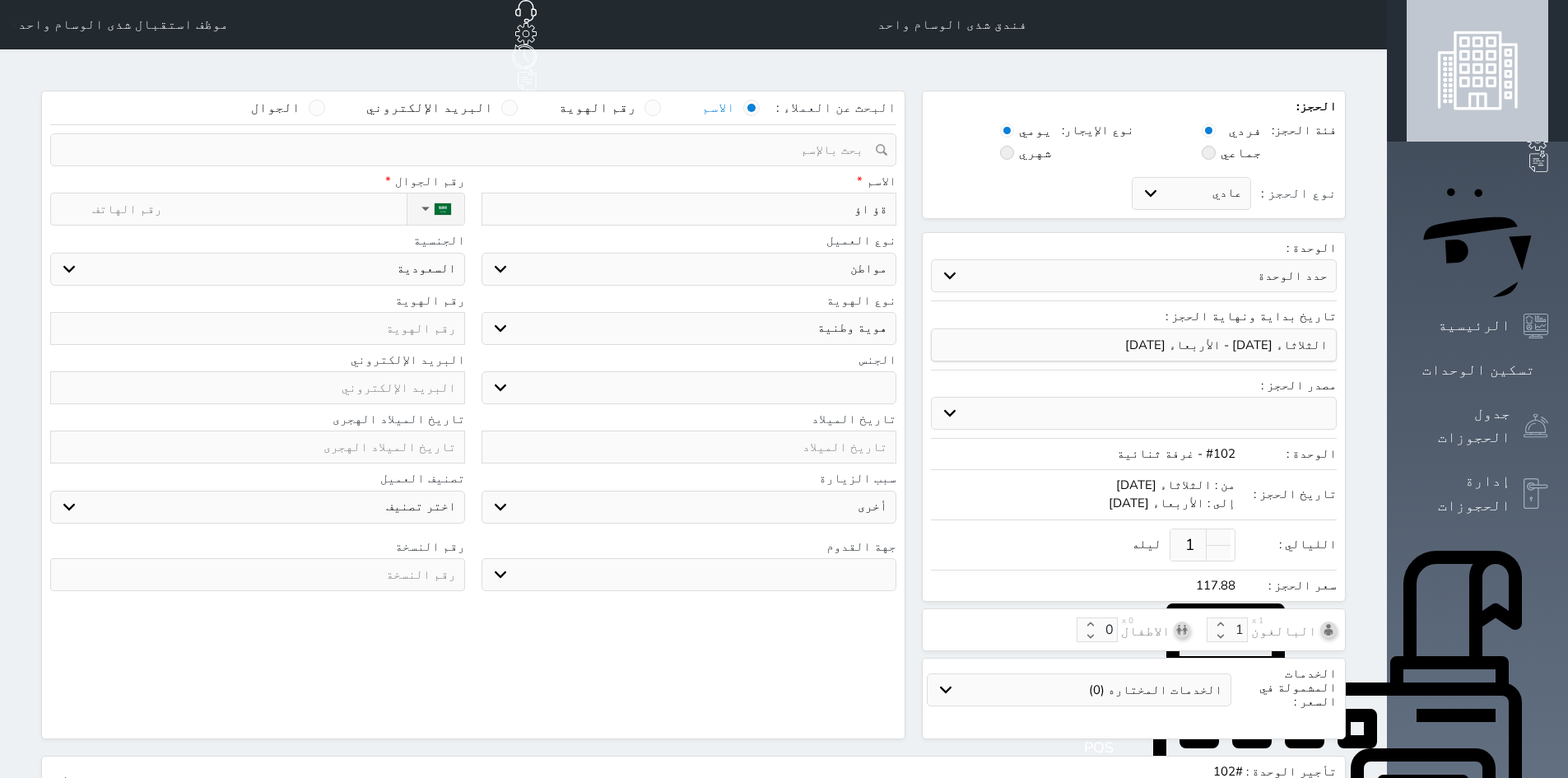 type on "ةؤ اؤلا" 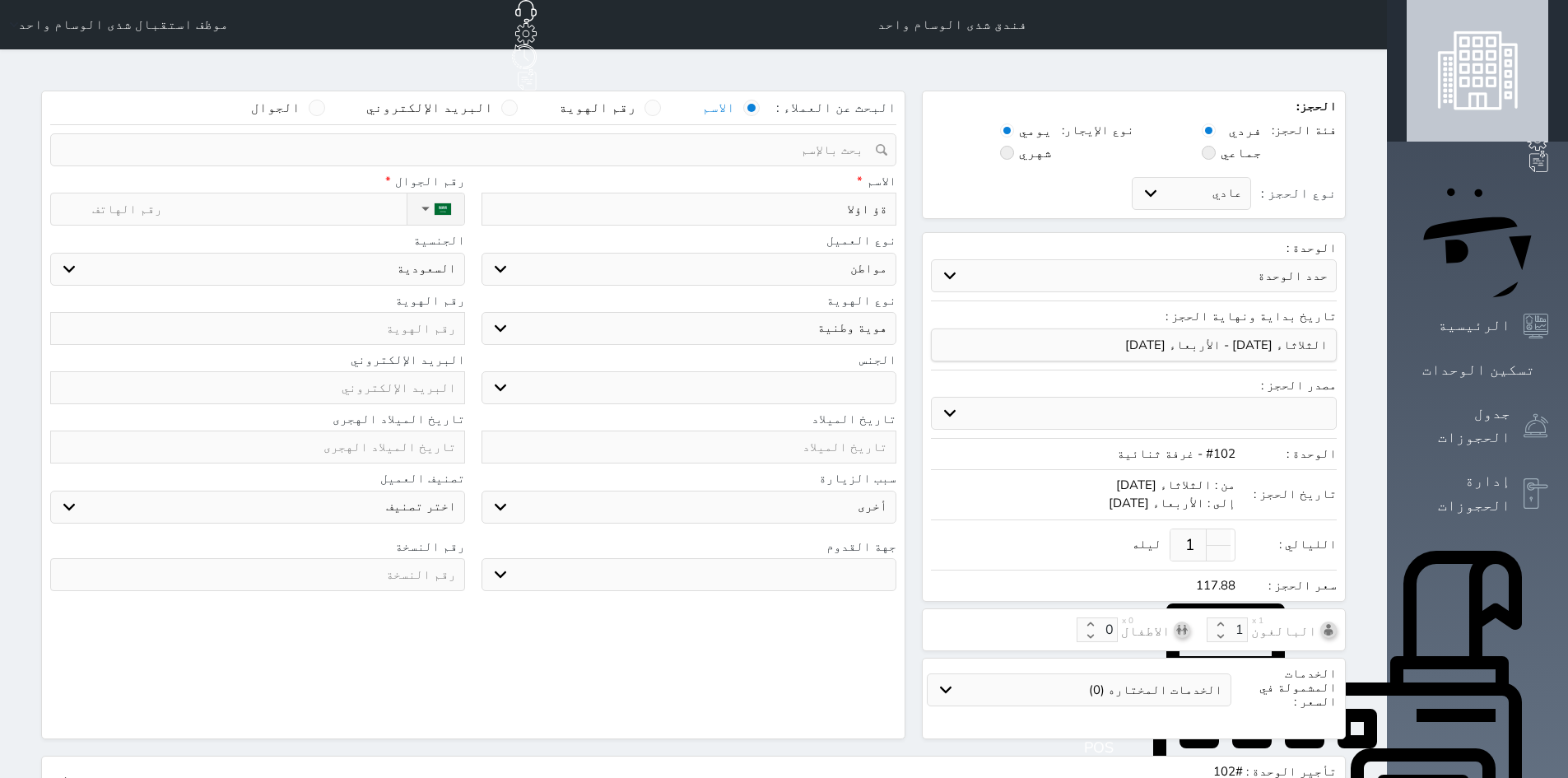 type on "ةؤ اؤلا" 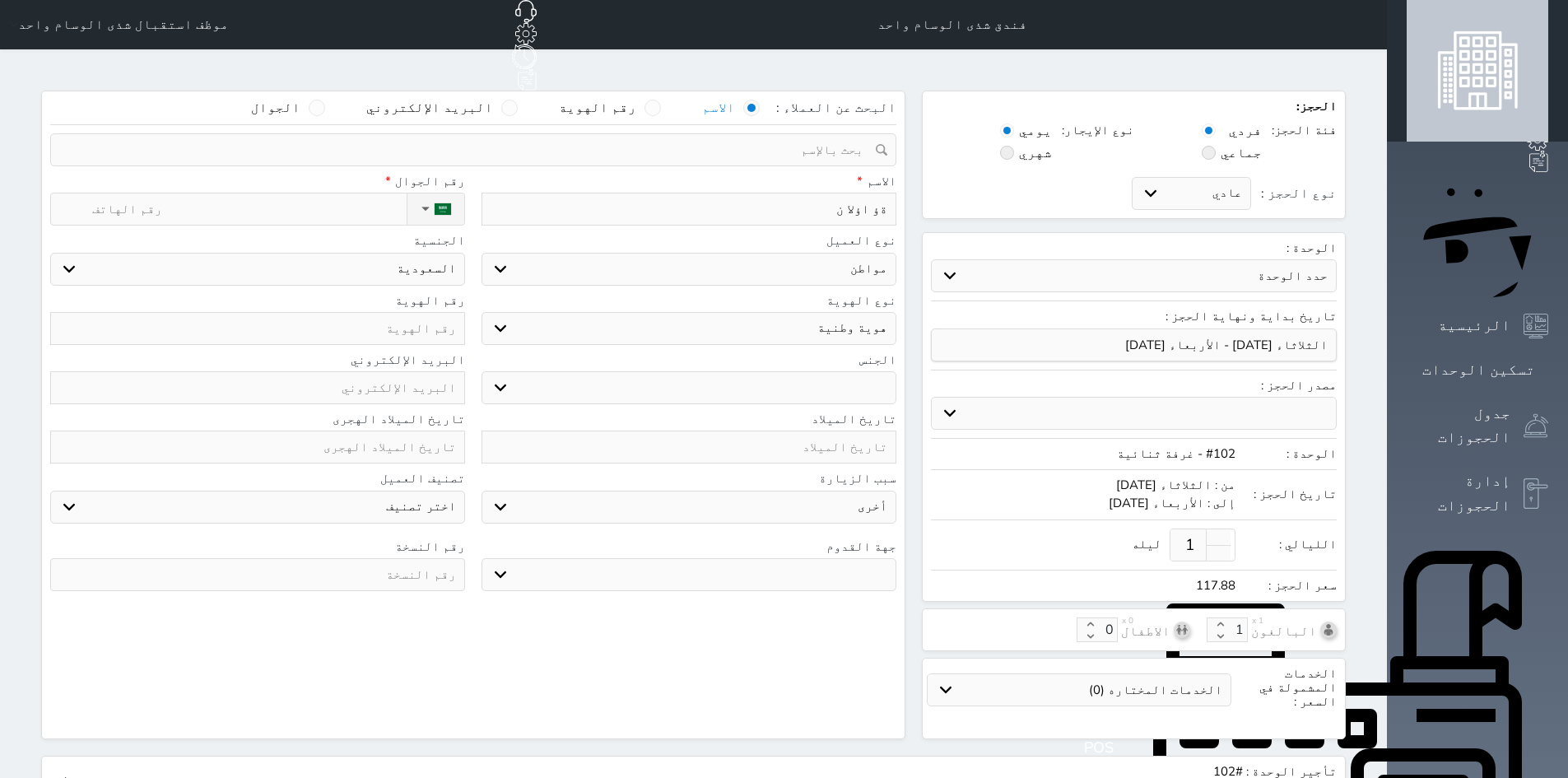 type on "ةؤ اؤلا نى" 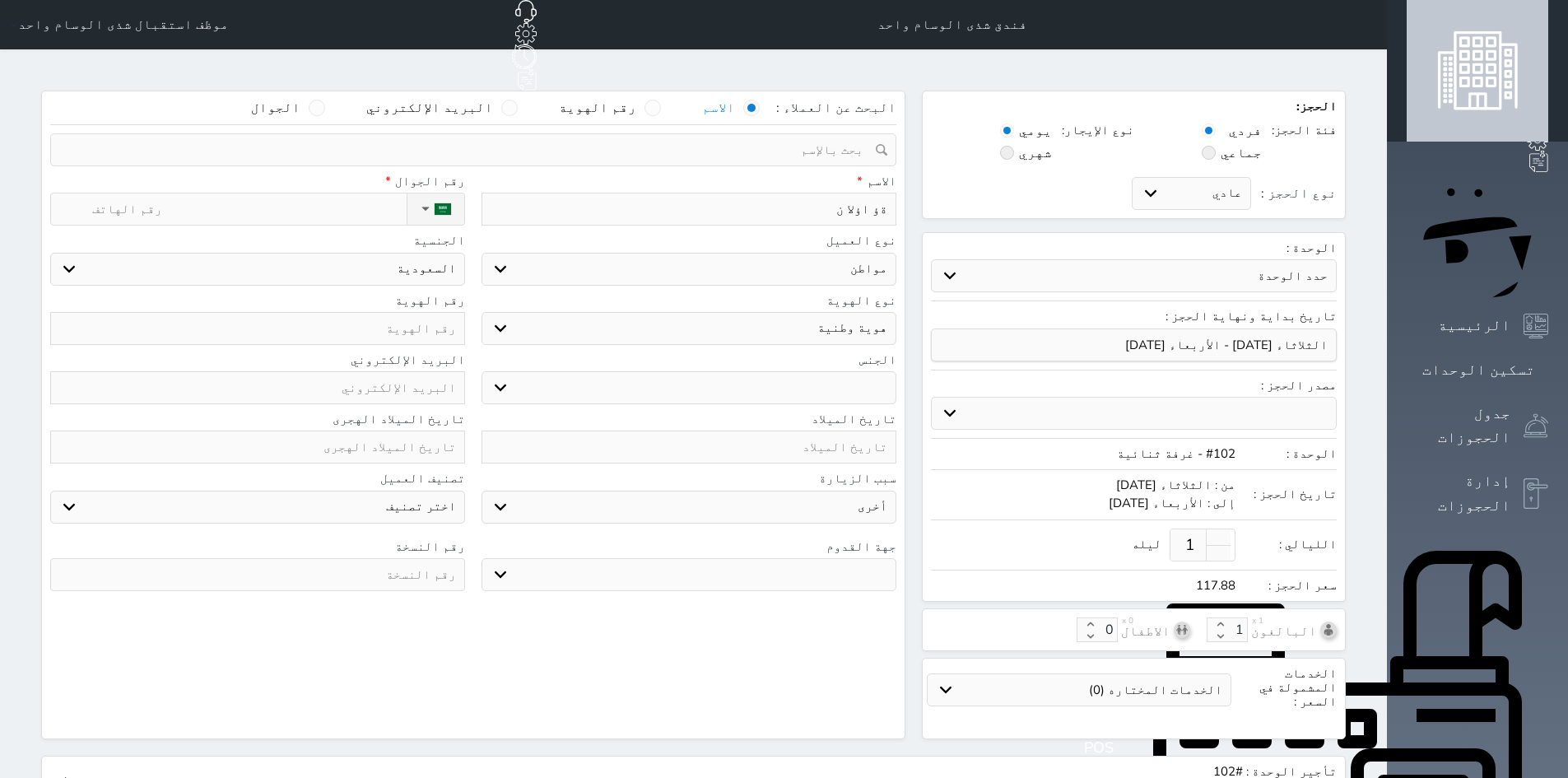 select 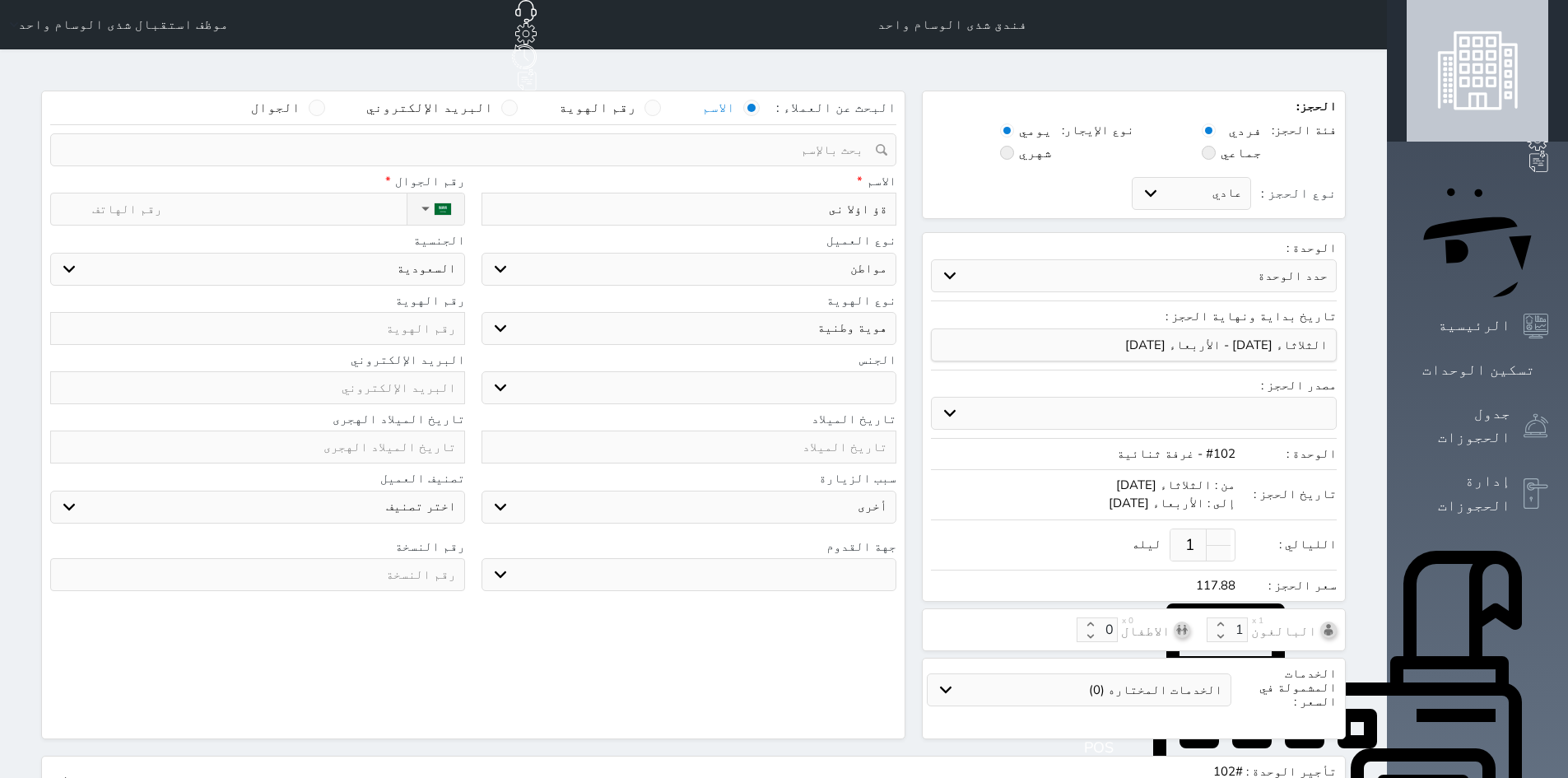 type on "ةؤ اؤلا نىة" 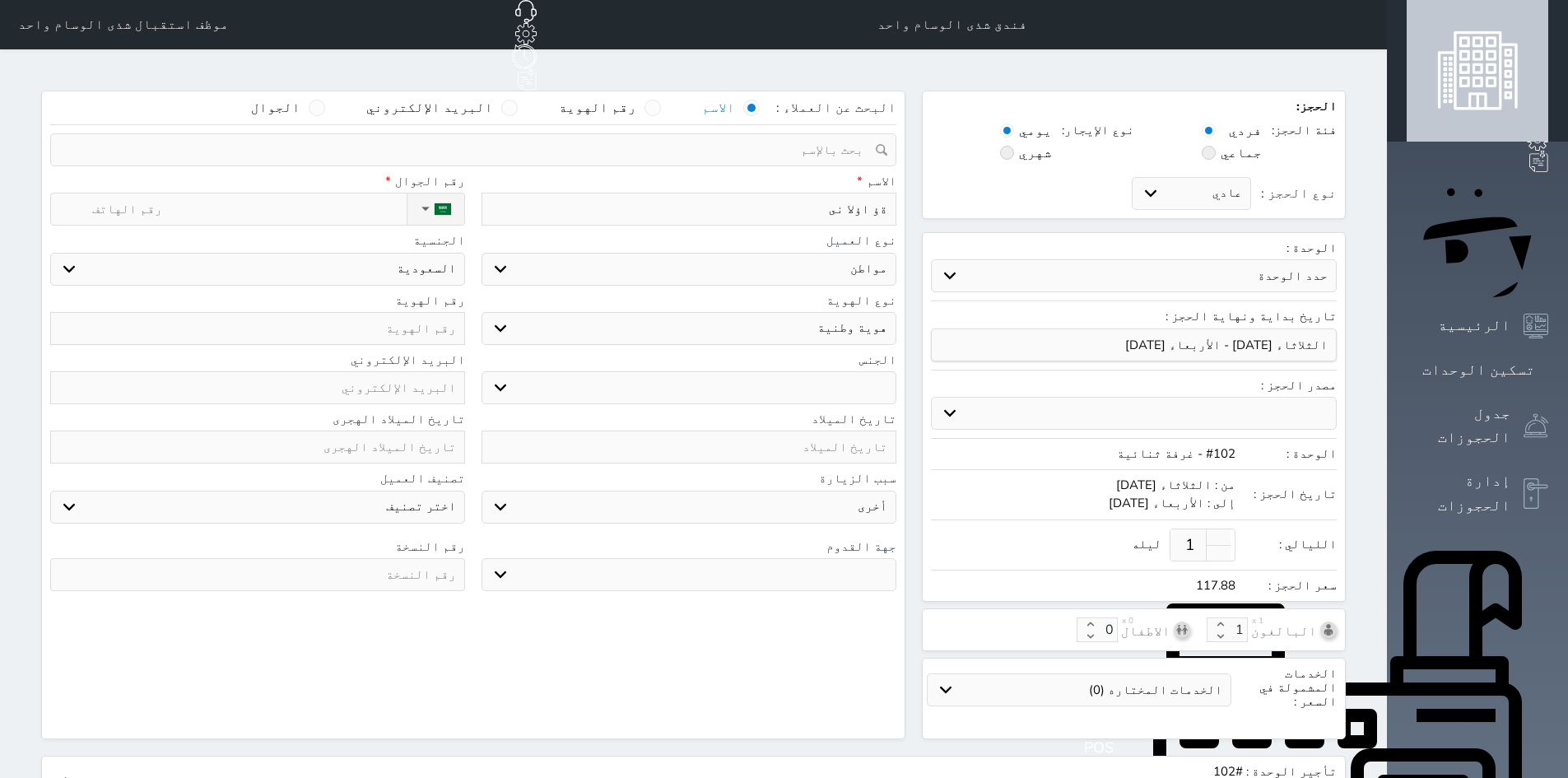 select 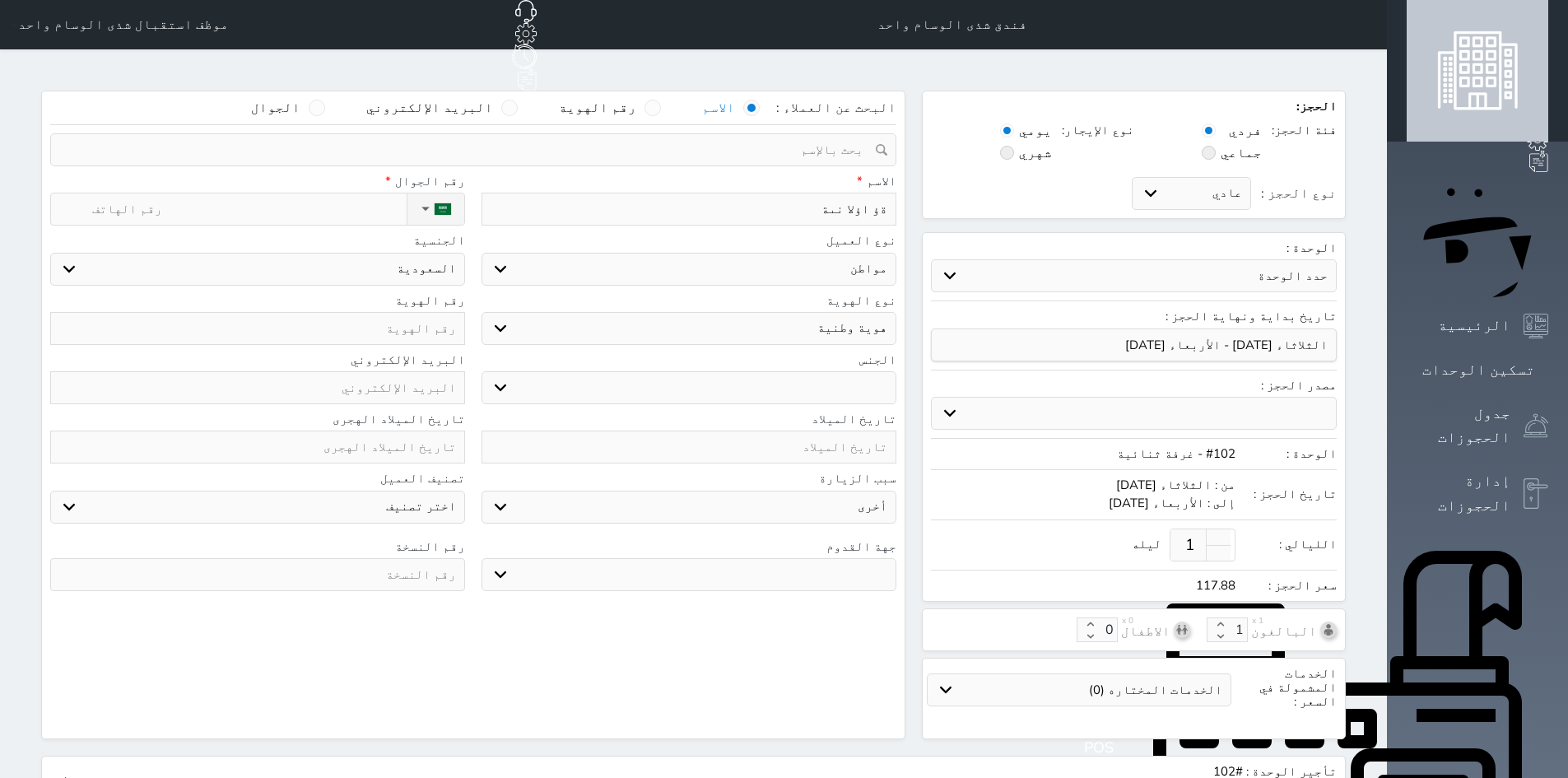 type on "ةؤ اؤلا نىةب" 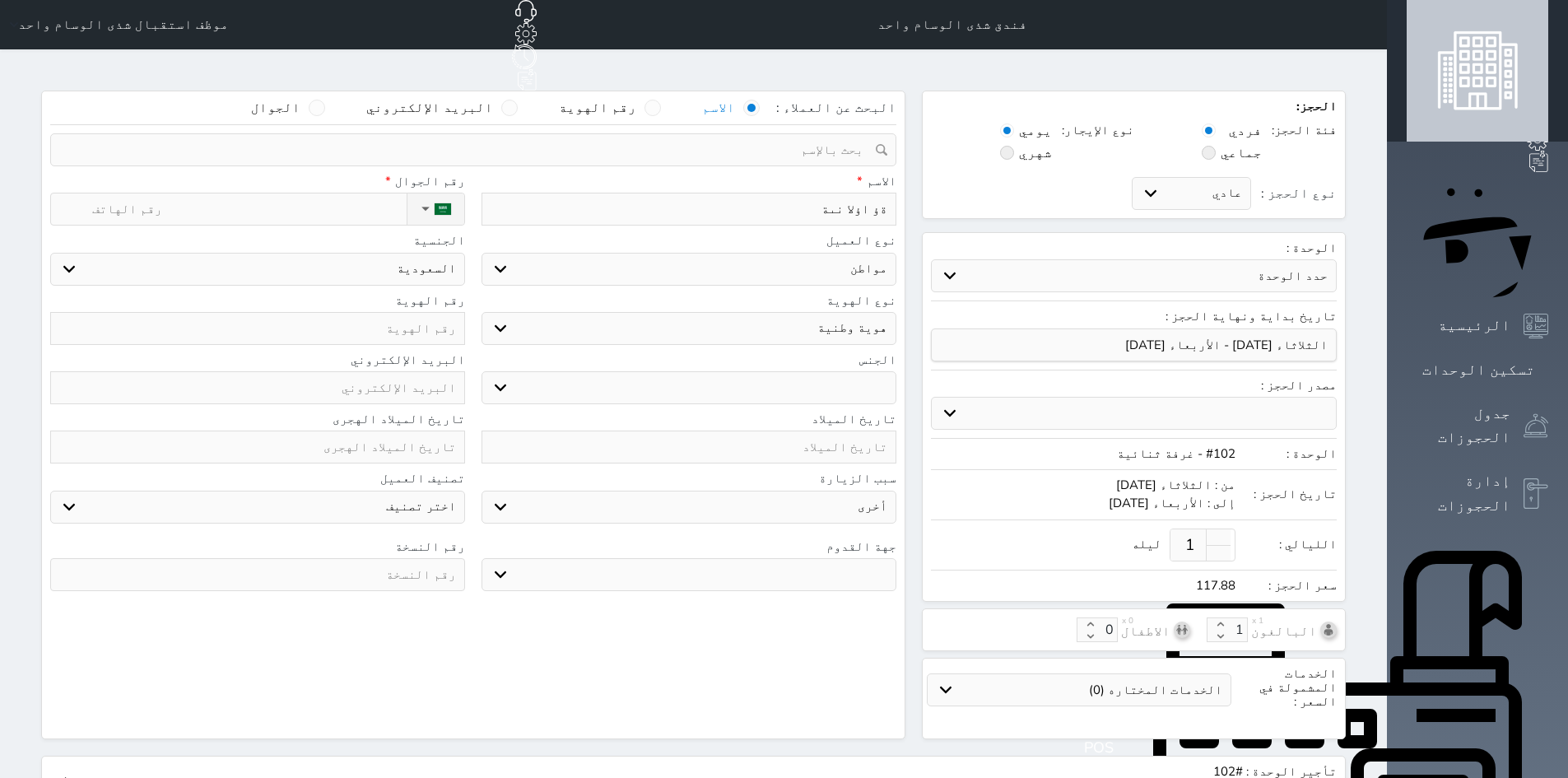 select 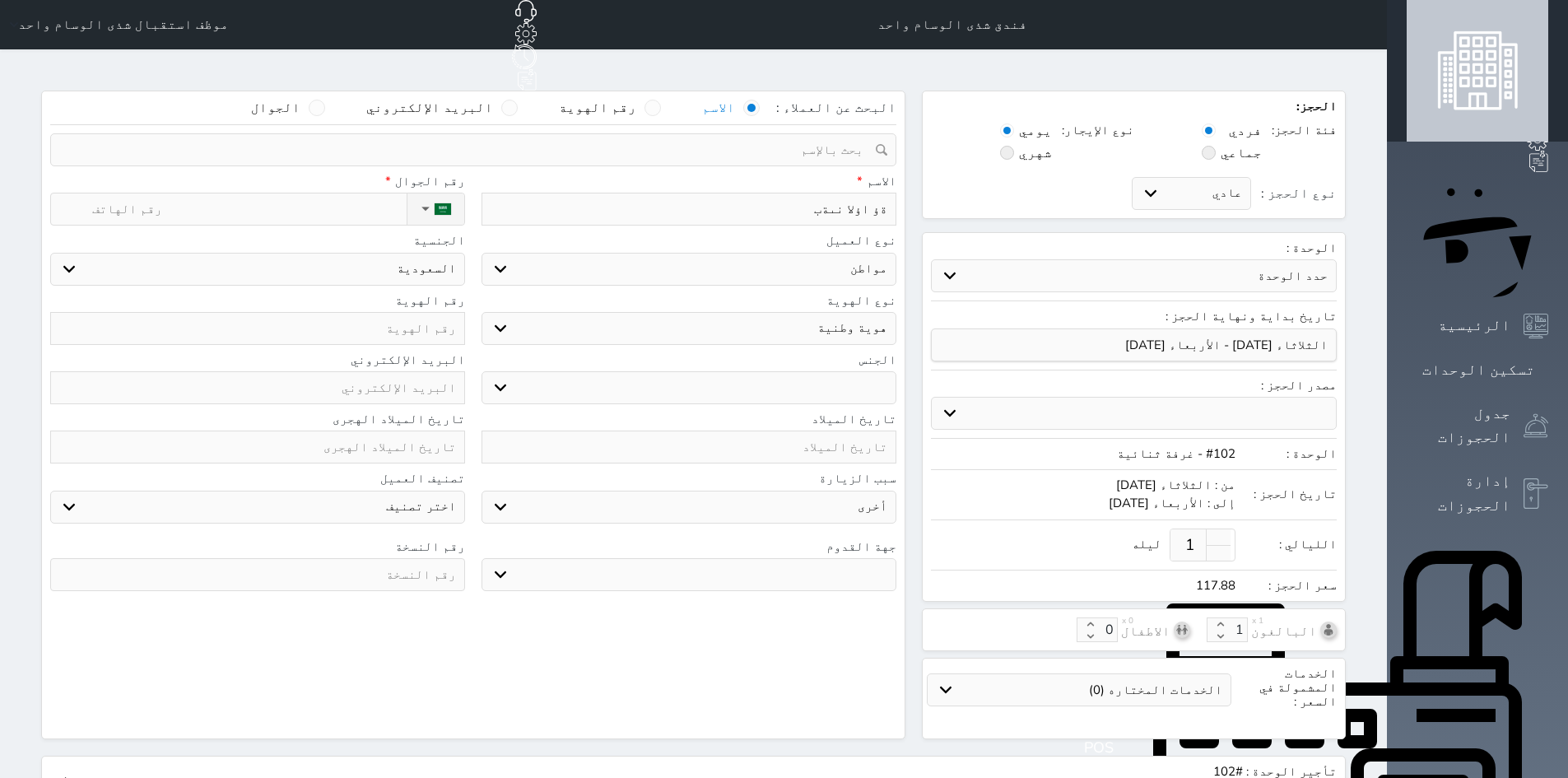 type on "ةؤ اؤلا نىةب" 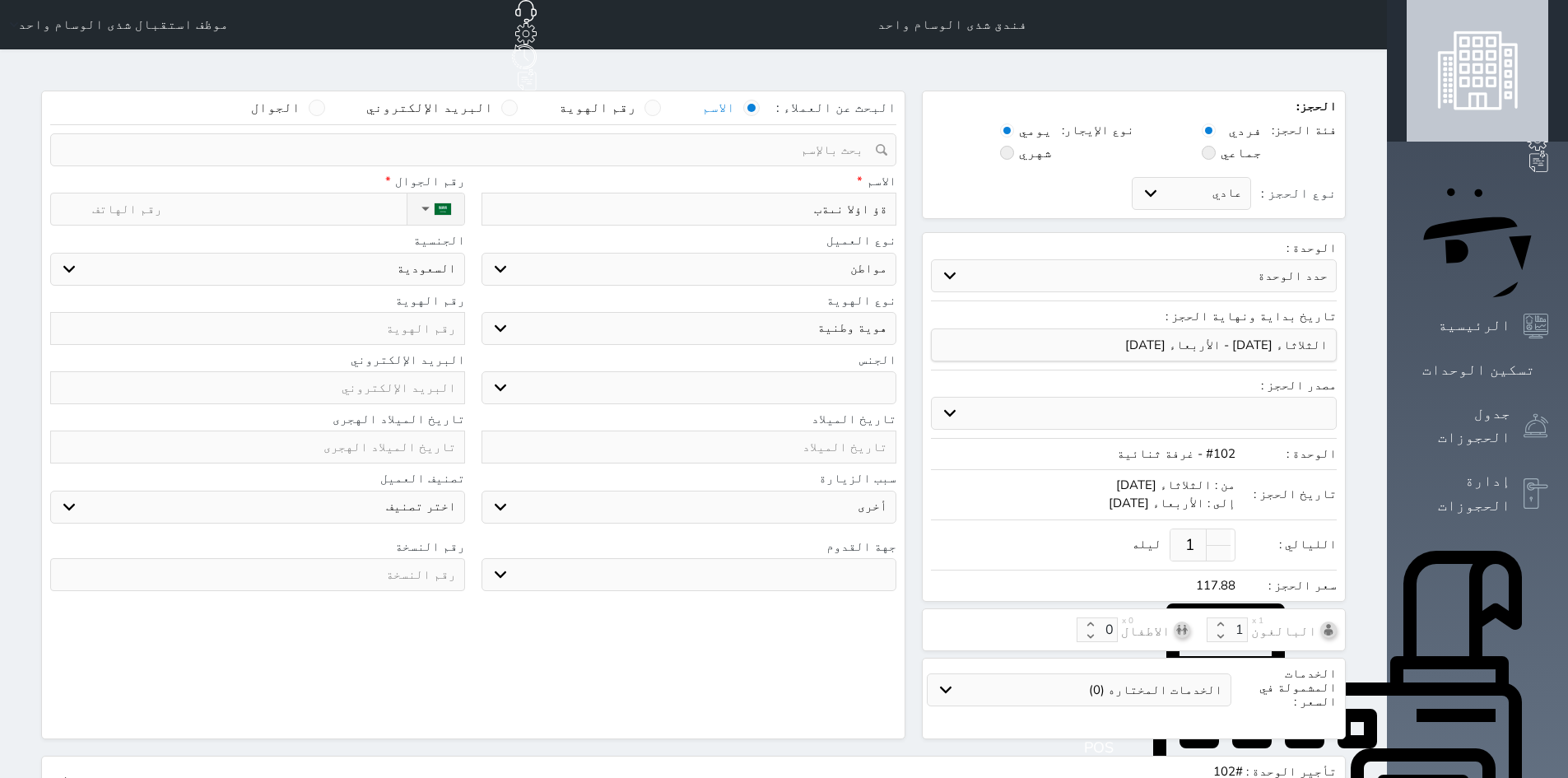 type on "ةؤ اؤلا نىةب ي" 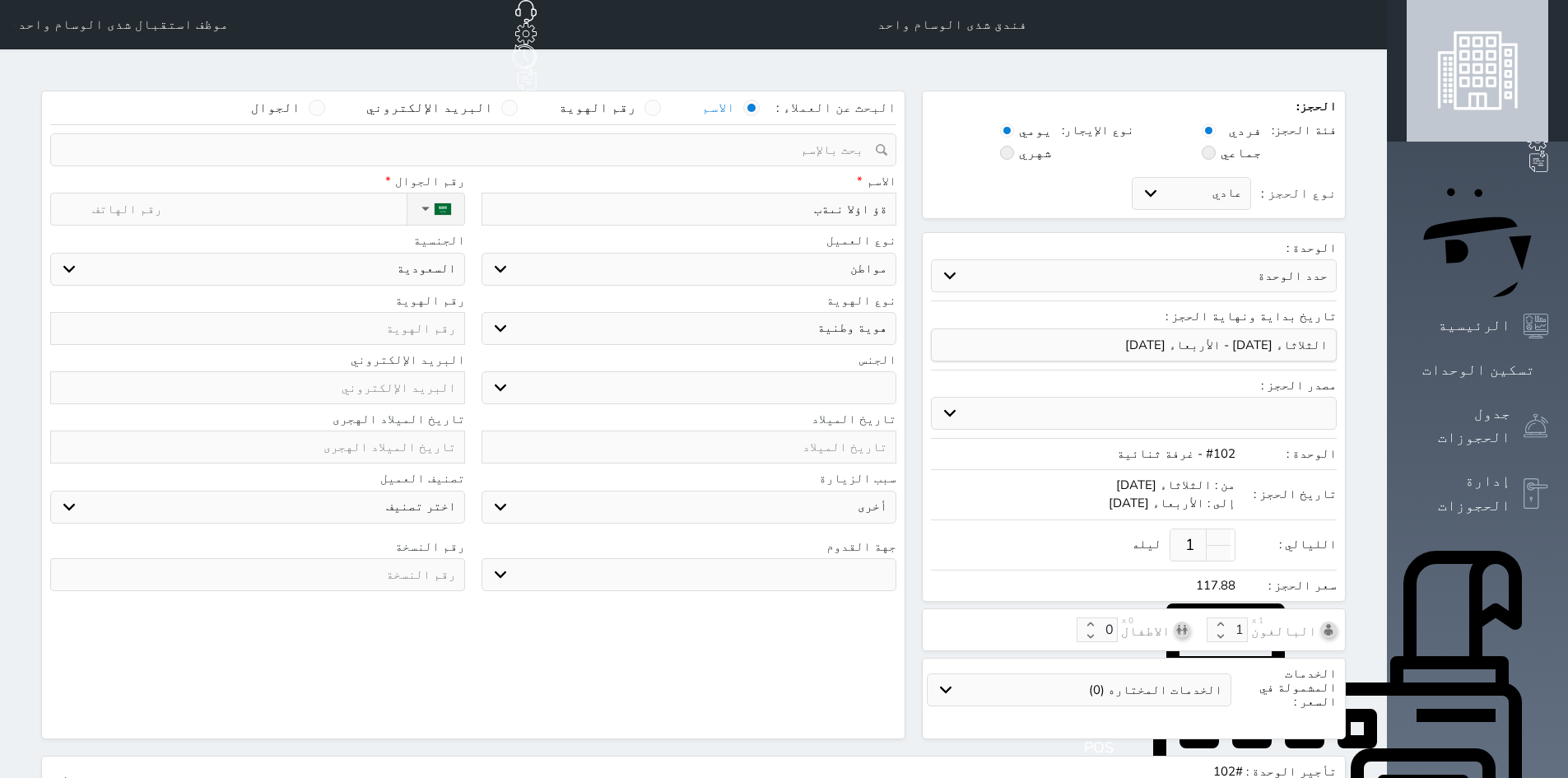 select 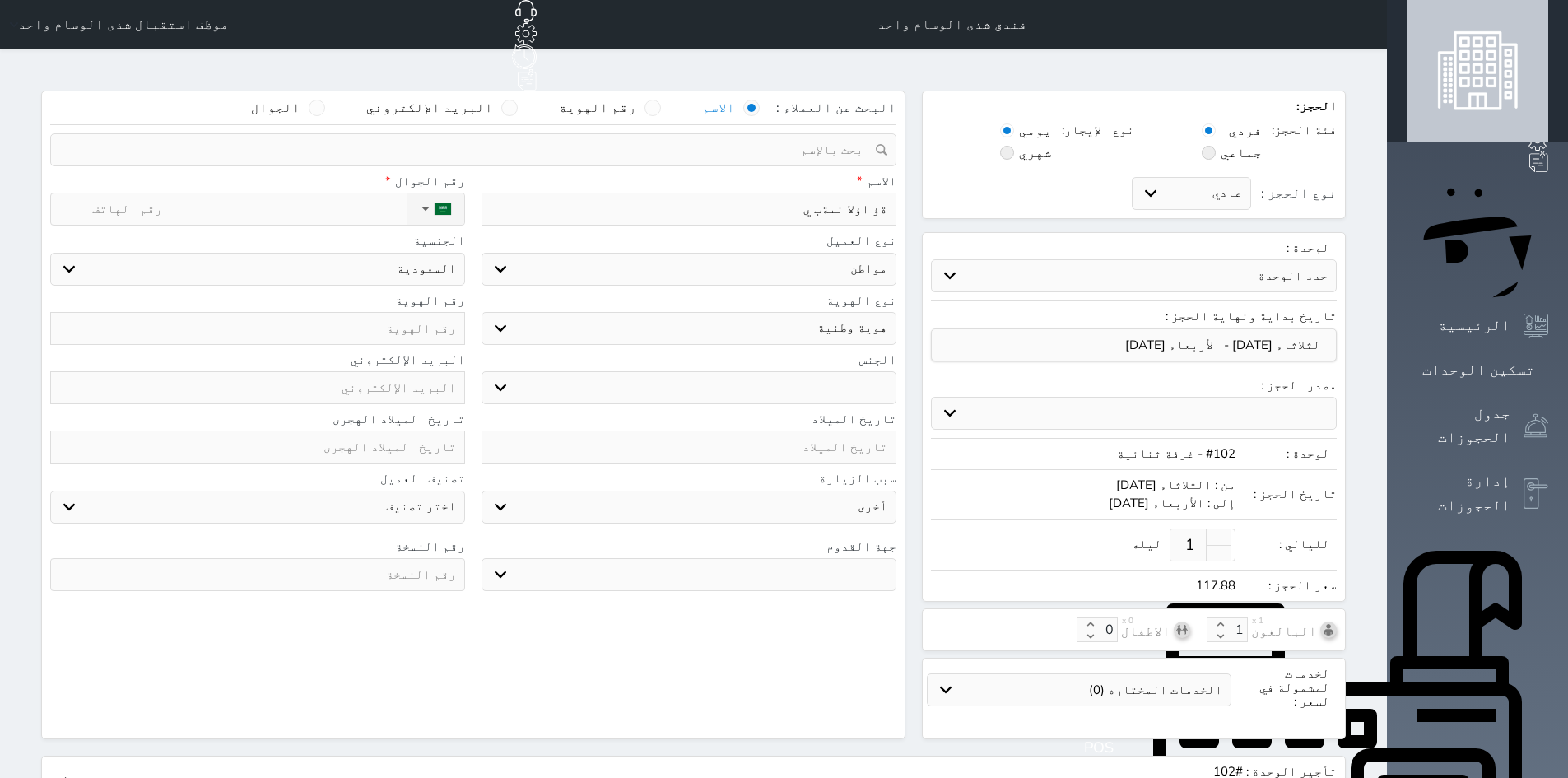 type on "ةؤ اؤلا نىةب يا" 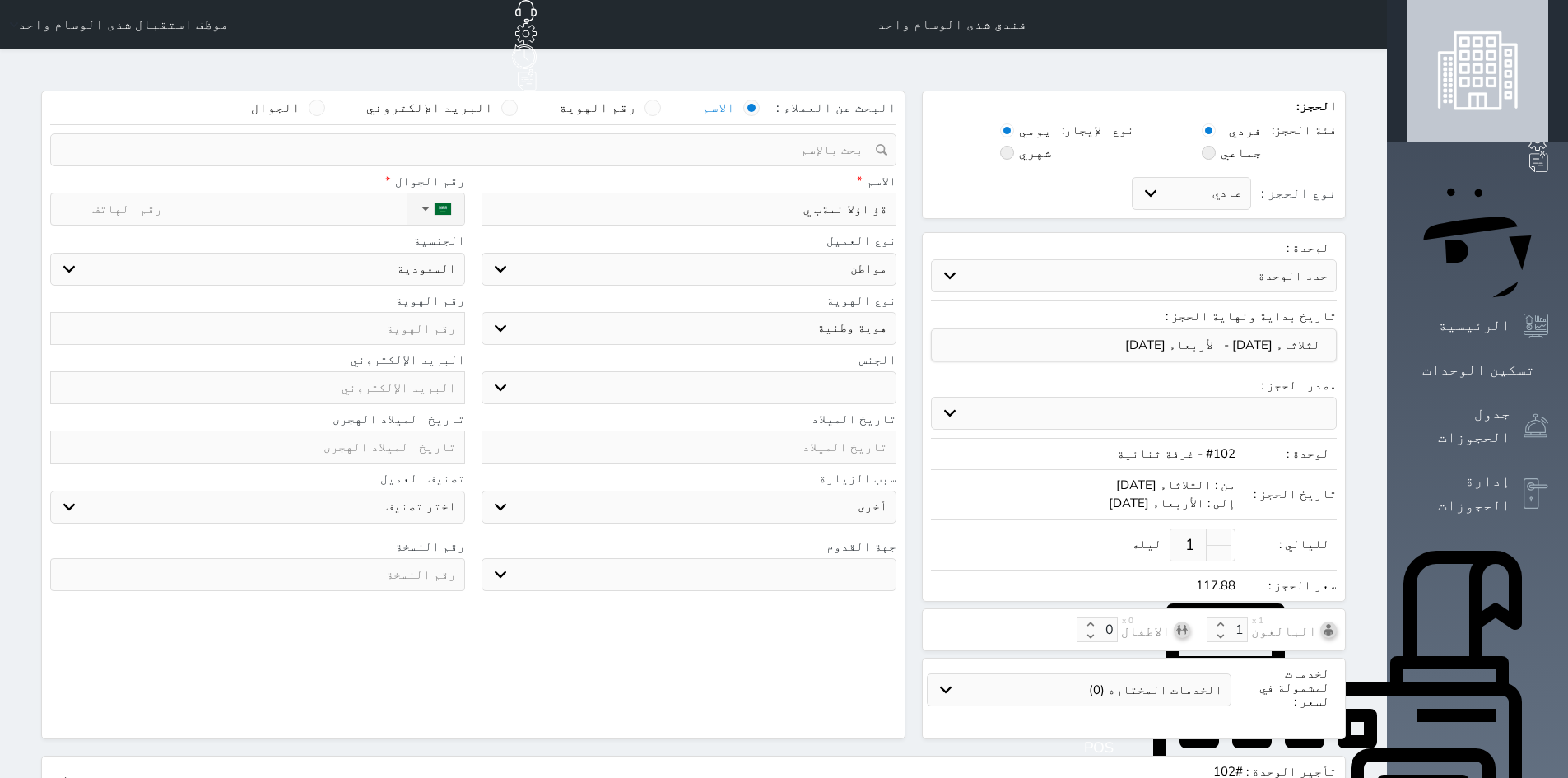 select 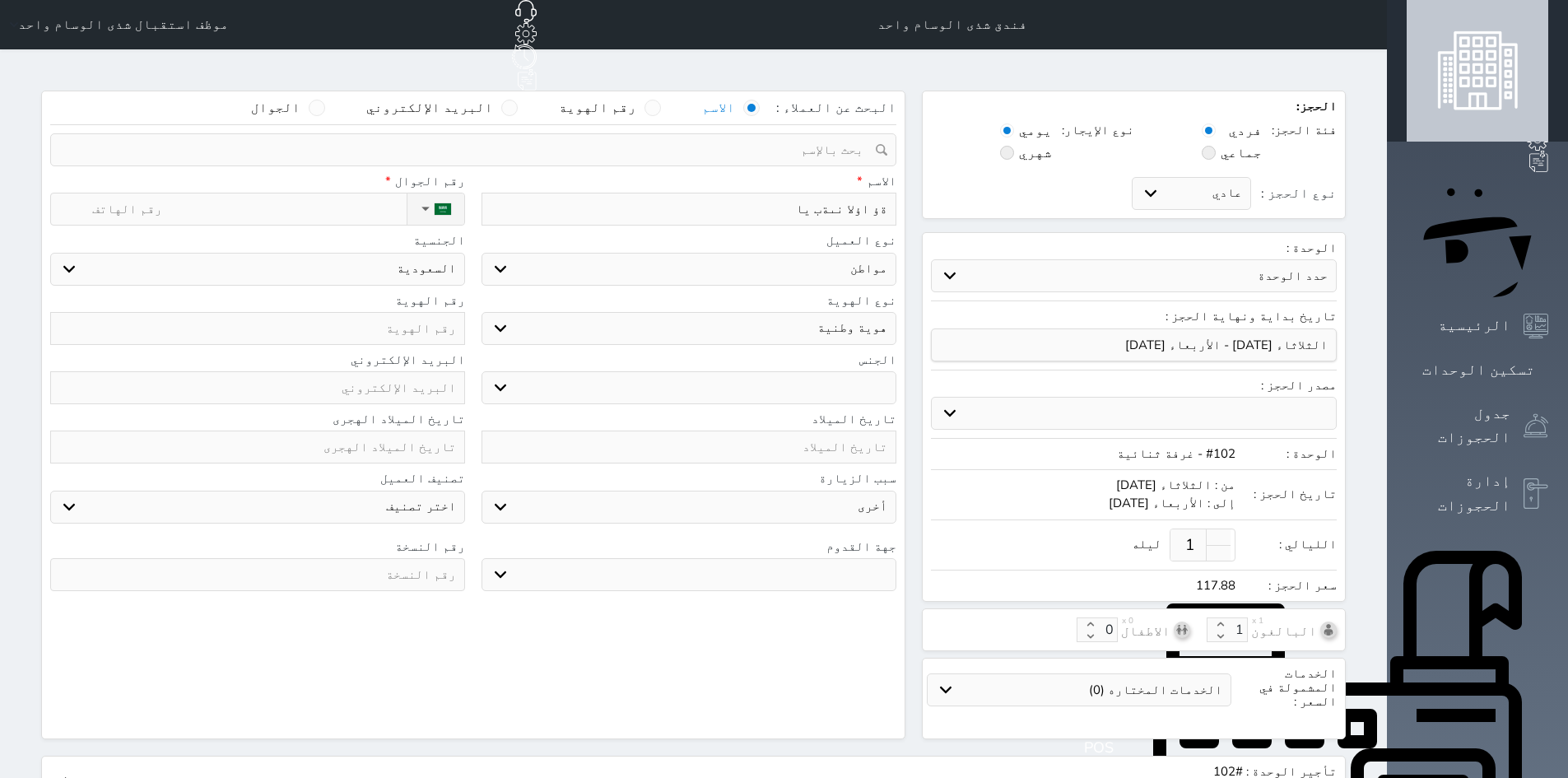 type on "ةؤ اؤلا نىةب يالا" 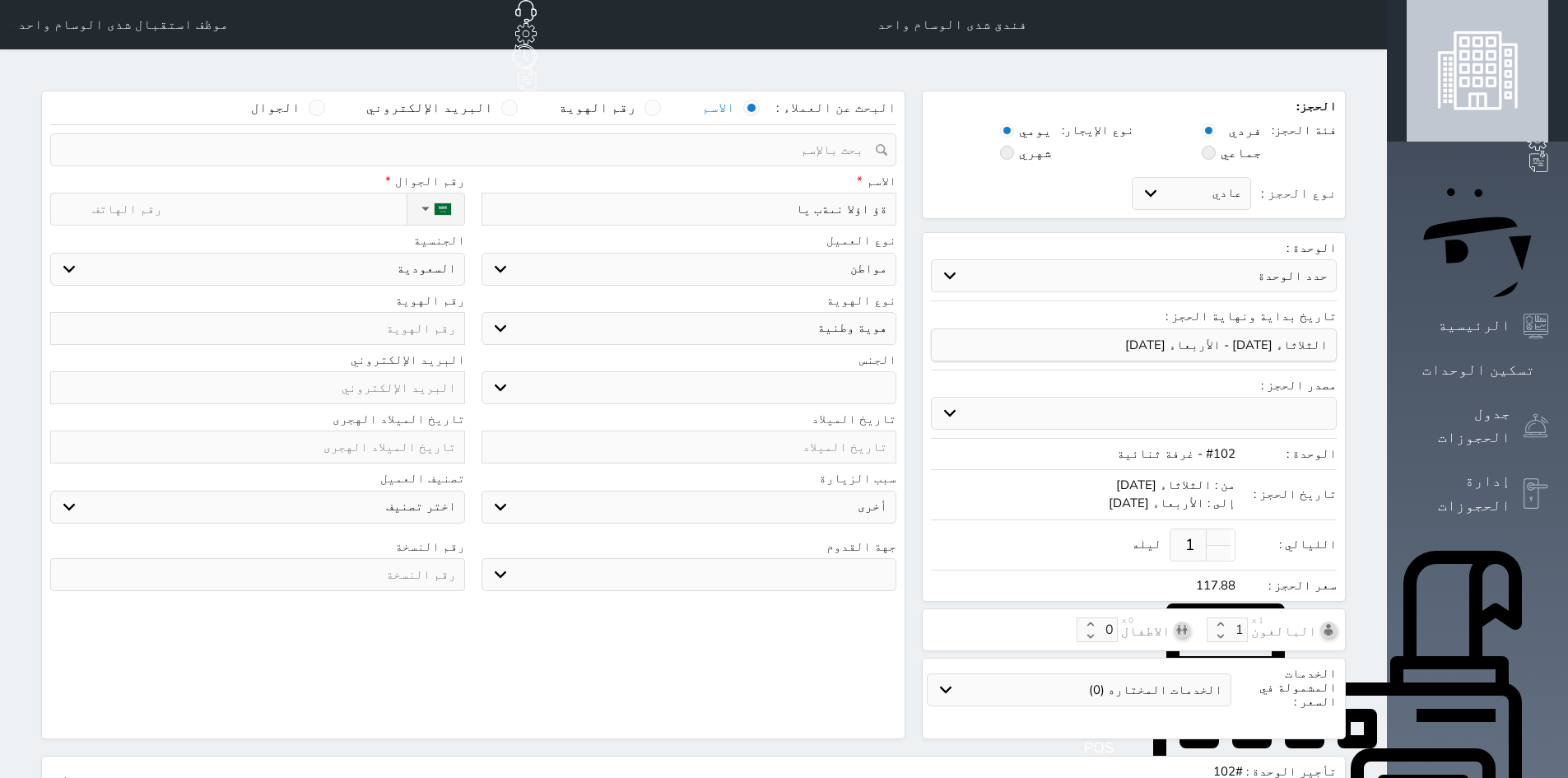 select 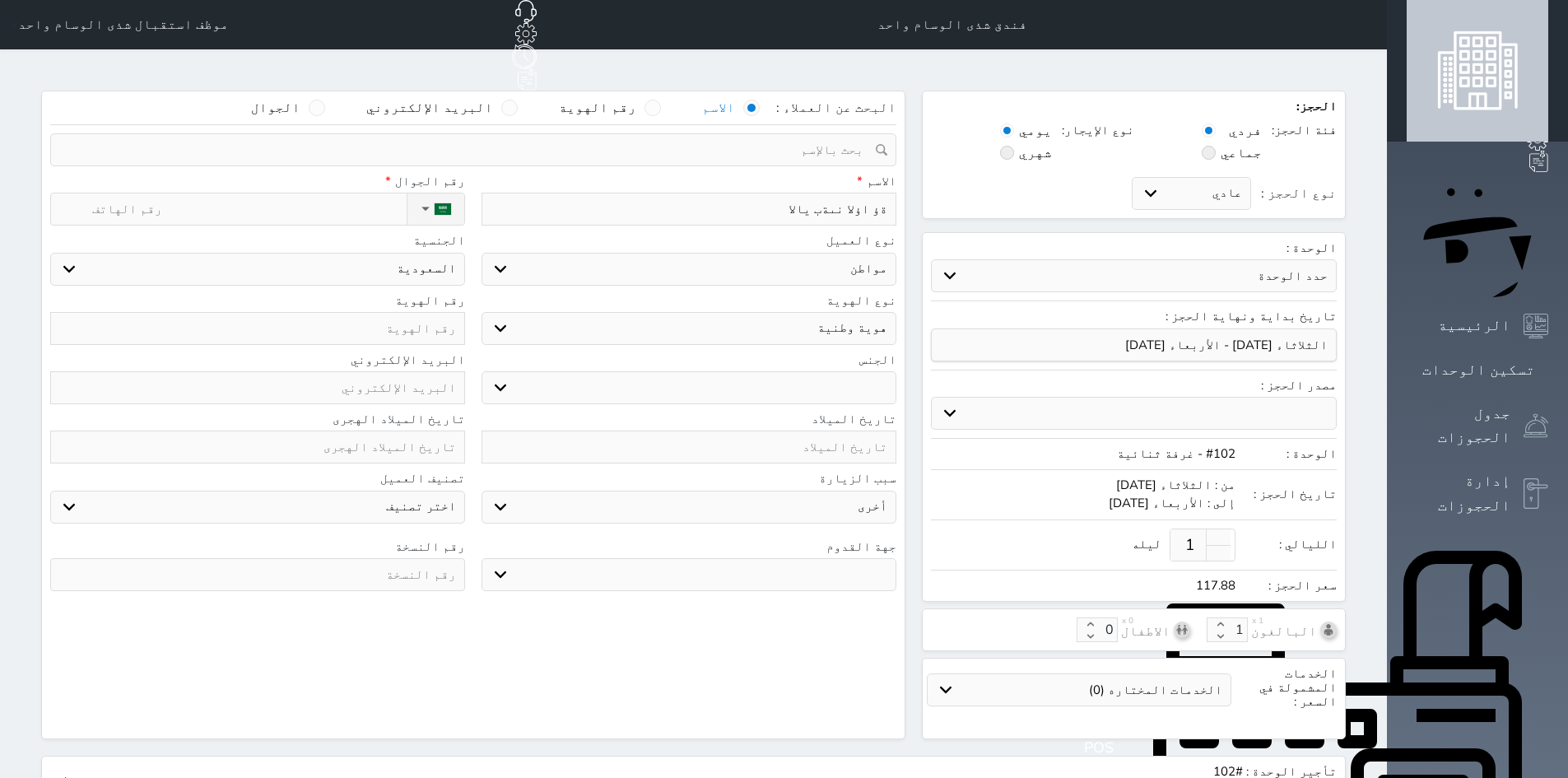 type on "ةؤ اؤلا نىةب يالالا" 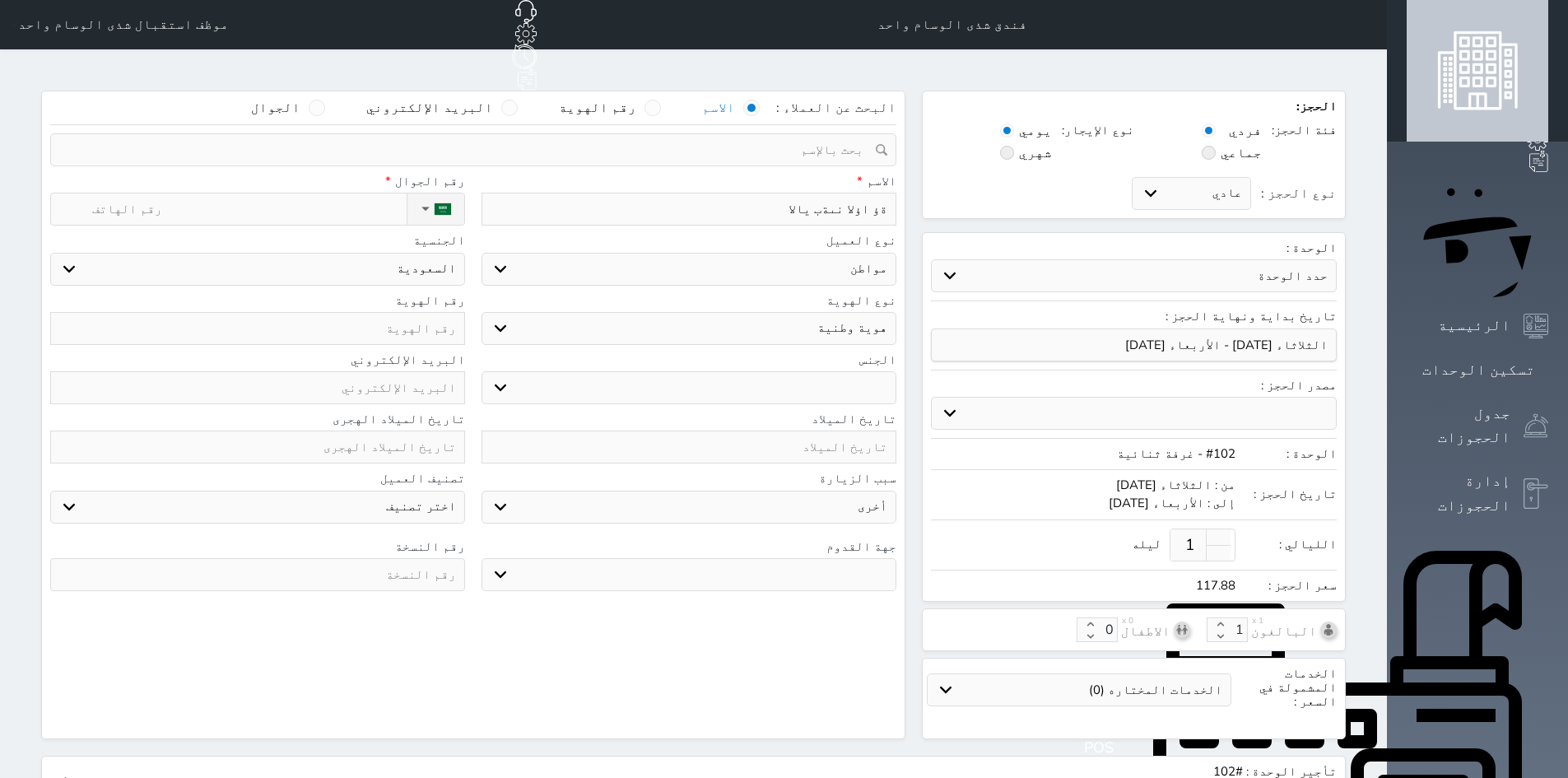 select 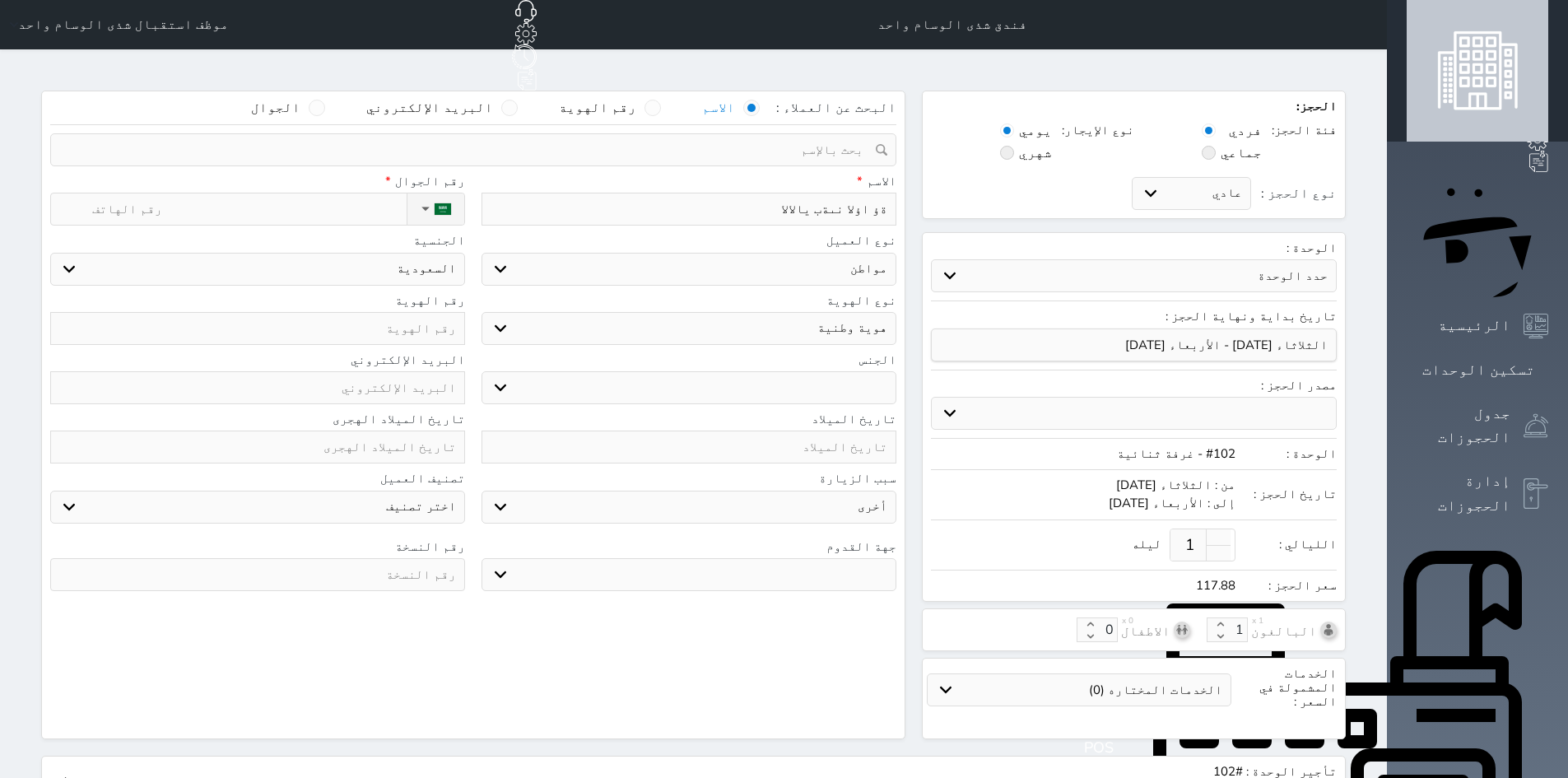 select 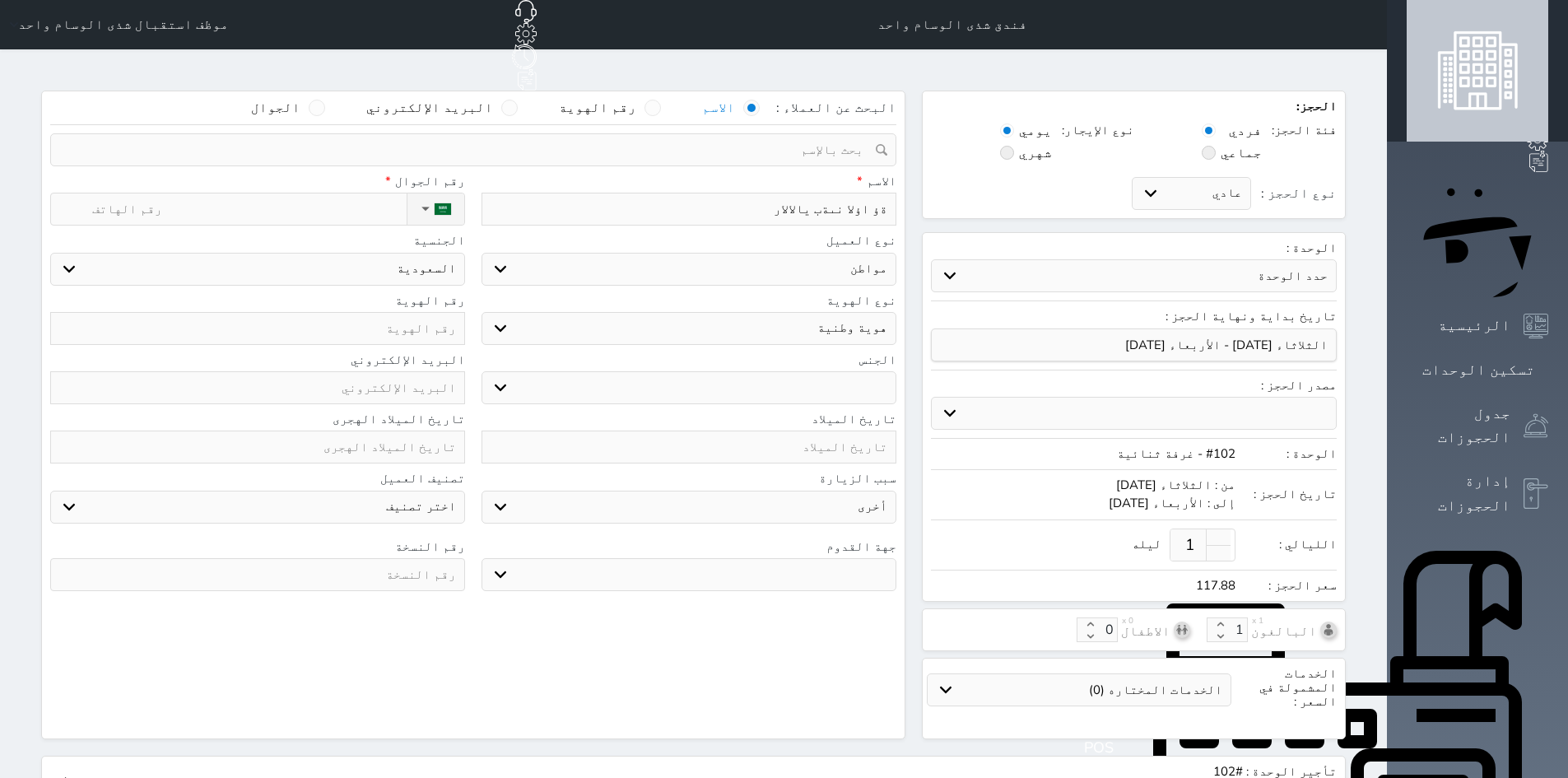 type on "ةؤ اؤلا نىةب يالالار" 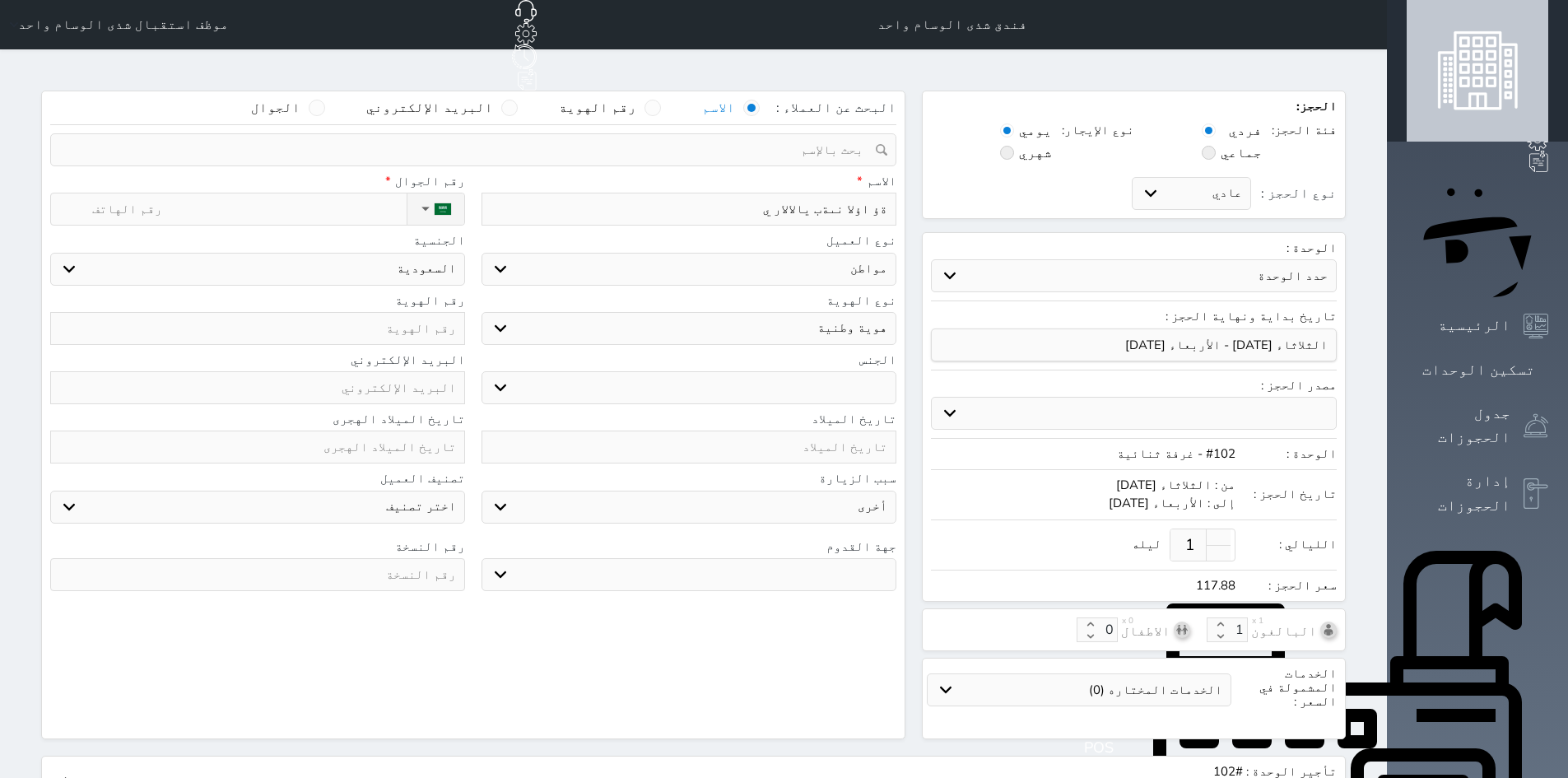 type on "ةؤ اؤلا نىةب يالالار يل" 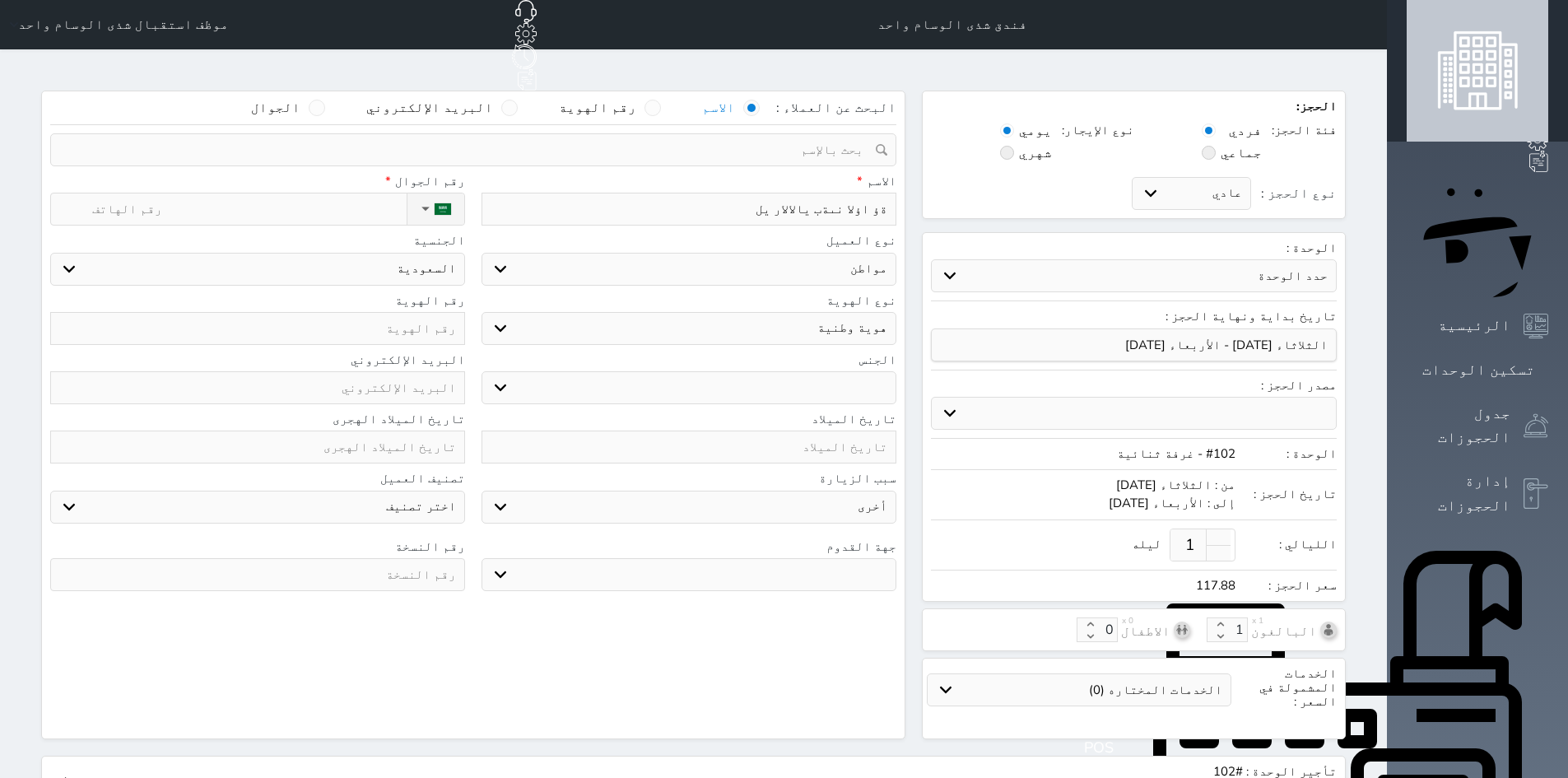 type on "ةؤ اؤلا نىةب يالالار يلي" 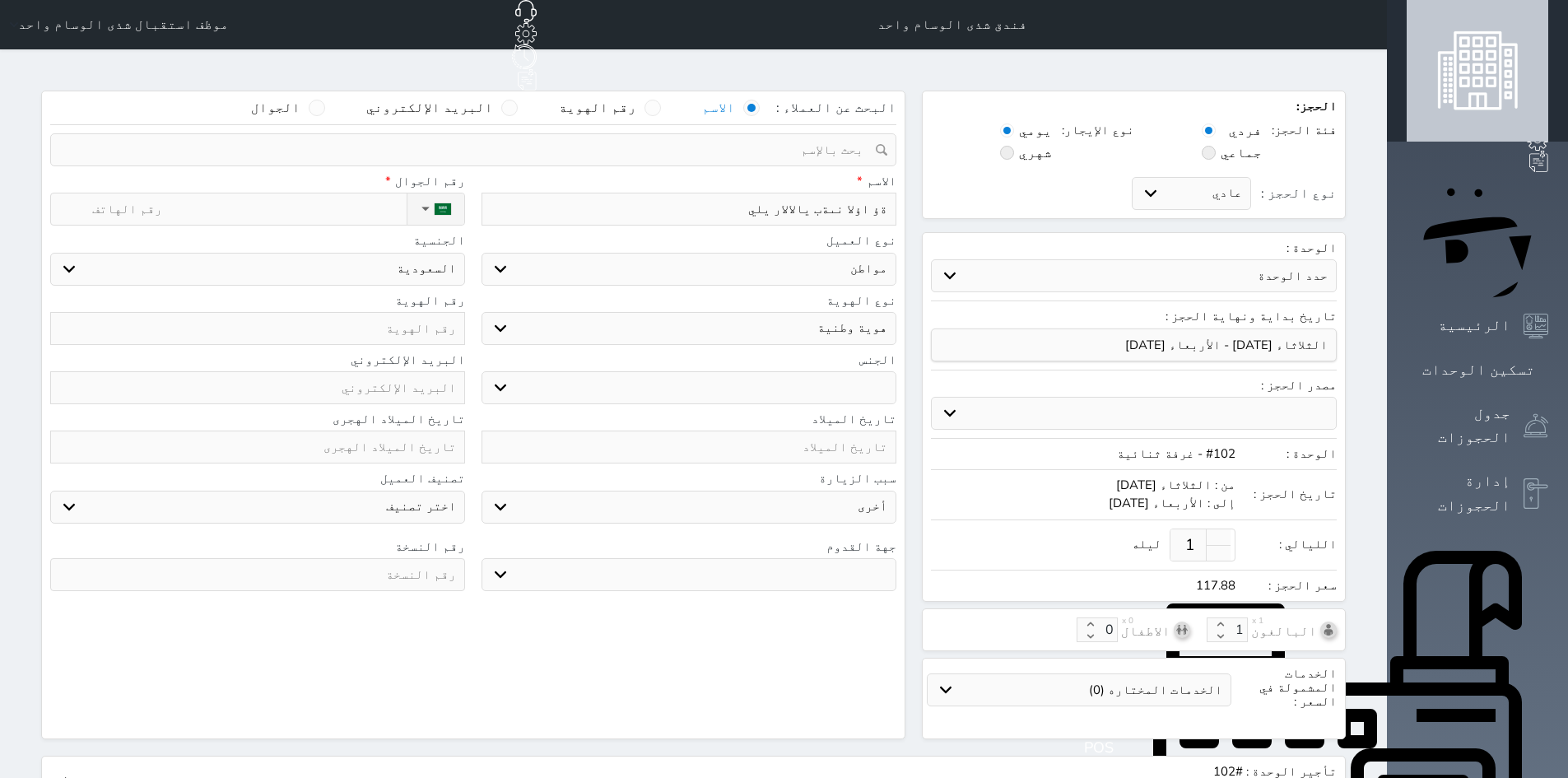 type on "ةؤ اؤلا نىةب يالالار يلي2" 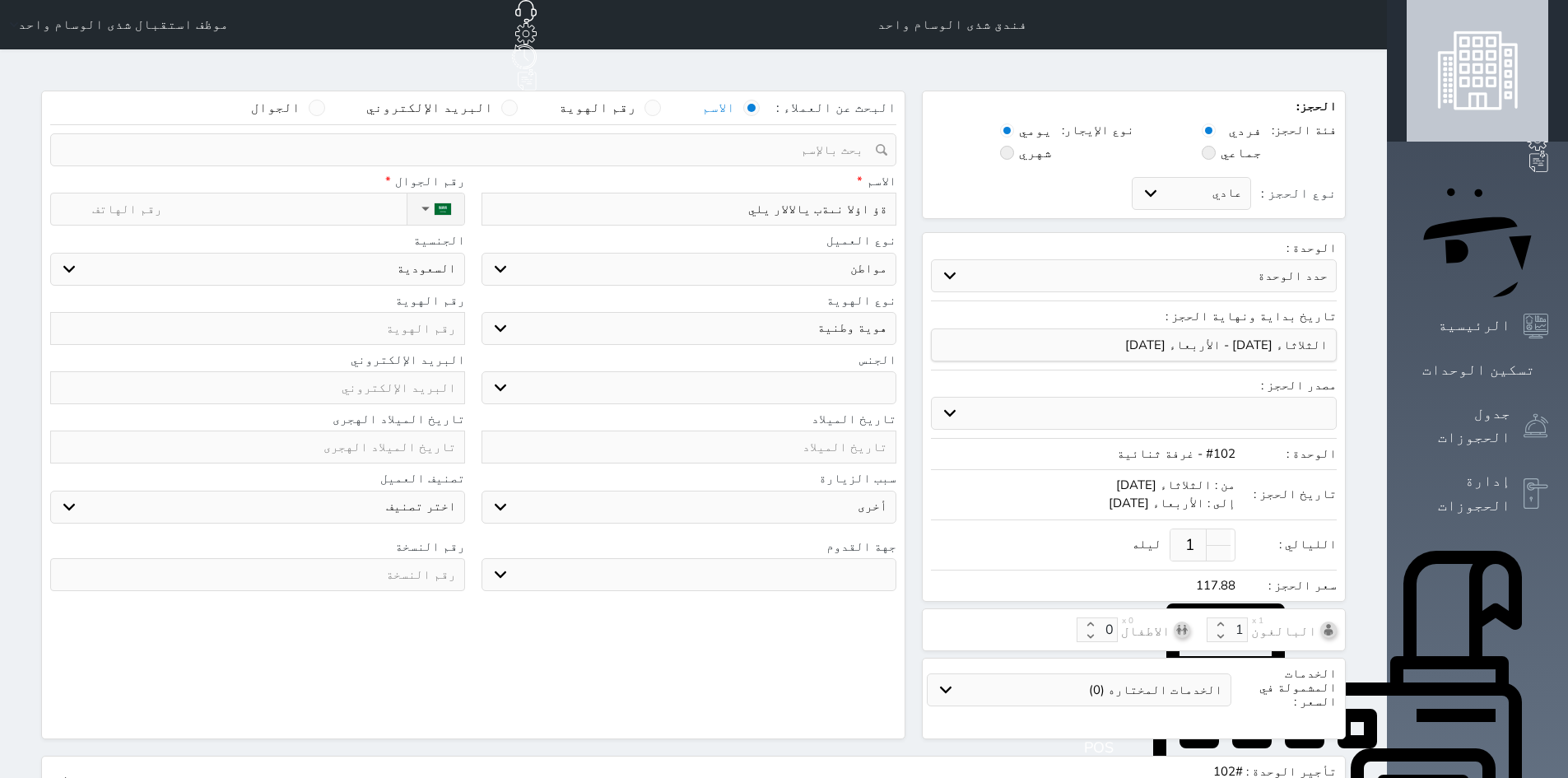 select 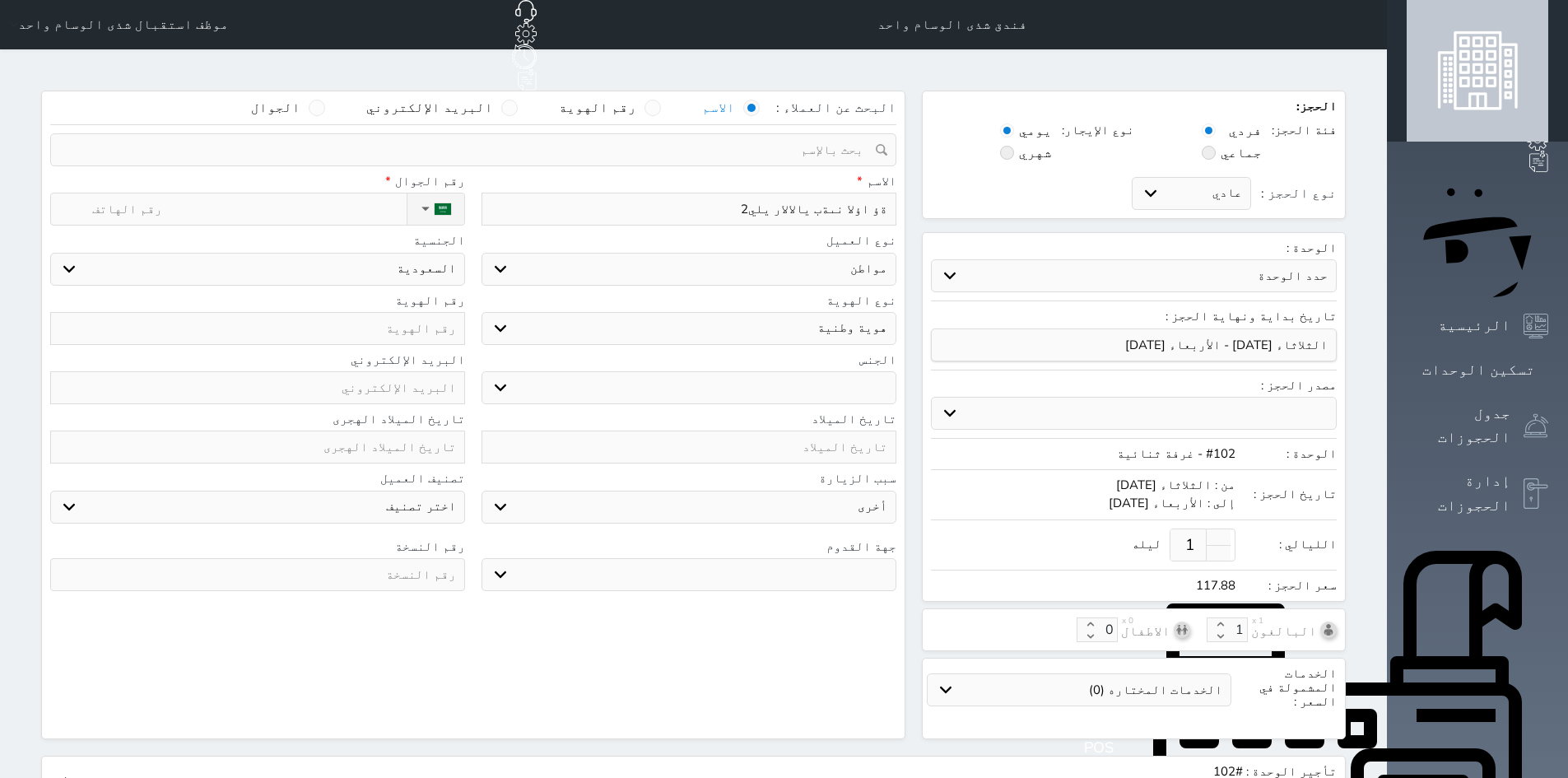 type on "ةؤ اؤلا نىةب يالالار يلي21" 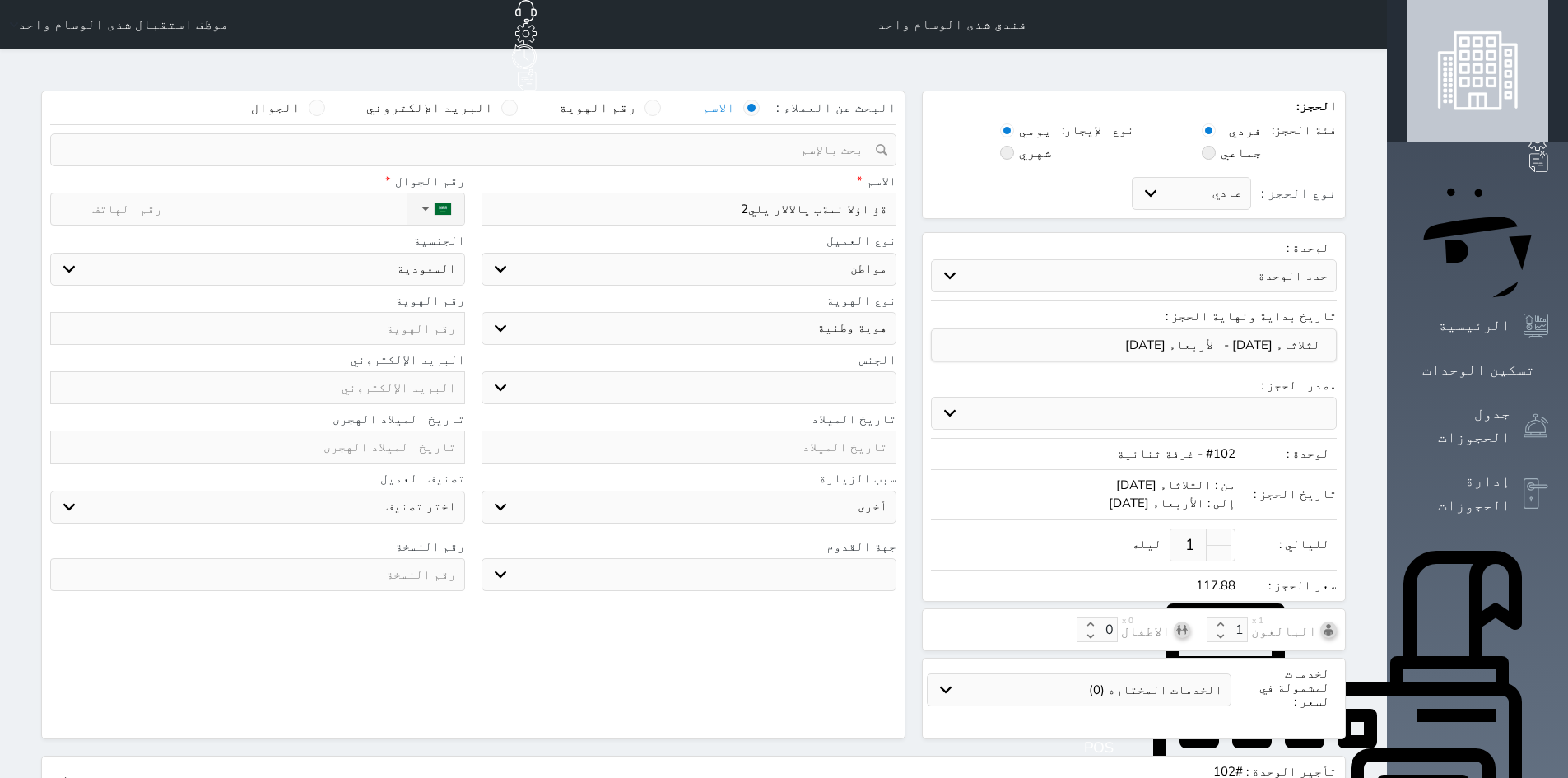 select 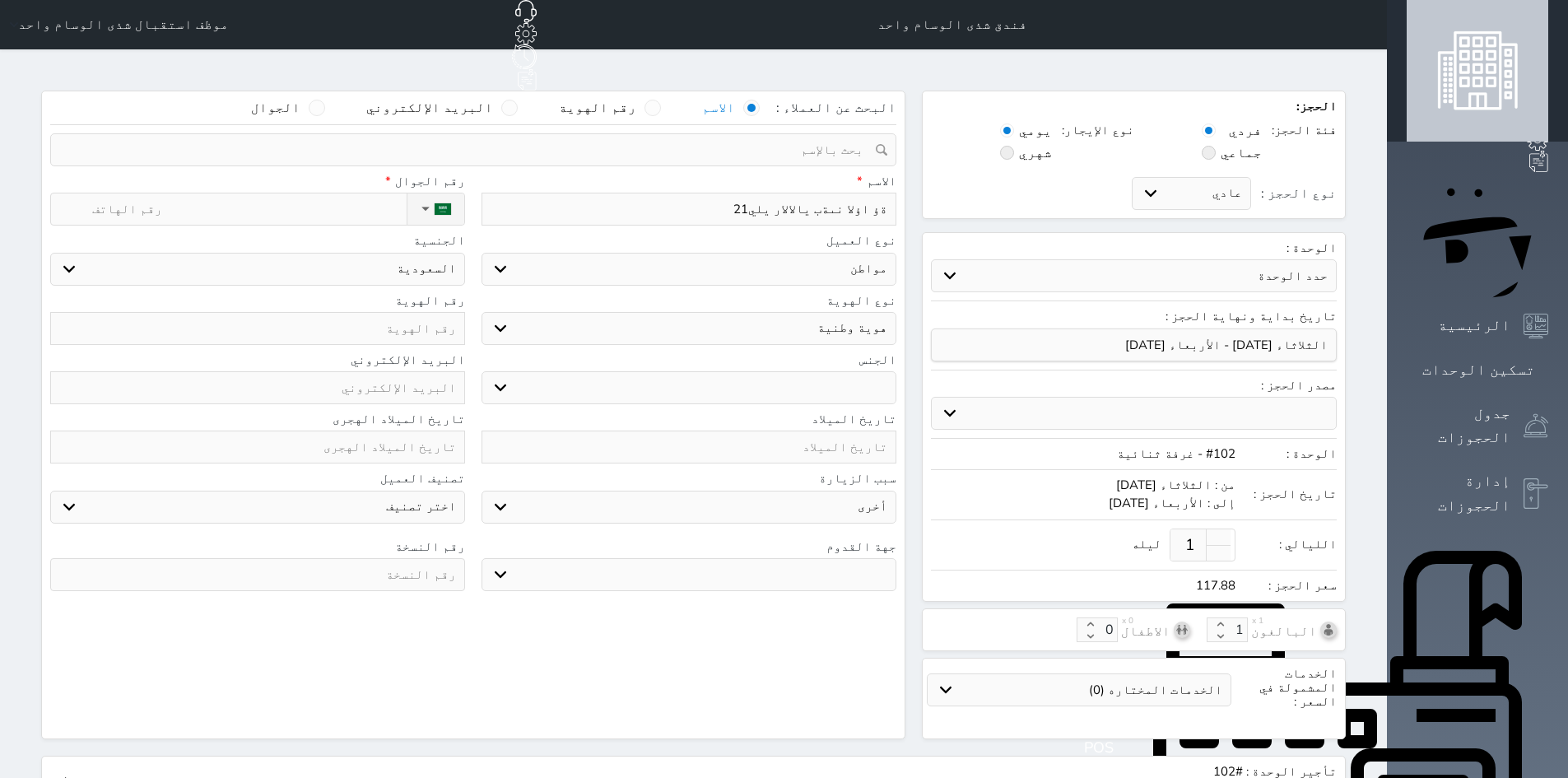 type on "ةؤ اؤلا نىةب يالالار يلي214" 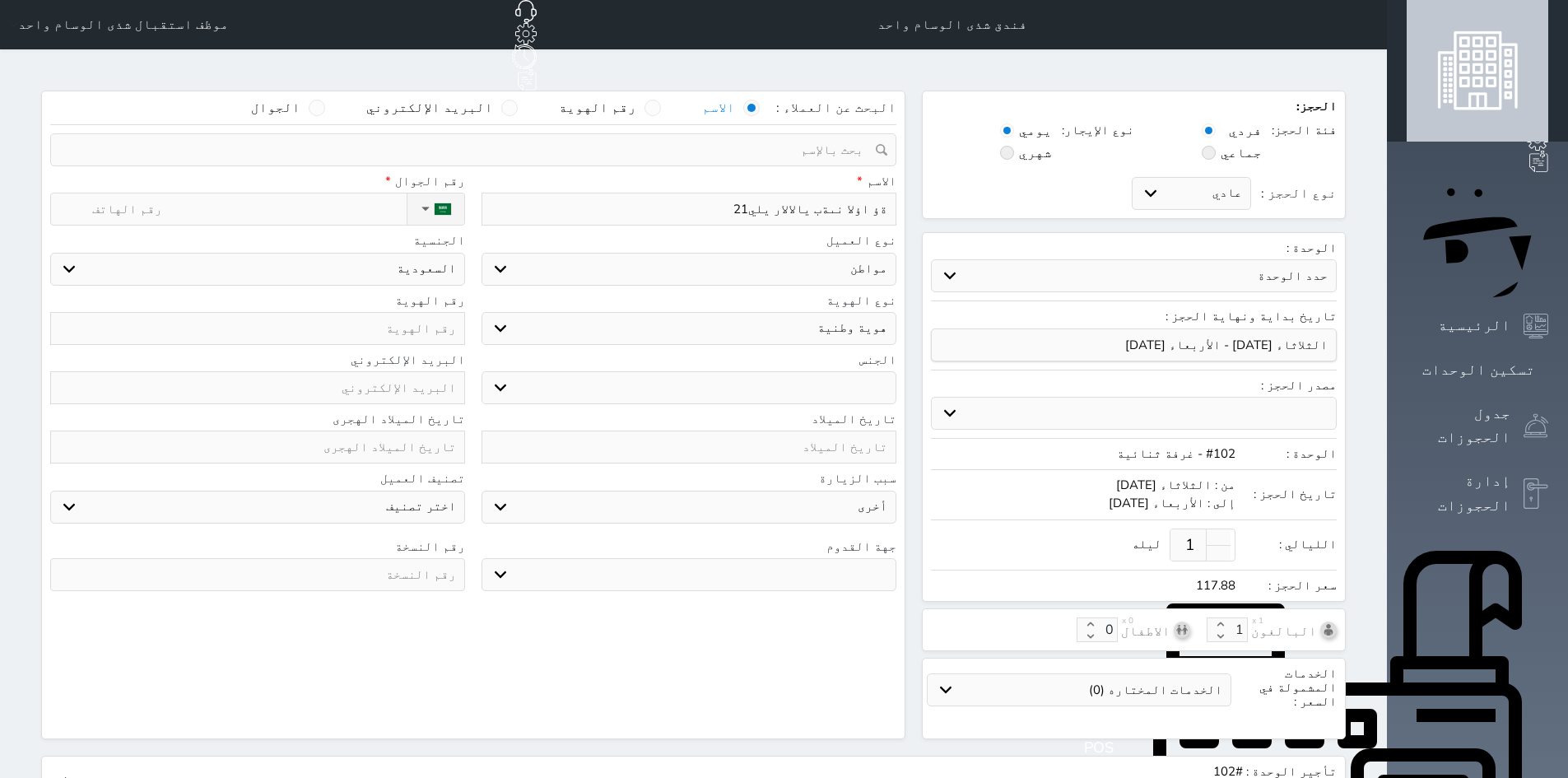 select 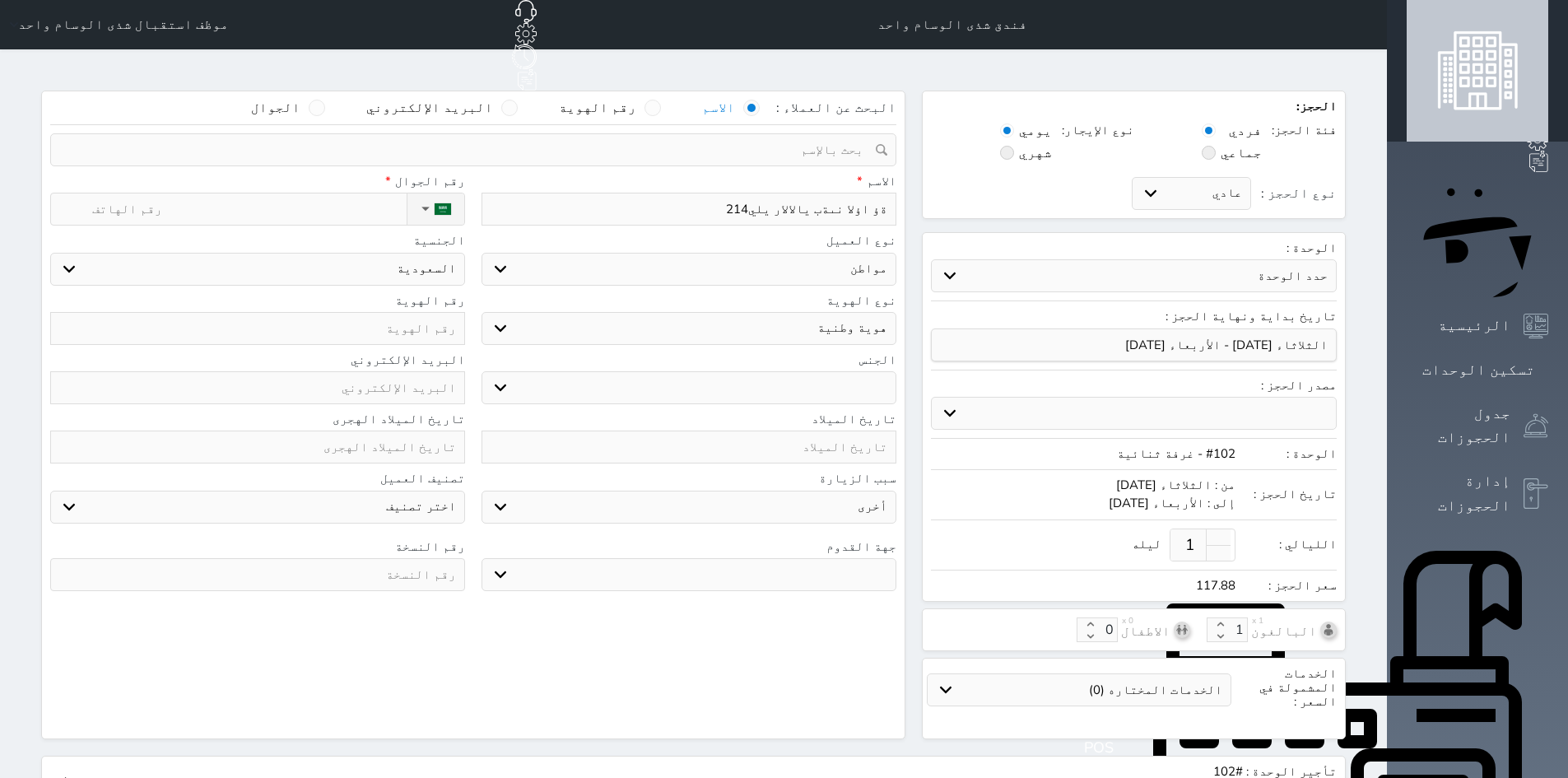click on "ةؤ اؤلا نىةب يالالار يلي214" at bounding box center [689, 209] 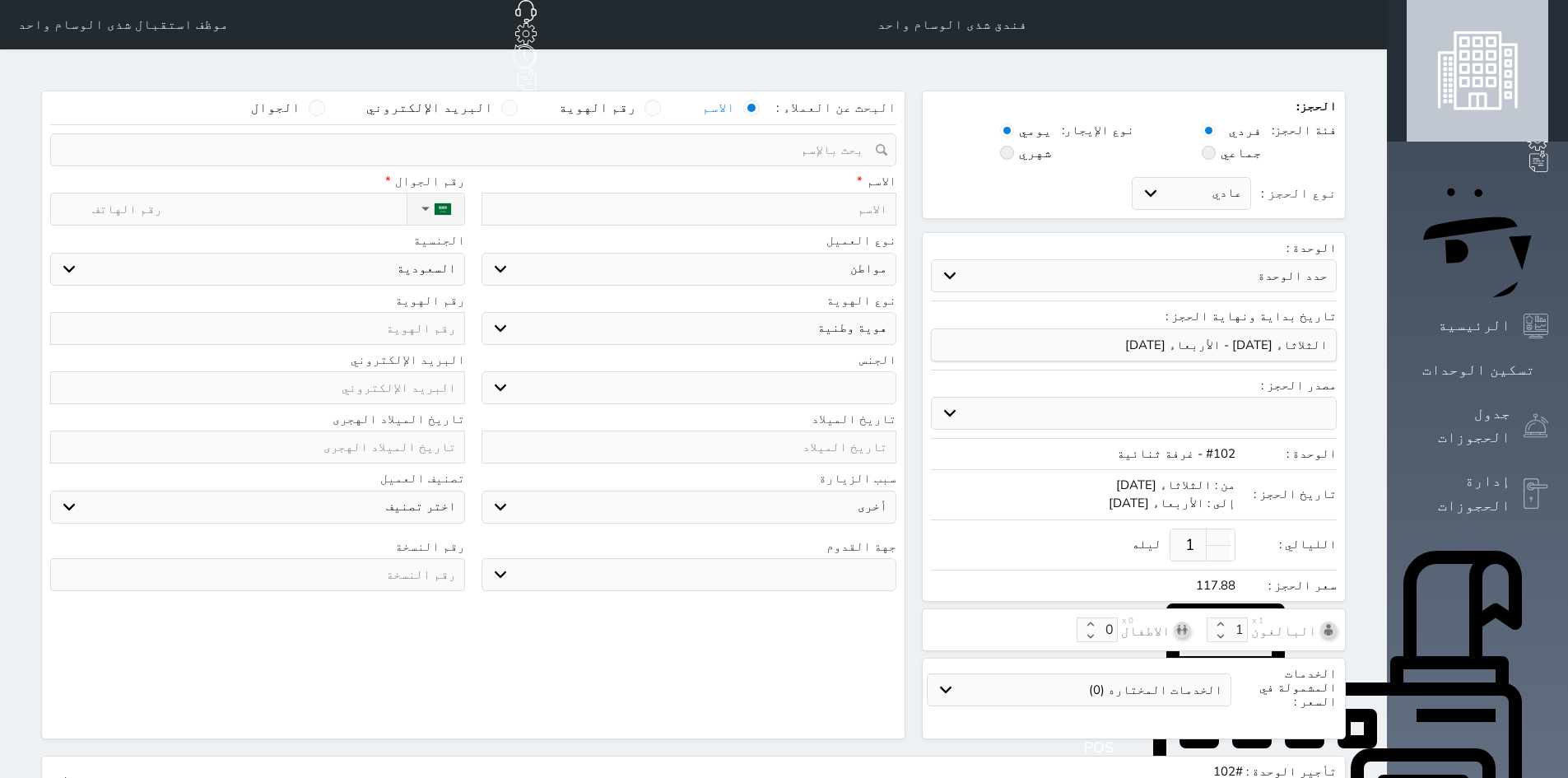 type on "خ" 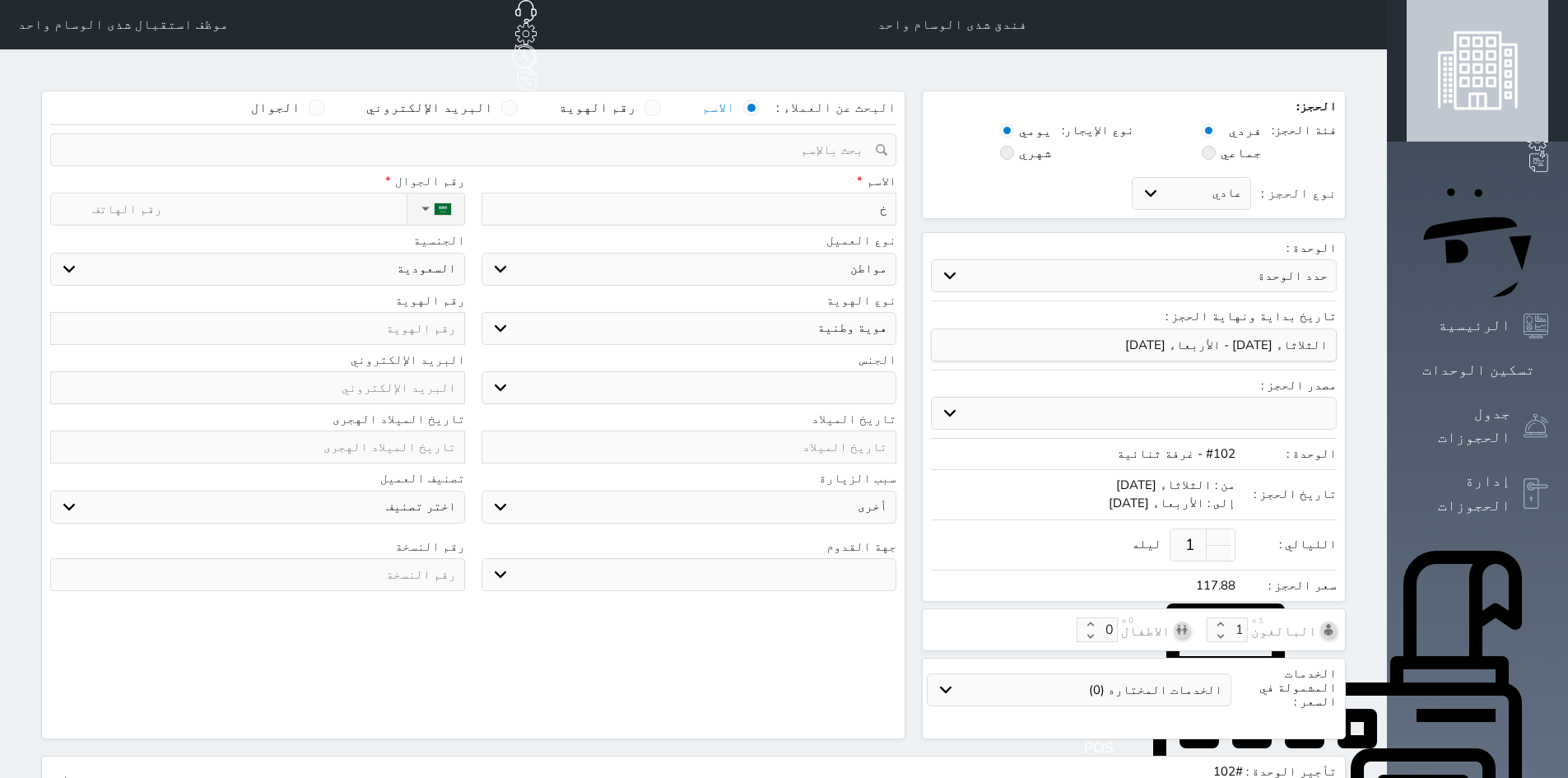 type on "خج" 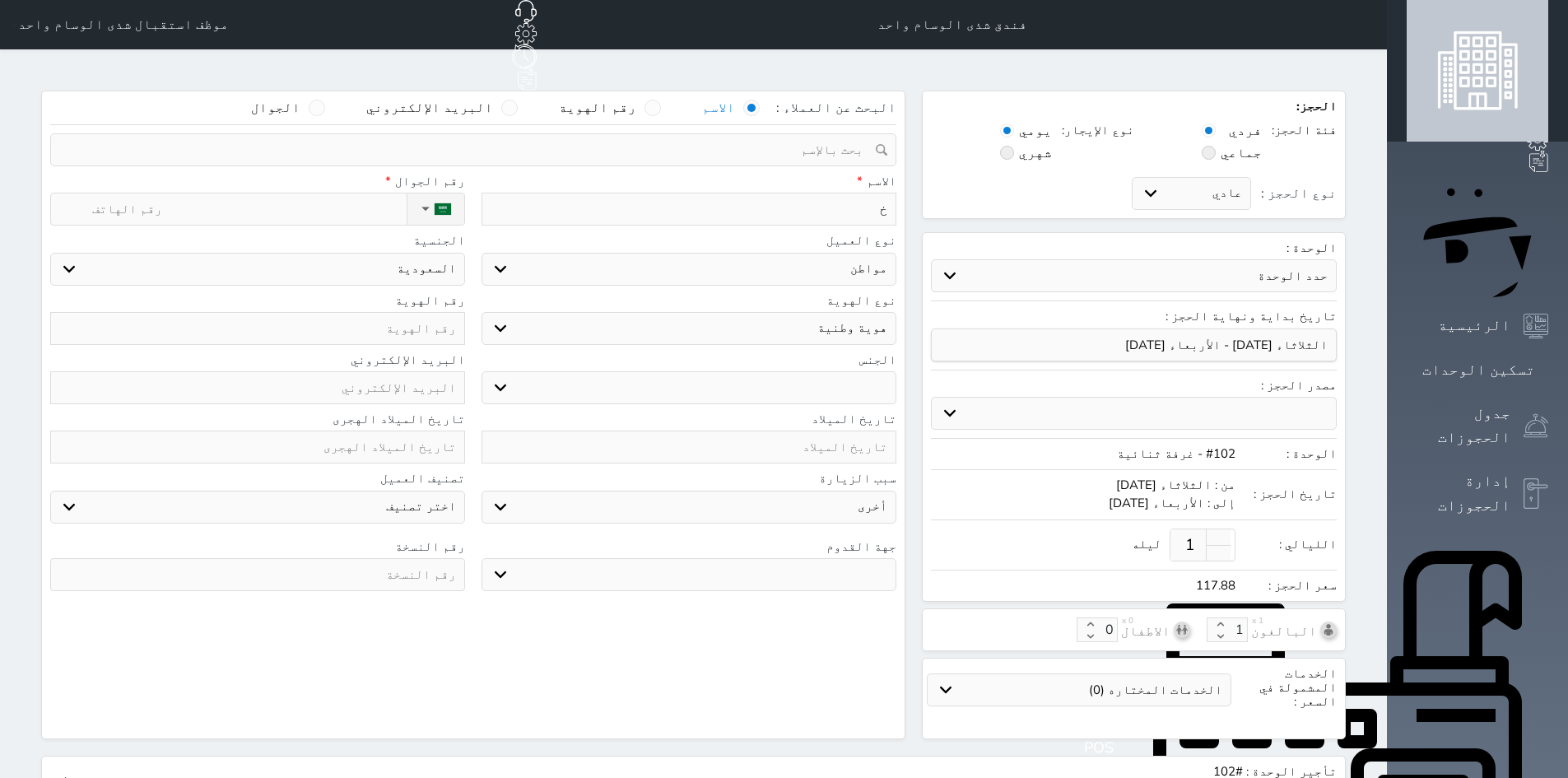select 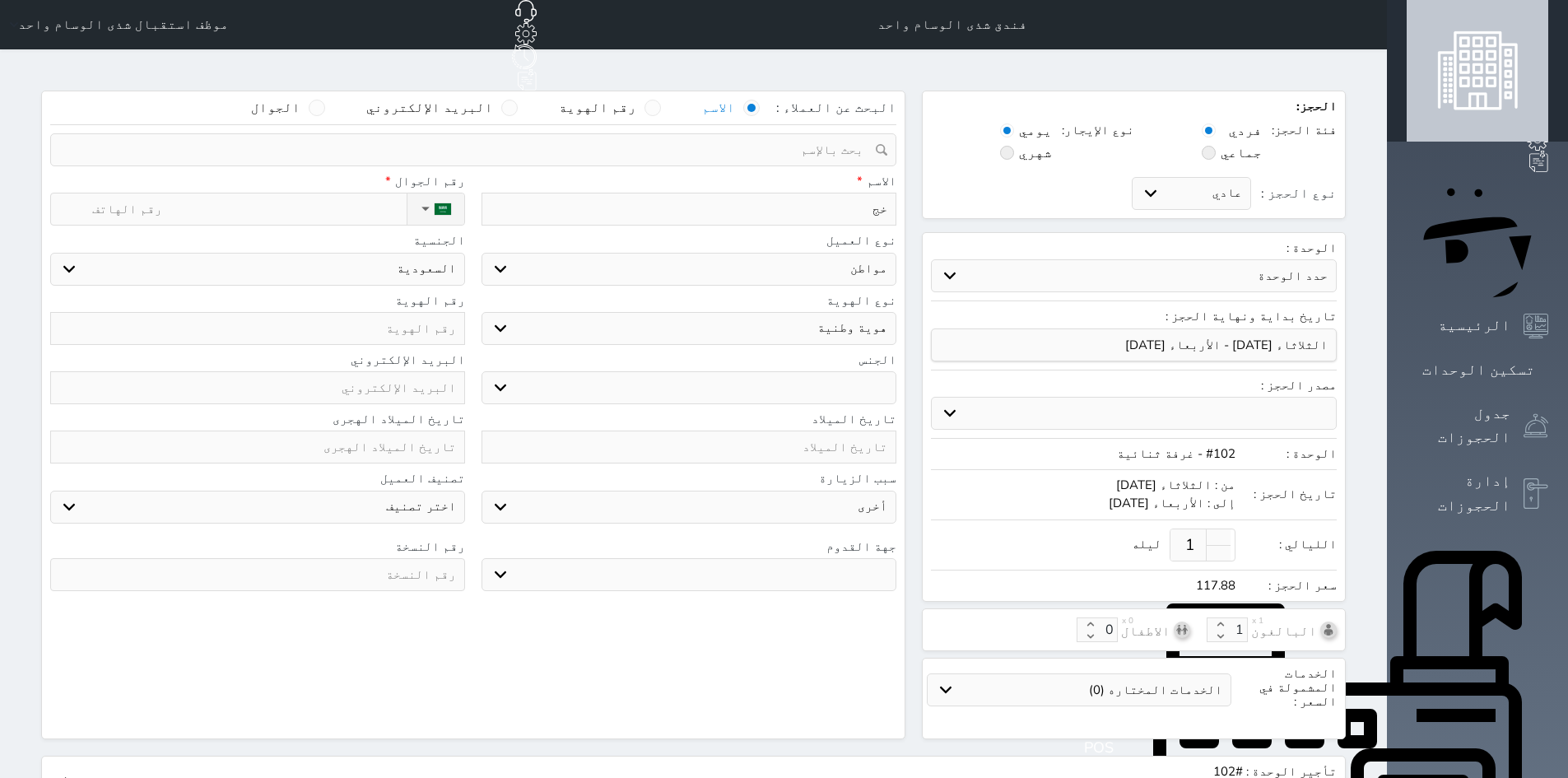 type on "خج-" 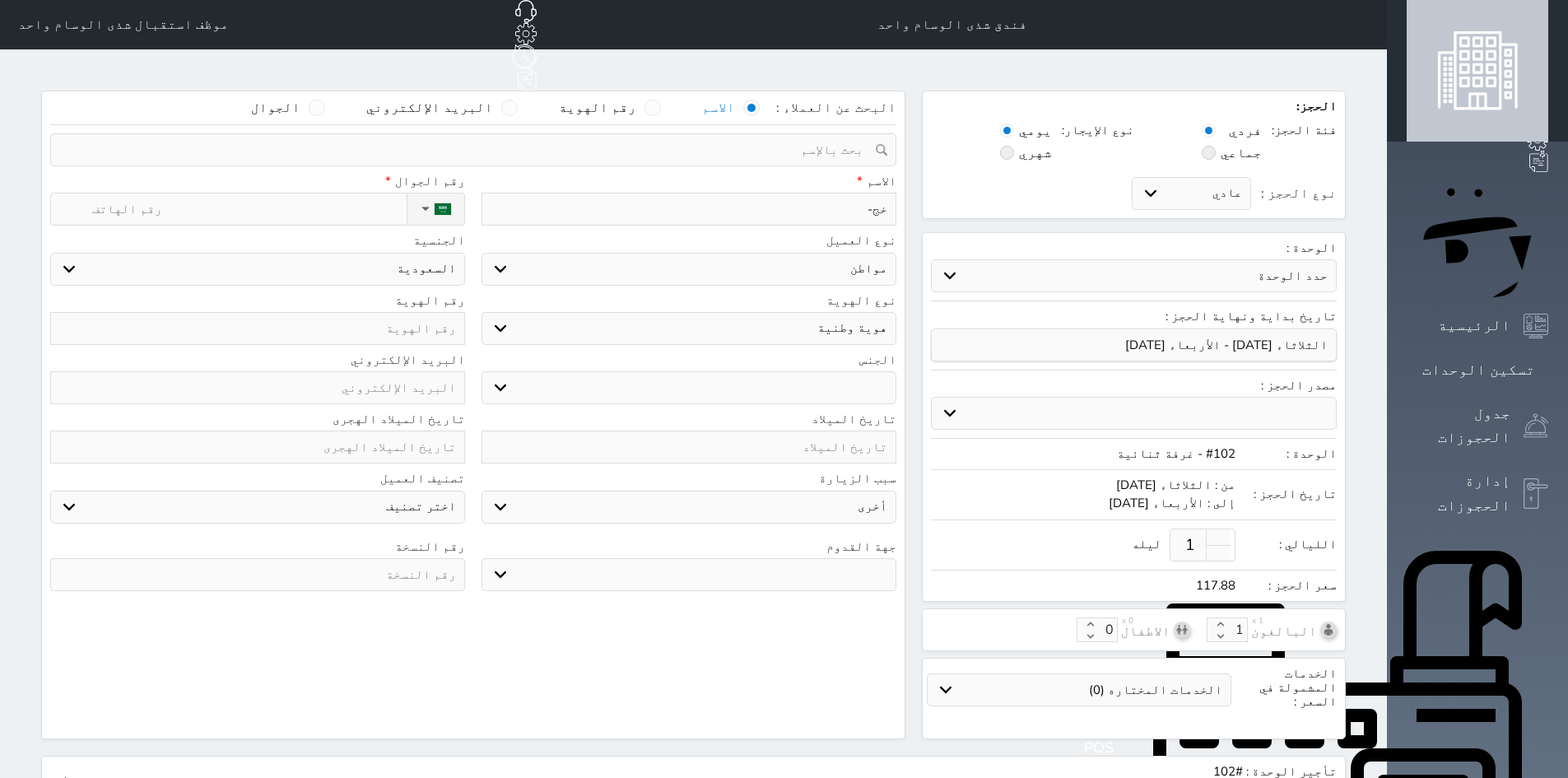 type on "خج" 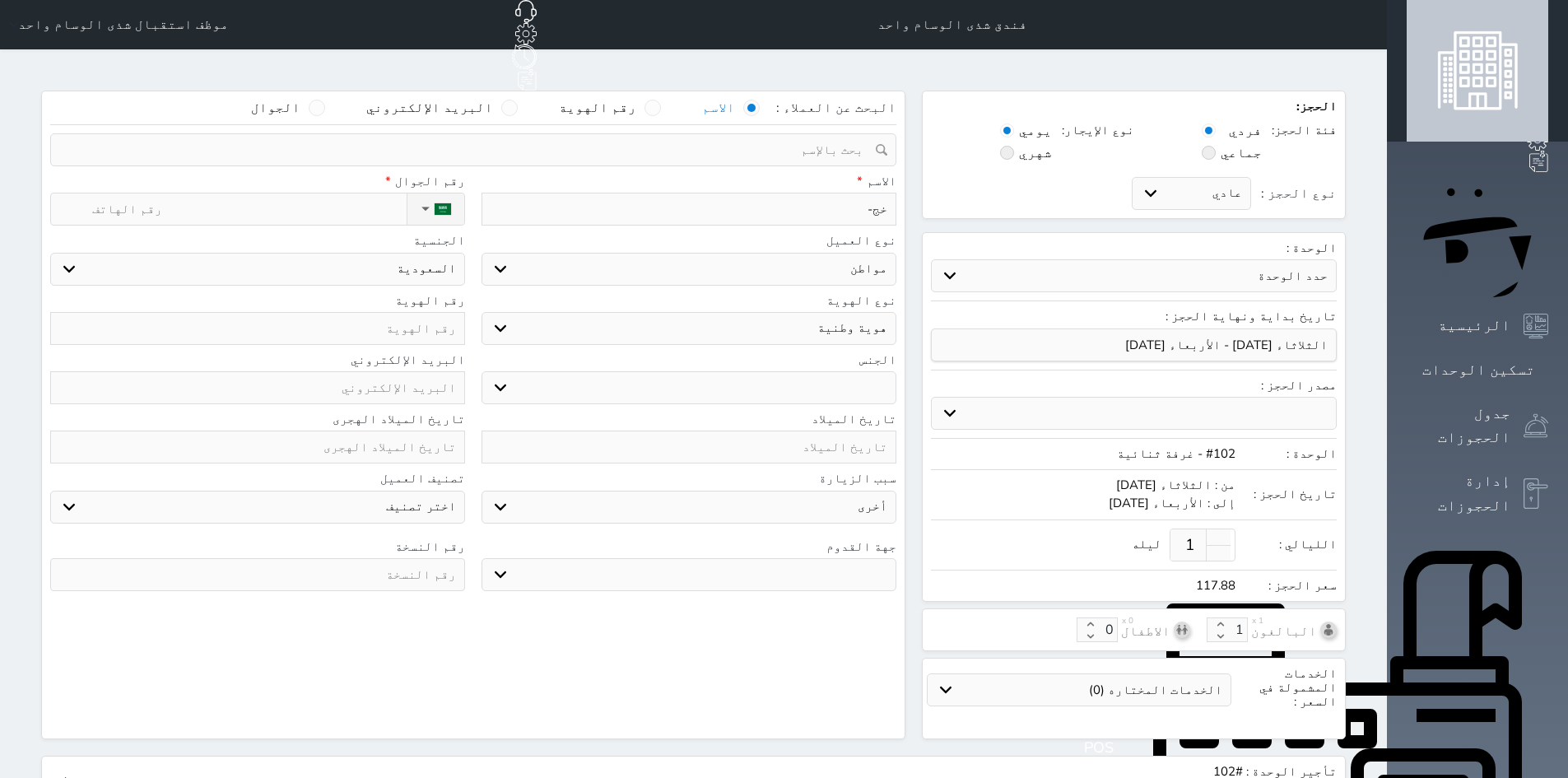 select 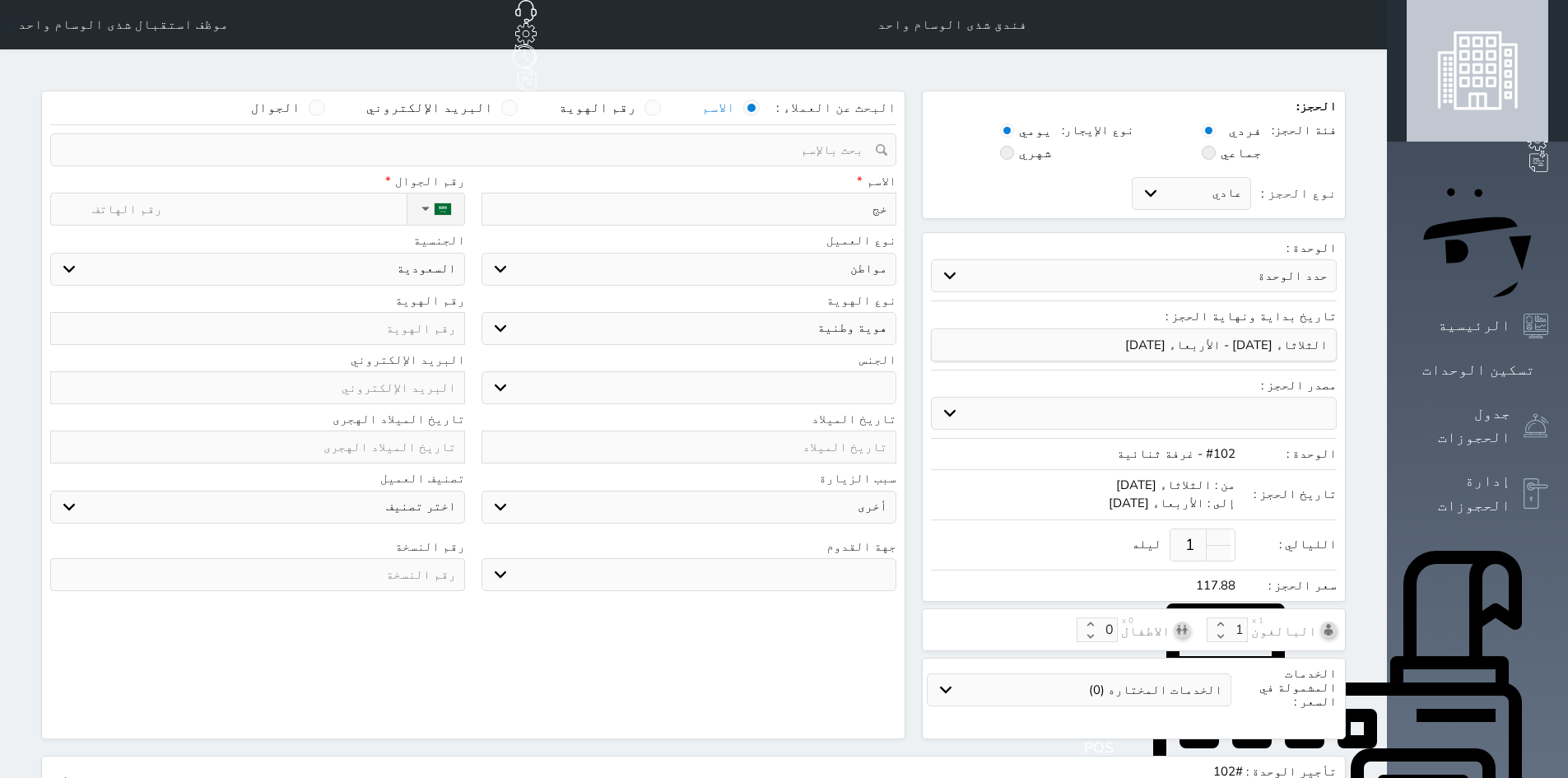type on "خ" 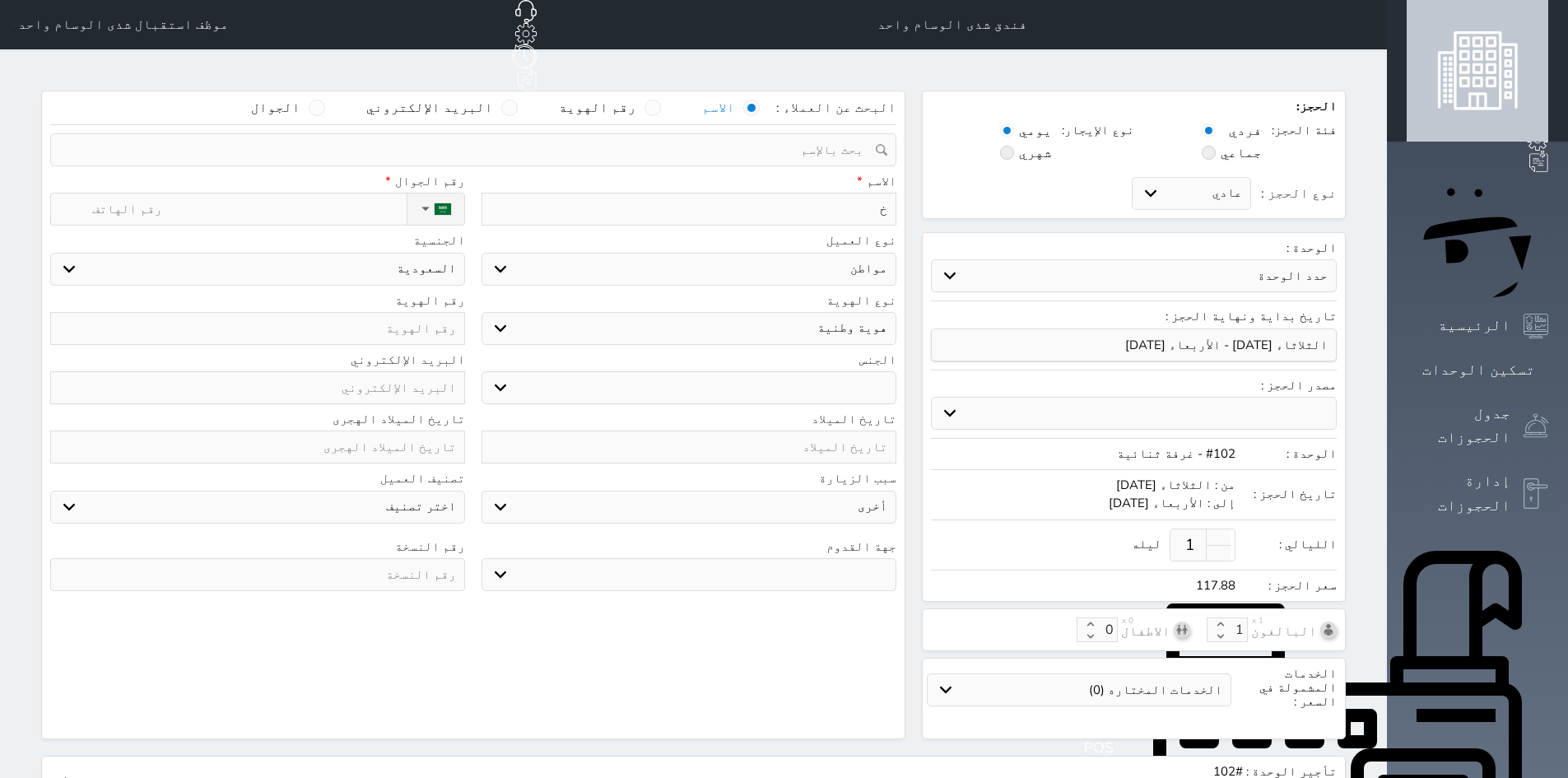 type 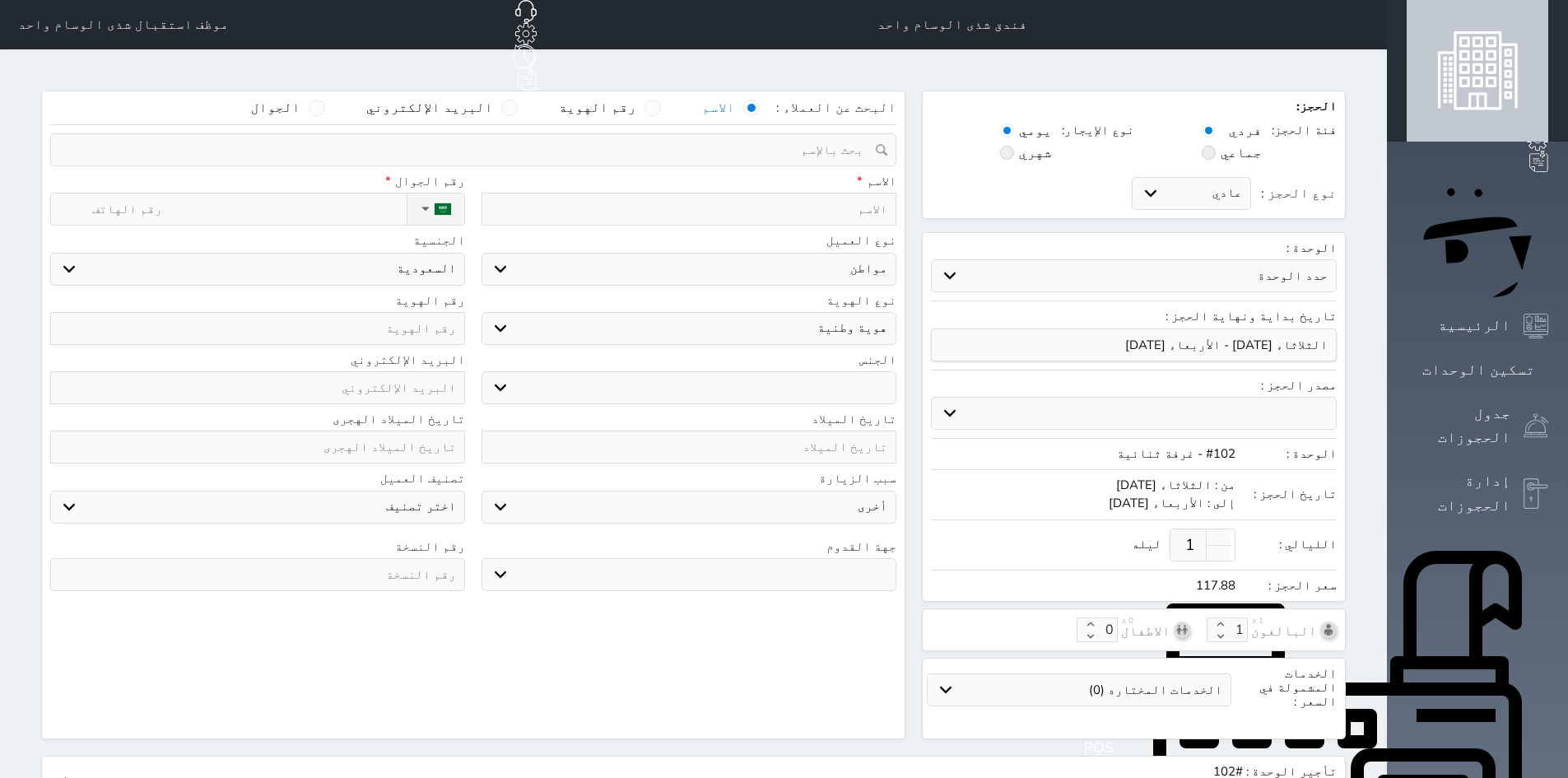 type on "ح" 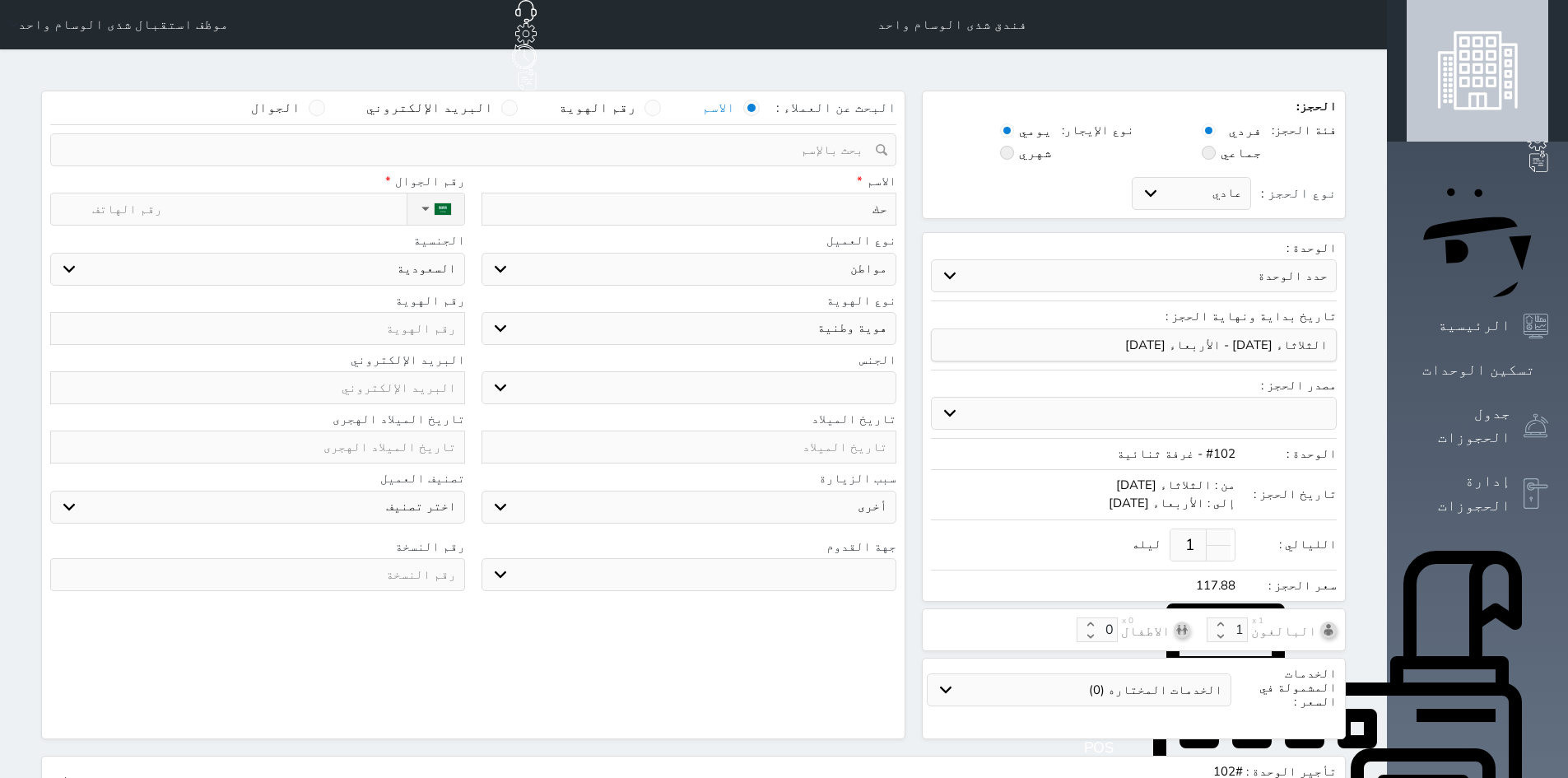 type on "حكم" 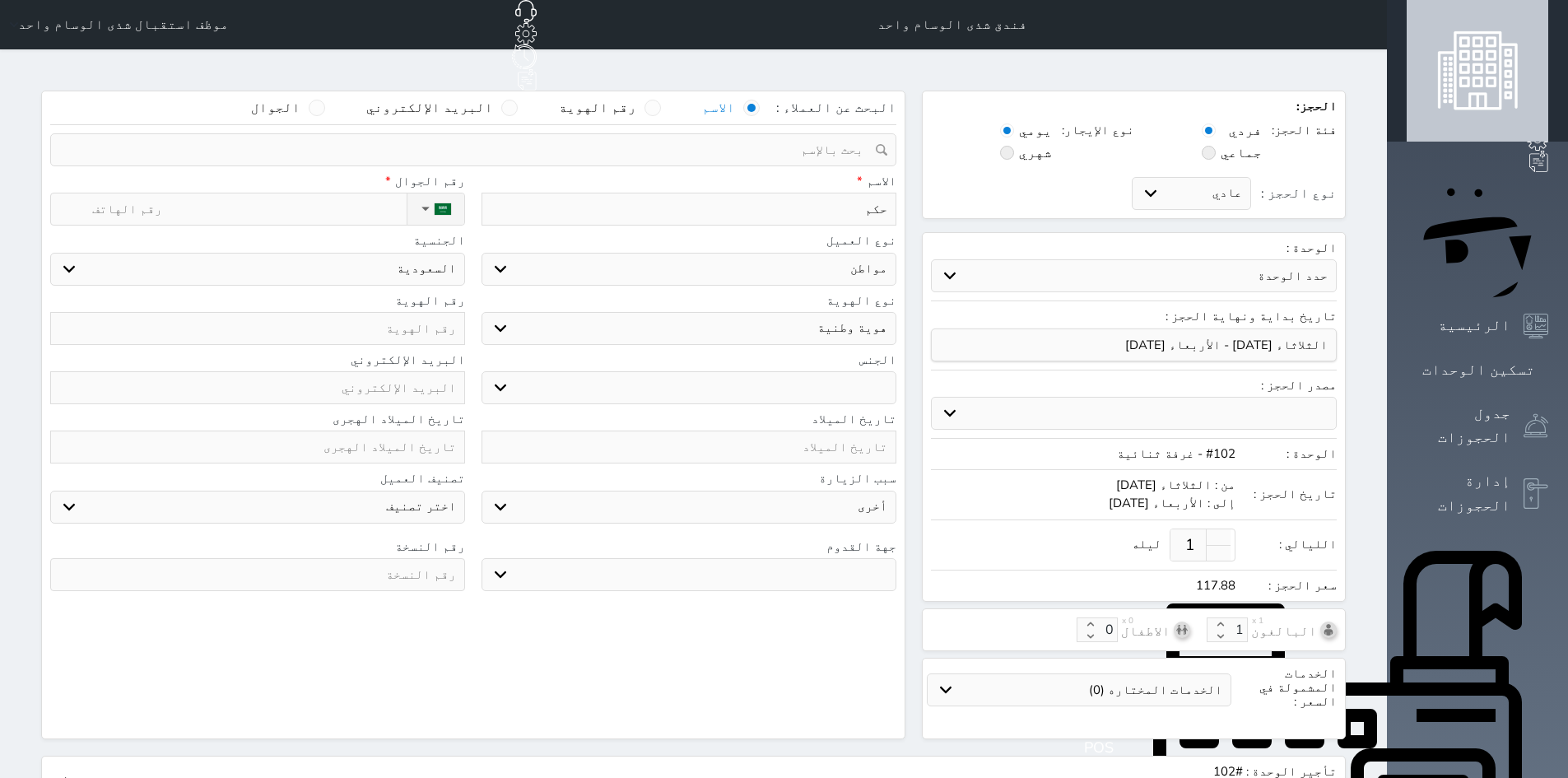 type on "حكمى" 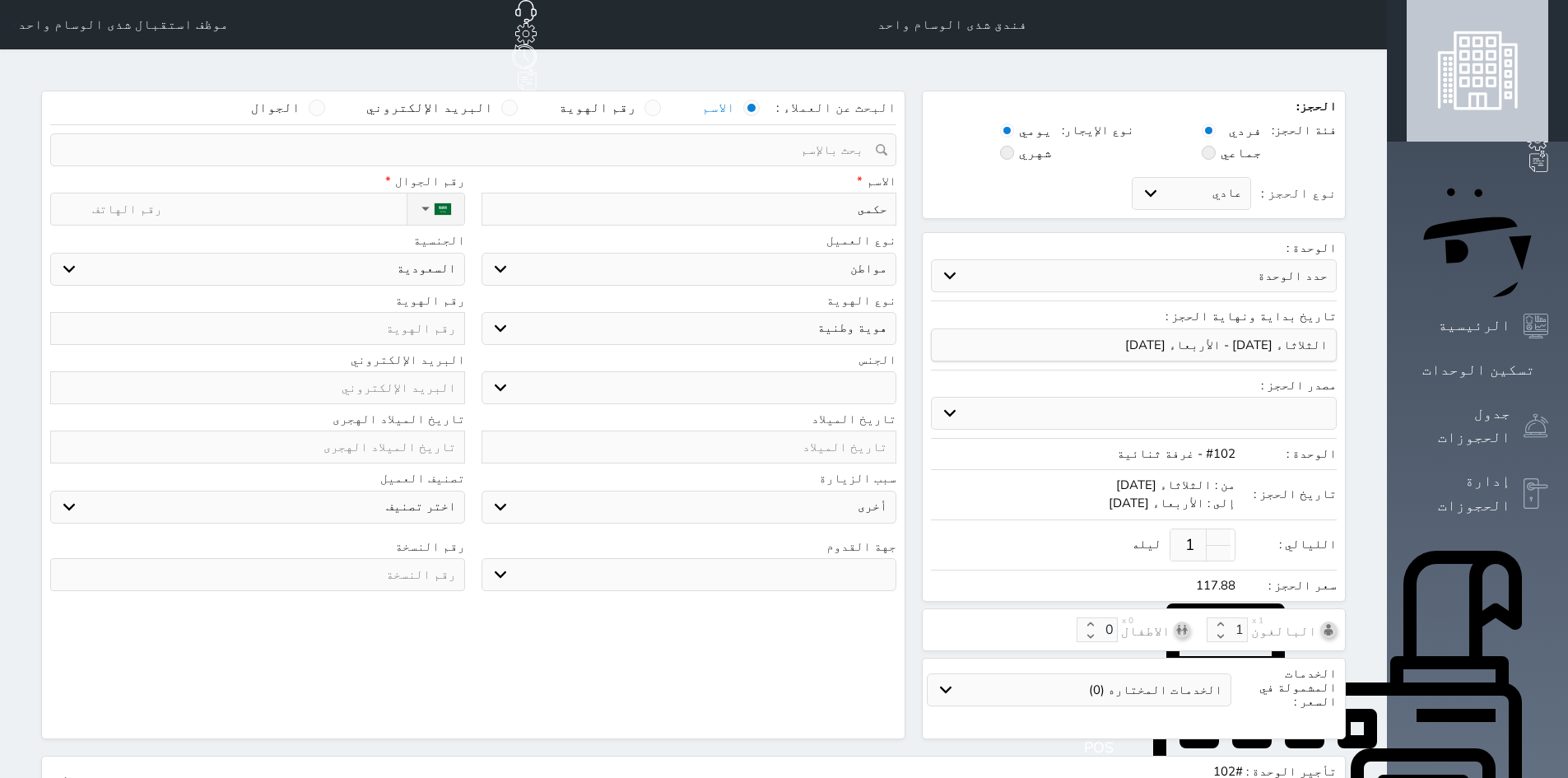 type on "حكمىة" 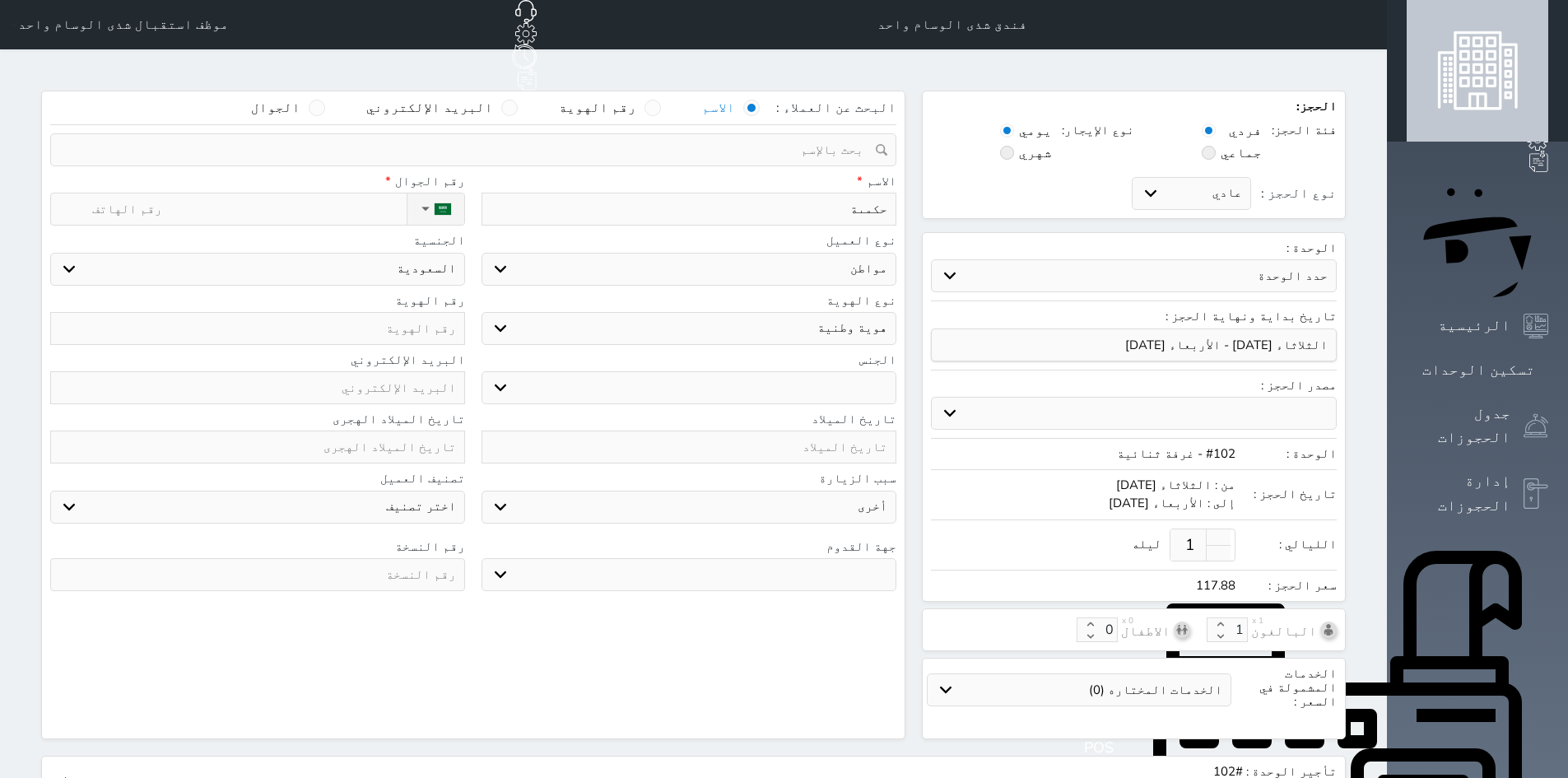 type on "حكمىةر" 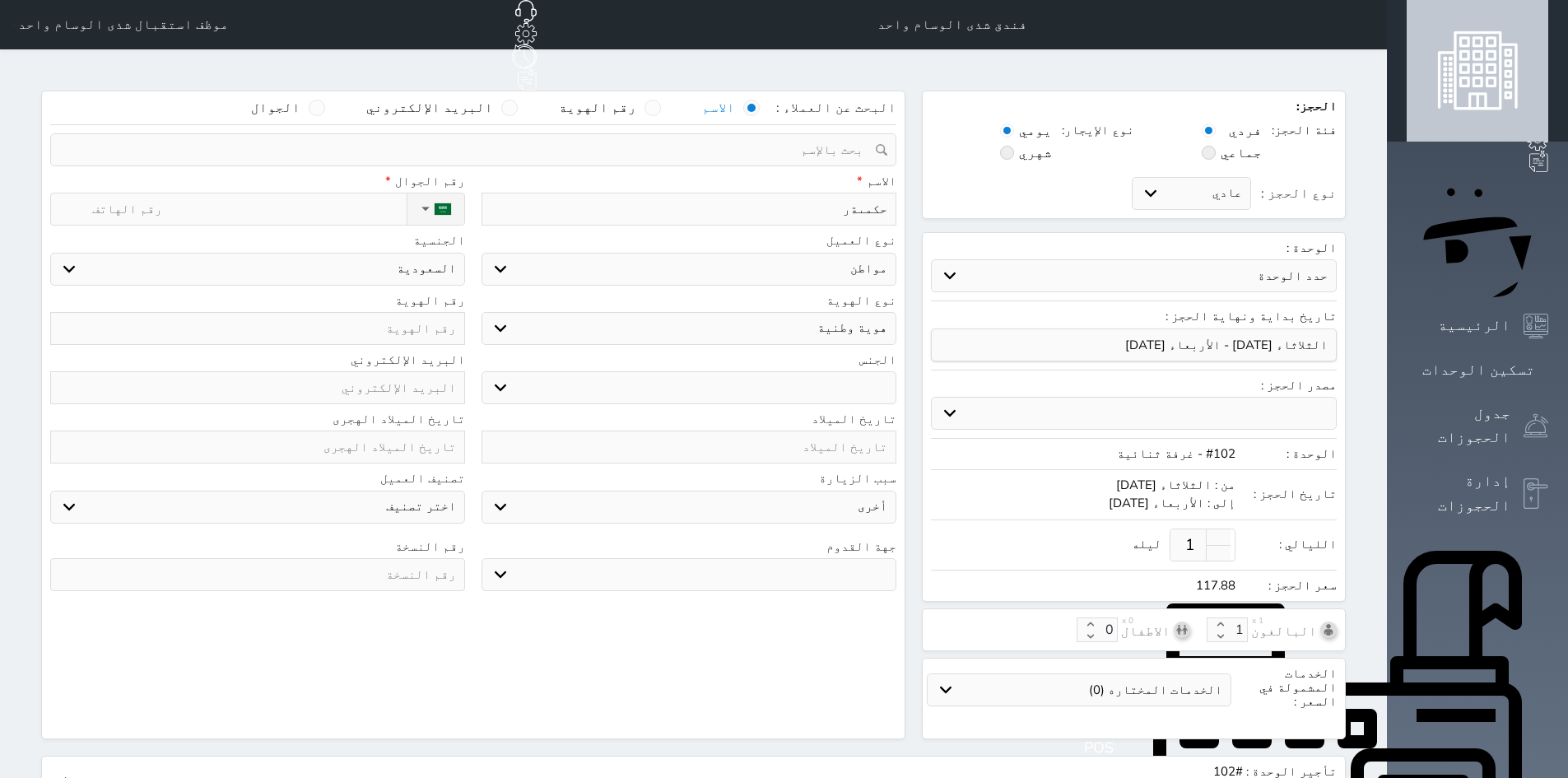 type on "حكمىةر" 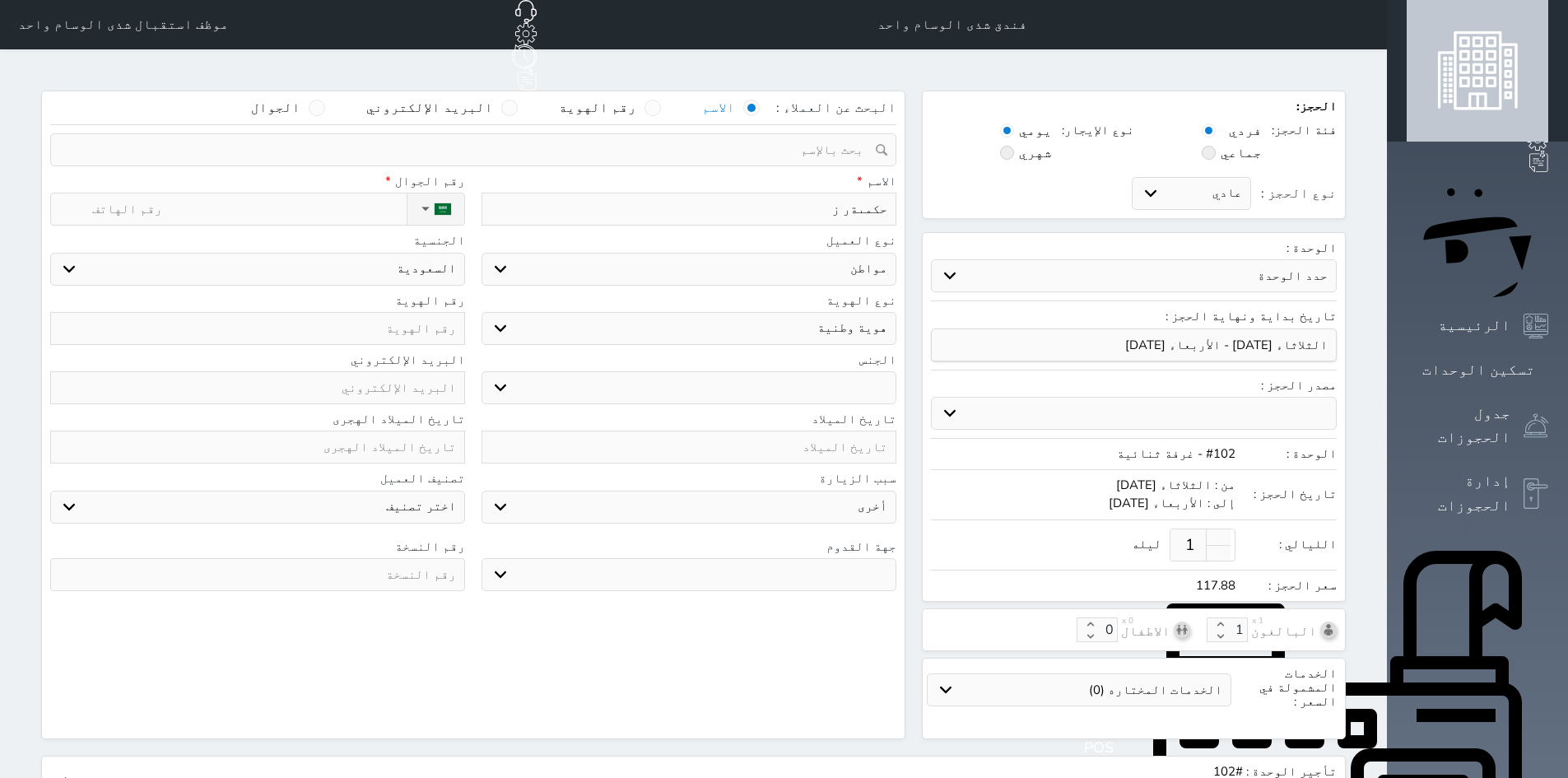 select 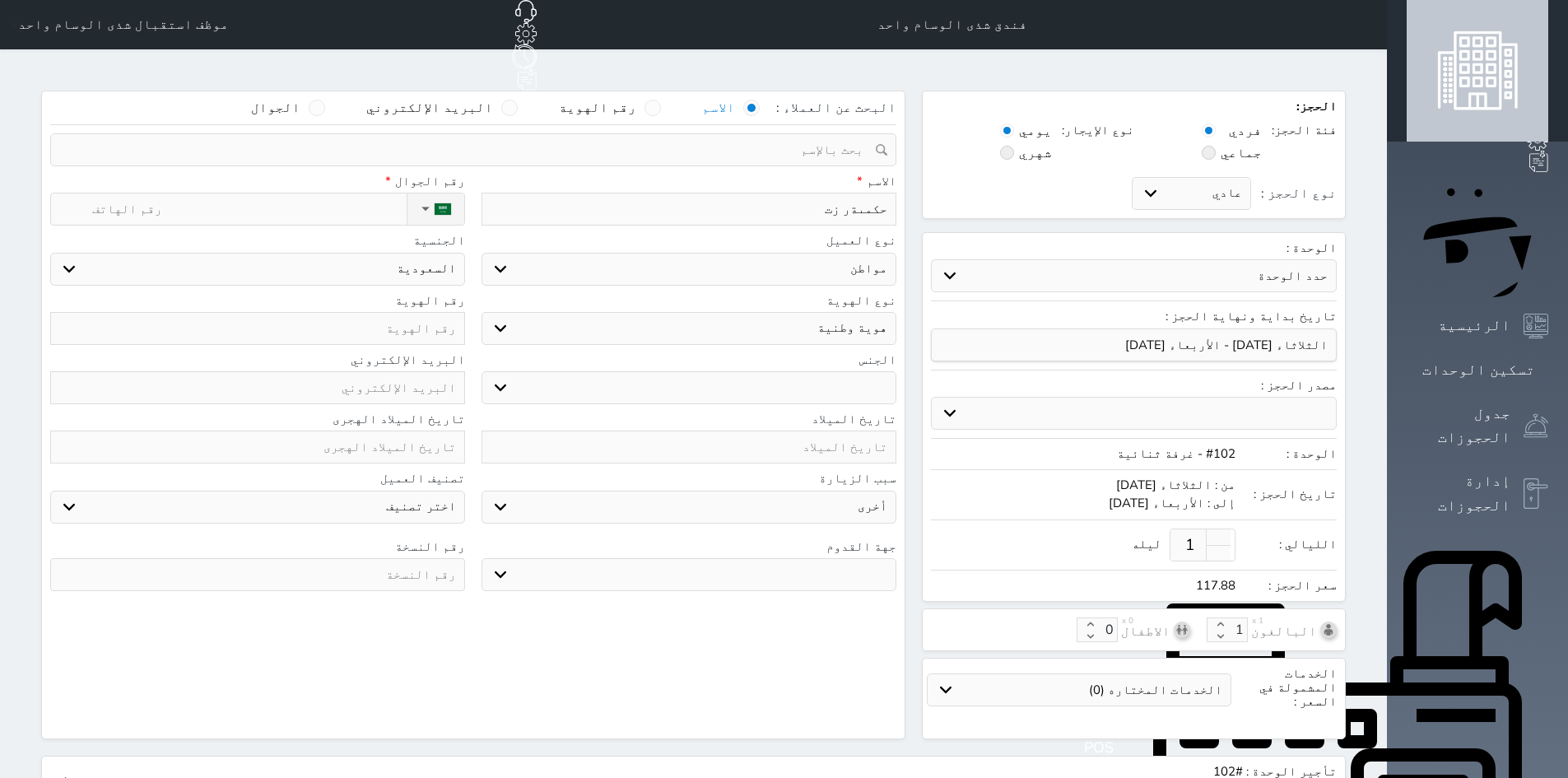 type on "حكمىةر زتة" 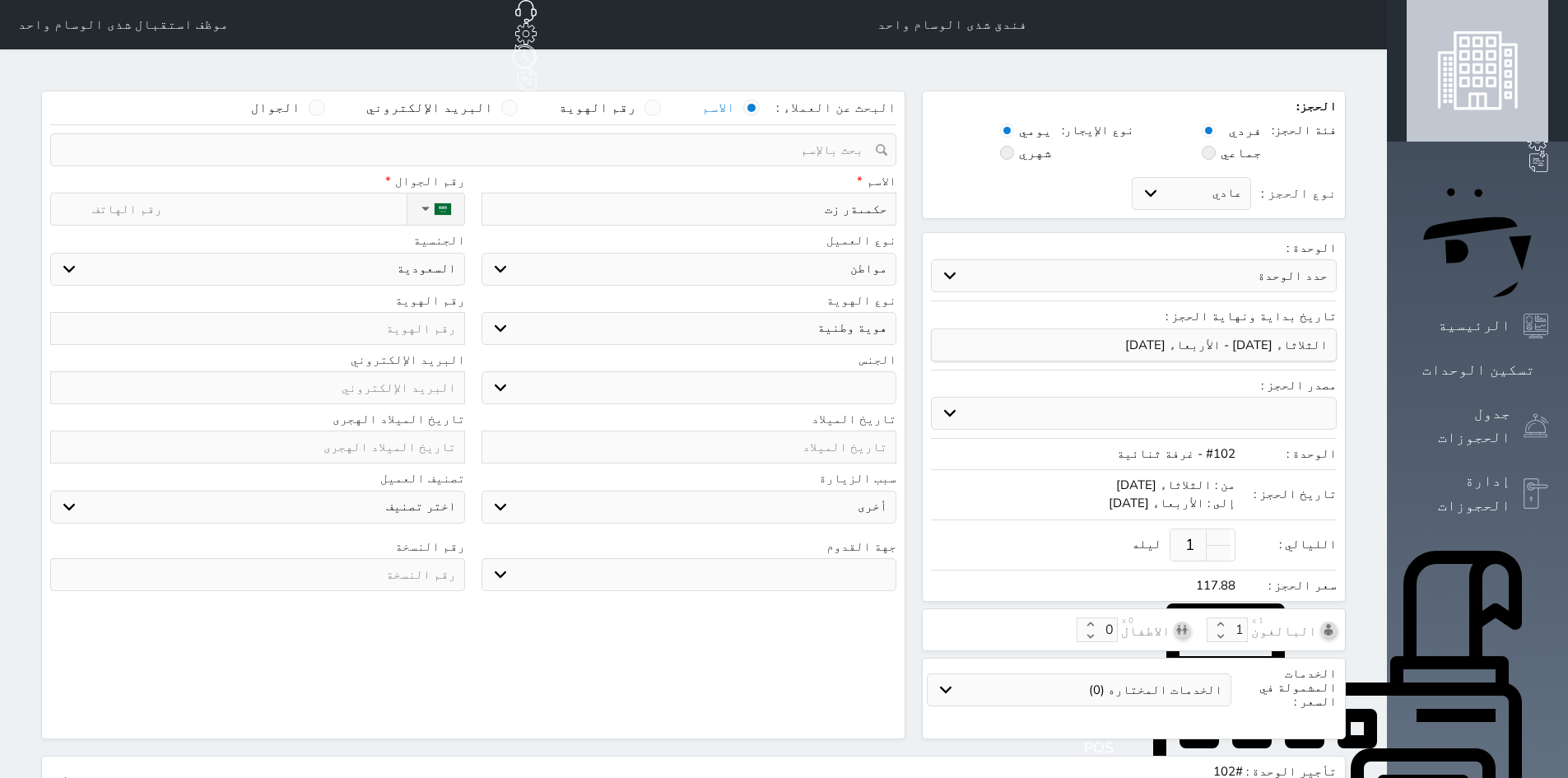 select 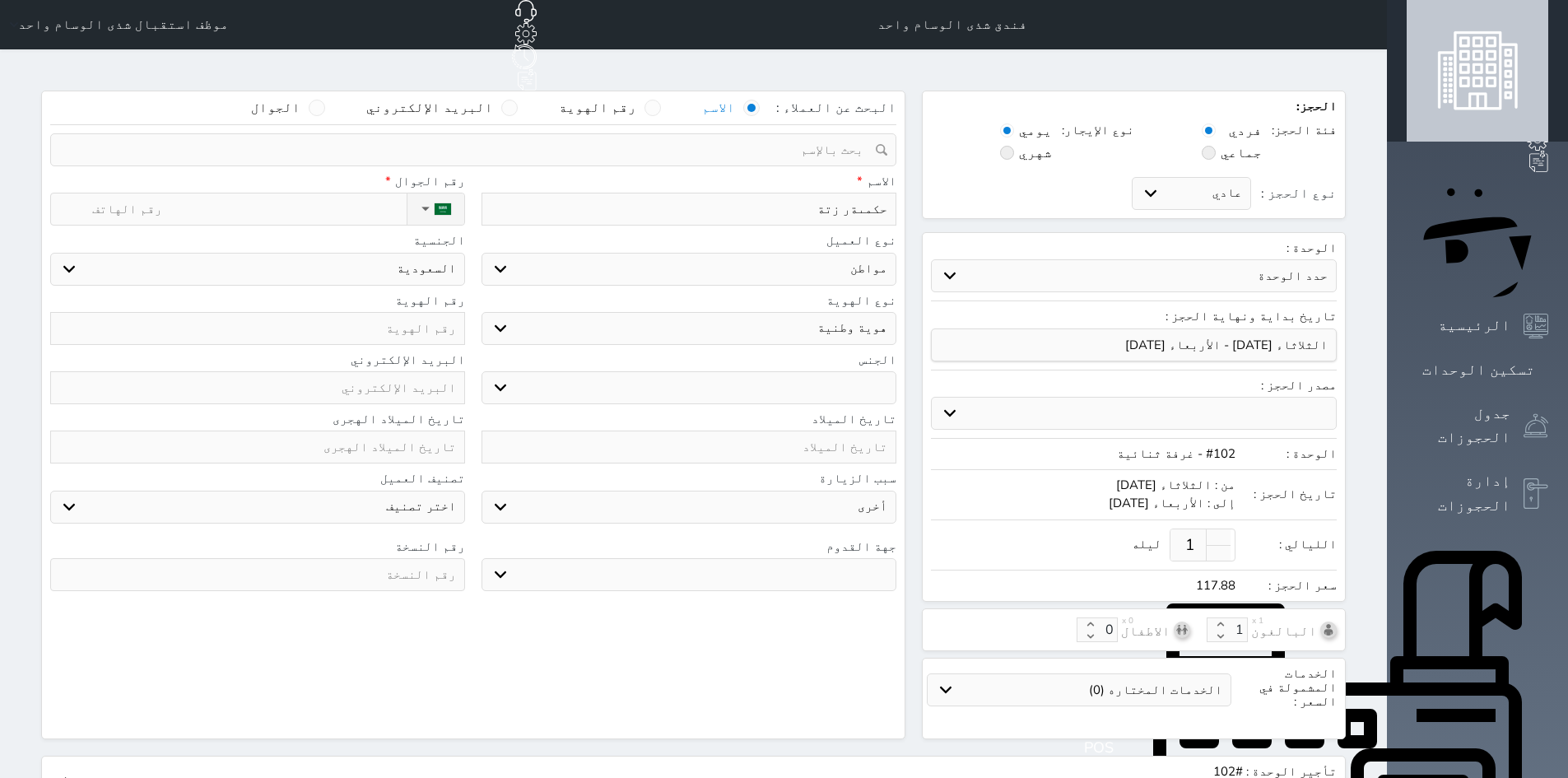 type on "حكمىةر زتة" 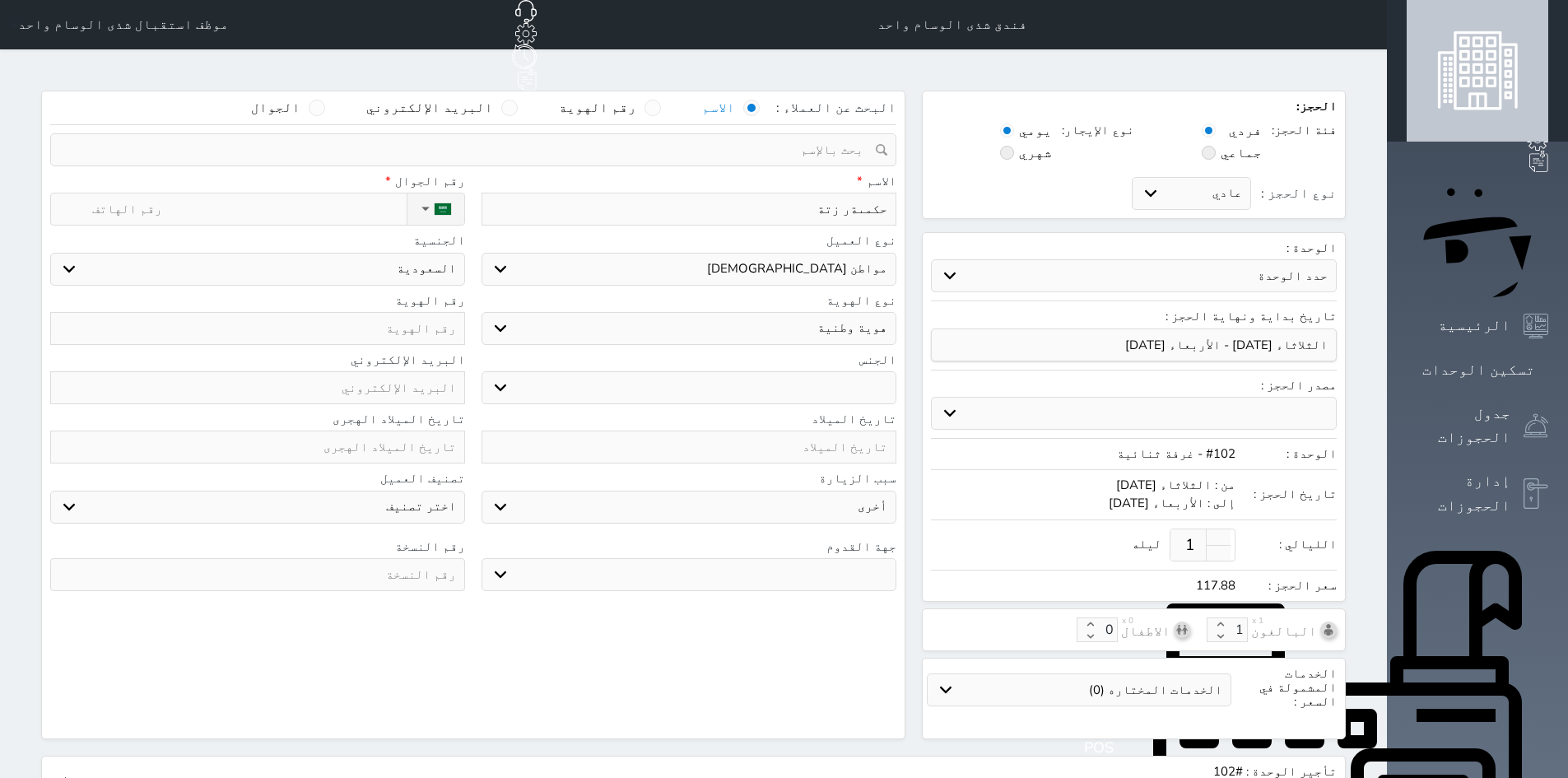 click on "اختر نوع   مواطن مواطن خليجي زائر مقيم" at bounding box center (689, 269) 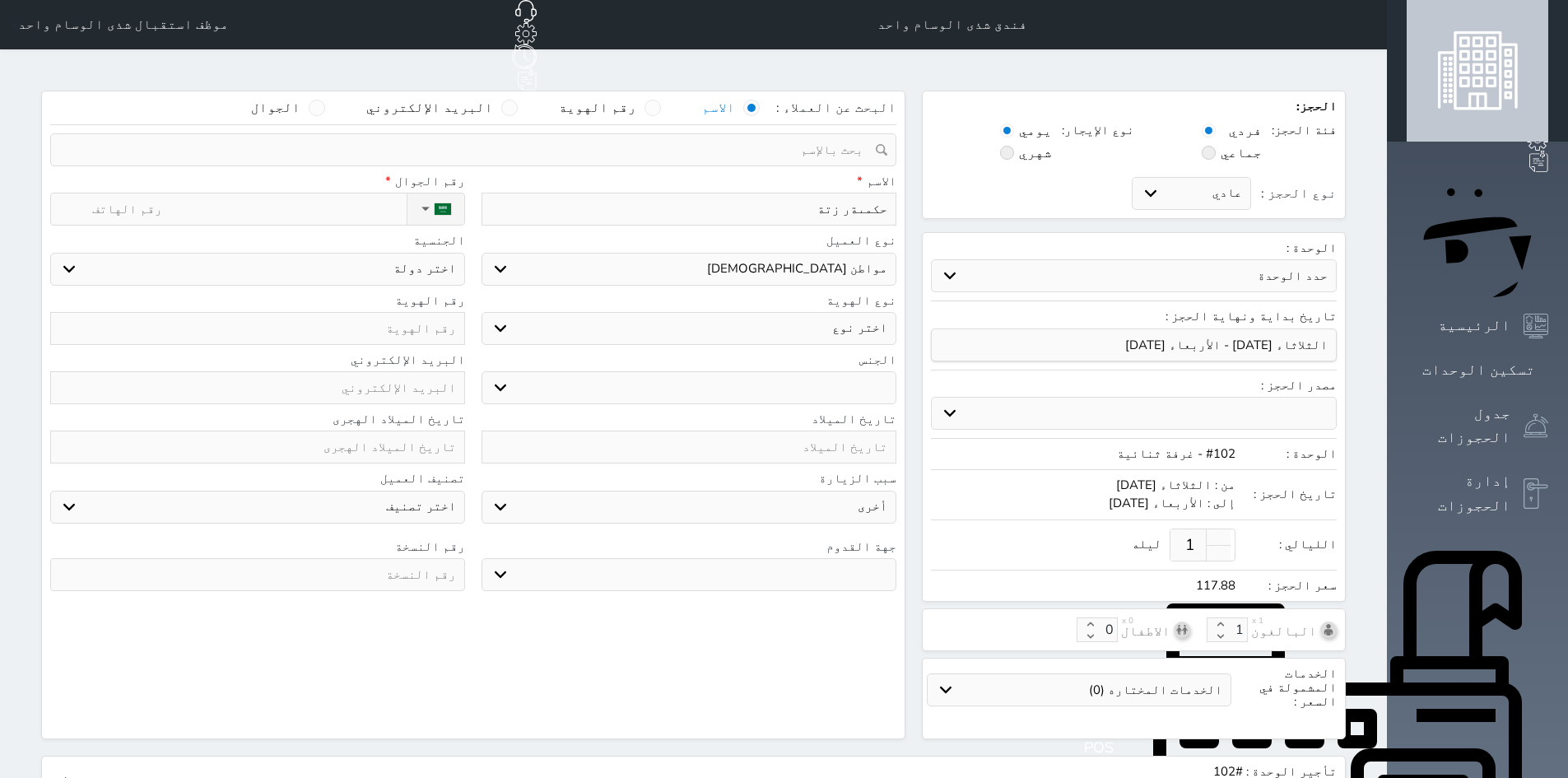 click on "اختر نوع   مواطن مواطن خليجي زائر مقيم" at bounding box center (689, 269) 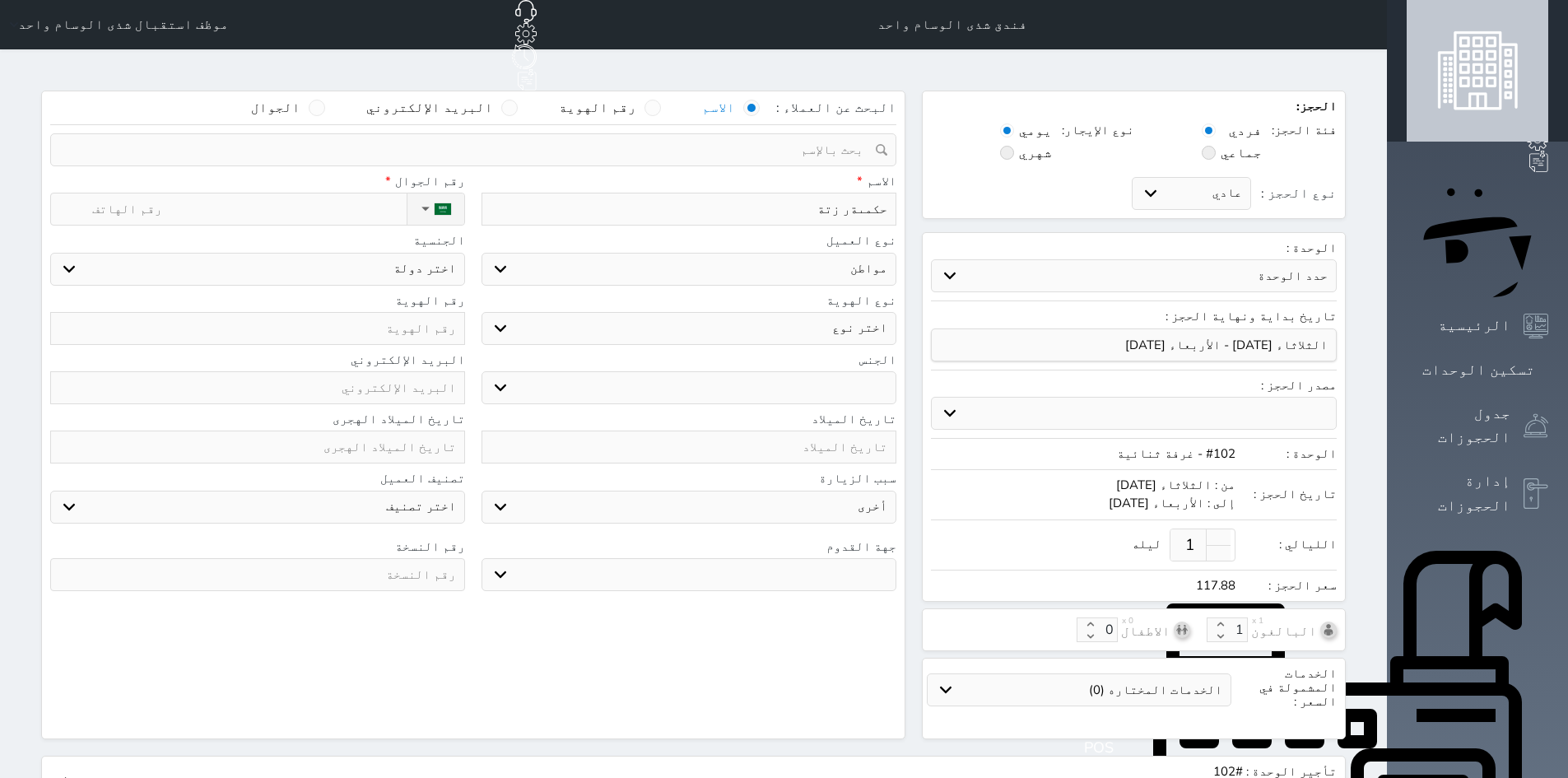 click on "اختر نوع   مواطن مواطن خليجي زائر مقيم" at bounding box center [689, 269] 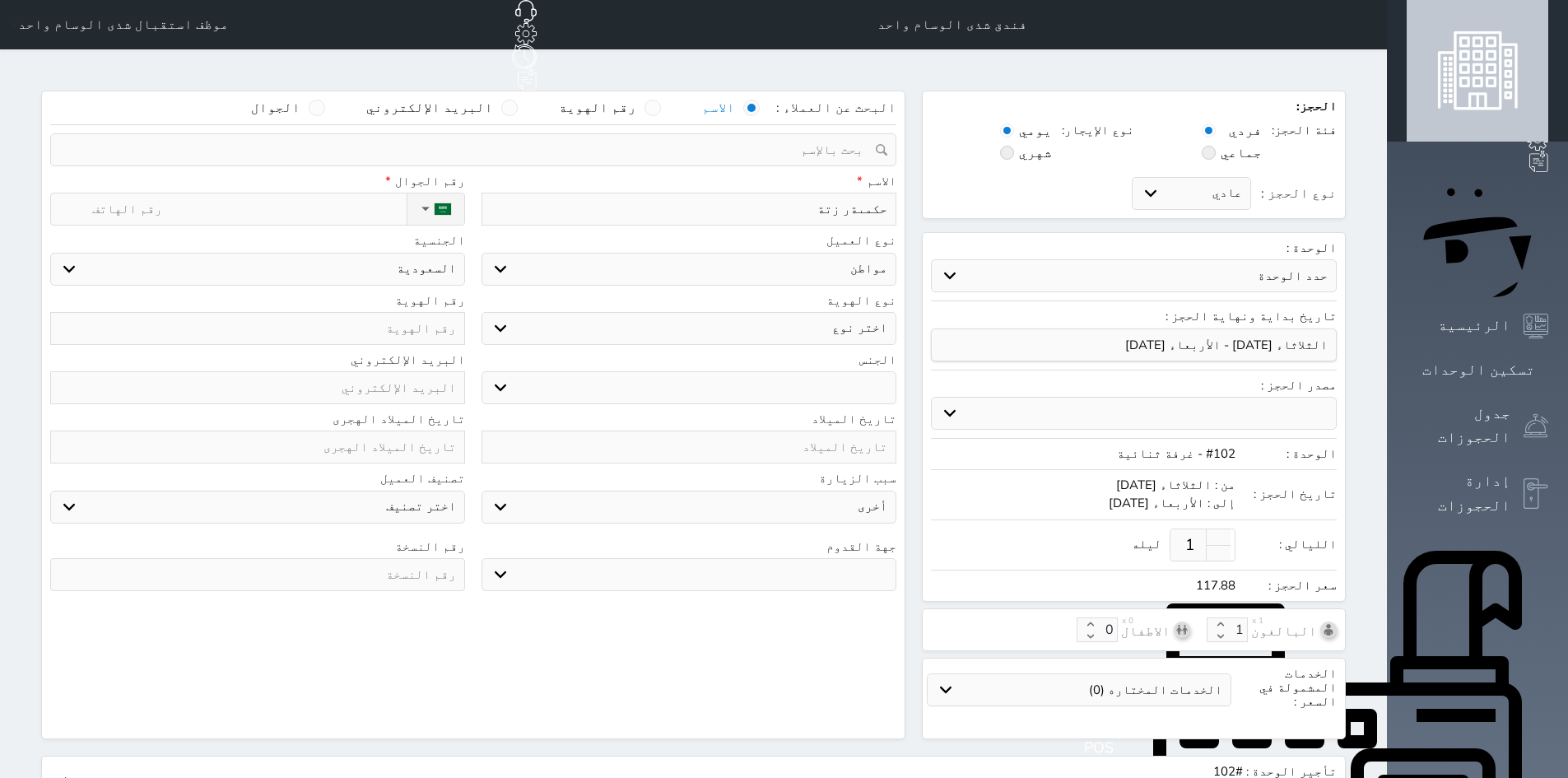 click on "حكمىةر زتة" at bounding box center (689, 209) 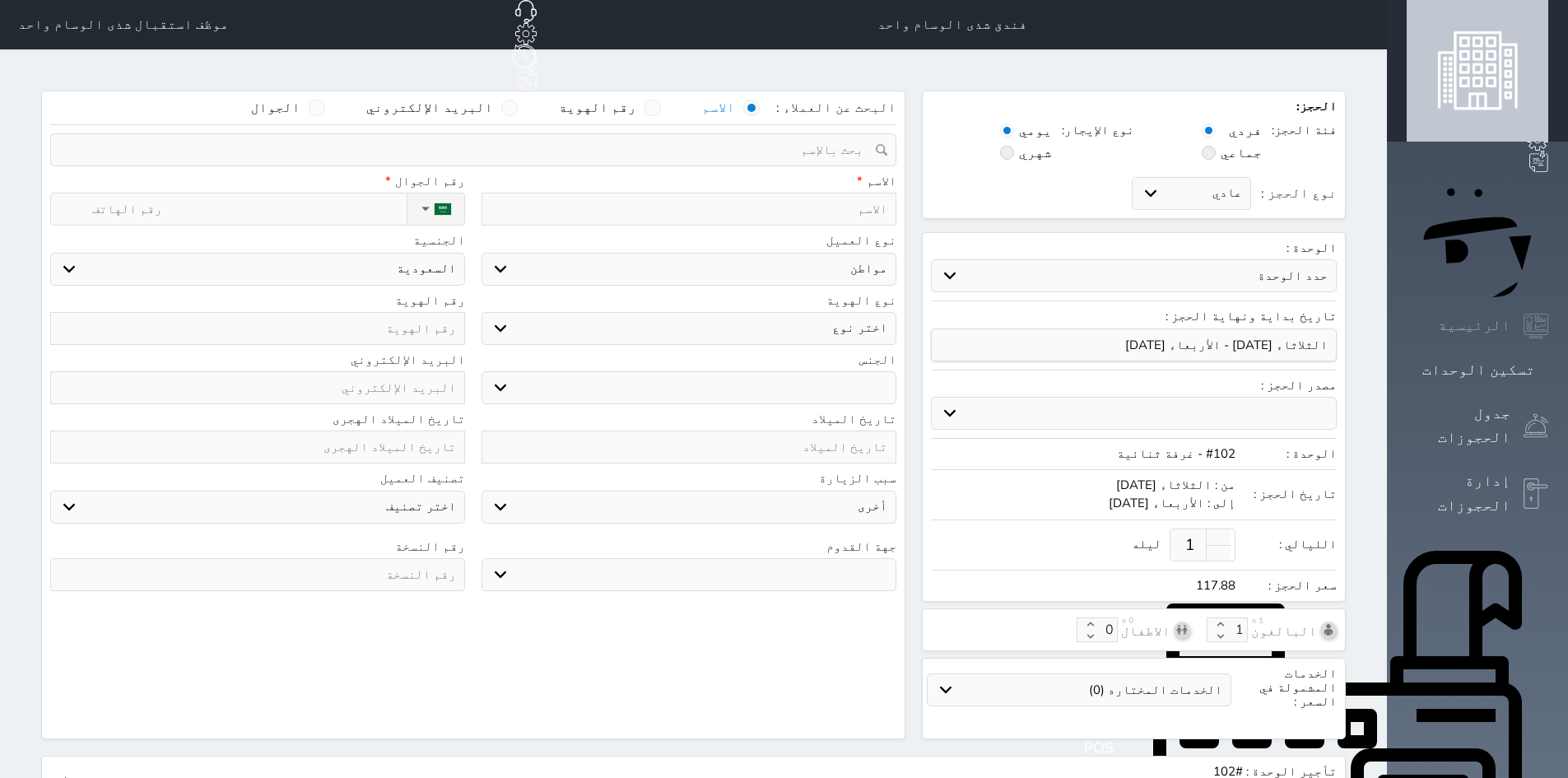 click at bounding box center [1536, 326] 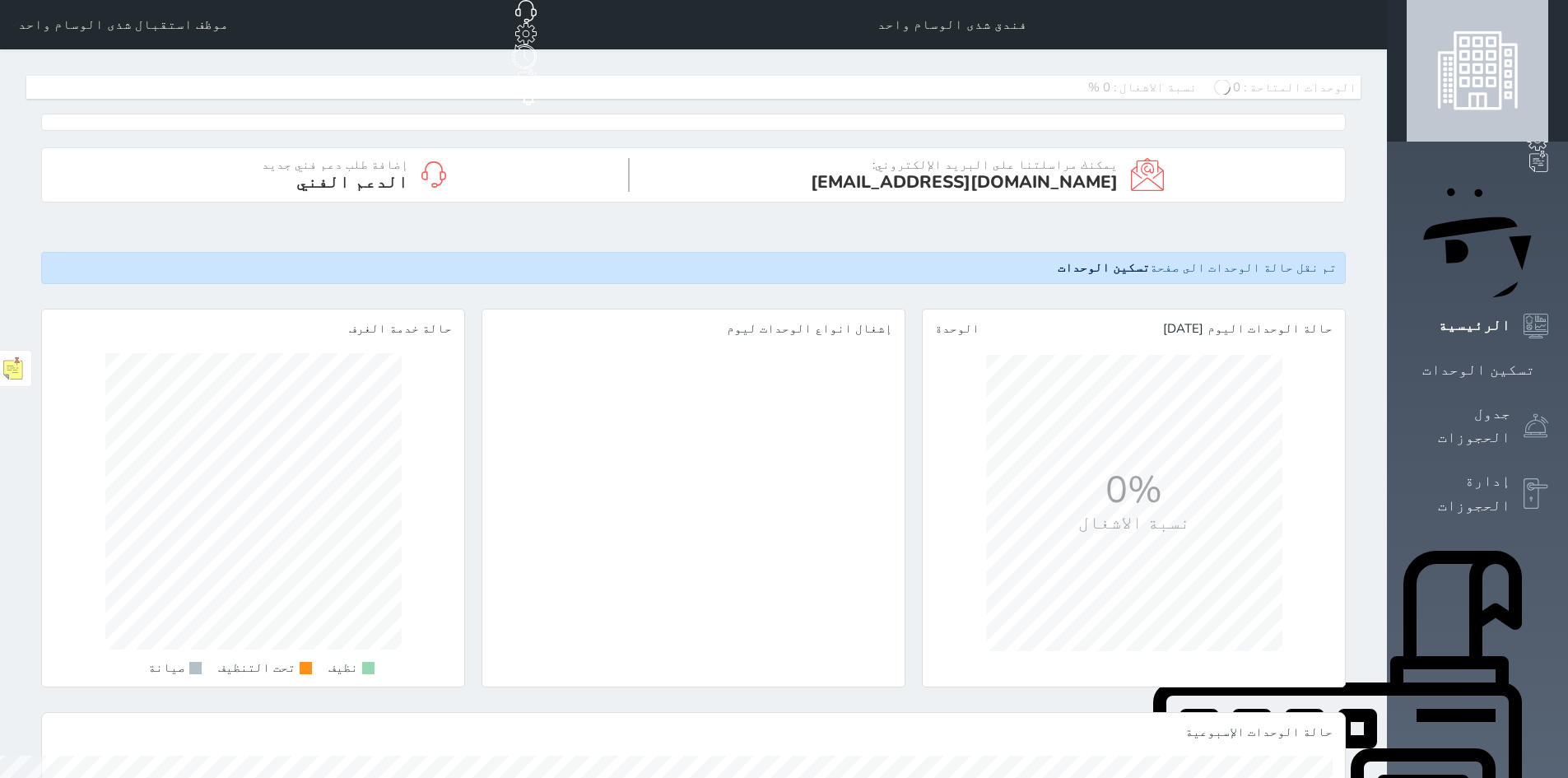 scroll, scrollTop: 822984, scrollLeft: 822674, axis: both 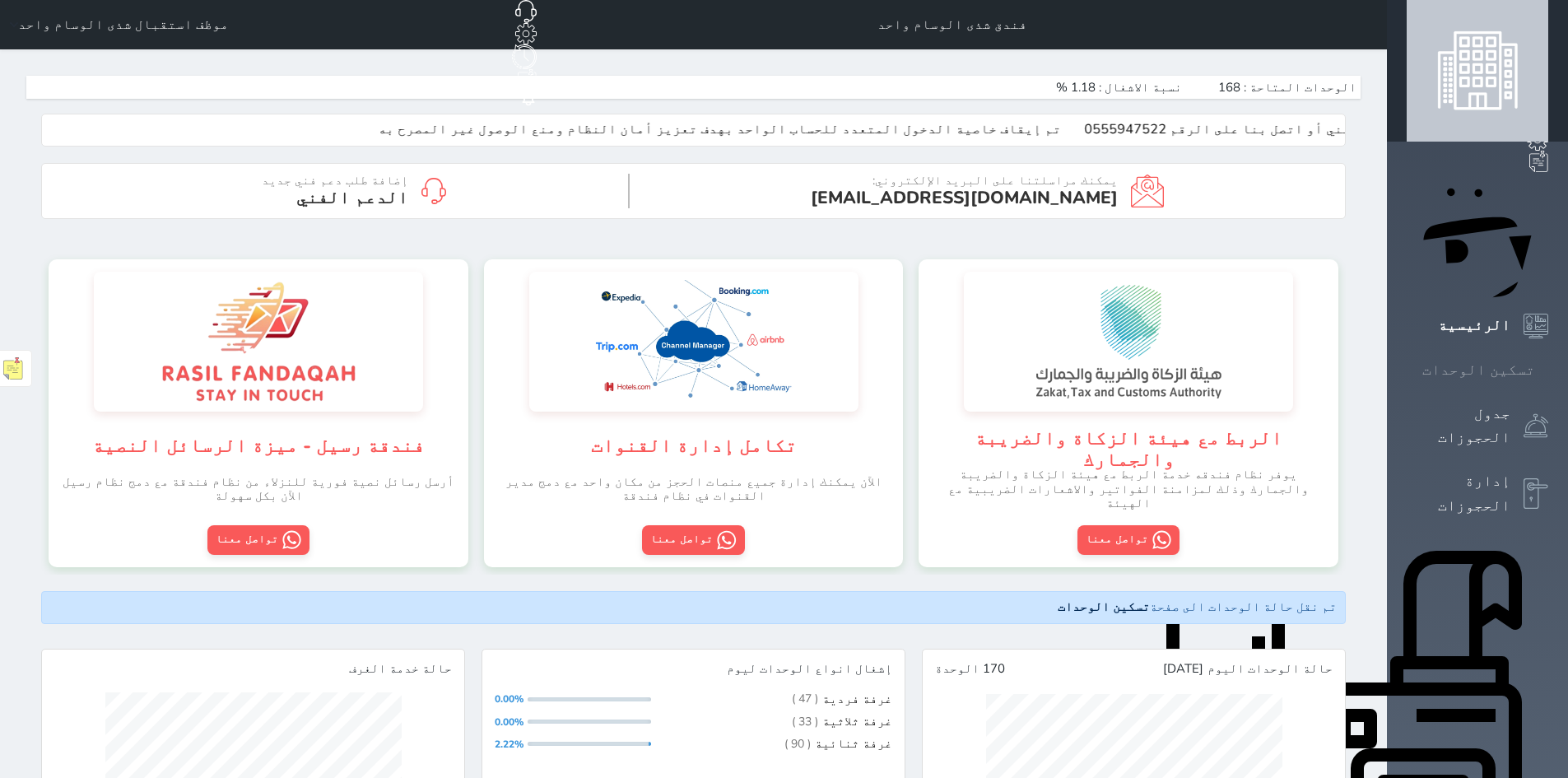 click on "تسكين الوحدات" at bounding box center (1478, 370) 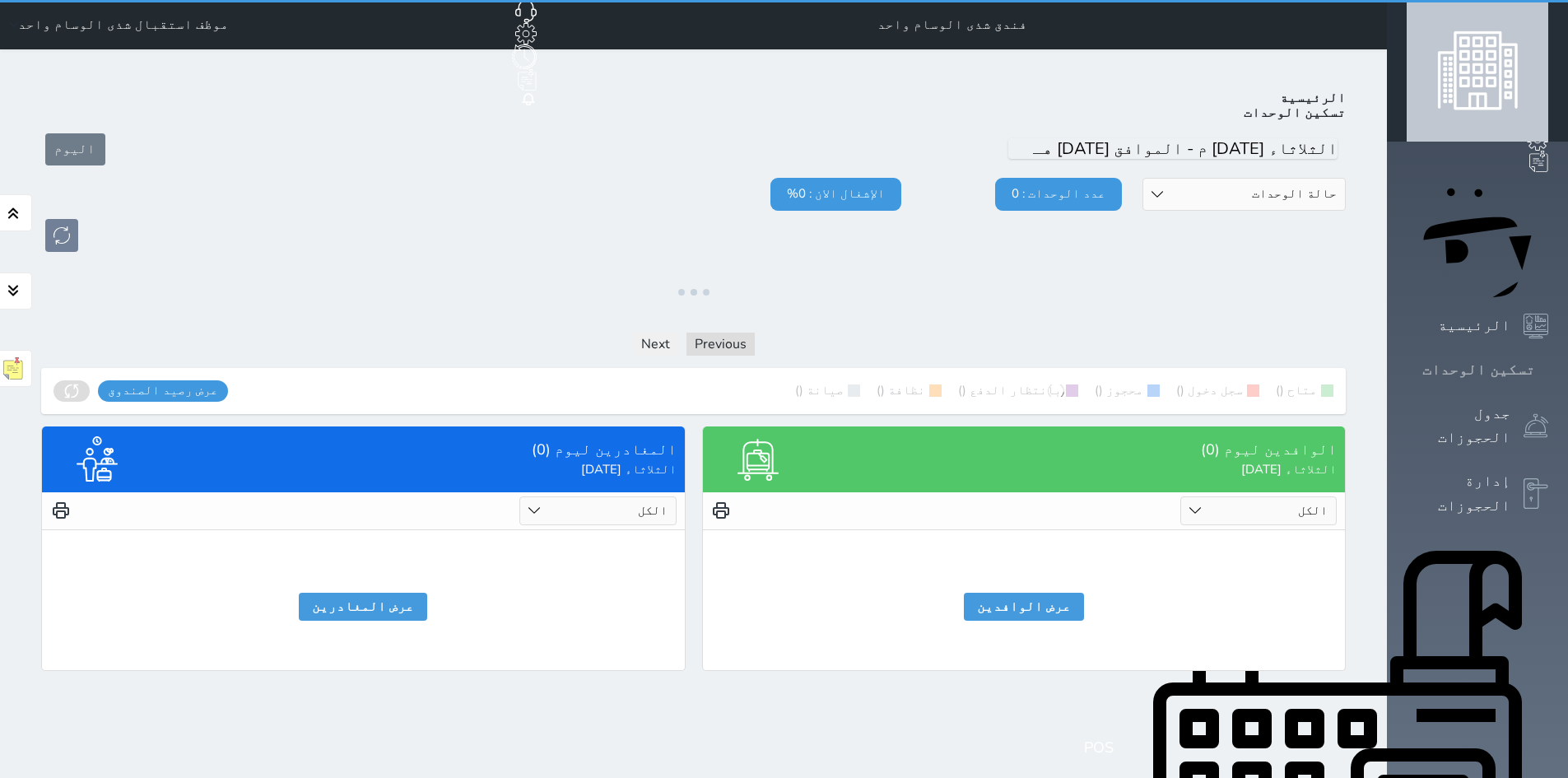 click on "تسكين الوحدات" at bounding box center (1477, 370) 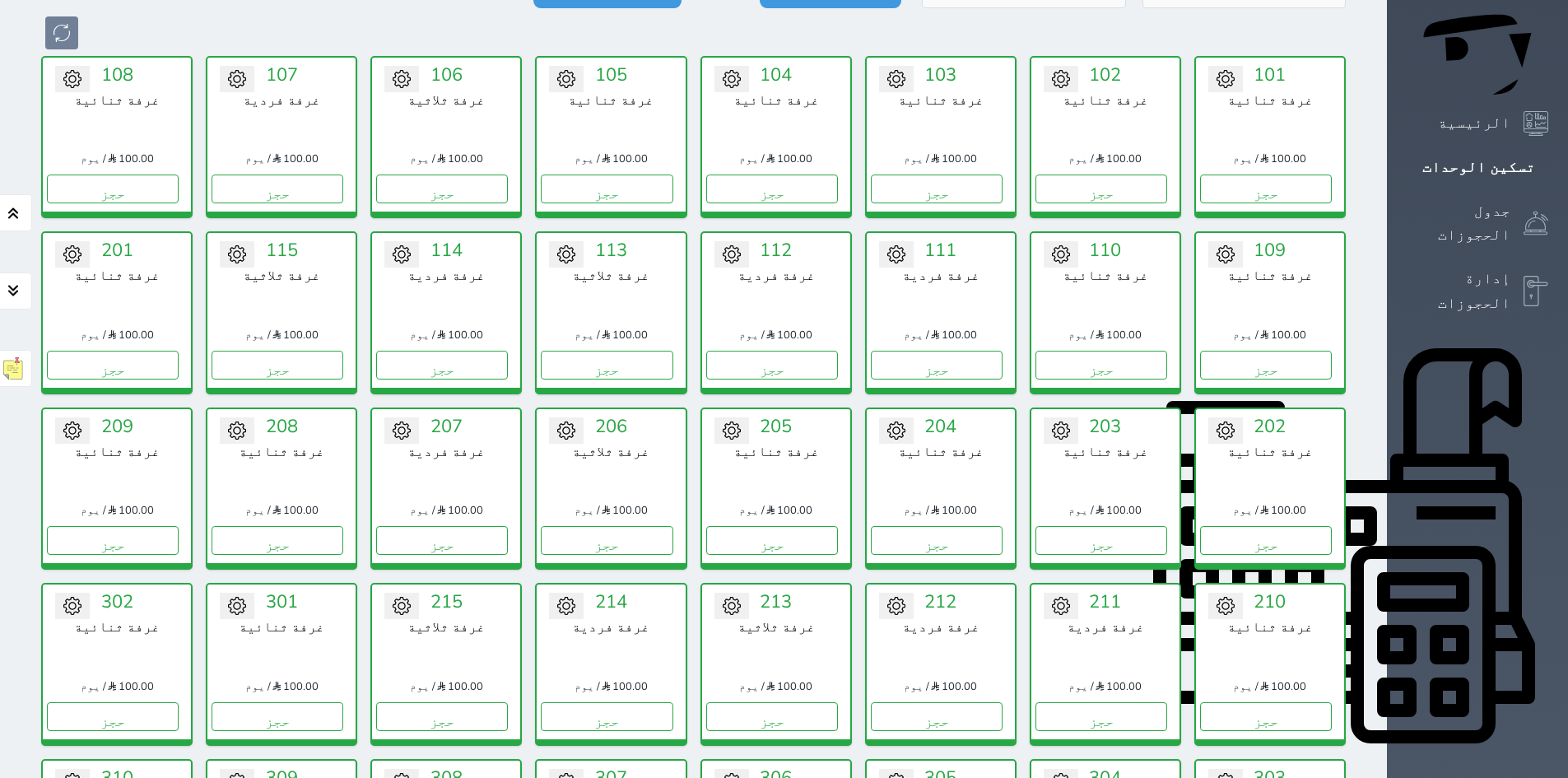 scroll, scrollTop: 229, scrollLeft: 0, axis: vertical 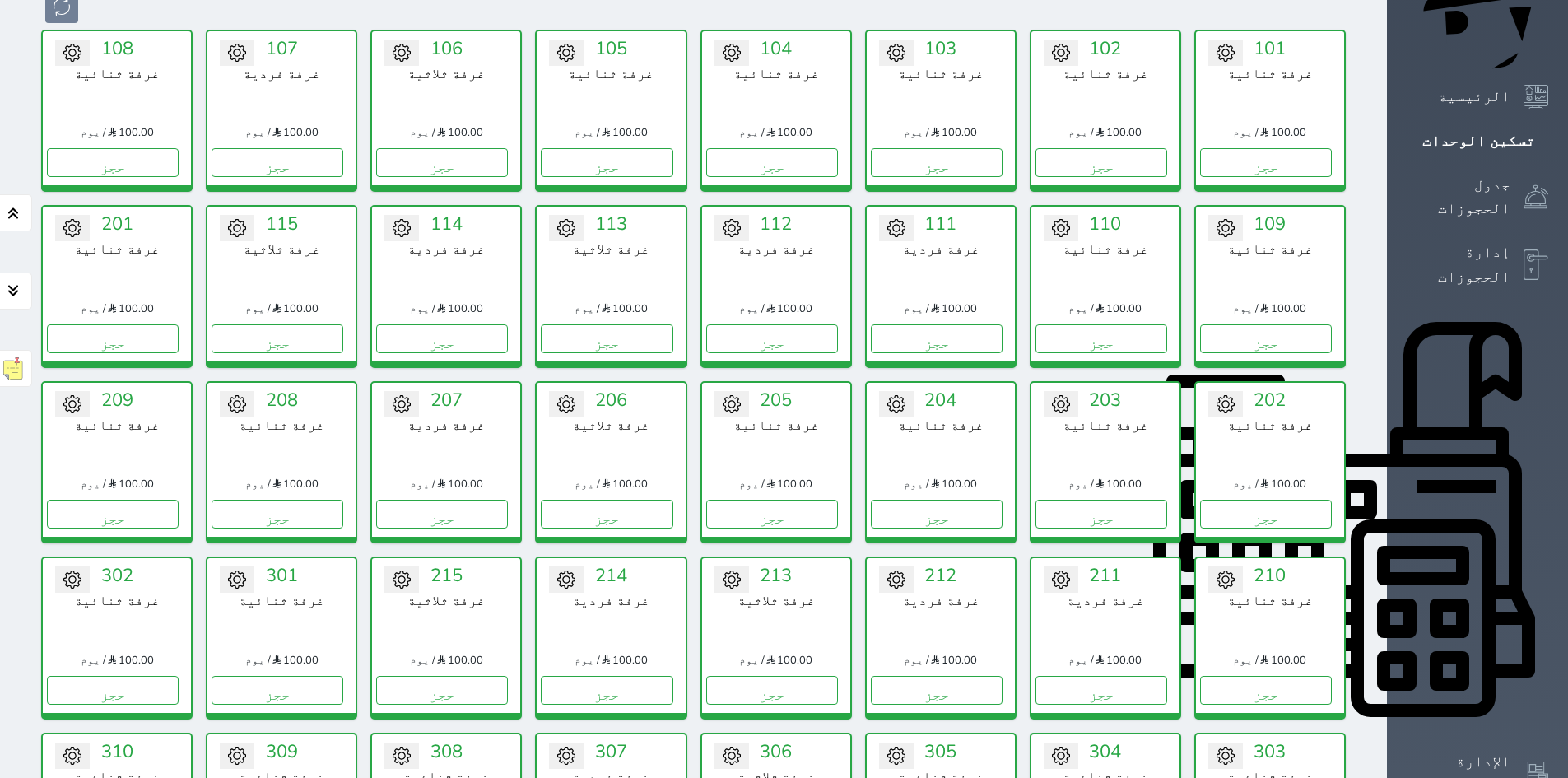drag, startPoint x: 648, startPoint y: 248, endPoint x: 601, endPoint y: 328, distance: 92.784697 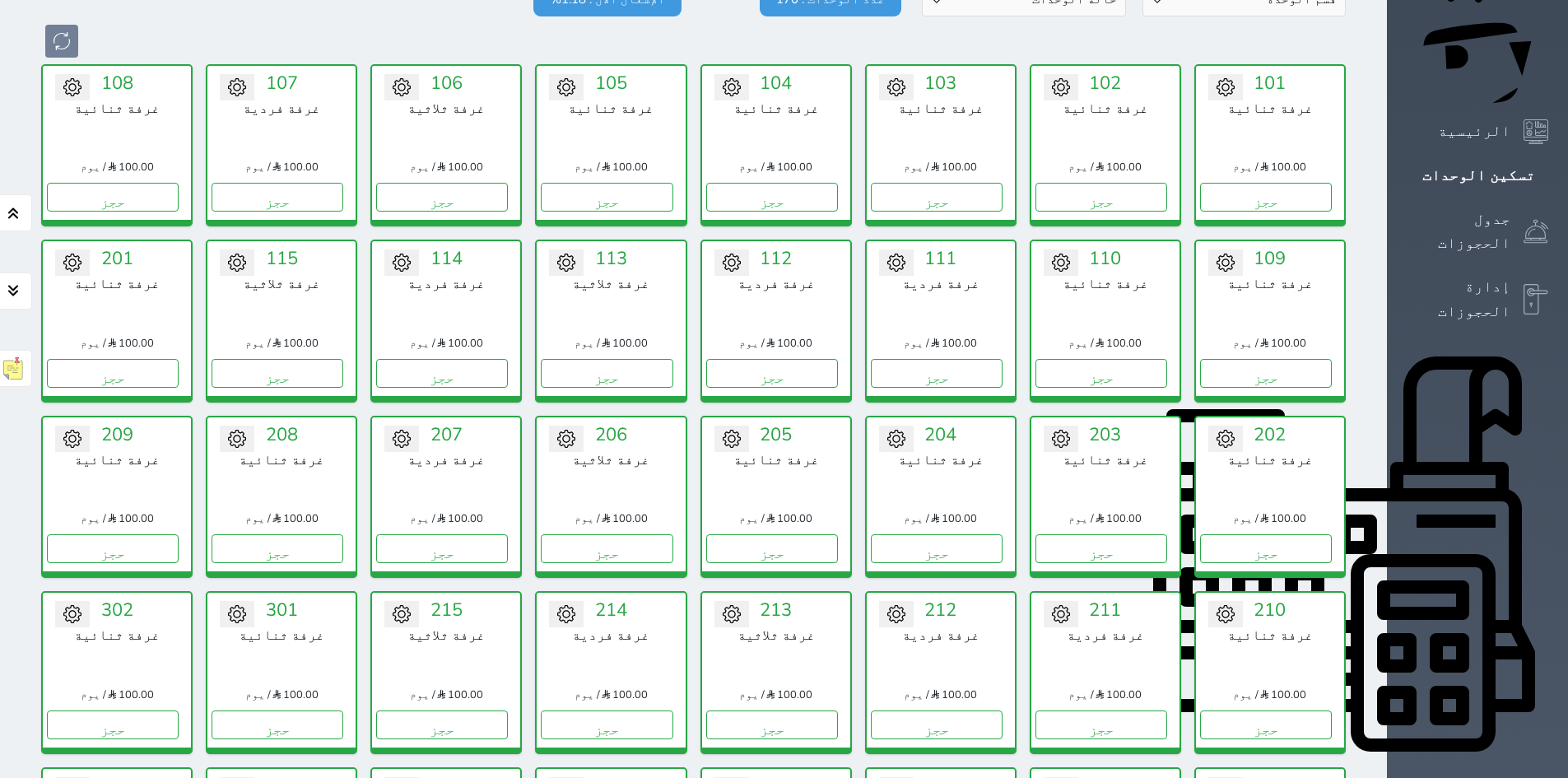 scroll, scrollTop: 0, scrollLeft: 0, axis: both 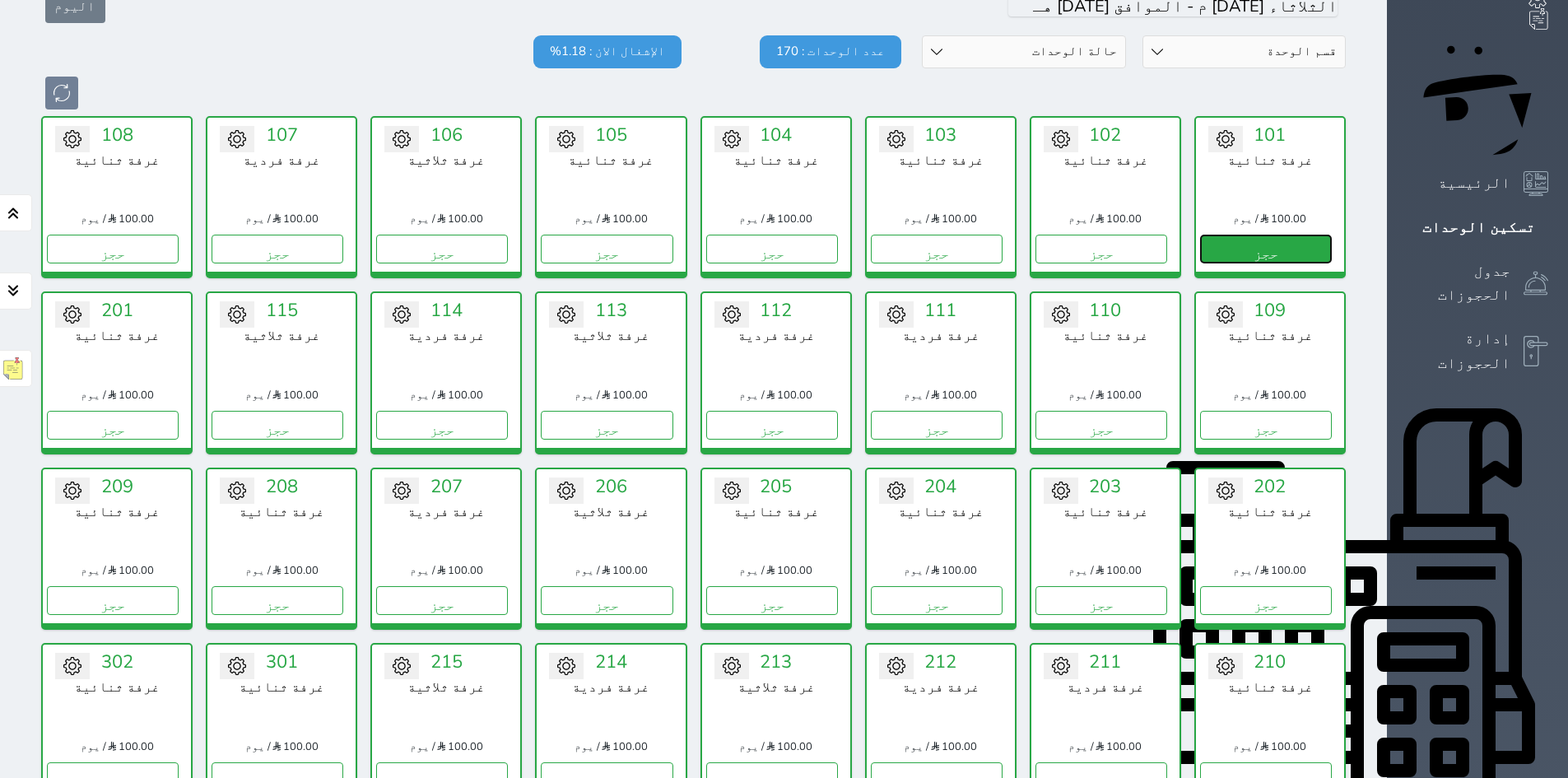click on "حجز" at bounding box center (1266, 249) 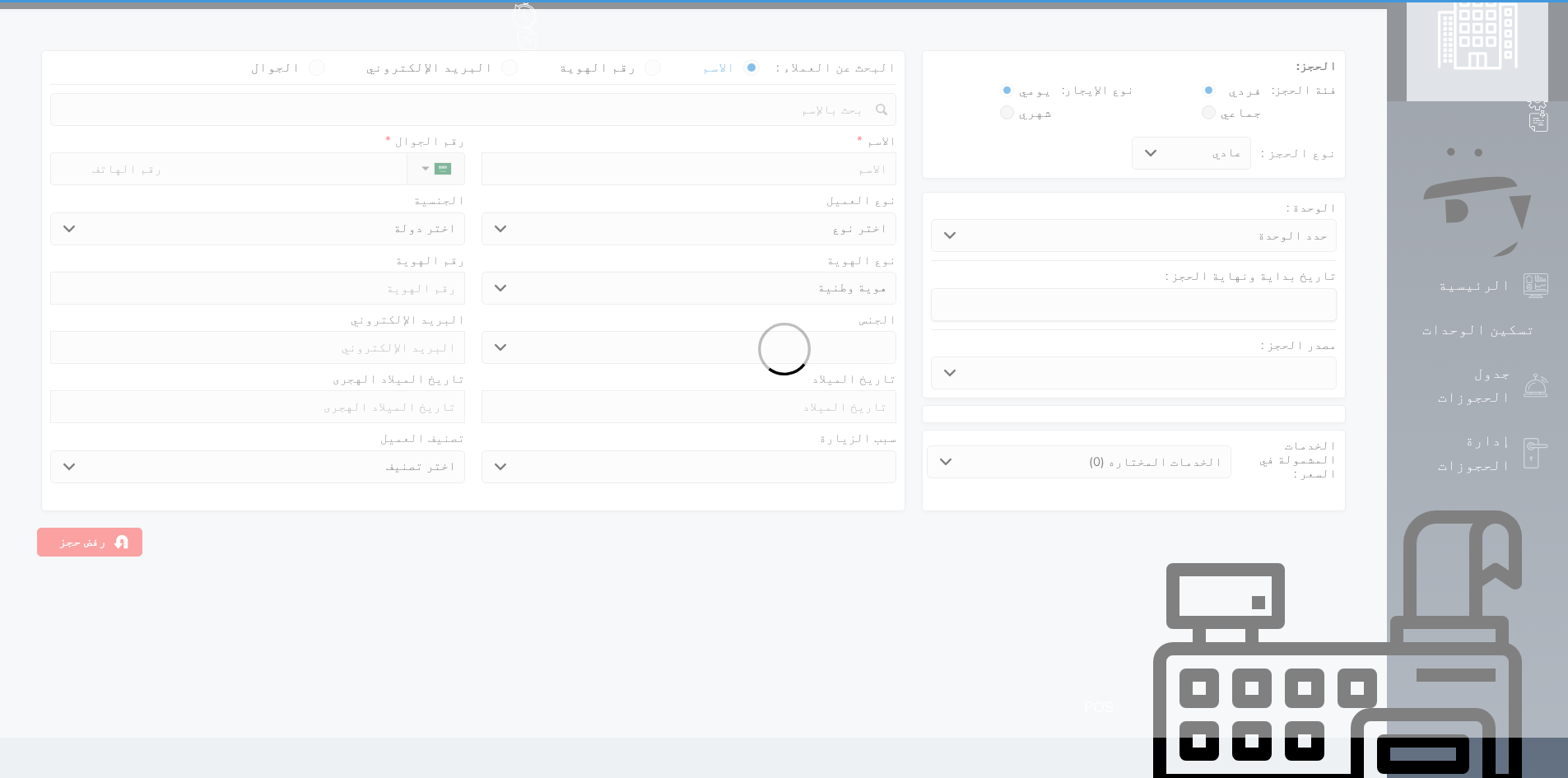 scroll, scrollTop: 0, scrollLeft: 0, axis: both 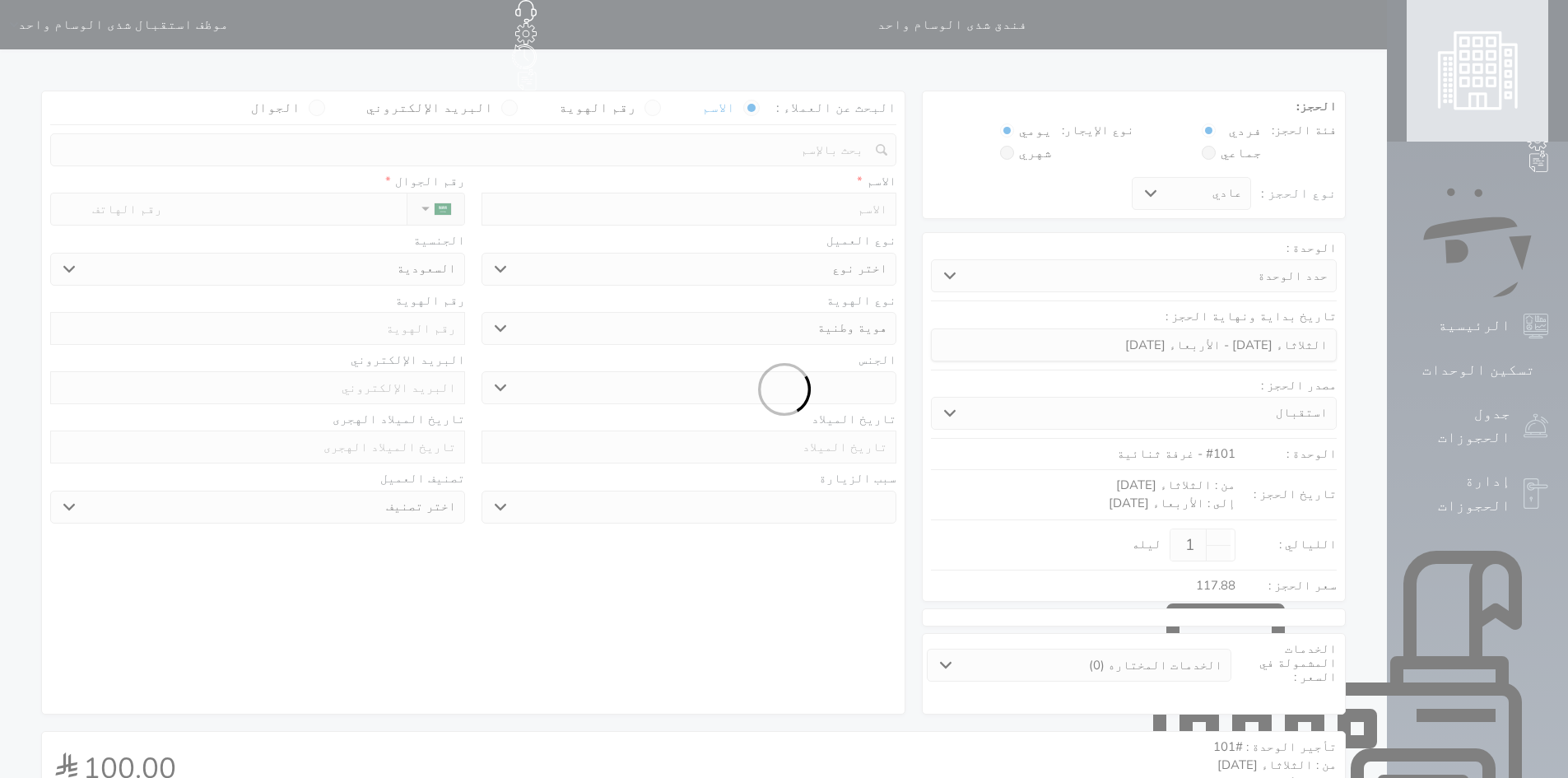click at bounding box center (784, 389) 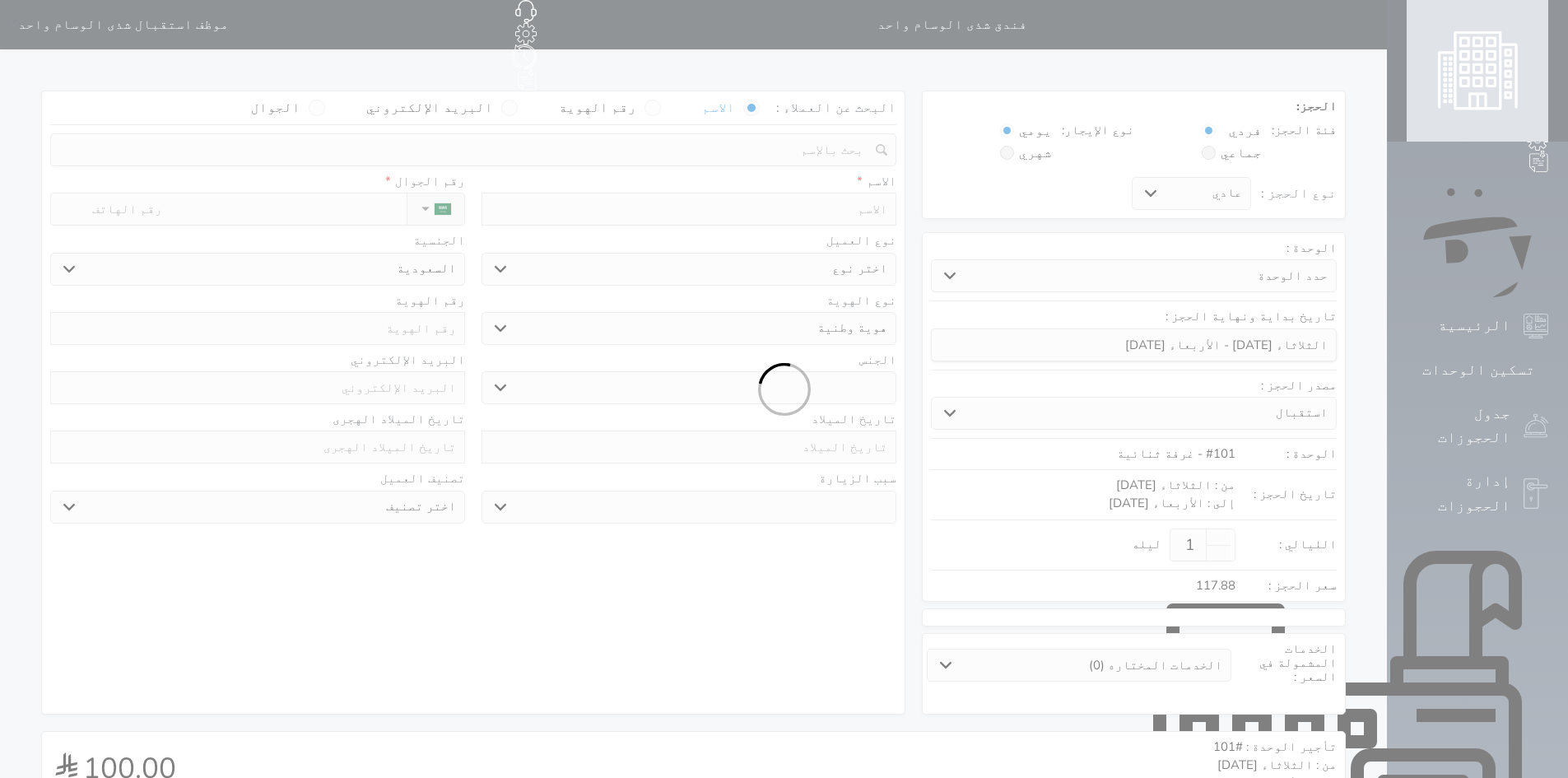 click at bounding box center [784, 389] 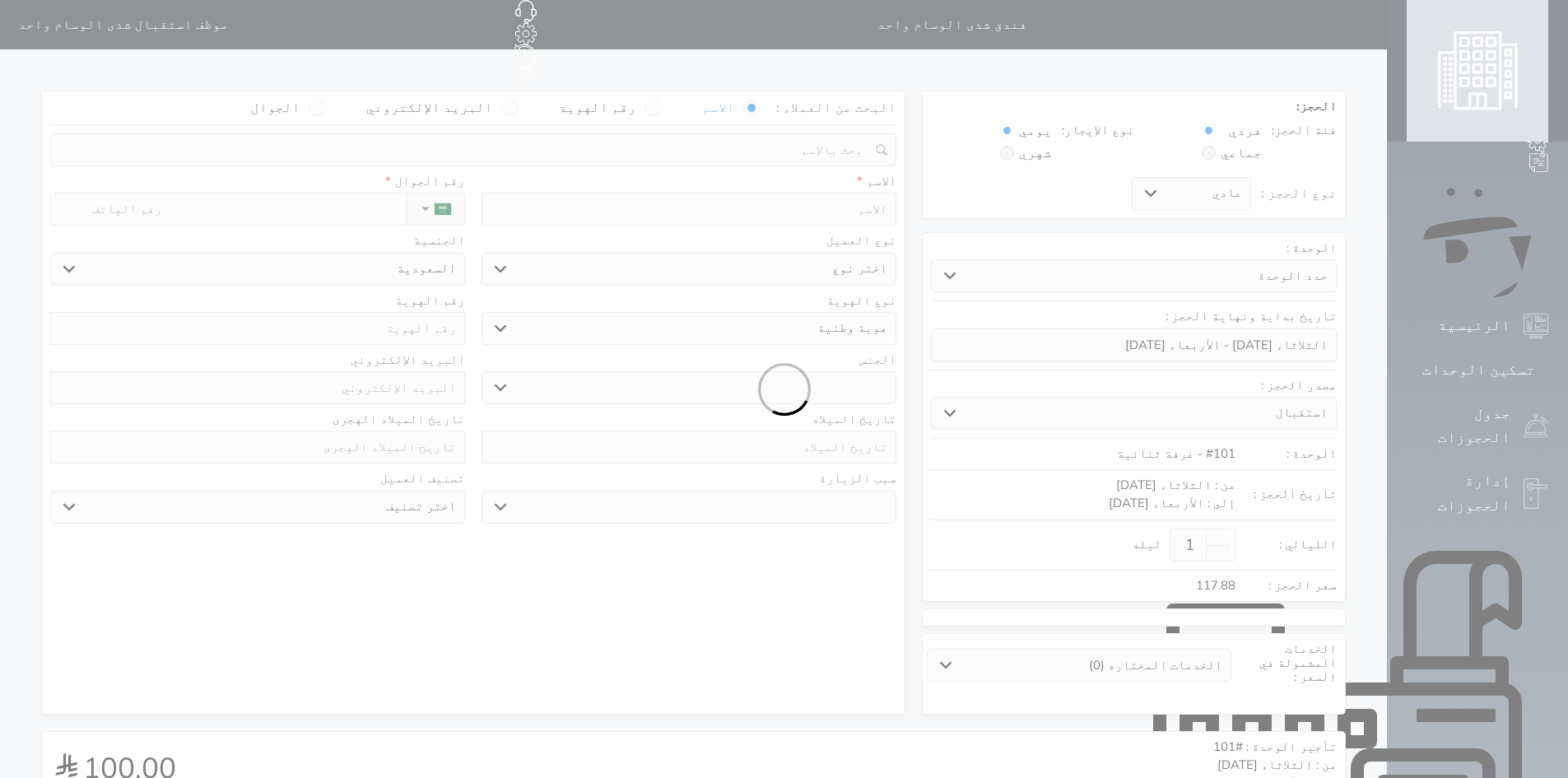 click at bounding box center [689, 209] 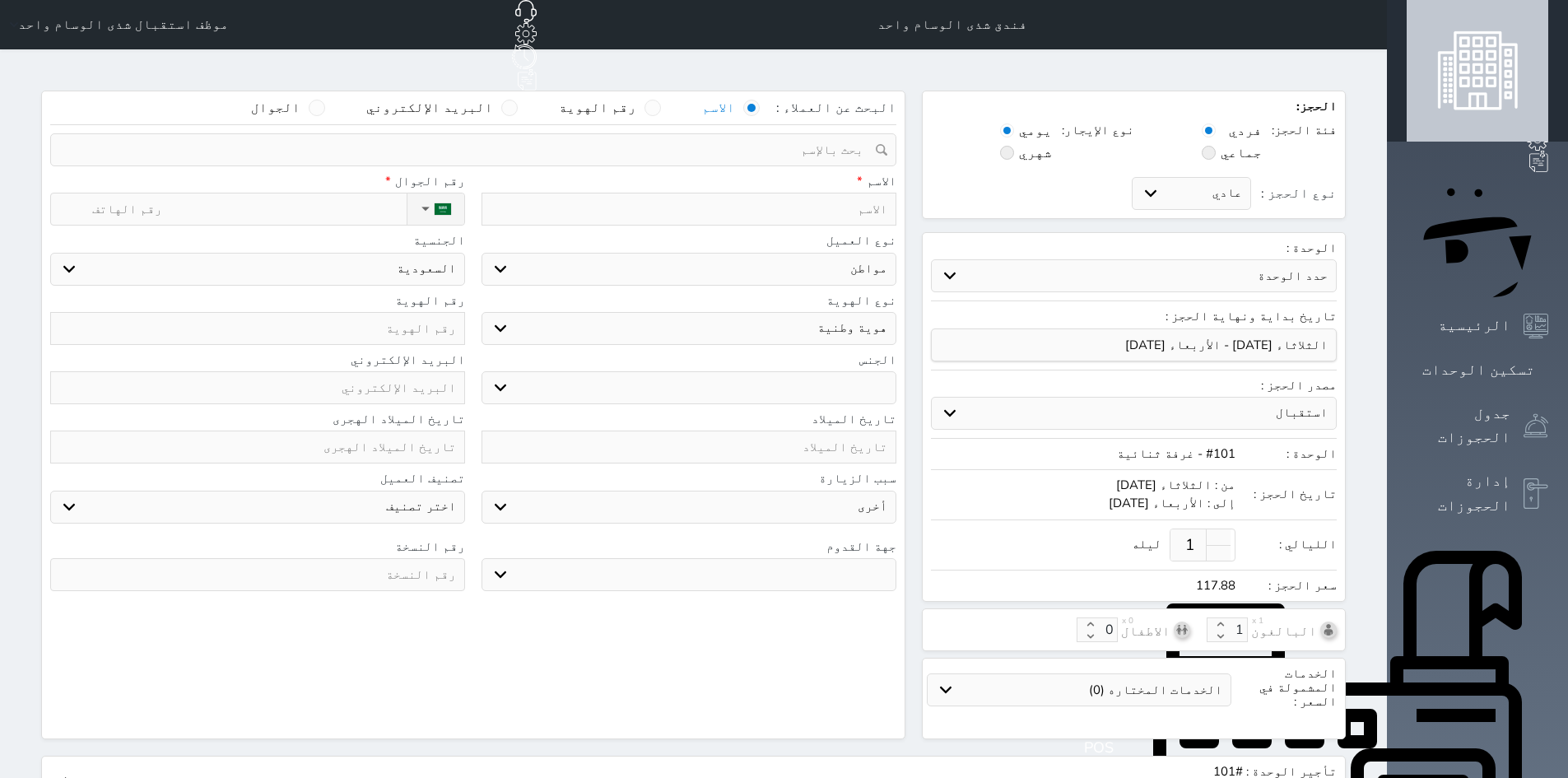 click at bounding box center (689, 209) 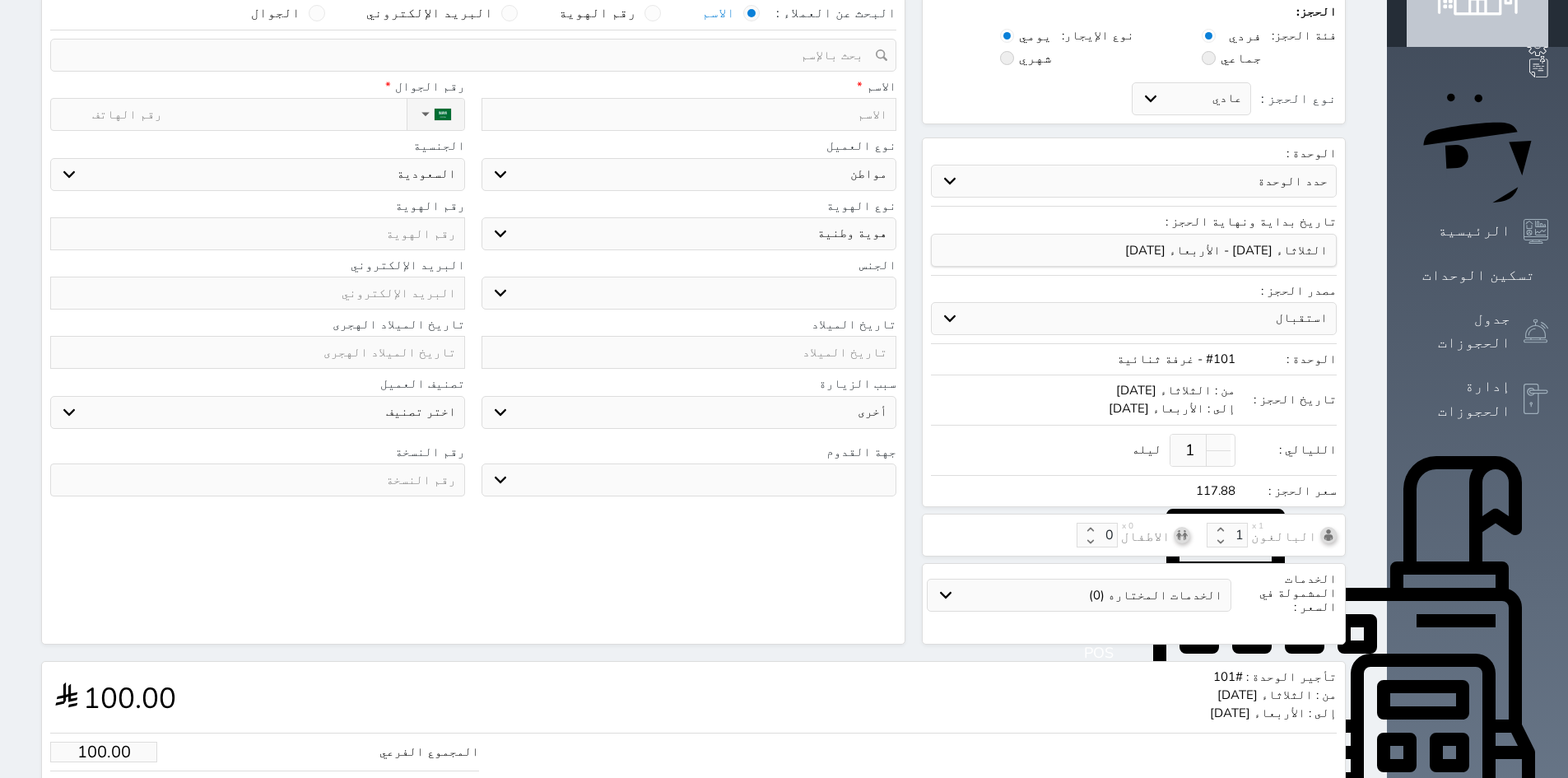 scroll, scrollTop: 0, scrollLeft: 0, axis: both 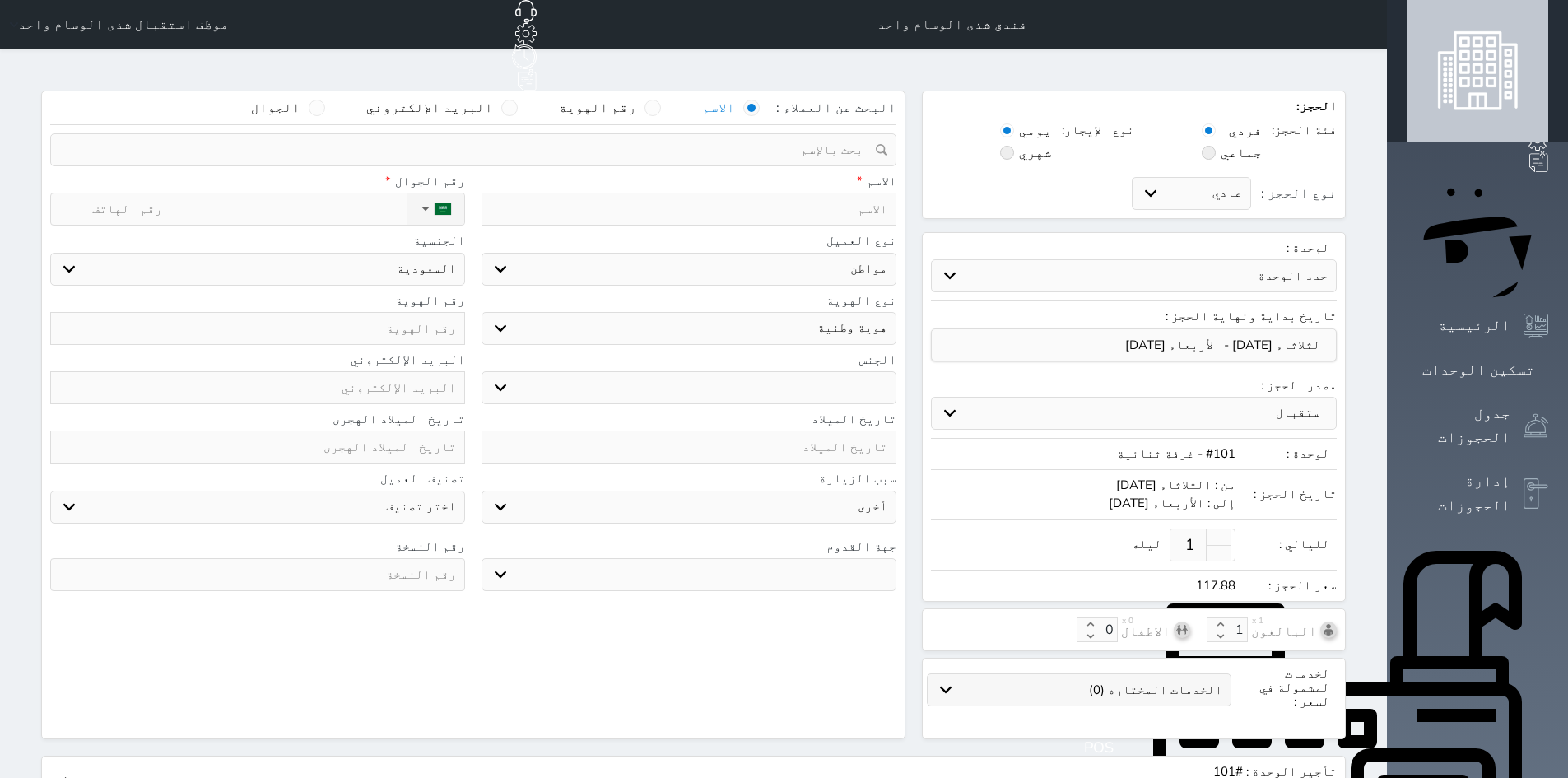 click on "الخدمات المختاره (0)" at bounding box center [1079, 690] 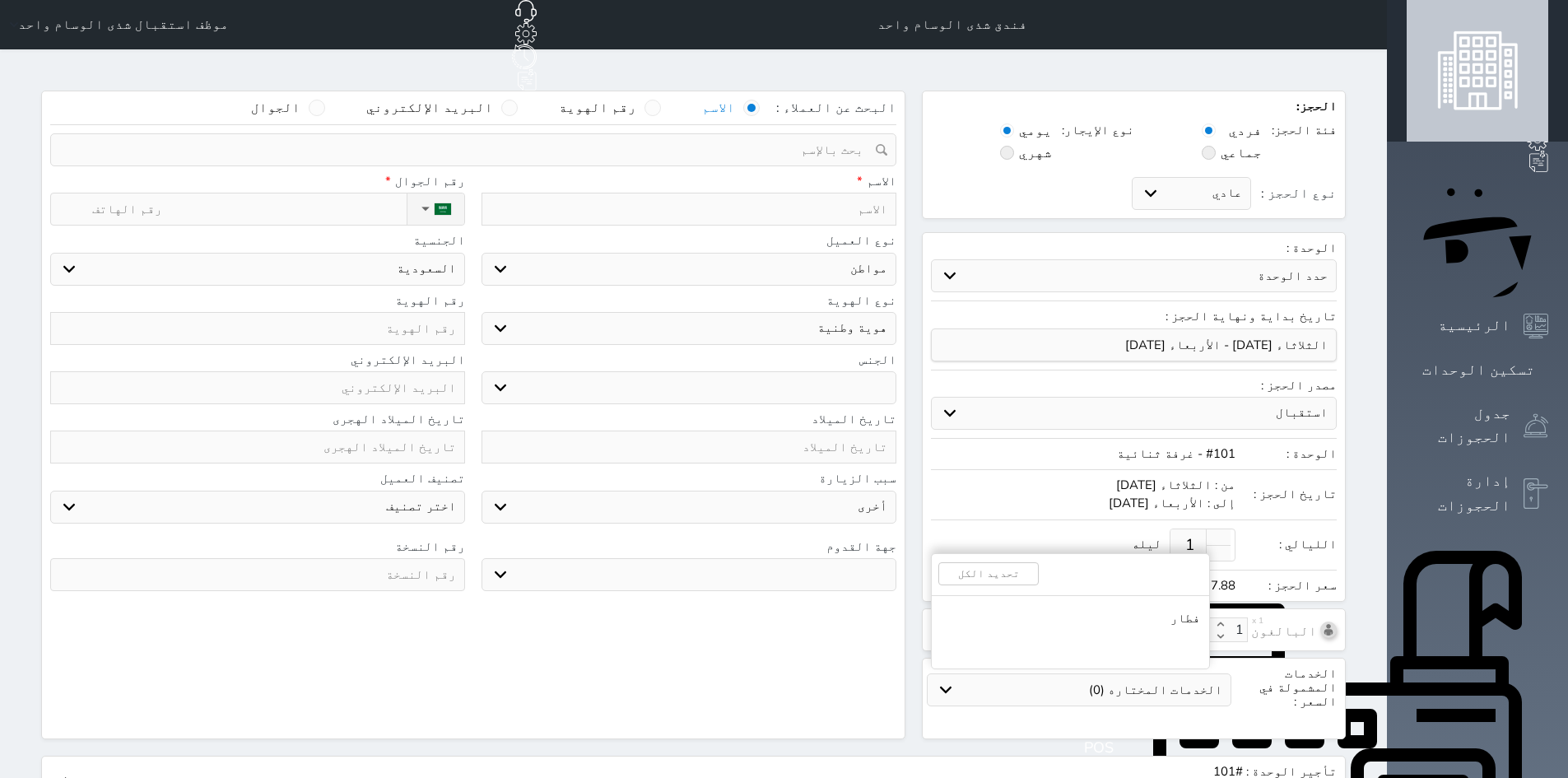 drag, startPoint x: 1314, startPoint y: 734, endPoint x: 1300, endPoint y: 746, distance: 18.439089 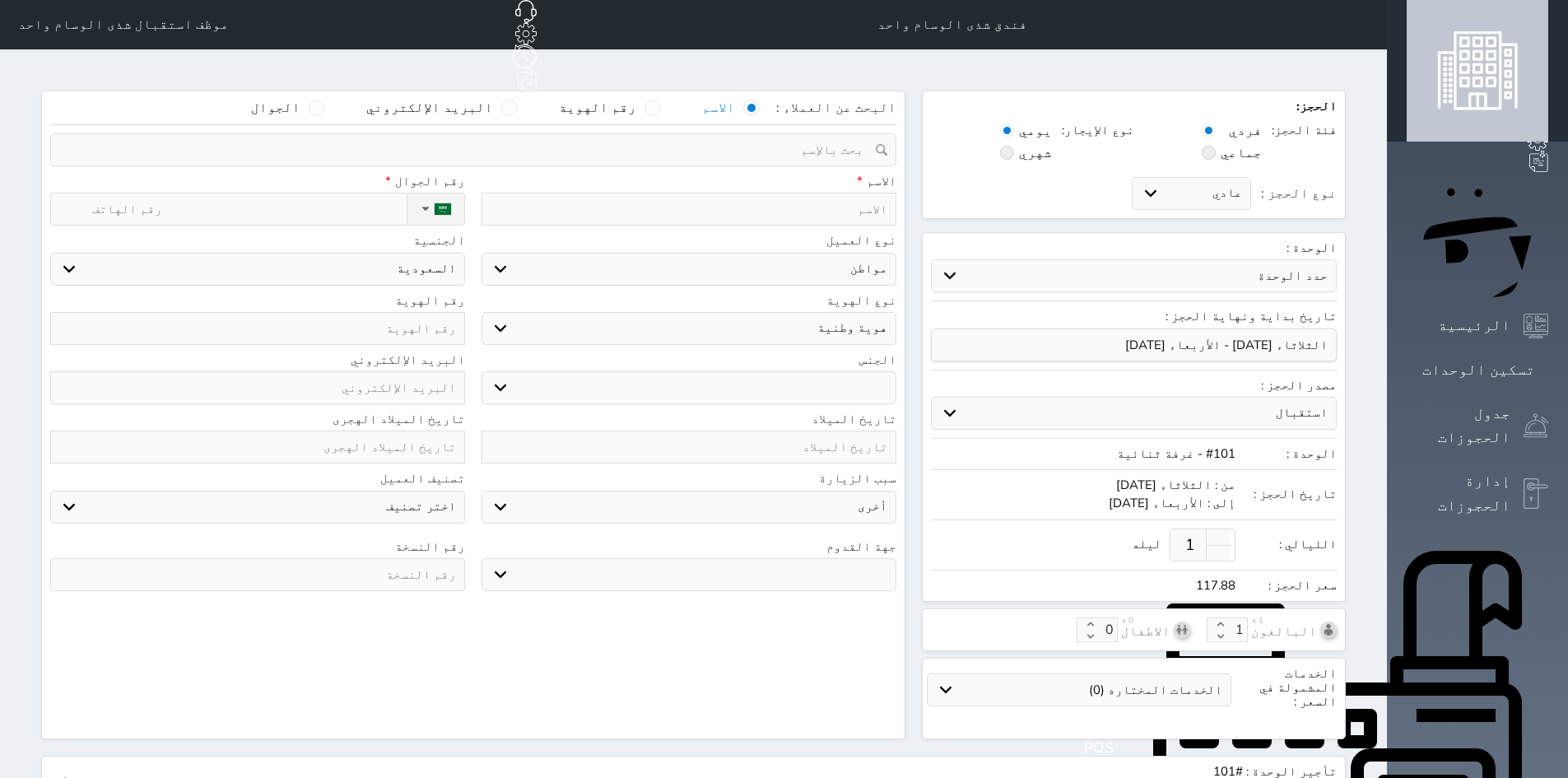 click on "من : الثلاثاء [DATE]" at bounding box center (1273, 790) 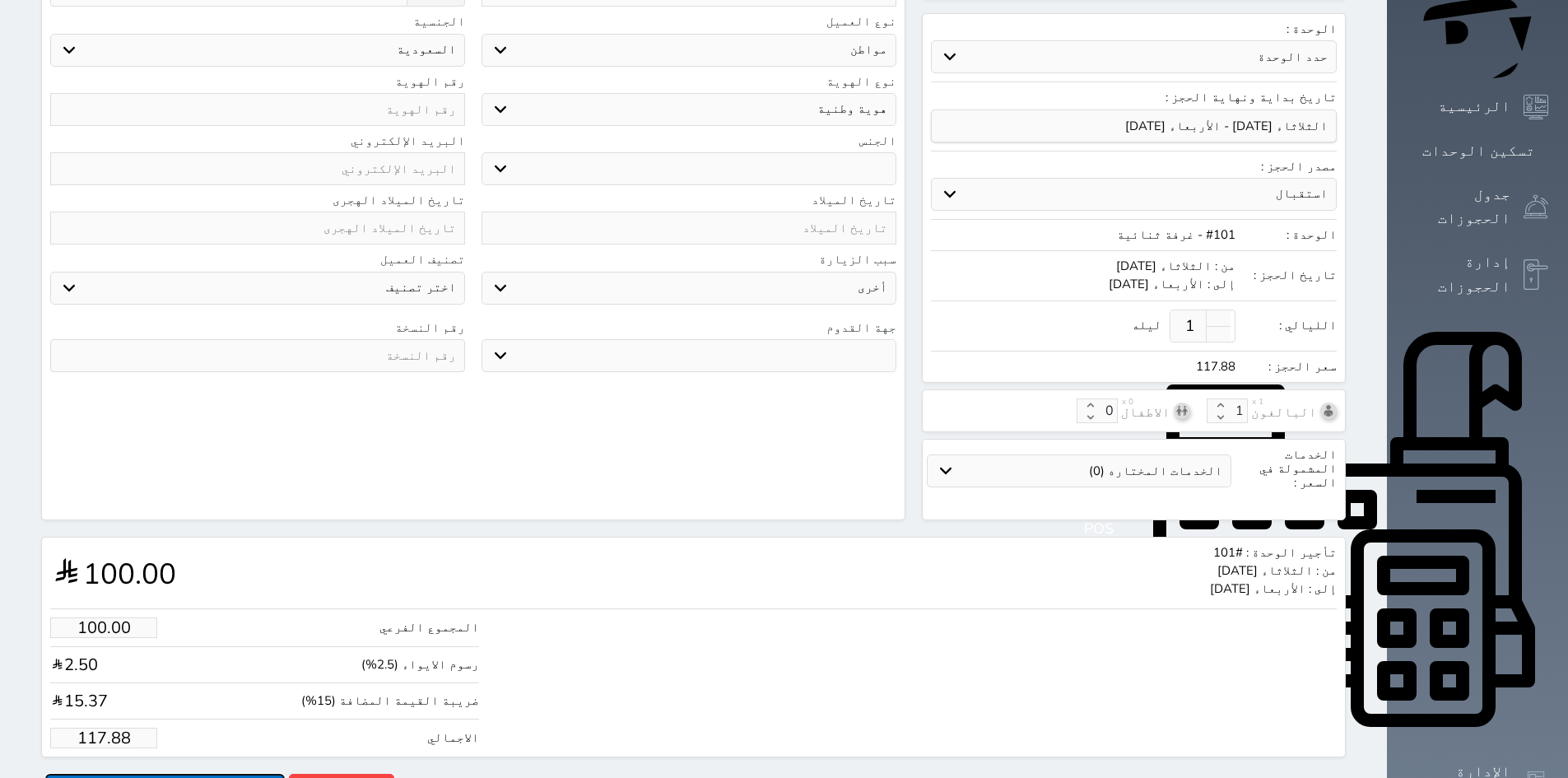 click on "حجز" at bounding box center (165, 788) 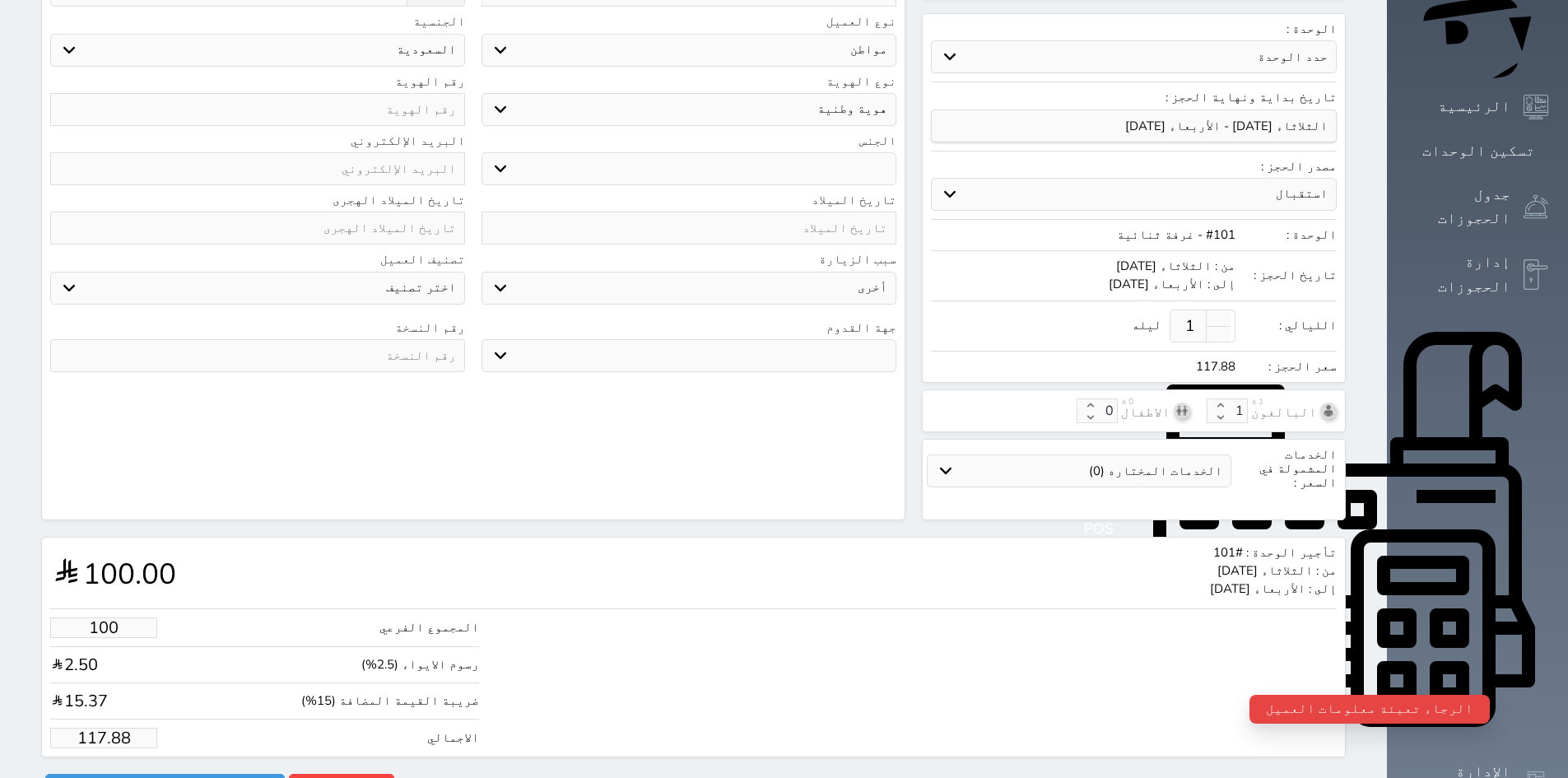 click on "100" at bounding box center (104, 627) 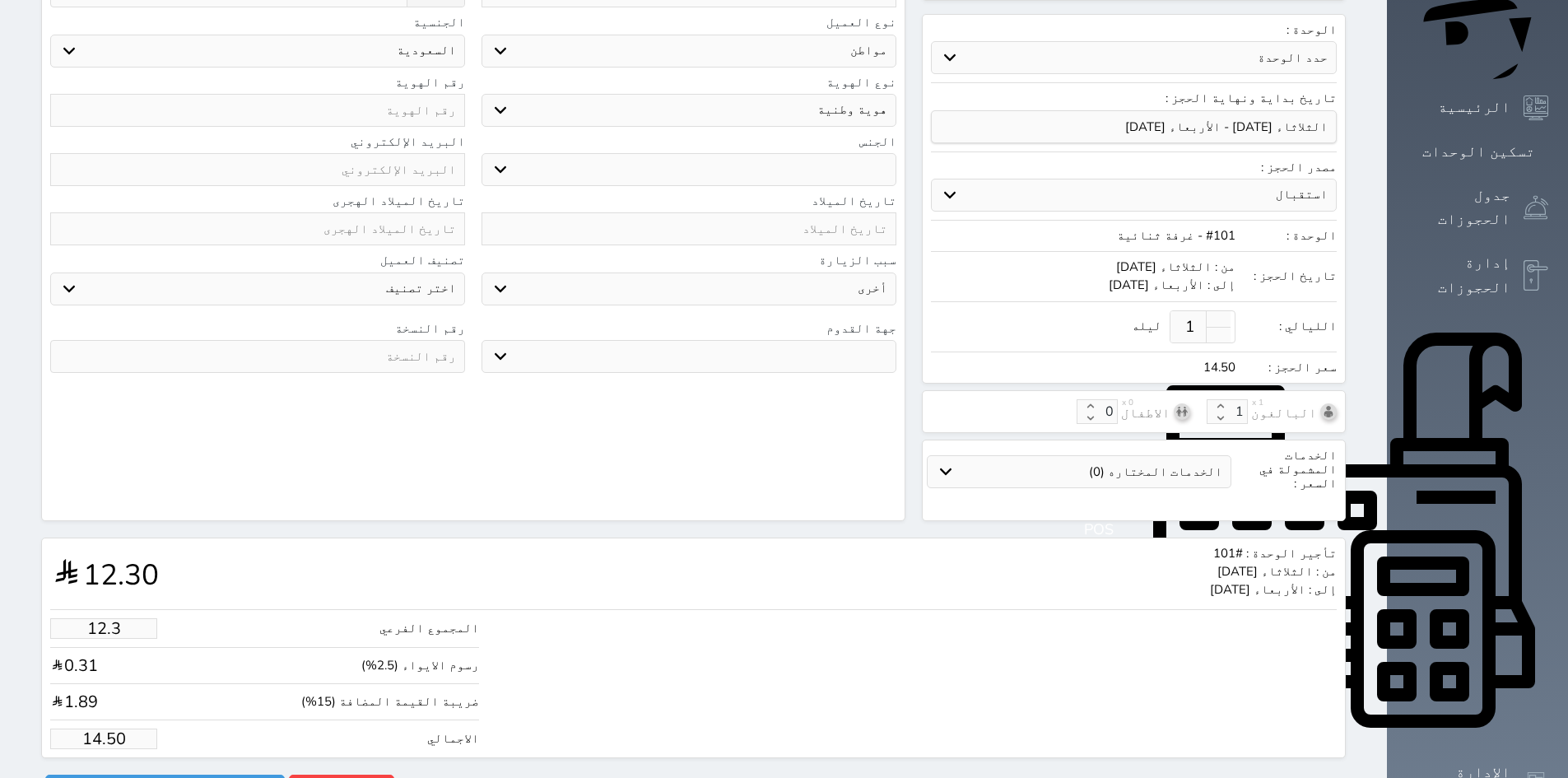 scroll, scrollTop: 219, scrollLeft: 0, axis: vertical 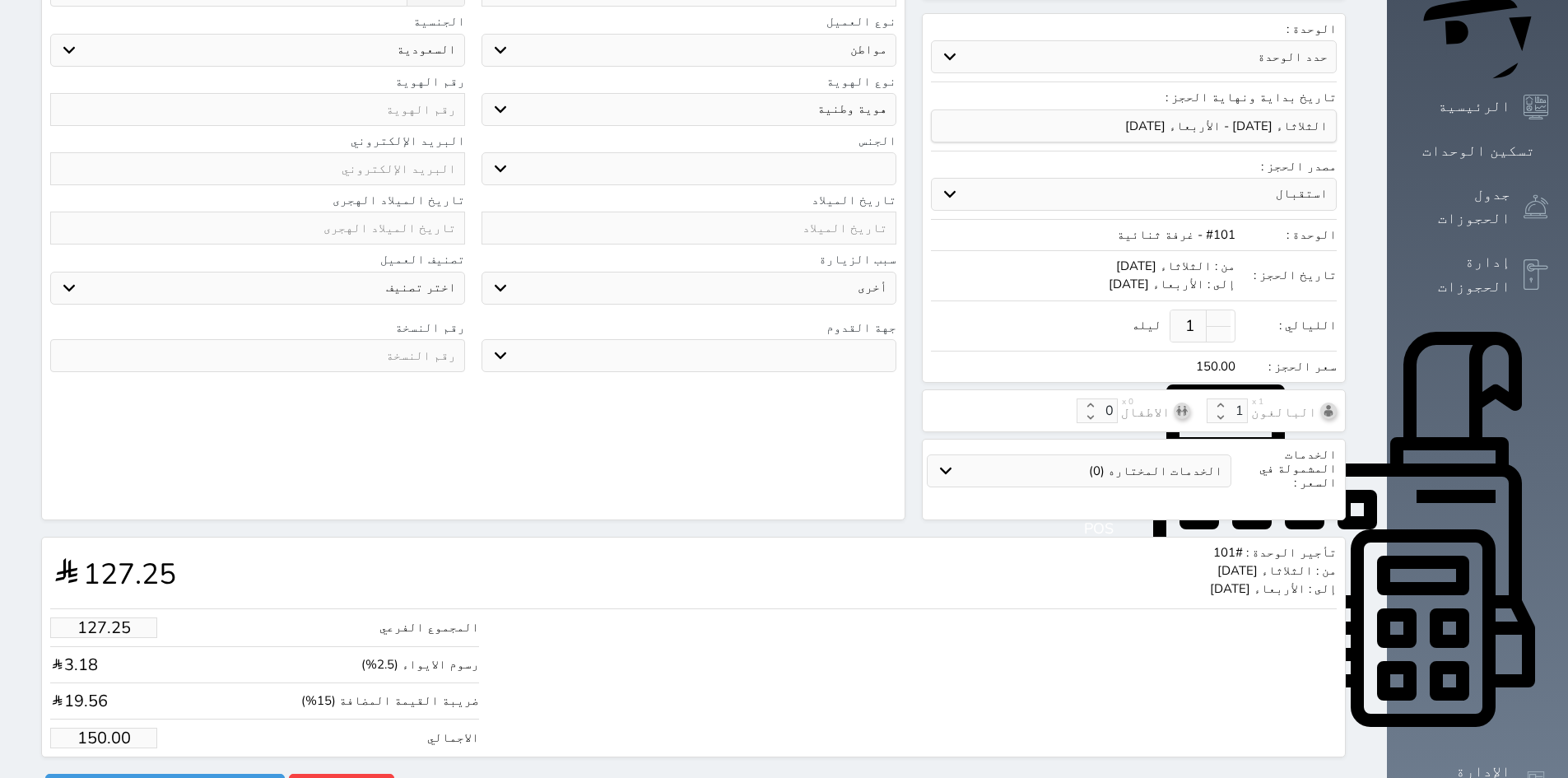 drag, startPoint x: 100, startPoint y: 585, endPoint x: 0, endPoint y: 573, distance: 100.71743 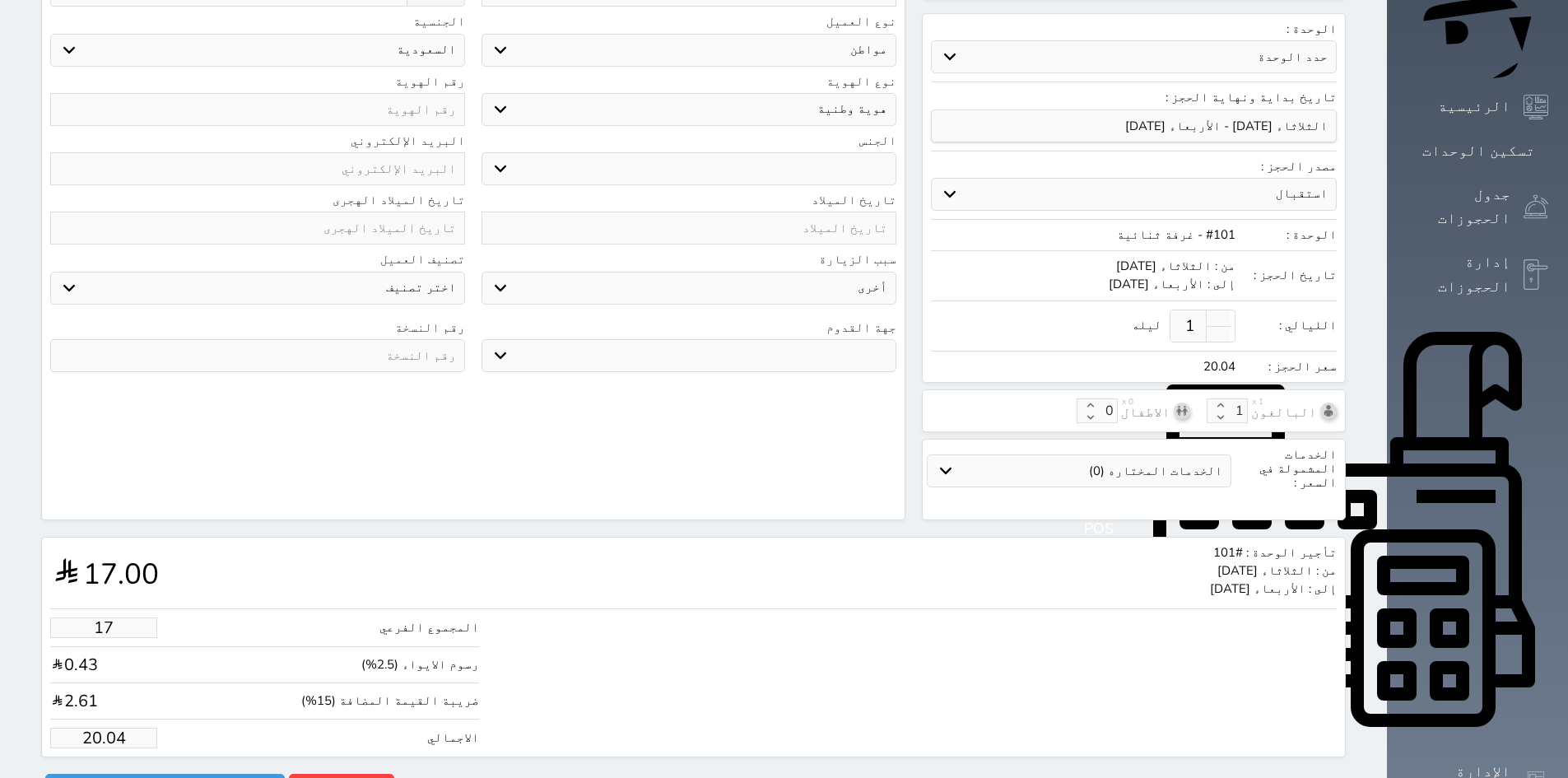 click on "Your browser does not support the audio element.
حجز جماعي جديد   حجز جديد             الرئيسية     تسكين الوحدات     جدول الحجوزات     إدارة الحجوزات     POS     الإدارة المالية     العملاء     تقييمات العملاء     الوحدات     الخدمات     التقارير     الإعدادات     الدعم الفني
فندق شذى الوسام واحد
حجز جماعي جديد   حجز جديد   غير مرتبط مع منصة زاتكا المرحلة الثانية   مرتبط مع شموس   مرتبط مع المنصة الوطنية للرصد السياحي             إشعار   الغرفة   النزيل   المصدر
موظف استقبال شذى الوسام واحد
الحجز:   فئة الحجز:       فردي       جماعي   نوع الإيجار:       يومي       شهري     نوع الحجز :" at bounding box center (784, 170) 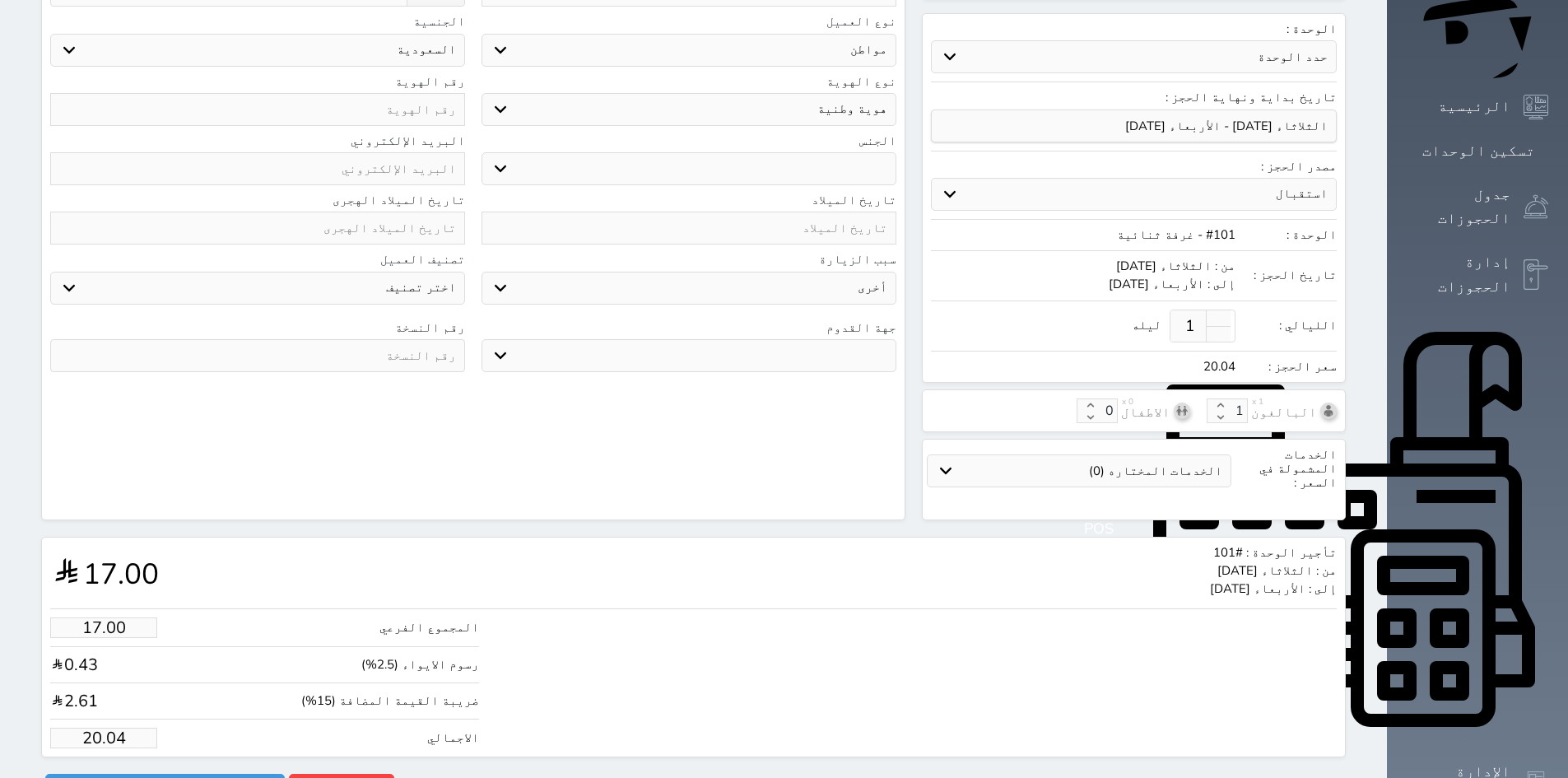 click on "المجموع الفرعي   17.00   رسوم الايواء (2.5%)    0.43    ضريبة القيمة المضافة (15%)    2.61      الاجمالي   20.04" at bounding box center (693, 678) 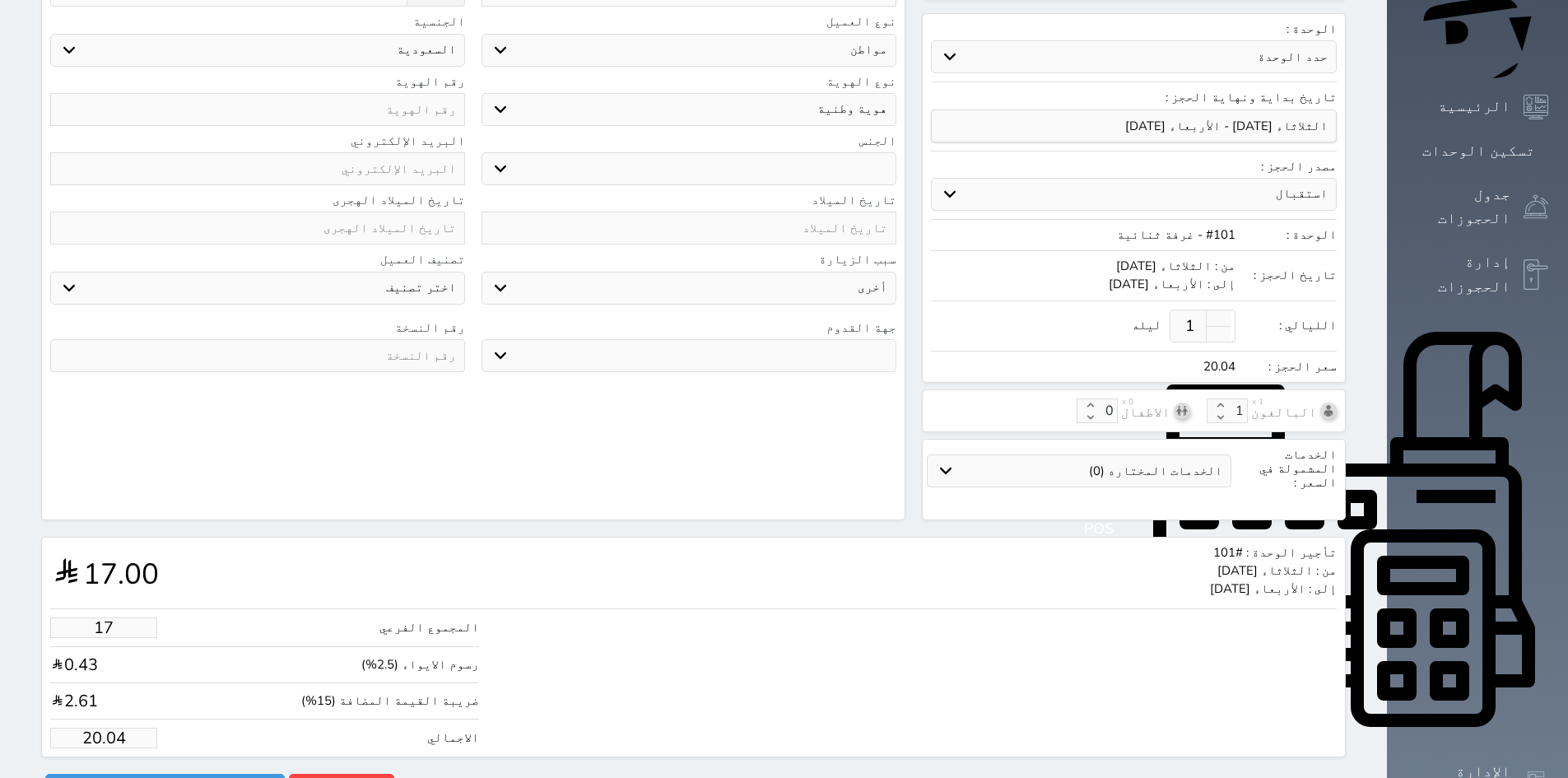 drag, startPoint x: 77, startPoint y: 584, endPoint x: 65, endPoint y: 603, distance: 22.47221 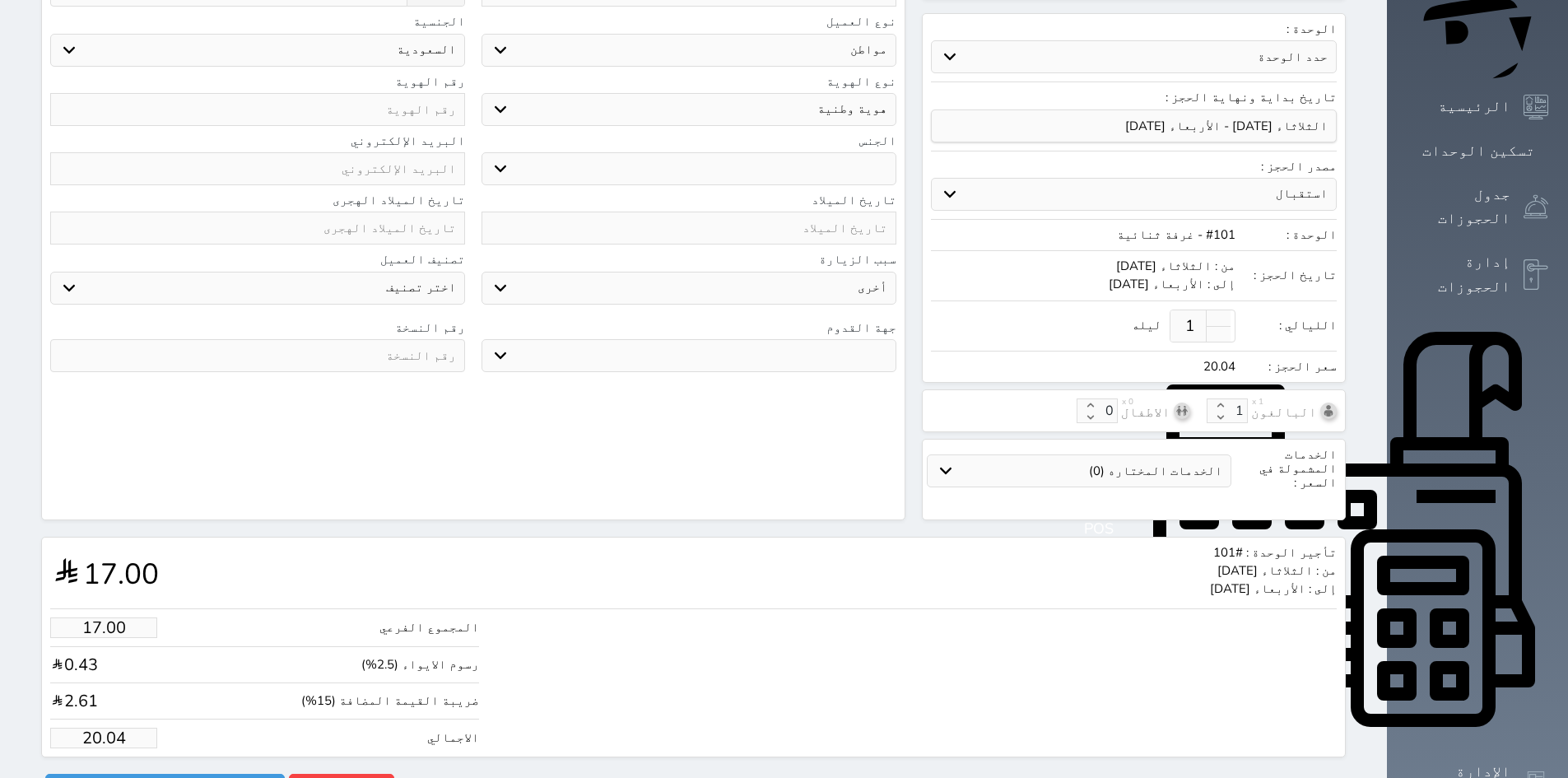 click on "المجموع الفرعي   17.00" at bounding box center [264, 632] 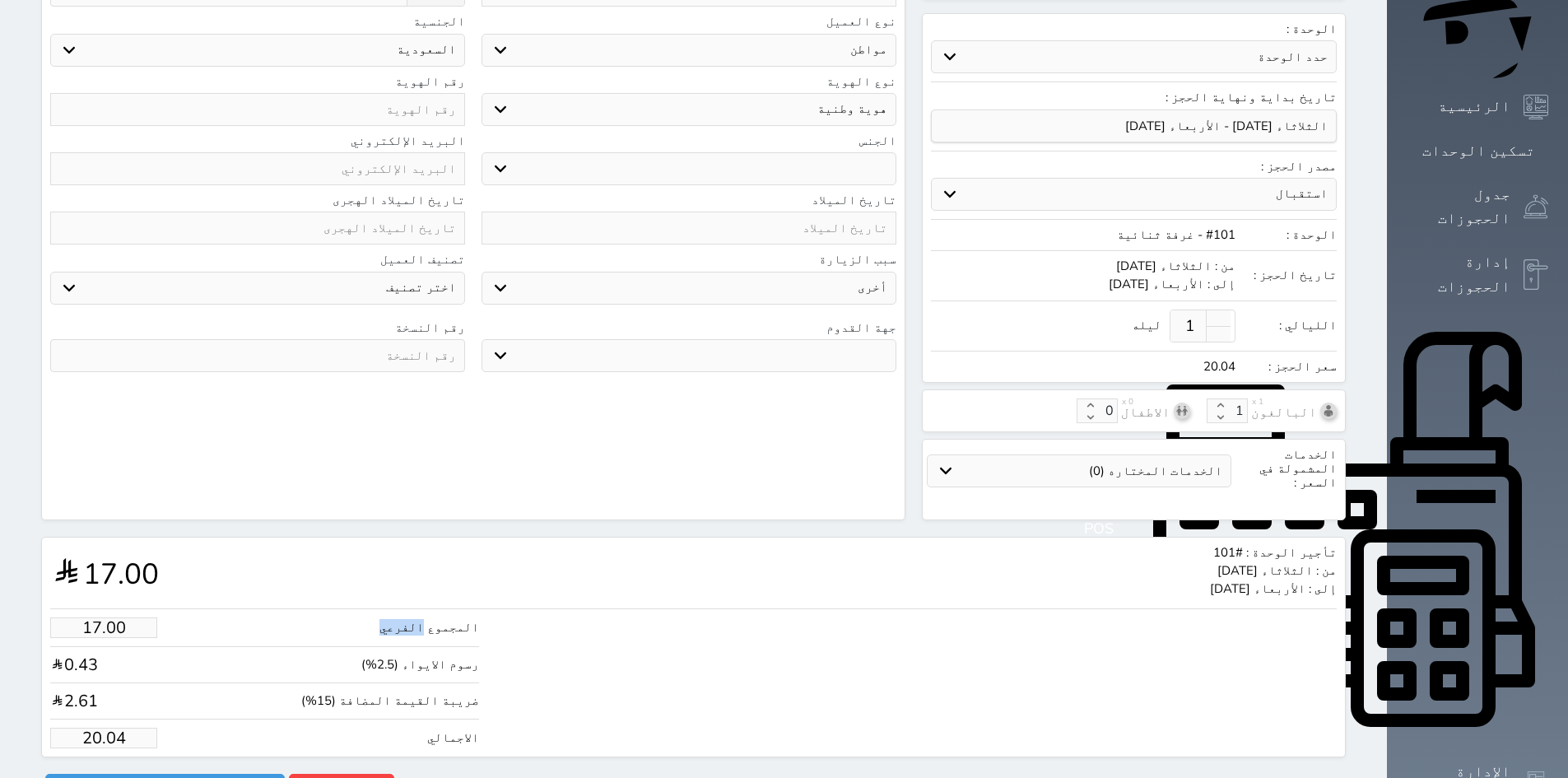 click on "المجموع الفرعي   17.00" at bounding box center (264, 632) 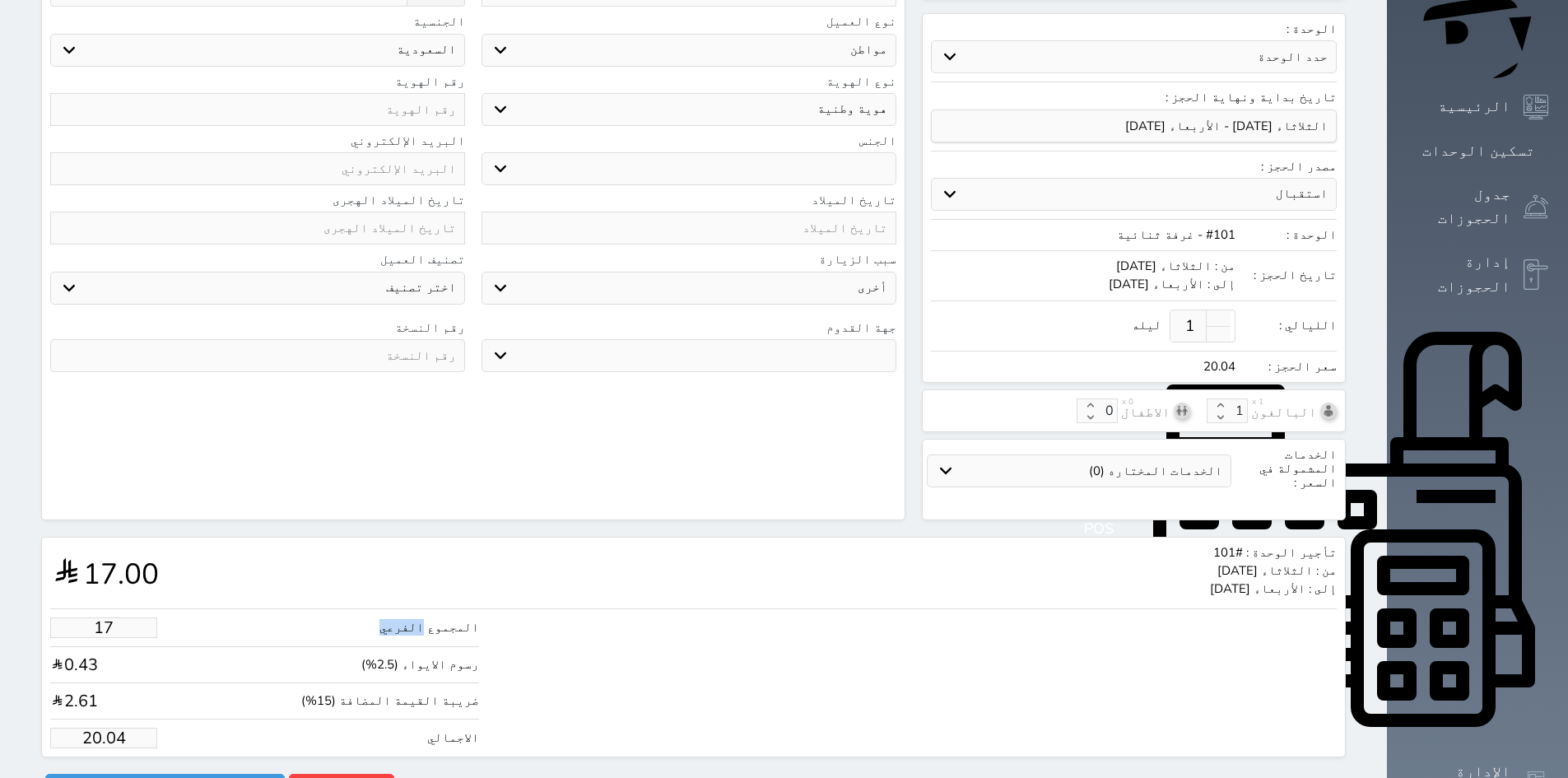 click on "17" at bounding box center (104, 627) 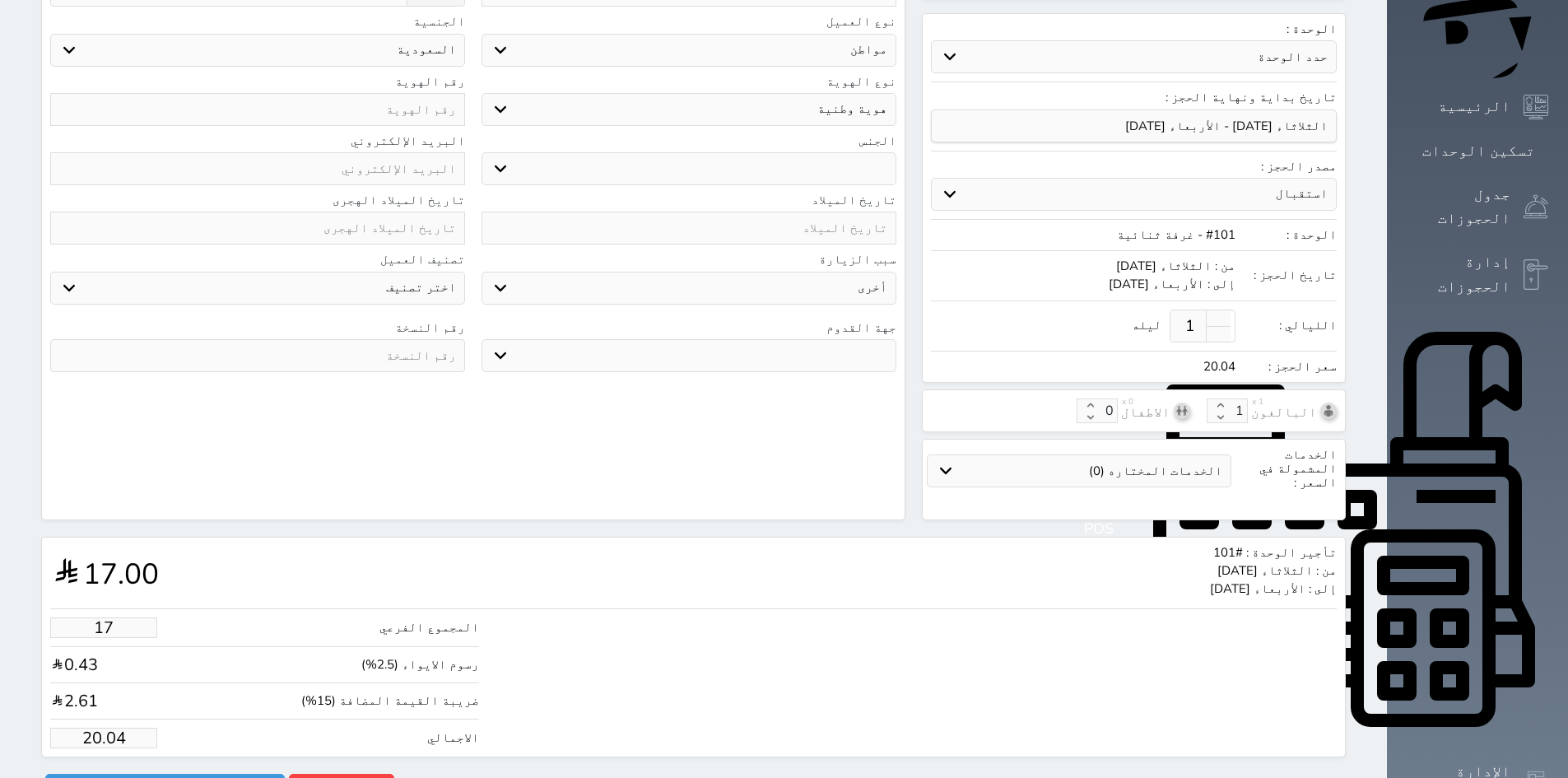 click on "17" at bounding box center (104, 627) 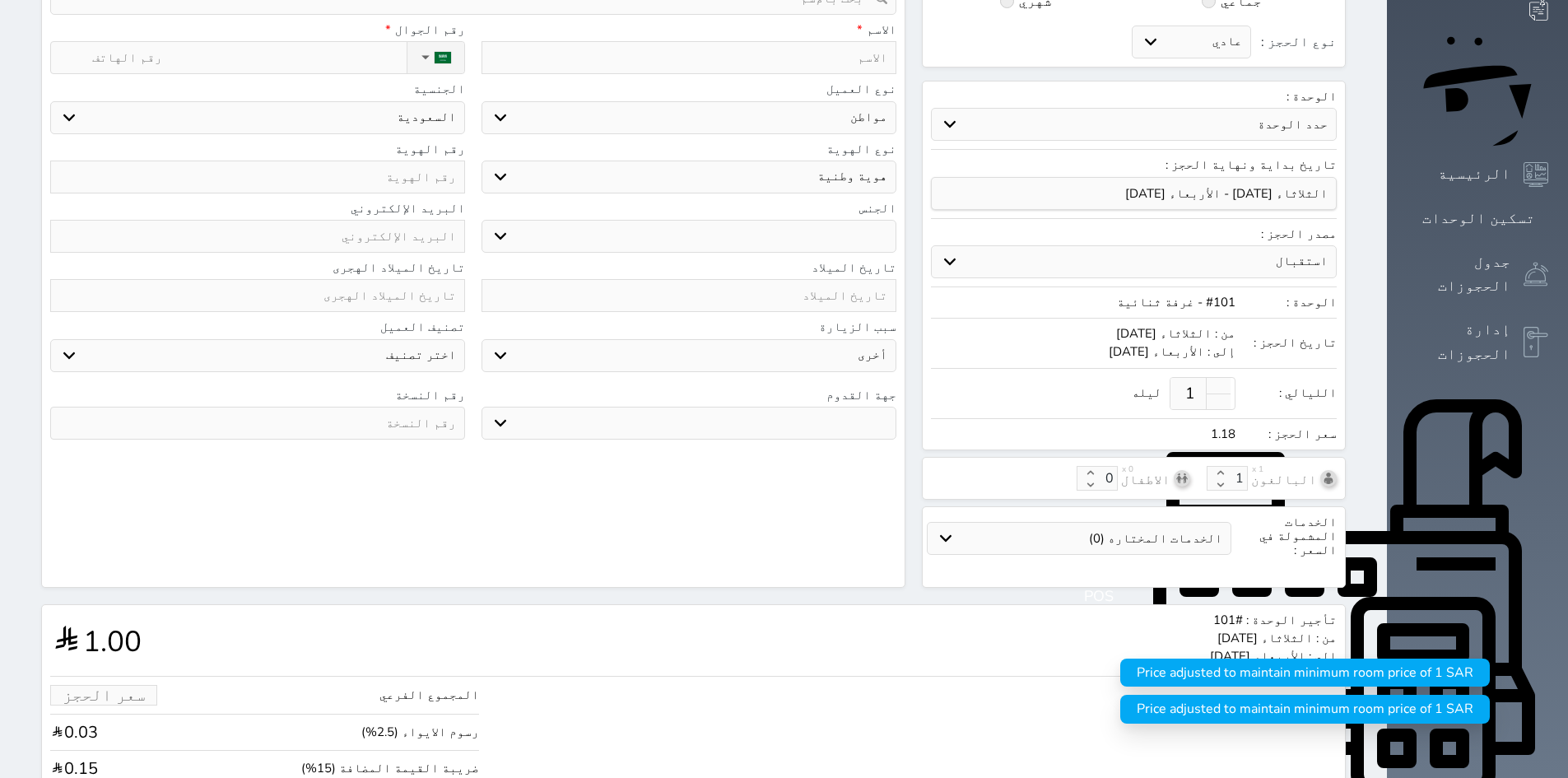 scroll, scrollTop: 219, scrollLeft: 0, axis: vertical 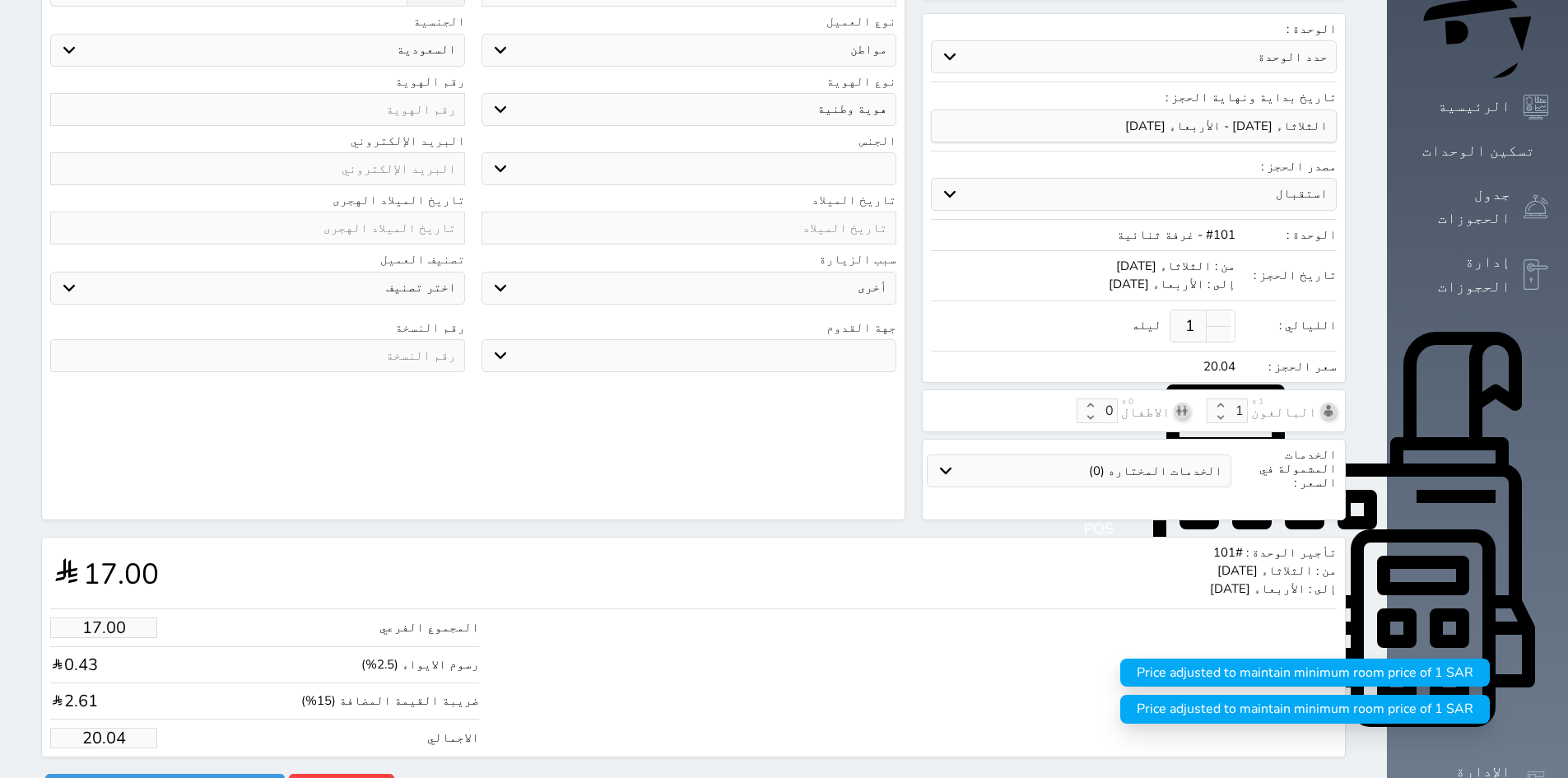 click on "تأجير الوحدة : #101   من : الثلاثاء 2025/07/29   إلى : الأربعاء 2025/07/30    17.00       المجموع الفرعي   17.00   رسوم الايواء (2.5%)    0.43    ضريبة القيمة المضافة (15%)    2.61      الاجمالي   20.04" at bounding box center (693, 647) 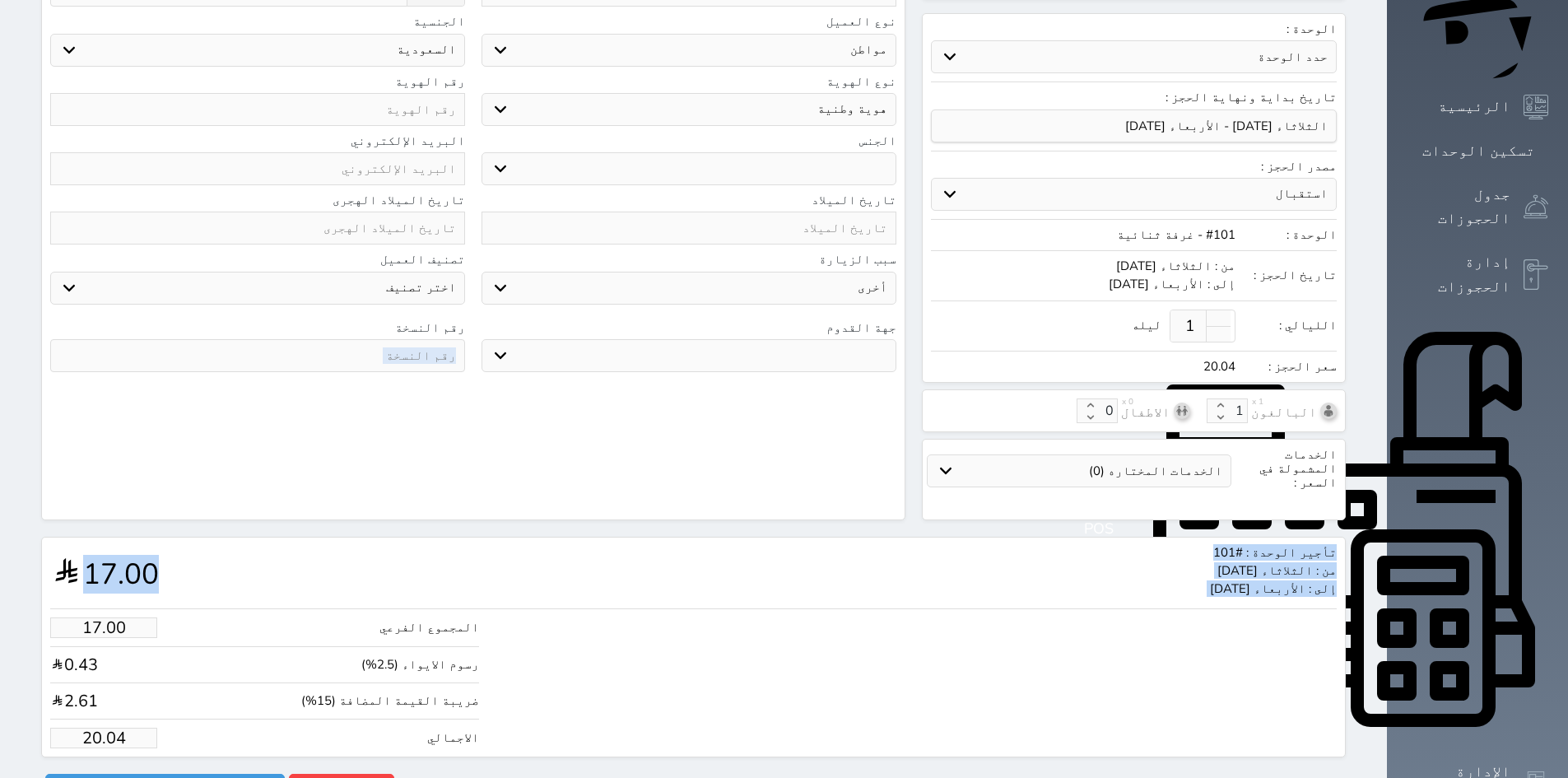 drag, startPoint x: 121, startPoint y: 464, endPoint x: 118, endPoint y: 526, distance: 62.072538 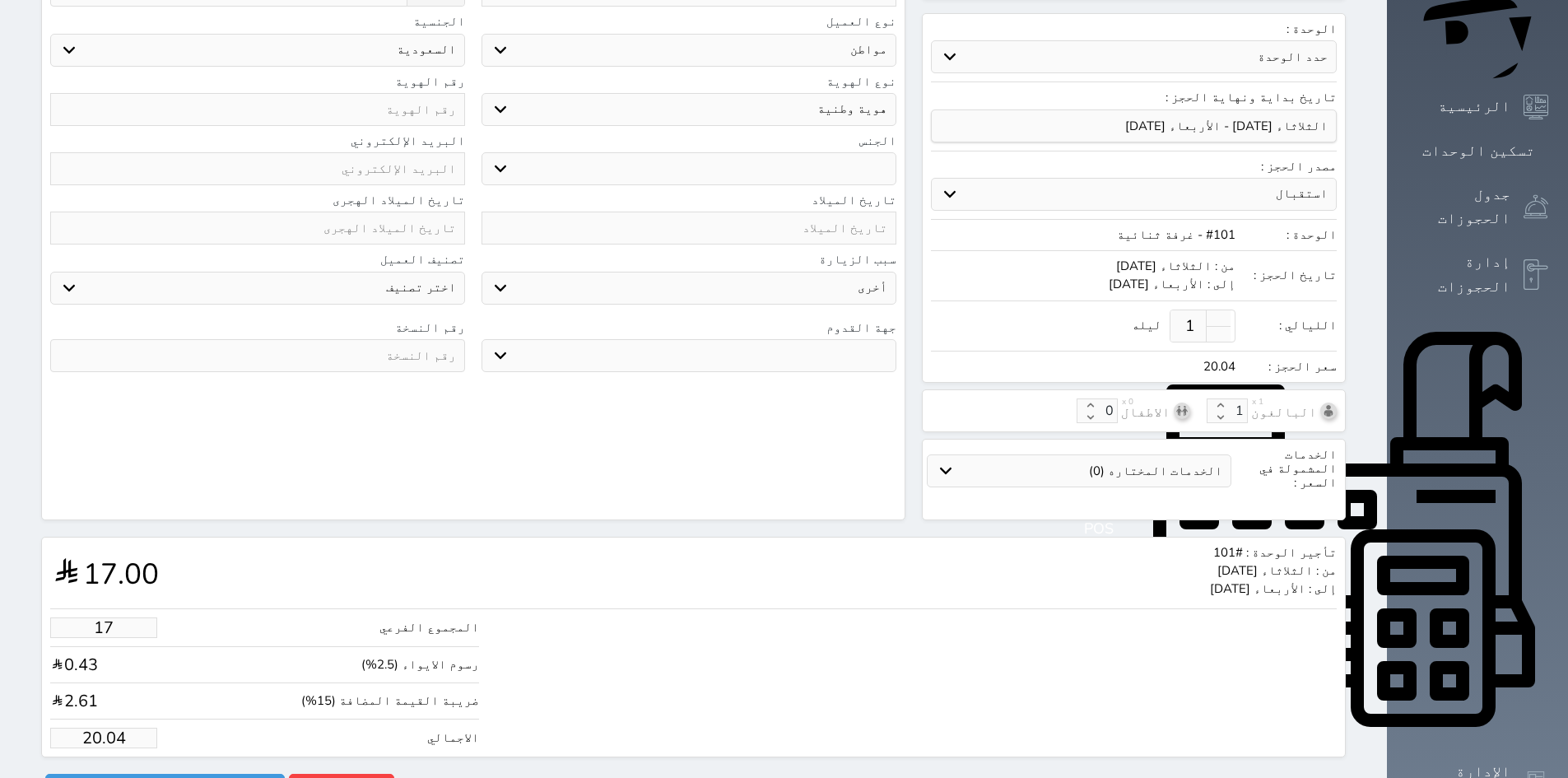 click on "17" at bounding box center [104, 627] 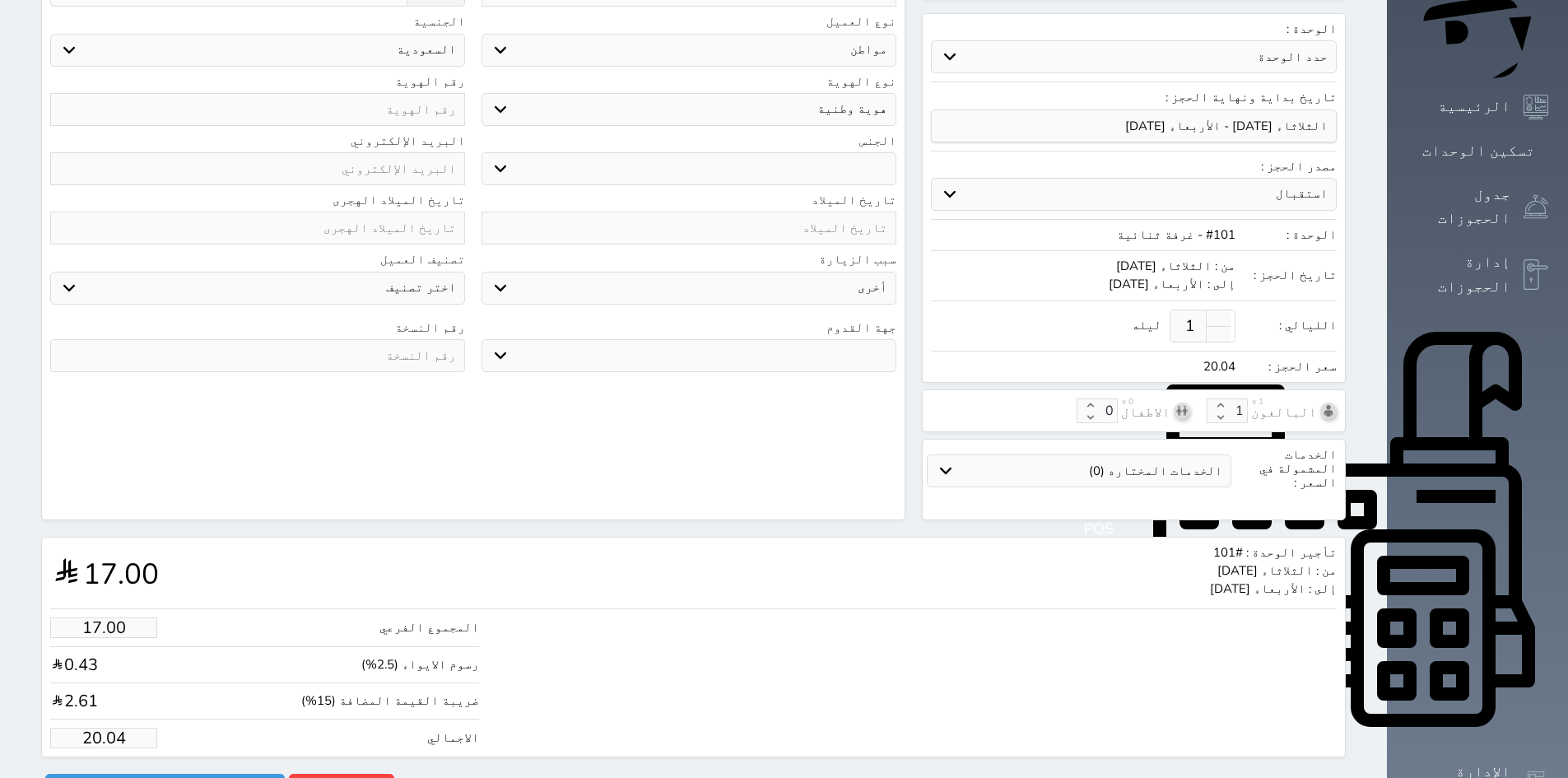 click on "المجموع الفرعي   17.00   رسوم الايواء (2.5%)    0.43    ضريبة القيمة المضافة (15%)    2.61      الاجمالي   20.04" at bounding box center (693, 678) 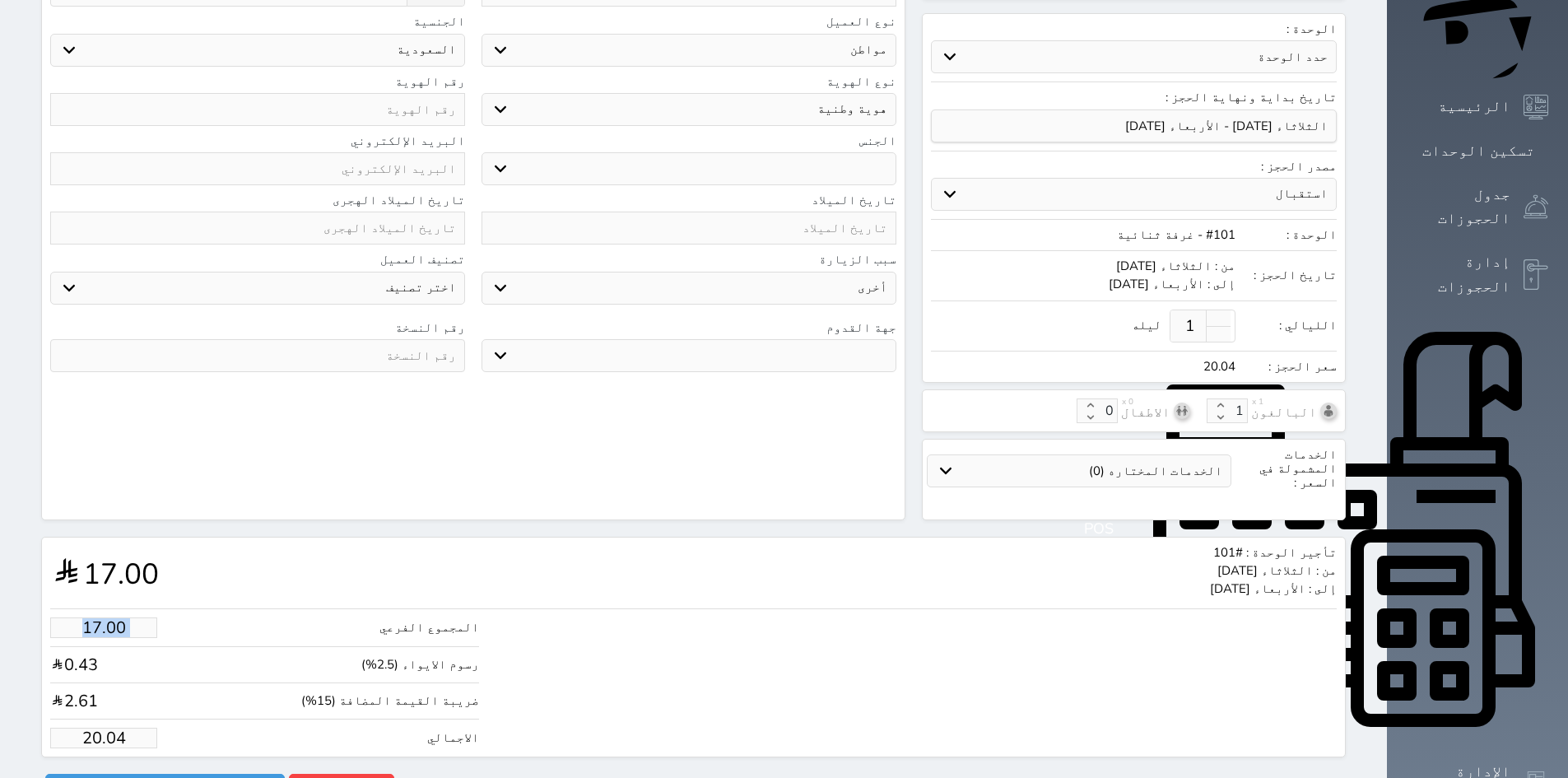 click on "المجموع الفرعي   17.00   رسوم الايواء (2.5%)    0.43    ضريبة القيمة المضافة (15%)    2.61      الاجمالي   20.04" at bounding box center [693, 678] 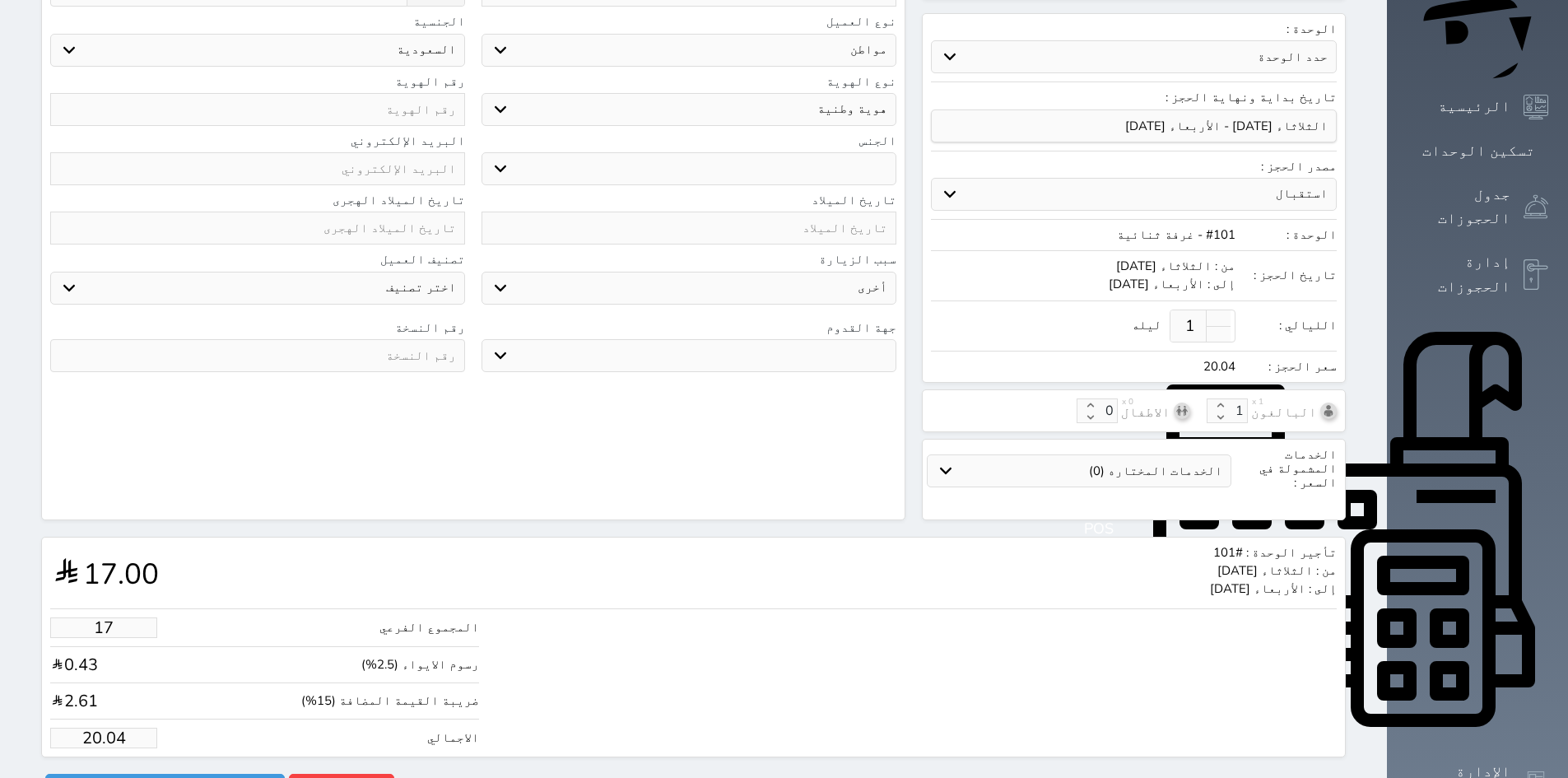 click on "17" at bounding box center [104, 627] 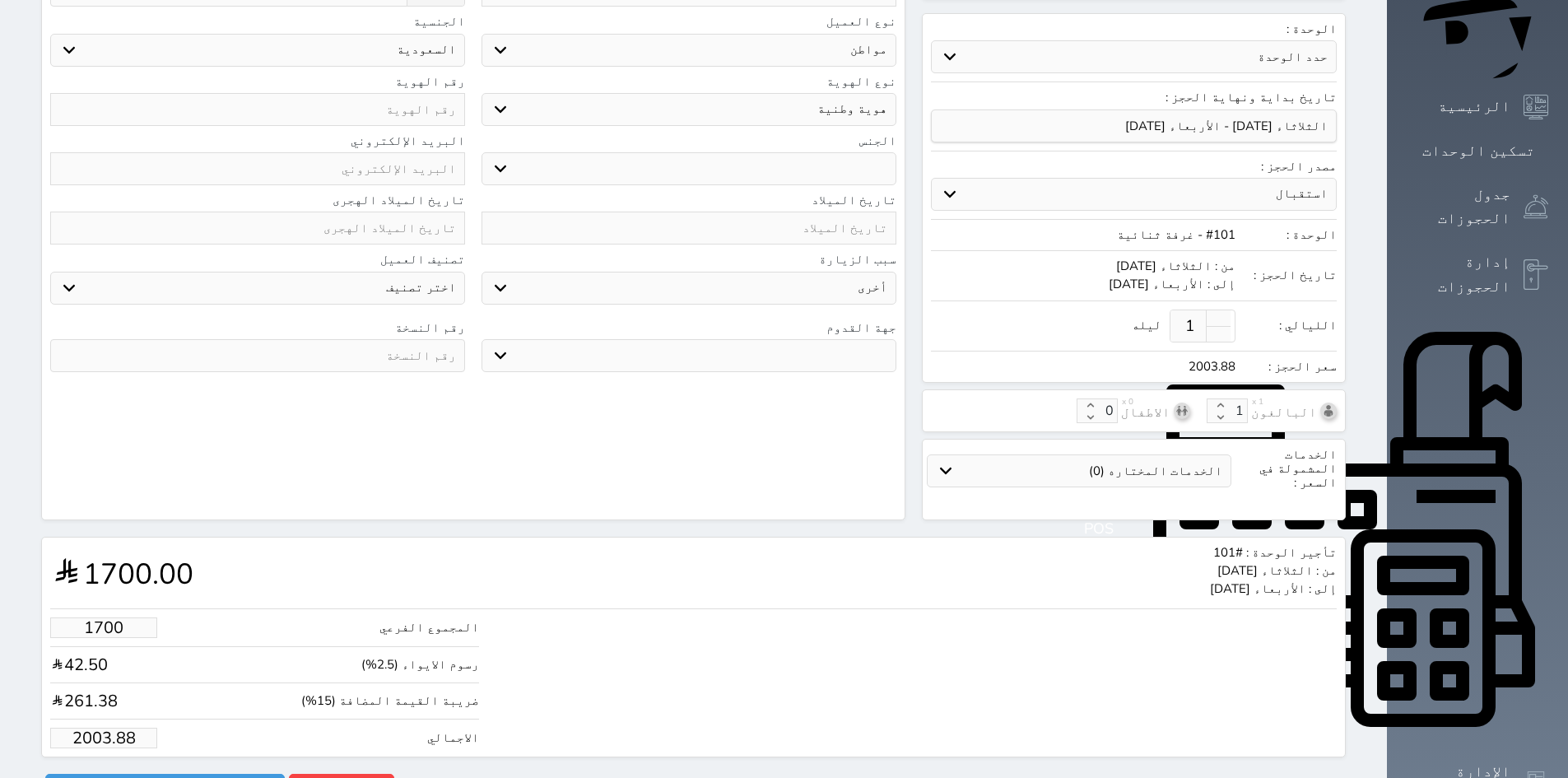 click on "1700" at bounding box center [104, 627] 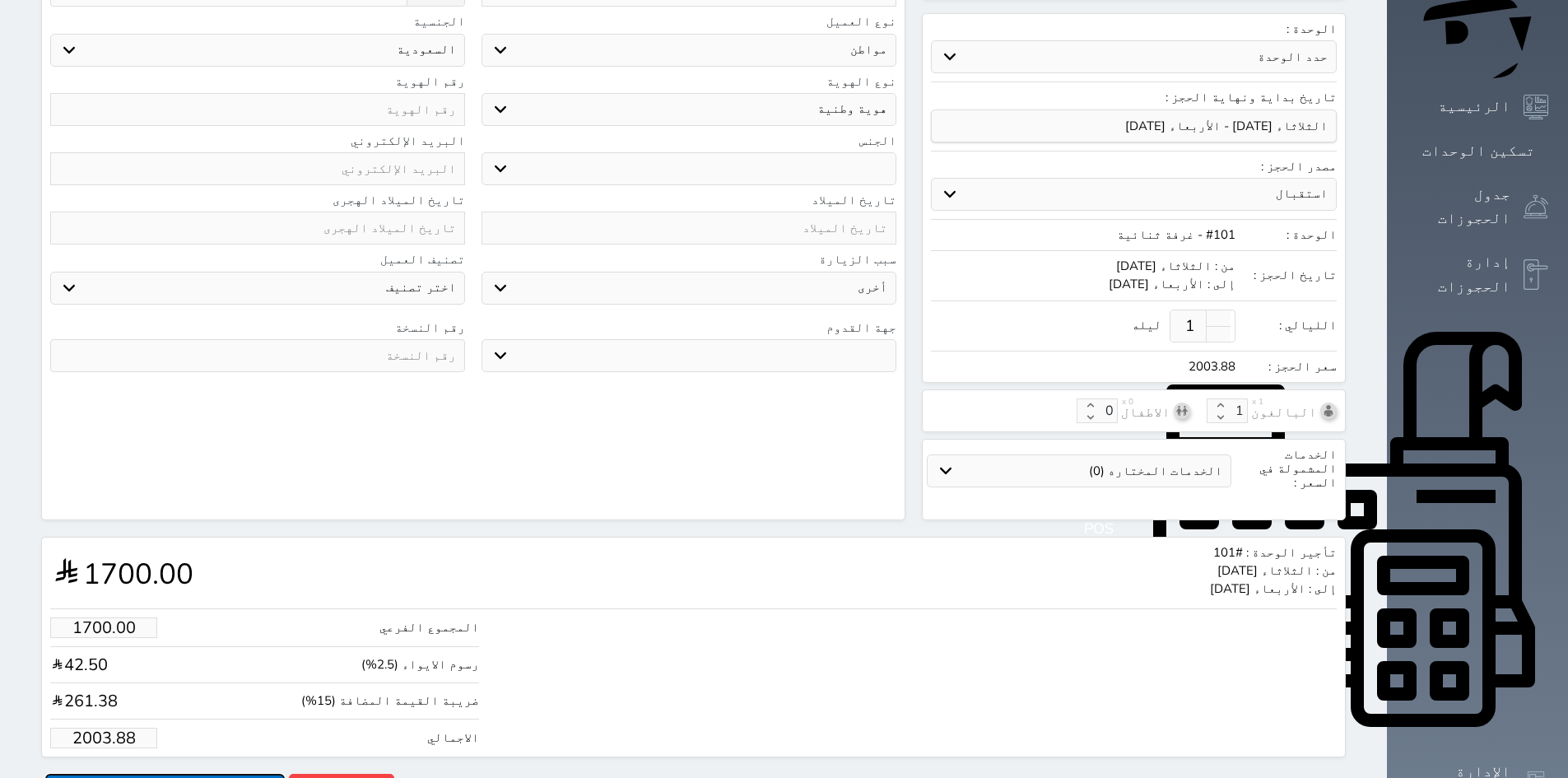 click on "حجز" at bounding box center (165, 788) 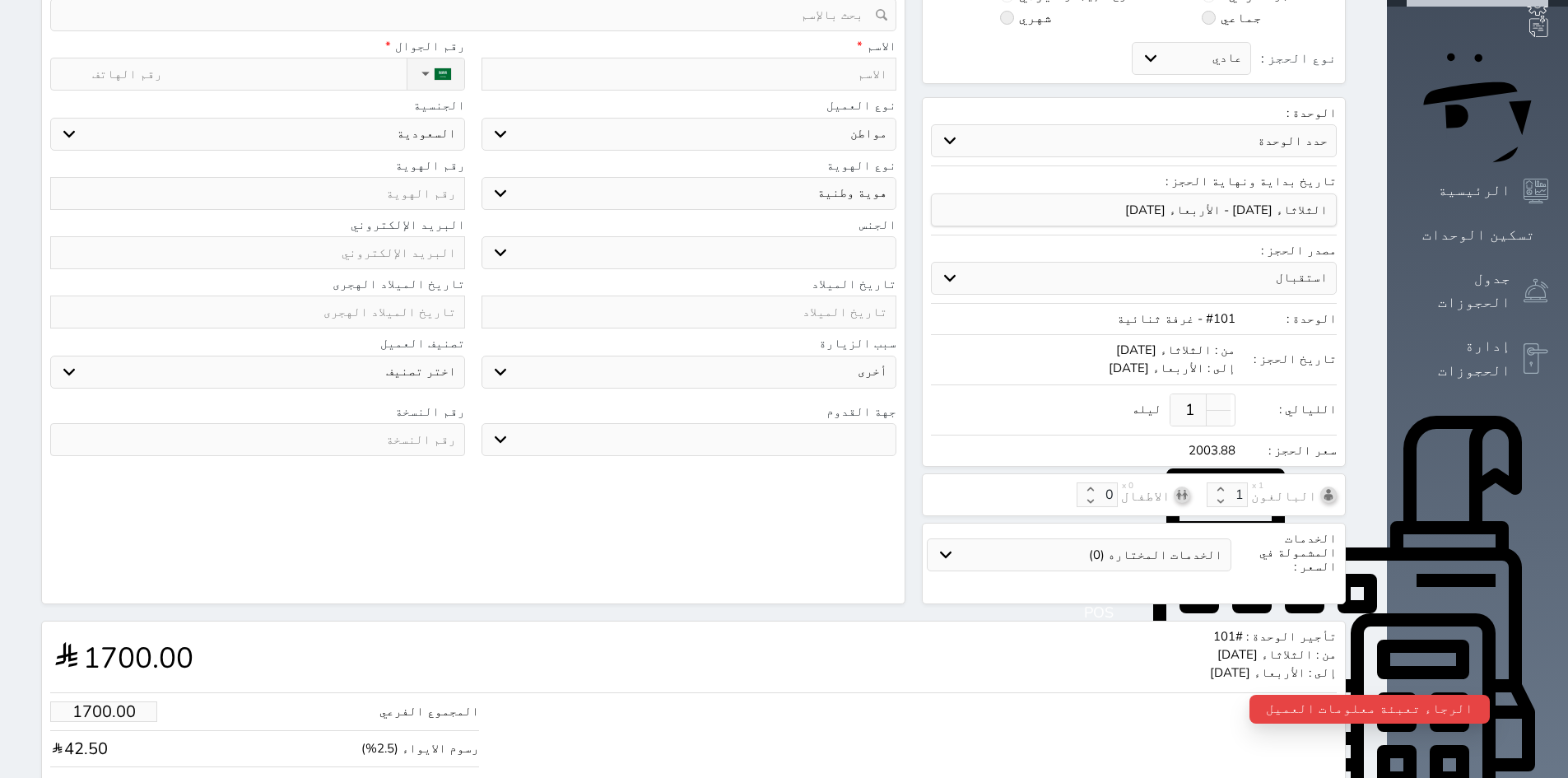 scroll, scrollTop: 219, scrollLeft: 0, axis: vertical 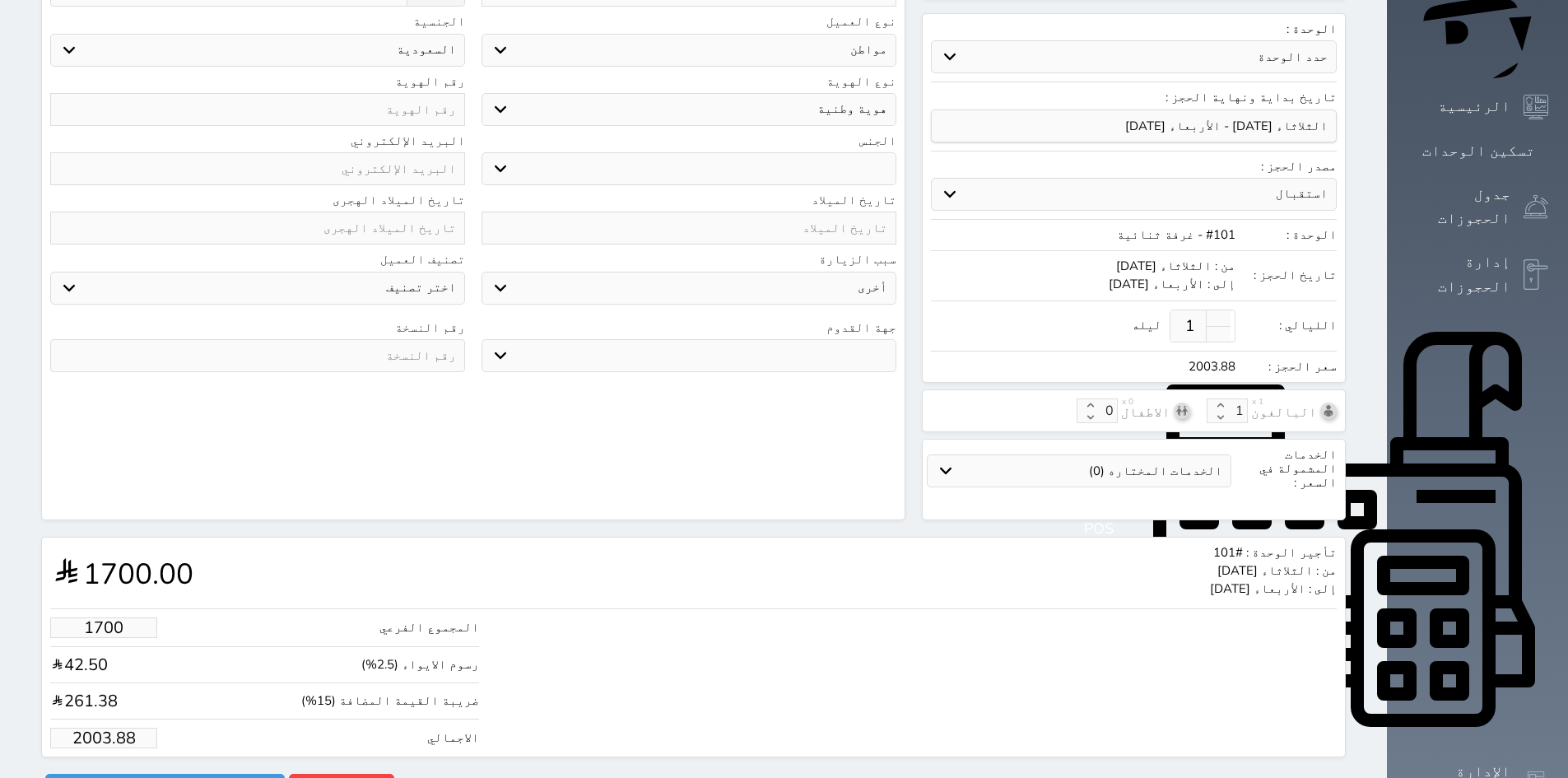 click on "1700" at bounding box center [104, 627] 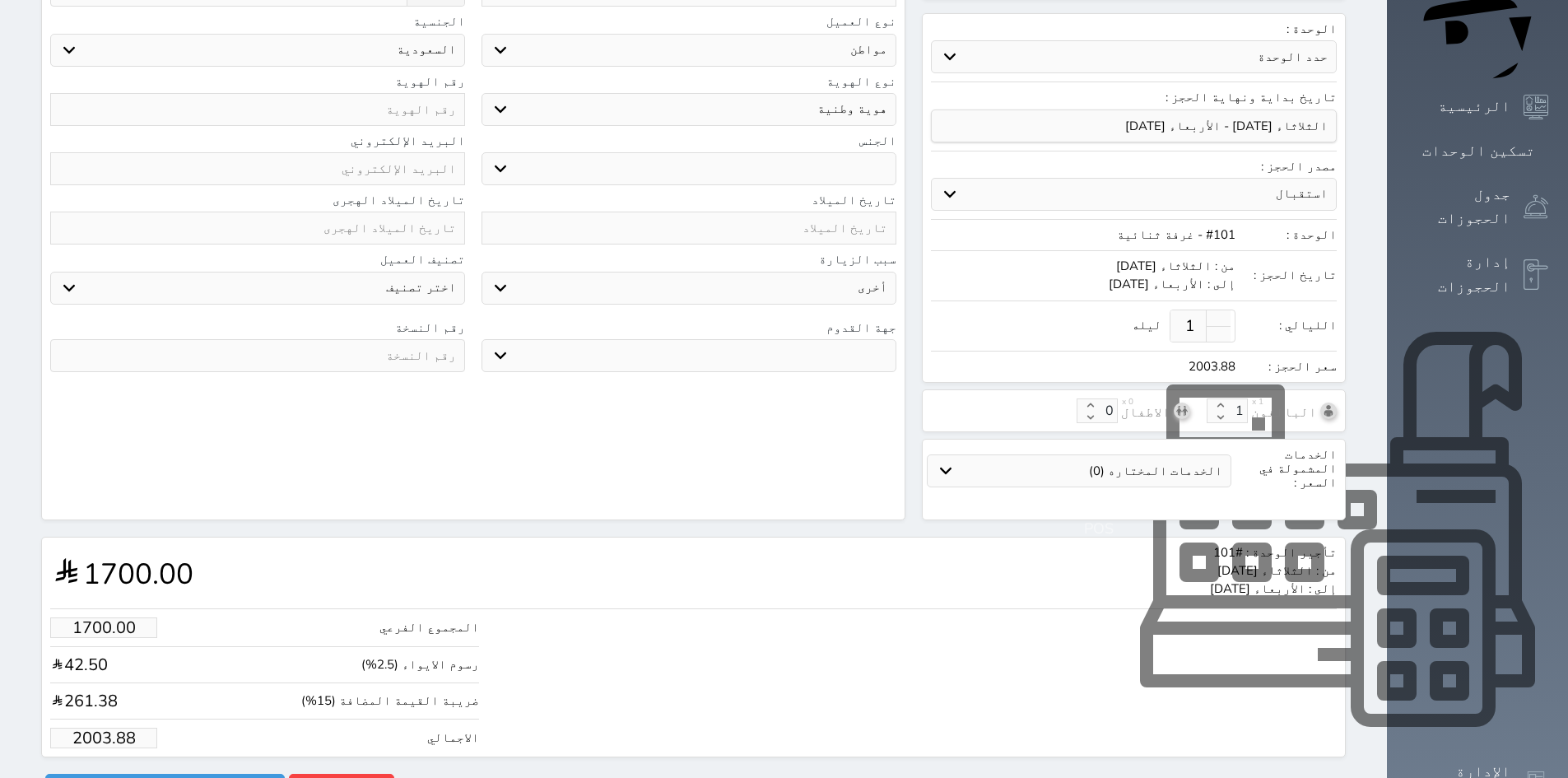 click on "POS" at bounding box center (1099, 529) 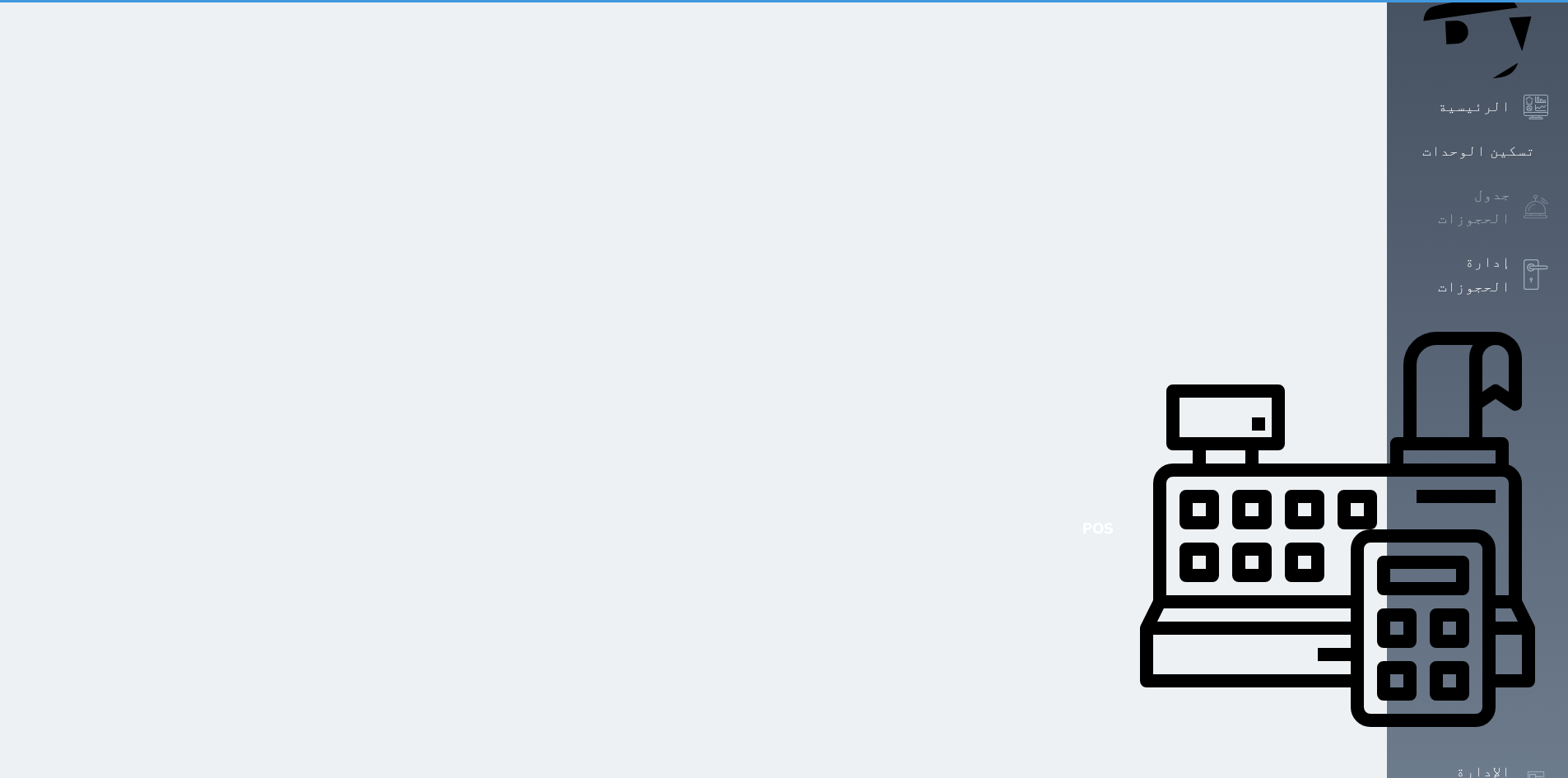 click at bounding box center [1536, 207] 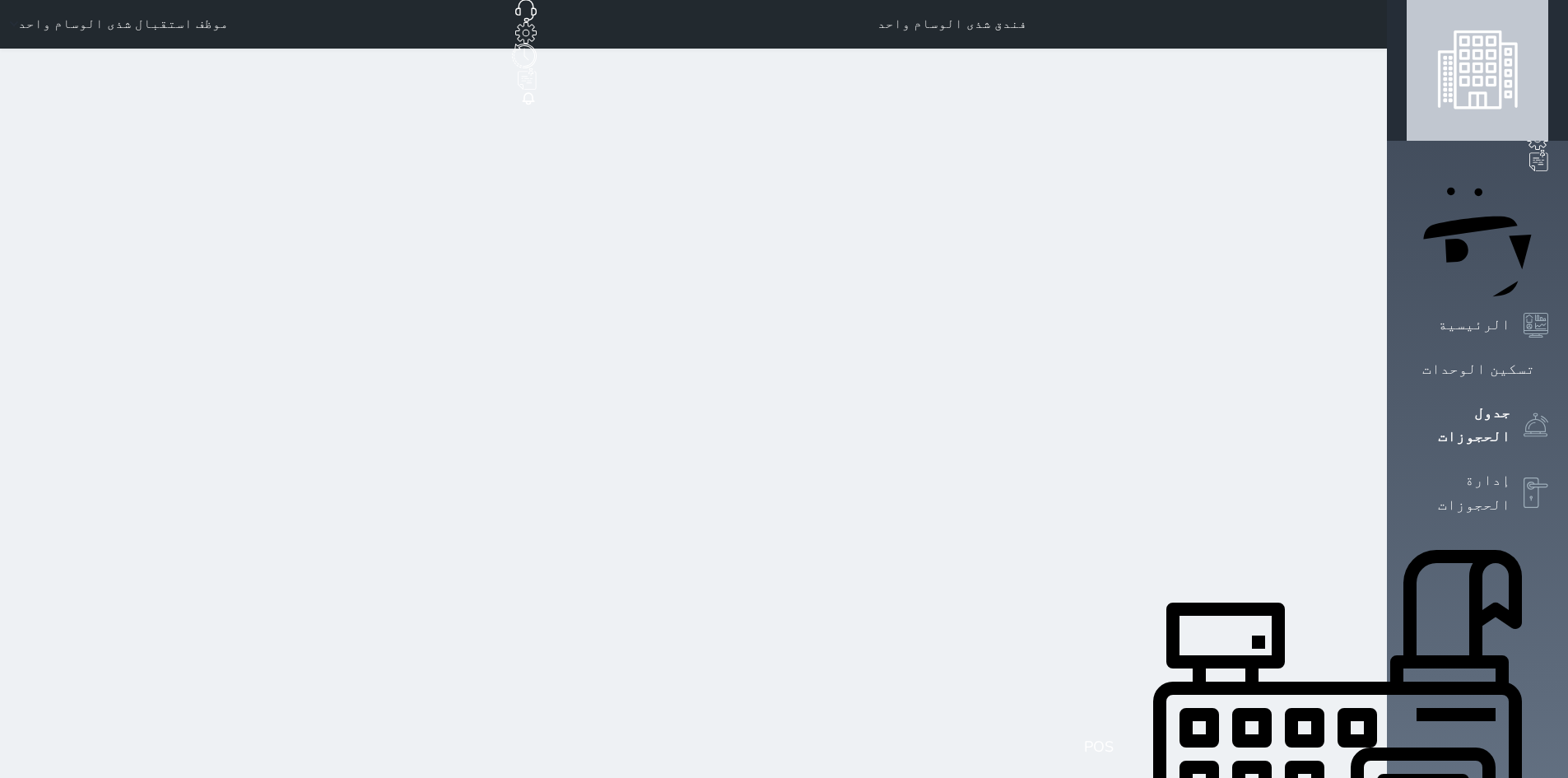 scroll, scrollTop: 0, scrollLeft: 0, axis: both 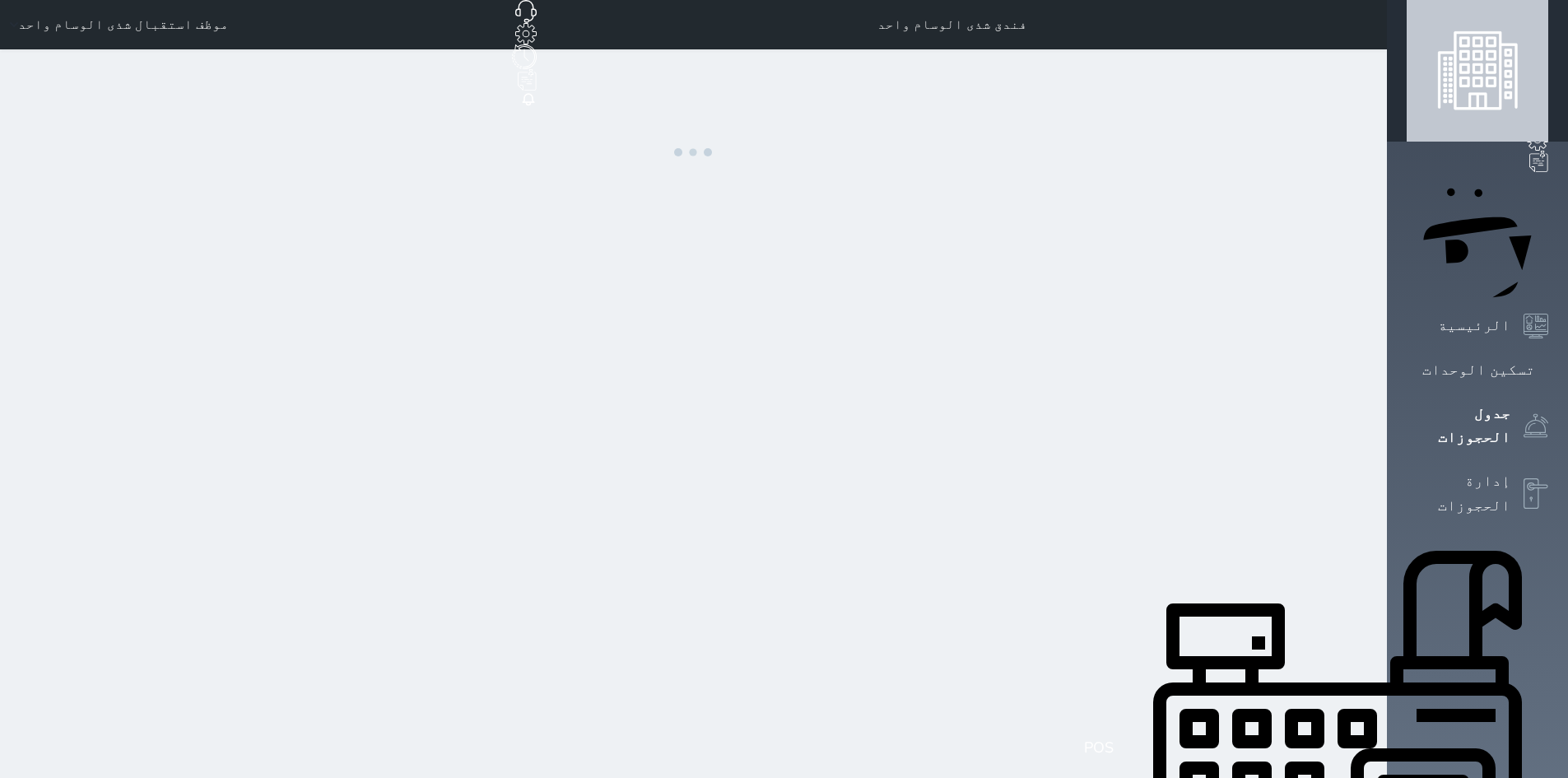 click on "الإدارة المالية" at bounding box center [1459, 1003] 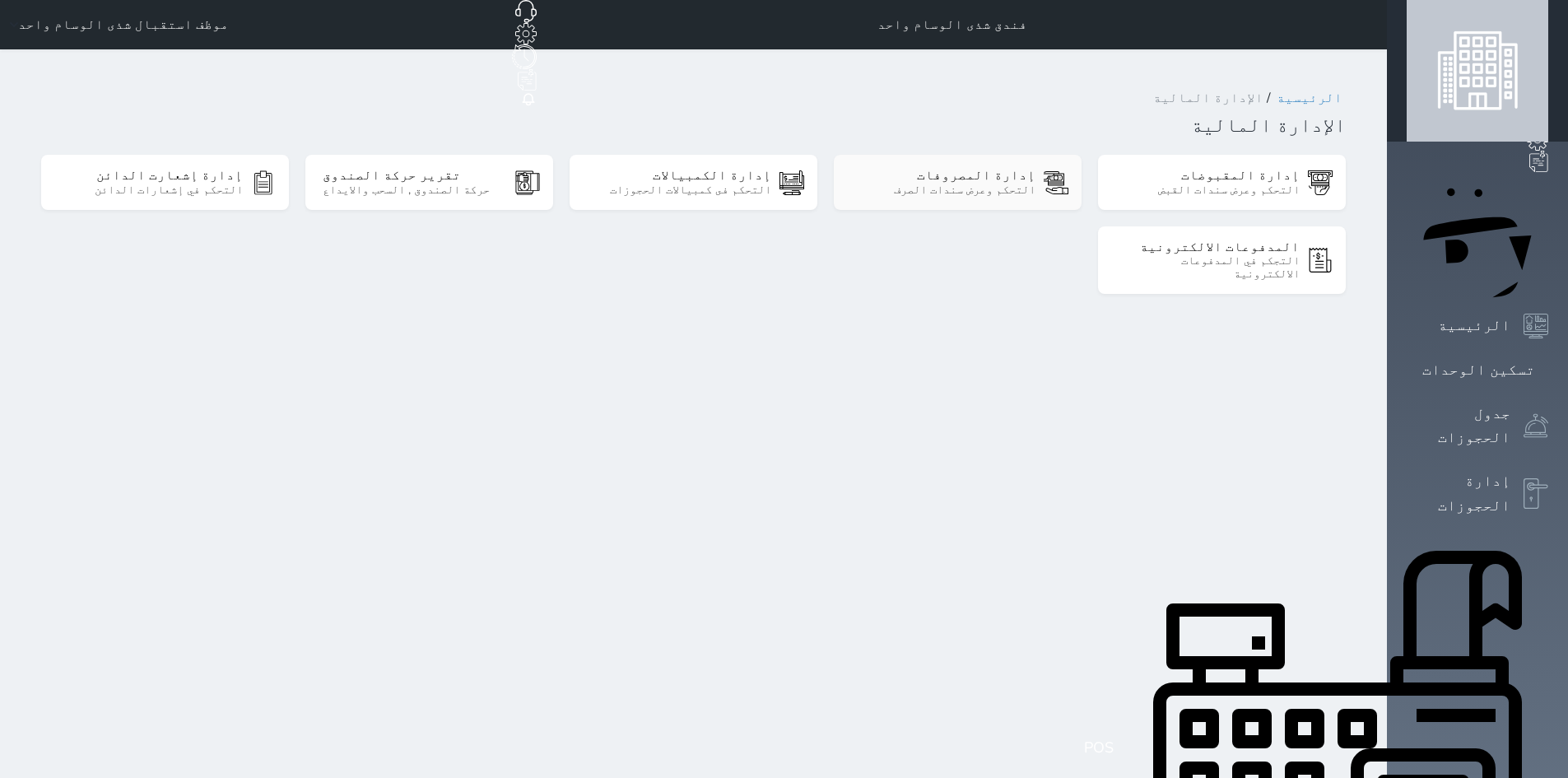 click on "إدارة المصروفات" at bounding box center (943, 175) 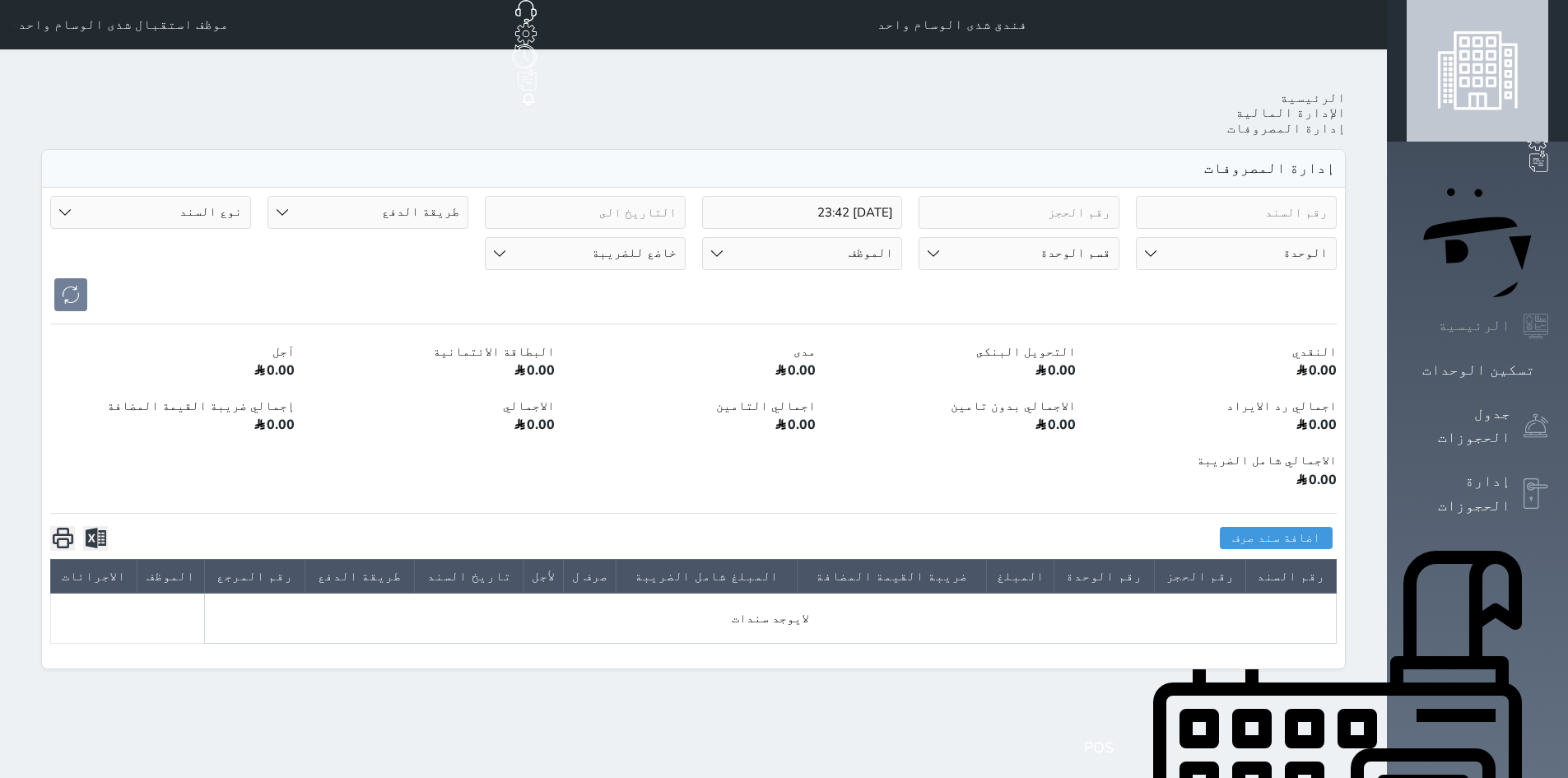 click on "الرئيسية" at bounding box center (1477, 326) 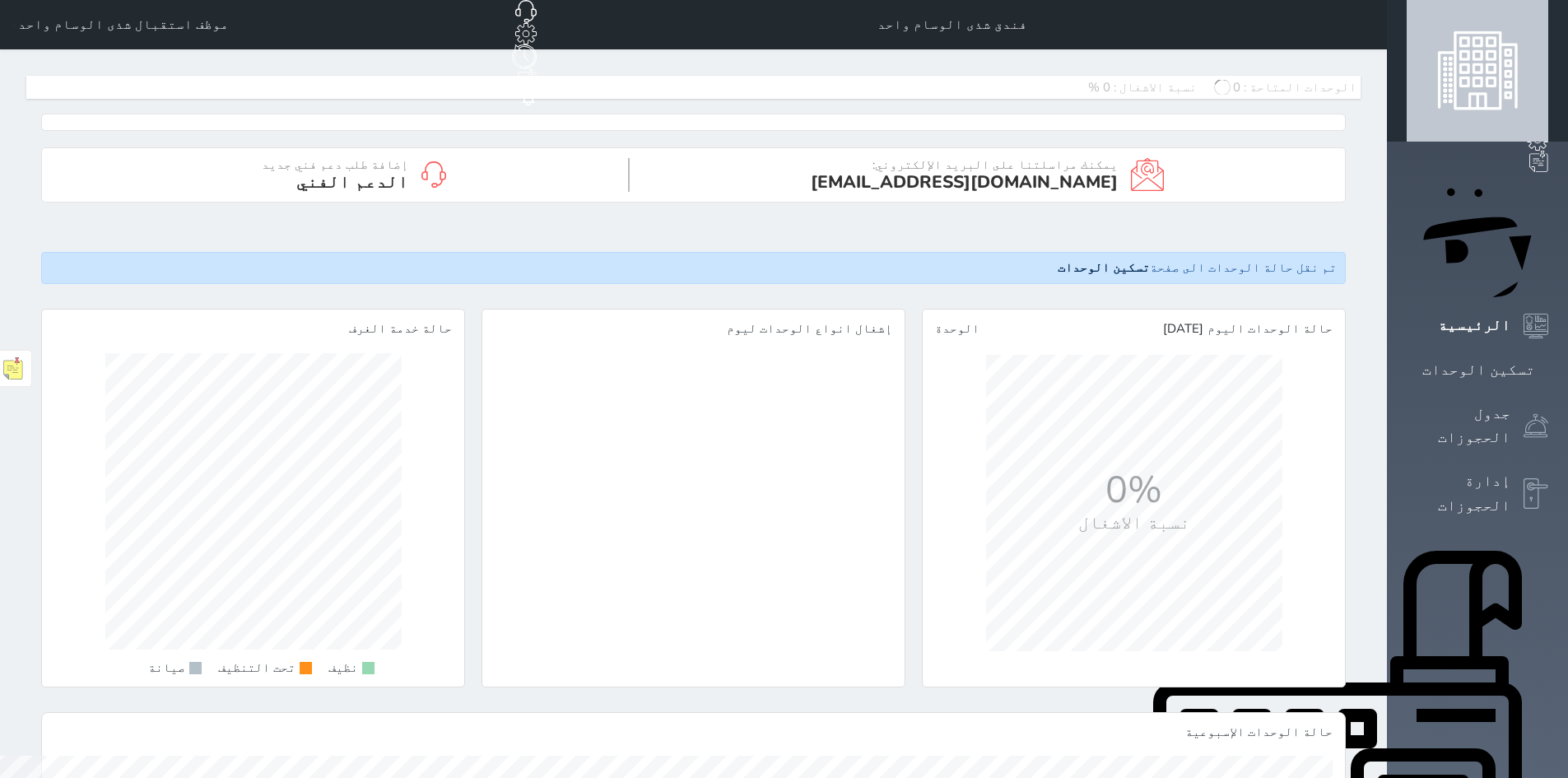 scroll, scrollTop: 822984, scrollLeft: 822674, axis: both 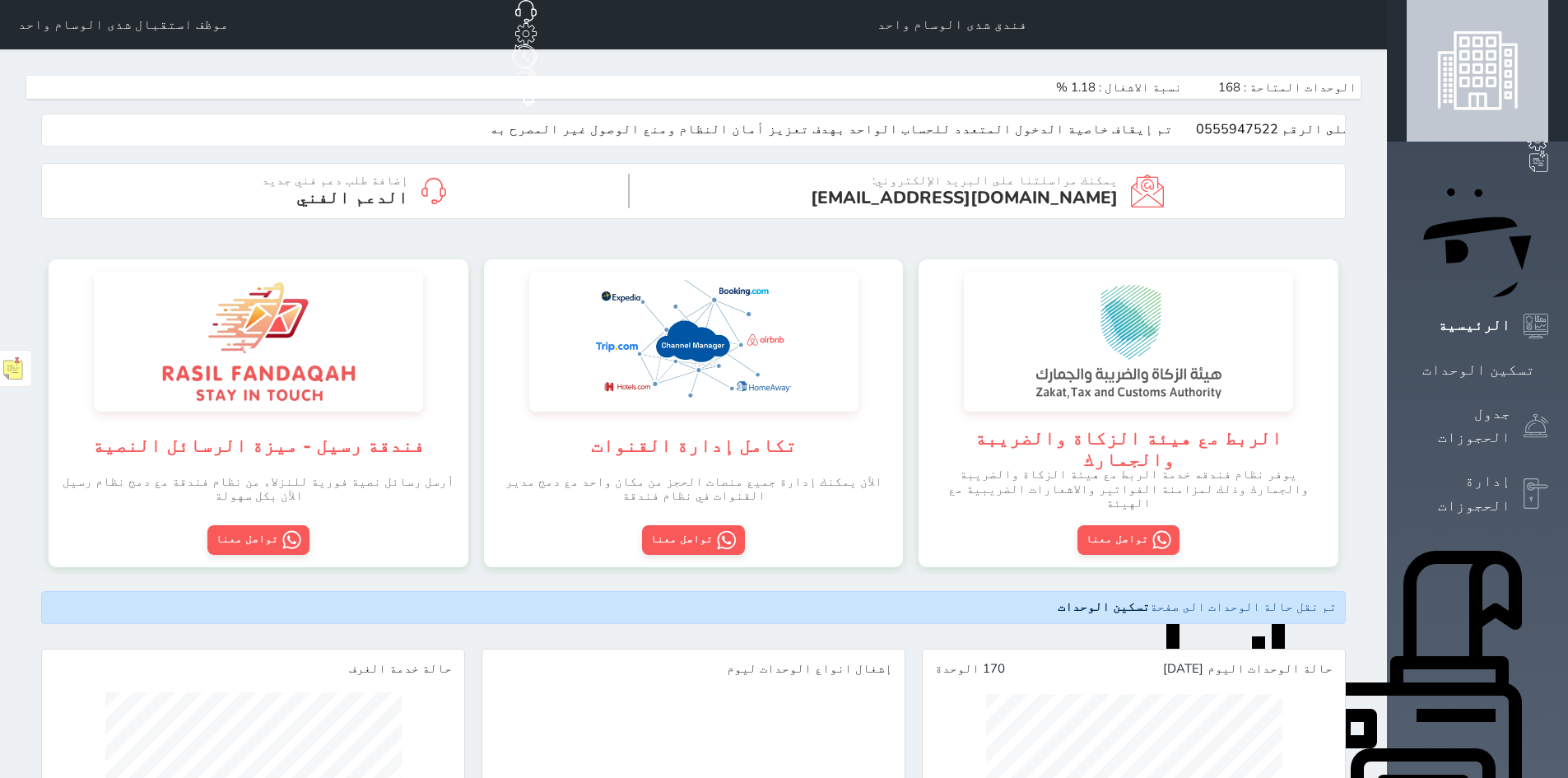 click at bounding box center [1477, 71] 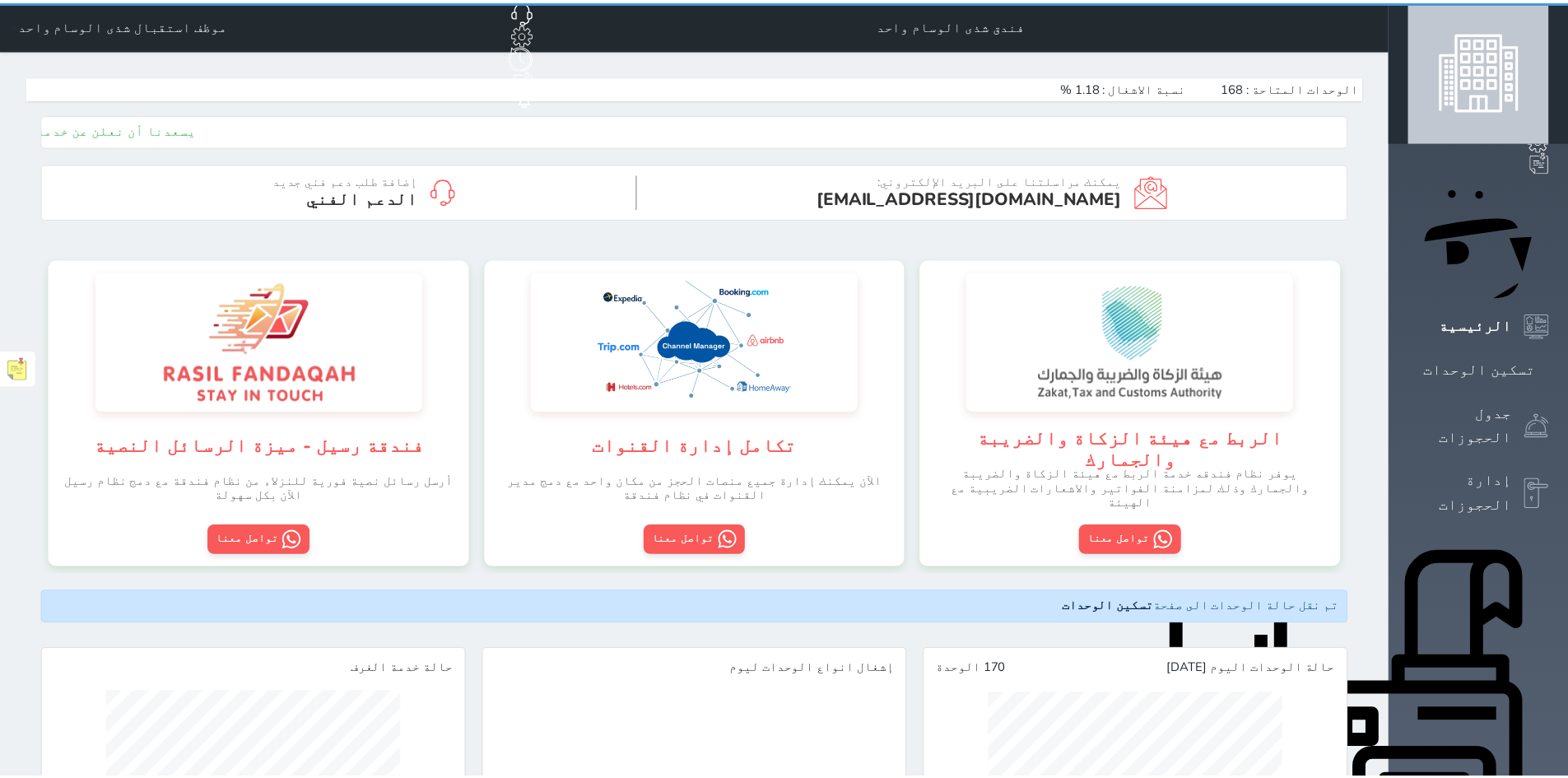 scroll, scrollTop: 0, scrollLeft: 0, axis: both 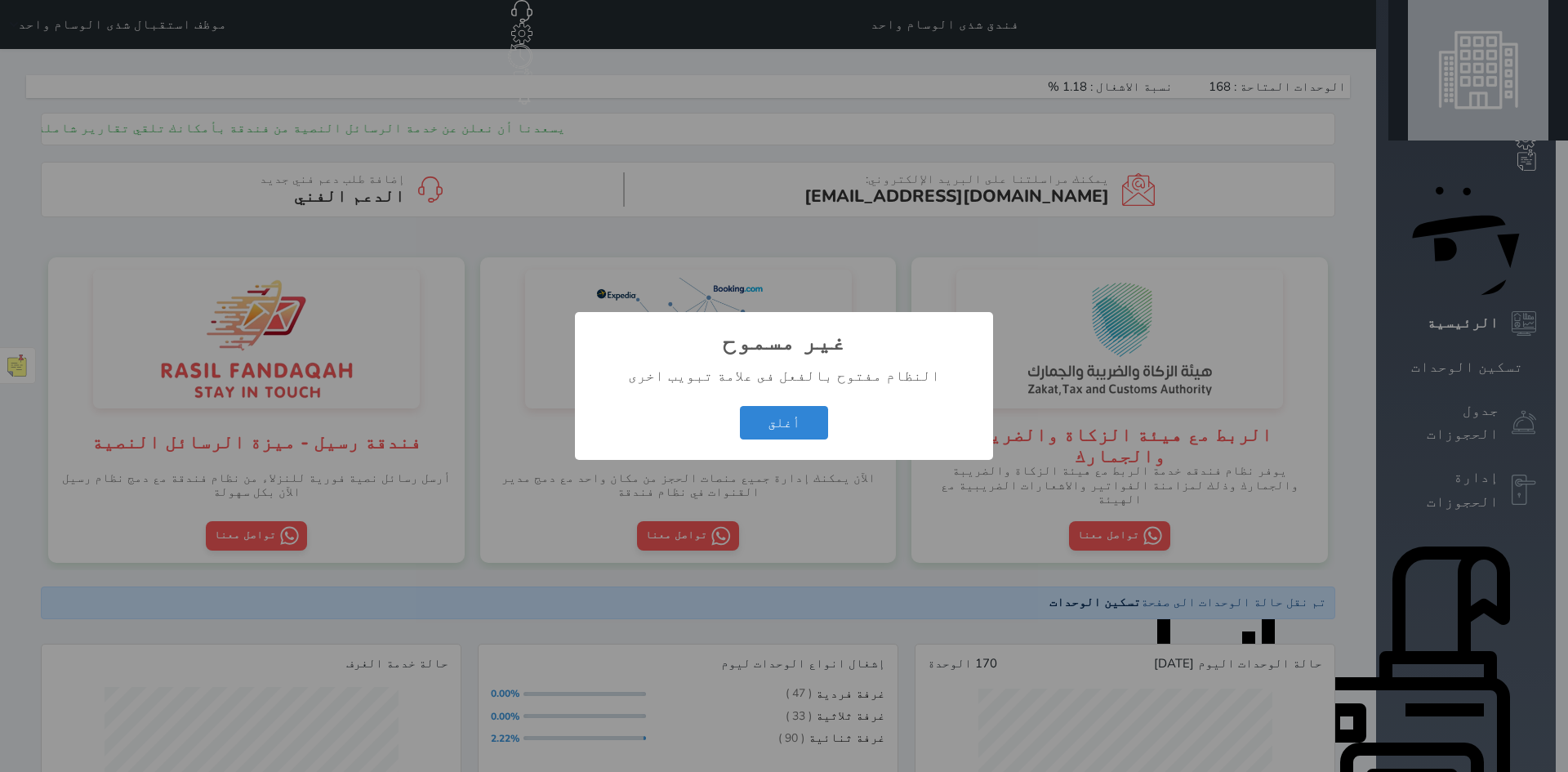 type 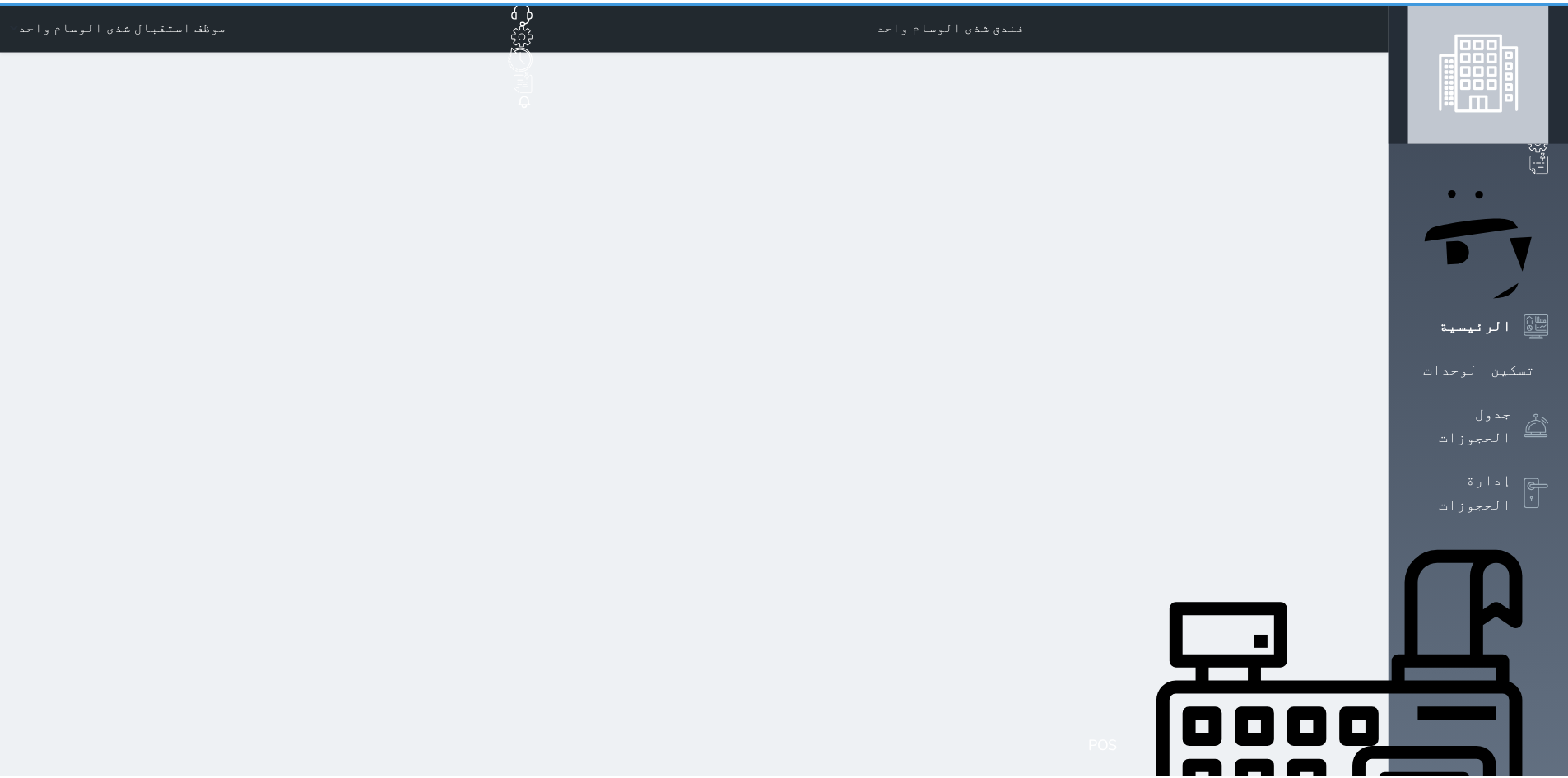 scroll, scrollTop: 0, scrollLeft: 0, axis: both 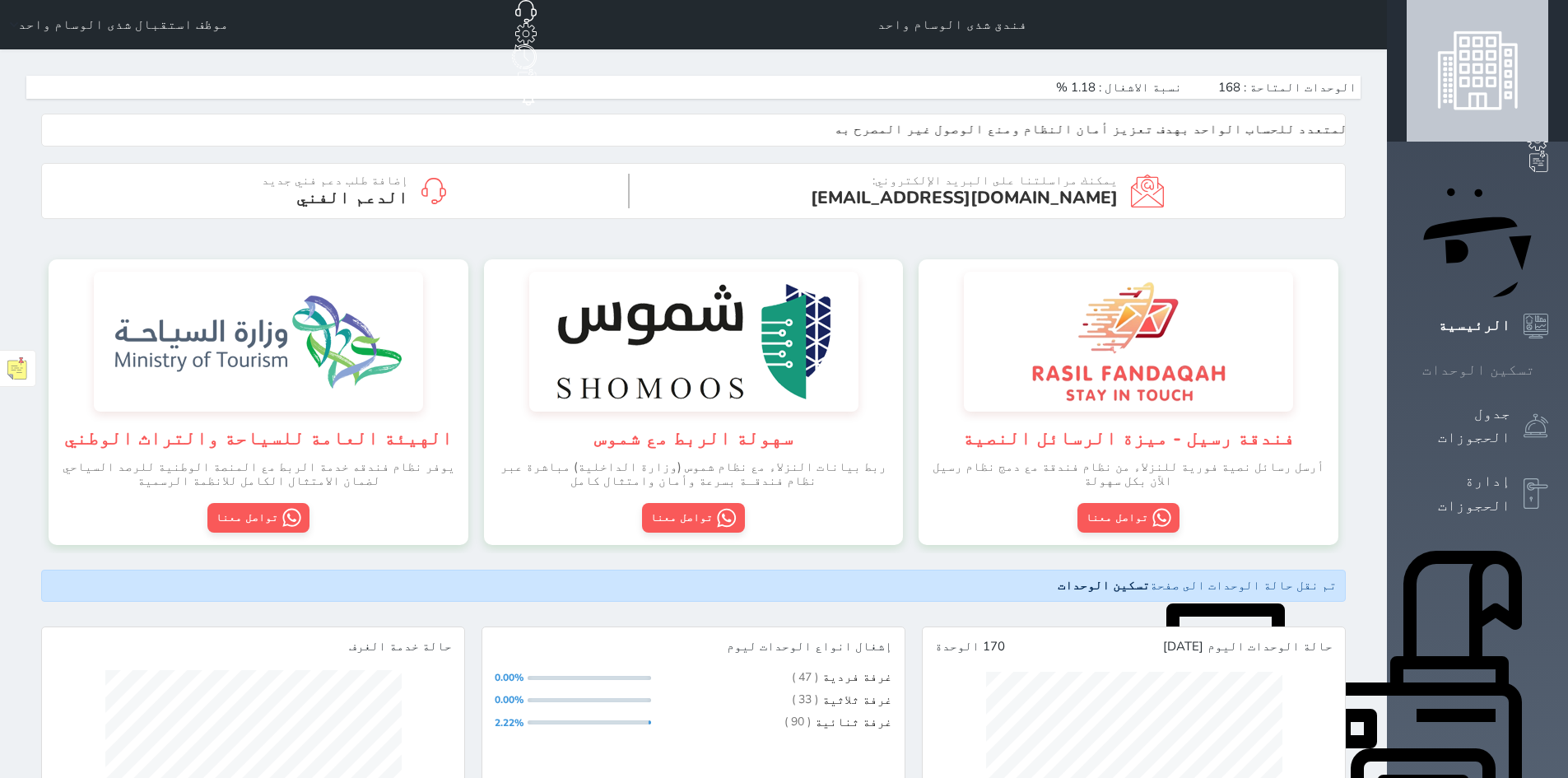 click 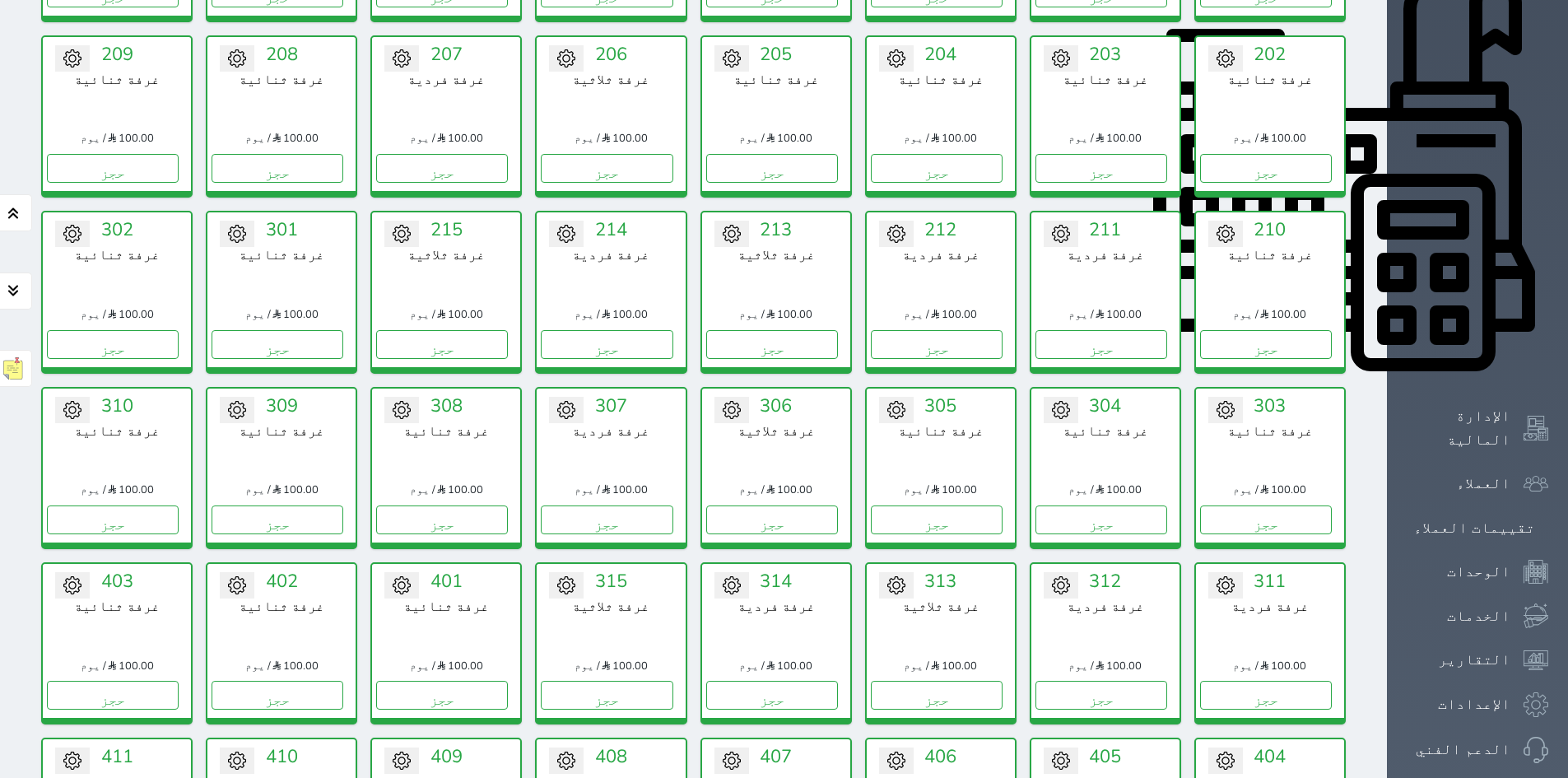 scroll, scrollTop: 741, scrollLeft: 0, axis: vertical 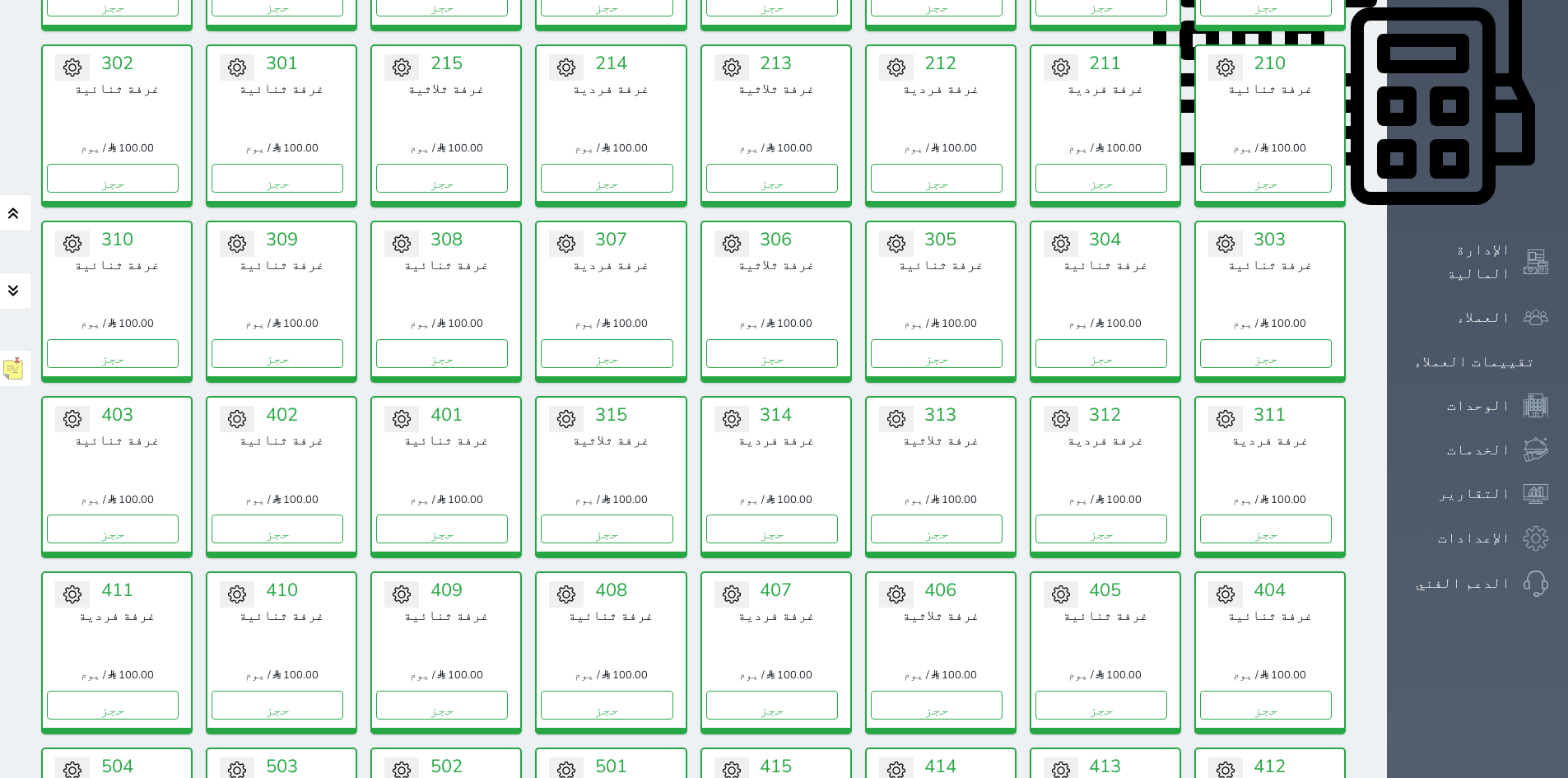 click 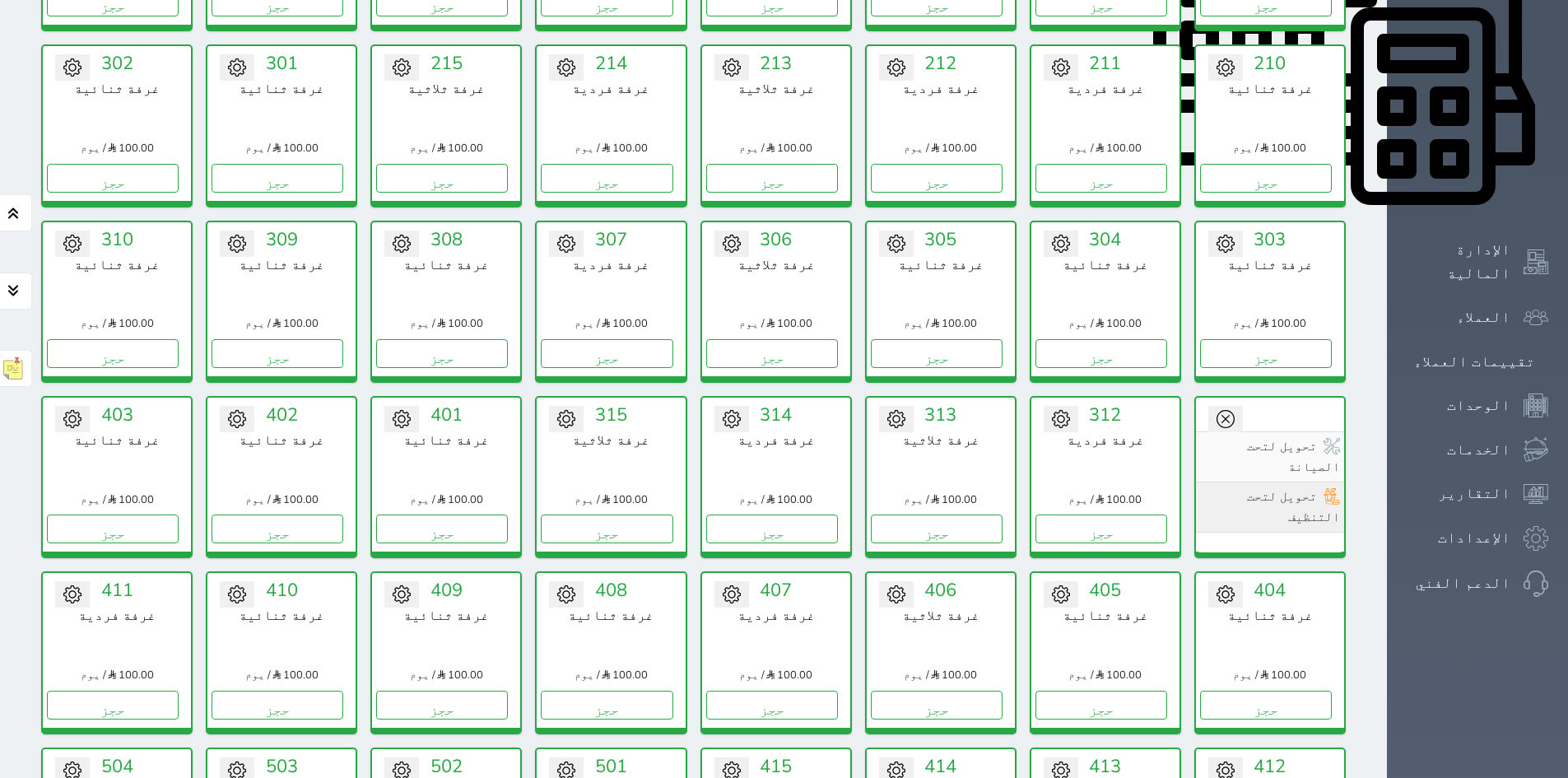 click on "تحويل لتحت التنظيف" at bounding box center (1270, 507) 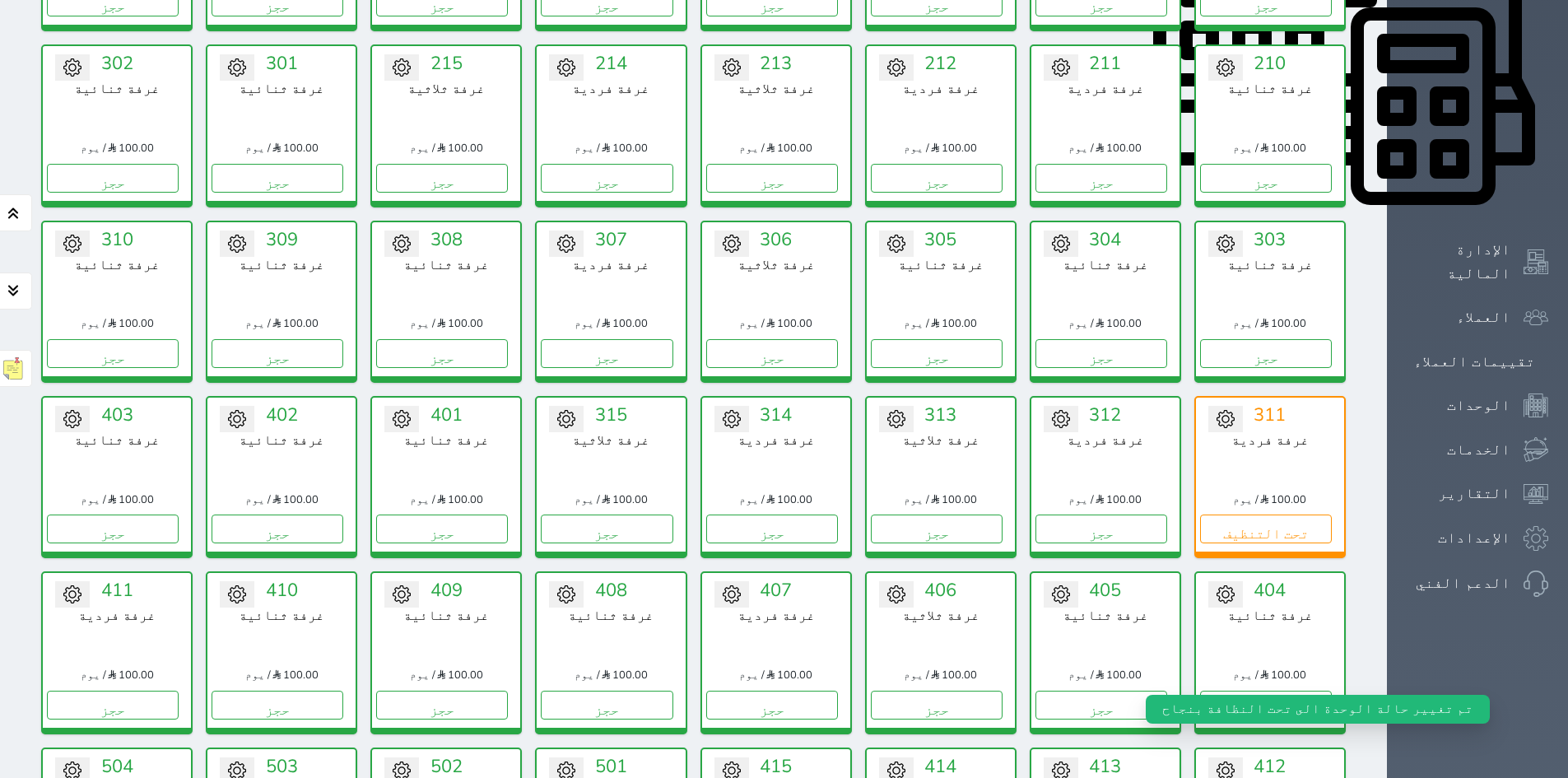 click at bounding box center (1226, 419) 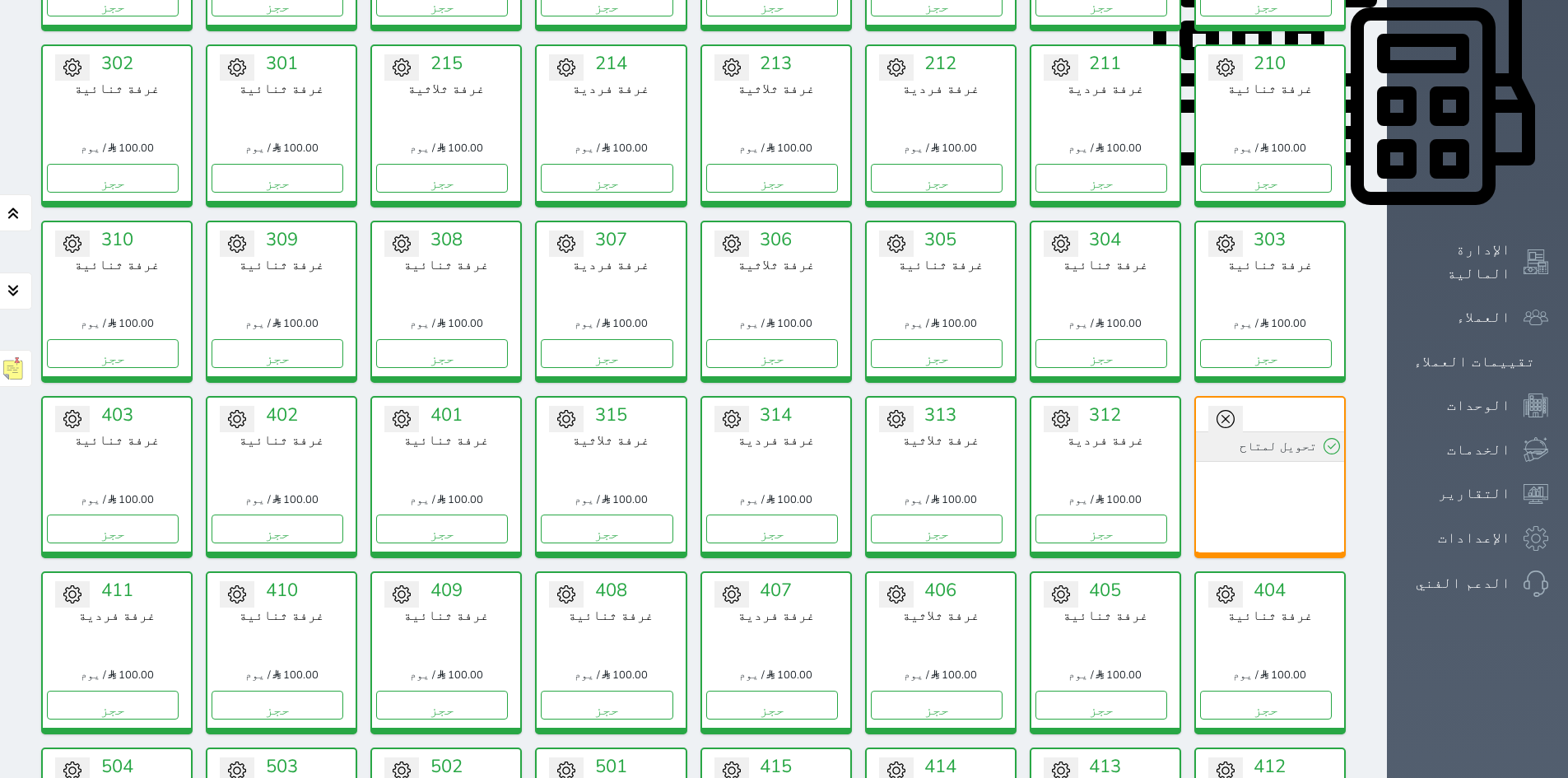 click on "تحويل لمتاح" at bounding box center [1270, 446] 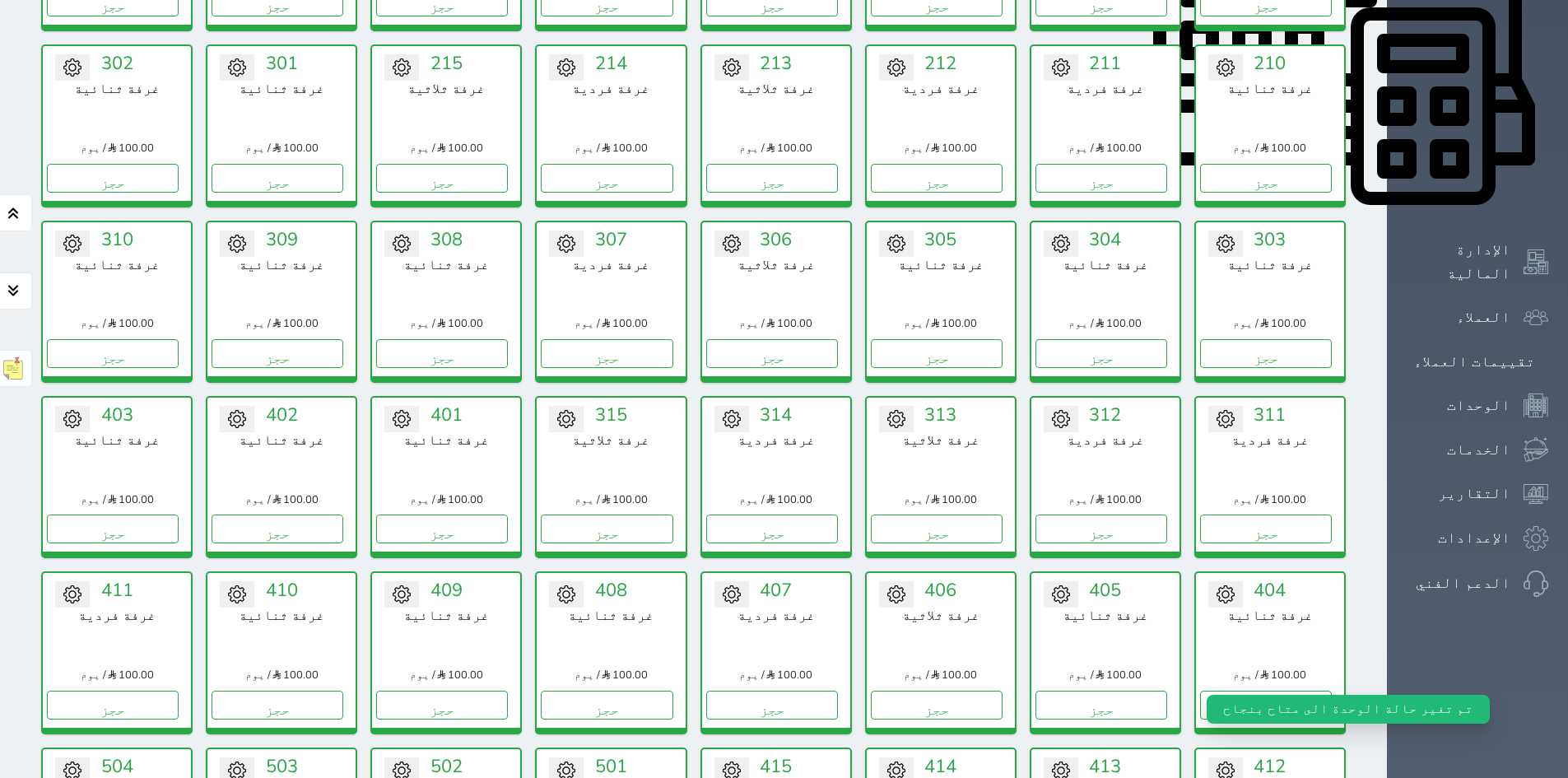 click 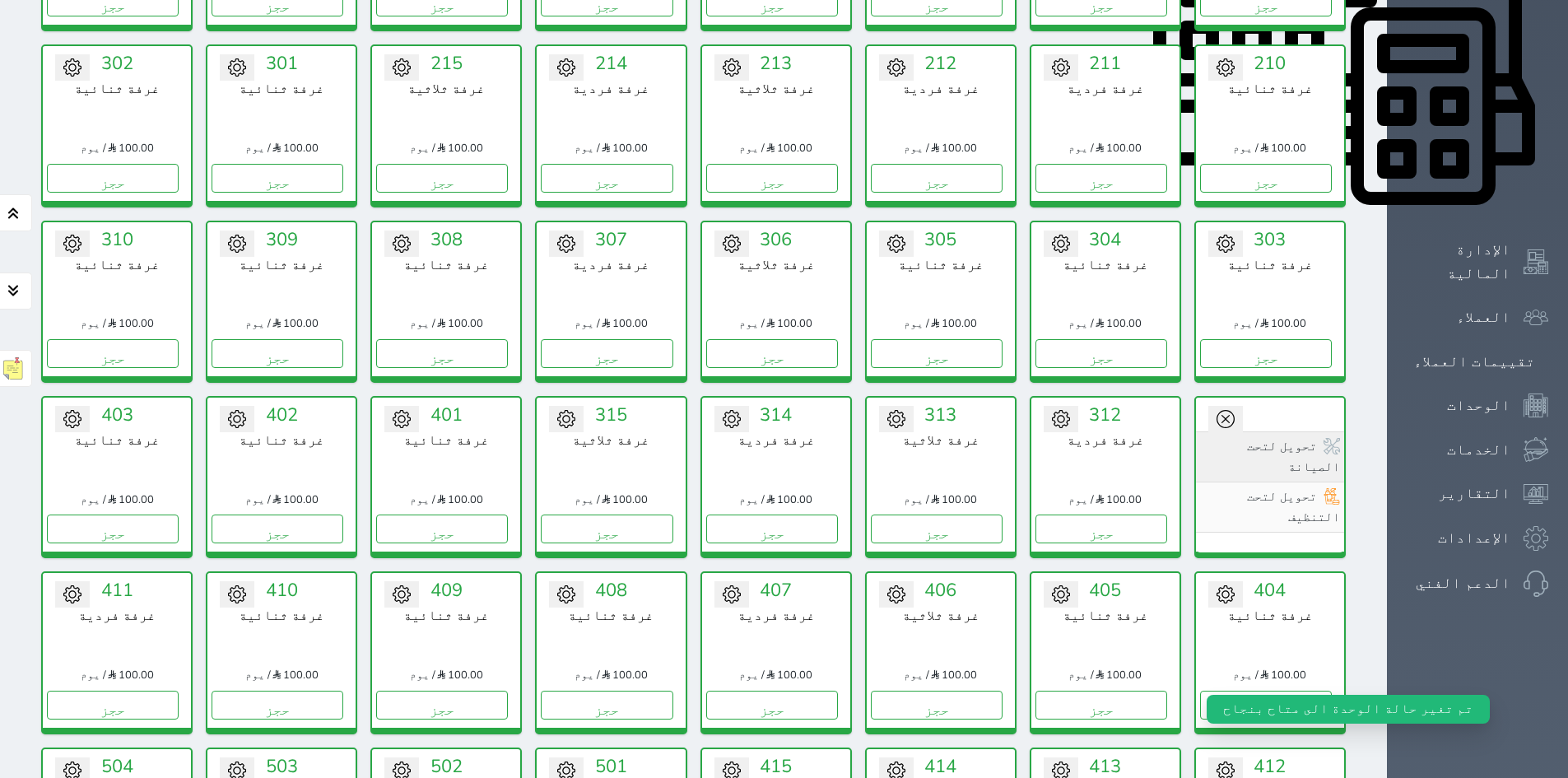 click on "تحويل لتحت الصيانة" at bounding box center [1270, 456] 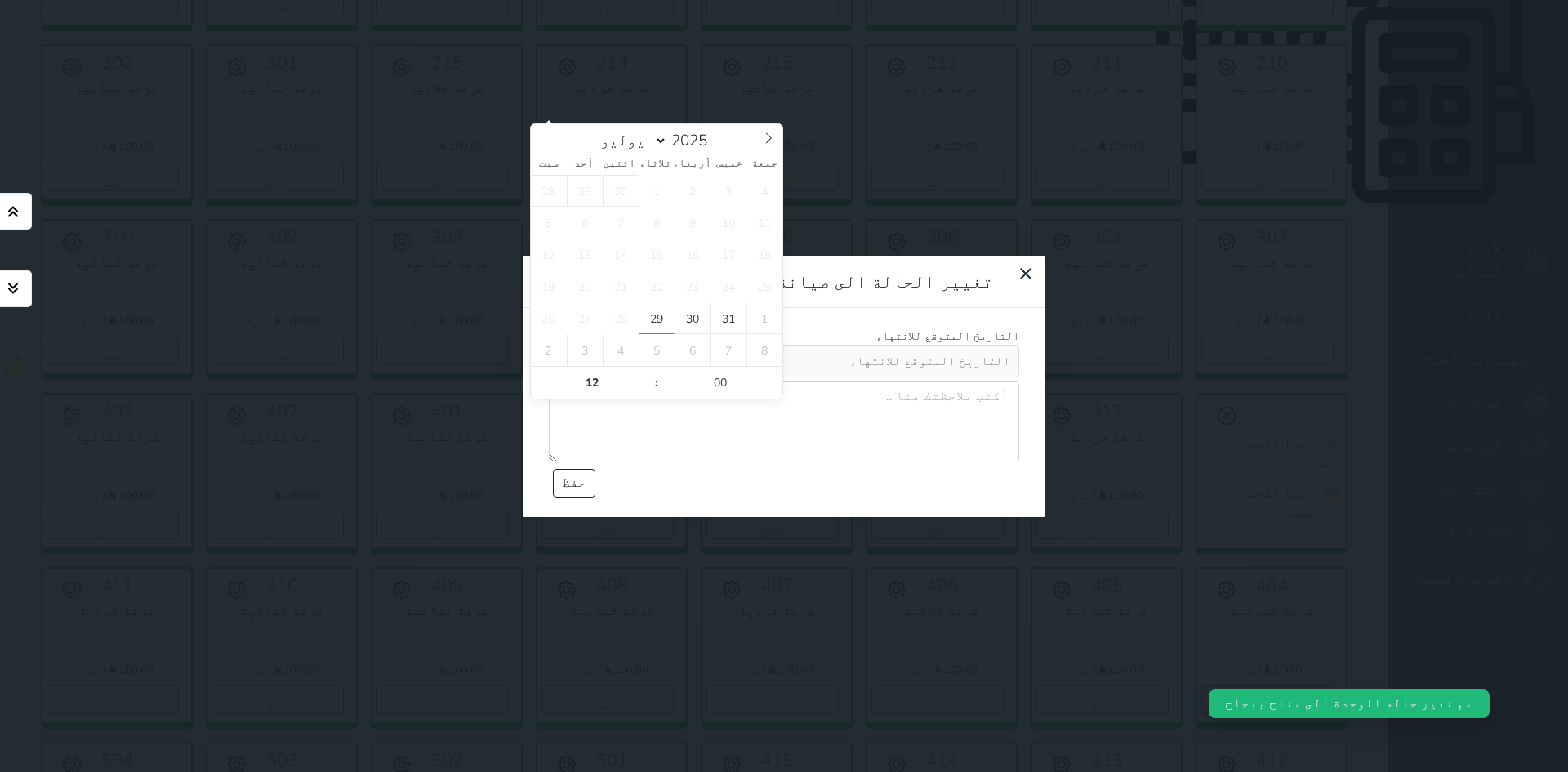 click at bounding box center (784, 361) 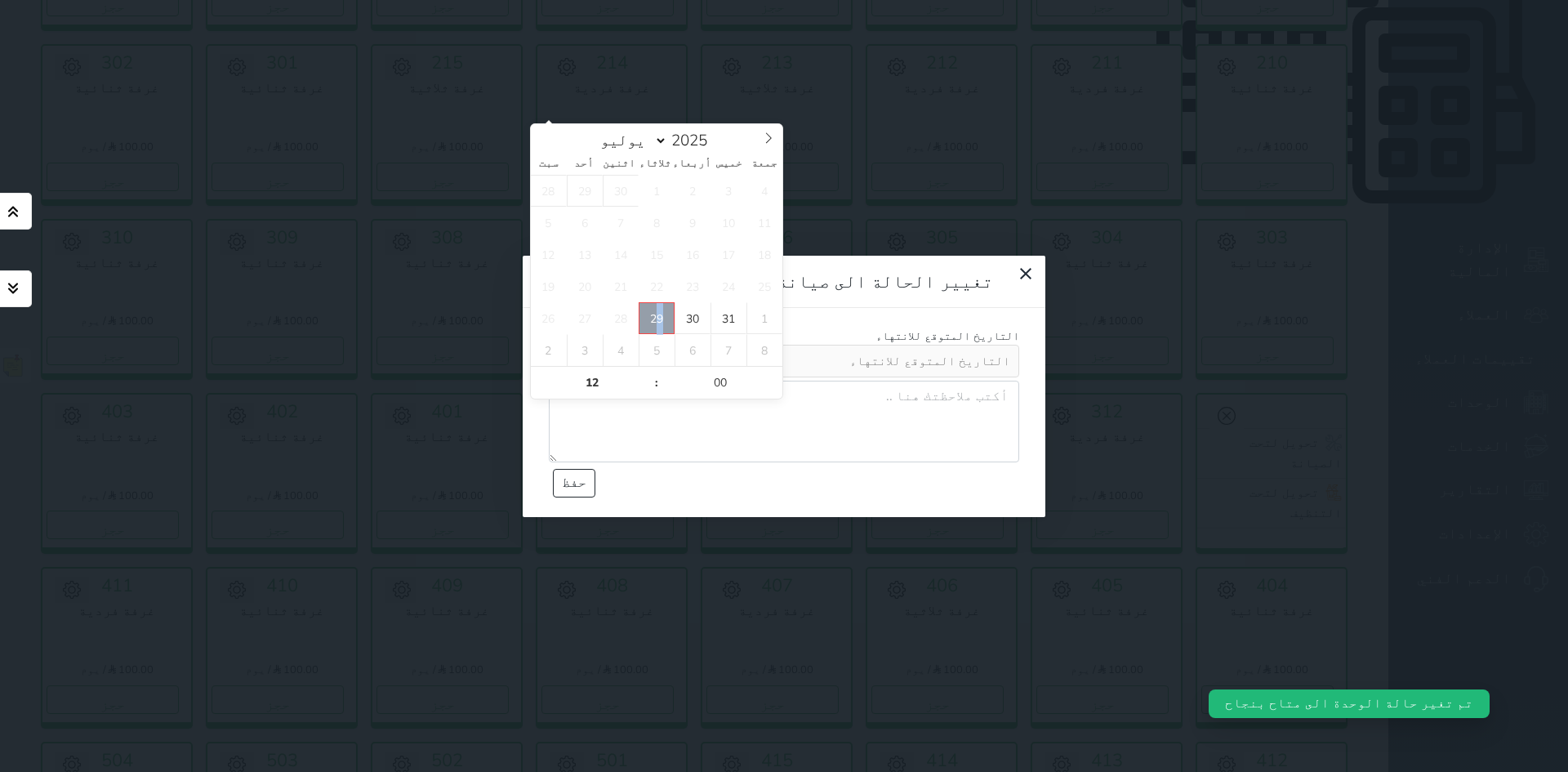 drag, startPoint x: 658, startPoint y: 318, endPoint x: 666, endPoint y: 312, distance: 10 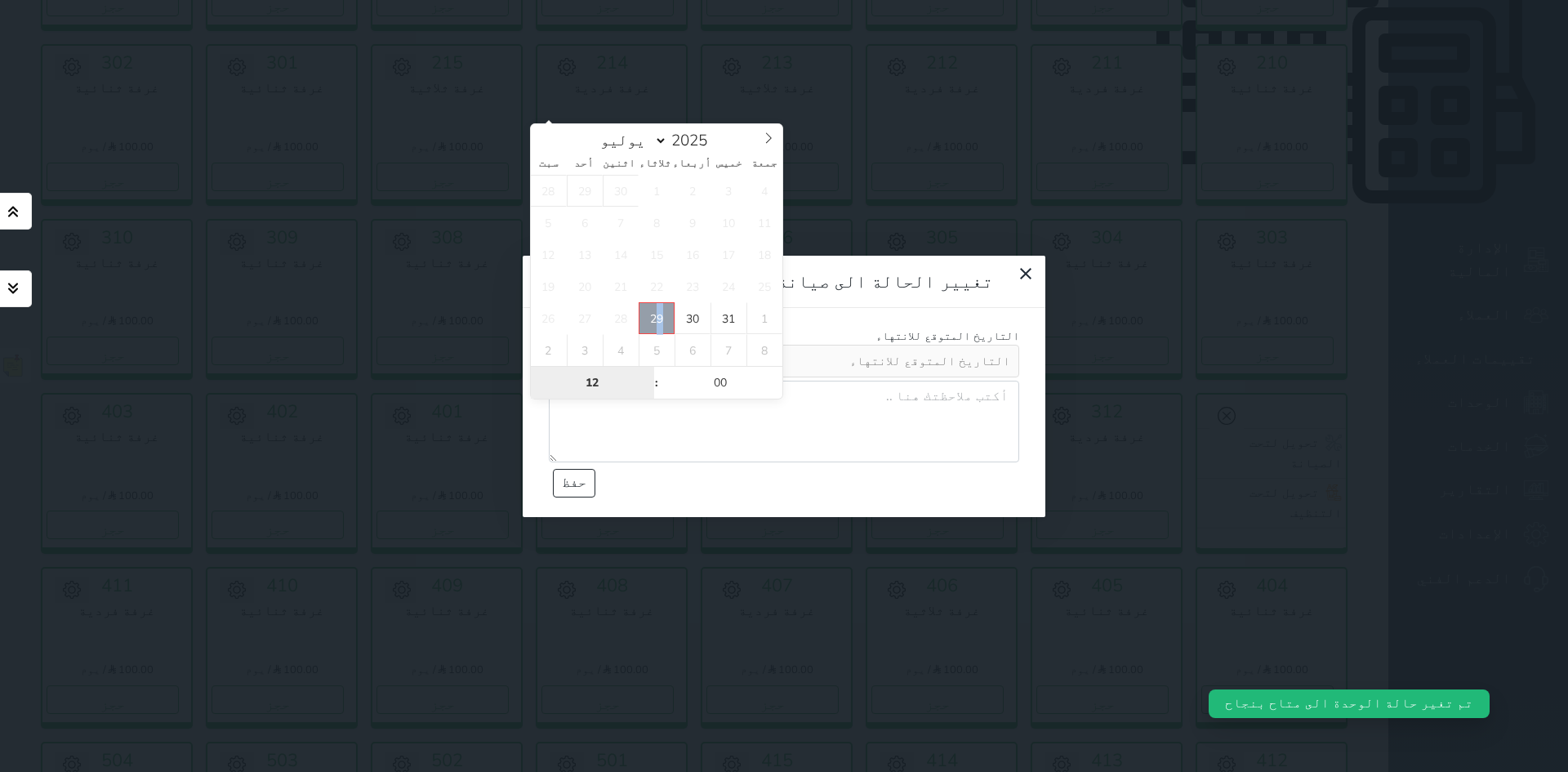 type on "2025-07-29 12:00" 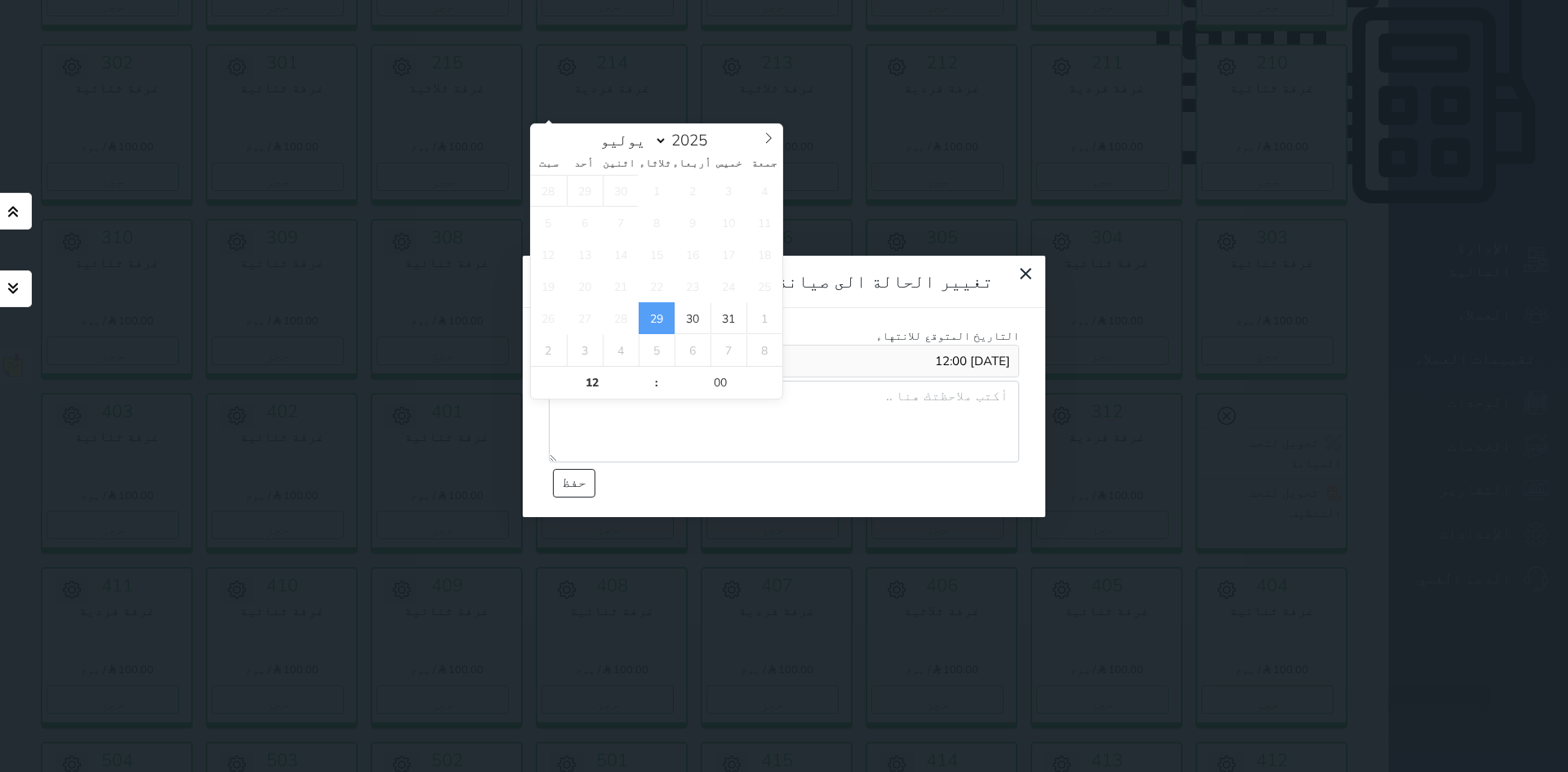 click at bounding box center (784, 422) 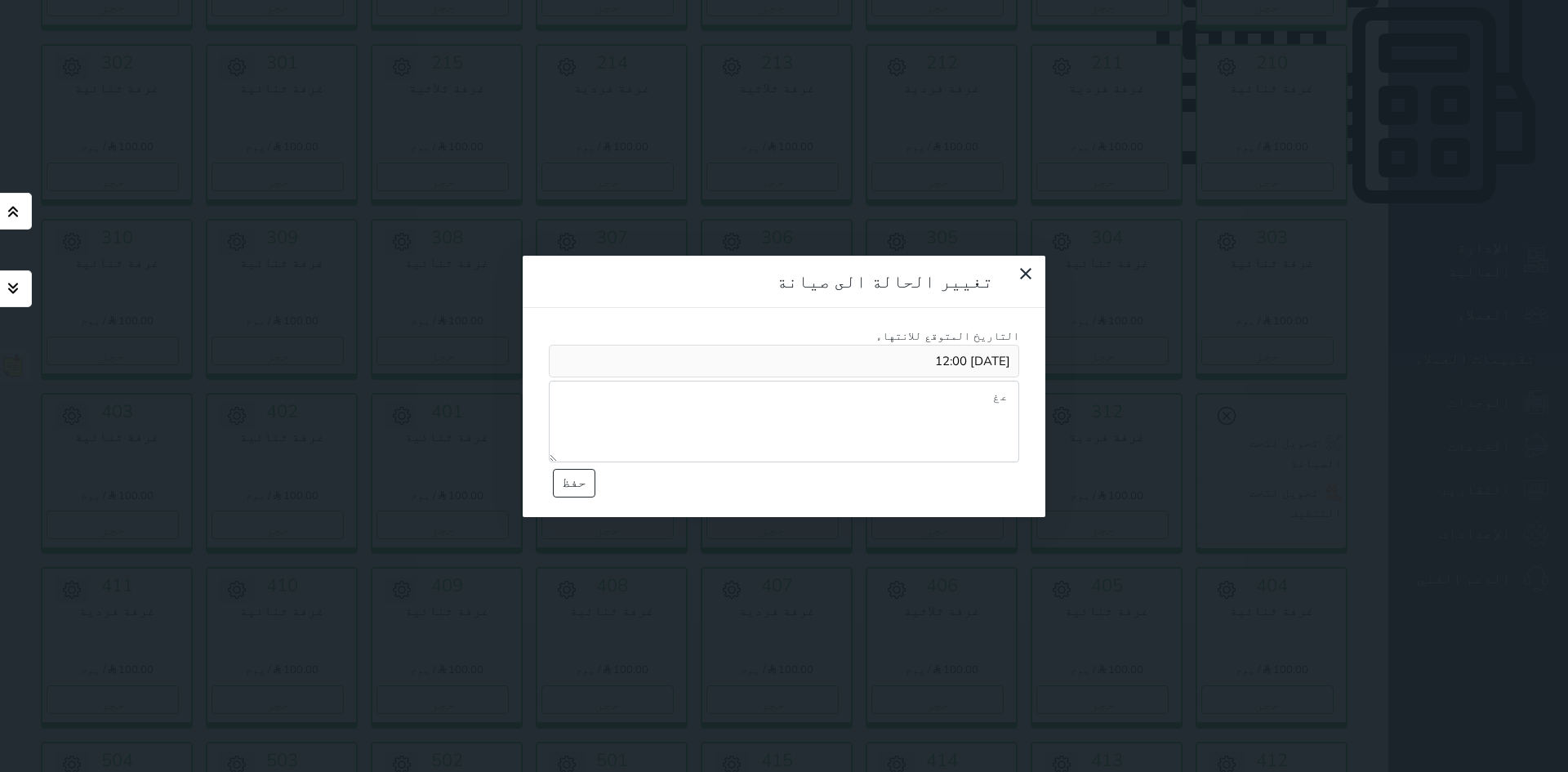 type on "ع" 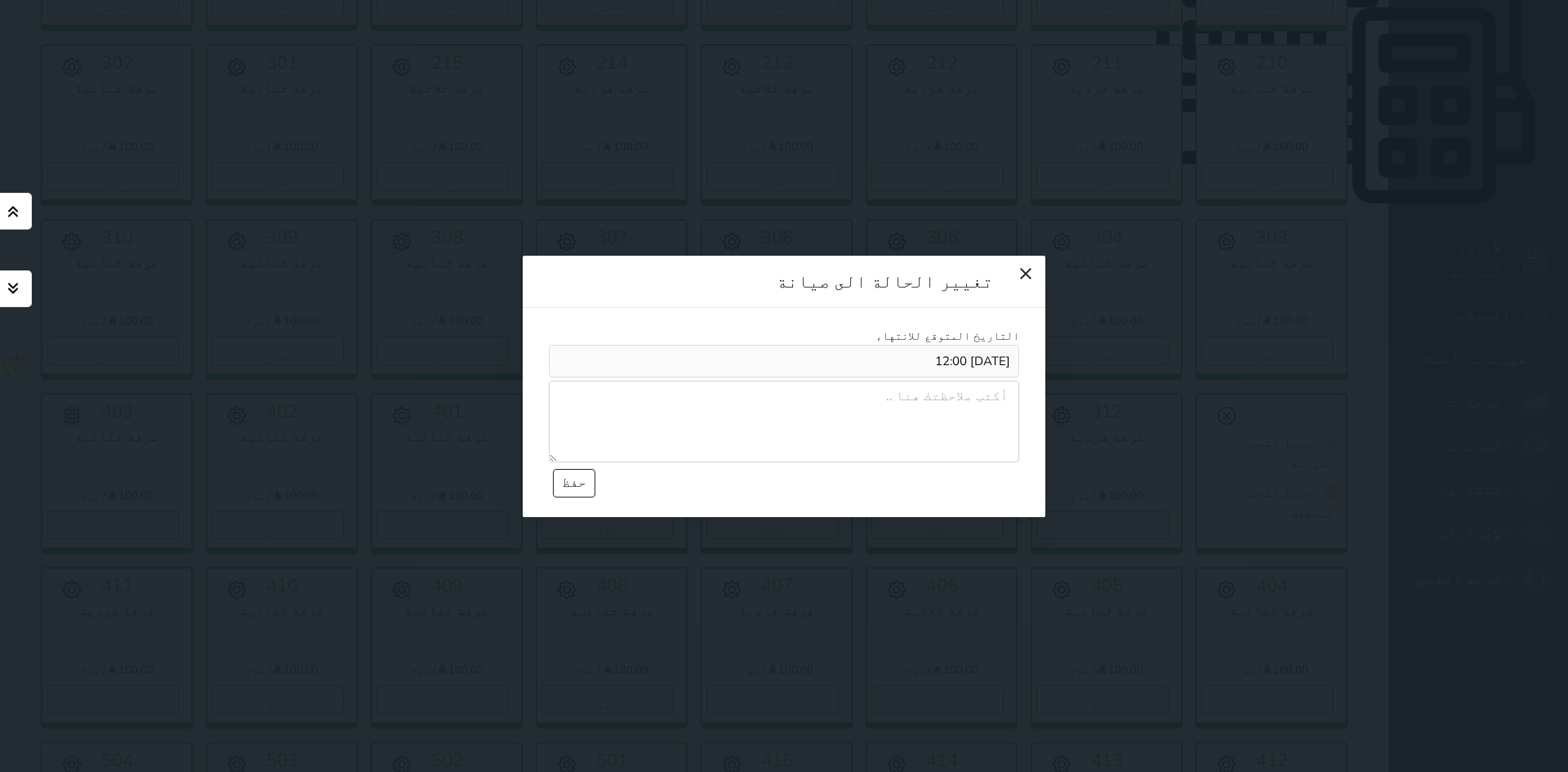 type on "ع" 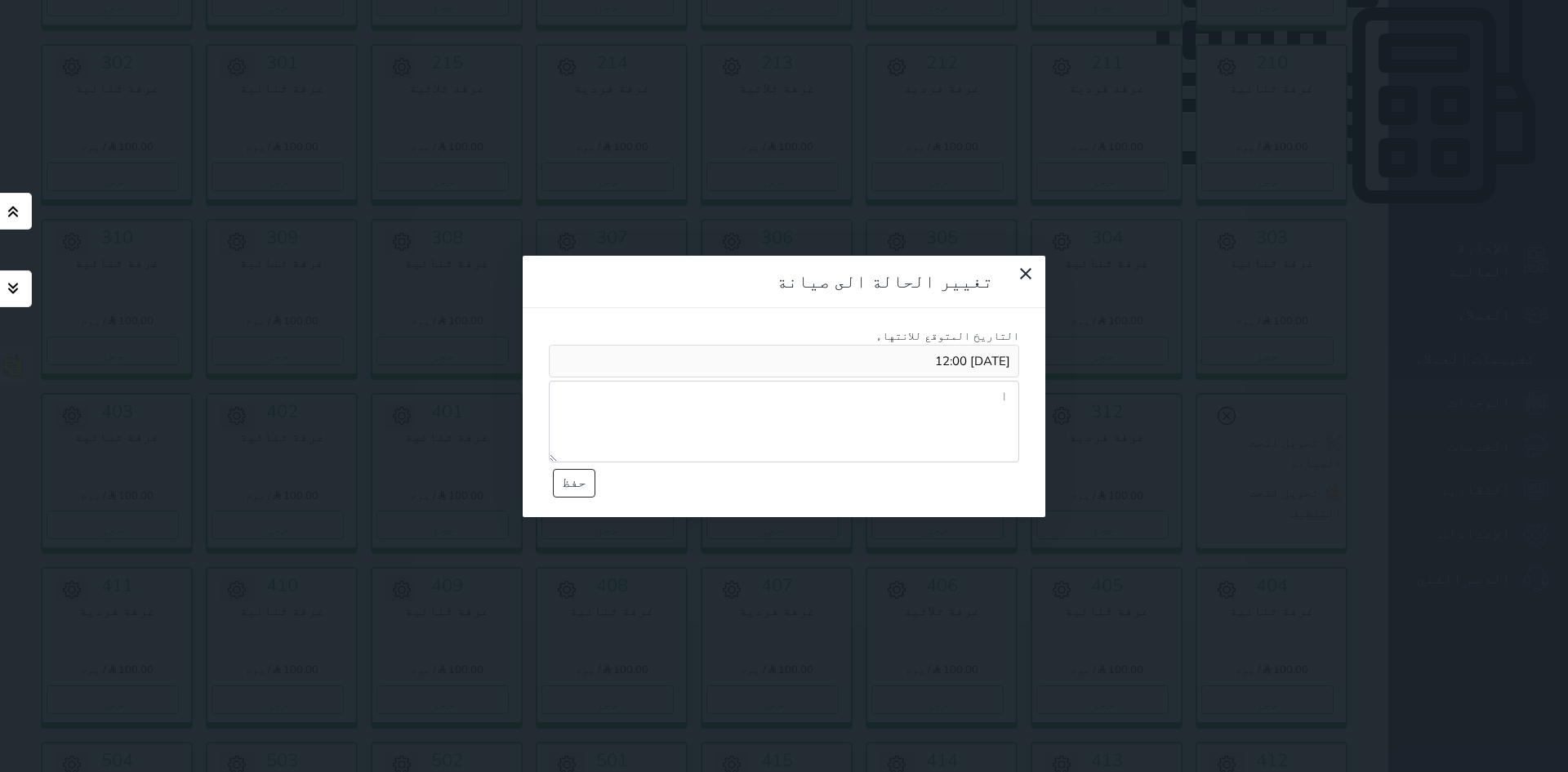 type on "ا" 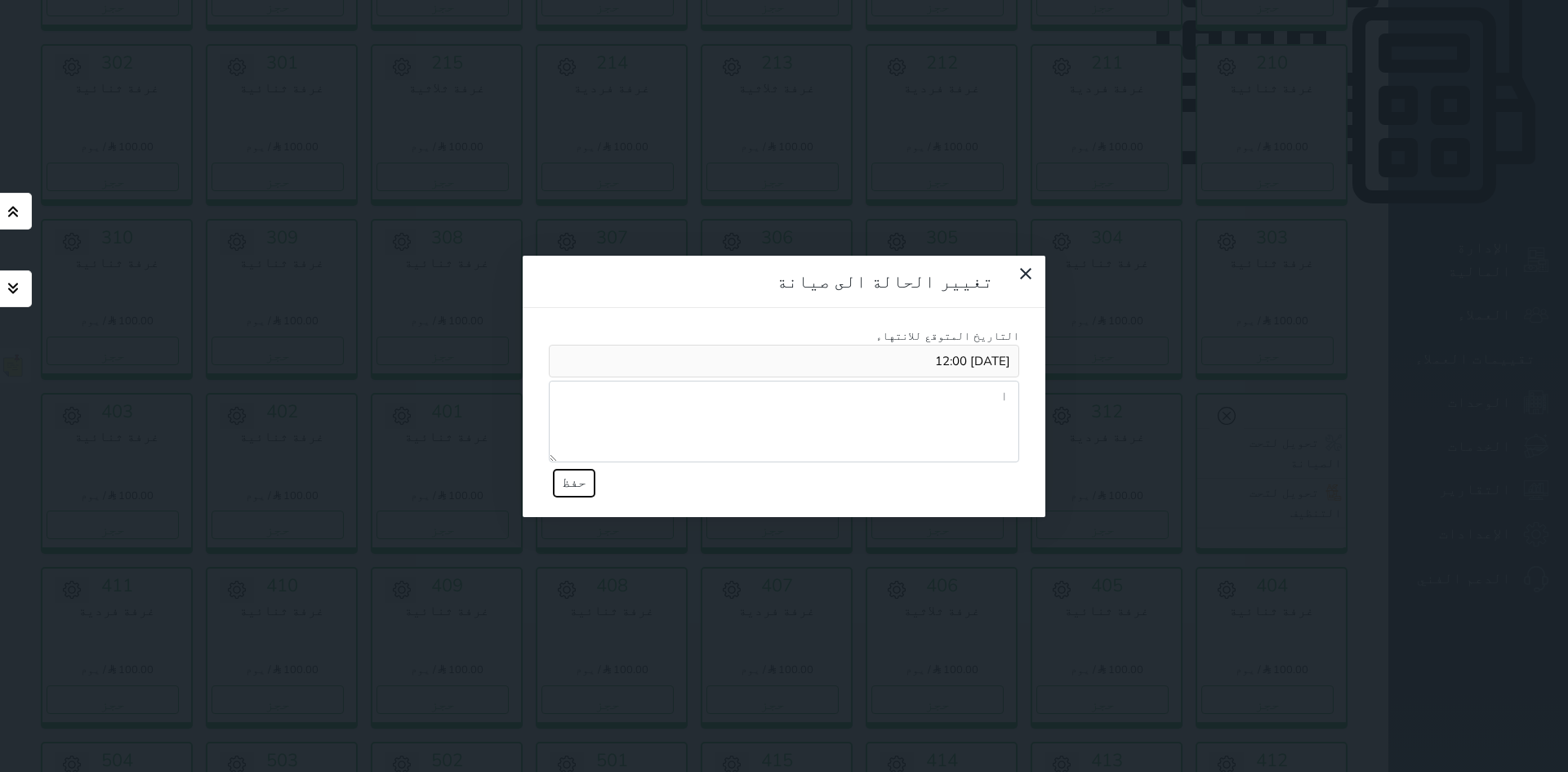 click on "حفظ" at bounding box center [574, 483] 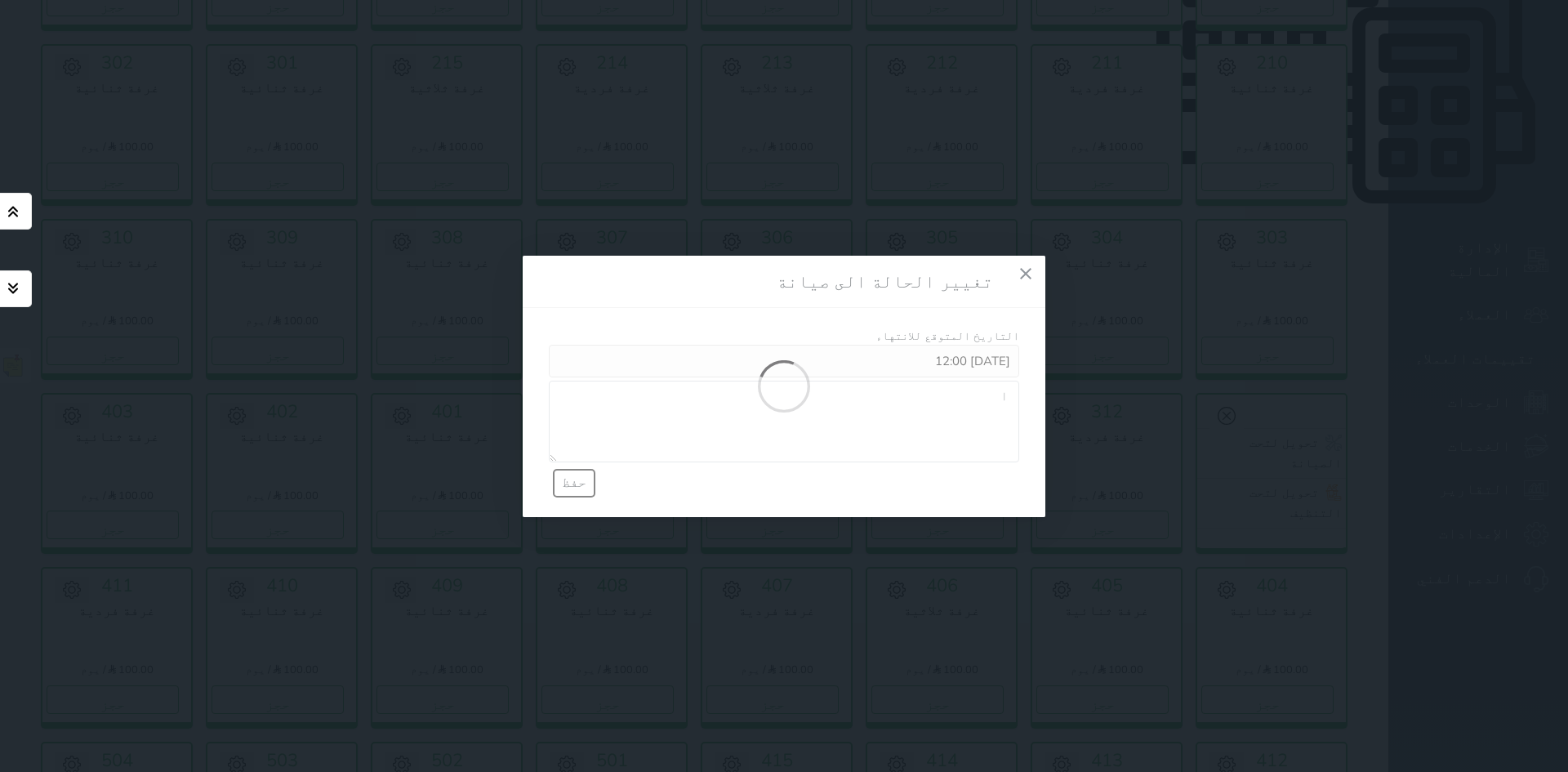 type 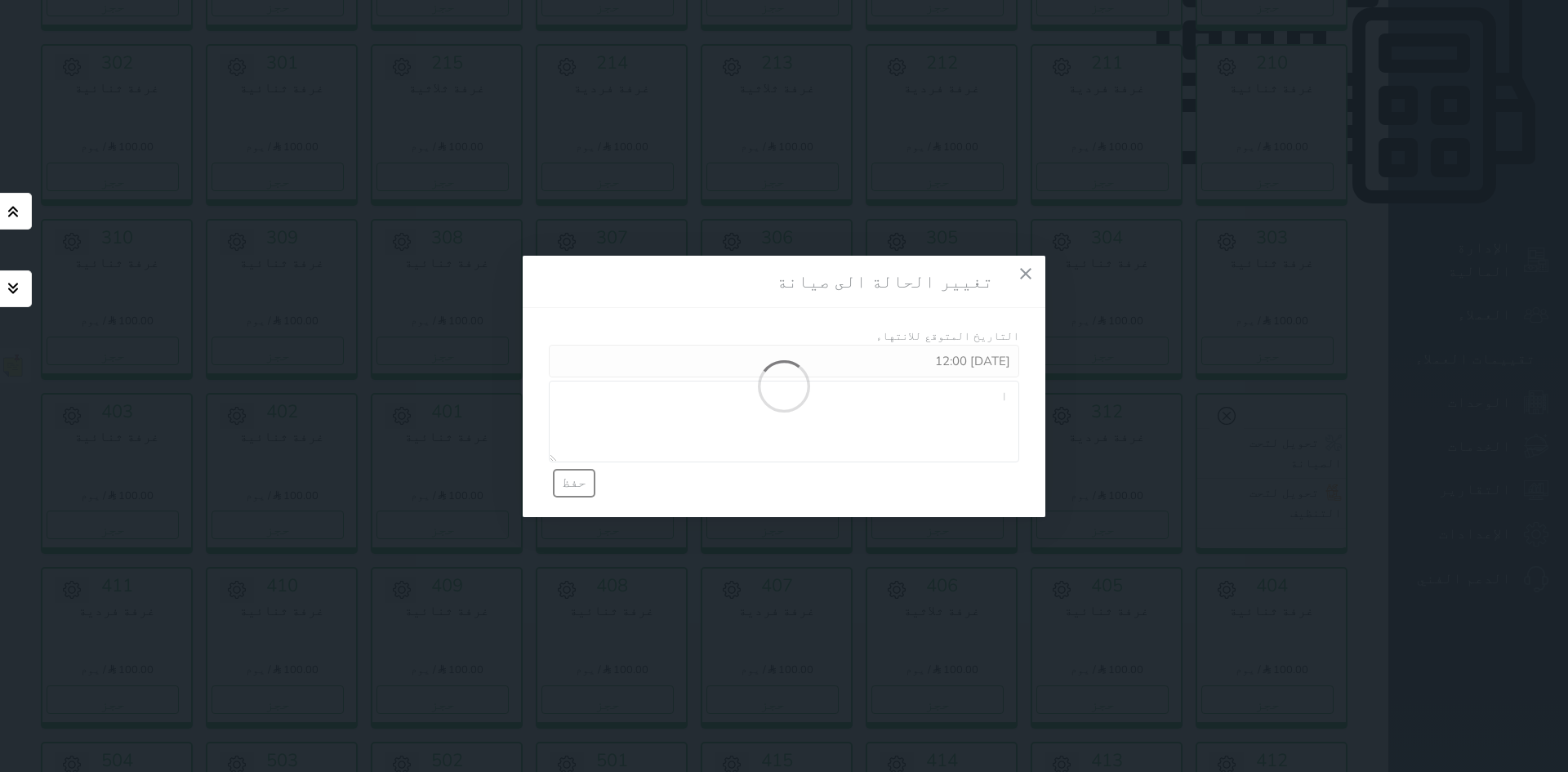 type 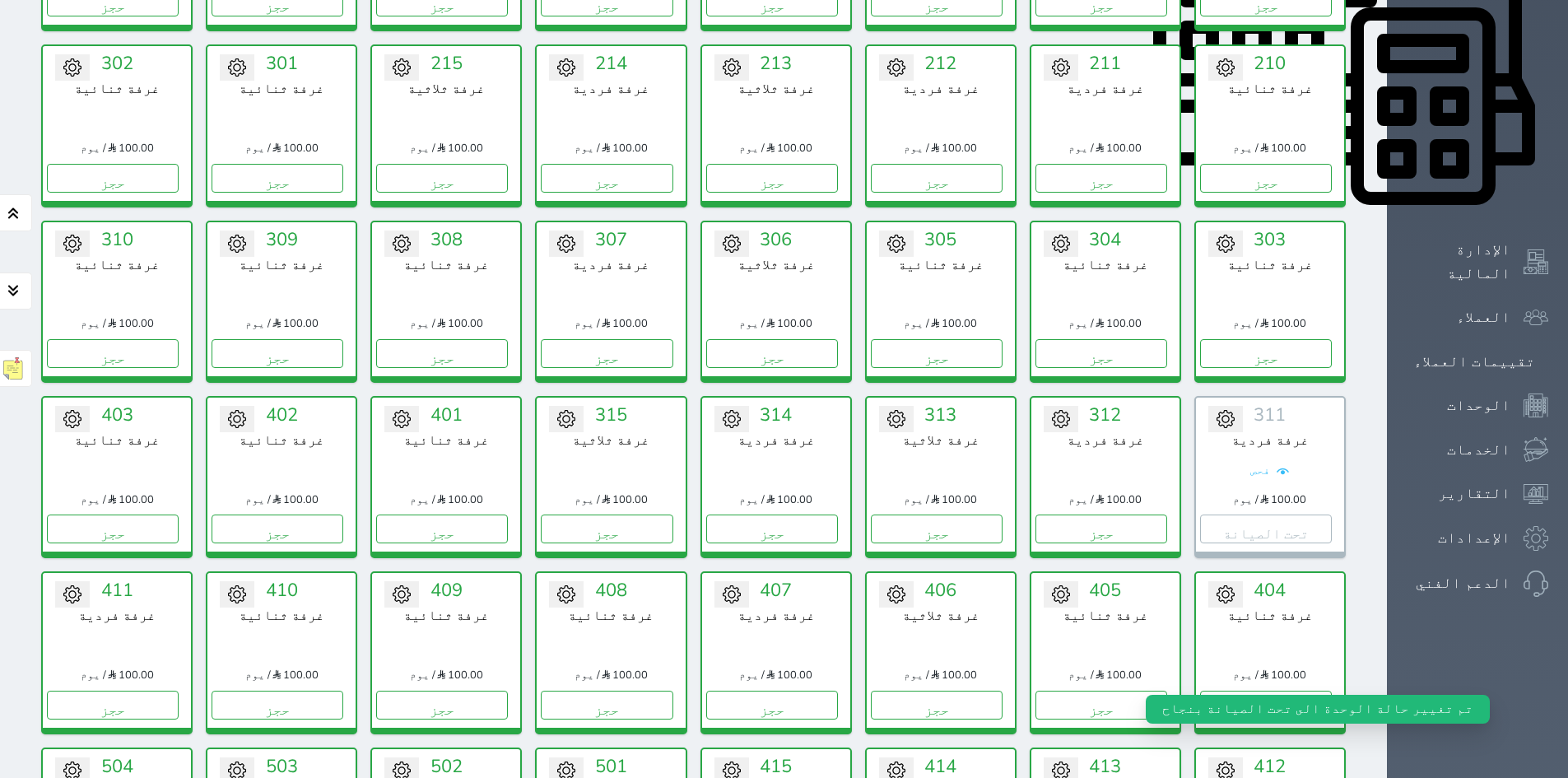 click at bounding box center [1226, 419] 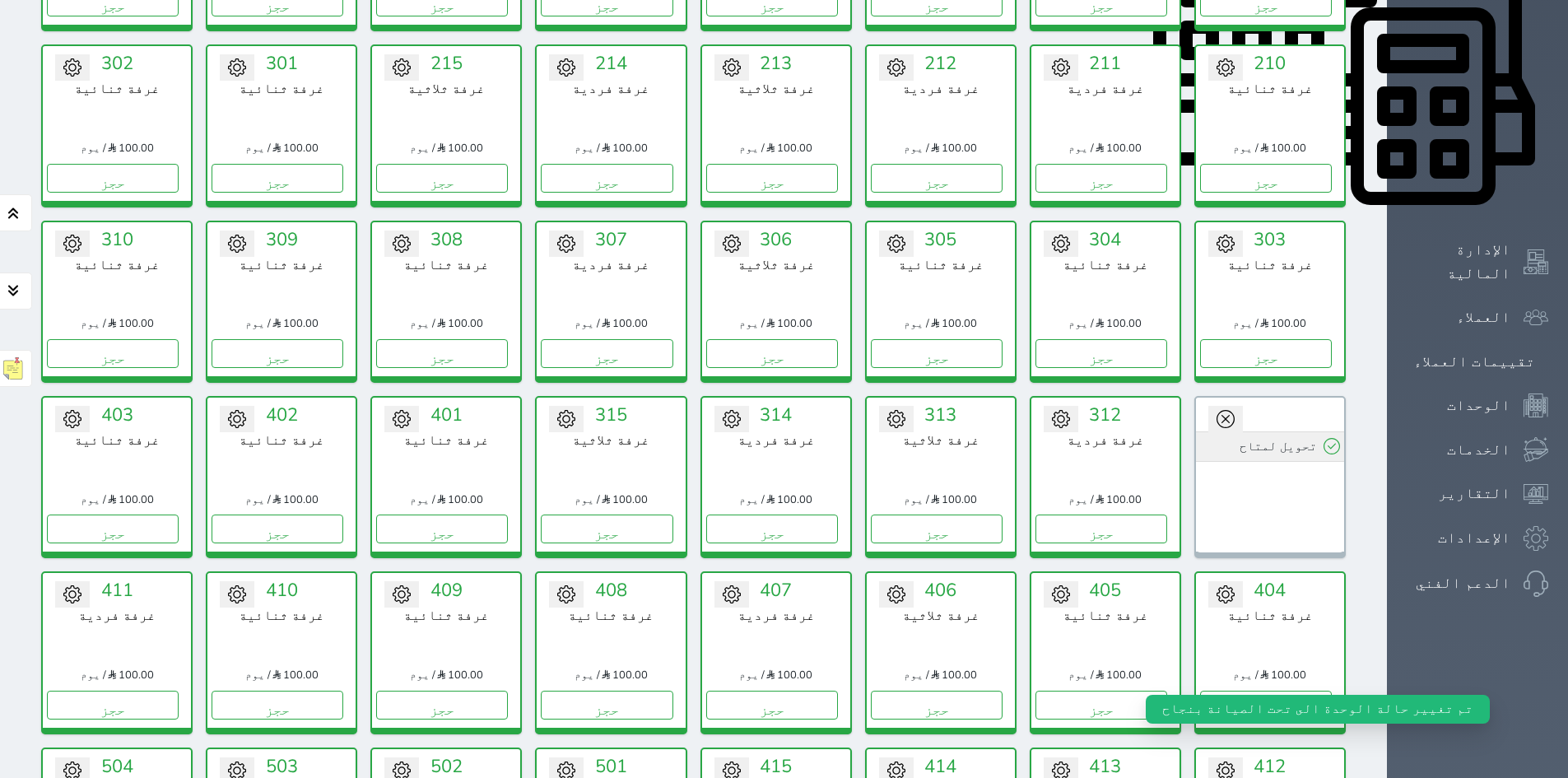 click on "تحويل لمتاح" at bounding box center [1270, 446] 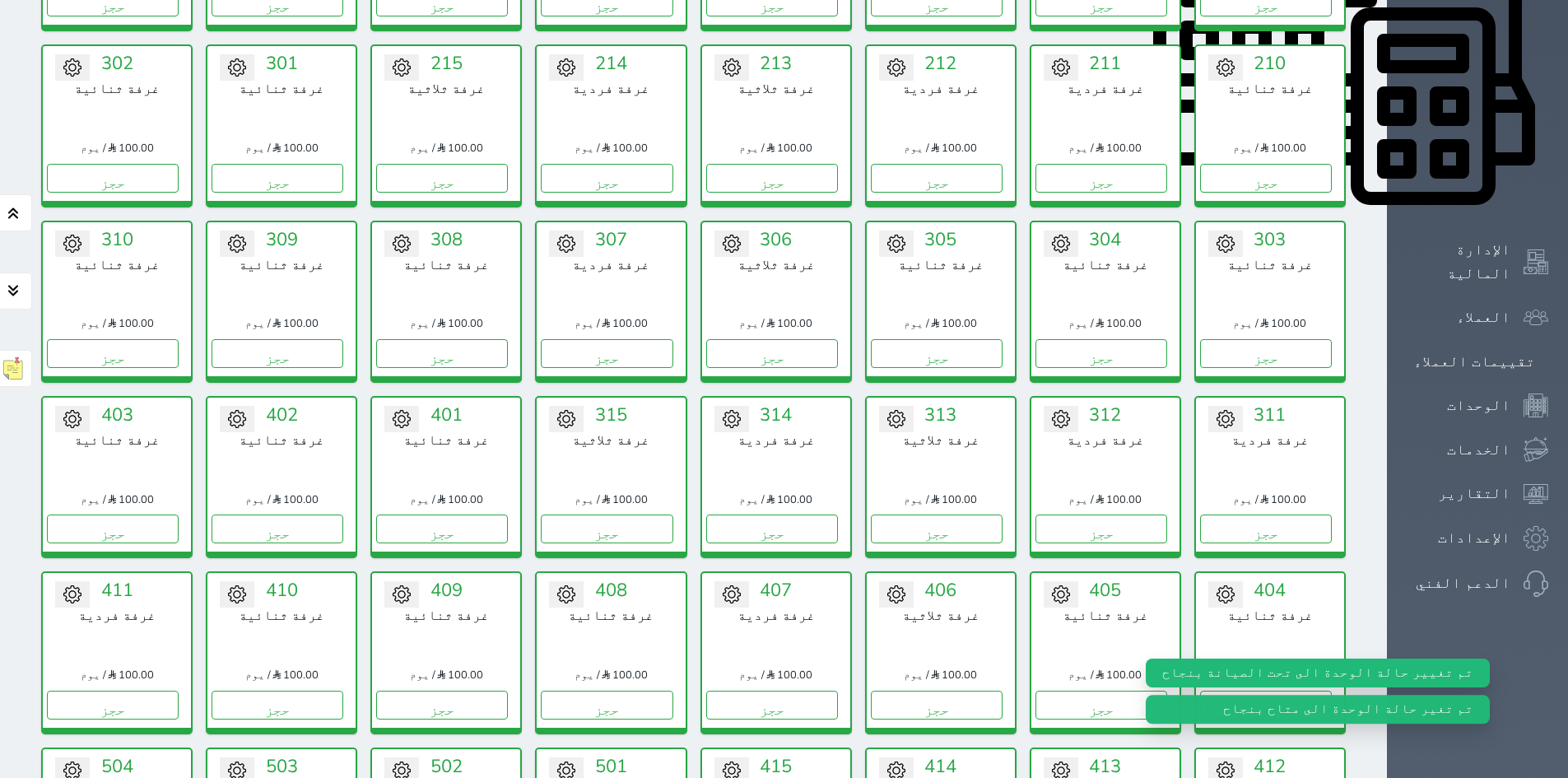 click on "تحويل لتحت الصيانة
تحويل لتحت التنظيف
311   غرفة فردية
100.00
/ يوم       حجز" at bounding box center [1270, 477] 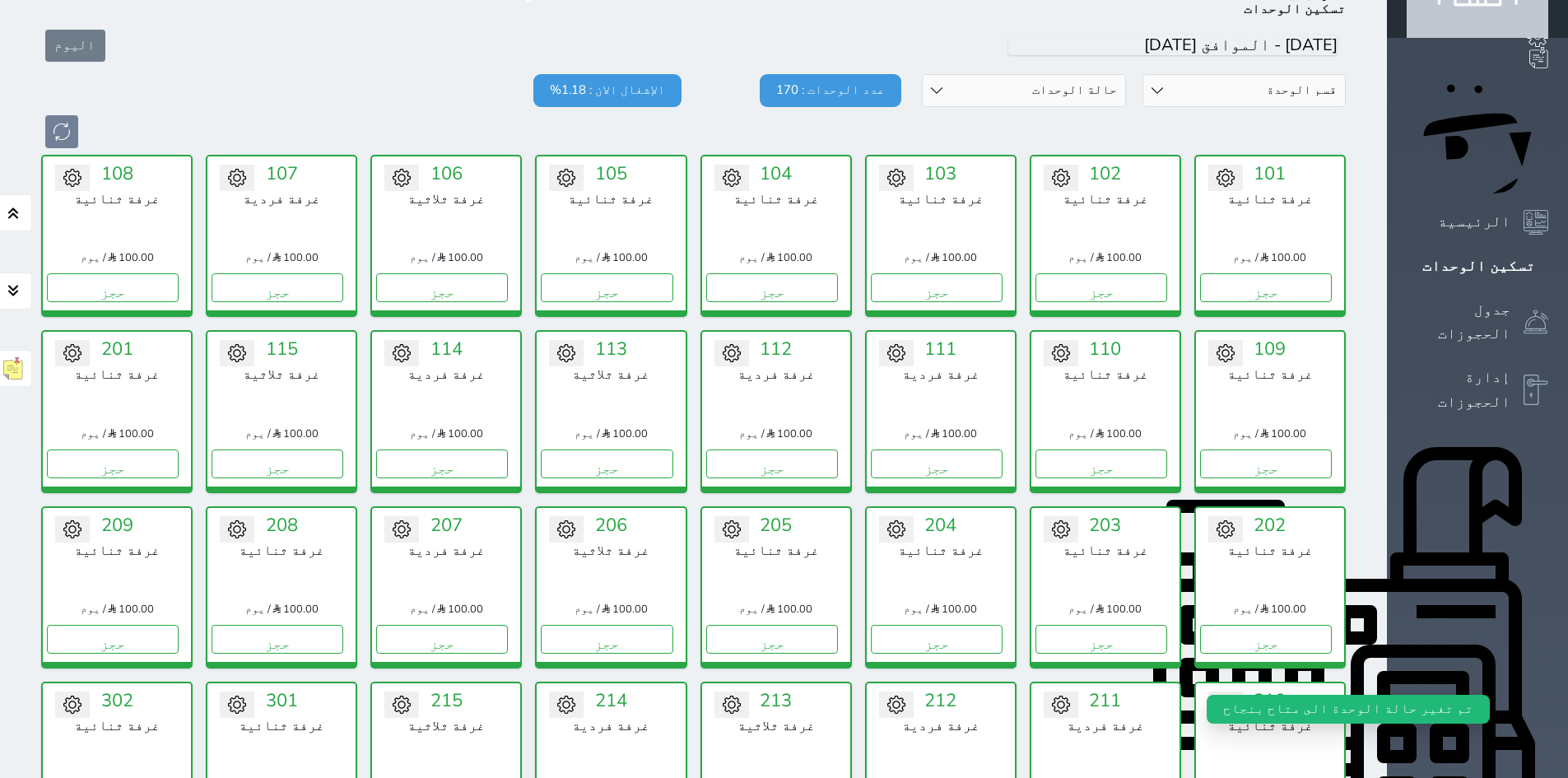 scroll, scrollTop: 0, scrollLeft: 0, axis: both 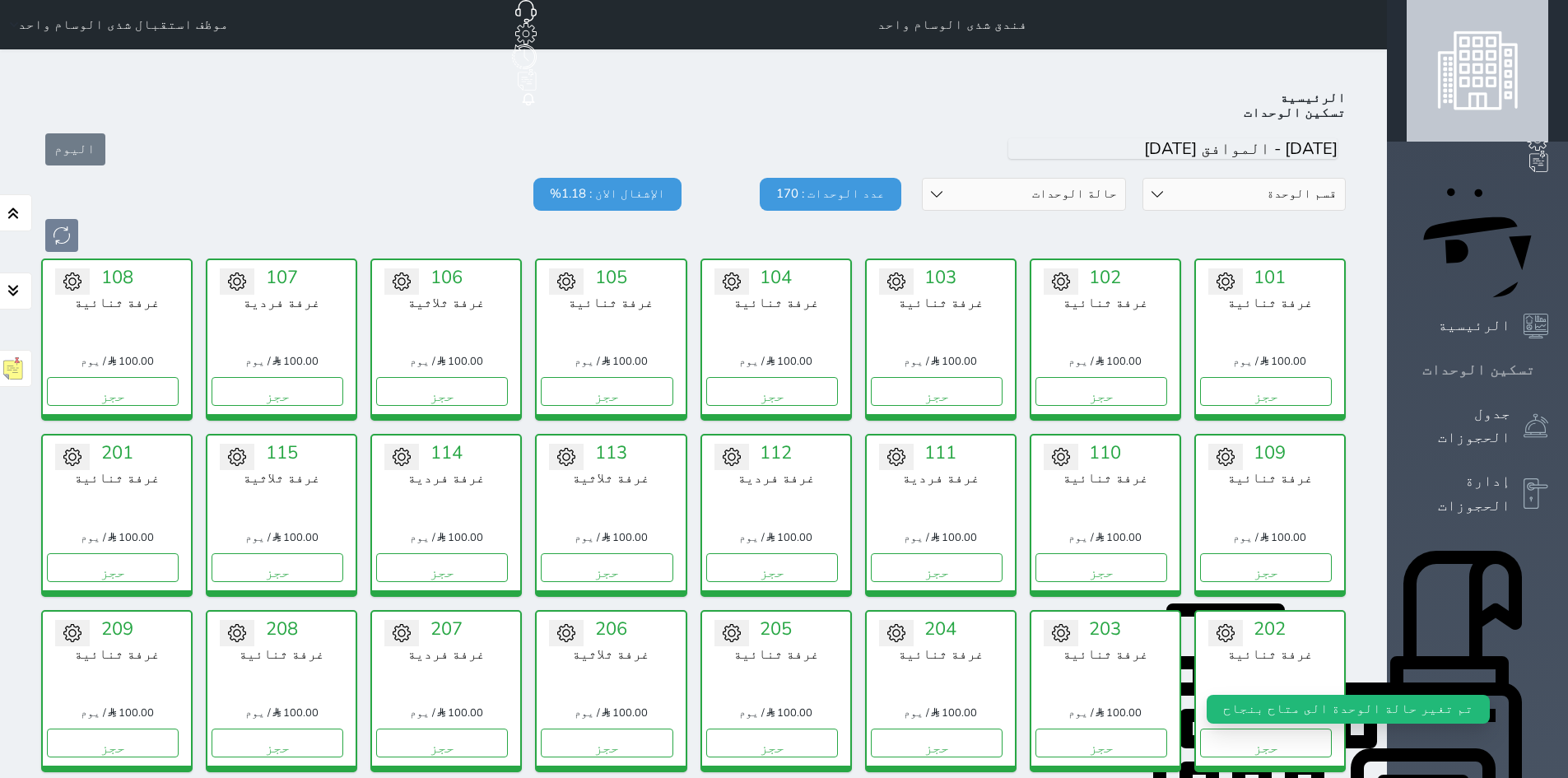 click on "تسكين الوحدات" at bounding box center [1478, 370] 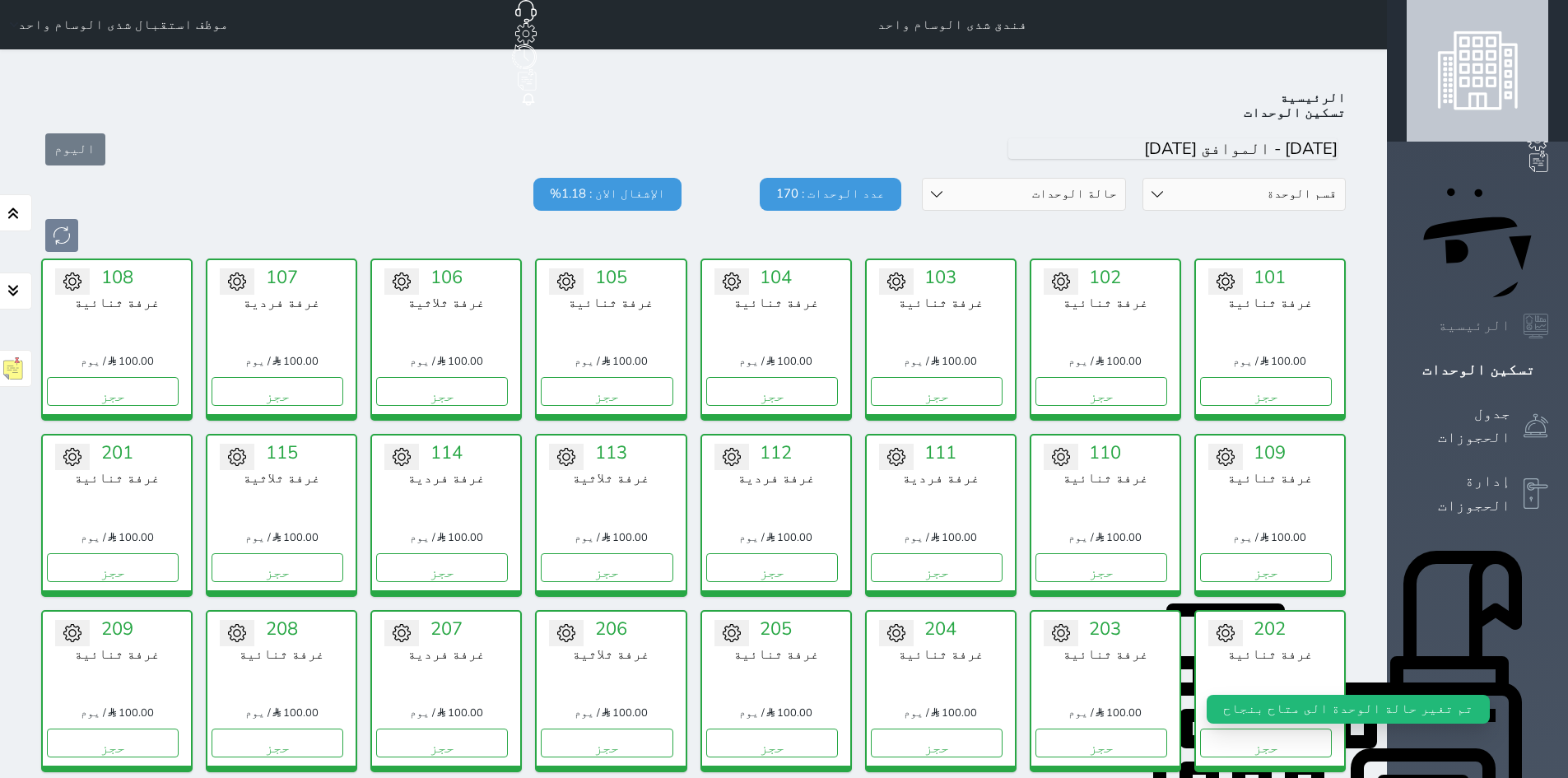 click at bounding box center [1536, 326] 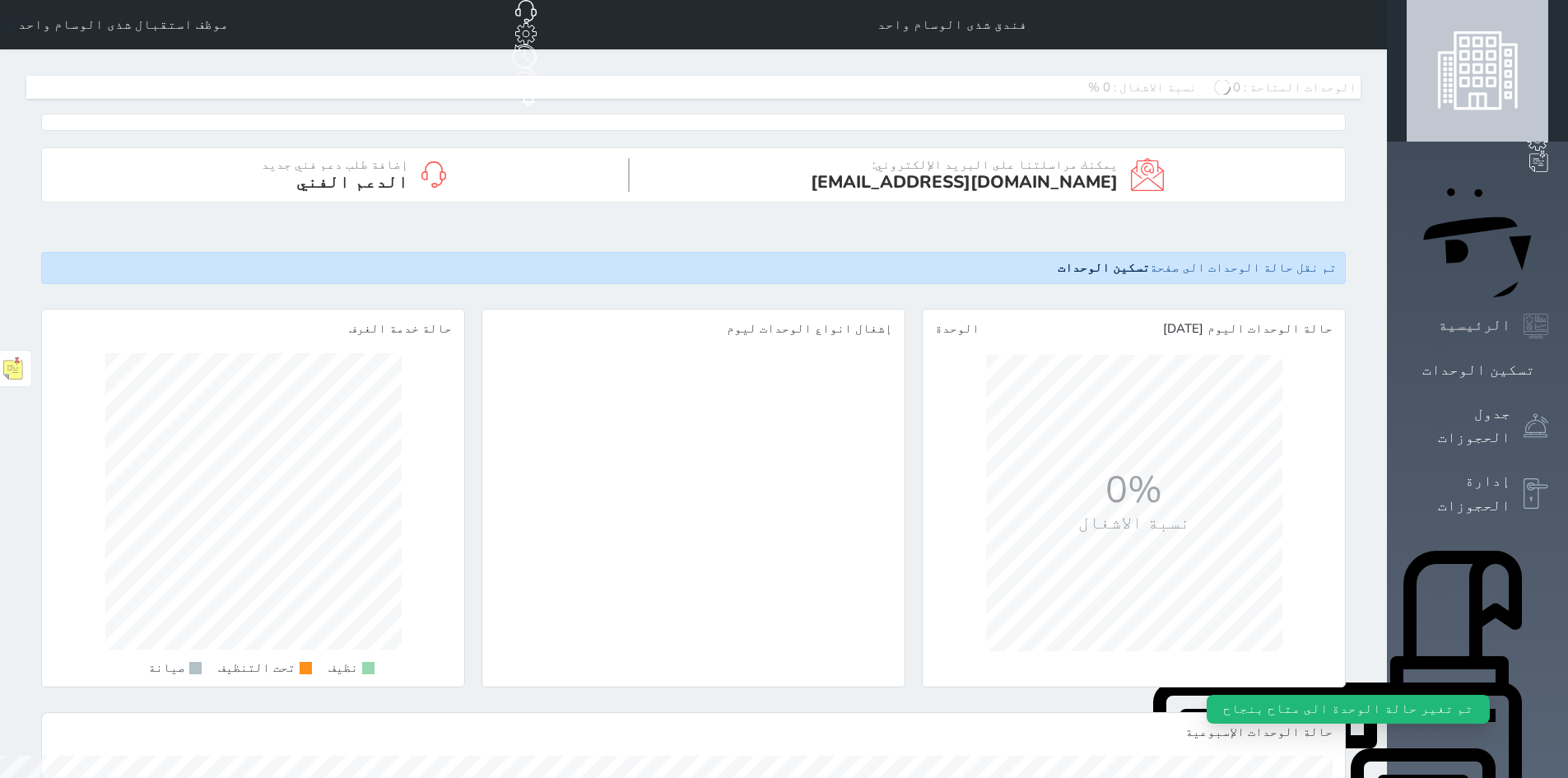 scroll, scrollTop: 821158, scrollLeft: 821686, axis: both 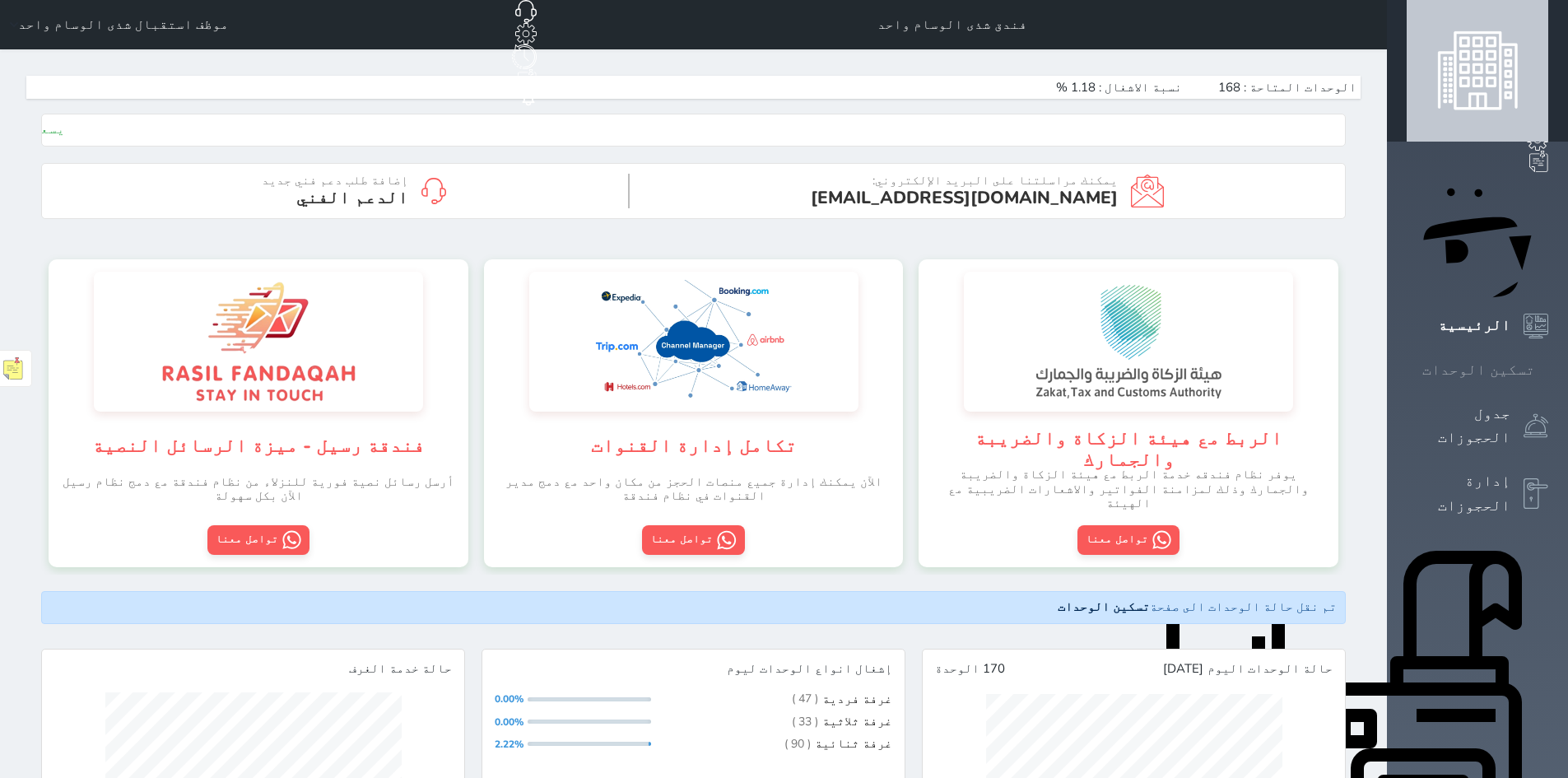 click 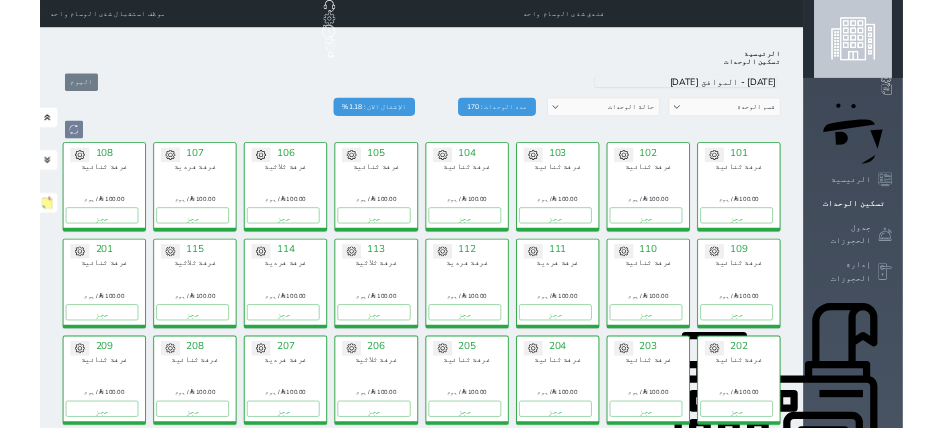 scroll, scrollTop: 78, scrollLeft: 0, axis: vertical 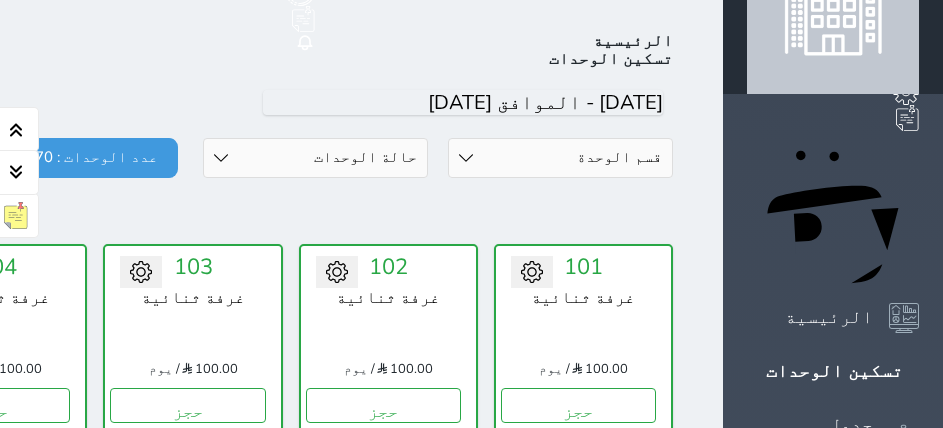 click on "فندق شذى الوسام واحد
حجز جماعي جديد   حجز جديد   غير مرتبط مع منصة زاتكا المرحلة الثانية   مرتبط مع شموس   مرتبط مع المنصة الوطنية للرصد السياحي             إشعار   الغرفة   النزيل   المصدر
موظف استقبال شذى الوسام واحد" at bounding box center [193, -48] 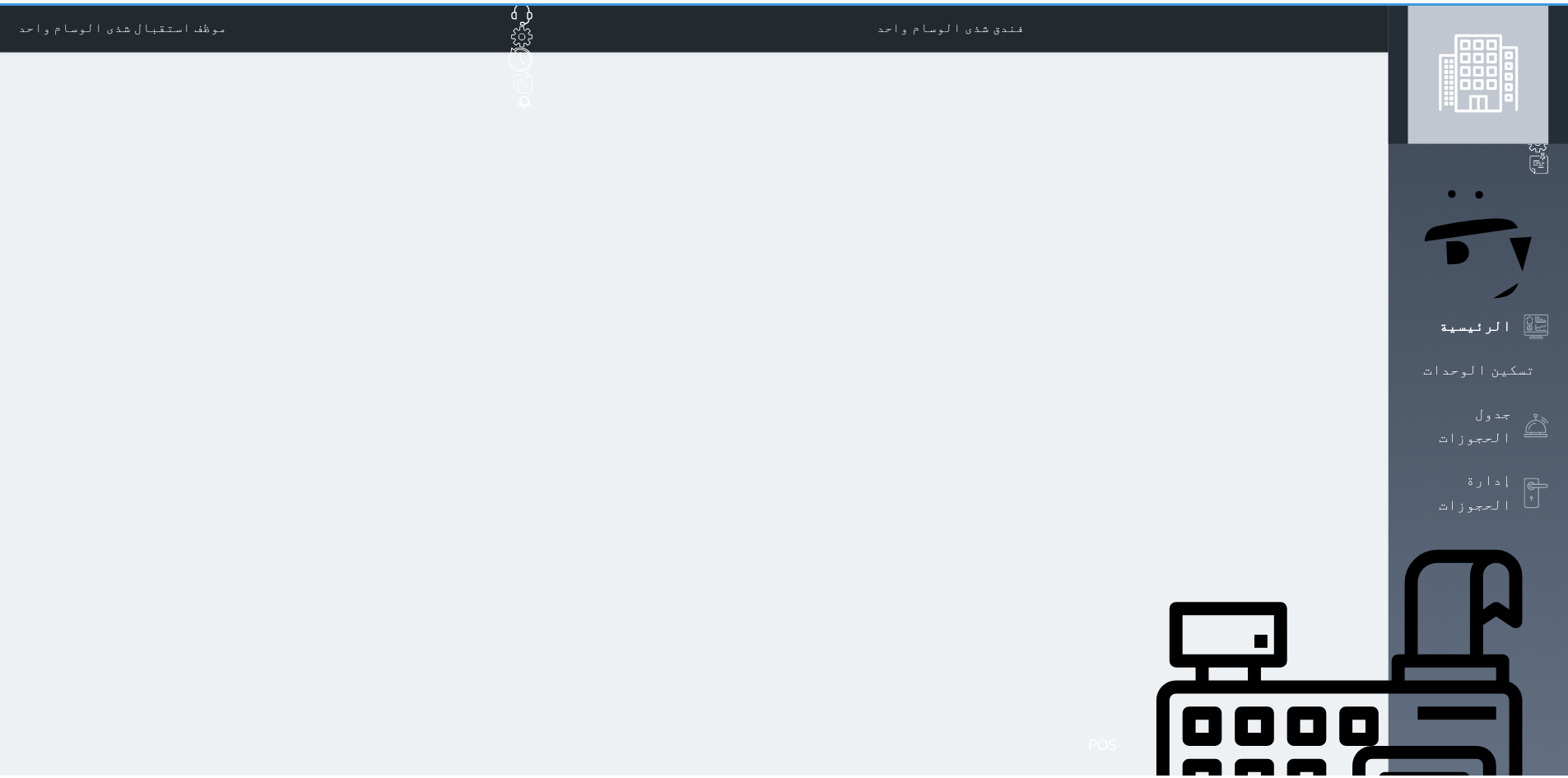 scroll, scrollTop: 0, scrollLeft: 0, axis: both 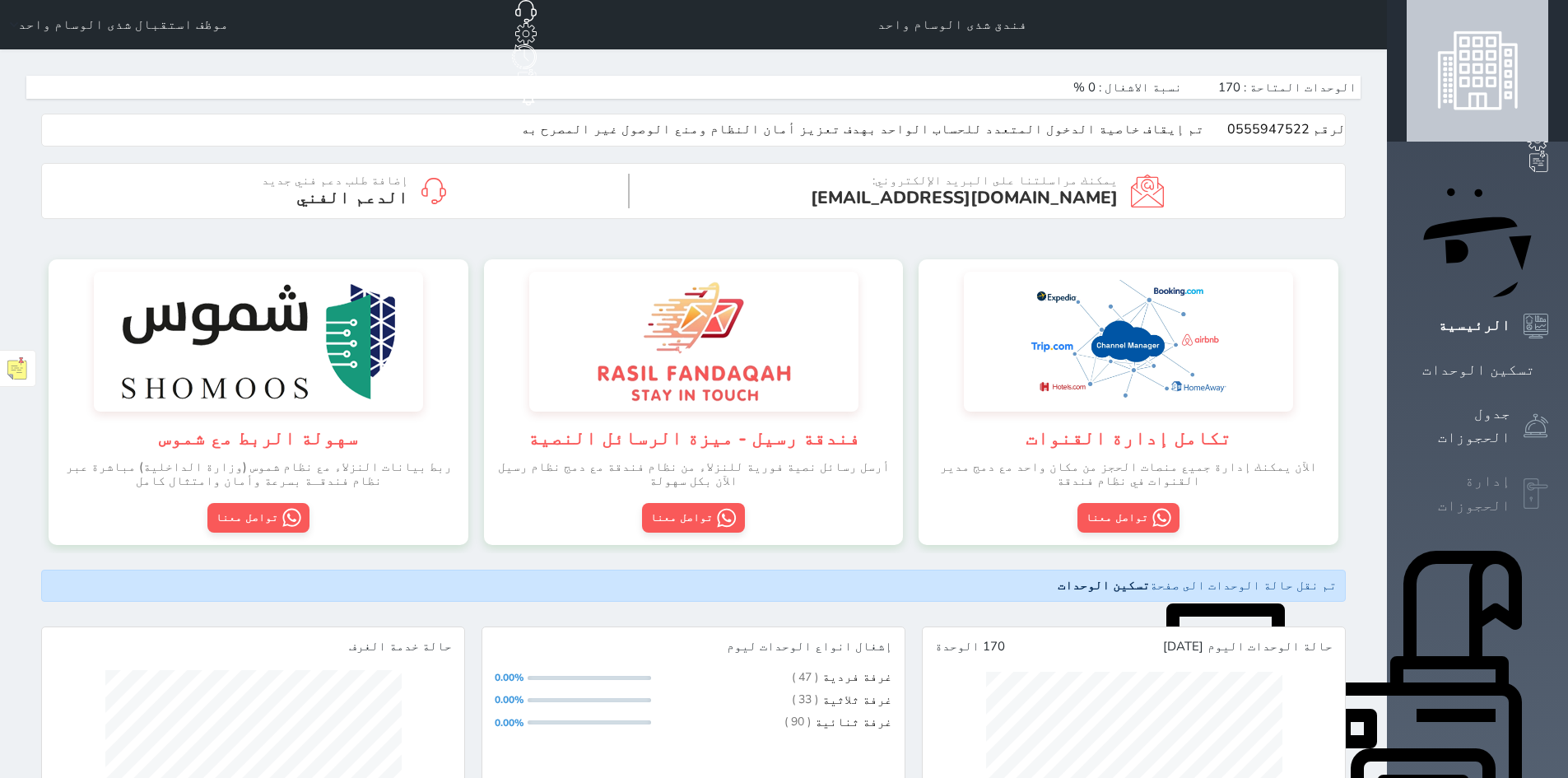 click at bounding box center (1536, 494) 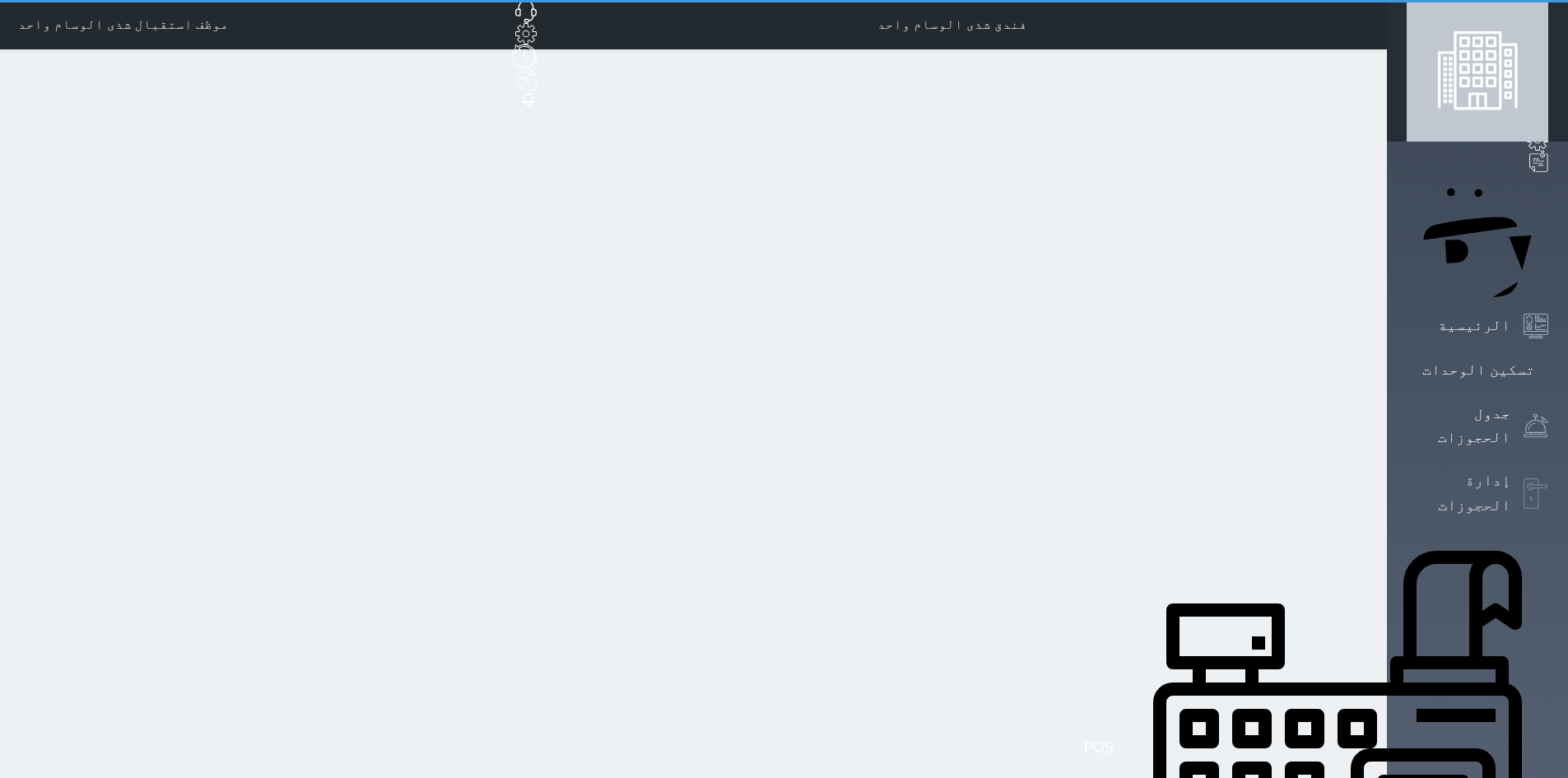 select on "open_all" 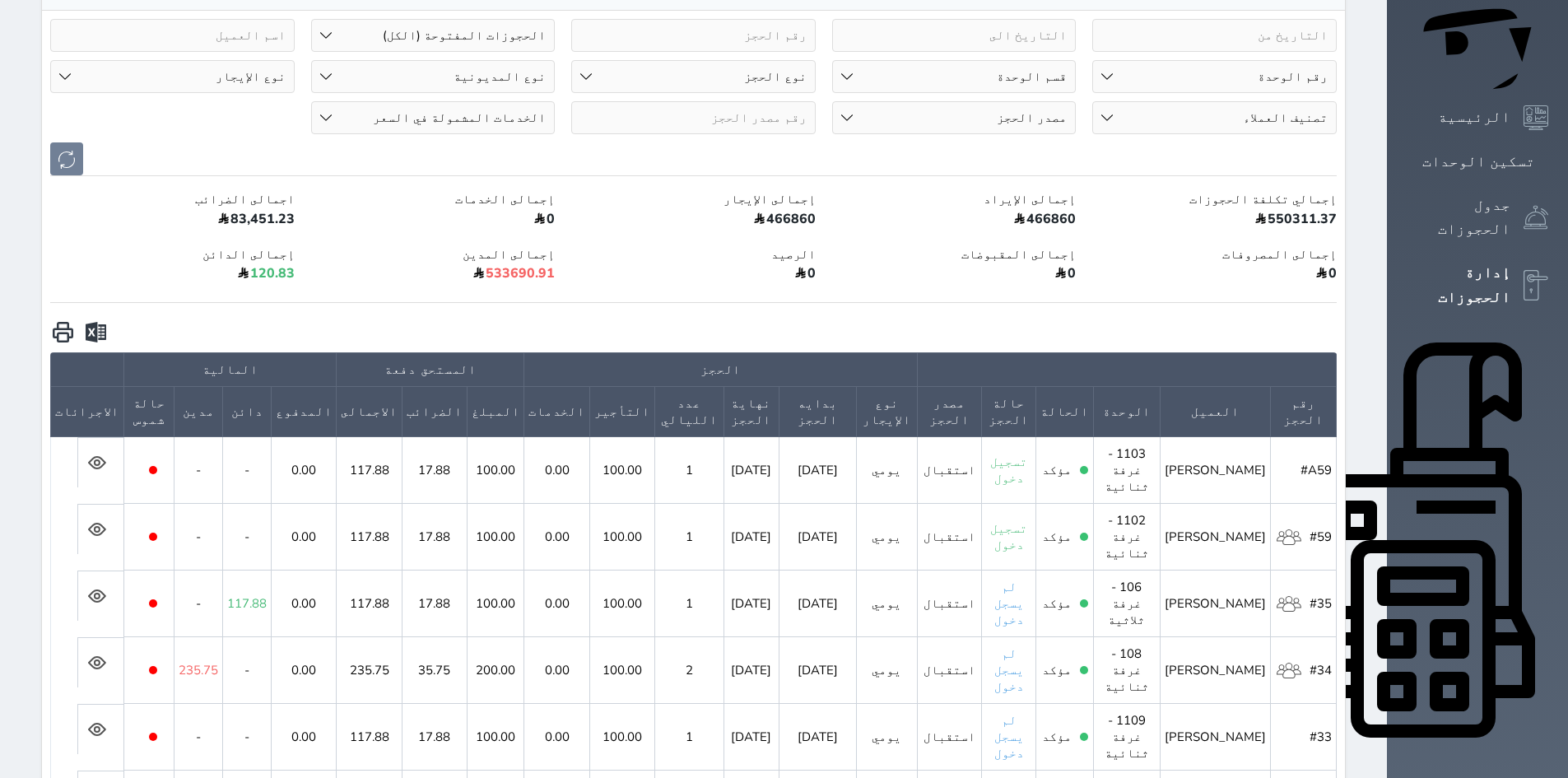 scroll, scrollTop: 186, scrollLeft: 0, axis: vertical 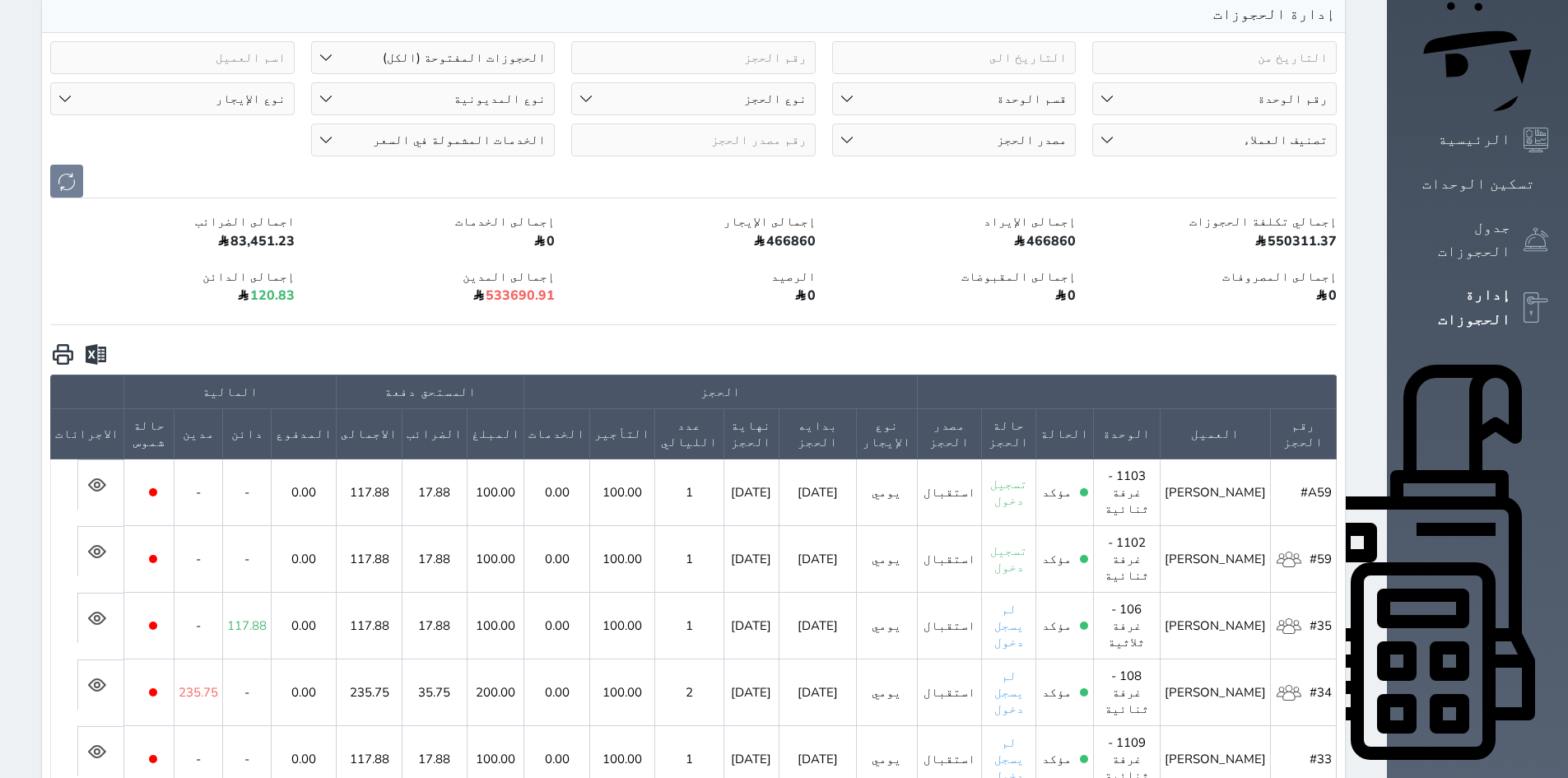 click on "لم يسجل دخول" at bounding box center [1008, 626] 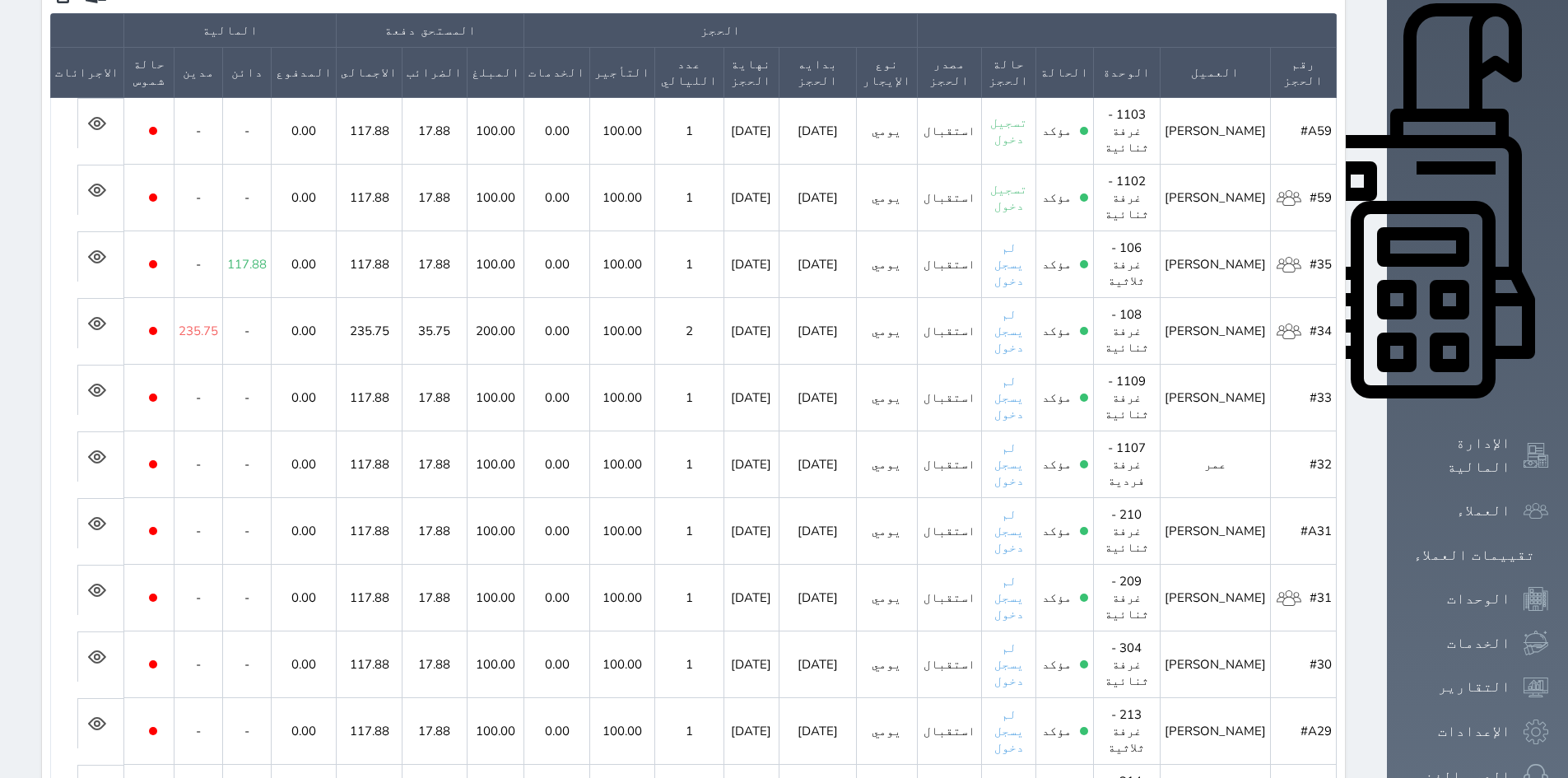 scroll, scrollTop: 576, scrollLeft: 0, axis: vertical 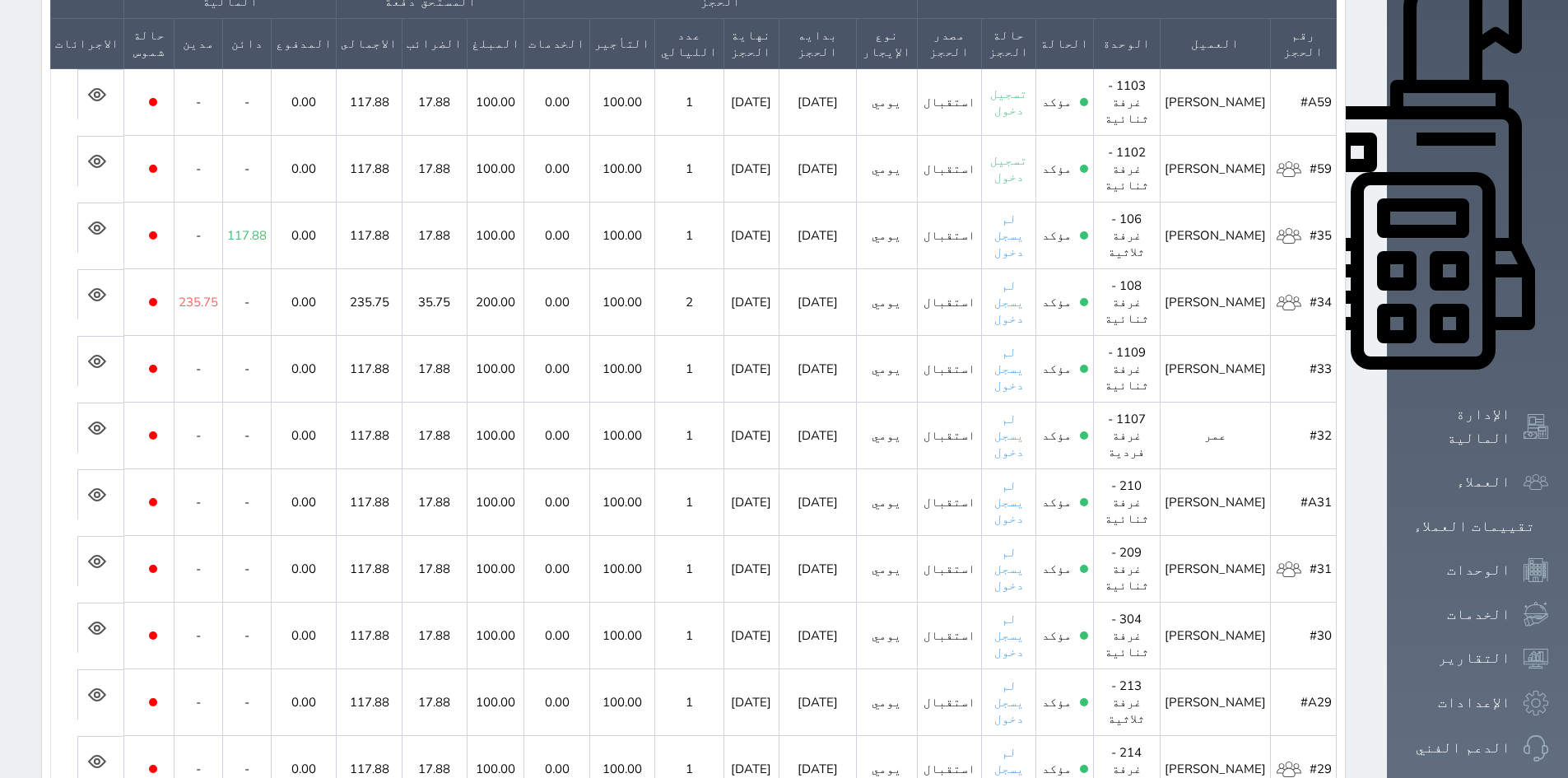 click 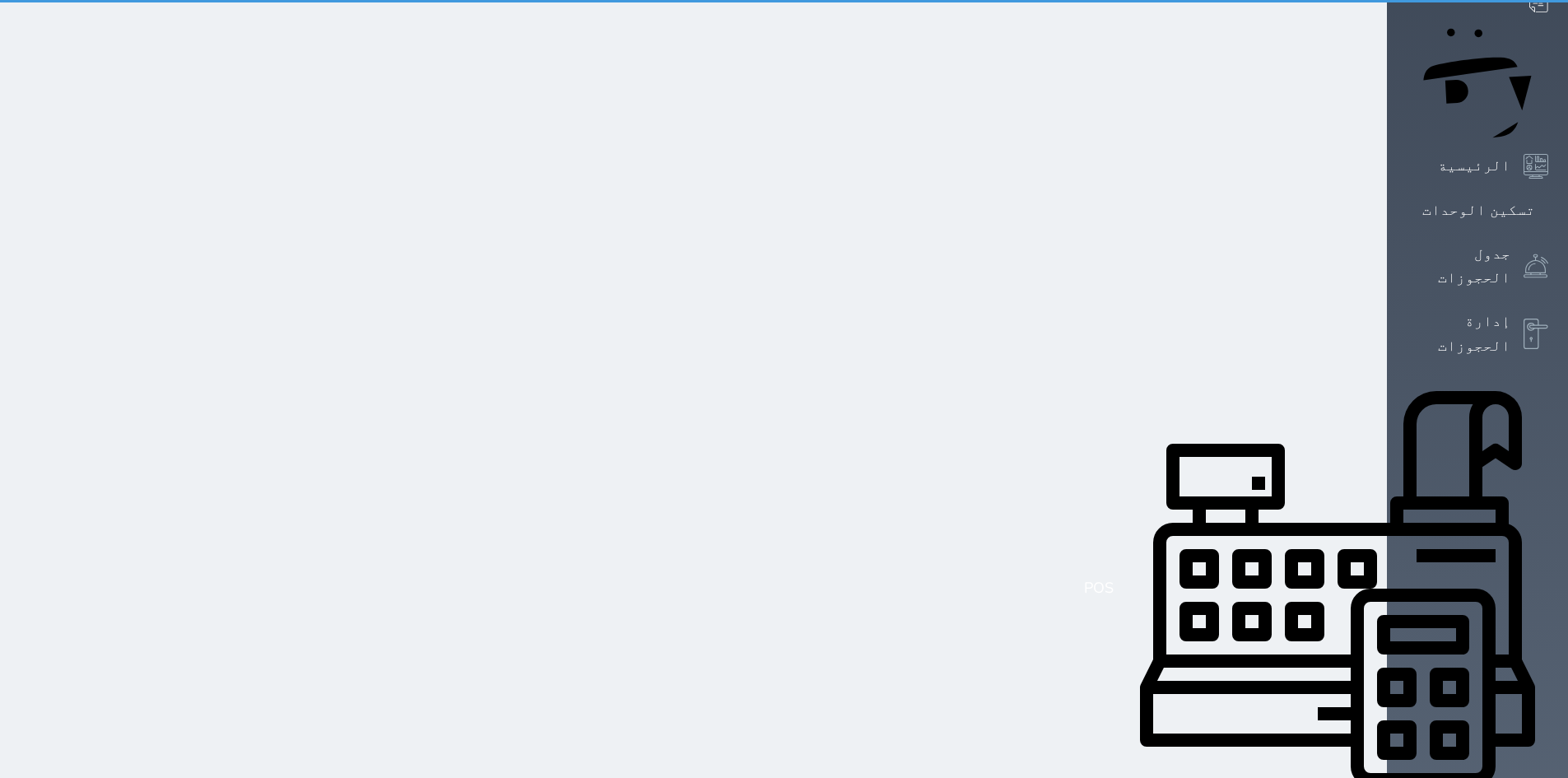 scroll, scrollTop: 0, scrollLeft: 0, axis: both 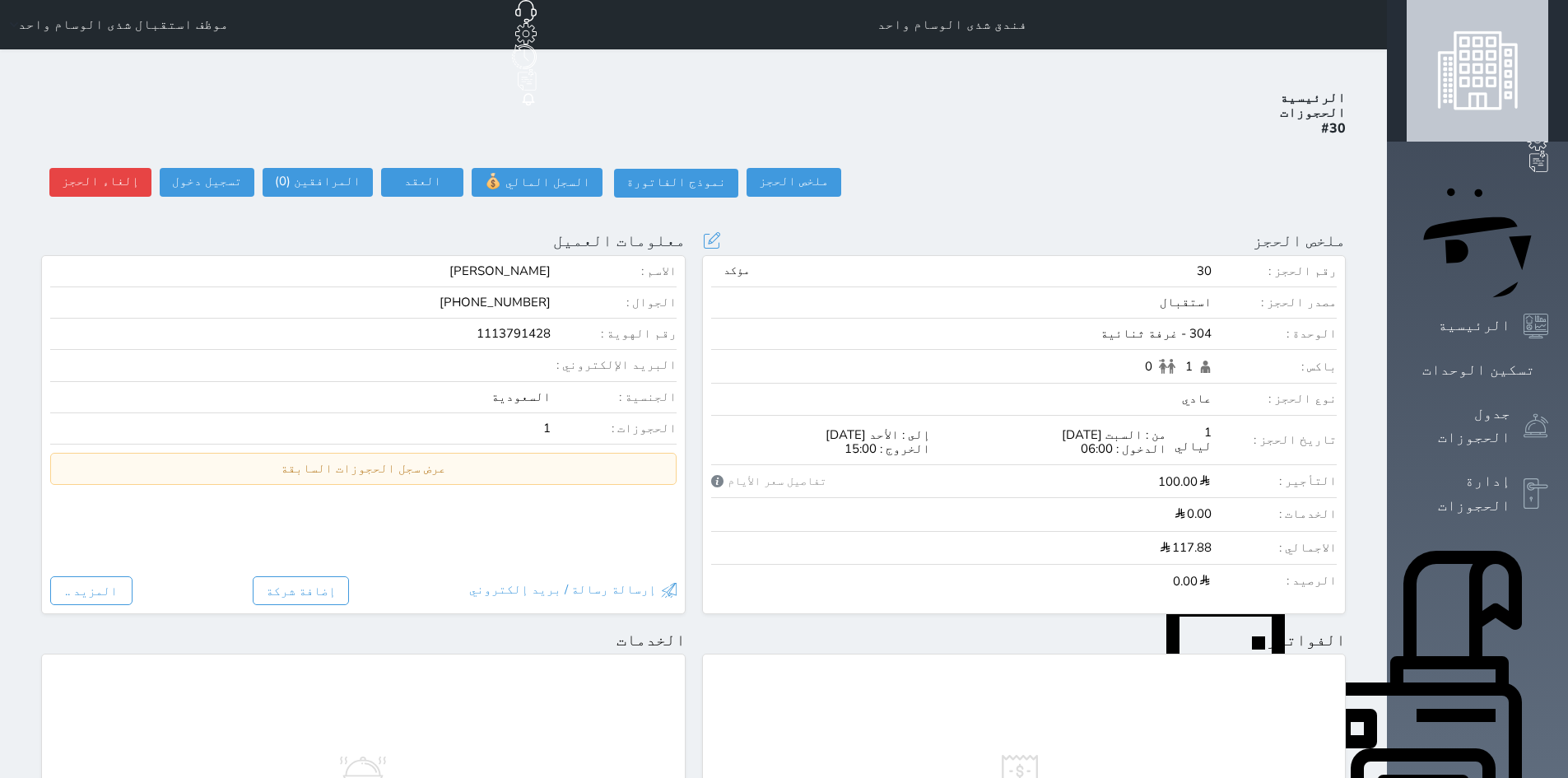 select 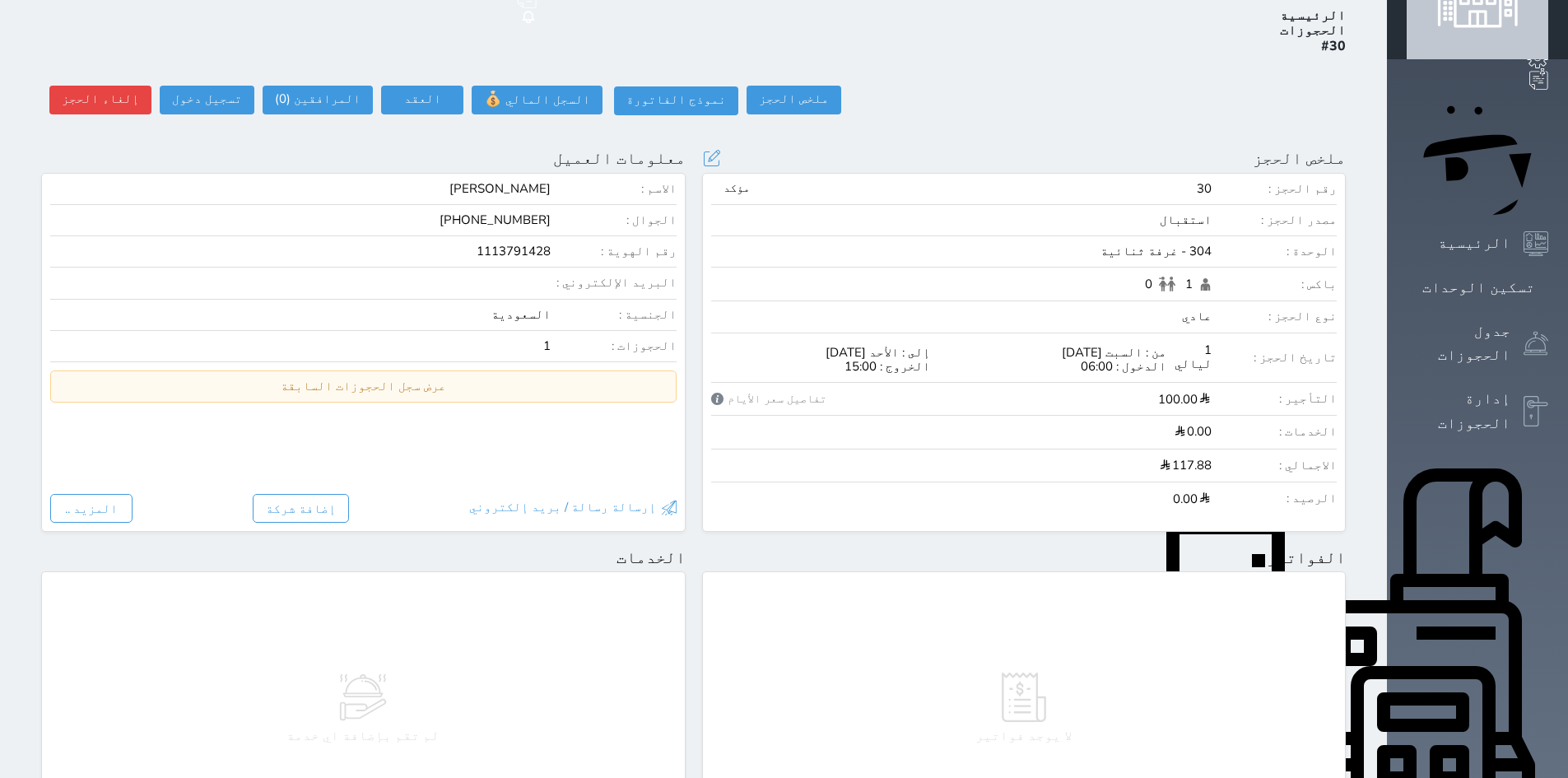 scroll, scrollTop: 0, scrollLeft: 0, axis: both 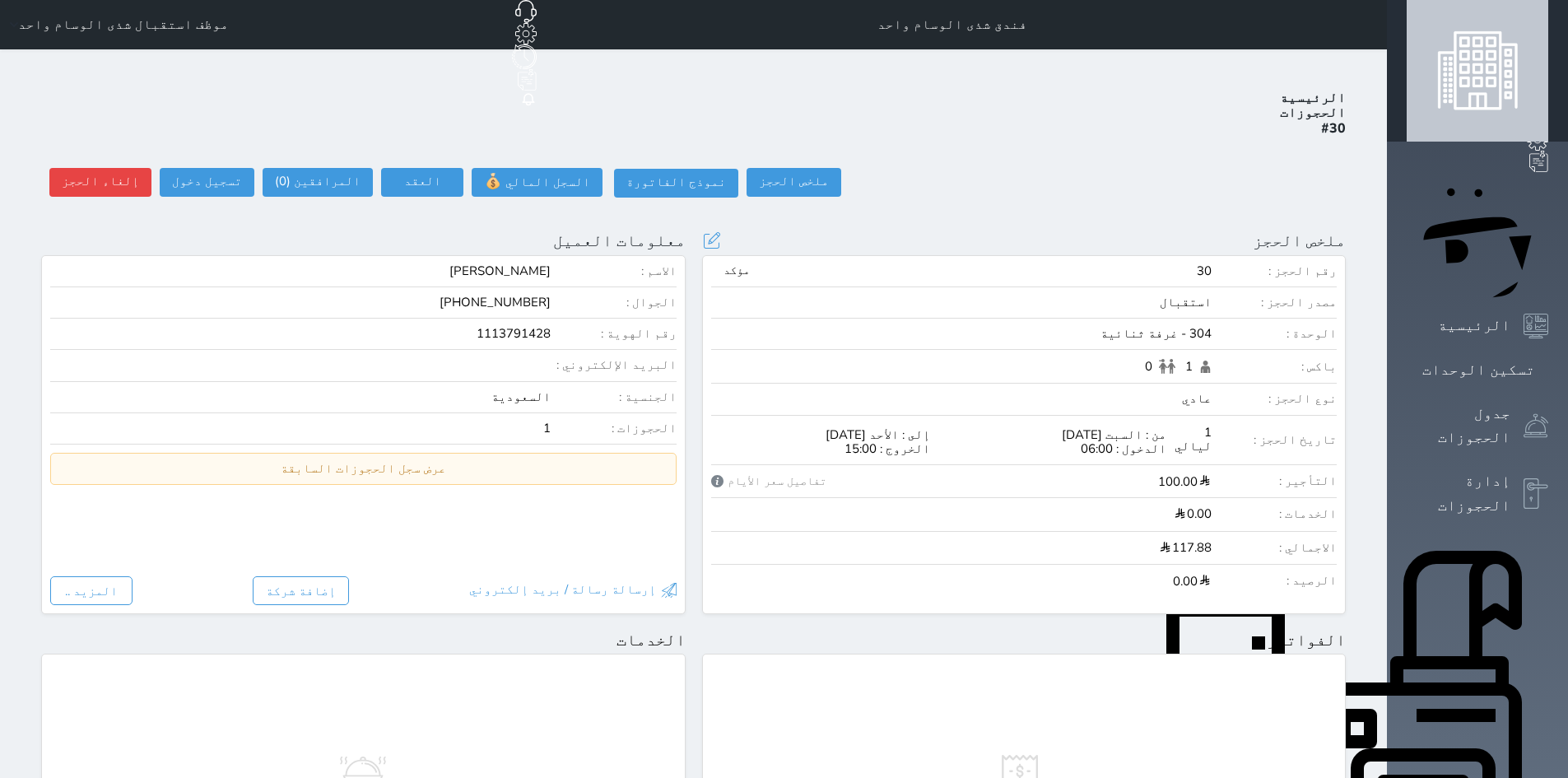 click on "مؤكد" at bounding box center [737, 271] 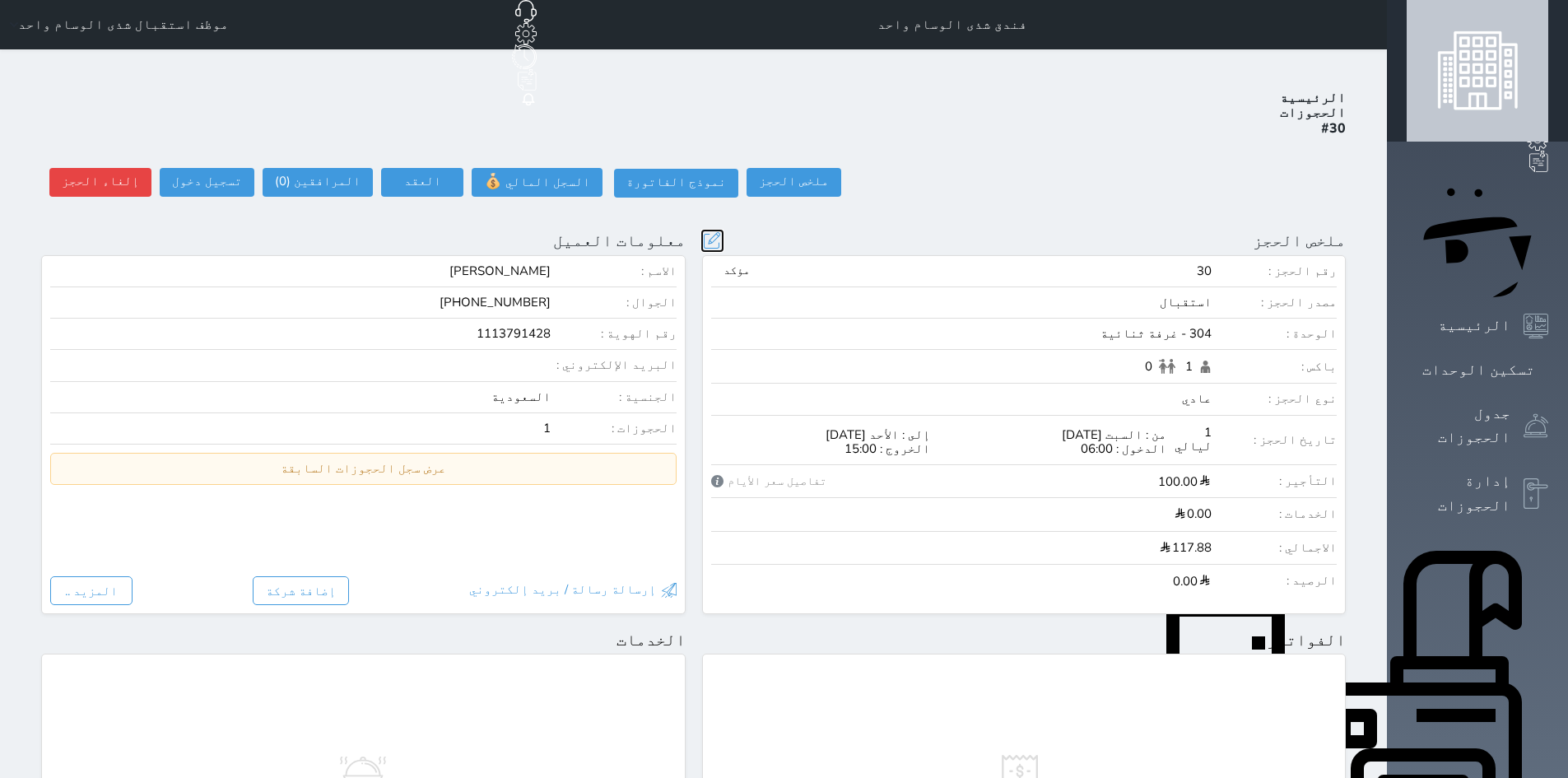 click at bounding box center [712, 240] 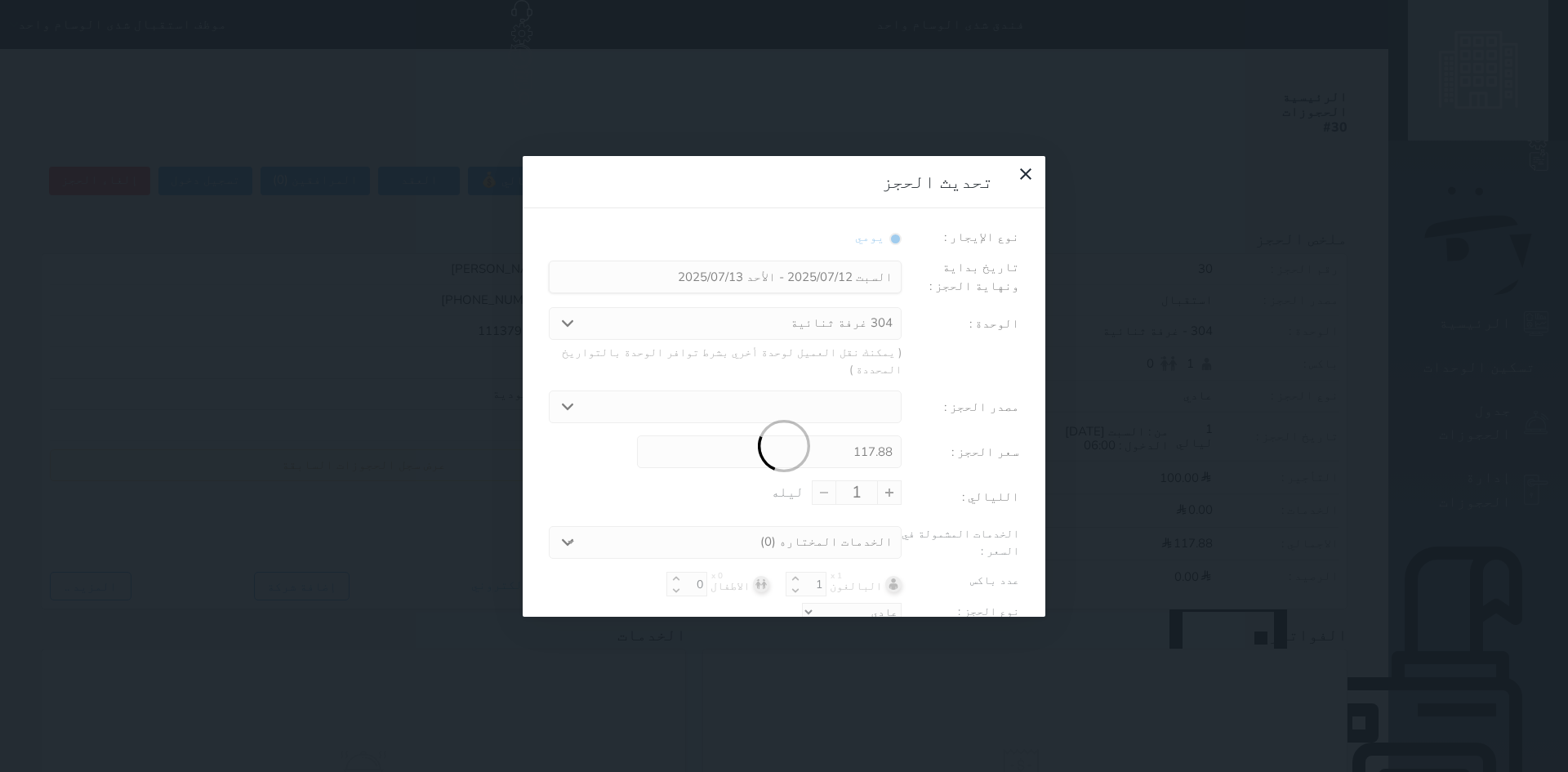 select on "33092" 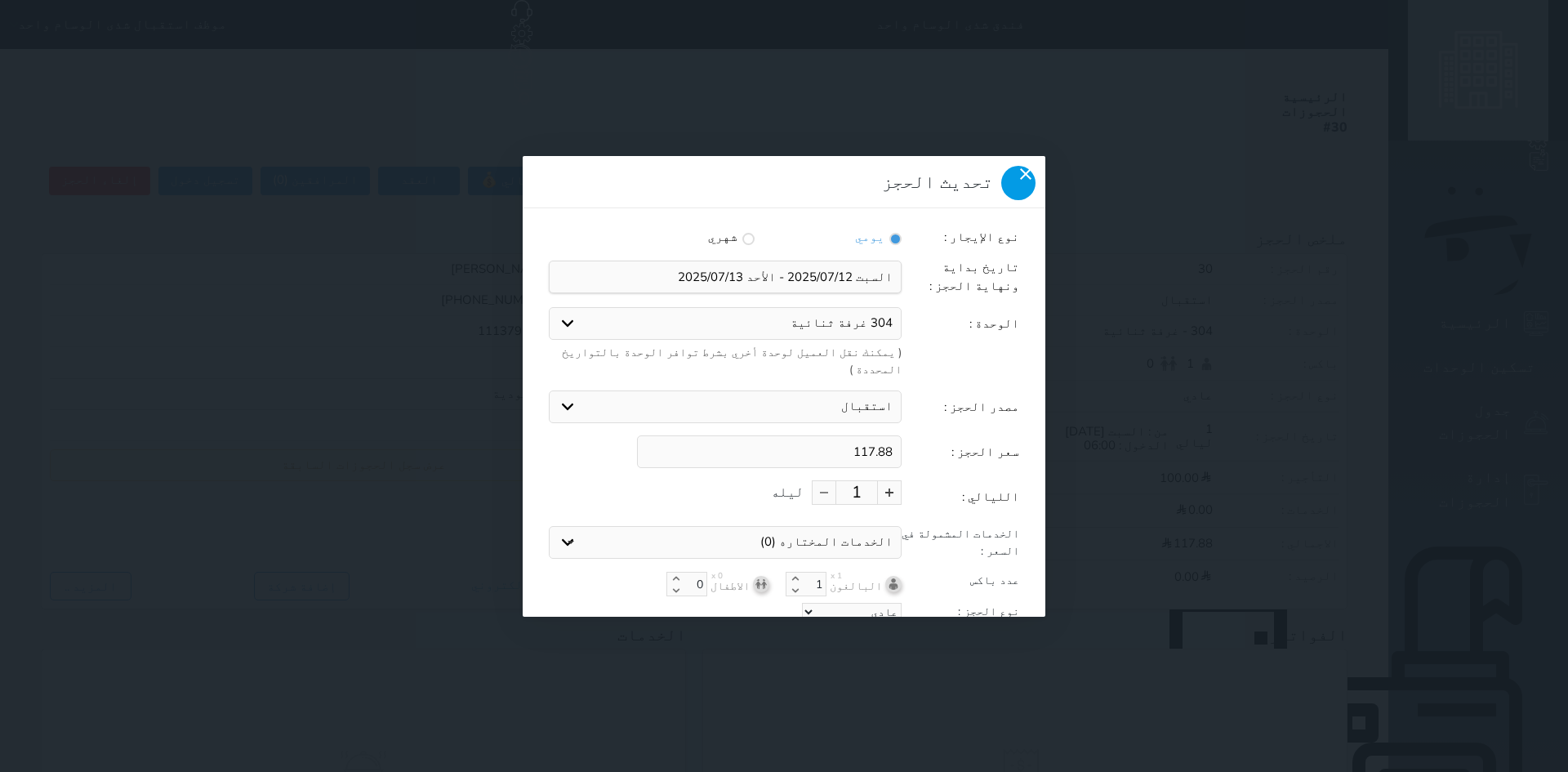 click 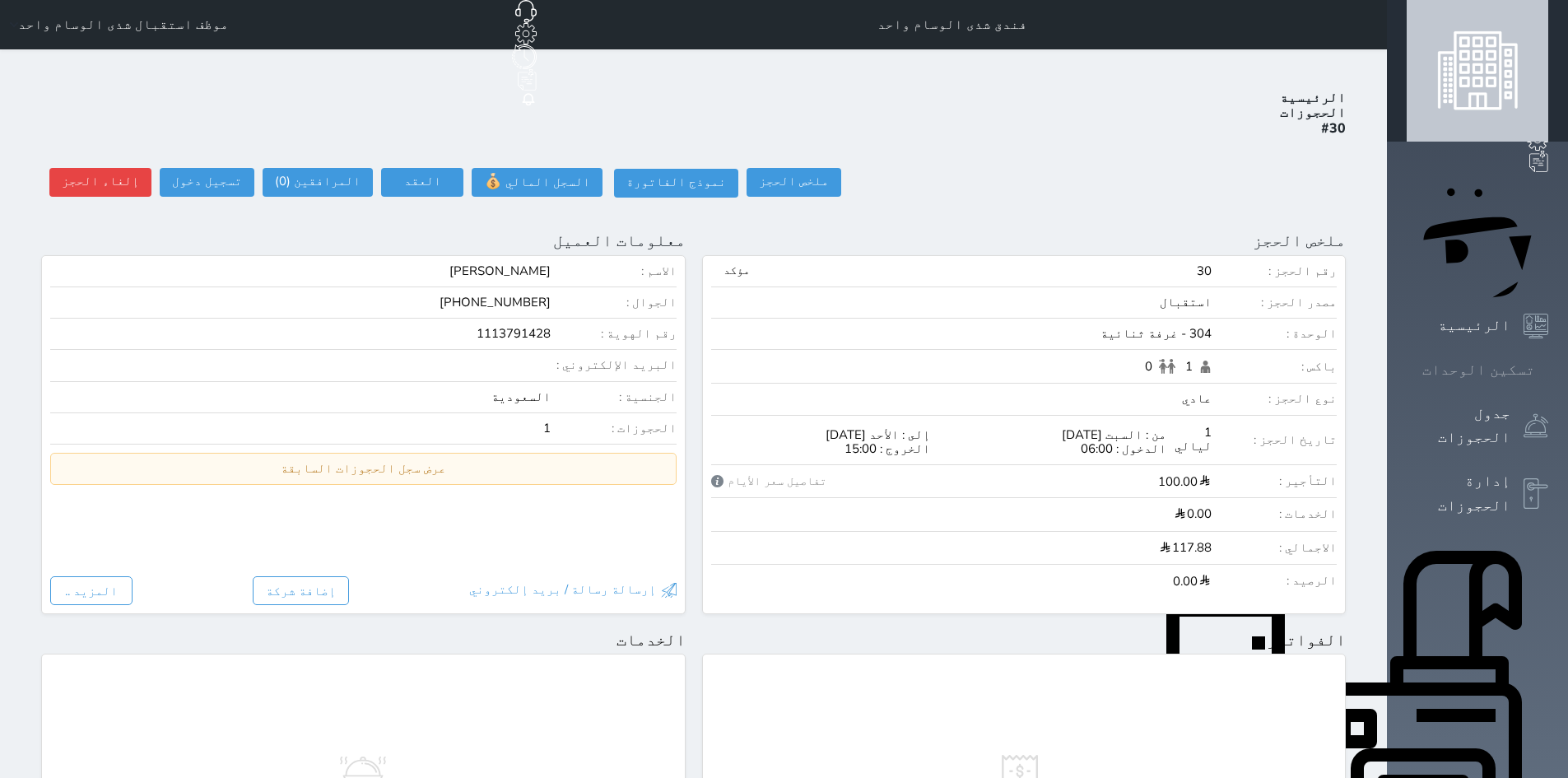 click on "تسكين الوحدات" at bounding box center (1478, 370) 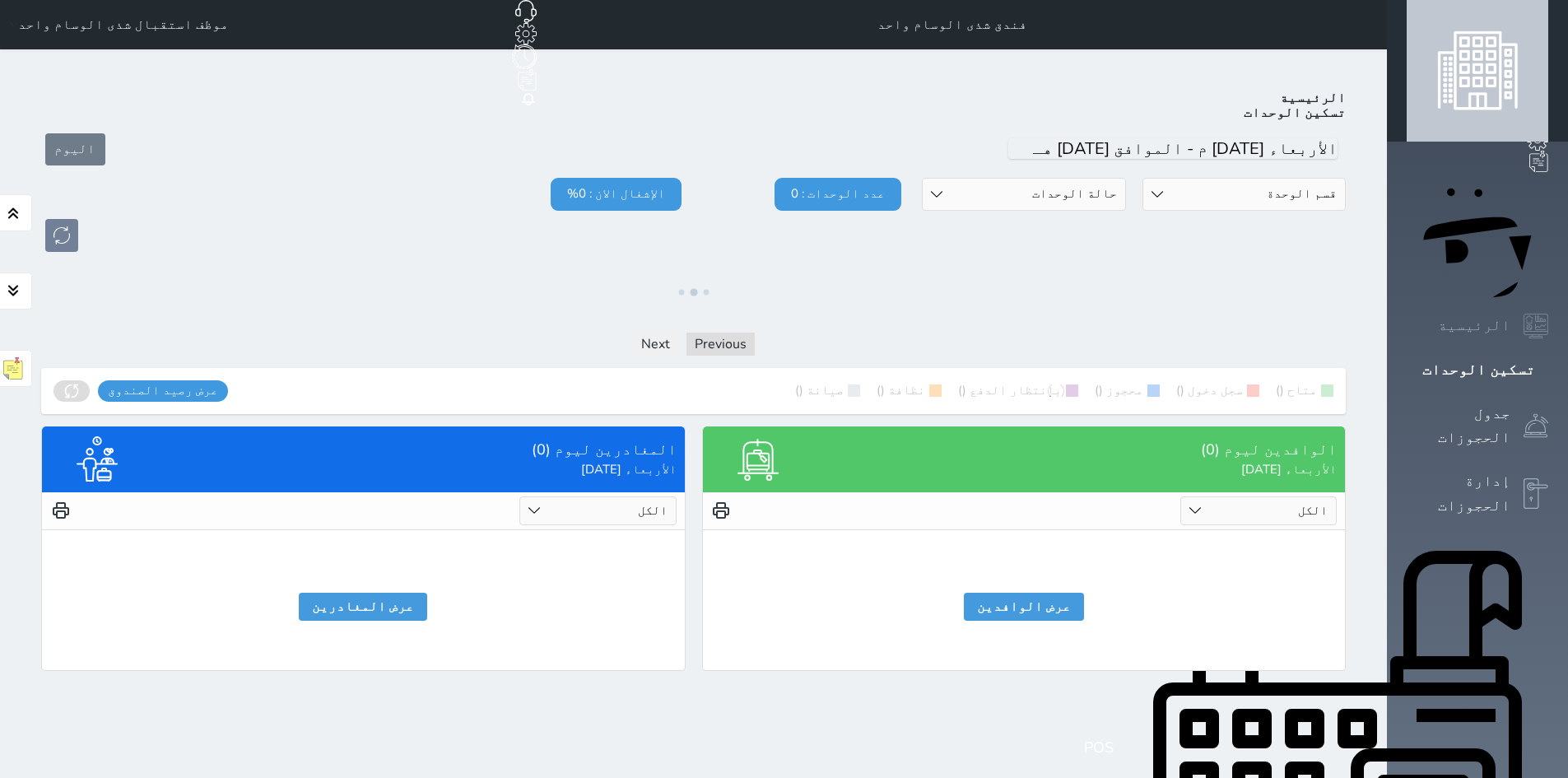 click 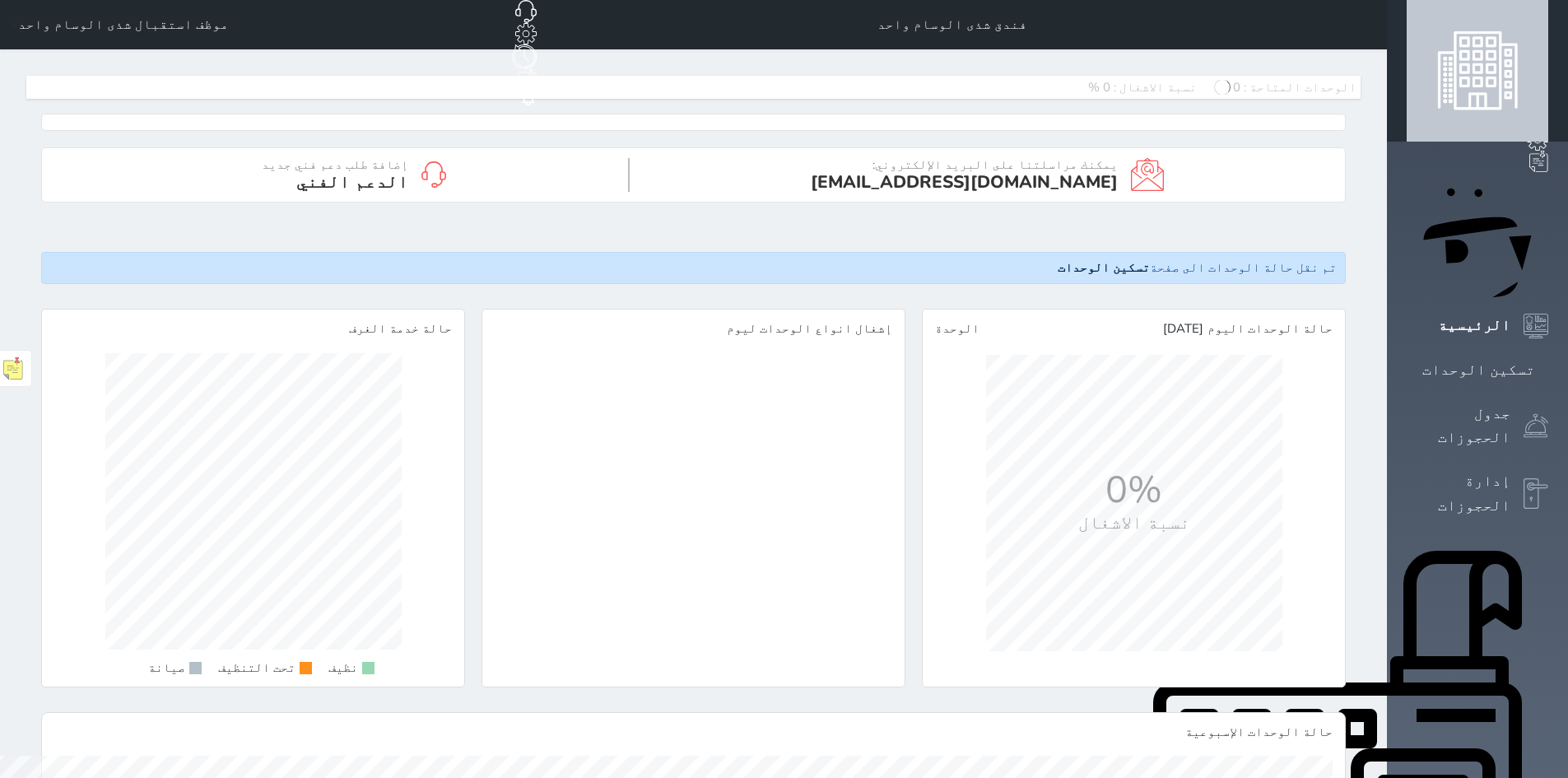 scroll, scrollTop: 822984, scrollLeft: 822674, axis: both 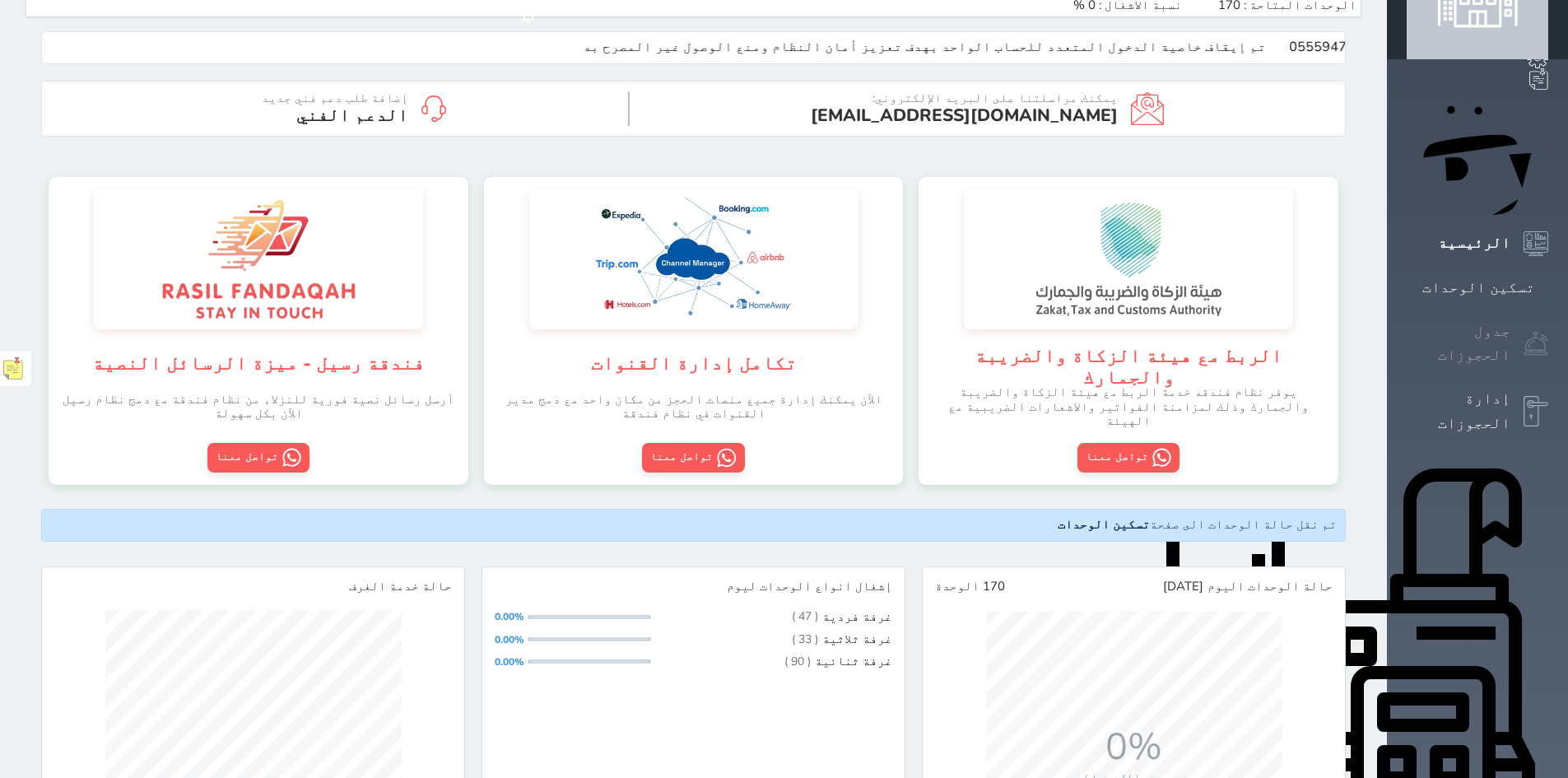 click 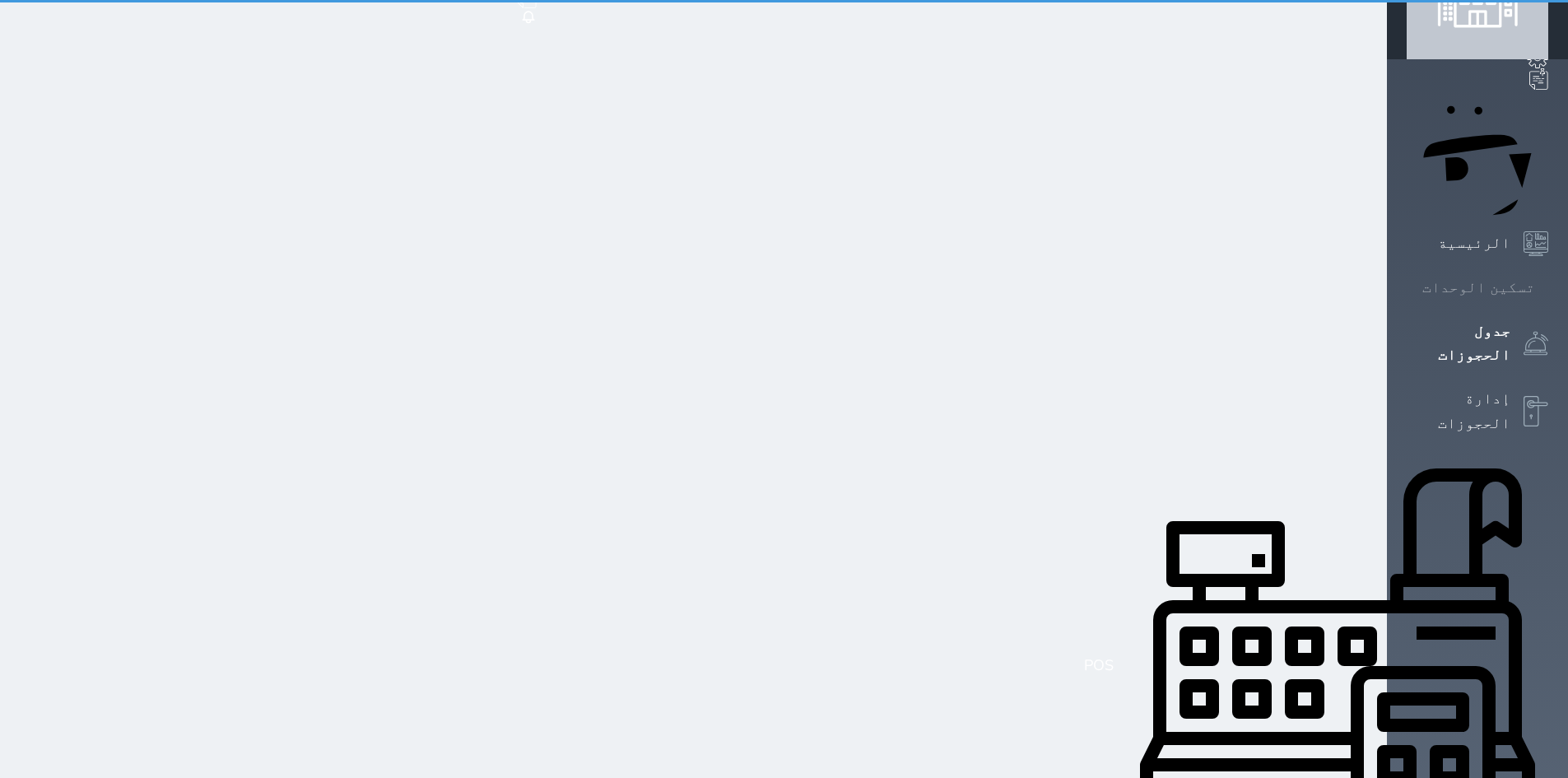 scroll, scrollTop: 0, scrollLeft: 0, axis: both 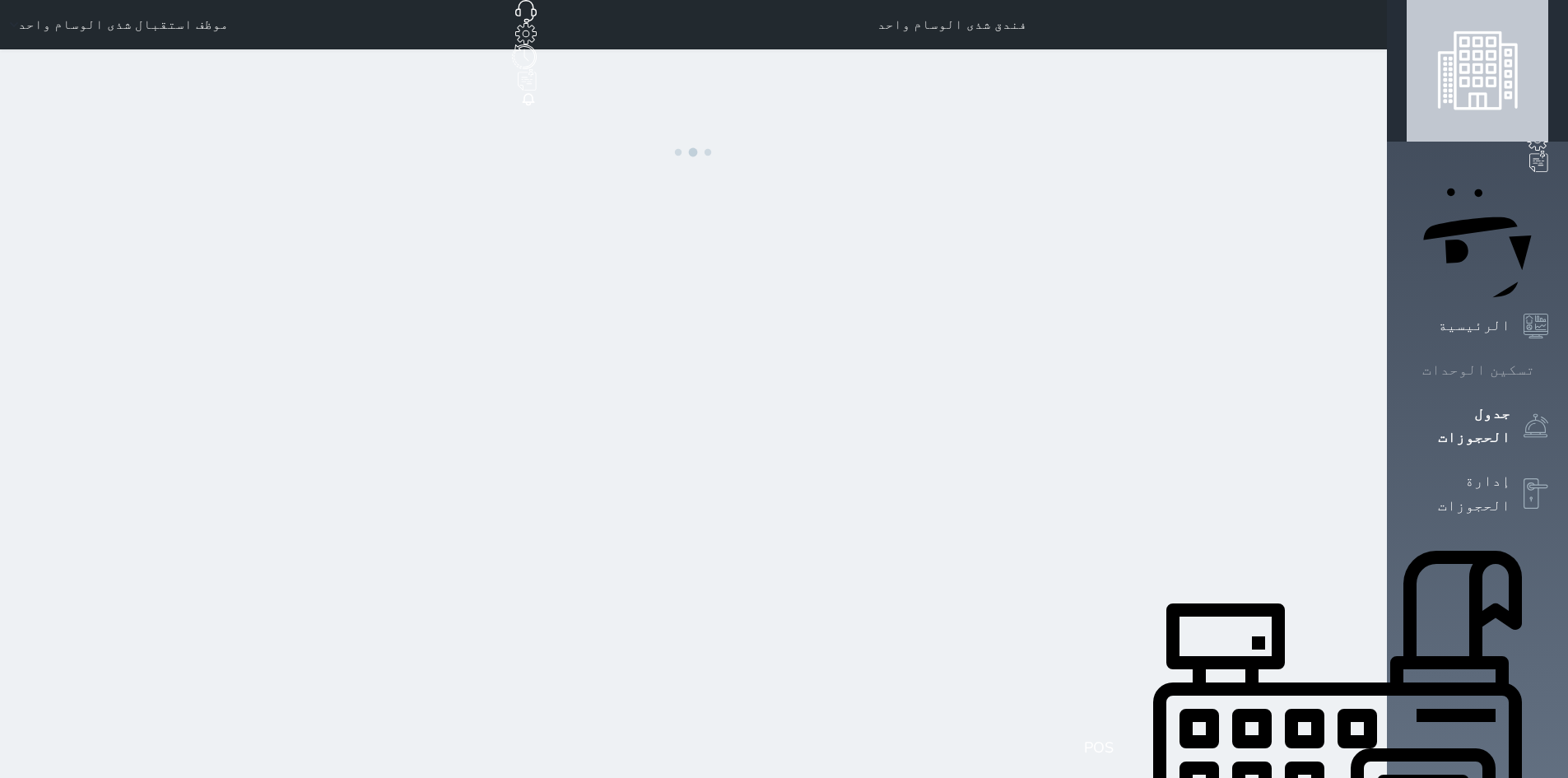 click at bounding box center [1548, 370] 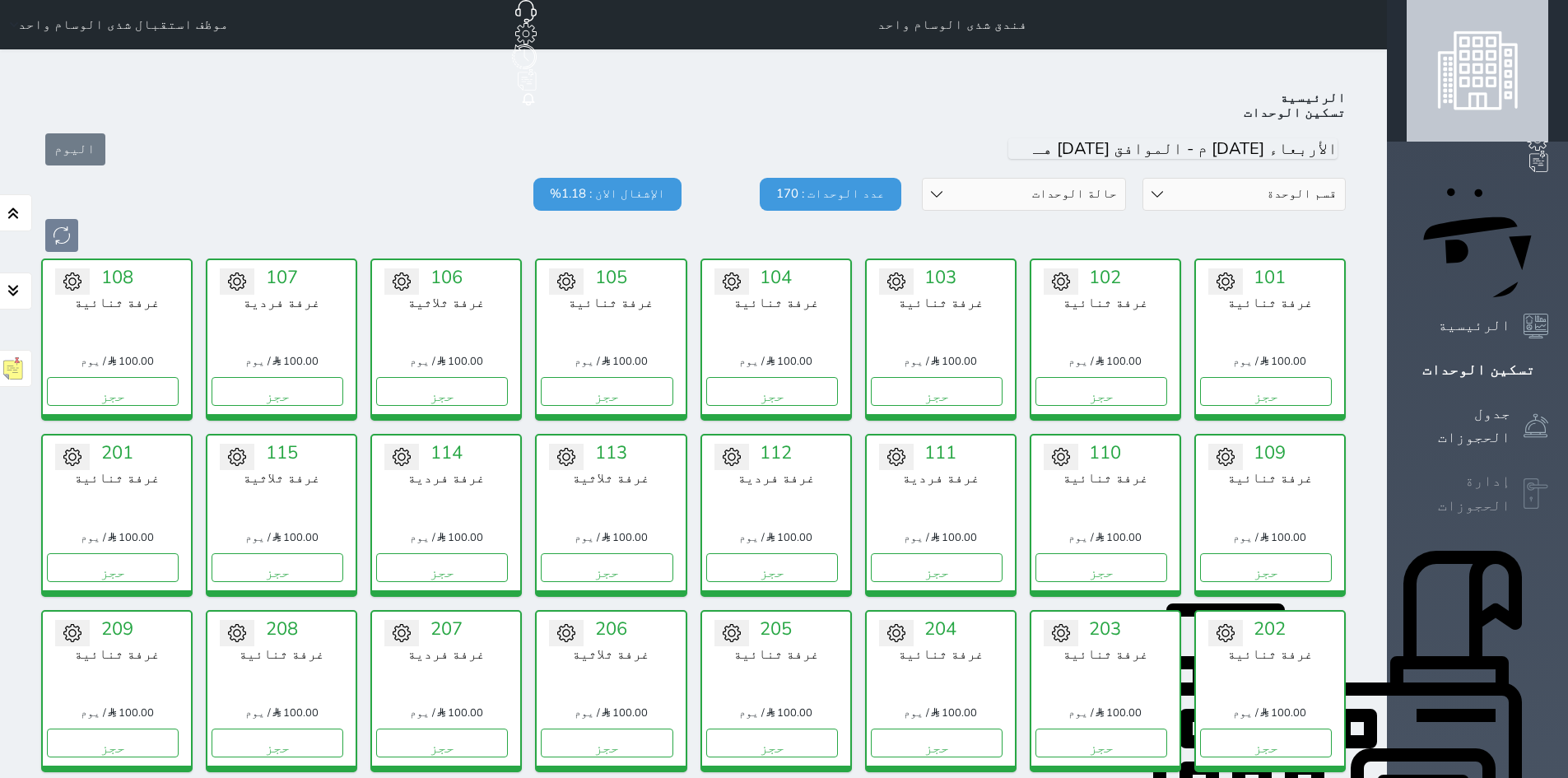 click on "حجز جماعي جديد   حجز جديد             الرئيسية     تسكين الوحدات     جدول الحجوزات     إدارة الحجوزات     POS     الإدارة المالية     العملاء     تقييمات العملاء     الوحدات     الخدمات     التقارير     الإعدادات     الدعم الفني" at bounding box center (1477, 2249) 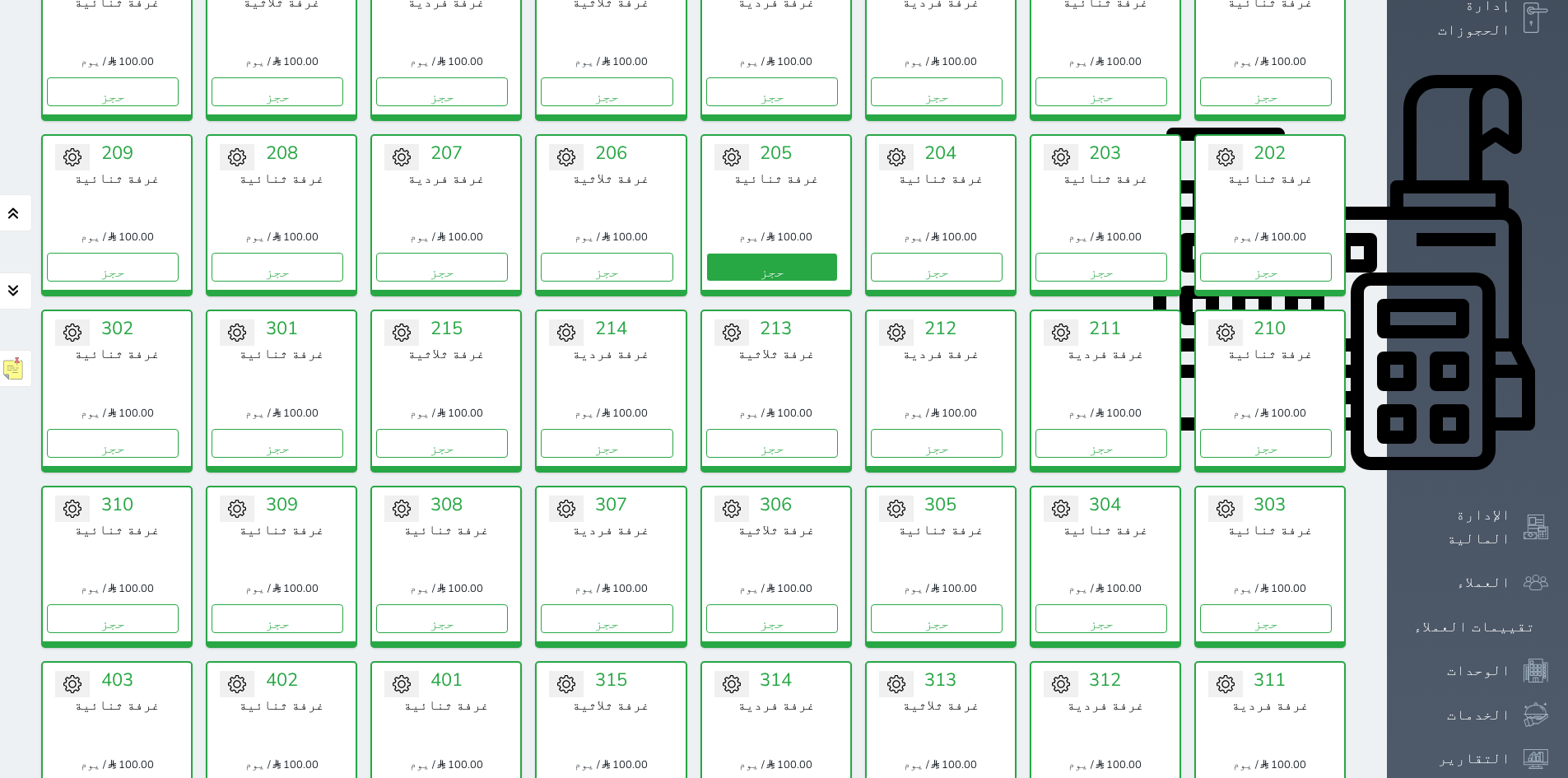 scroll, scrollTop: 0, scrollLeft: 0, axis: both 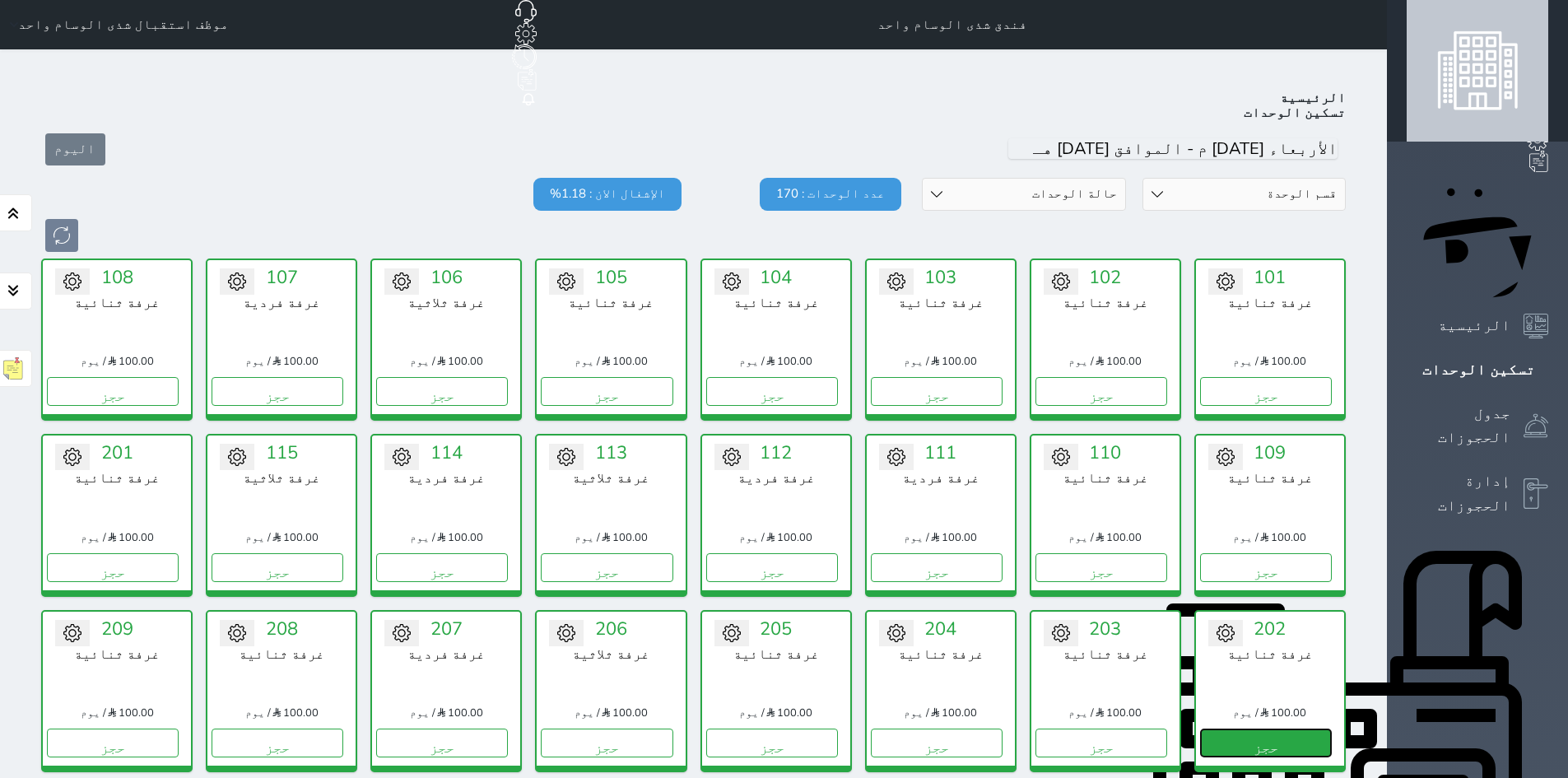 click on "حجز" at bounding box center (1266, 743) 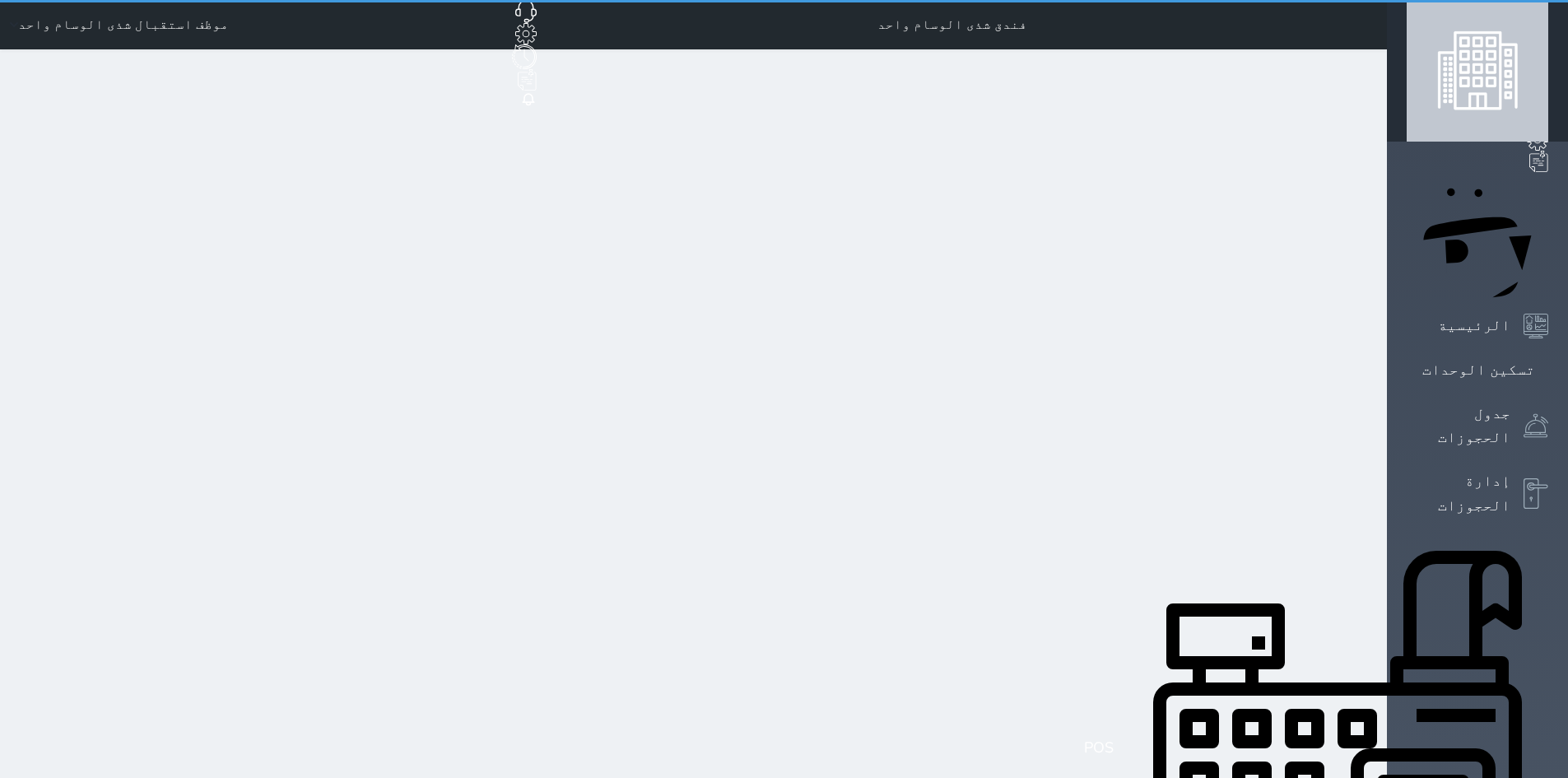 select on "1" 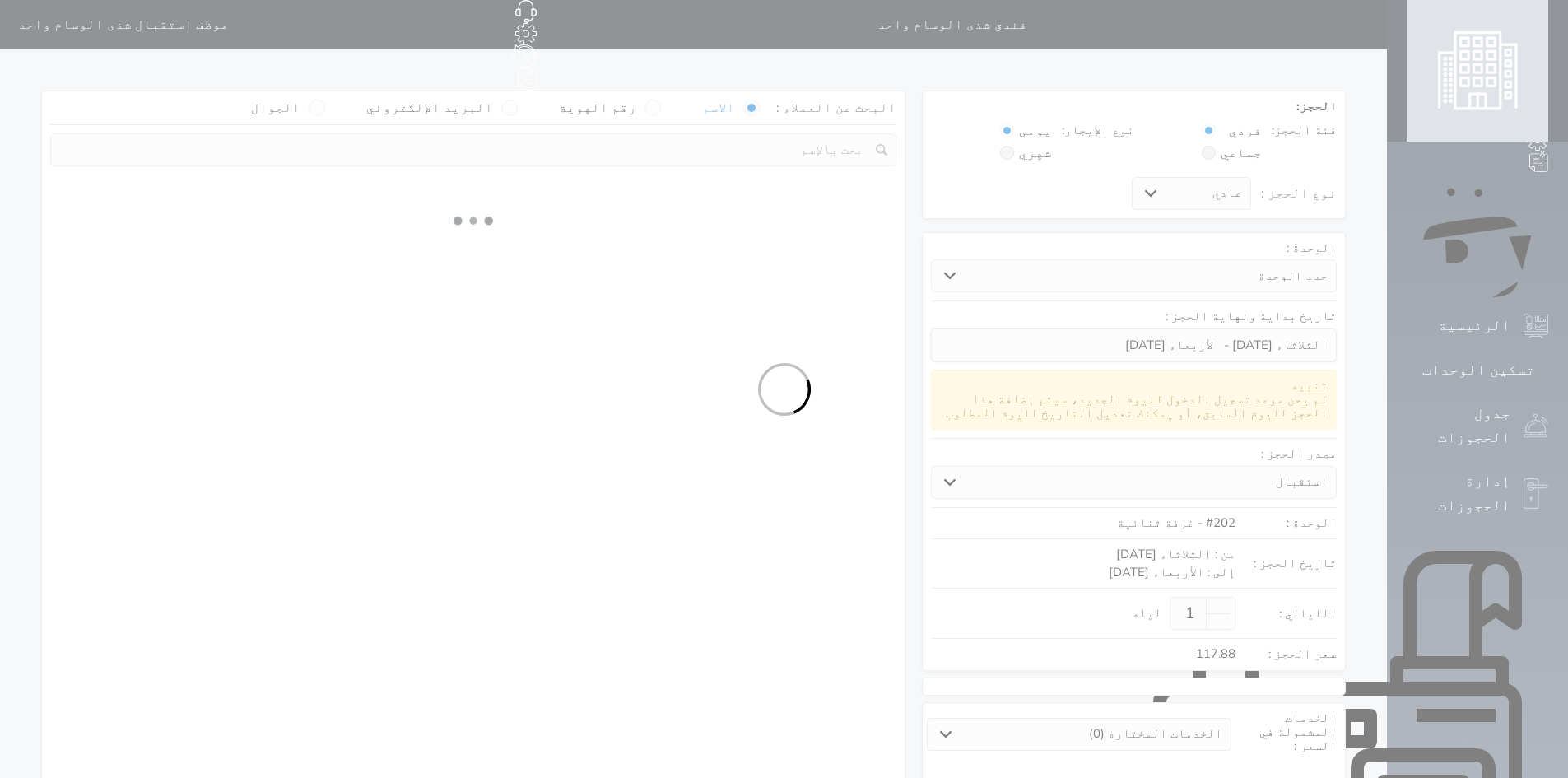 select 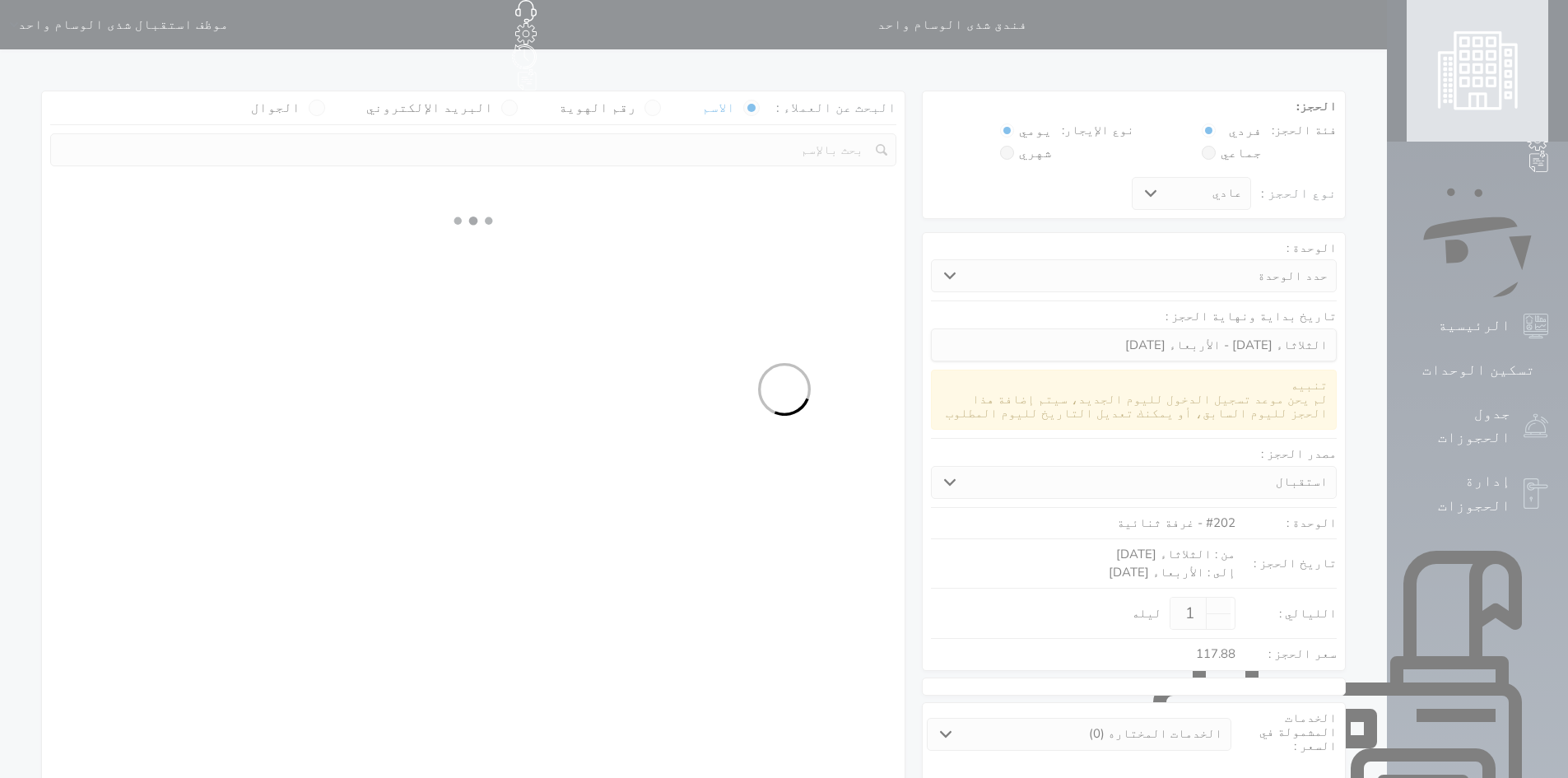 select on "113" 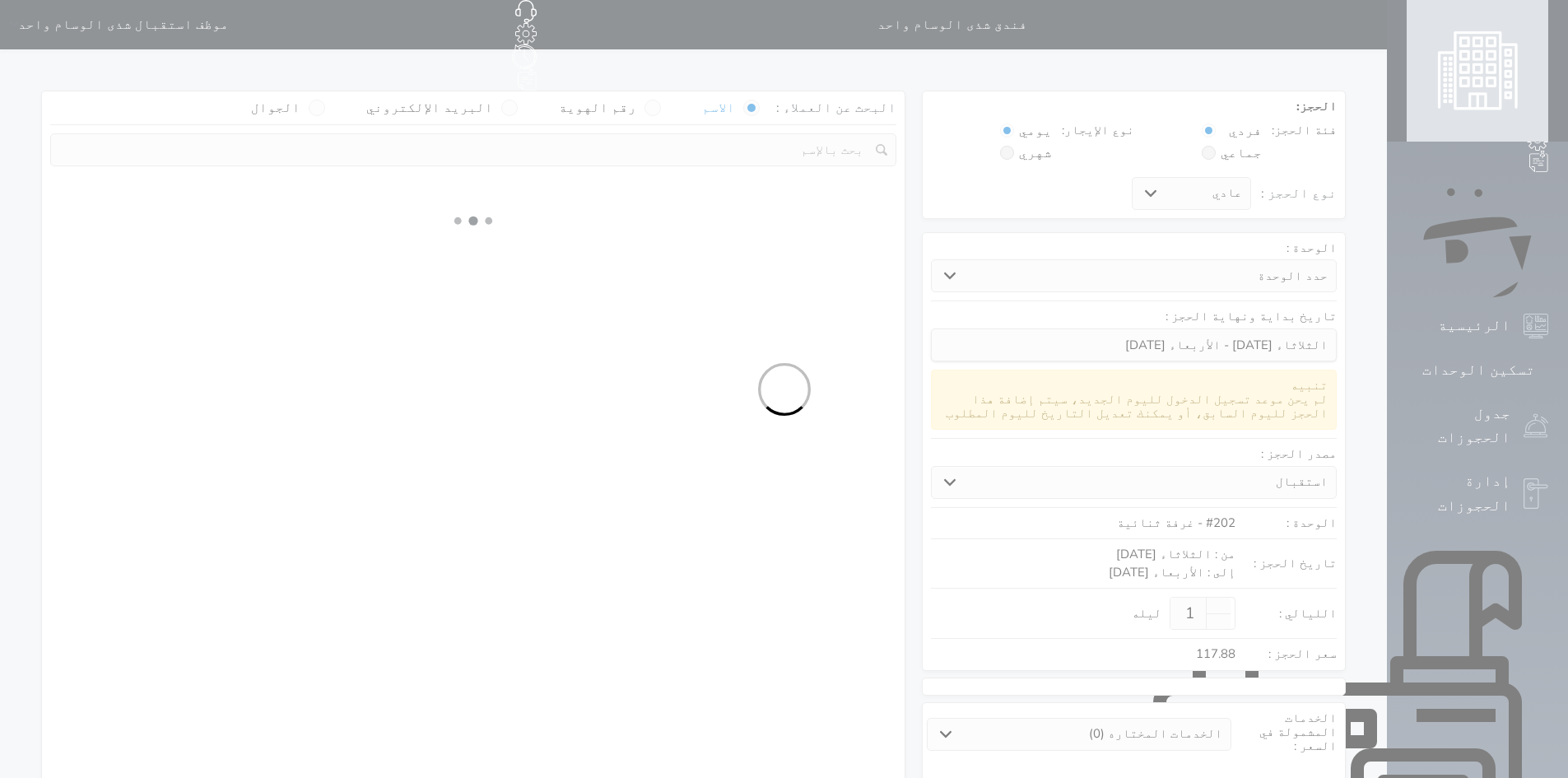 select on "1" 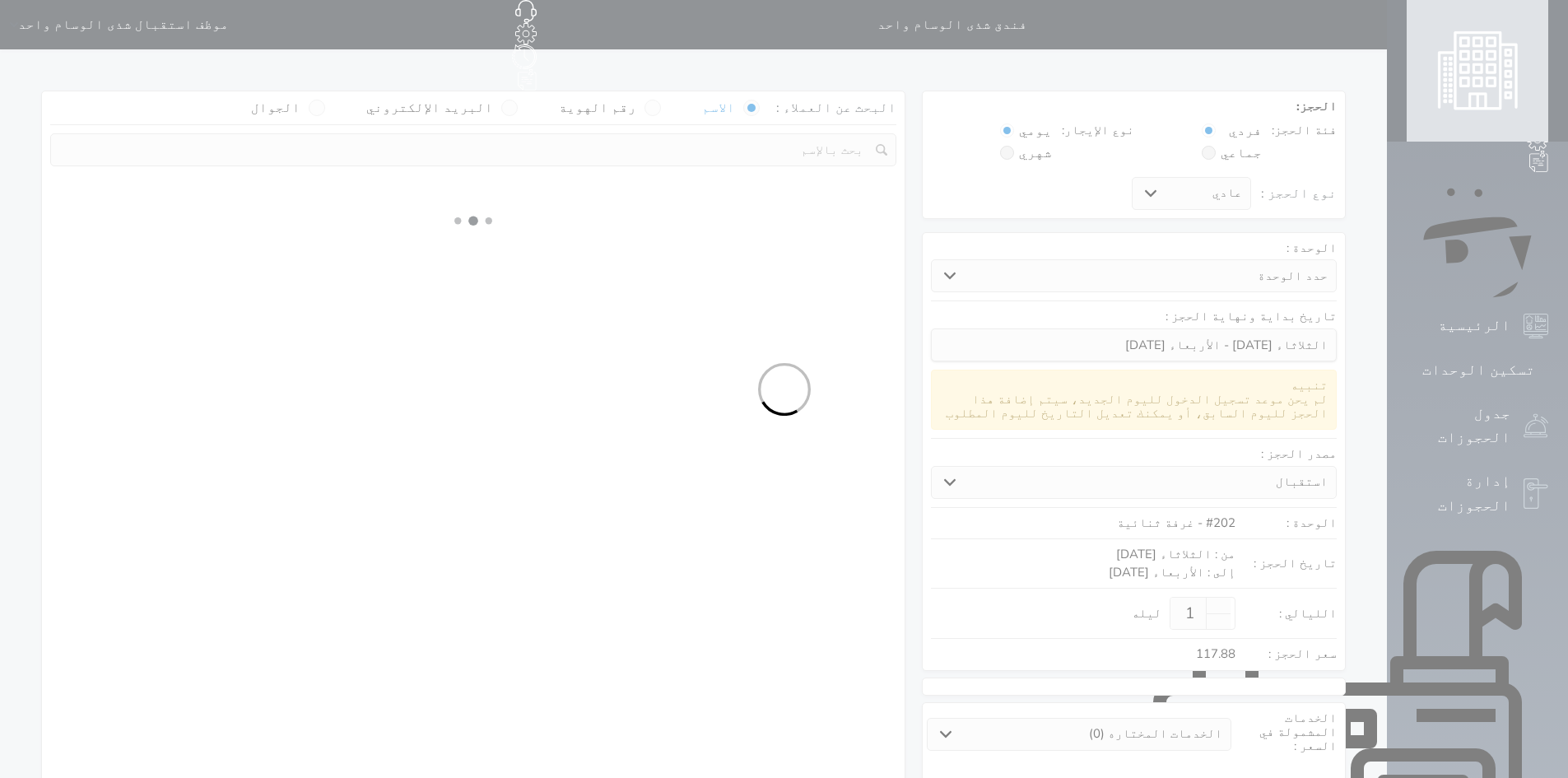 select 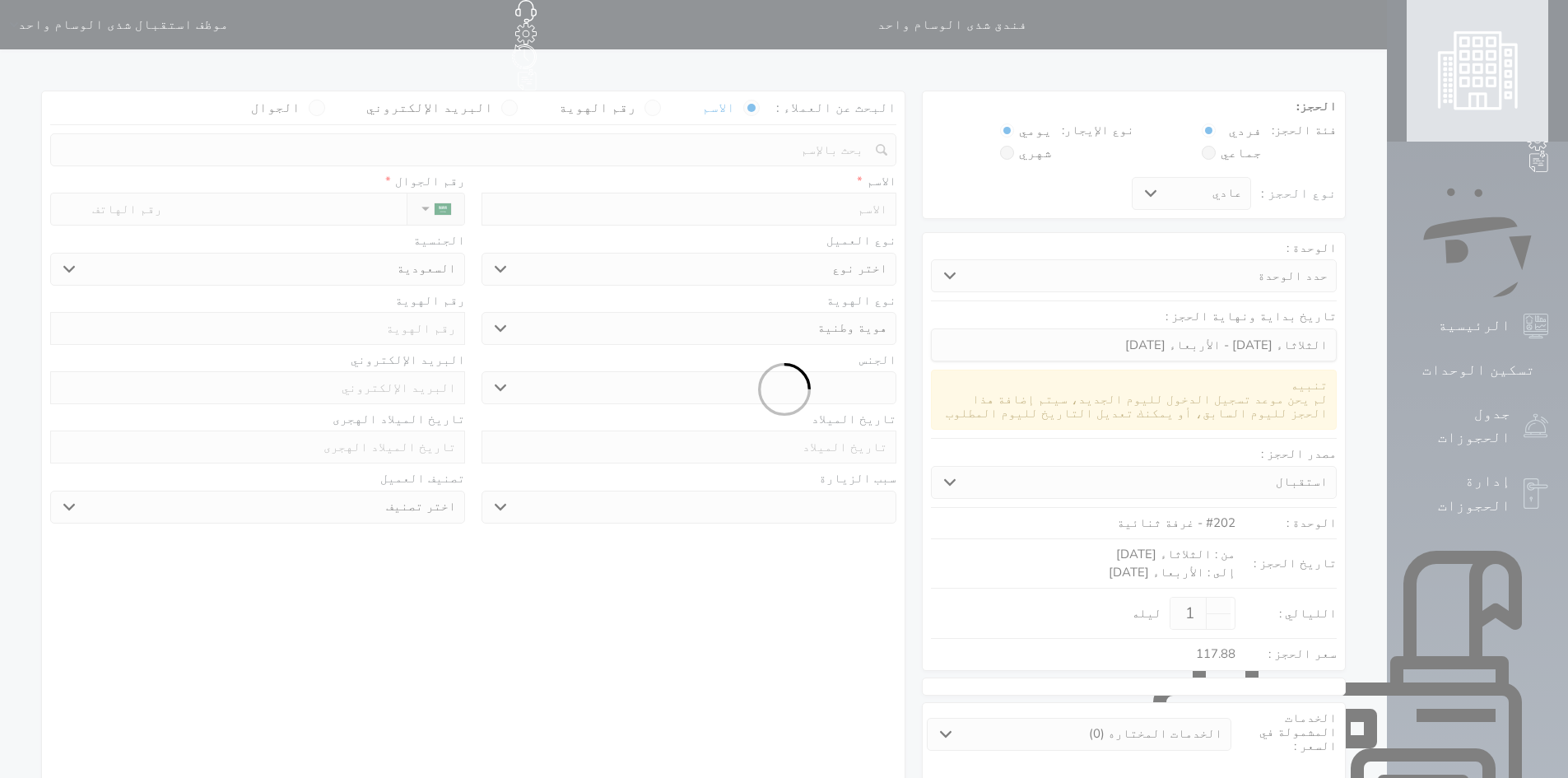 select 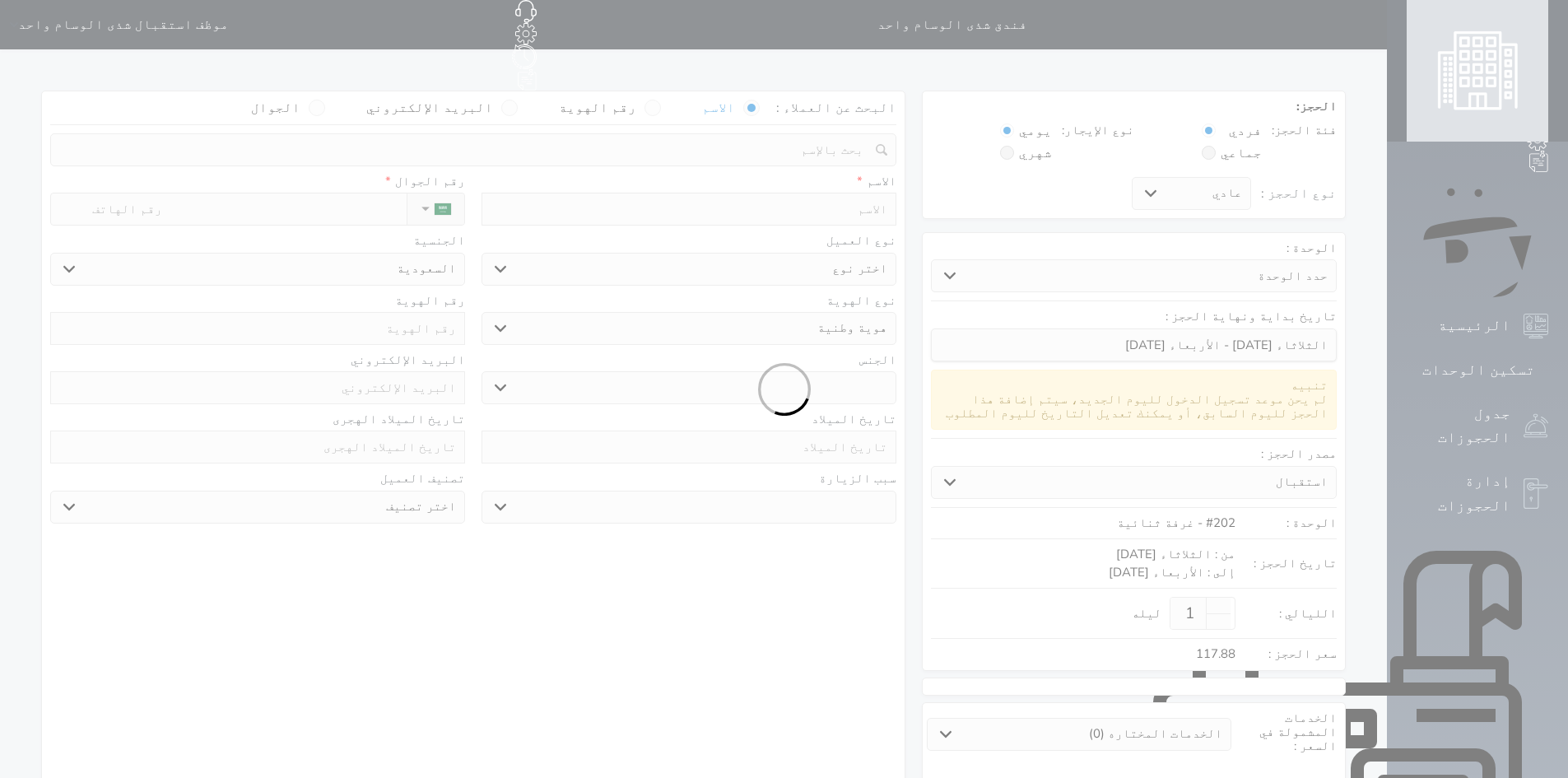 select 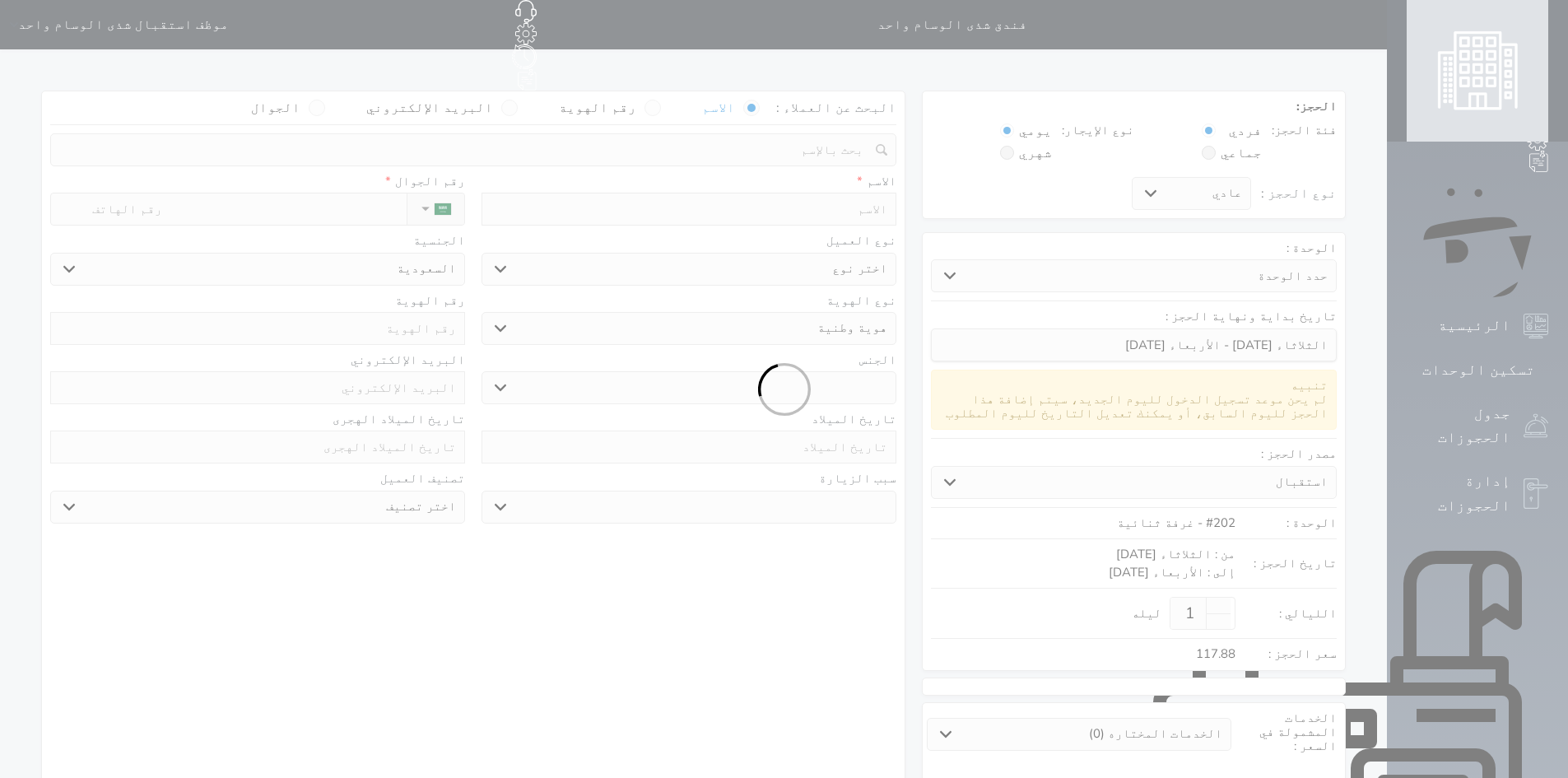 select 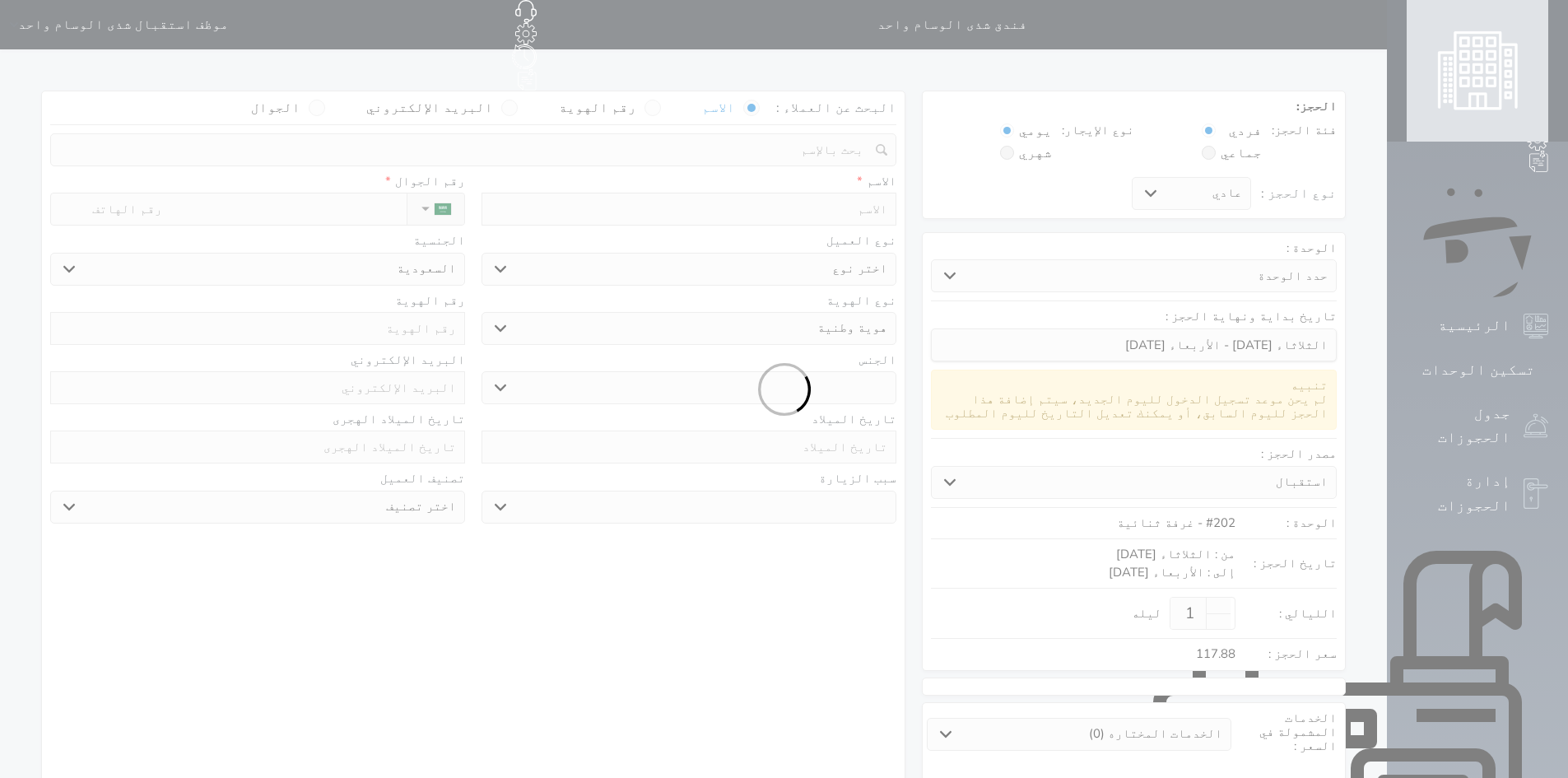 select 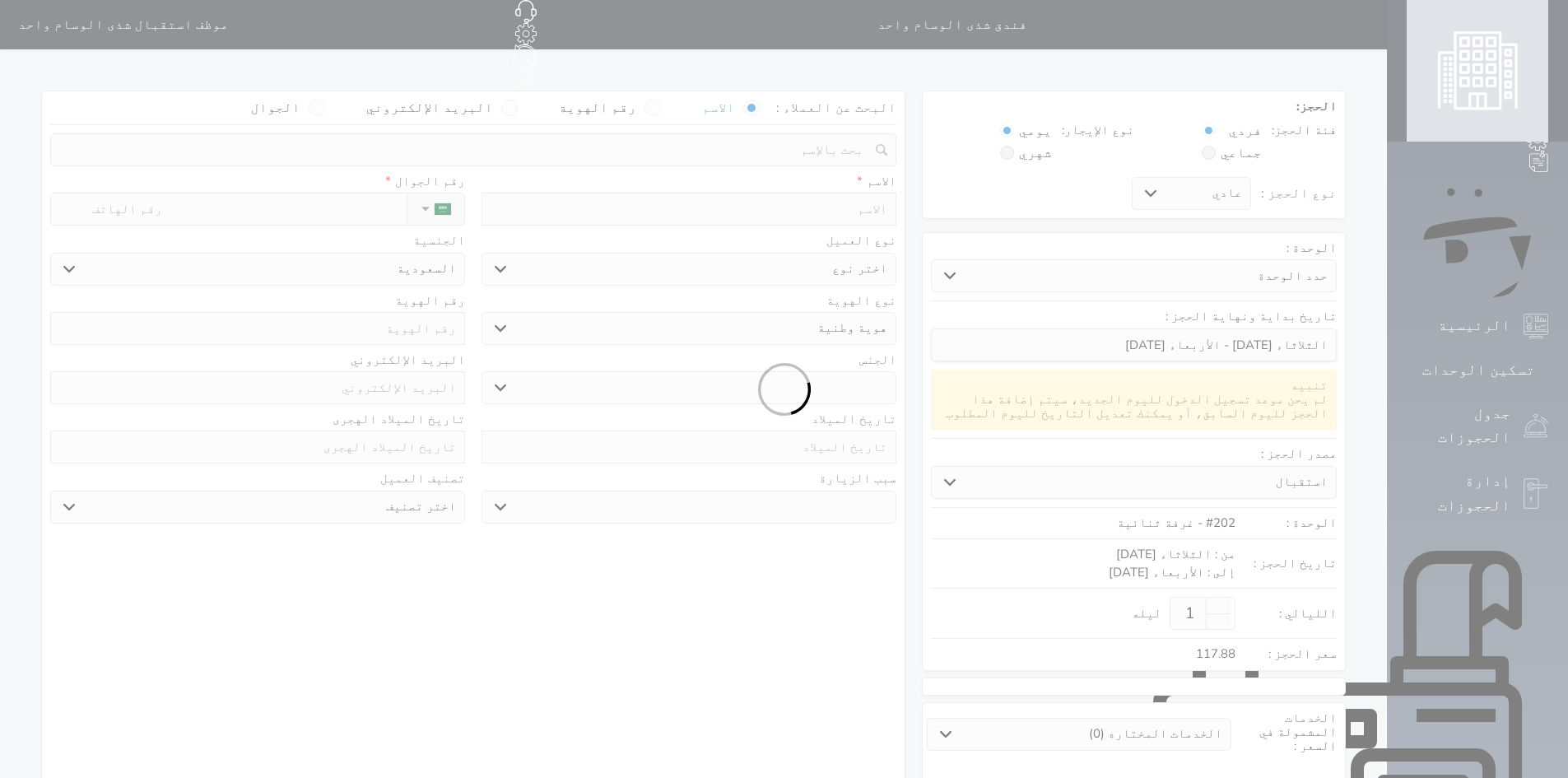 select 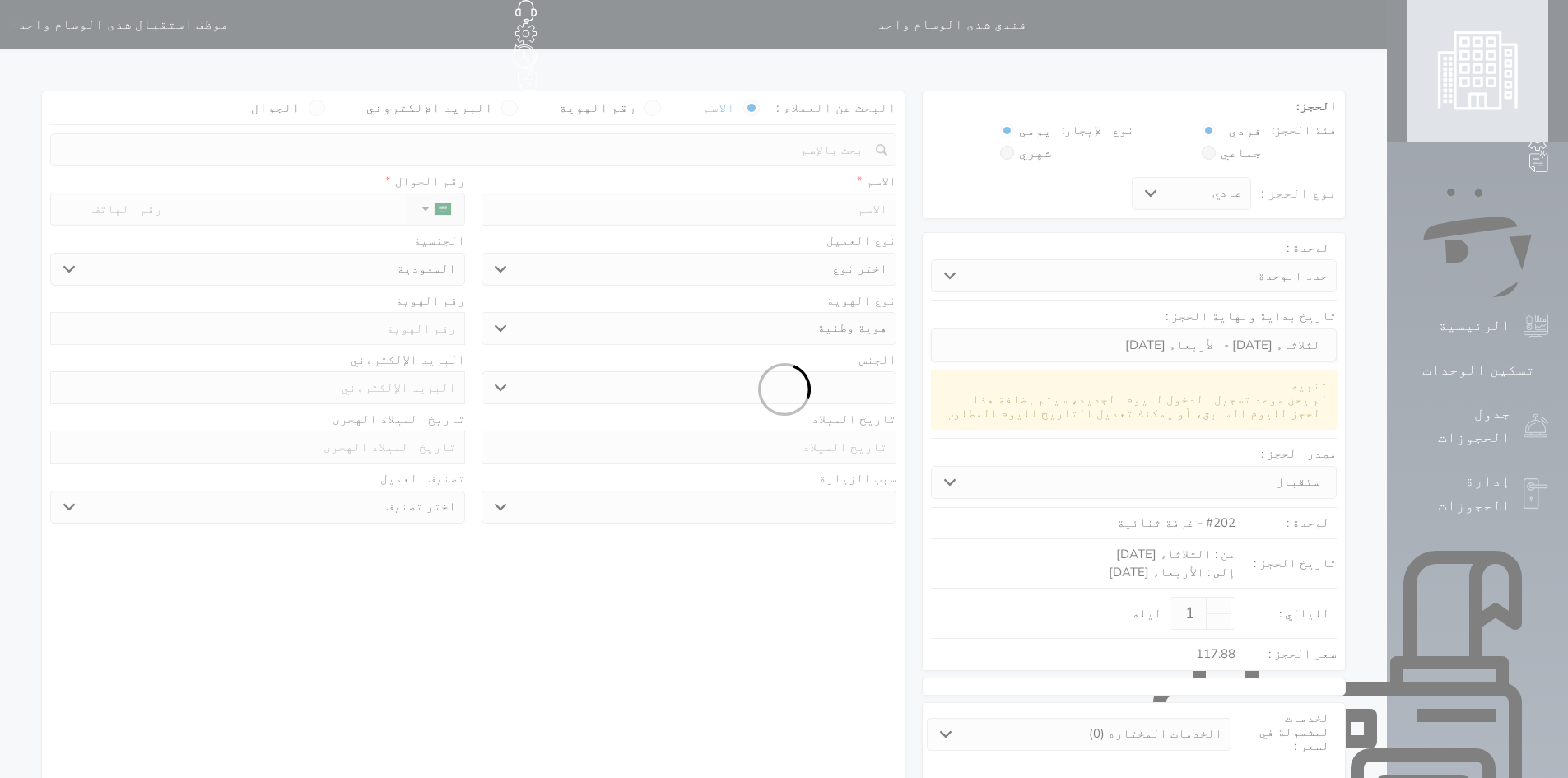 select 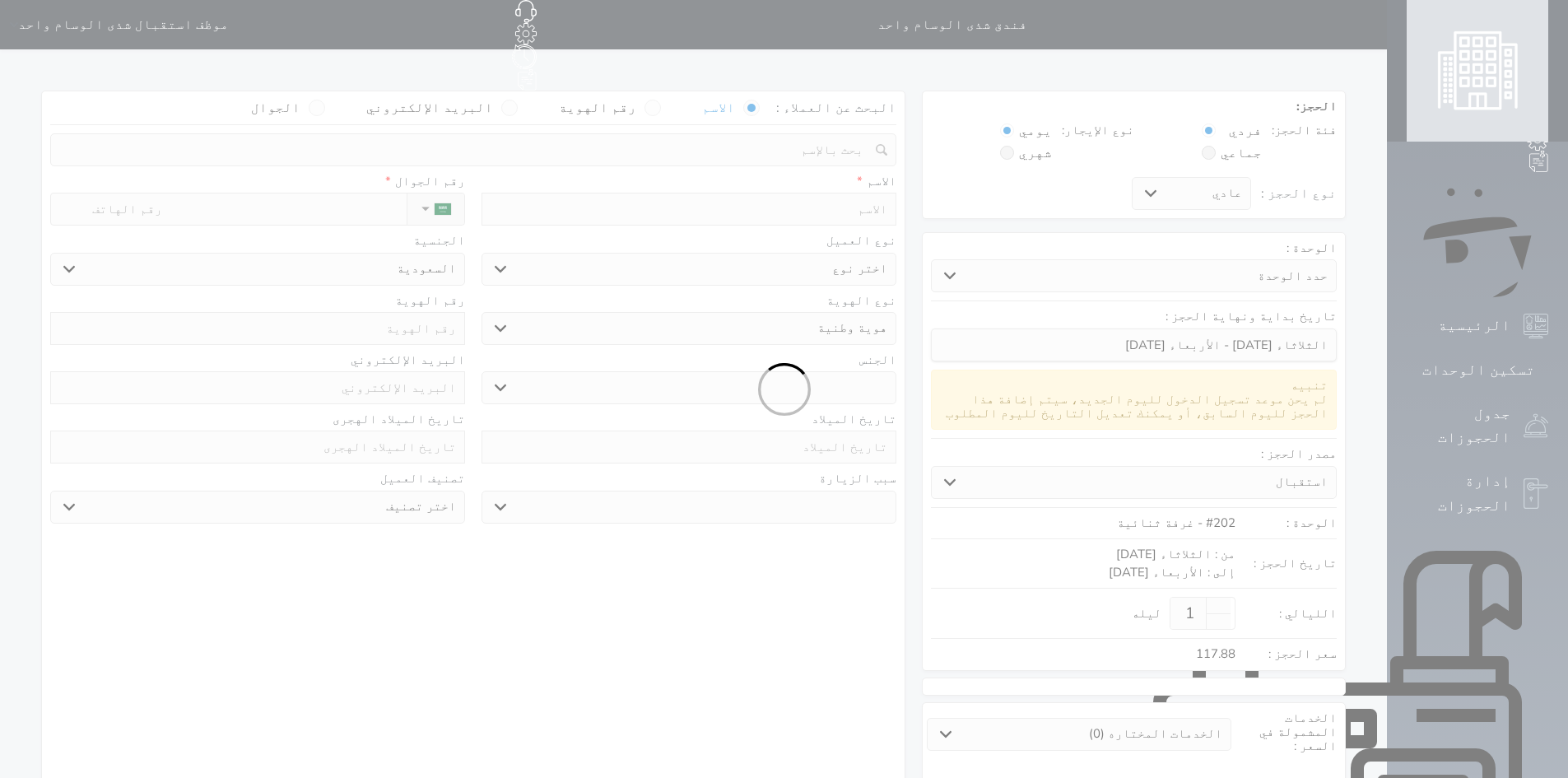 select 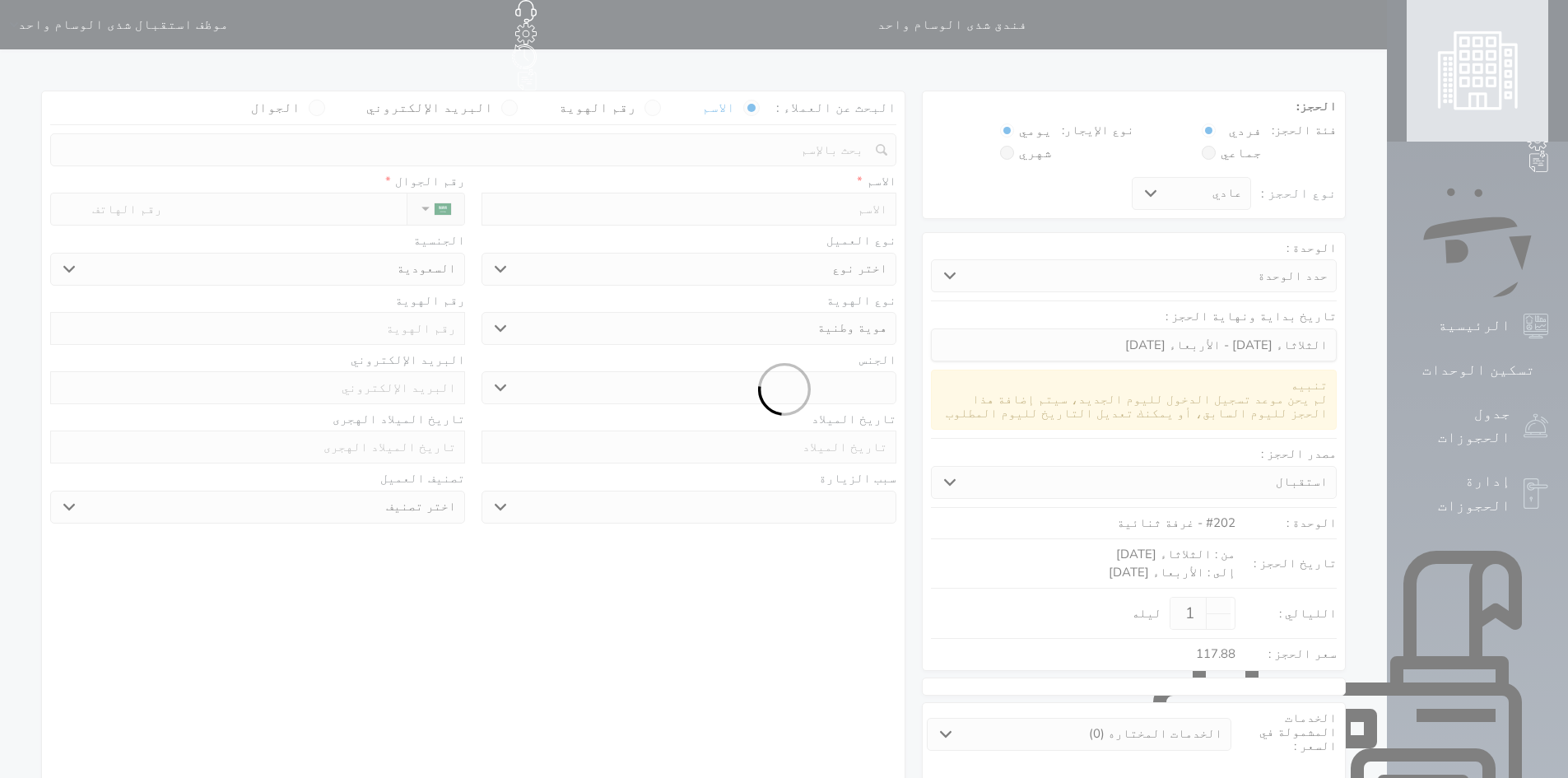 select on "1" 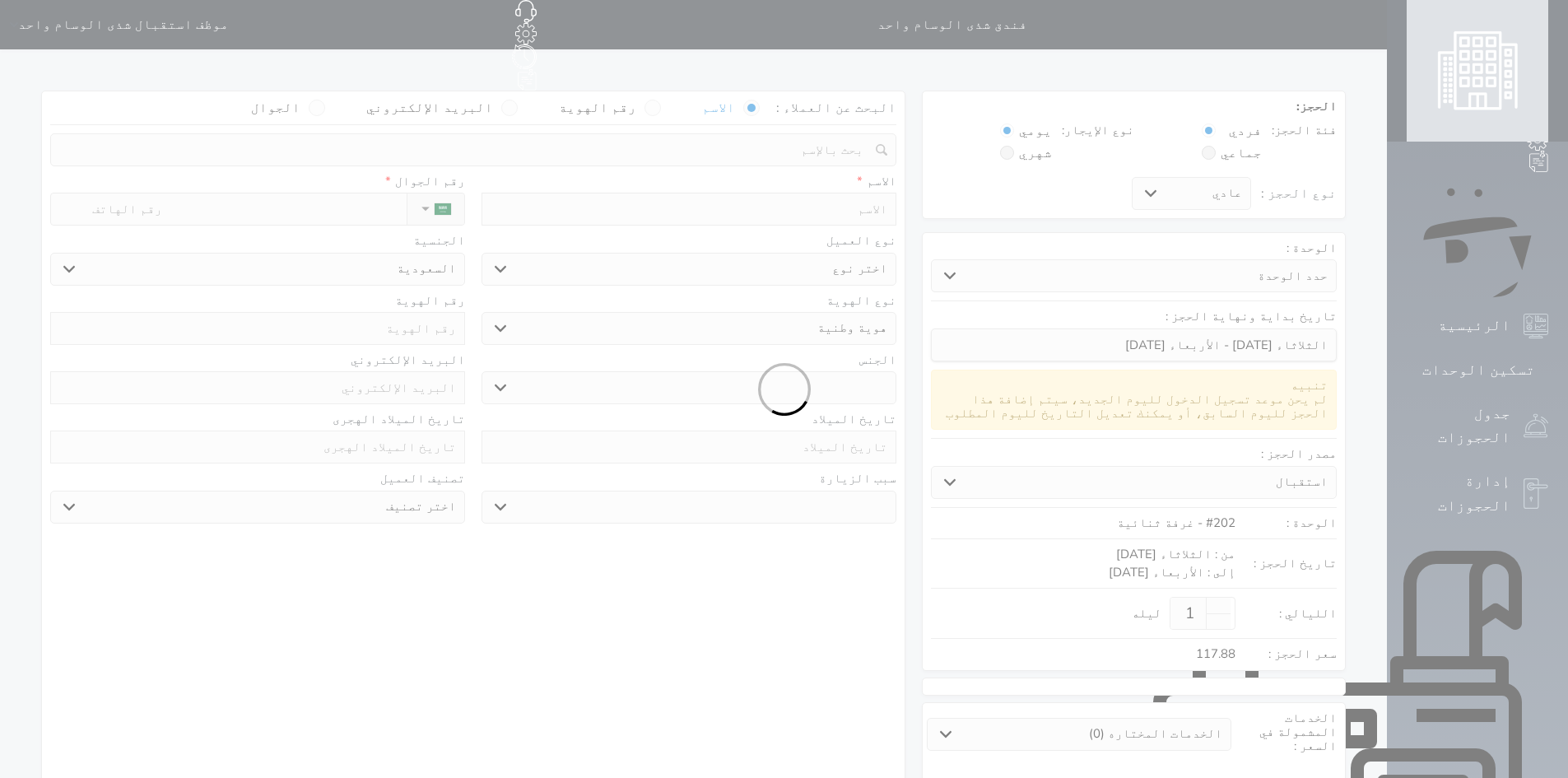 select on "7" 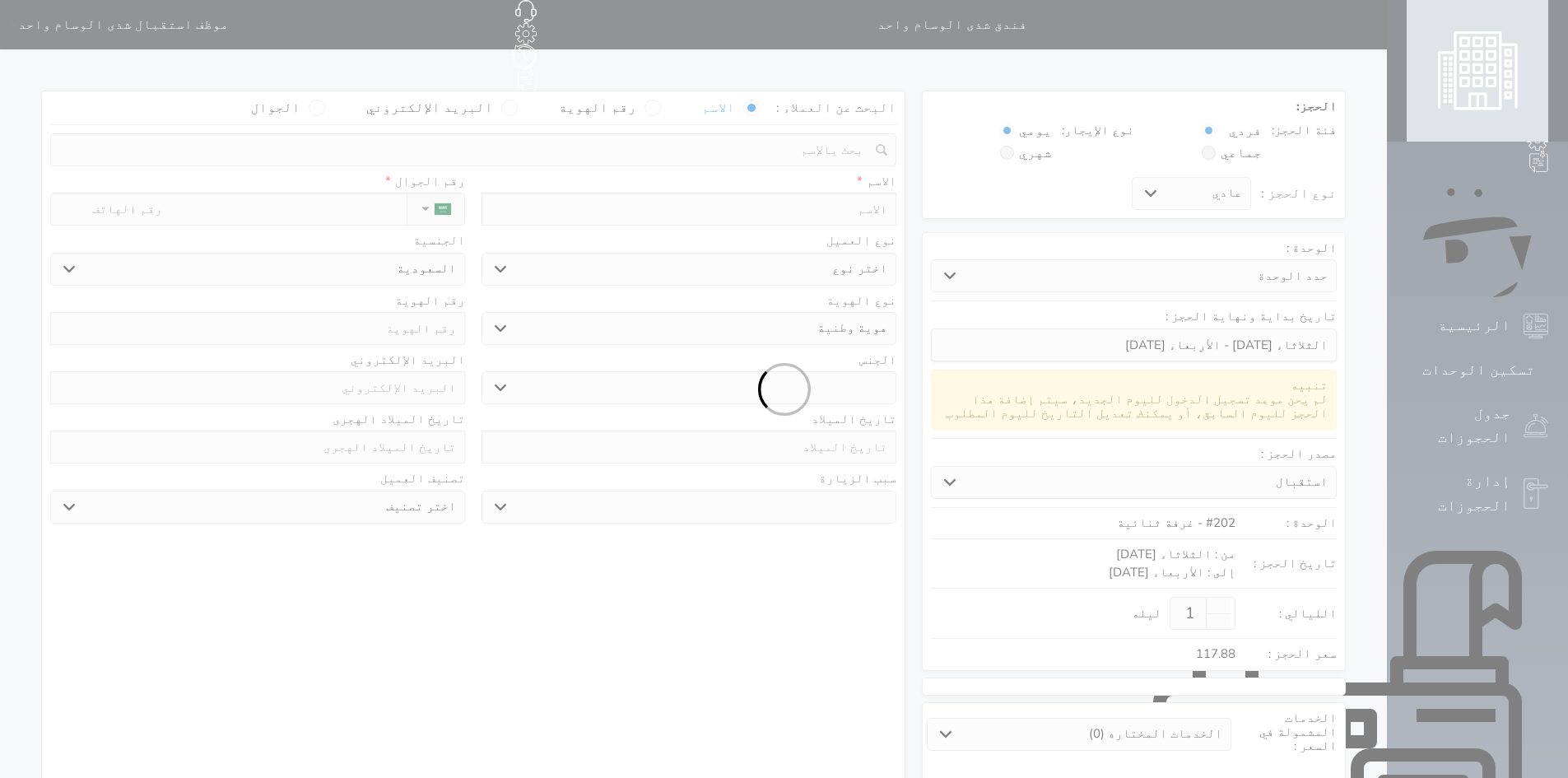 select 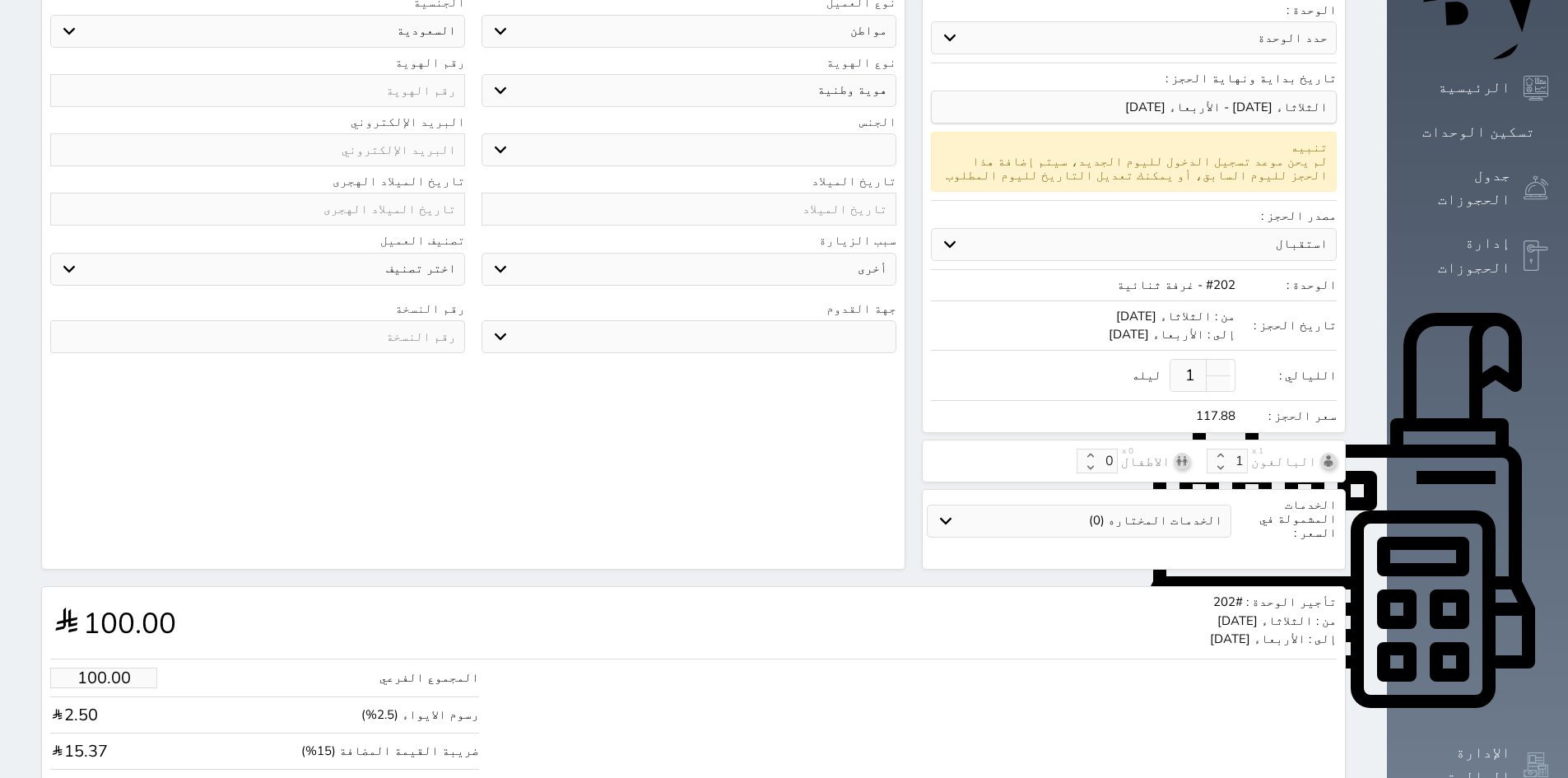 scroll, scrollTop: 247, scrollLeft: 0, axis: vertical 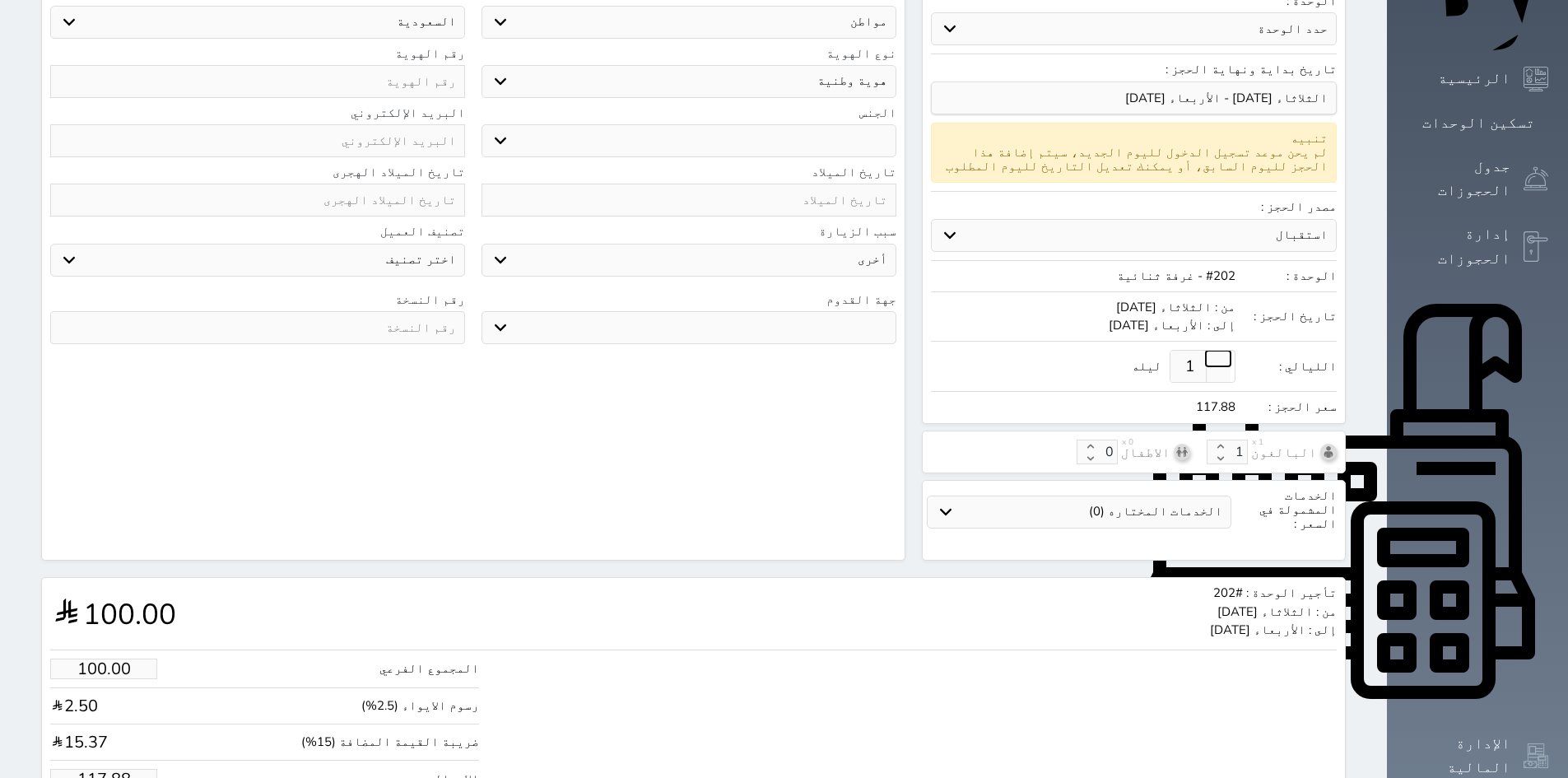 drag, startPoint x: 1258, startPoint y: 333, endPoint x: 1230, endPoint y: 333, distance: 28 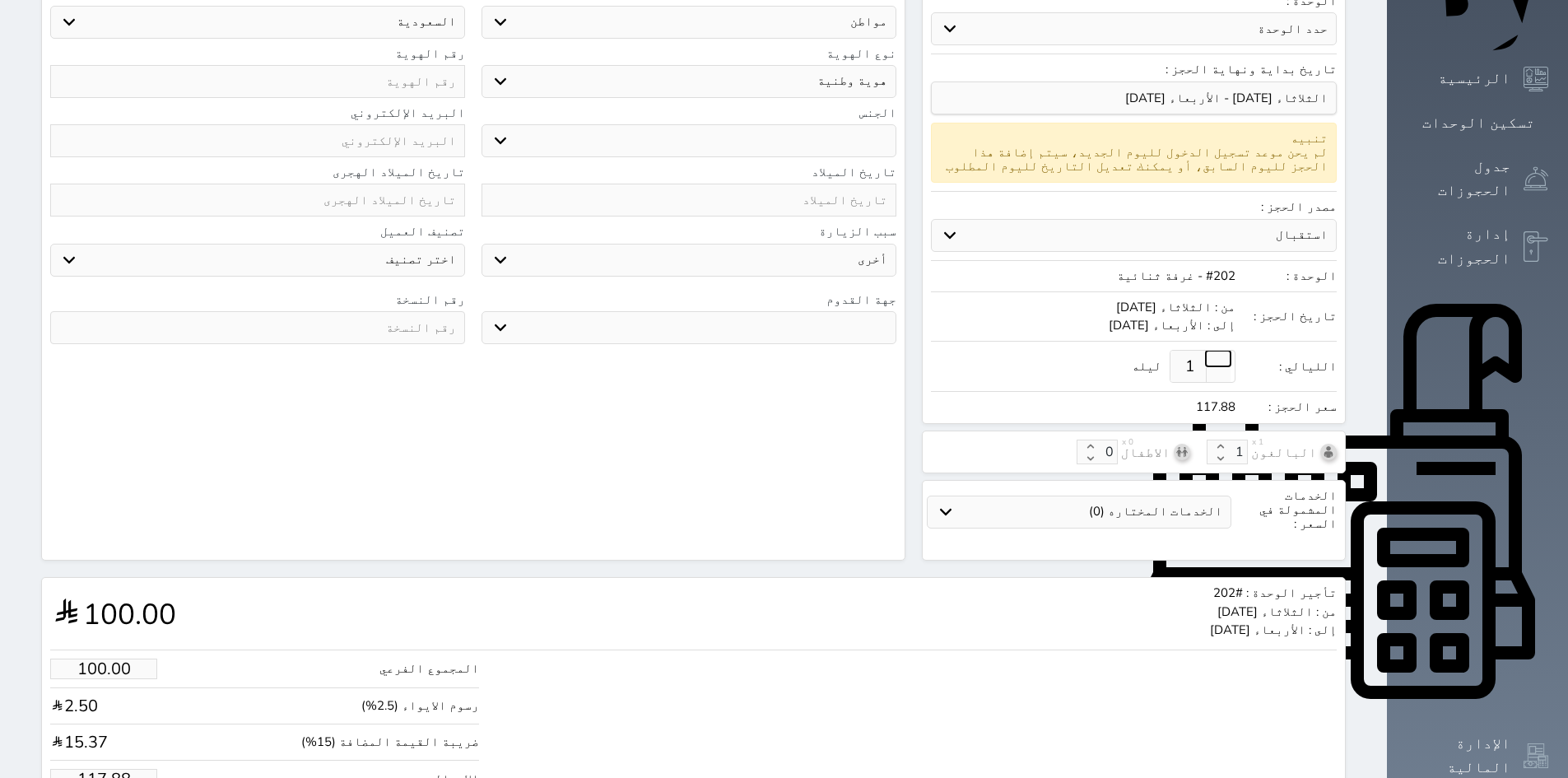 type on "2" 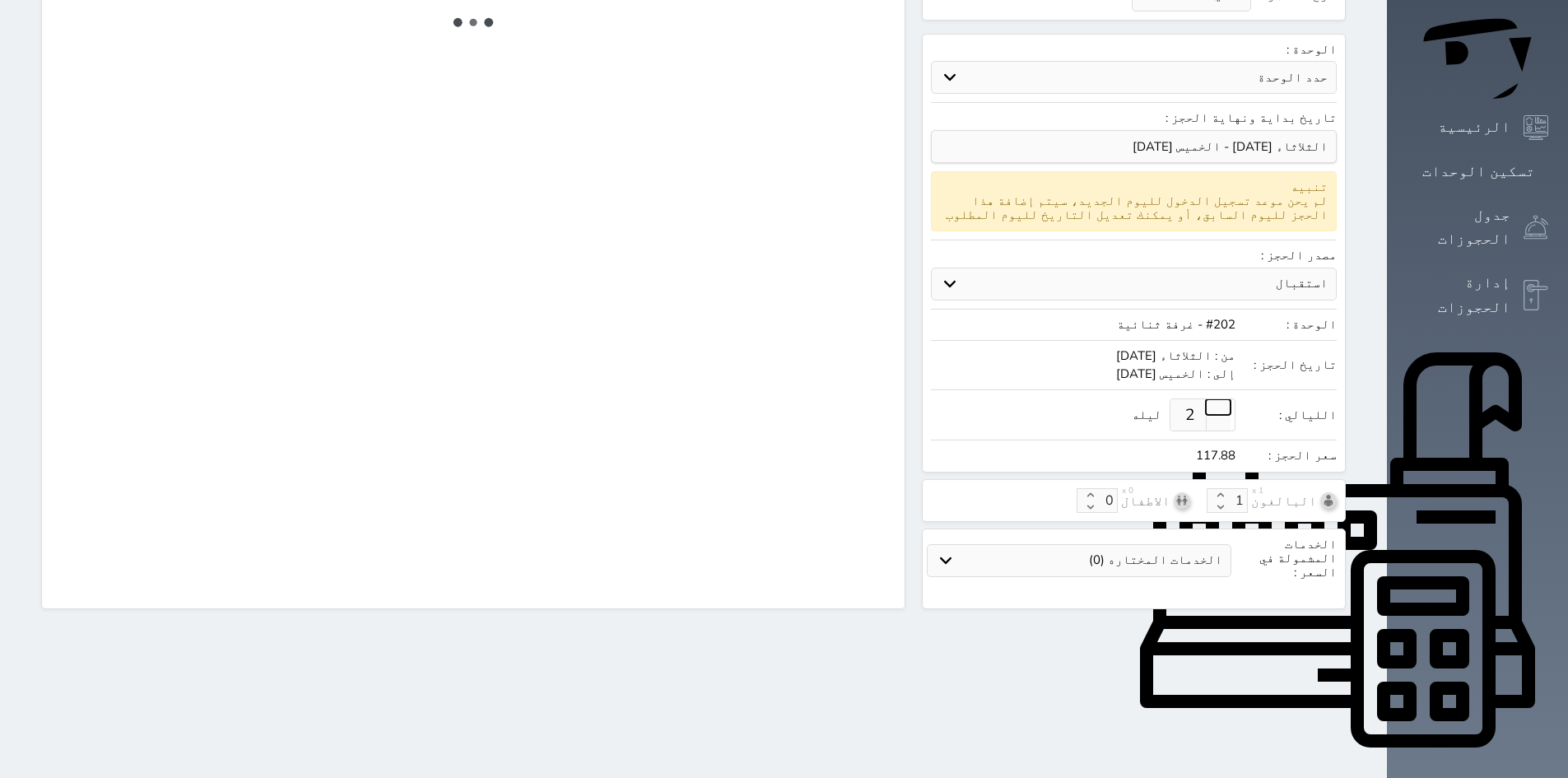 select on "1" 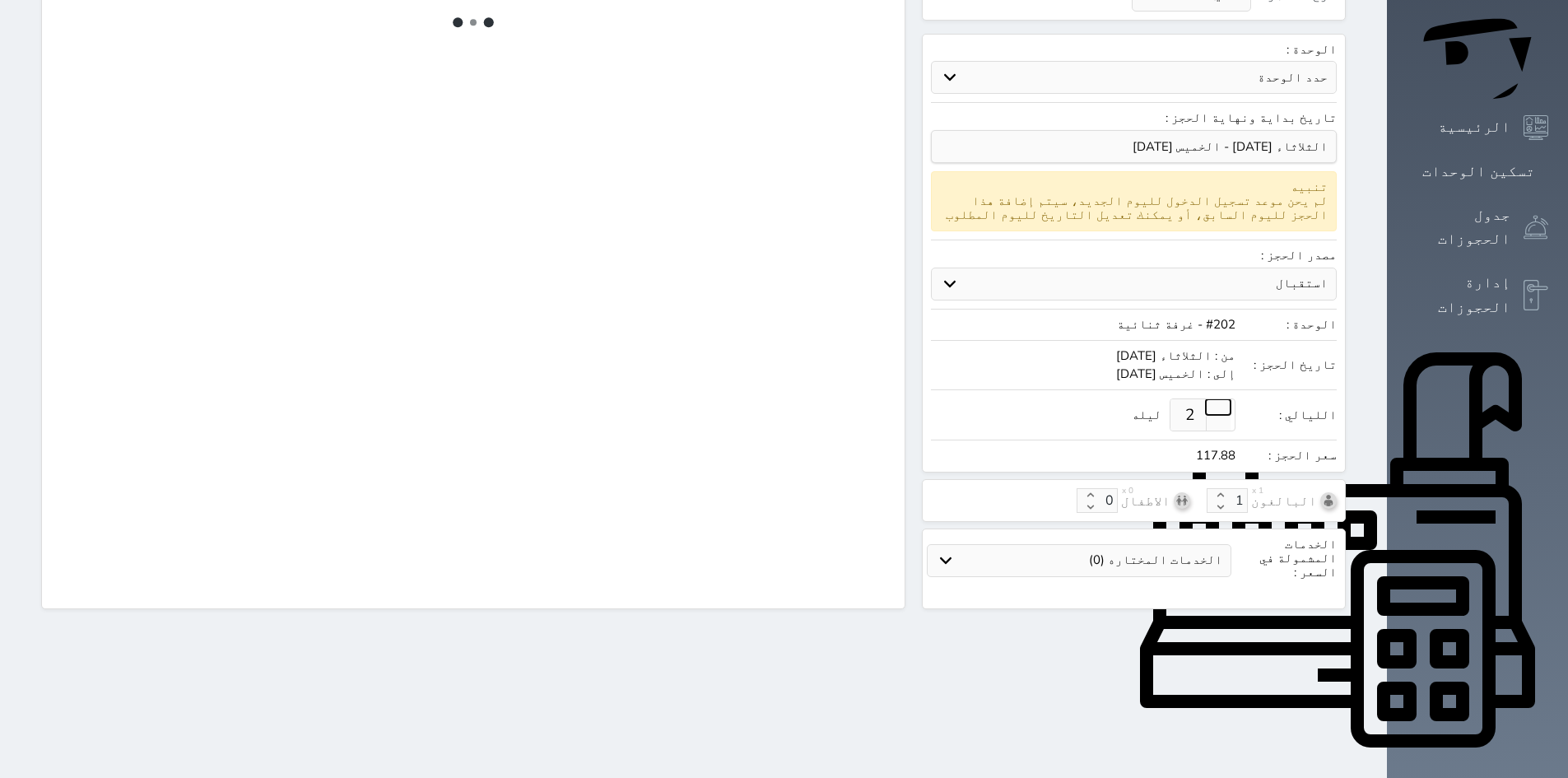 select on "113" 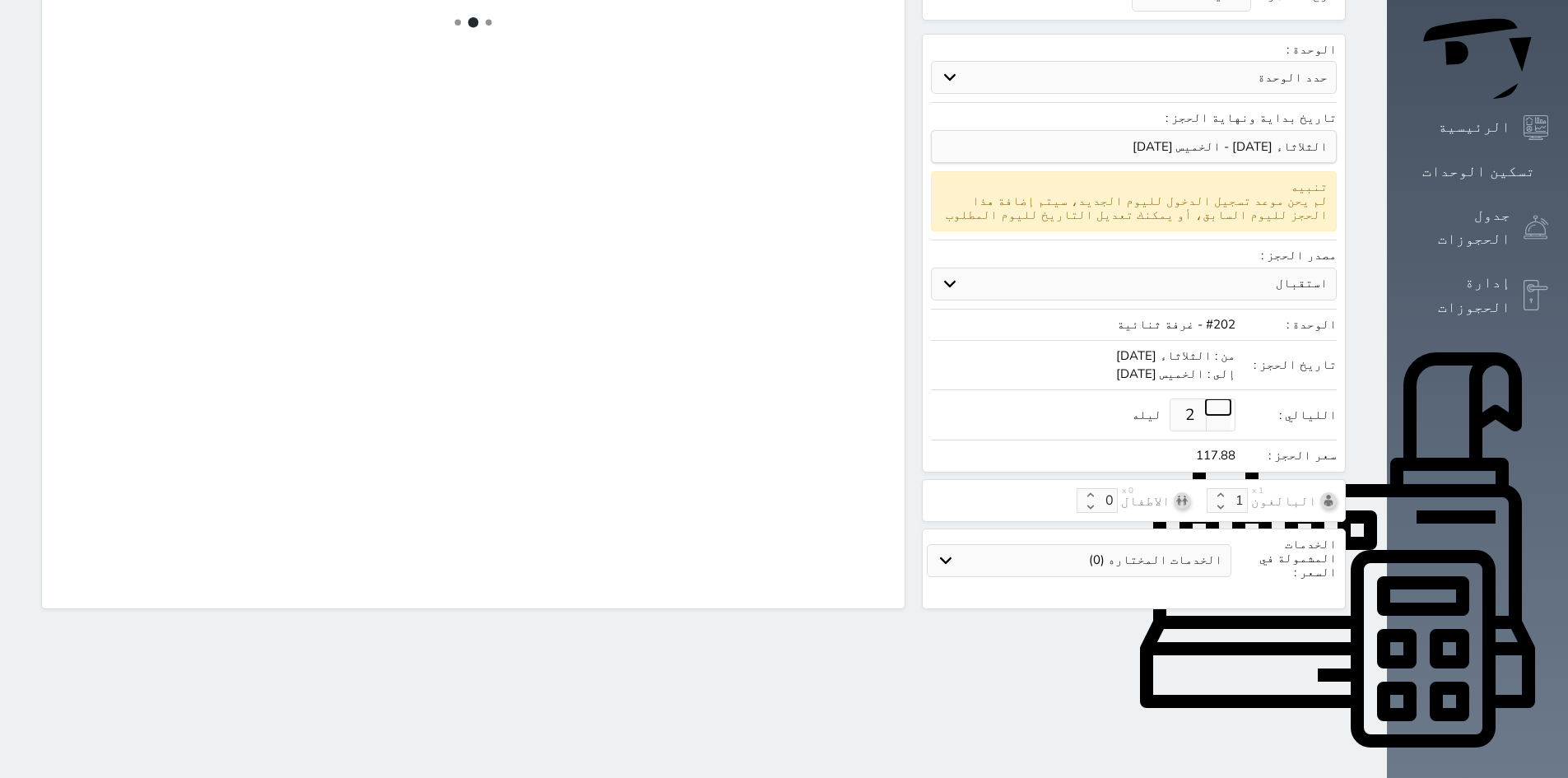select on "1" 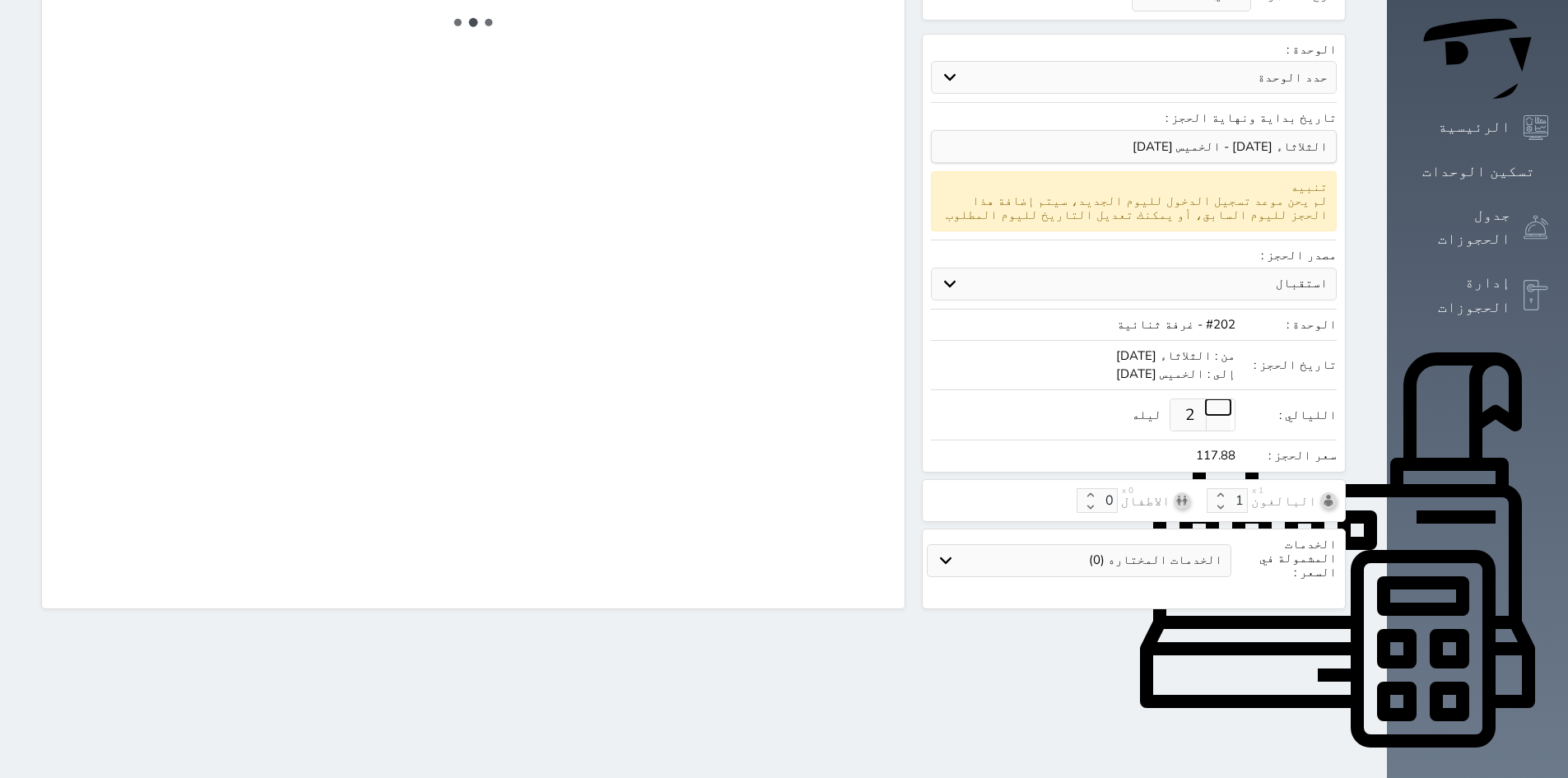 select 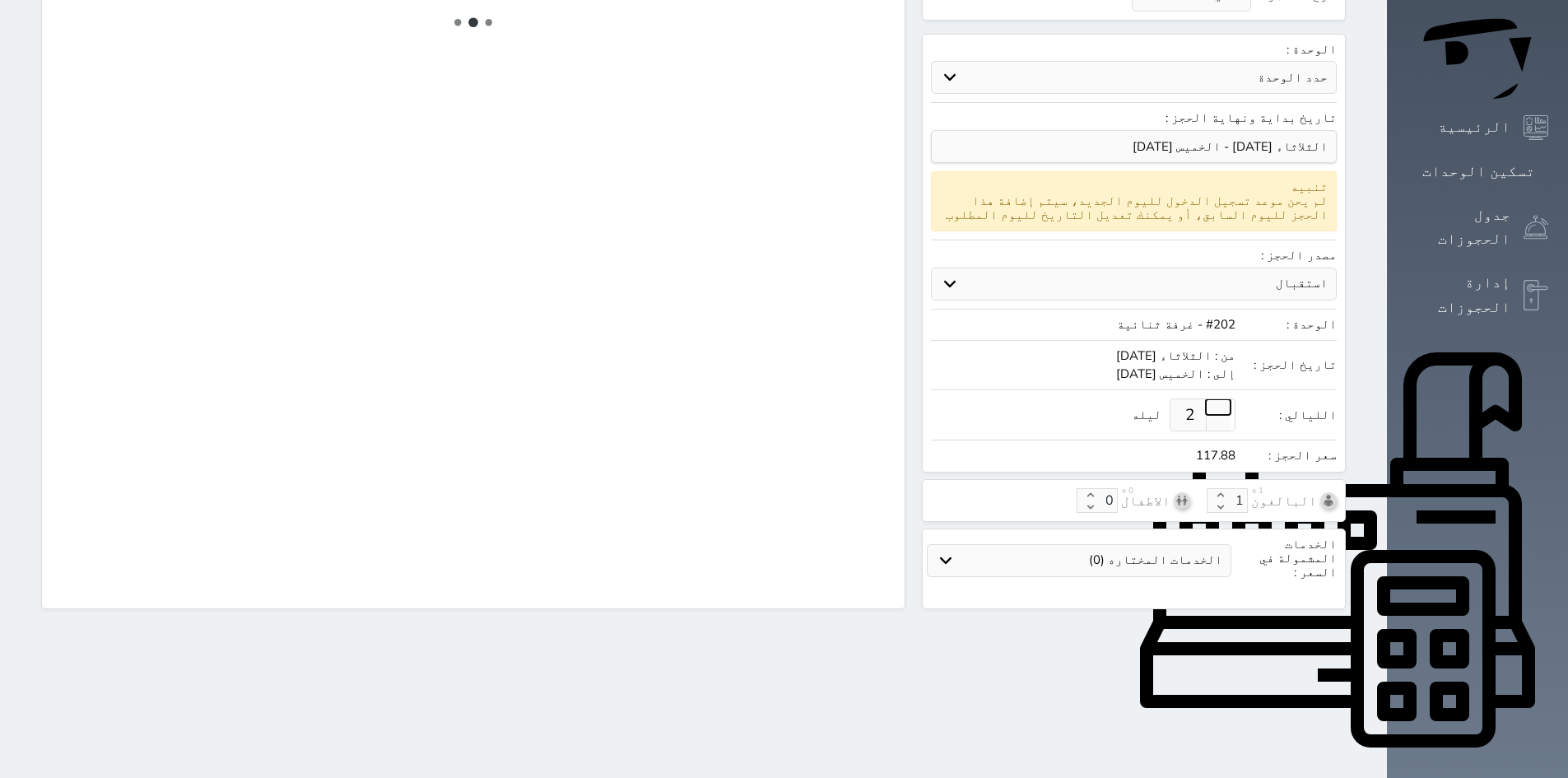 select on "7" 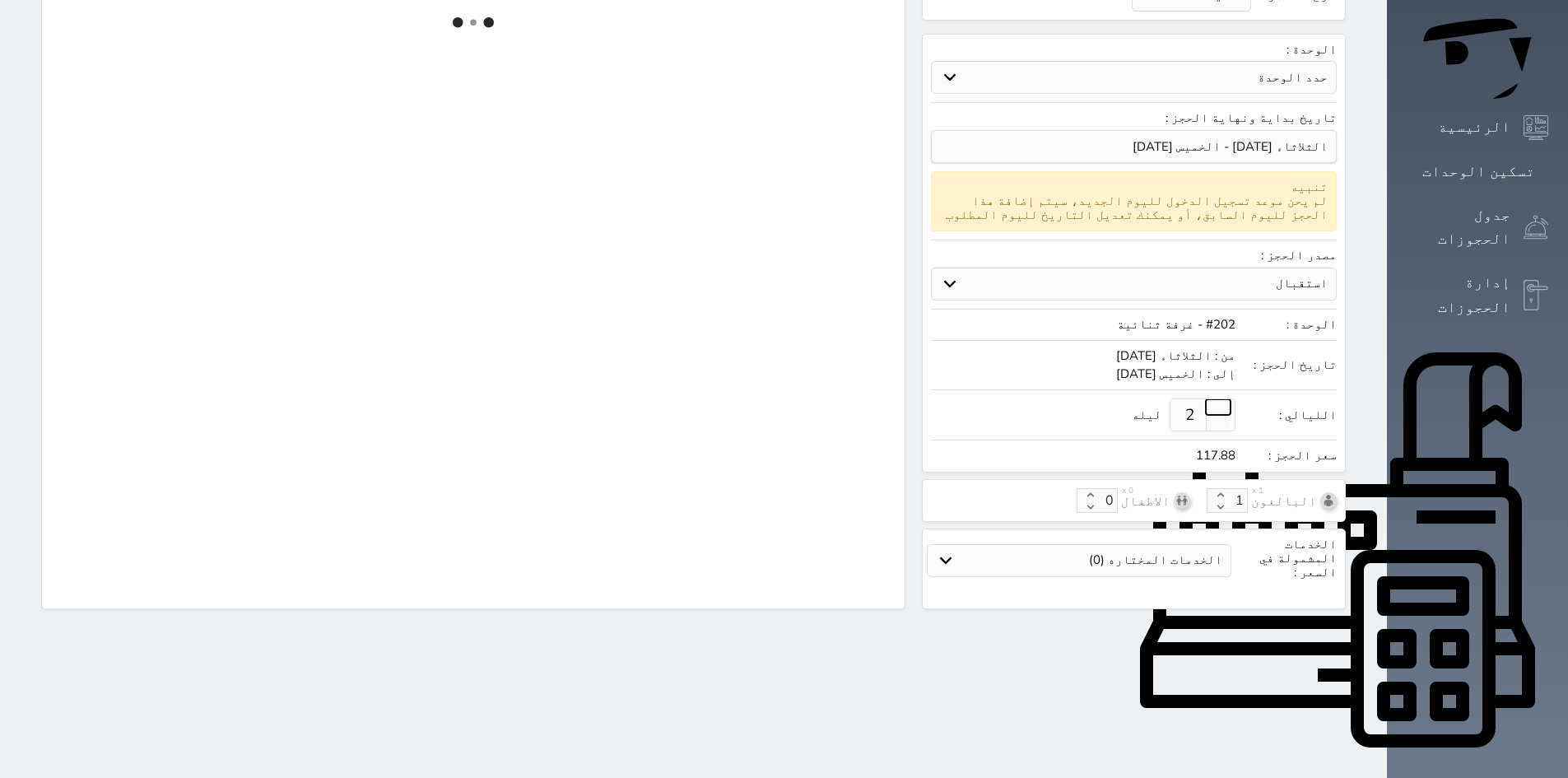 select 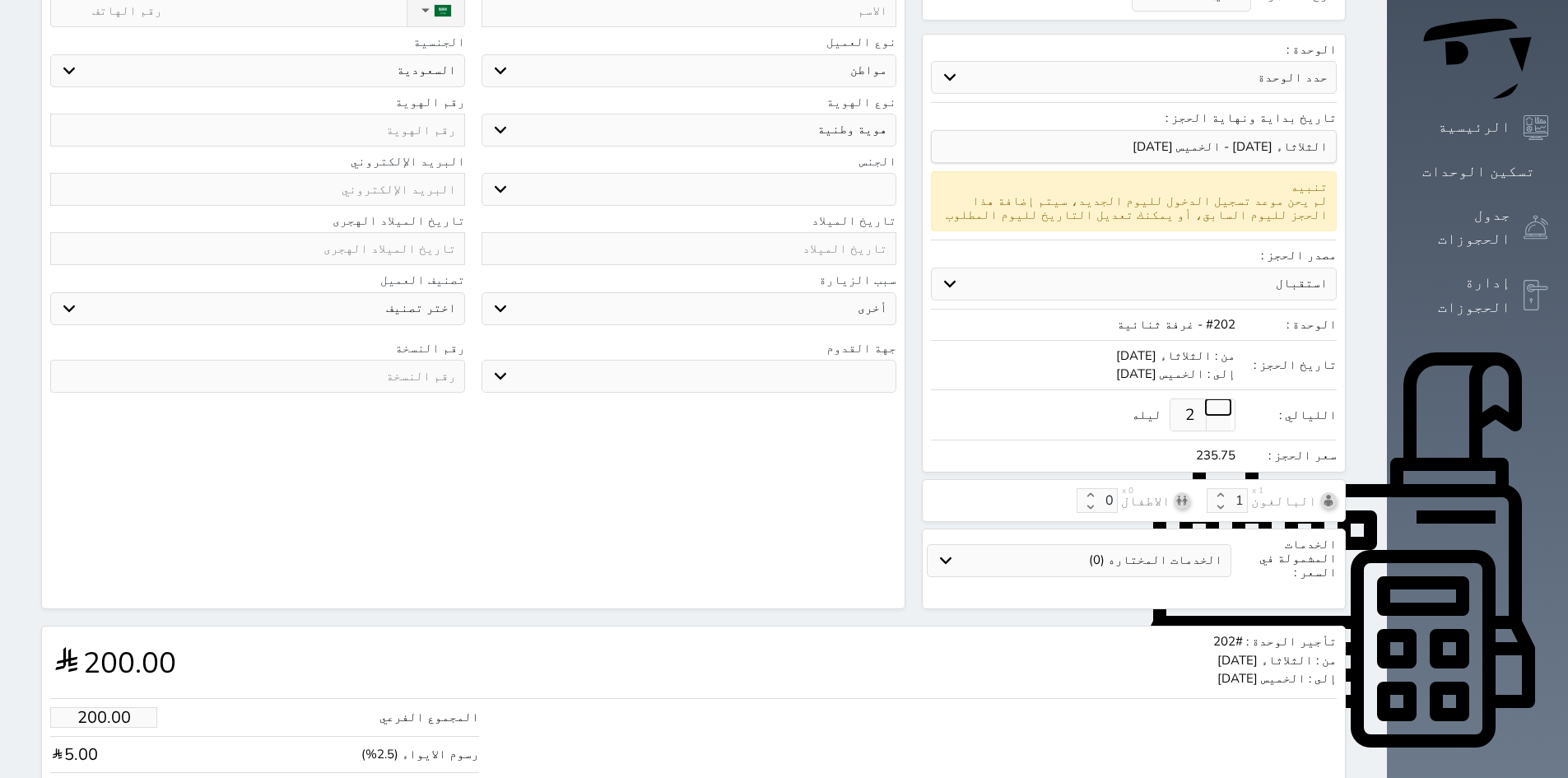 scroll, scrollTop: 247, scrollLeft: 0, axis: vertical 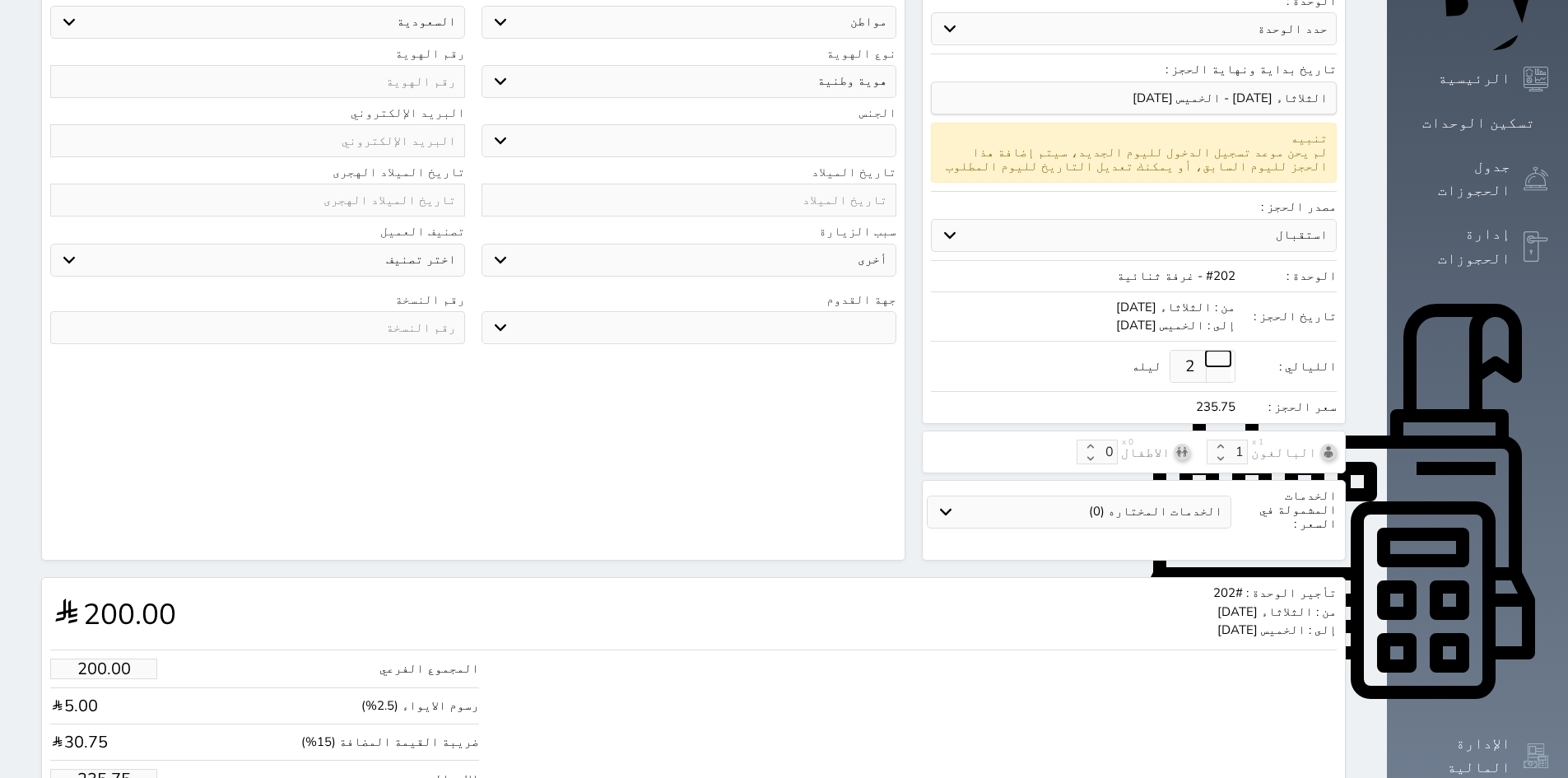 select 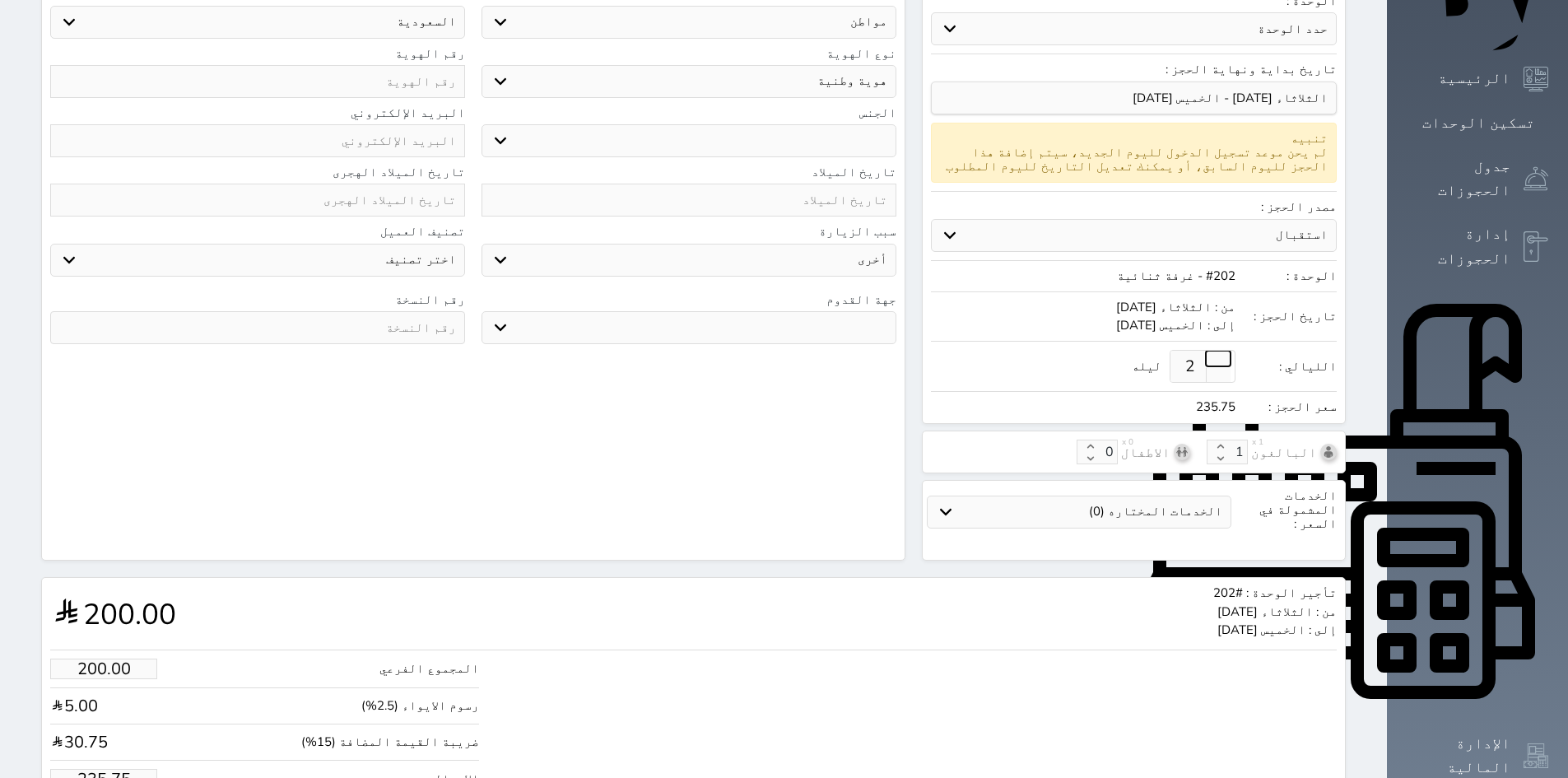 select 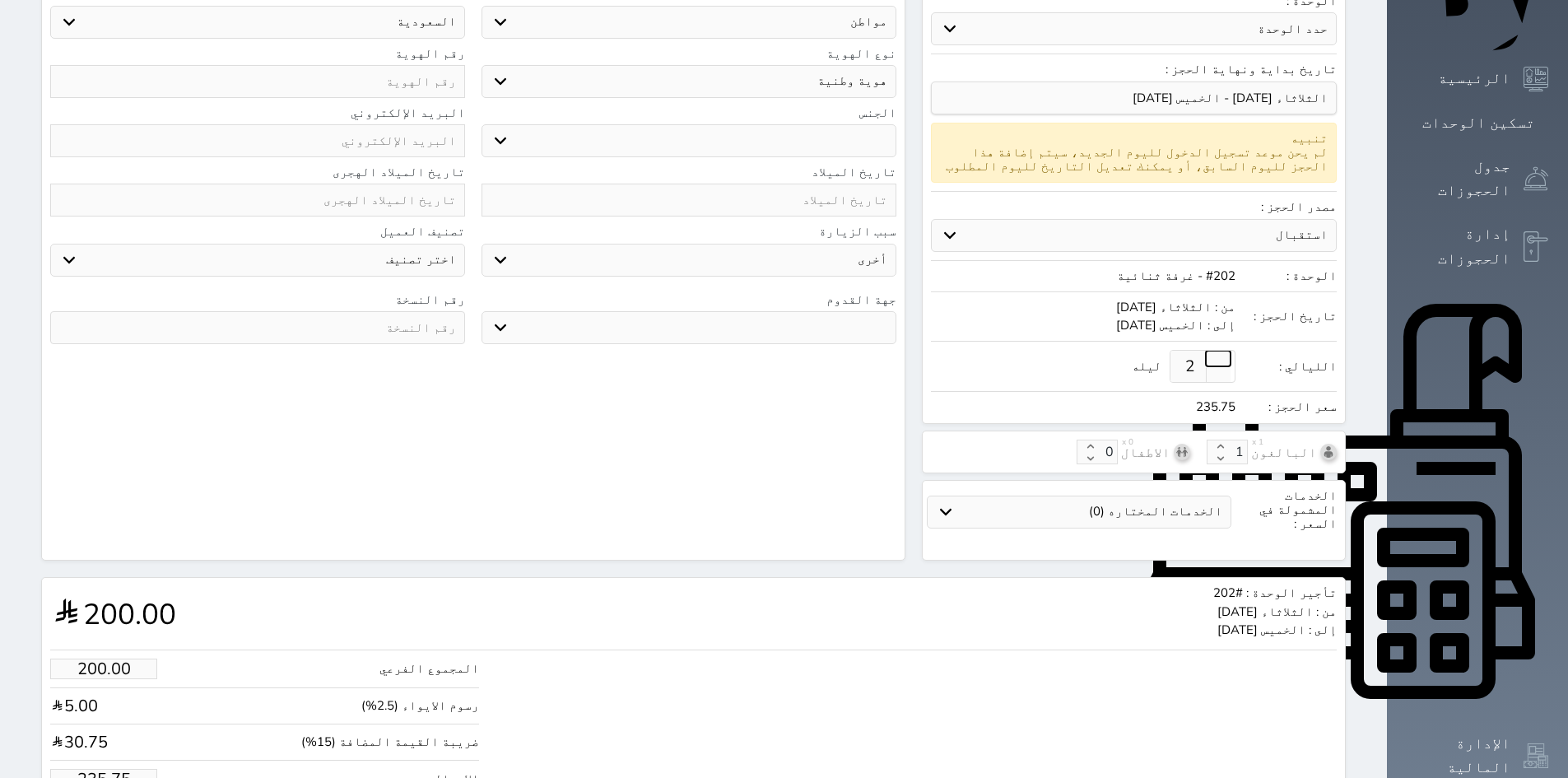 select 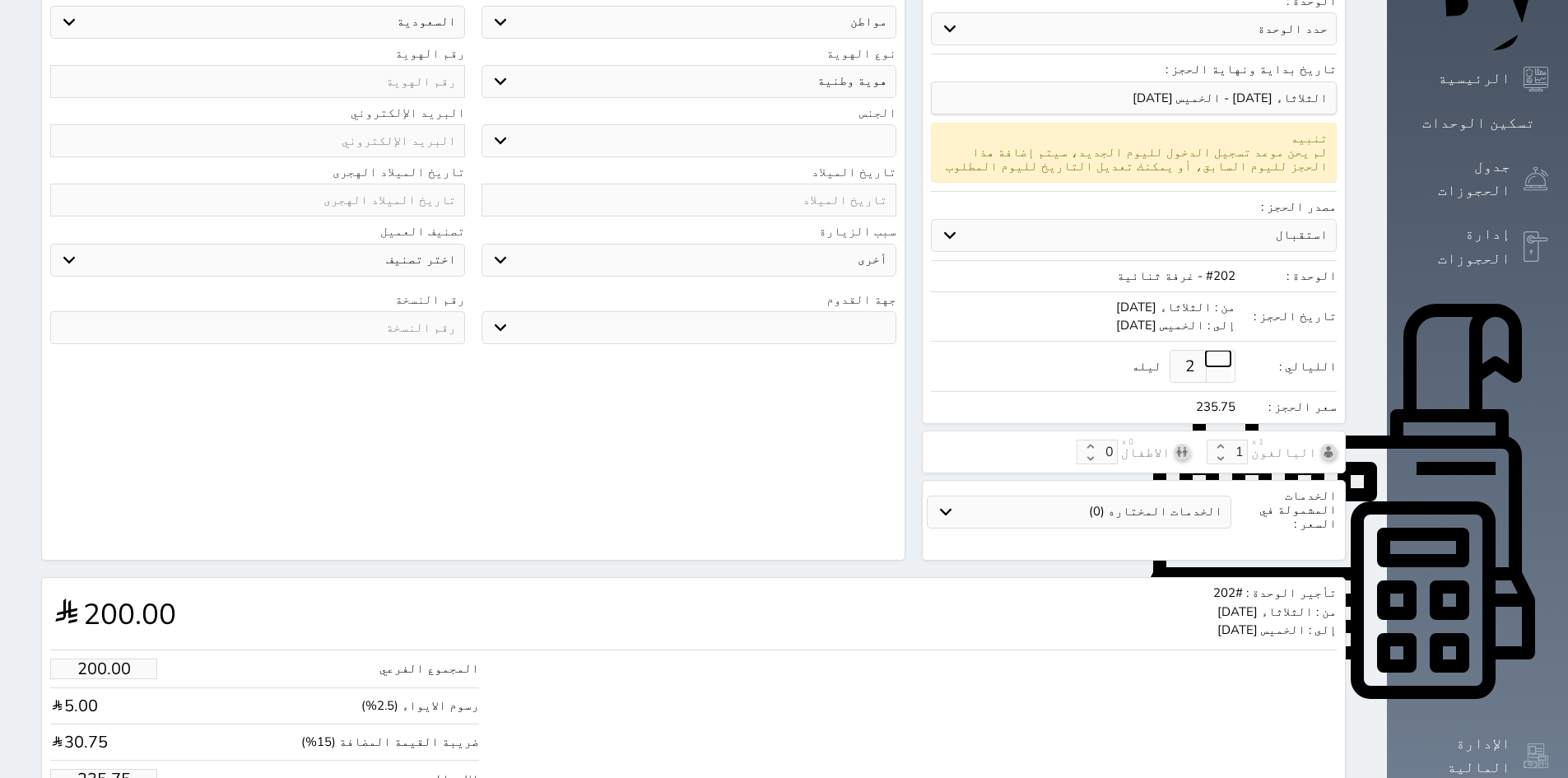 select 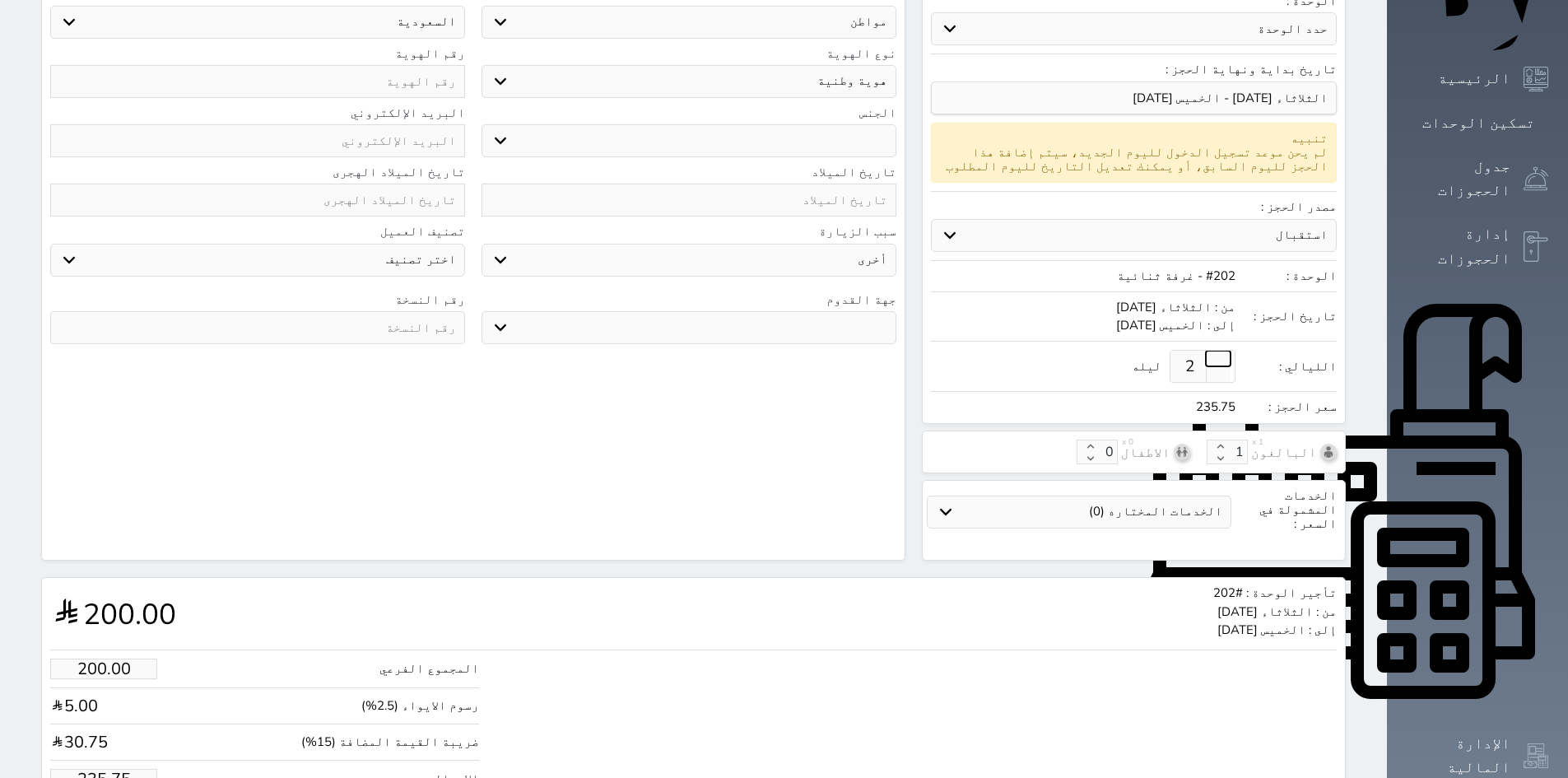 select 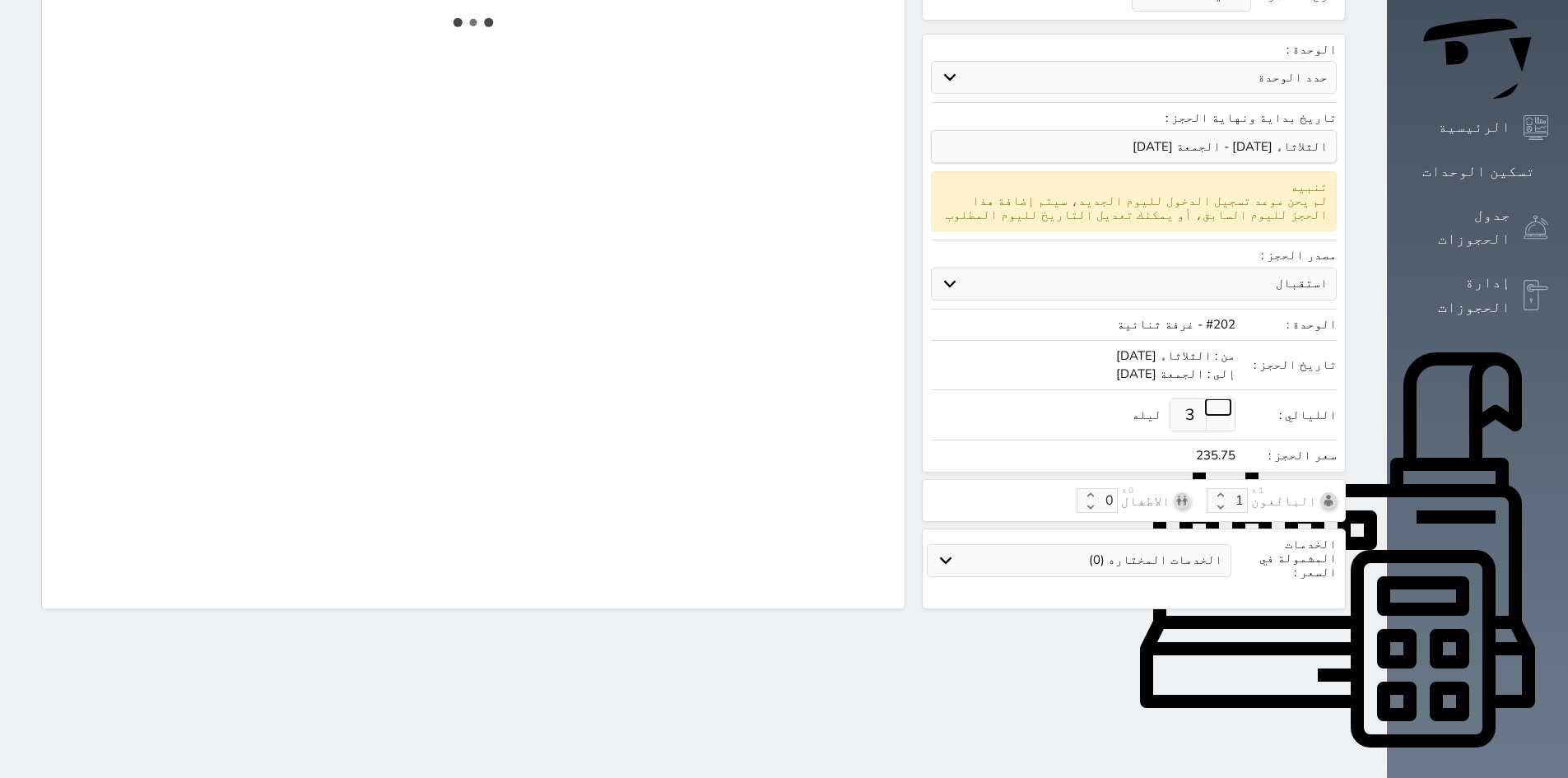 select on "1" 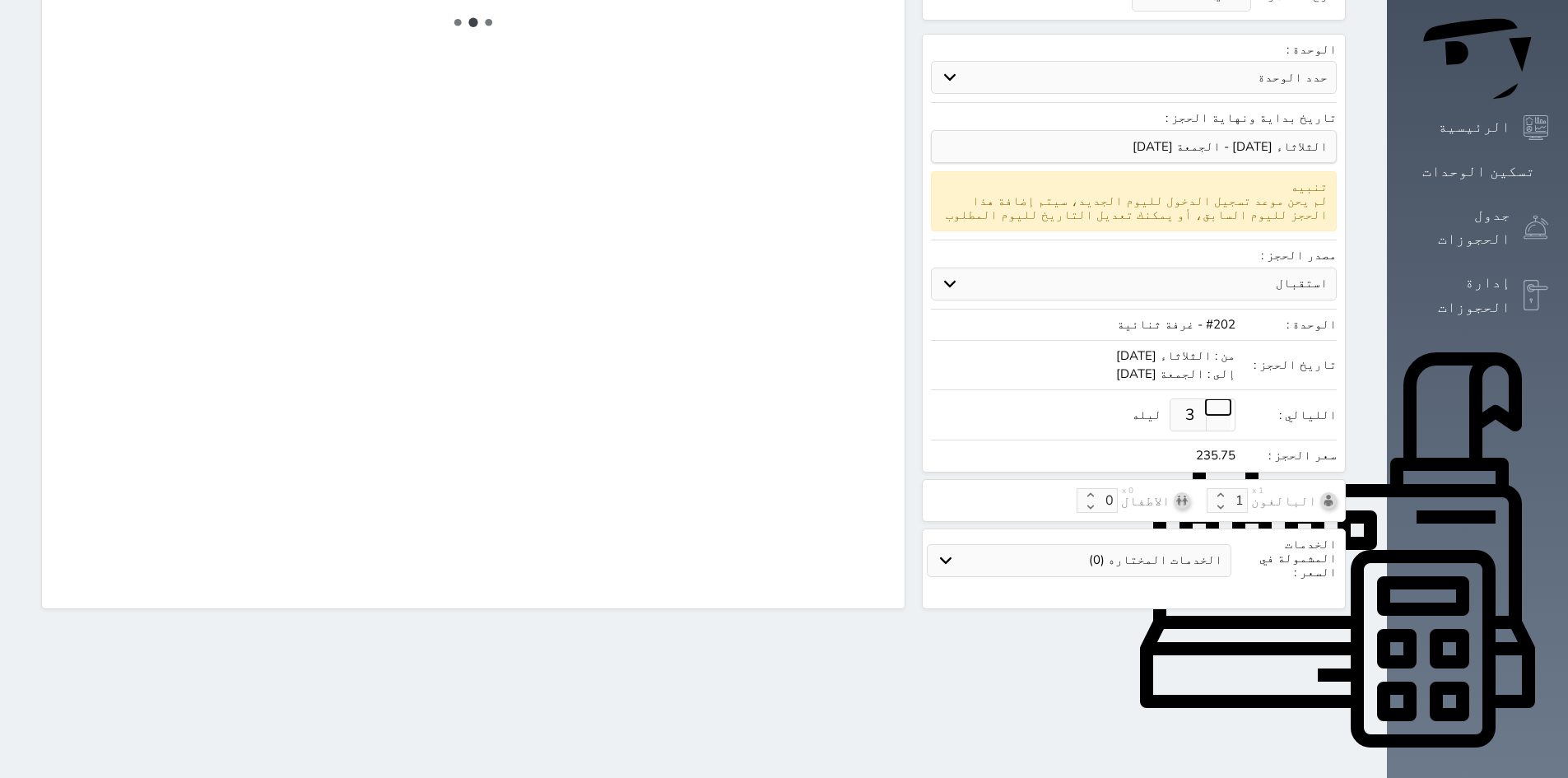 select on "113" 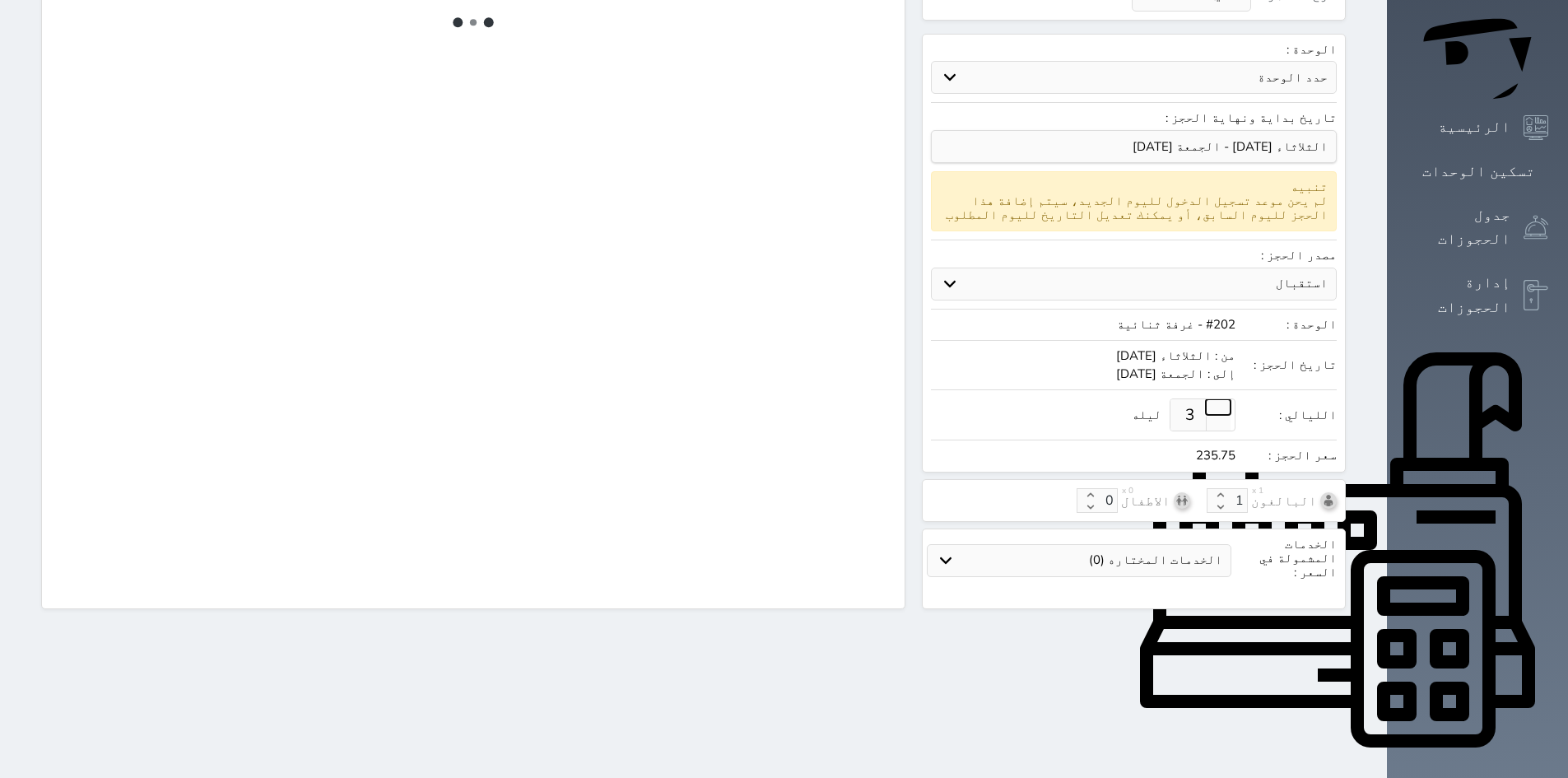 select on "1" 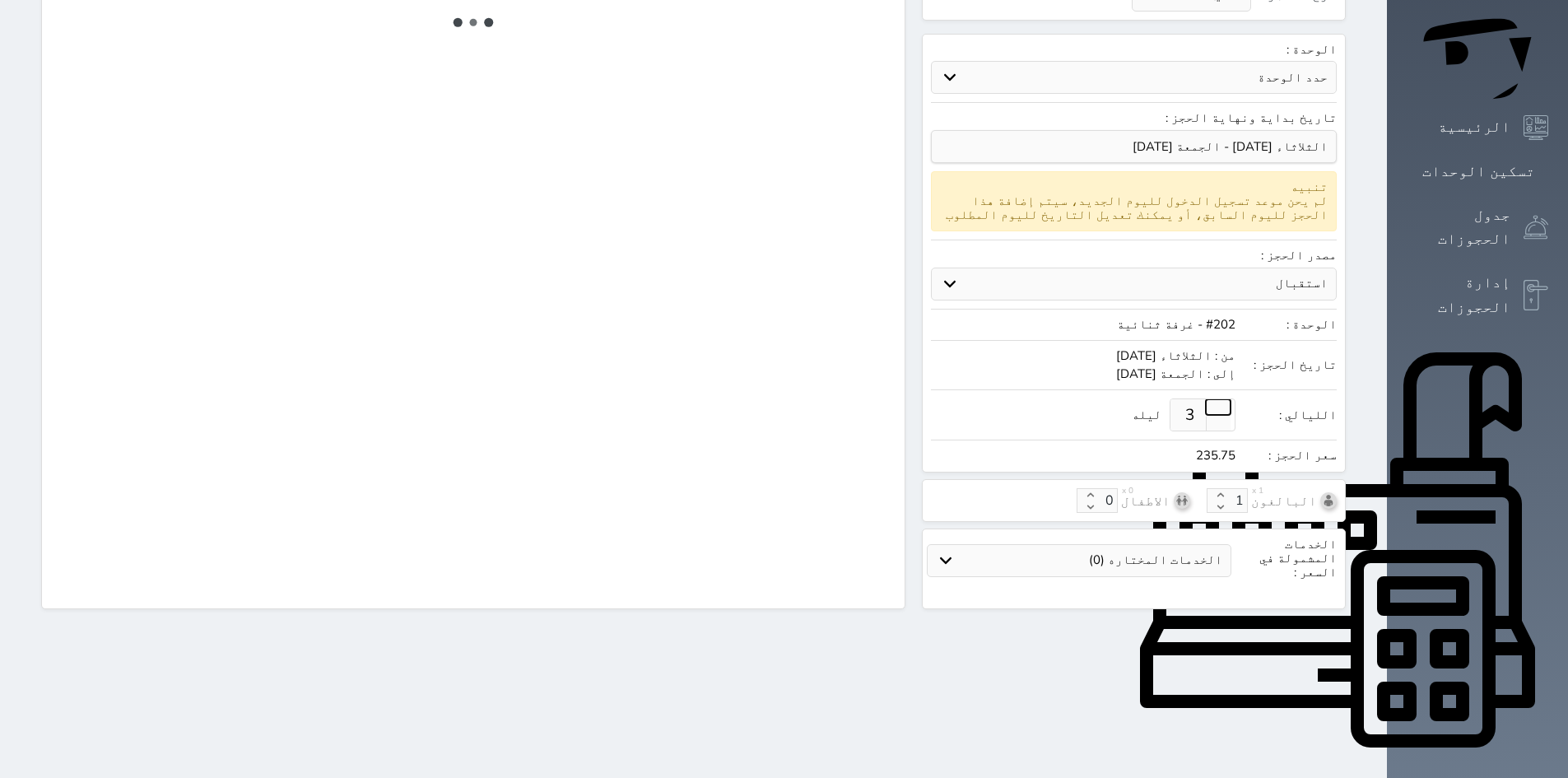 select 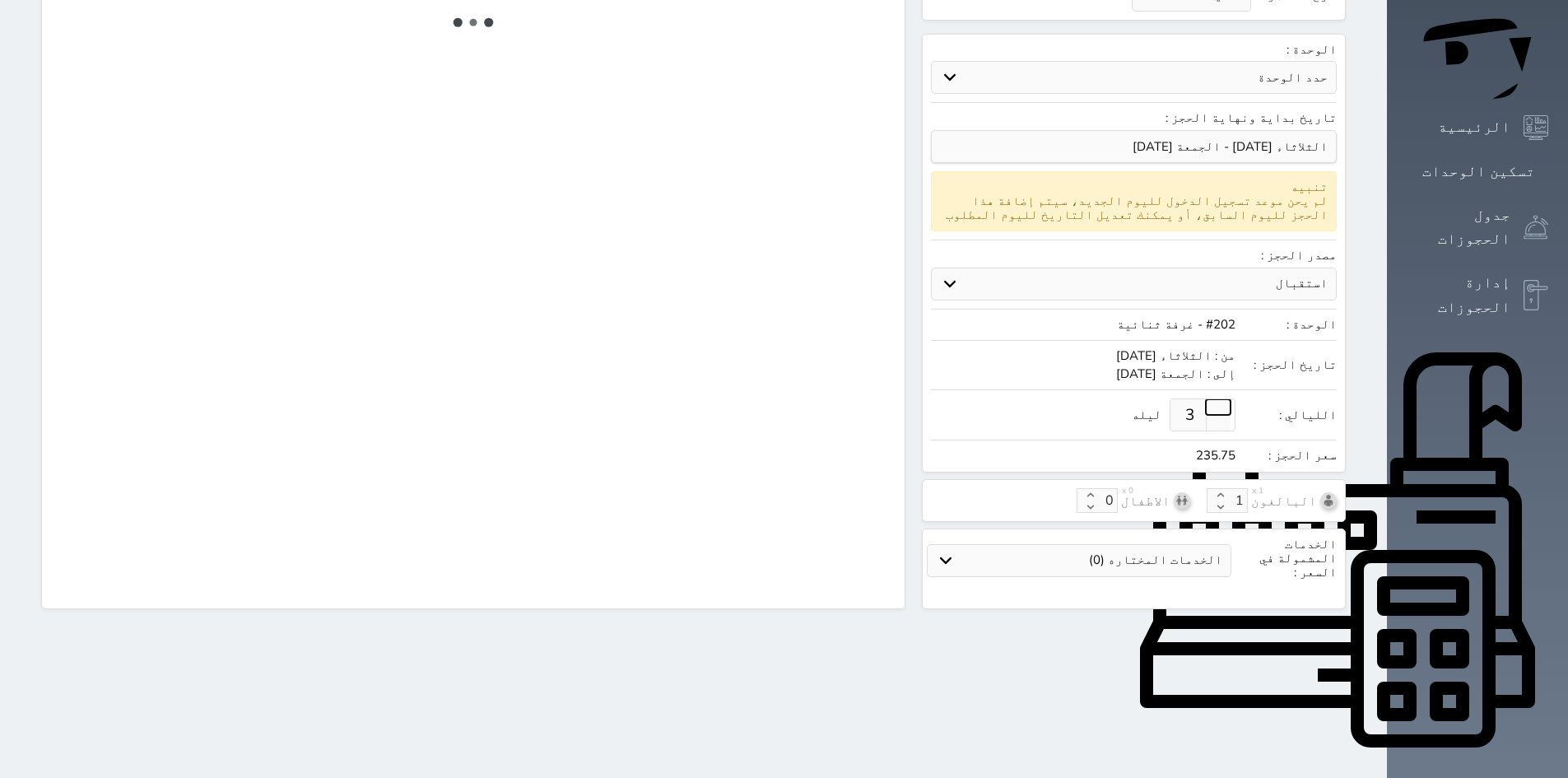 select on "7" 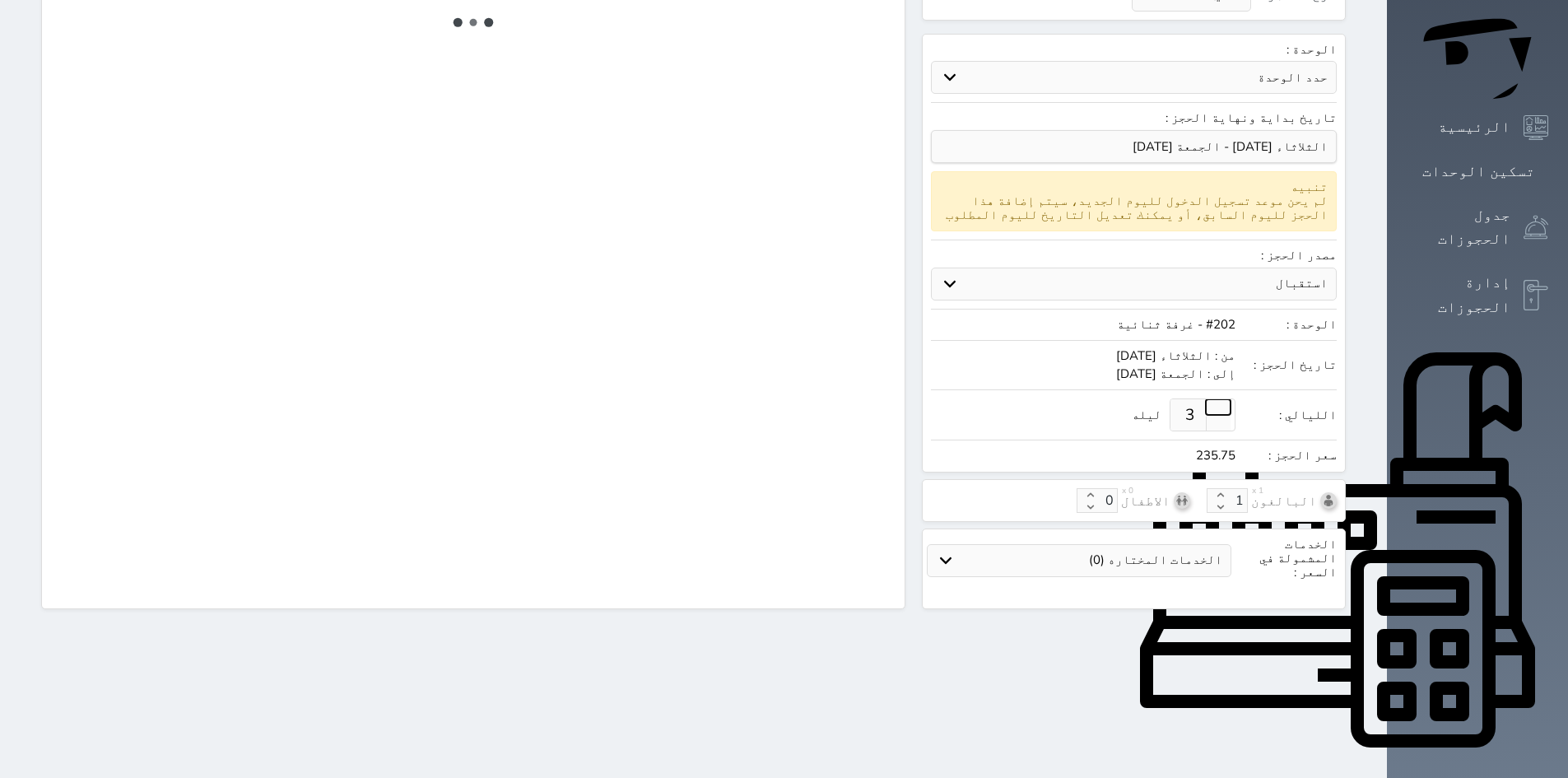 select 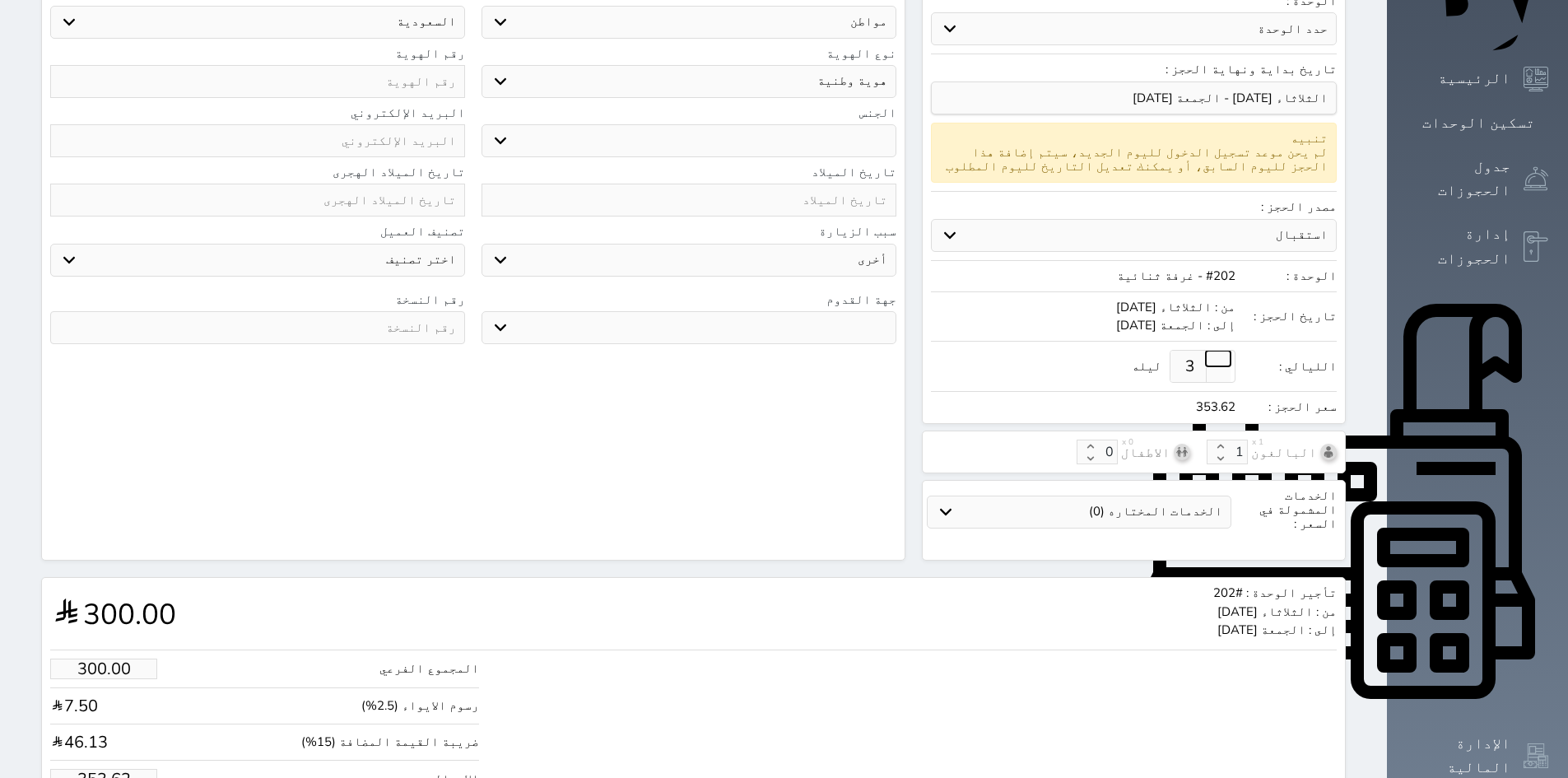 select 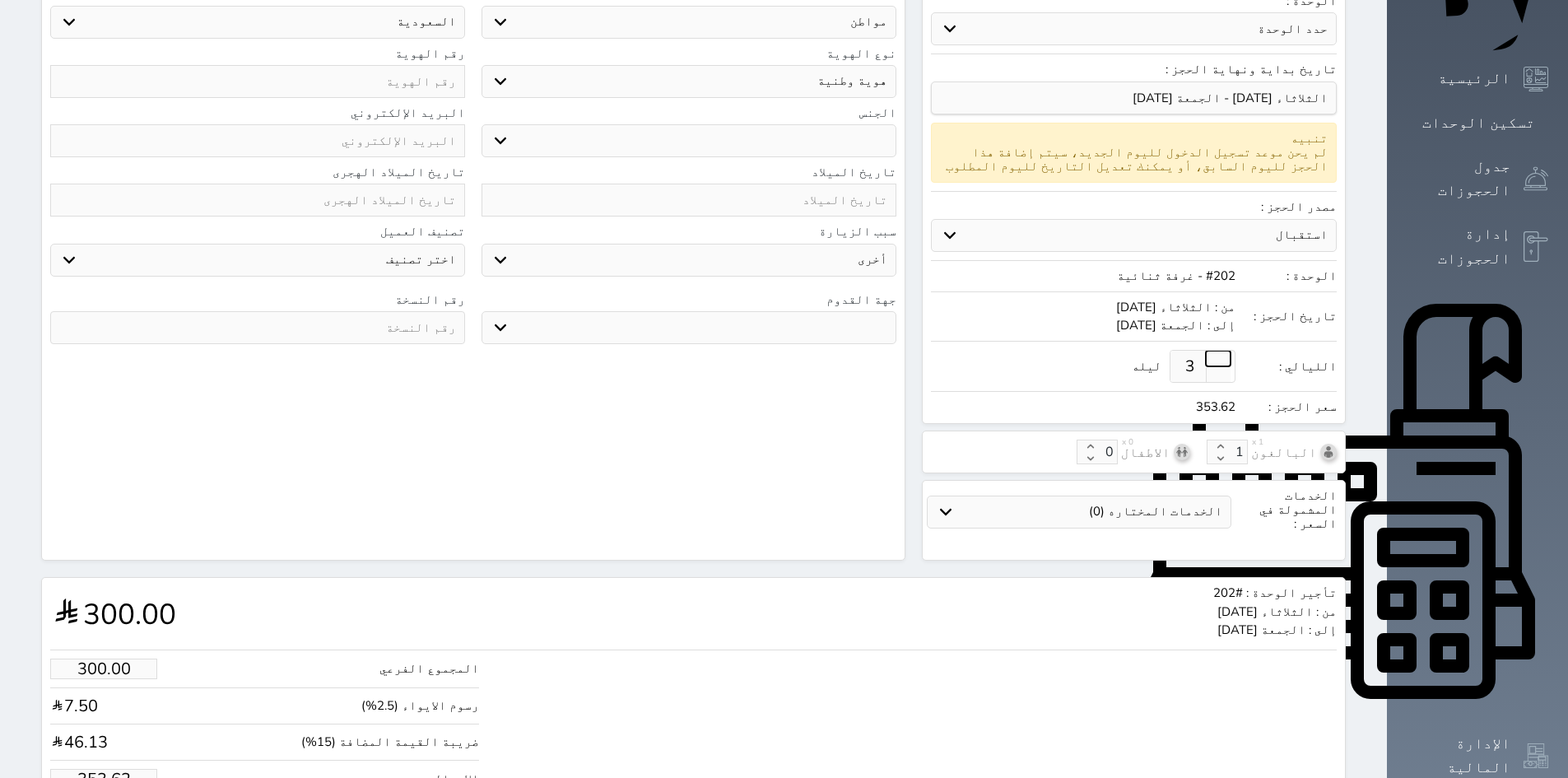 select 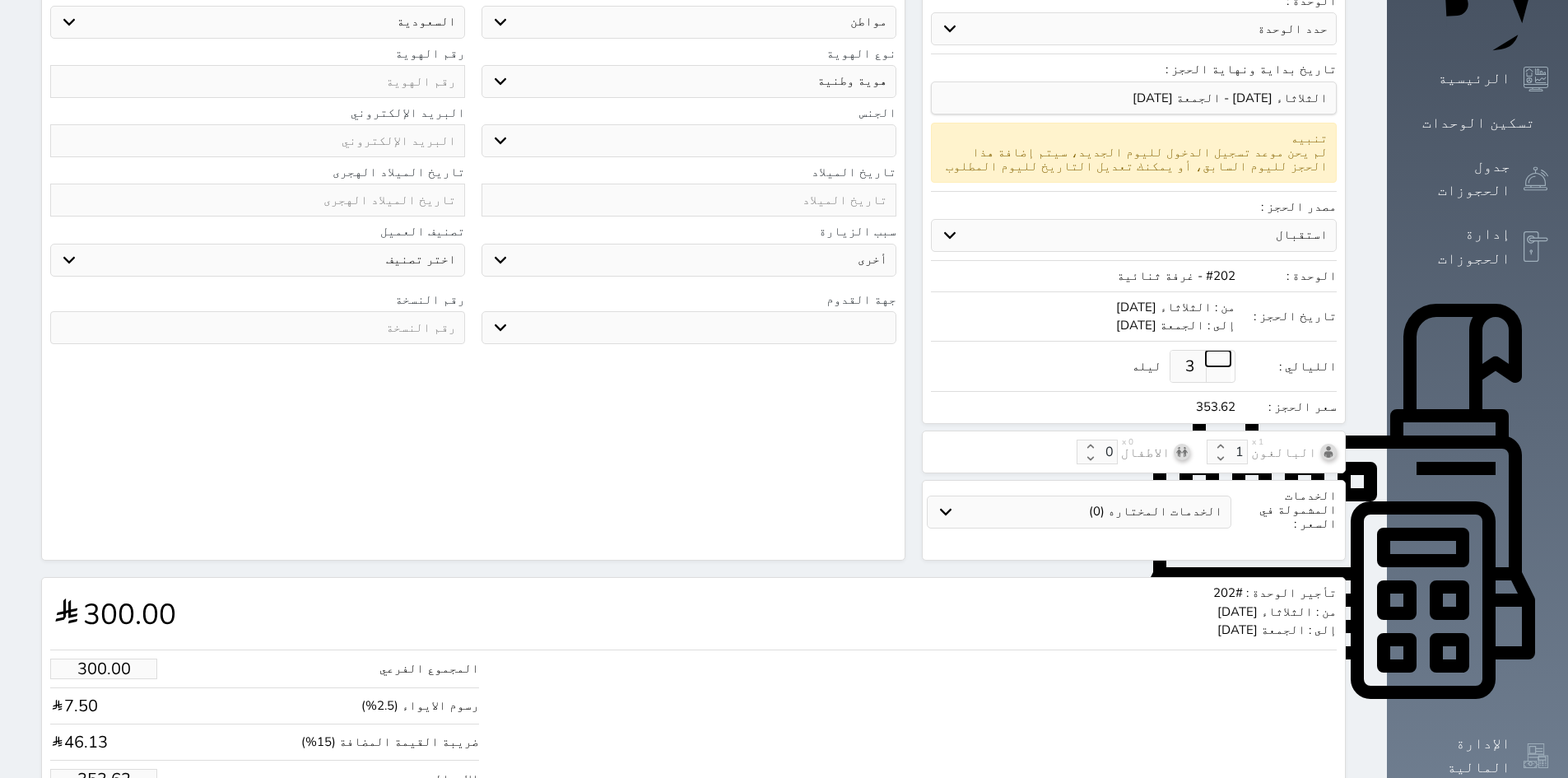 click at bounding box center [1218, 358] 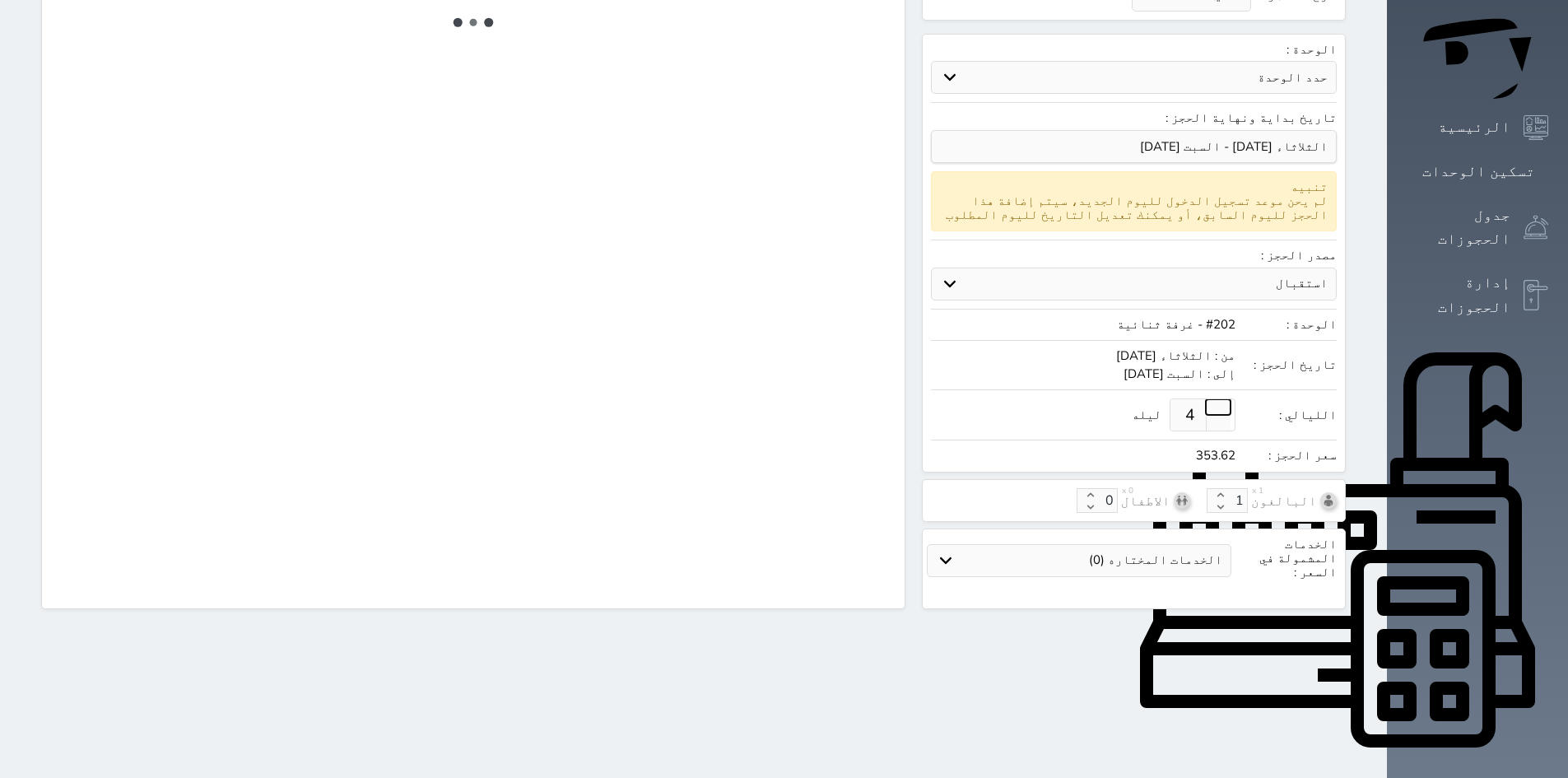 select on "1" 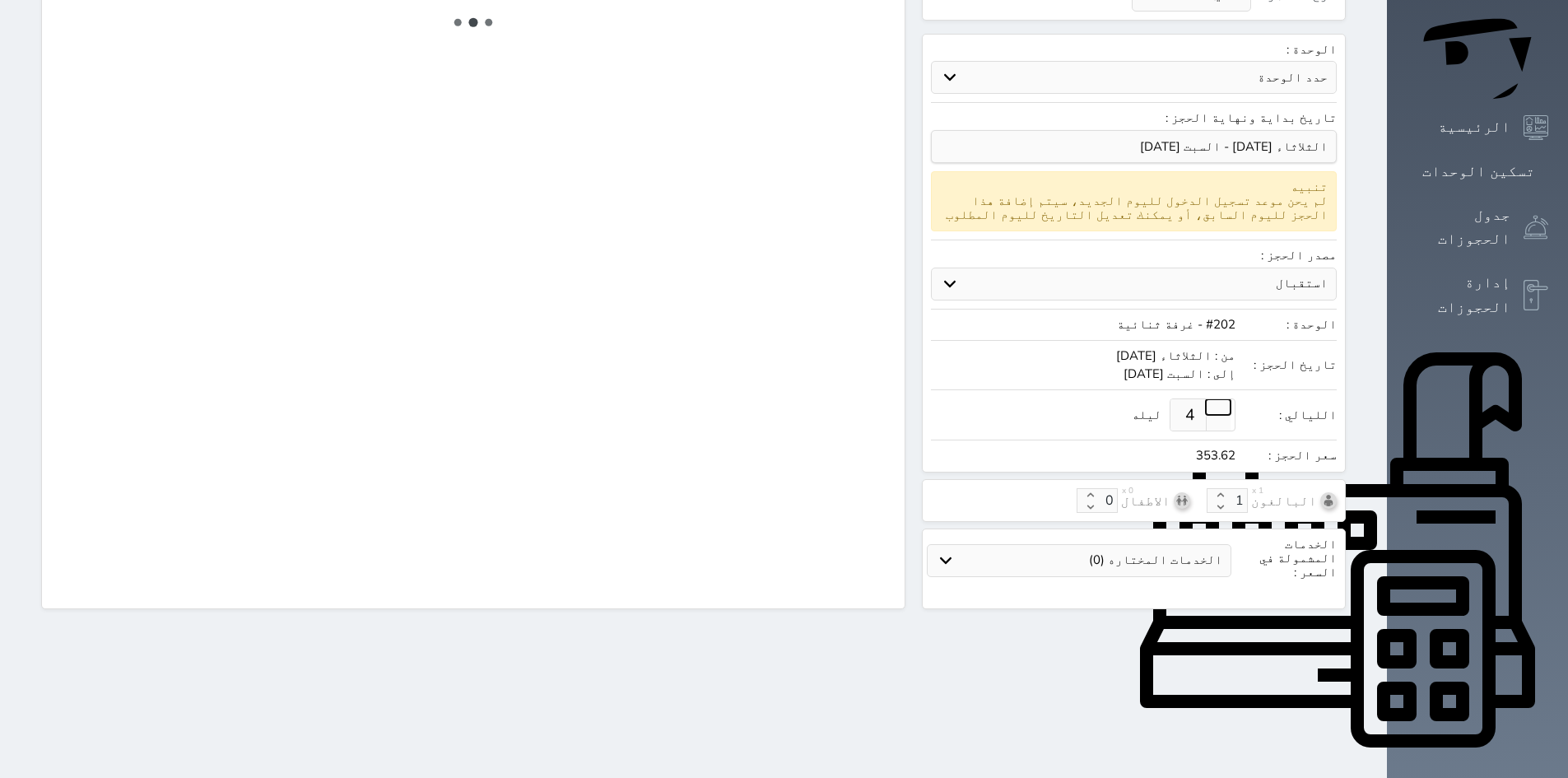 select on "113" 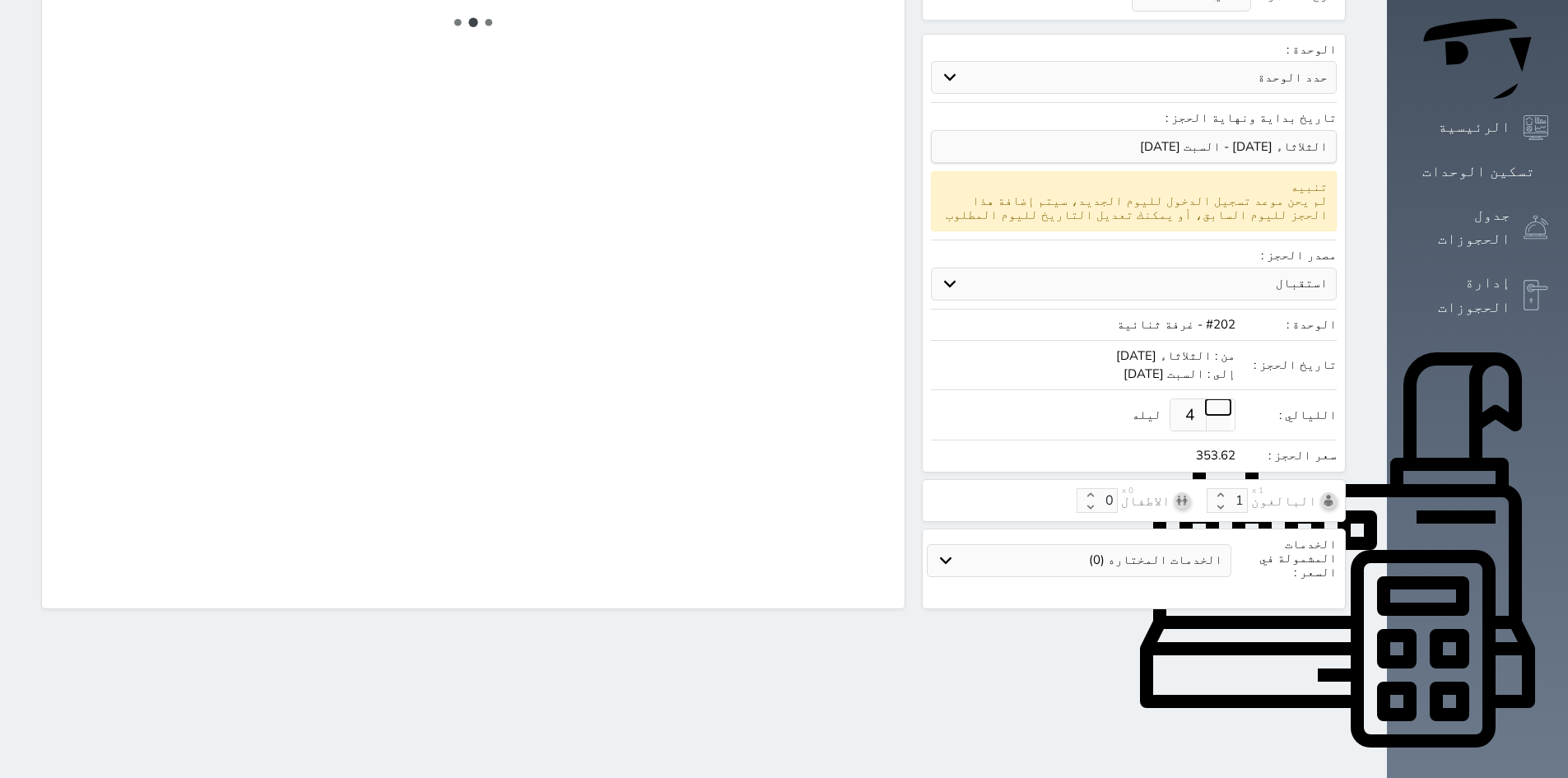 select on "1" 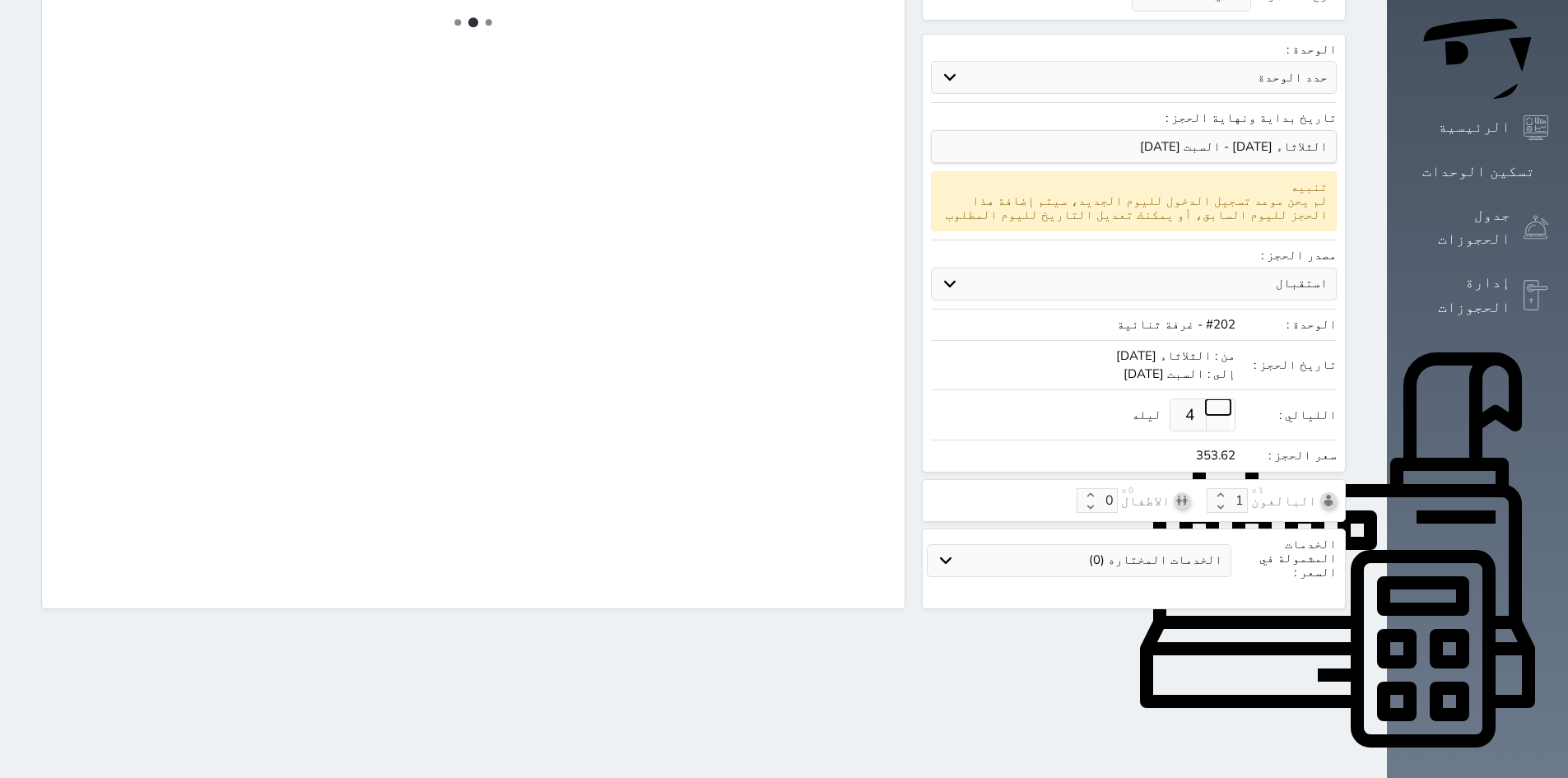 select 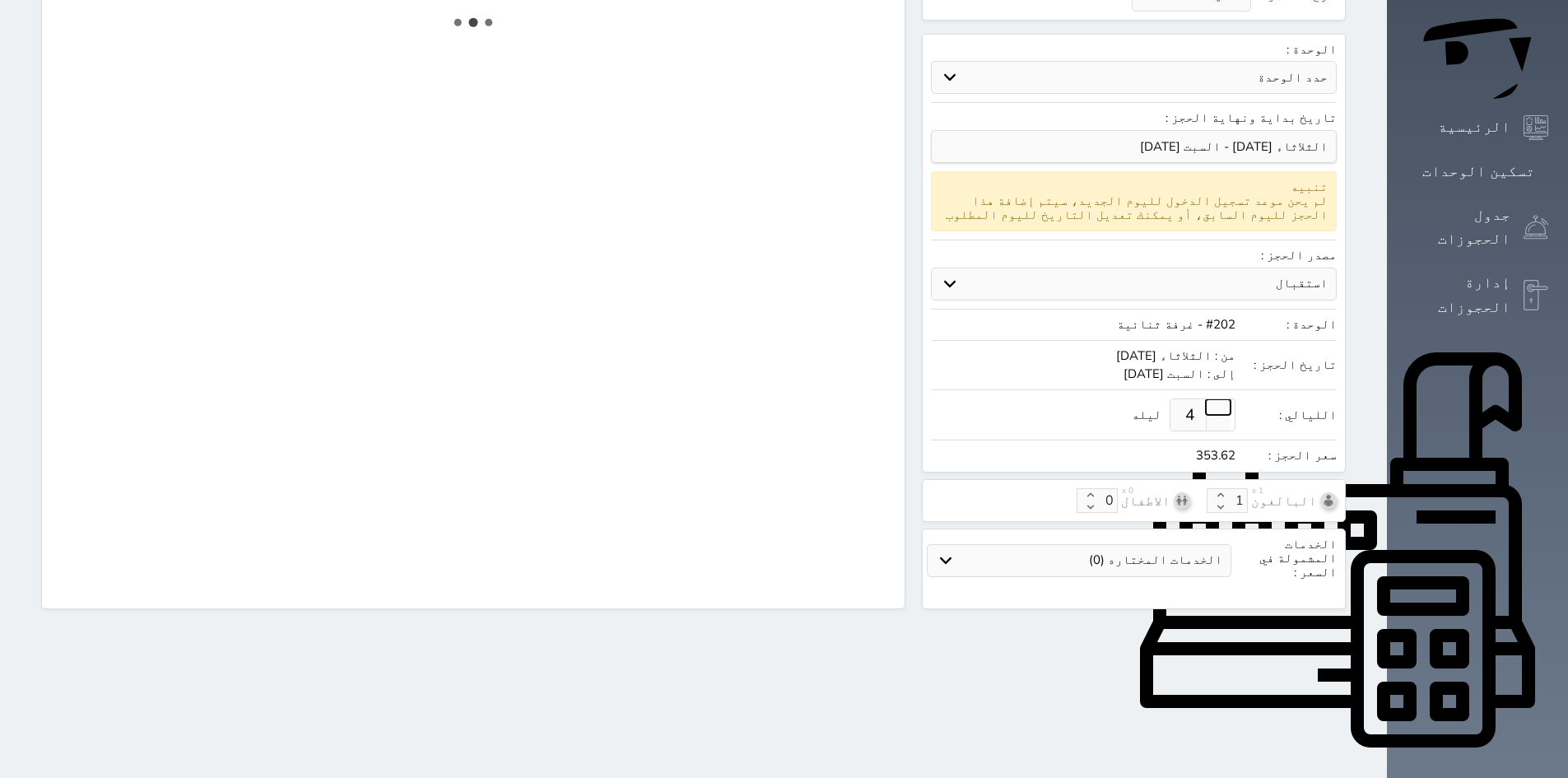 select on "7" 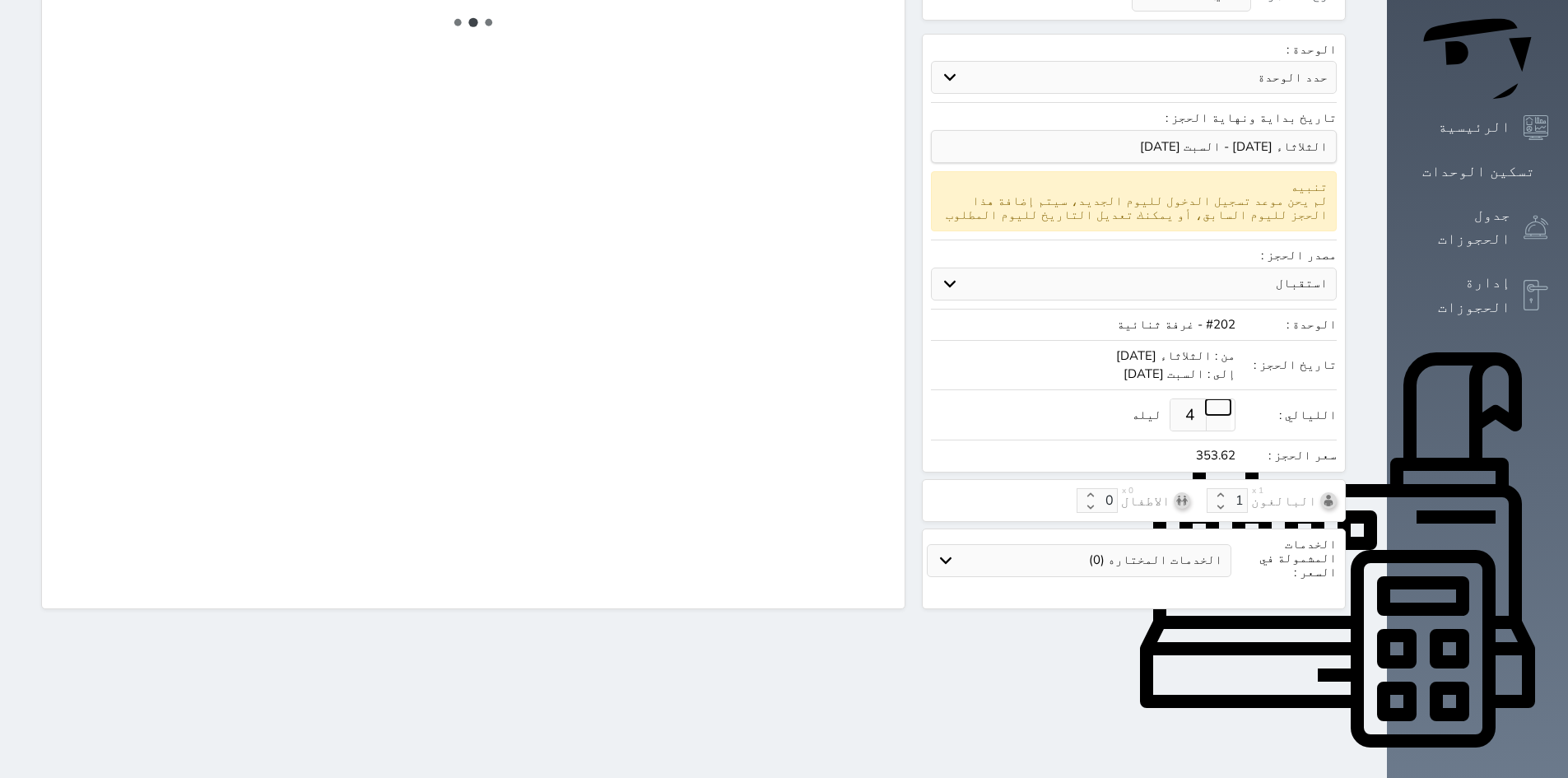 select 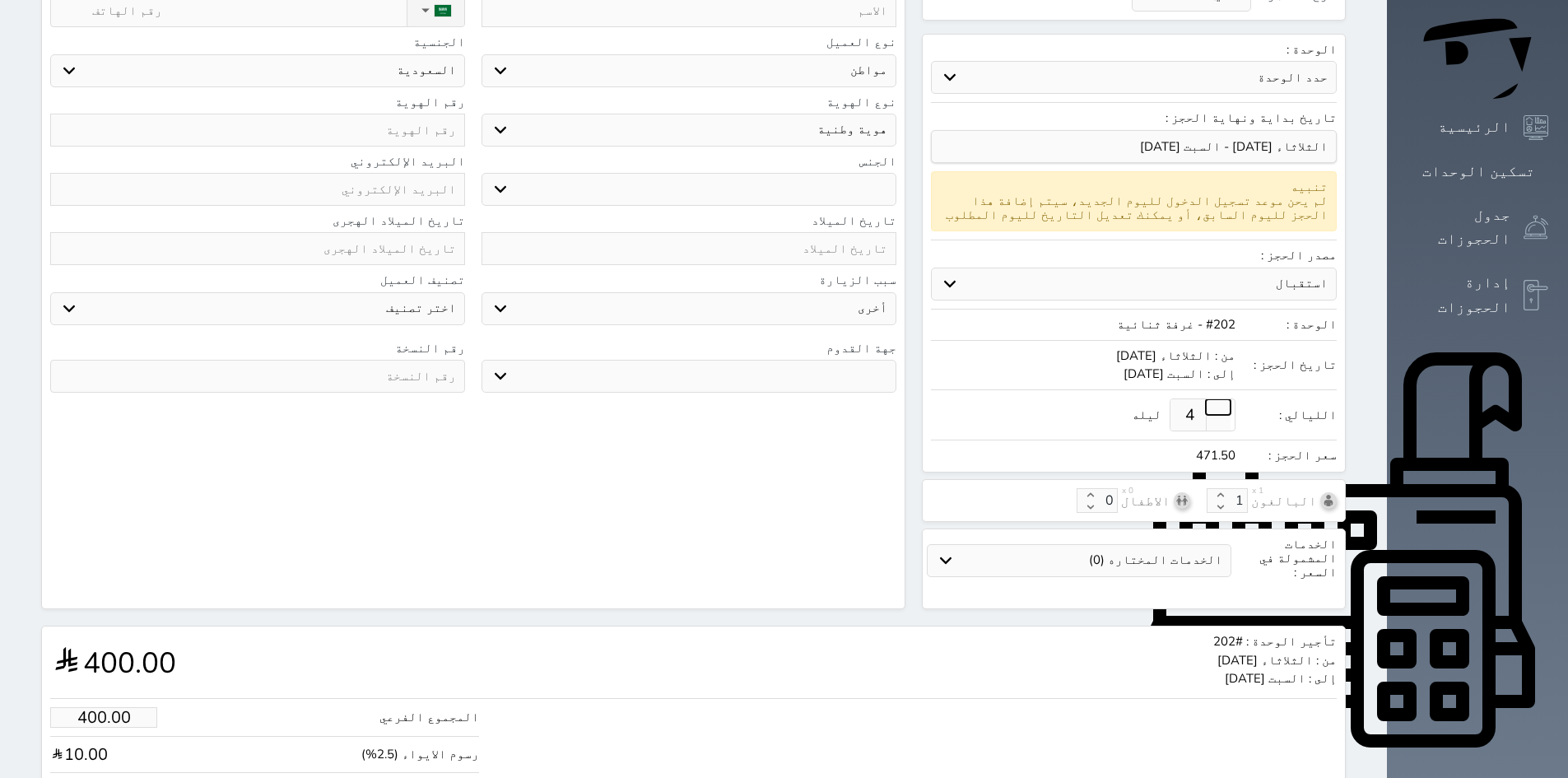 scroll, scrollTop: 247, scrollLeft: 0, axis: vertical 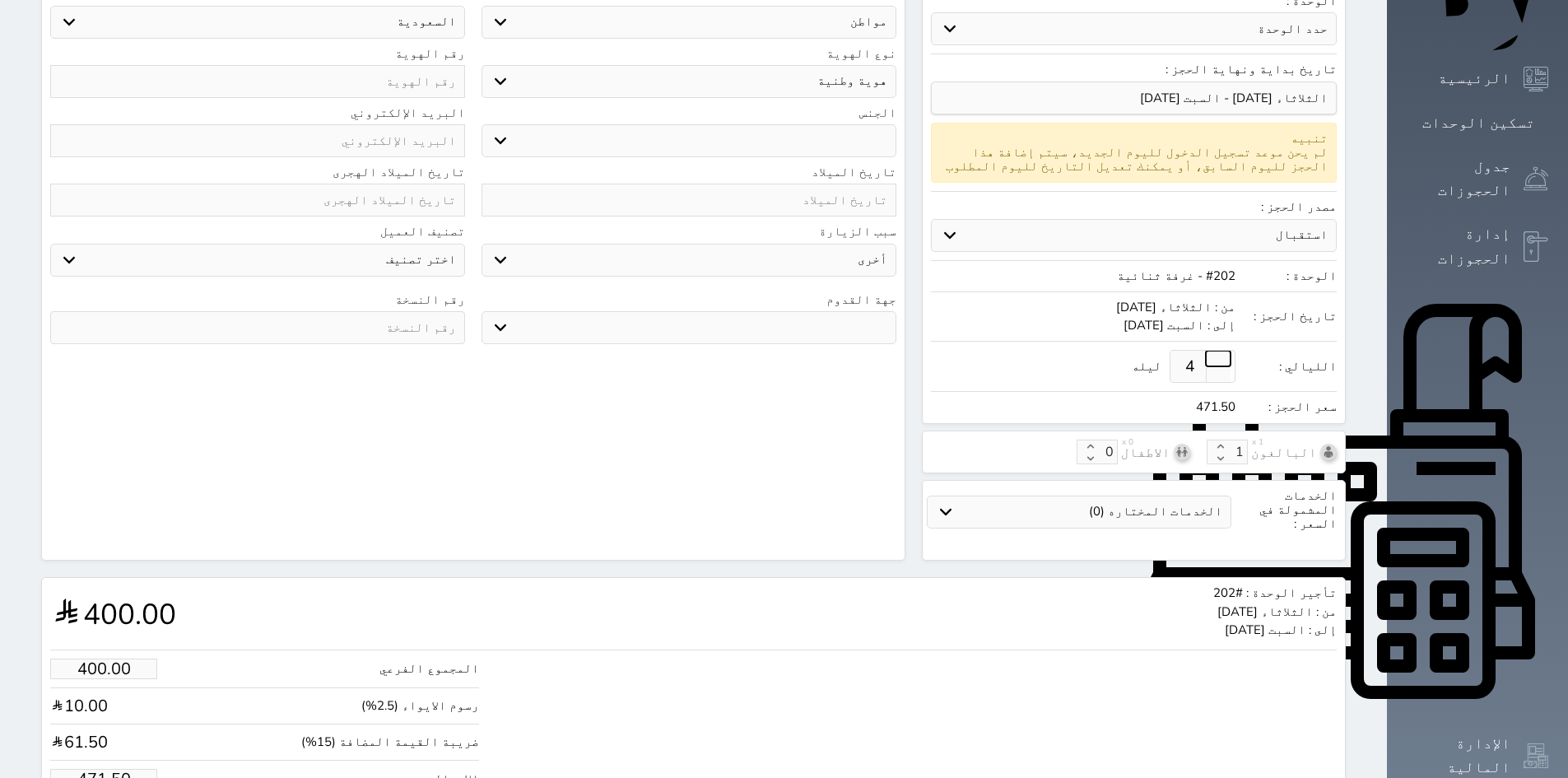 select 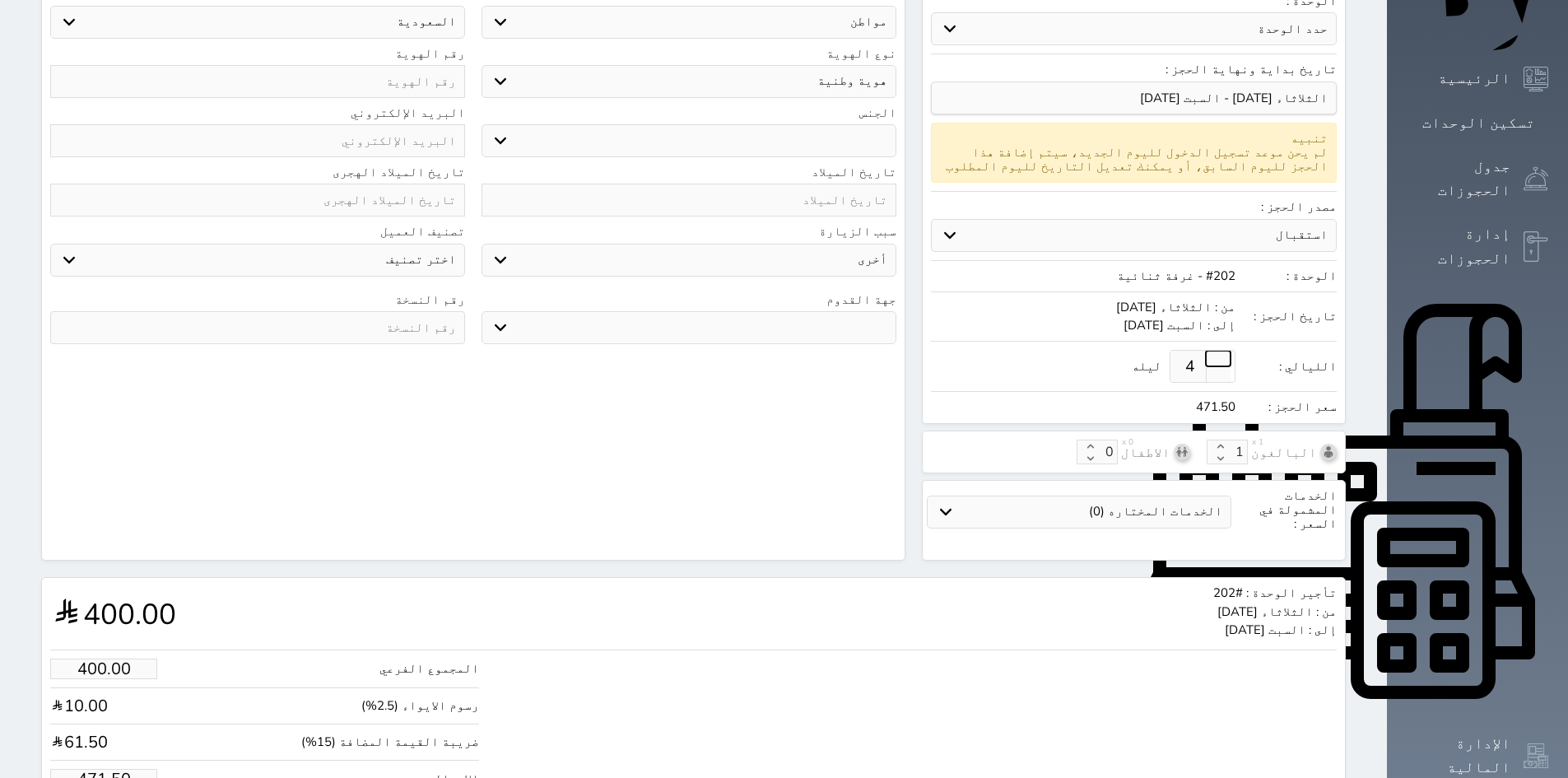select 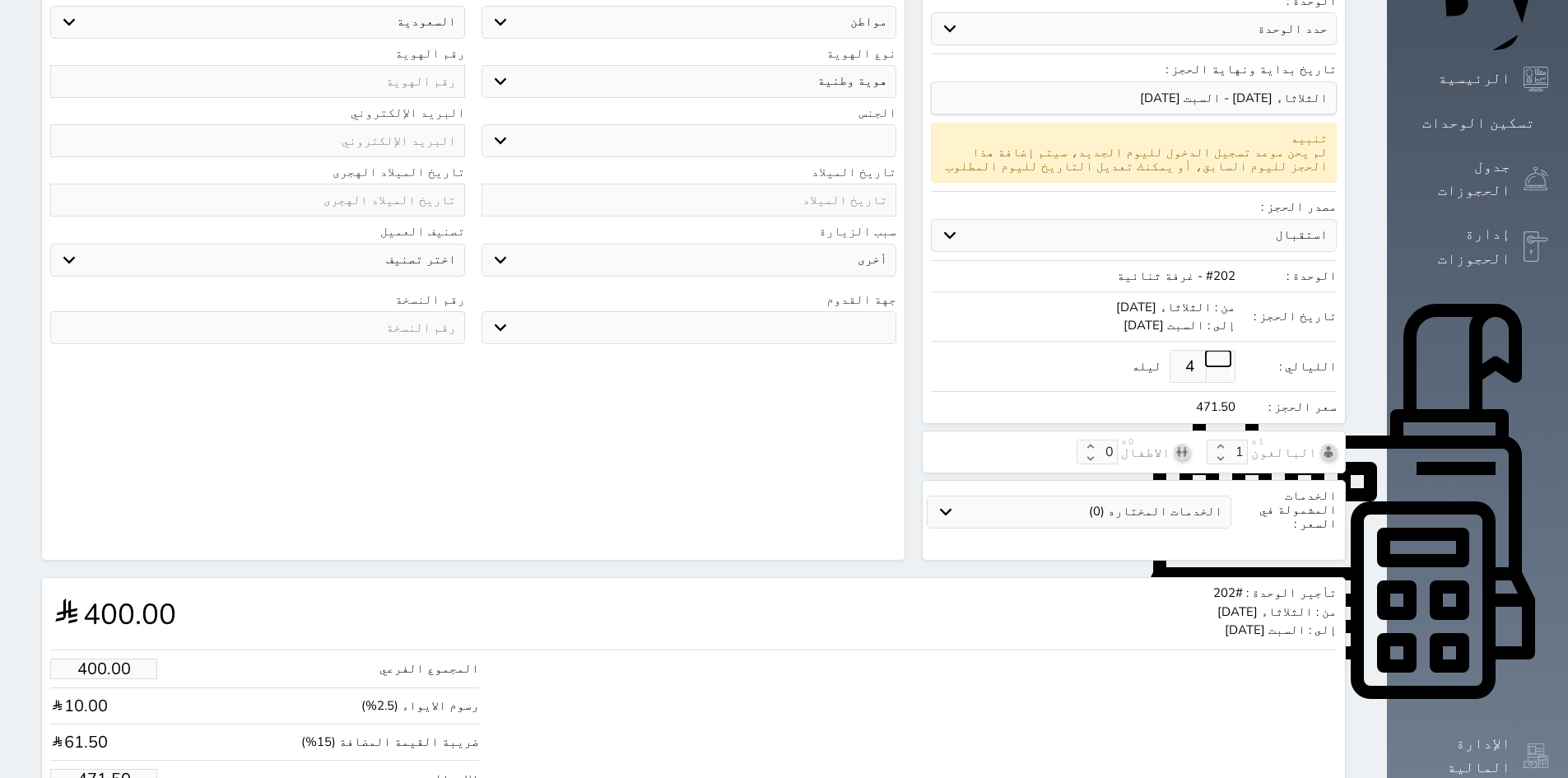 select 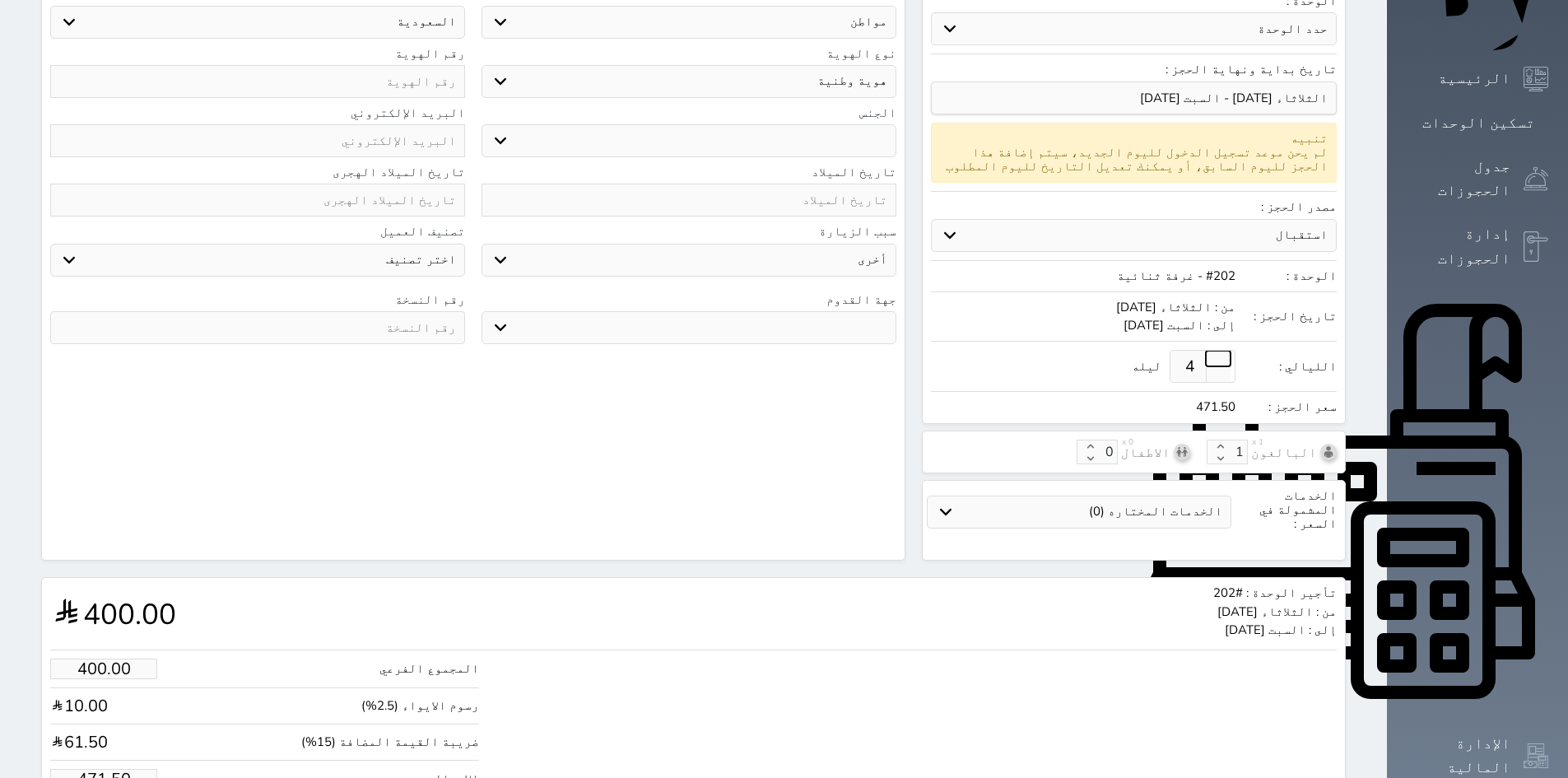 select 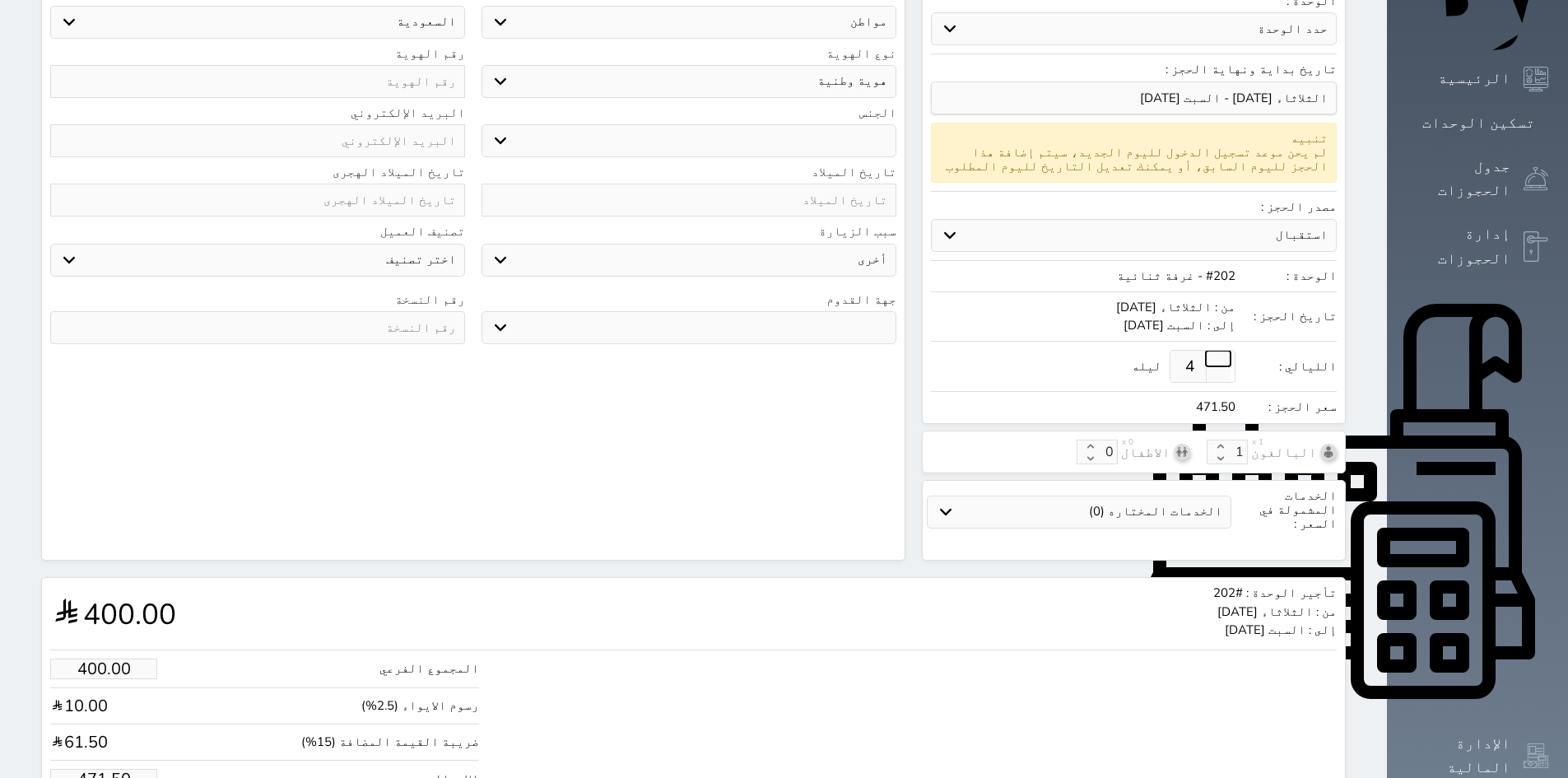 select 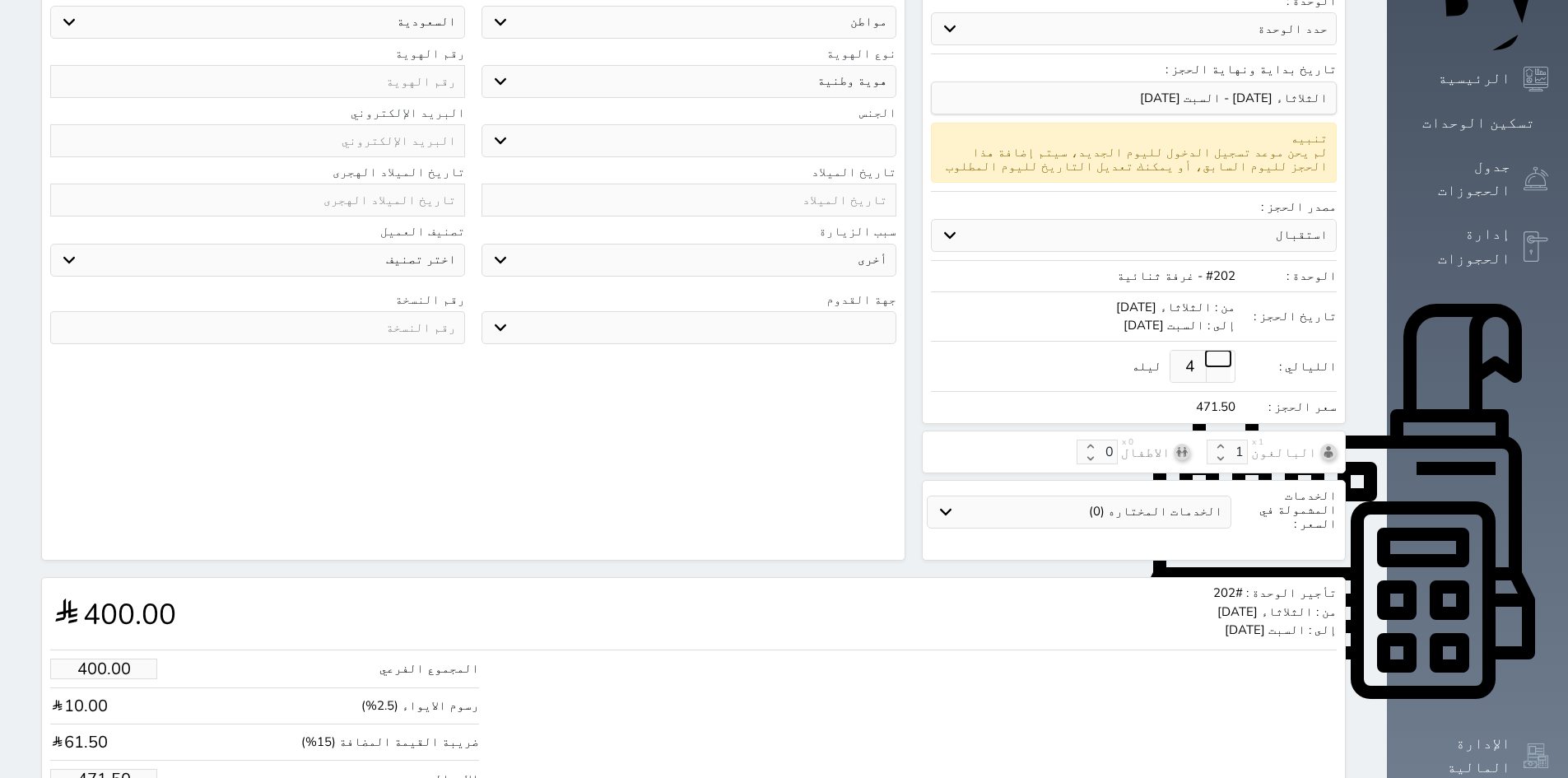 click at bounding box center (1218, 358) 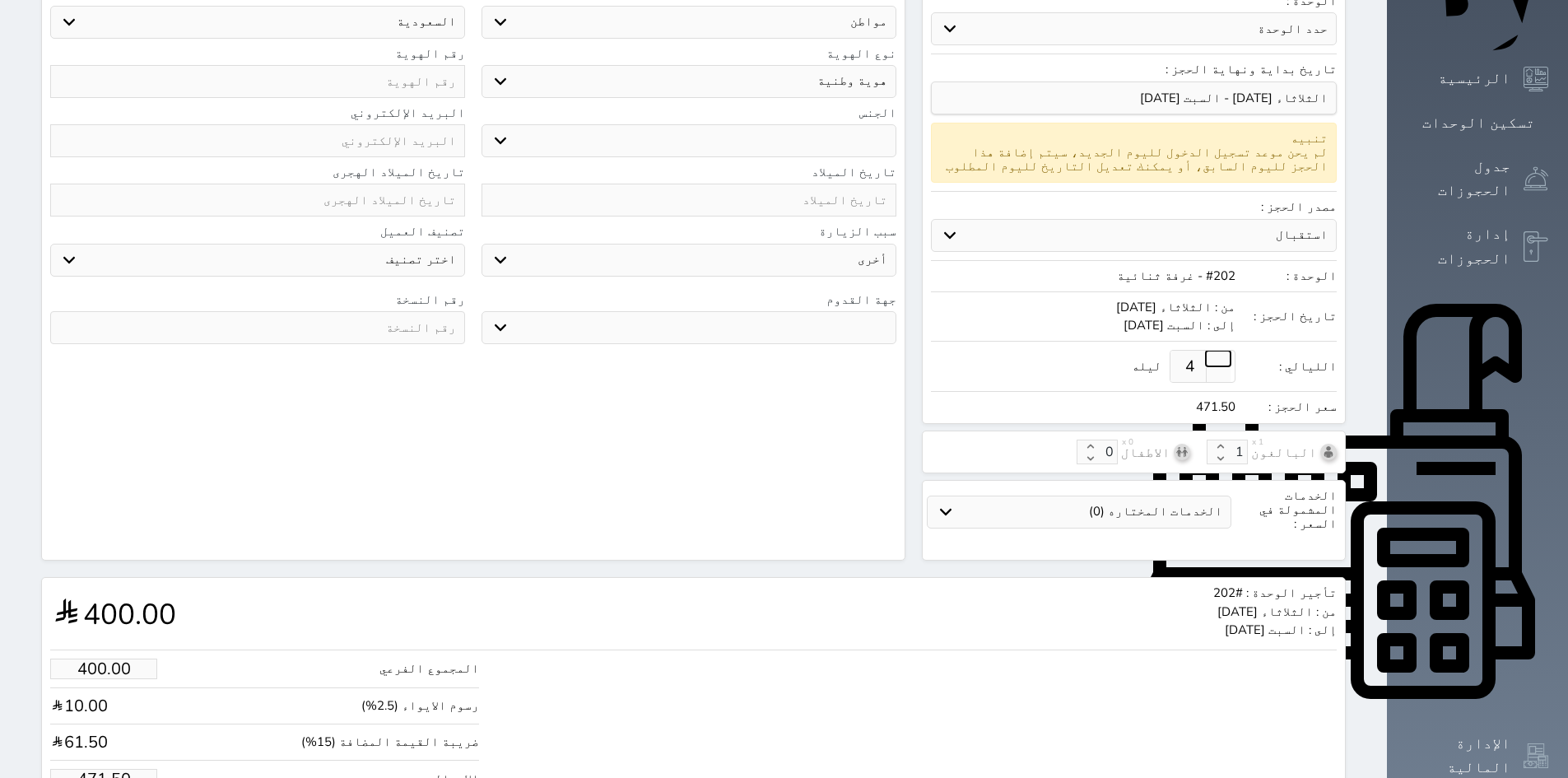type on "5" 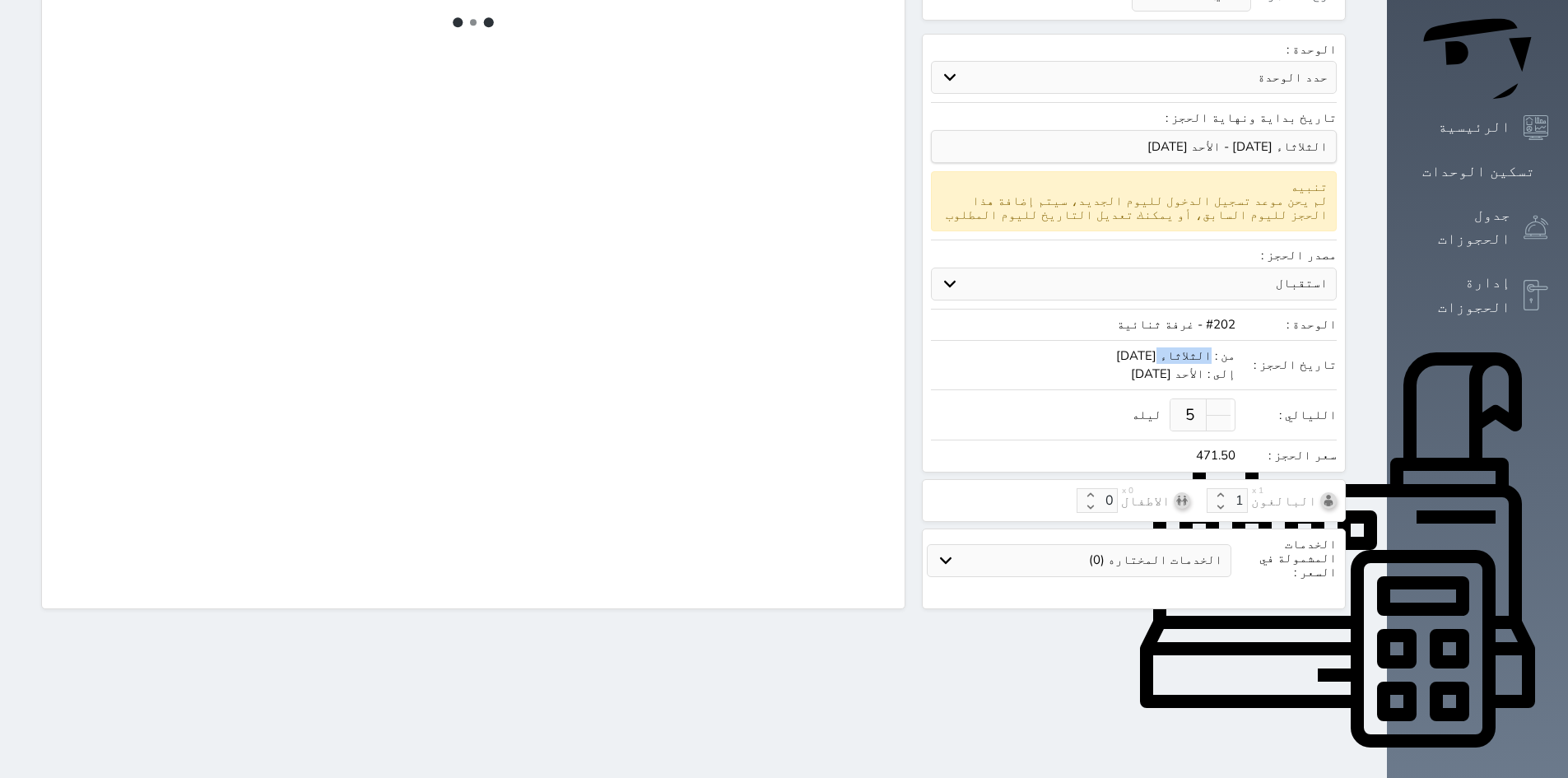 click on "من : الثلاثاء [DATE]" at bounding box center (1083, 356) 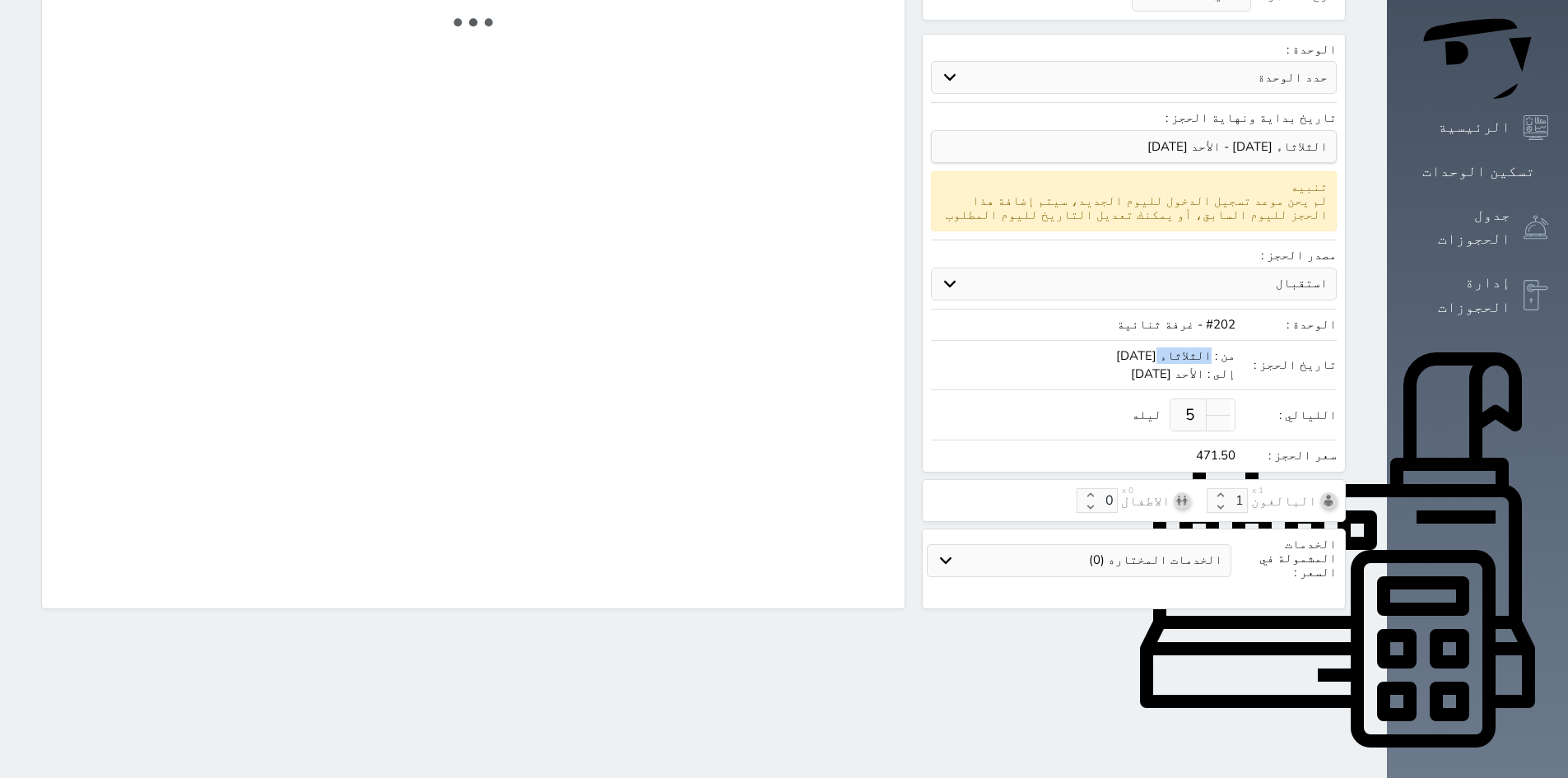 select on "1" 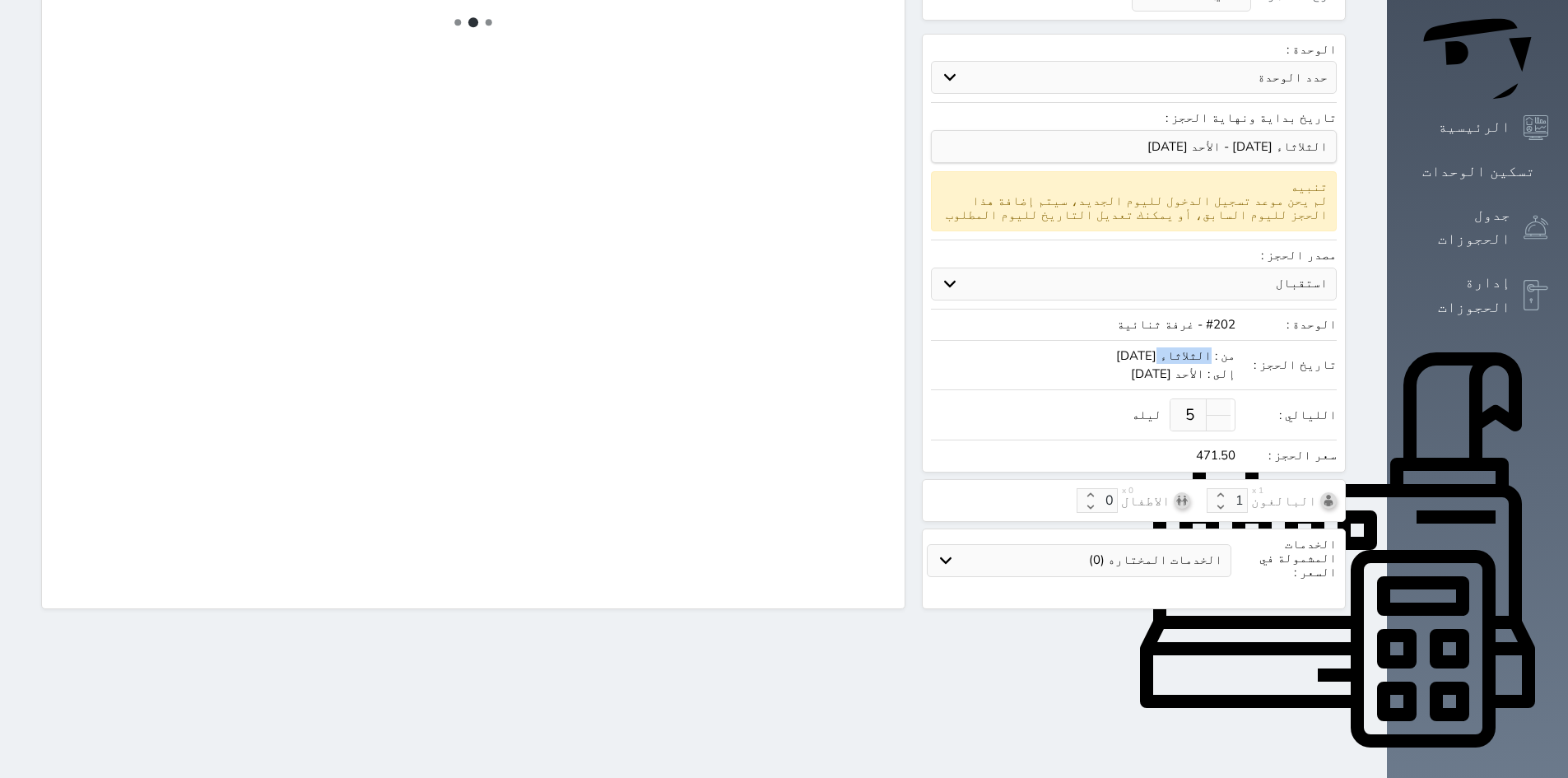 select on "113" 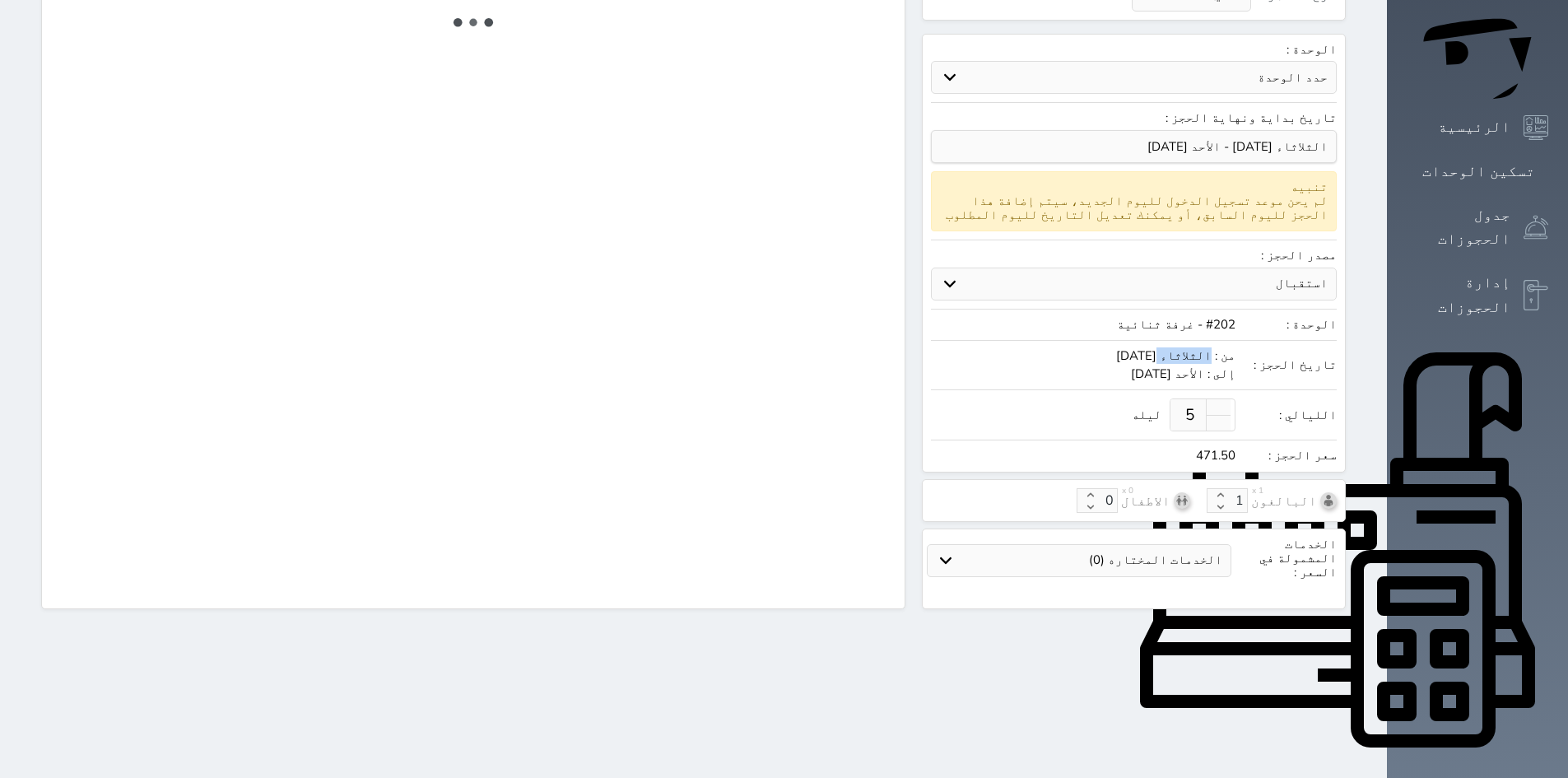 select on "1" 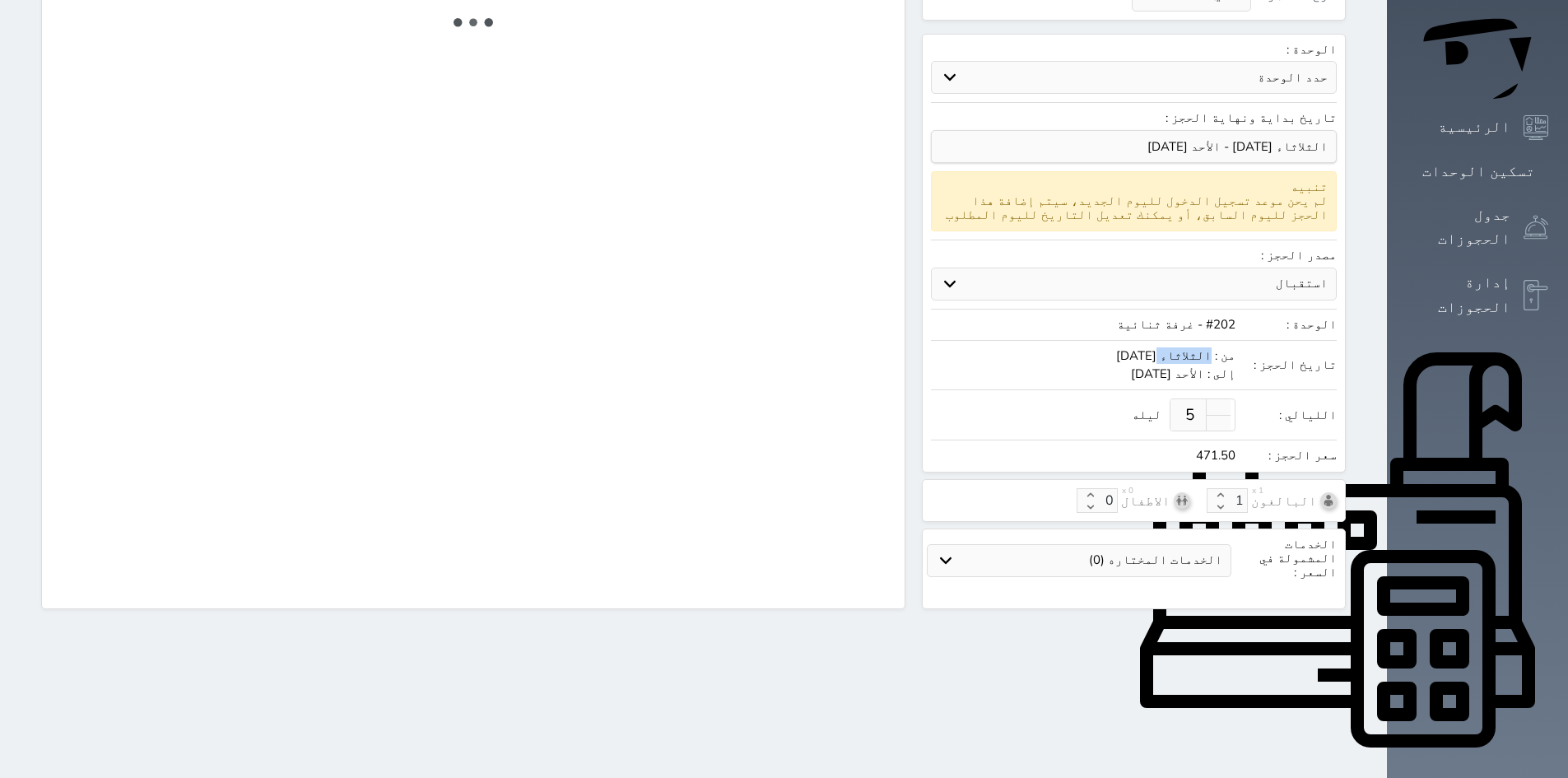 select 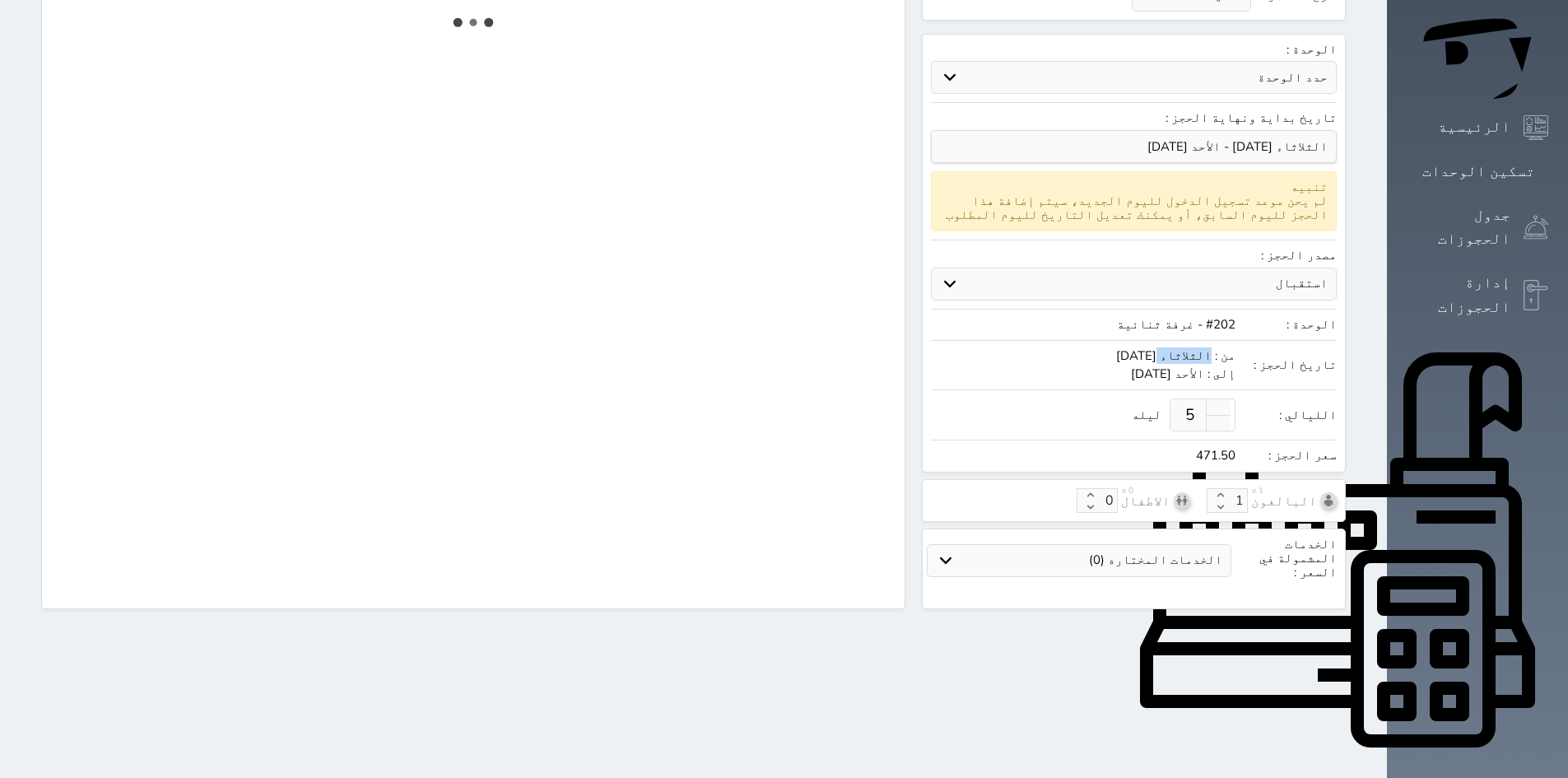 select on "7" 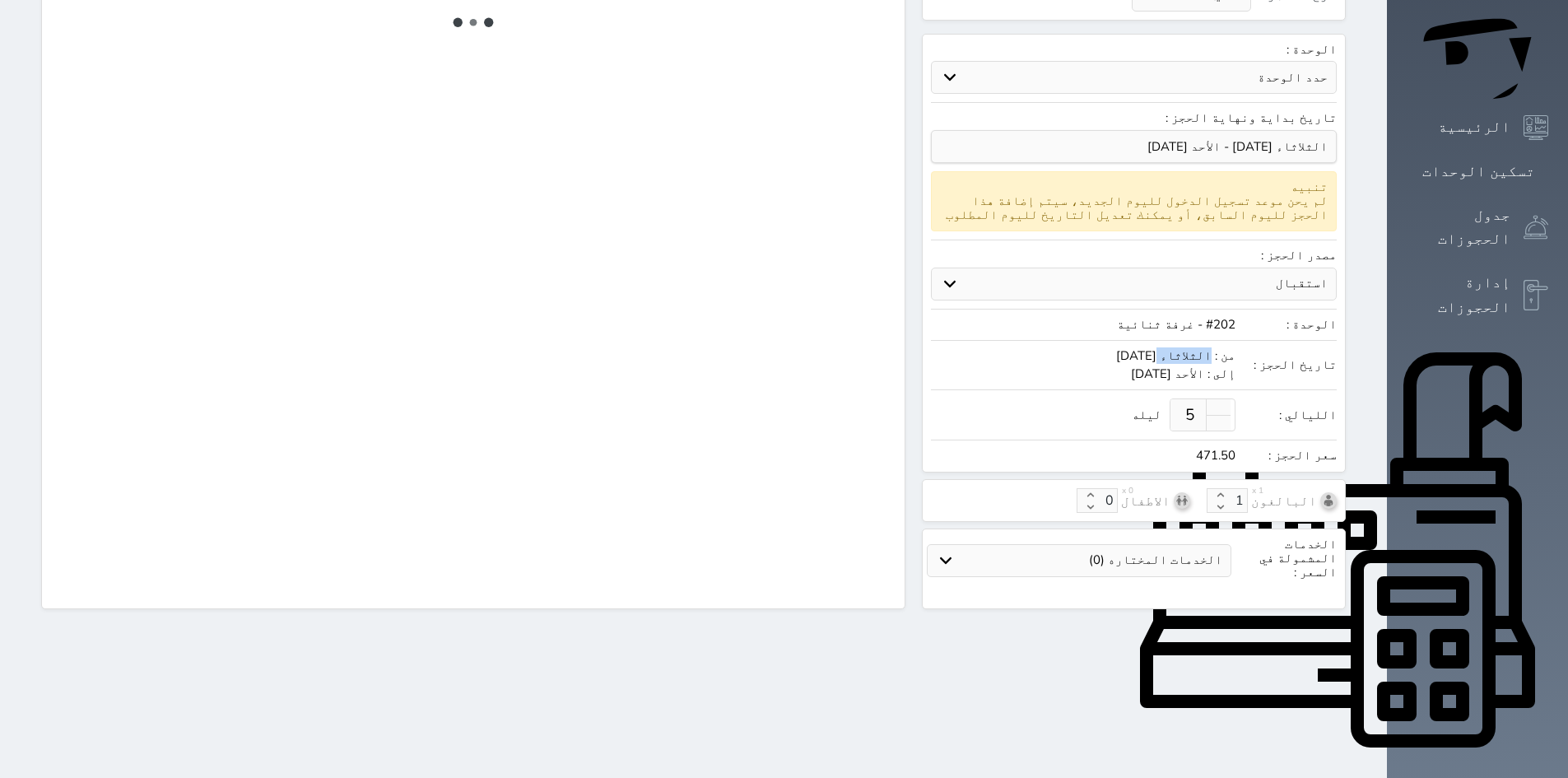 select 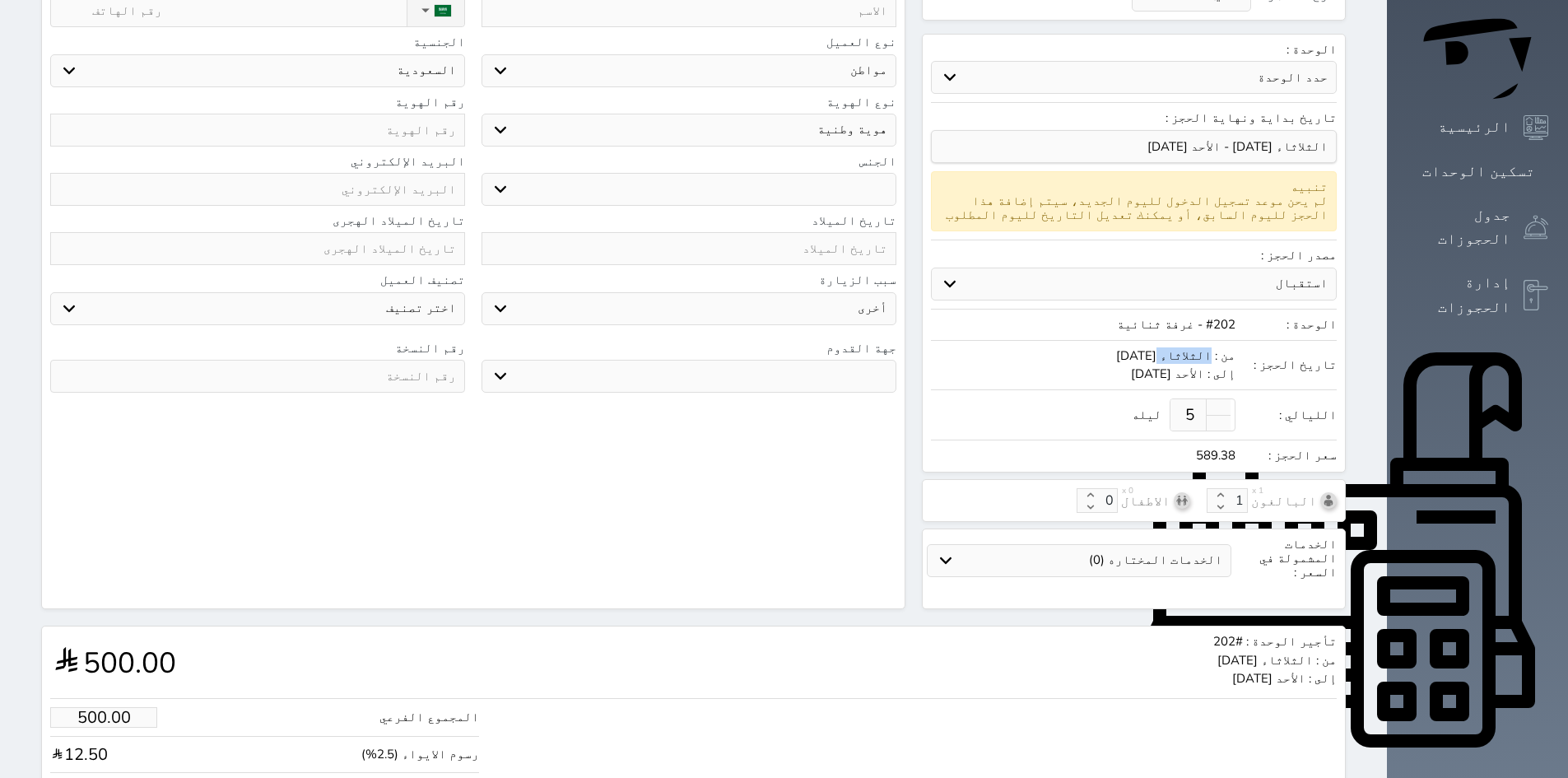 select 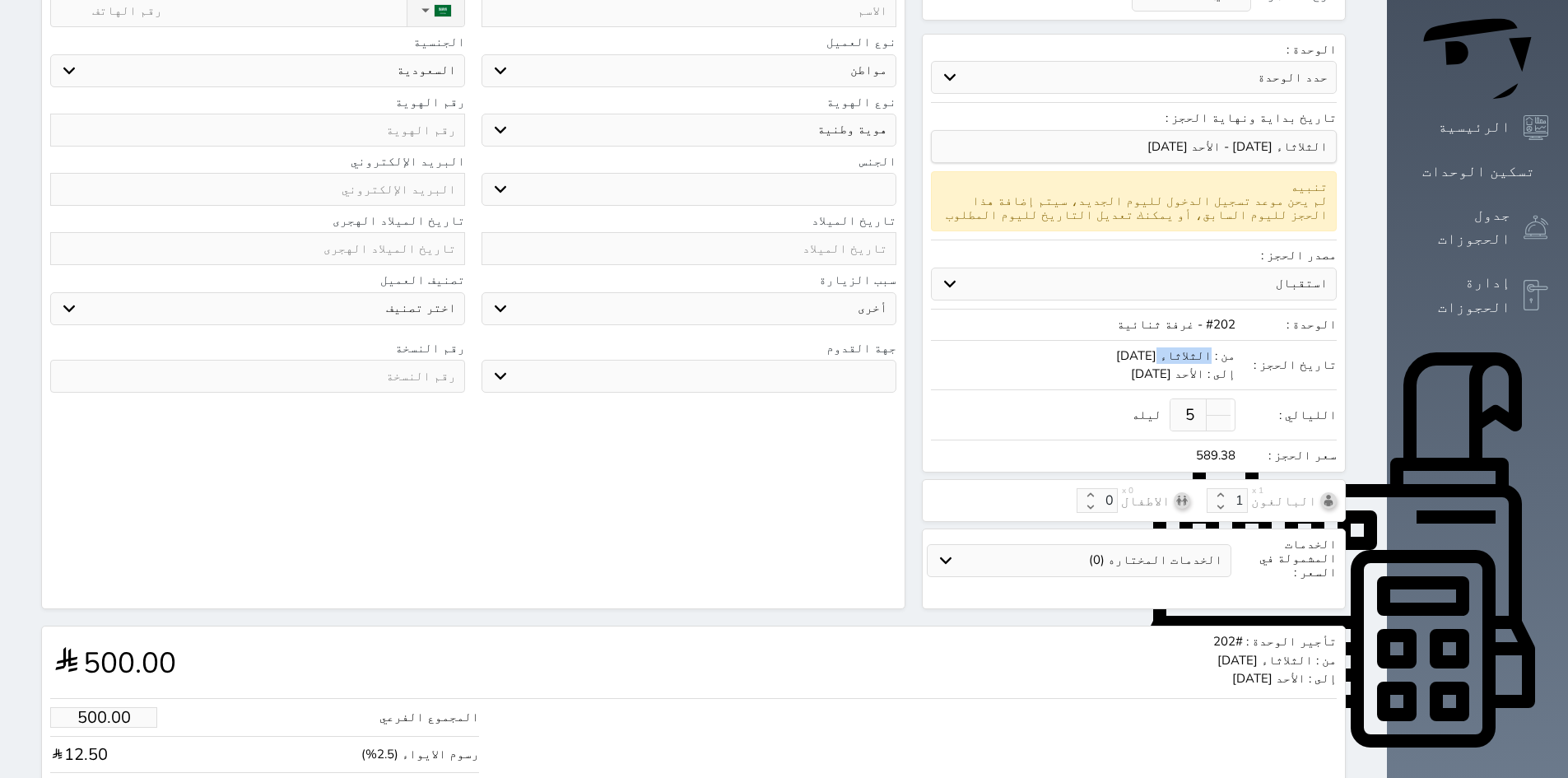 select 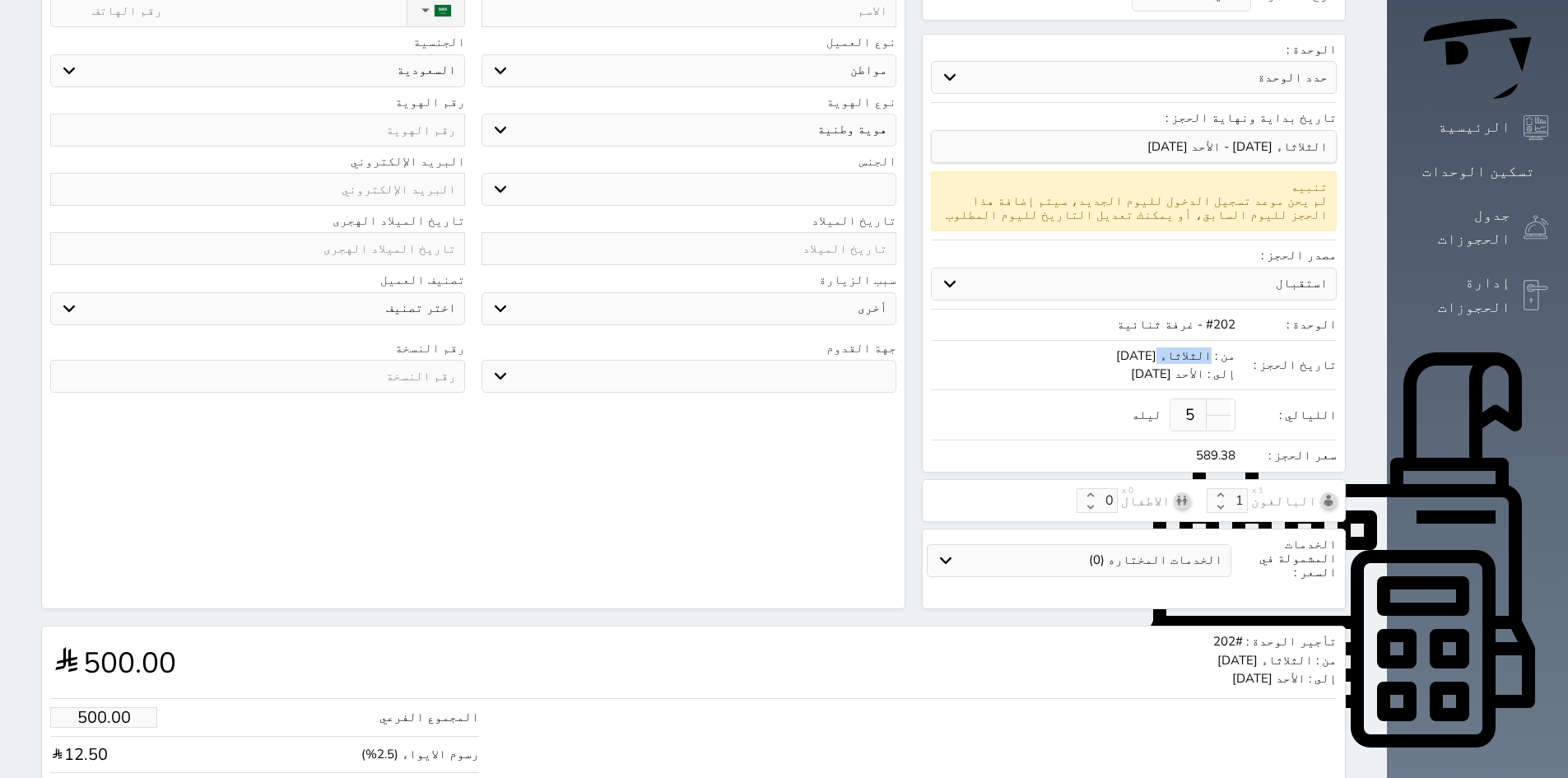 select 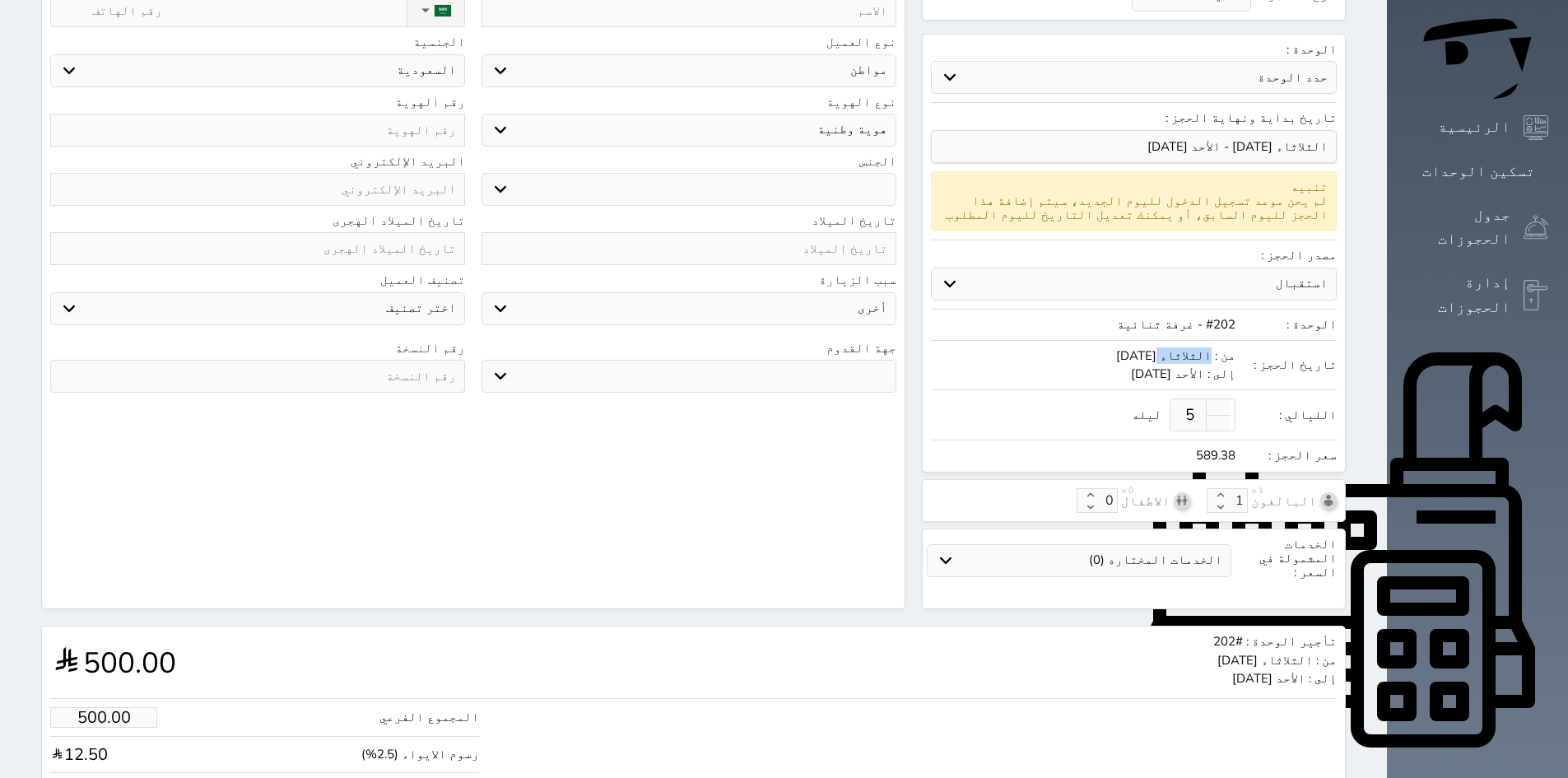 select 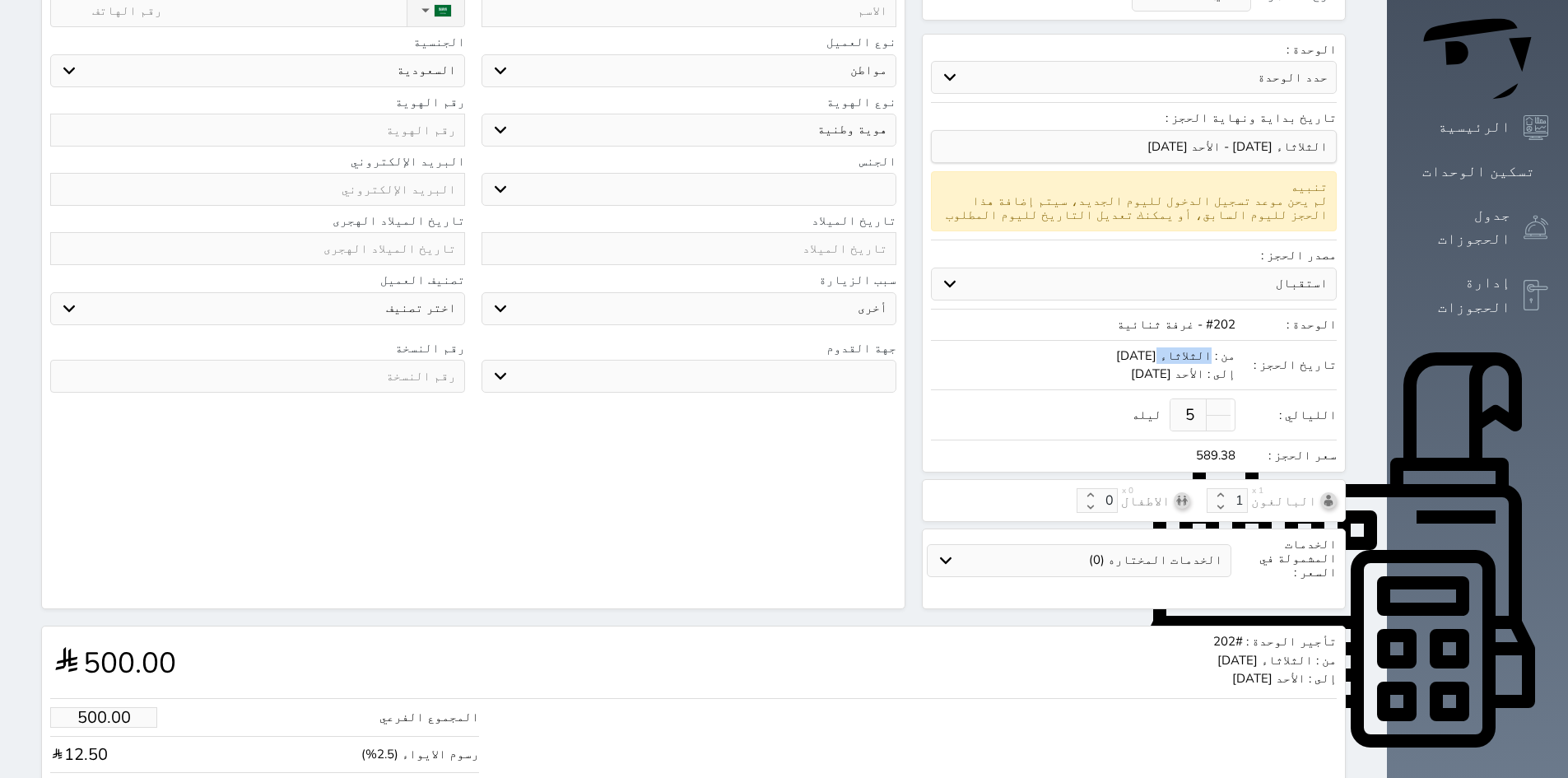 select 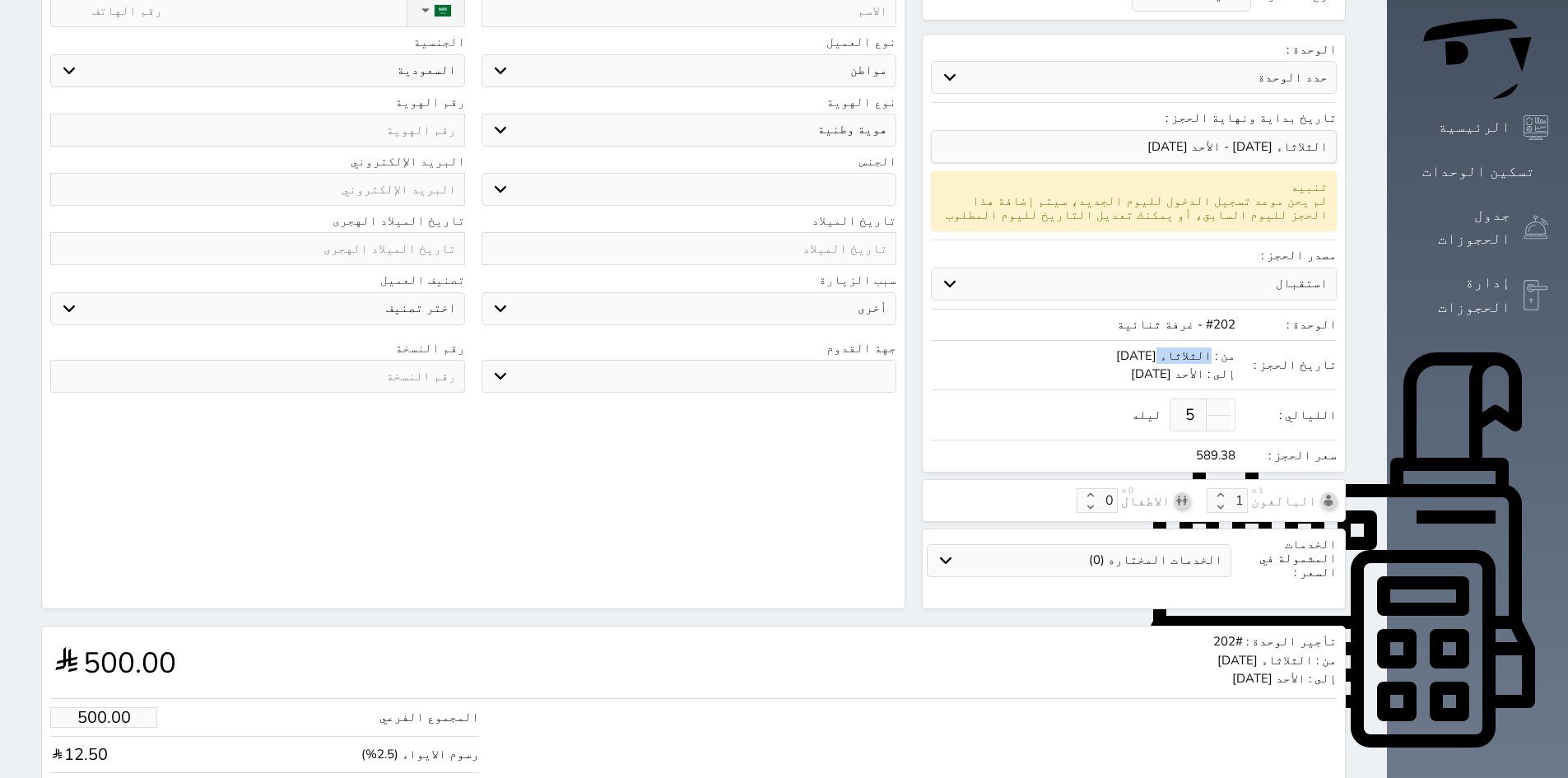 select 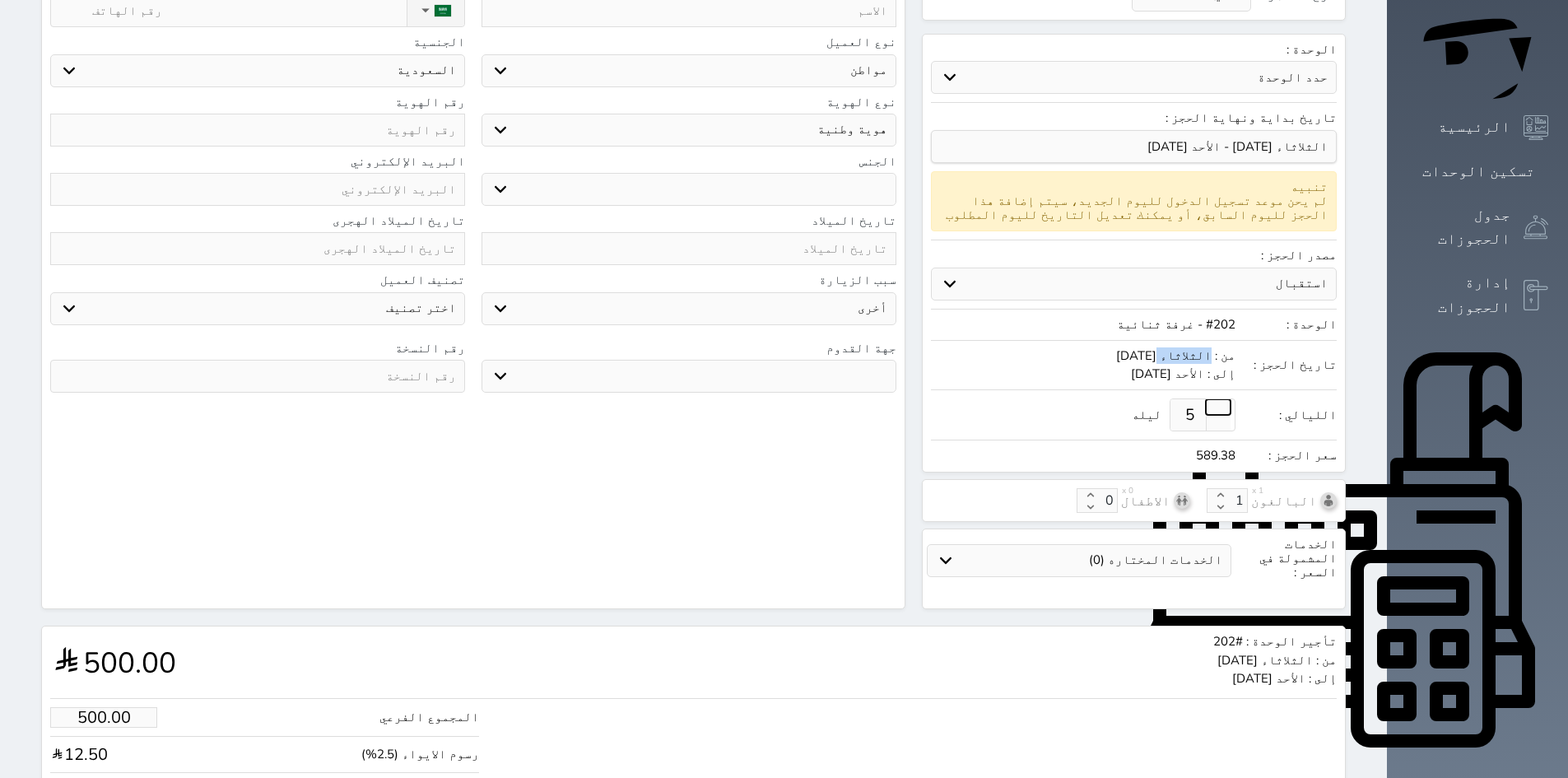 click at bounding box center (1218, 407) 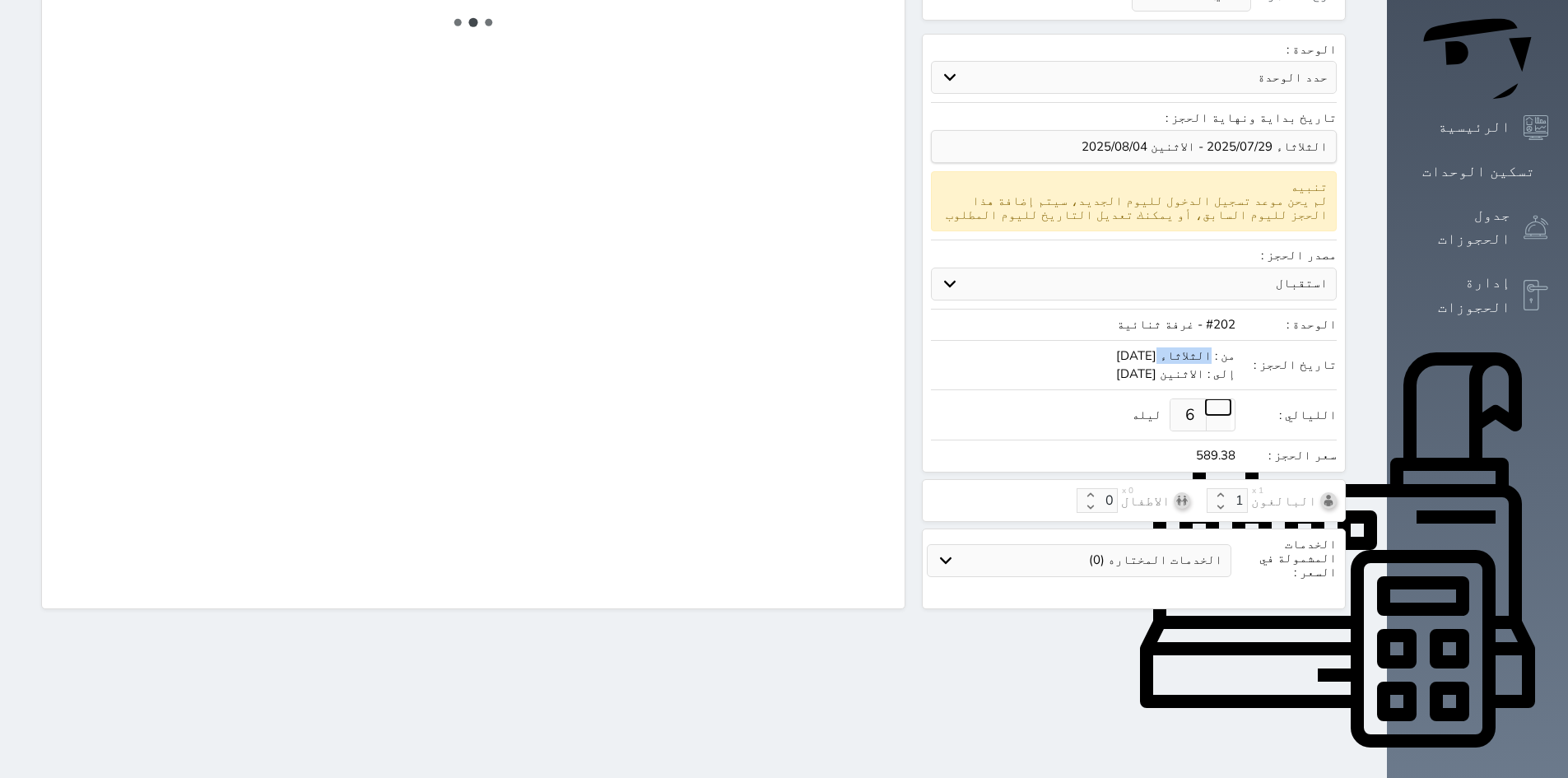 click at bounding box center [1218, 407] 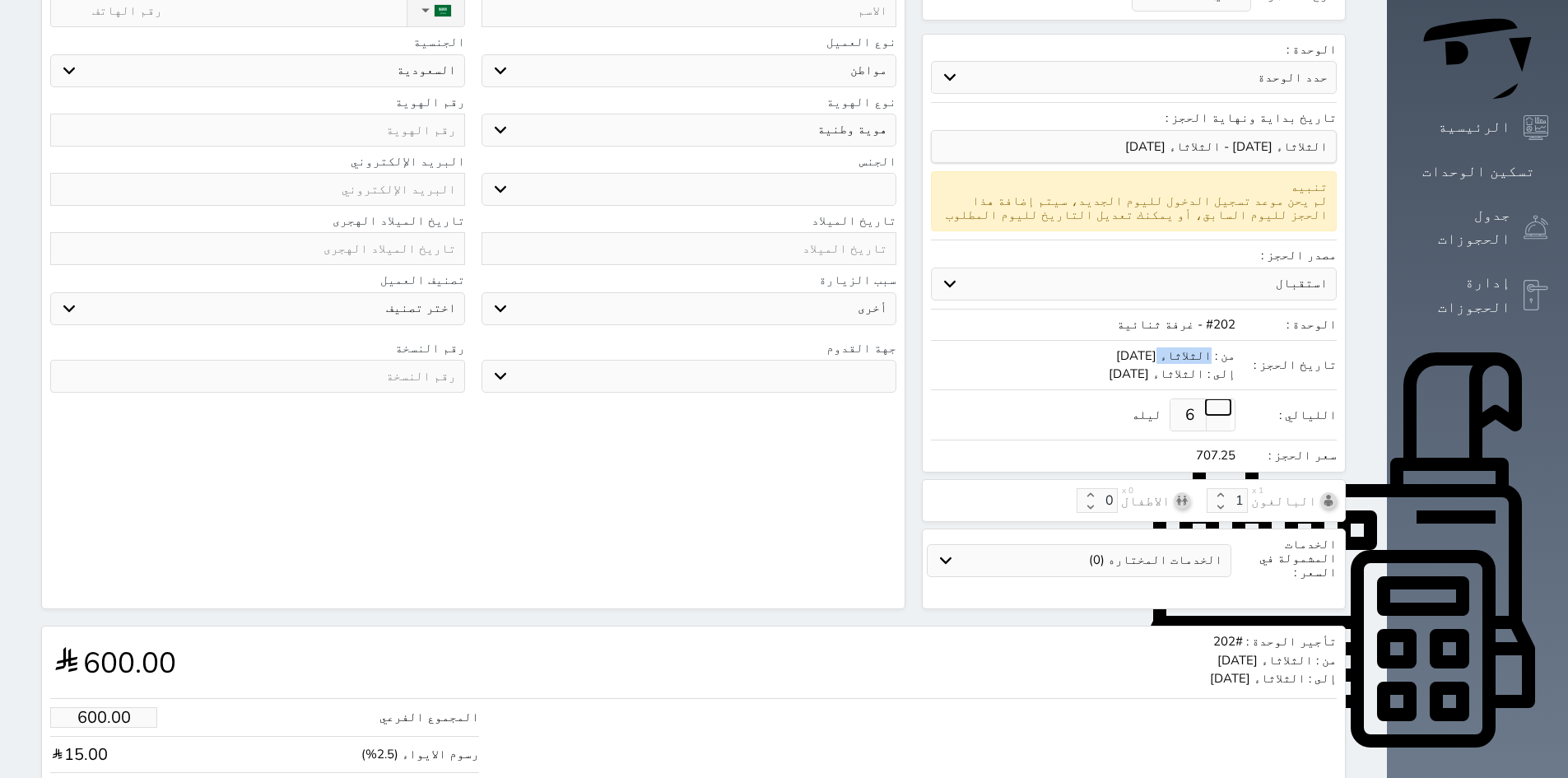 click at bounding box center (1218, 407) 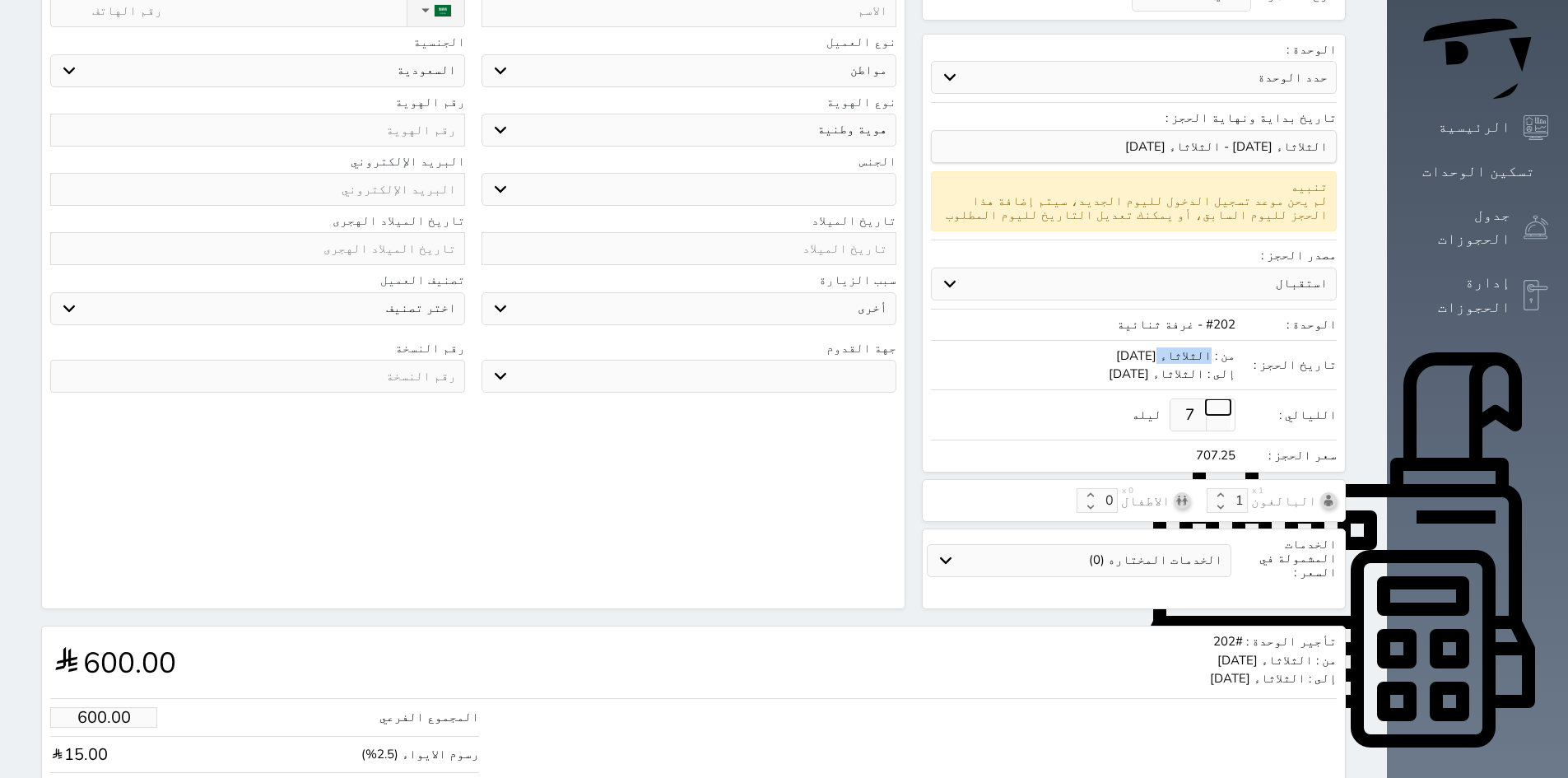 click at bounding box center [1218, 407] 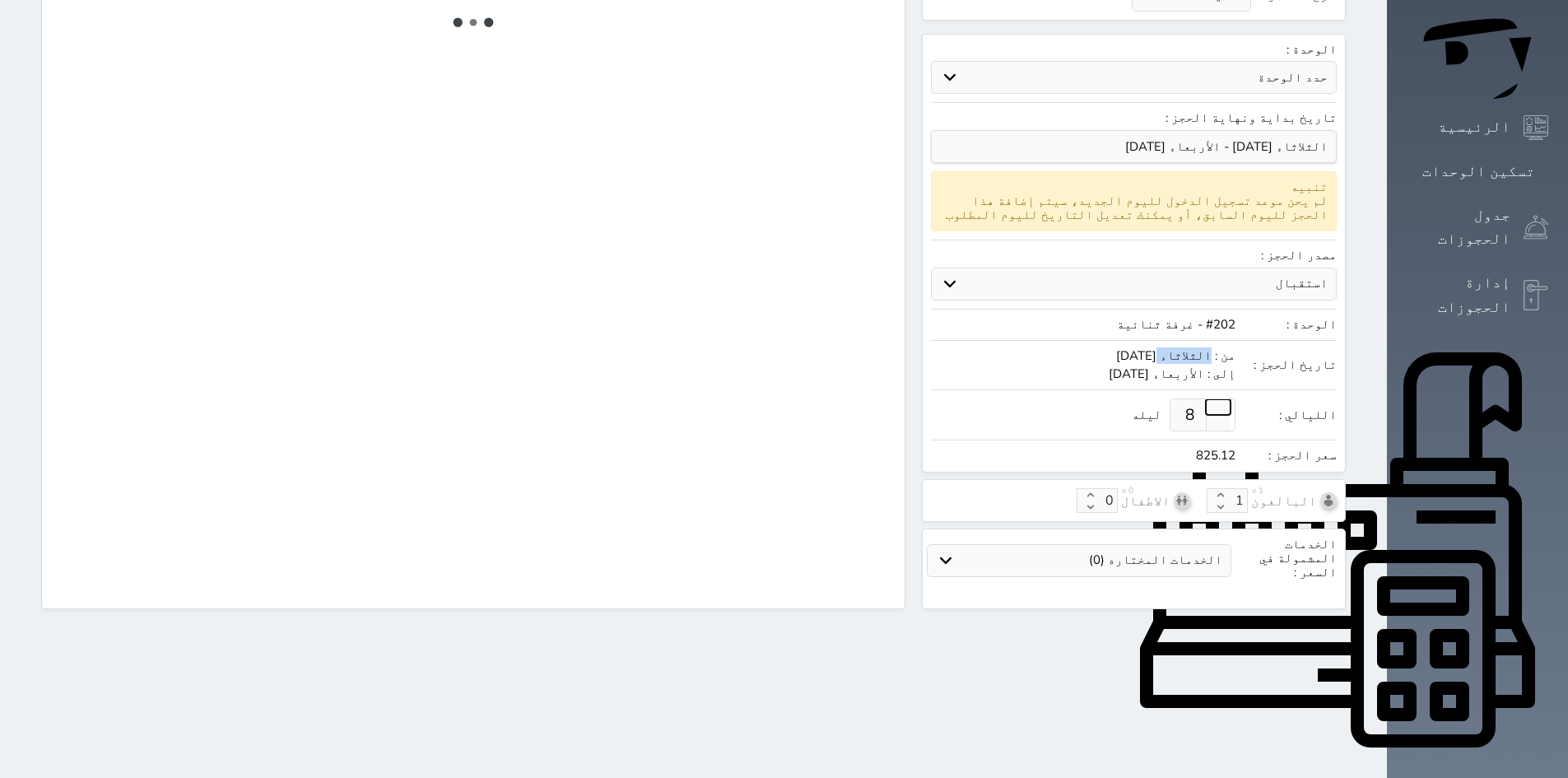 type on "6" 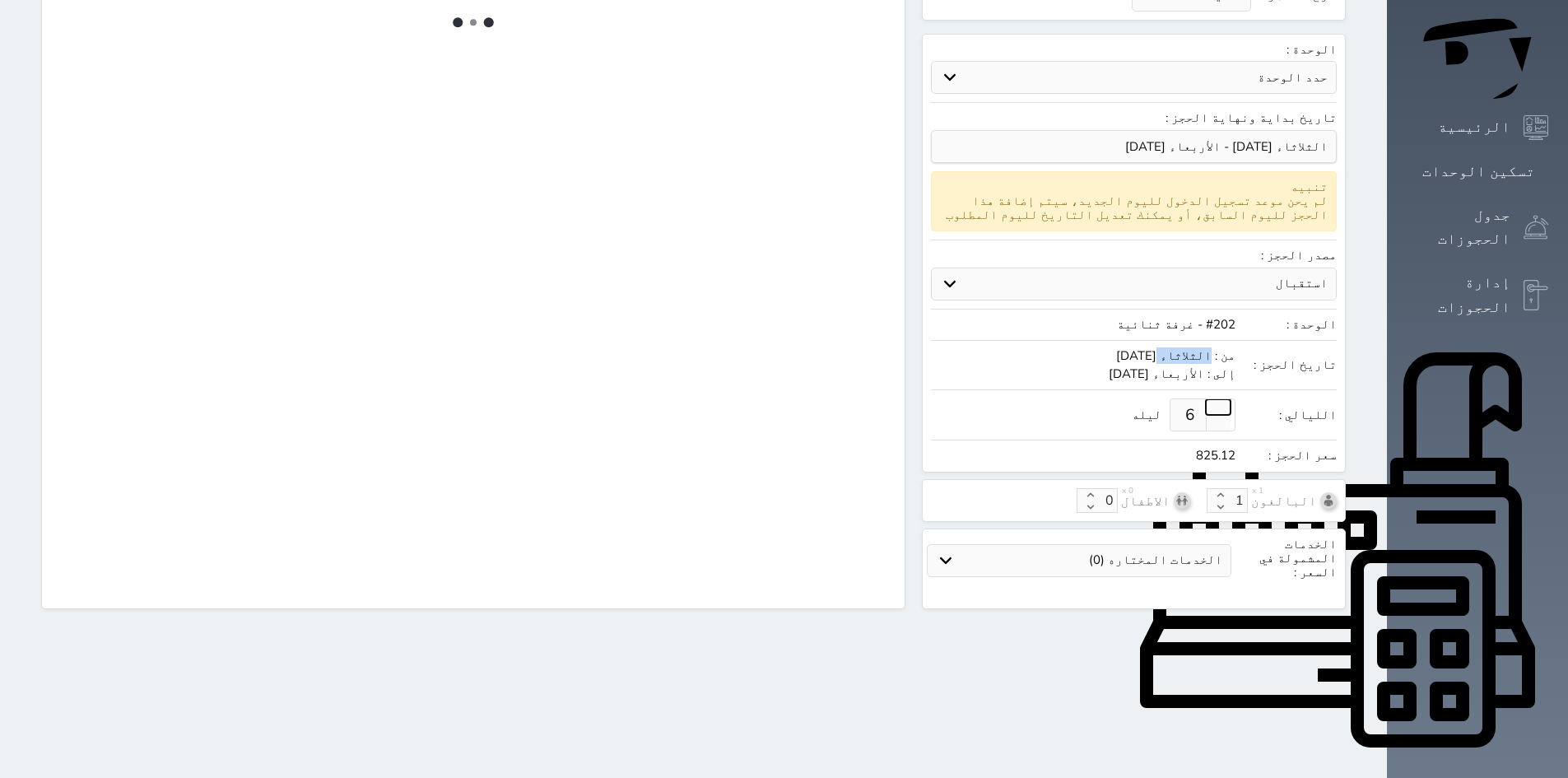 select on "1" 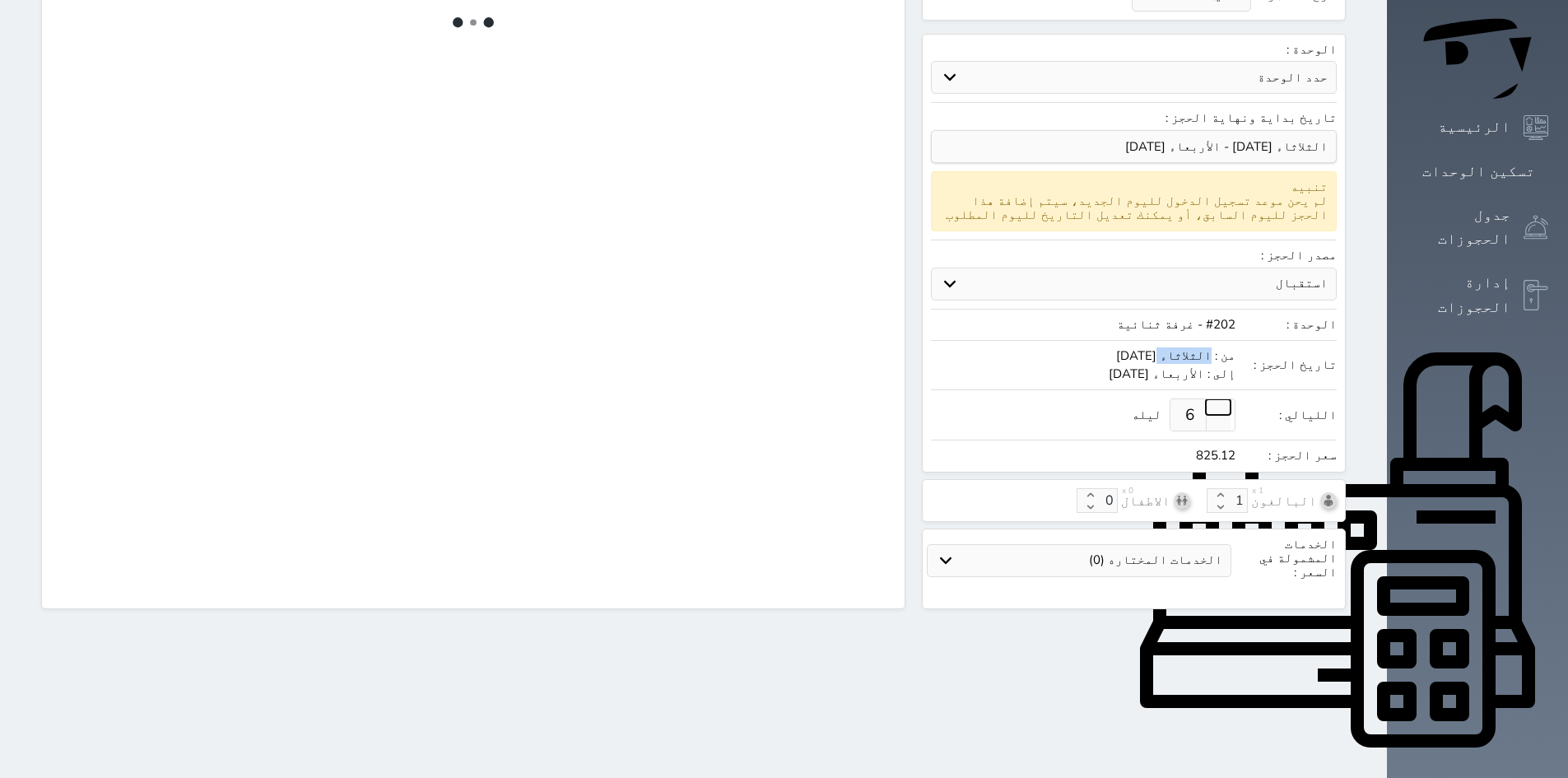 select on "113" 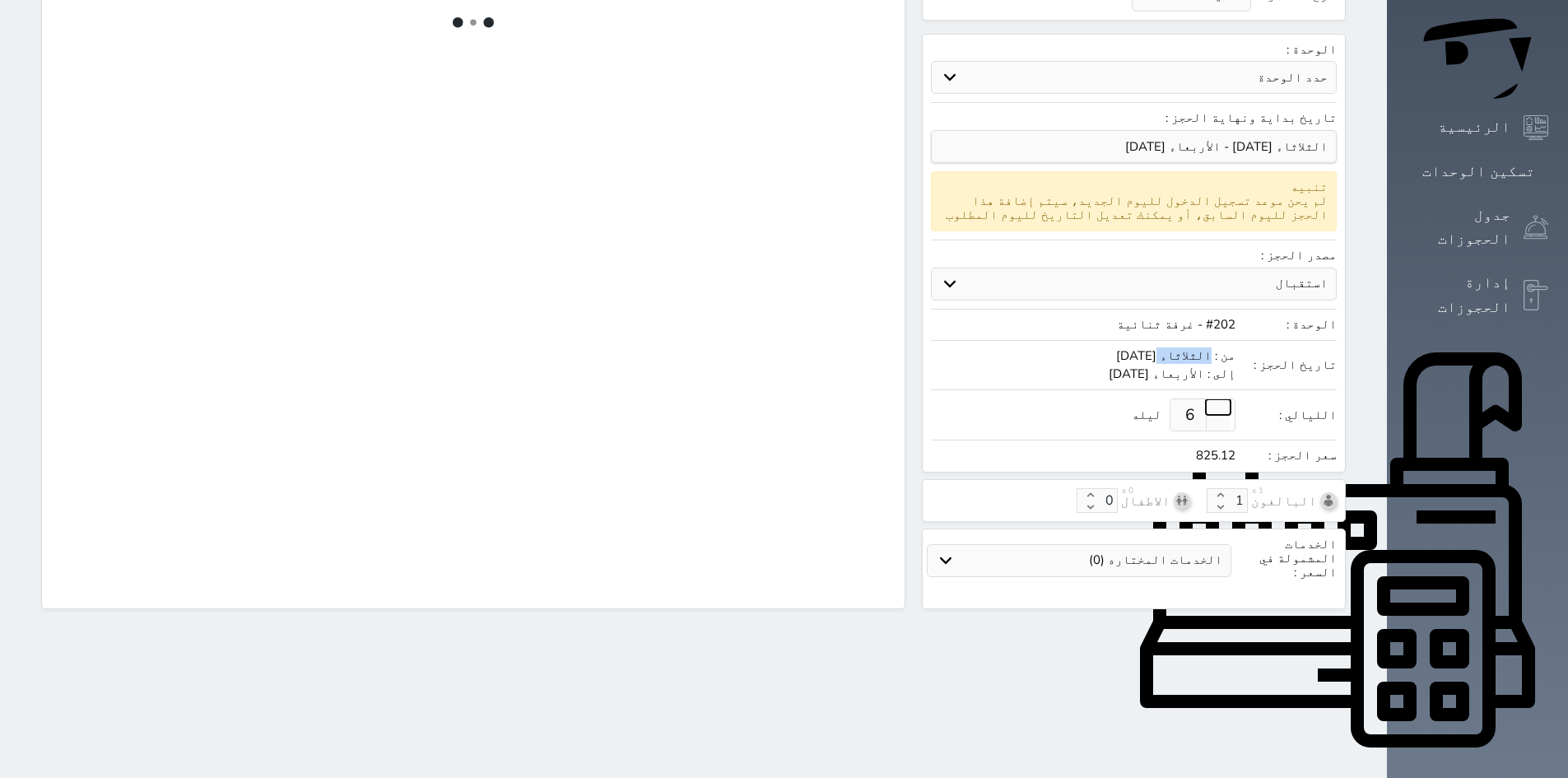 select on "1" 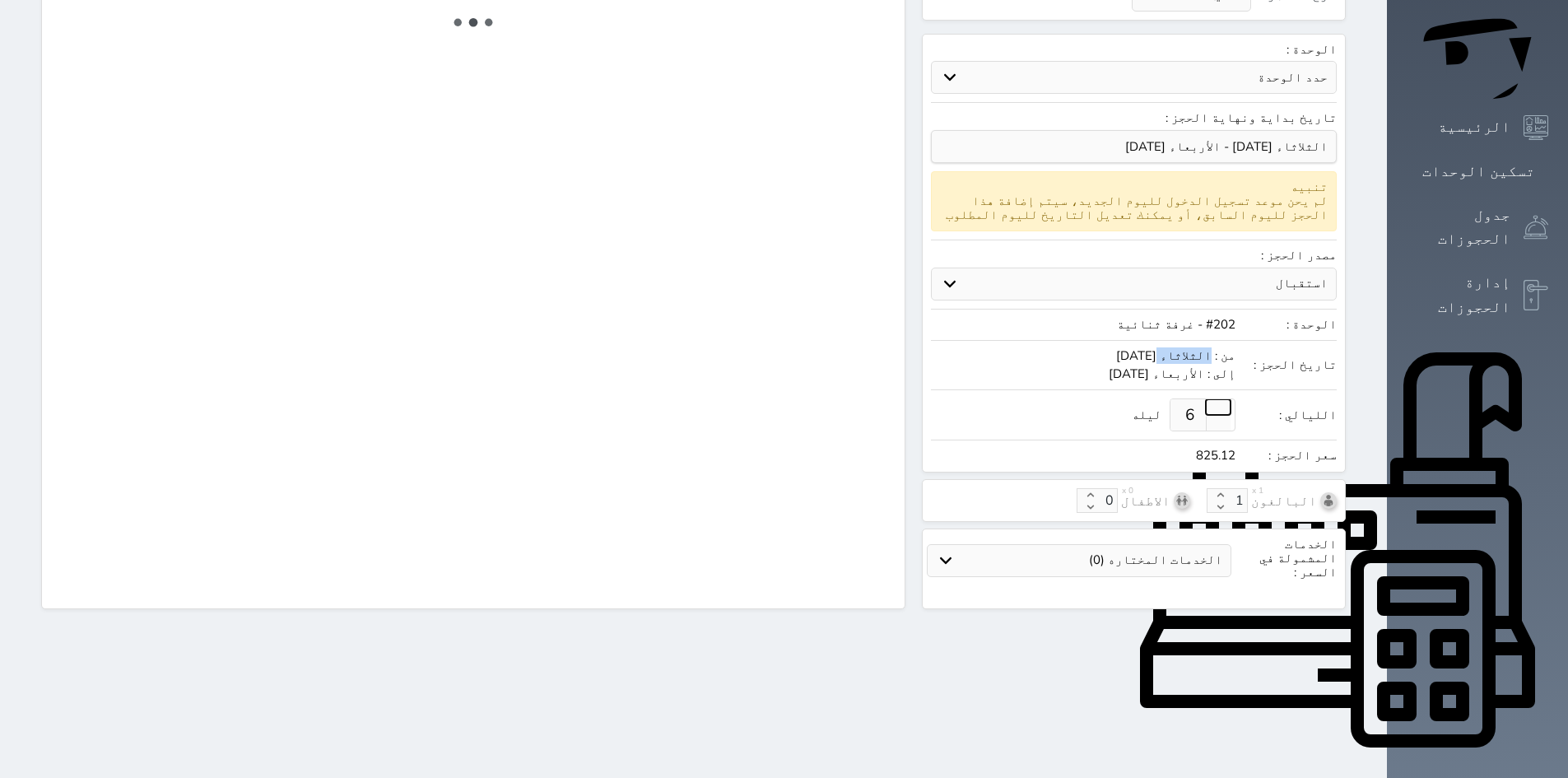 select 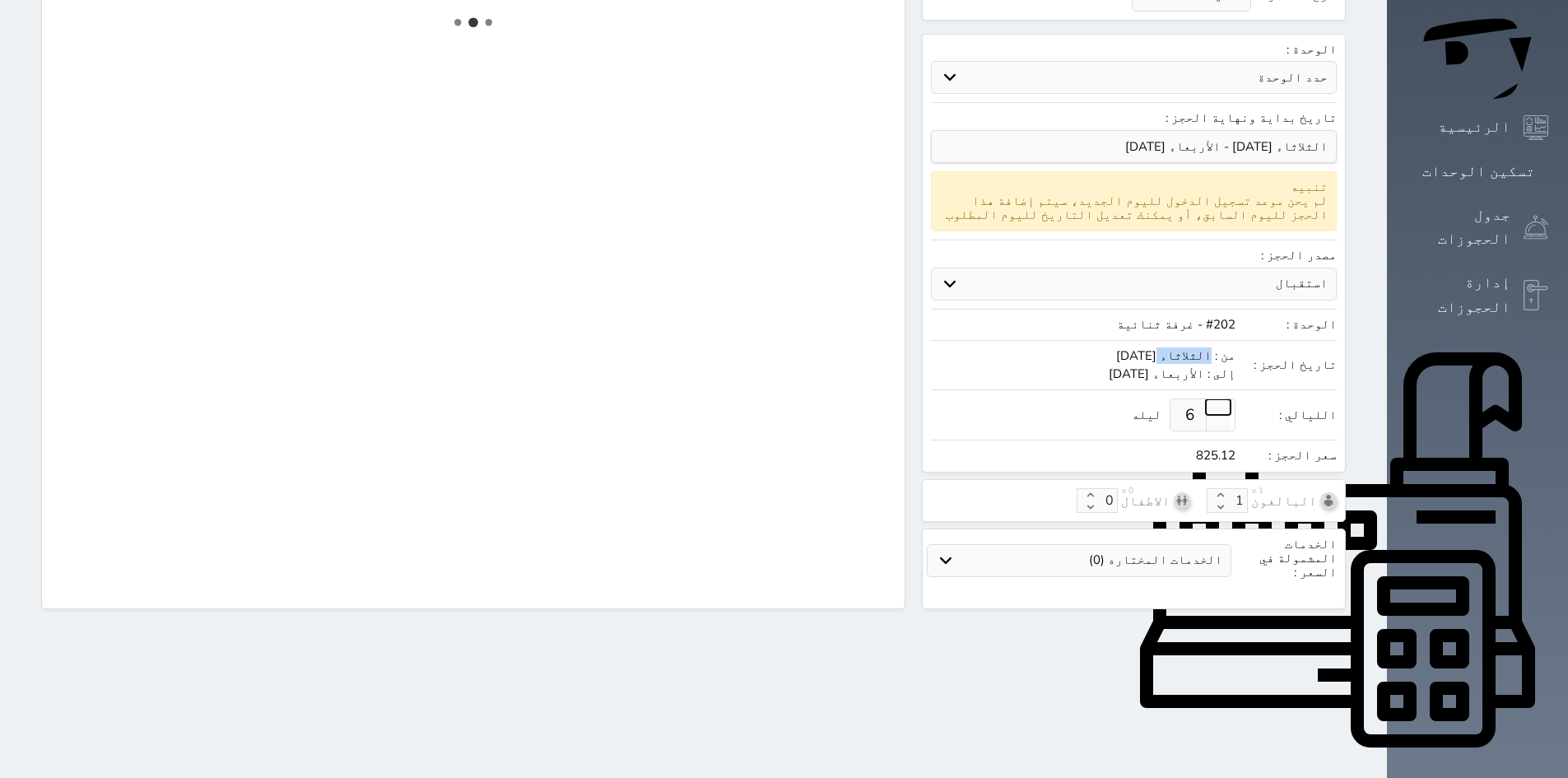 select on "7" 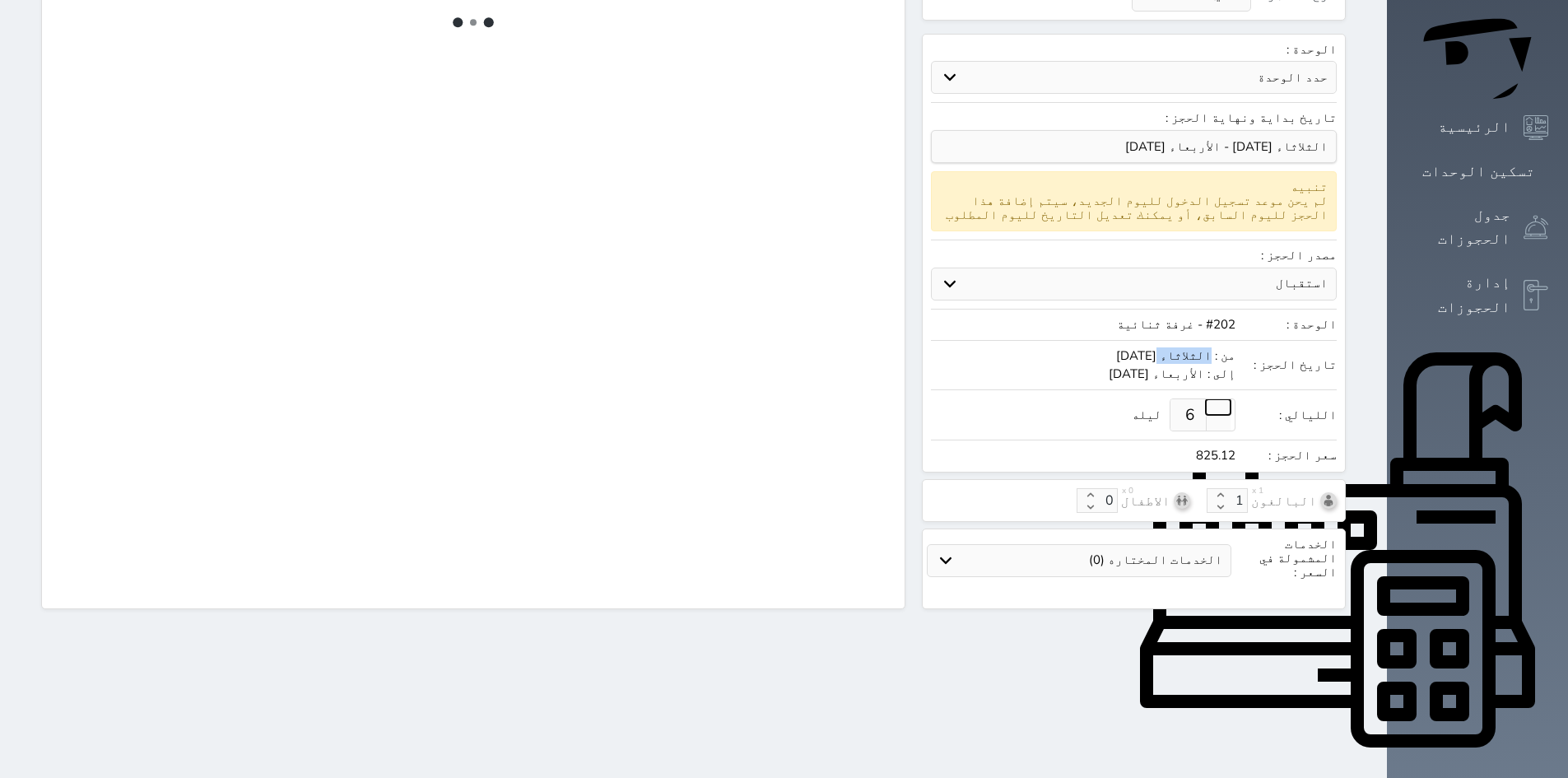 select 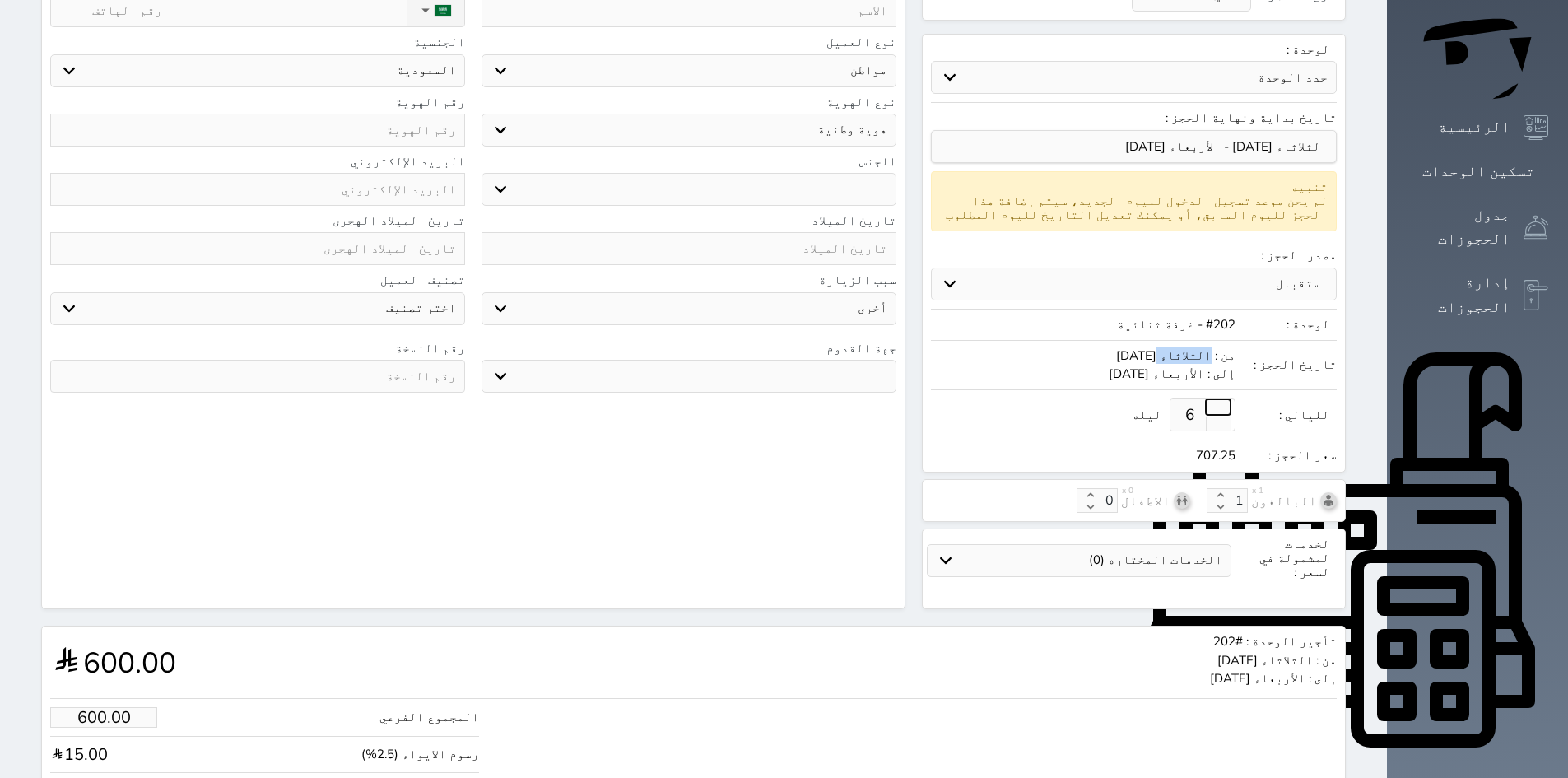 type on "7" 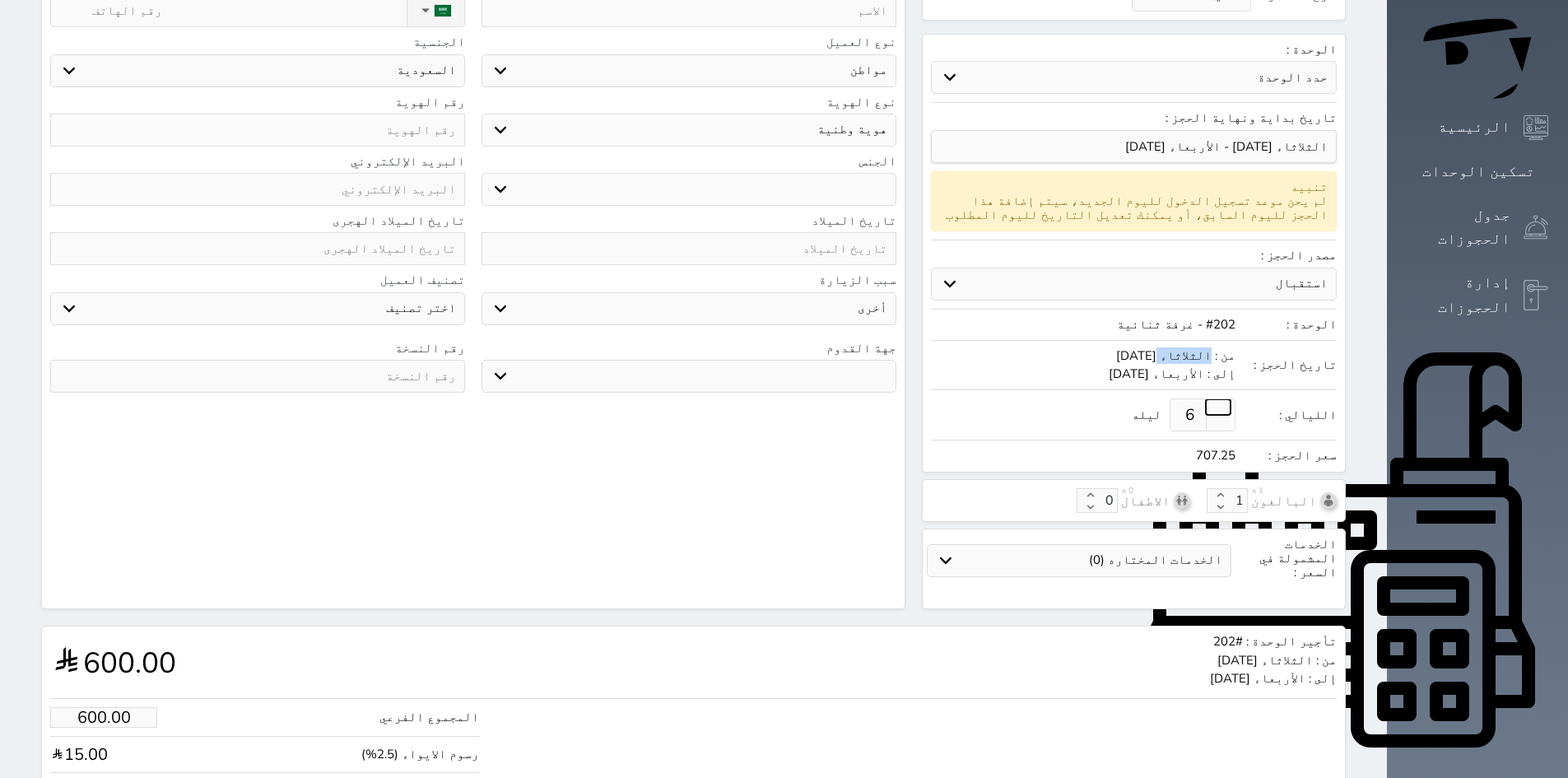 type on "700.00" 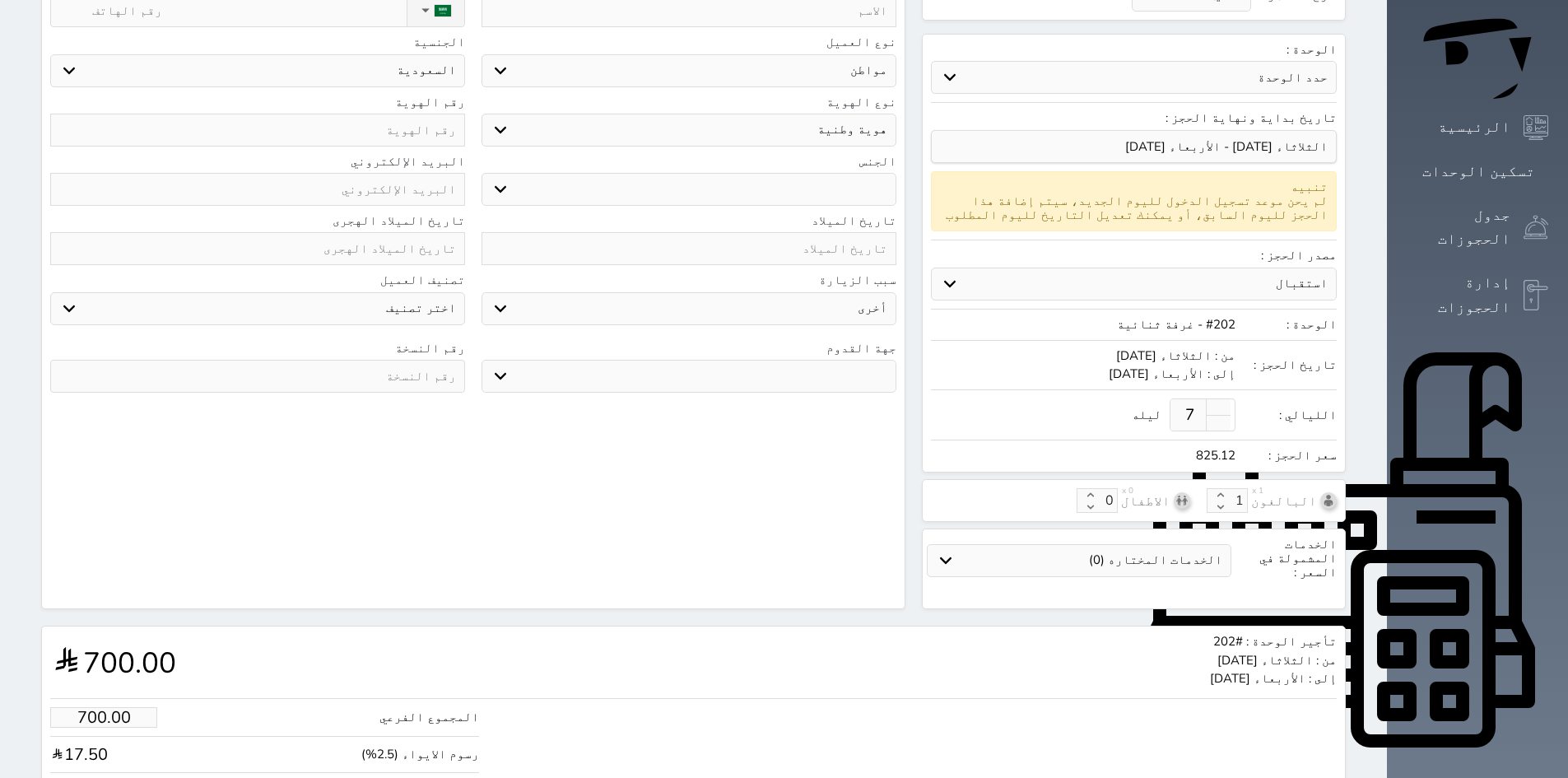 select 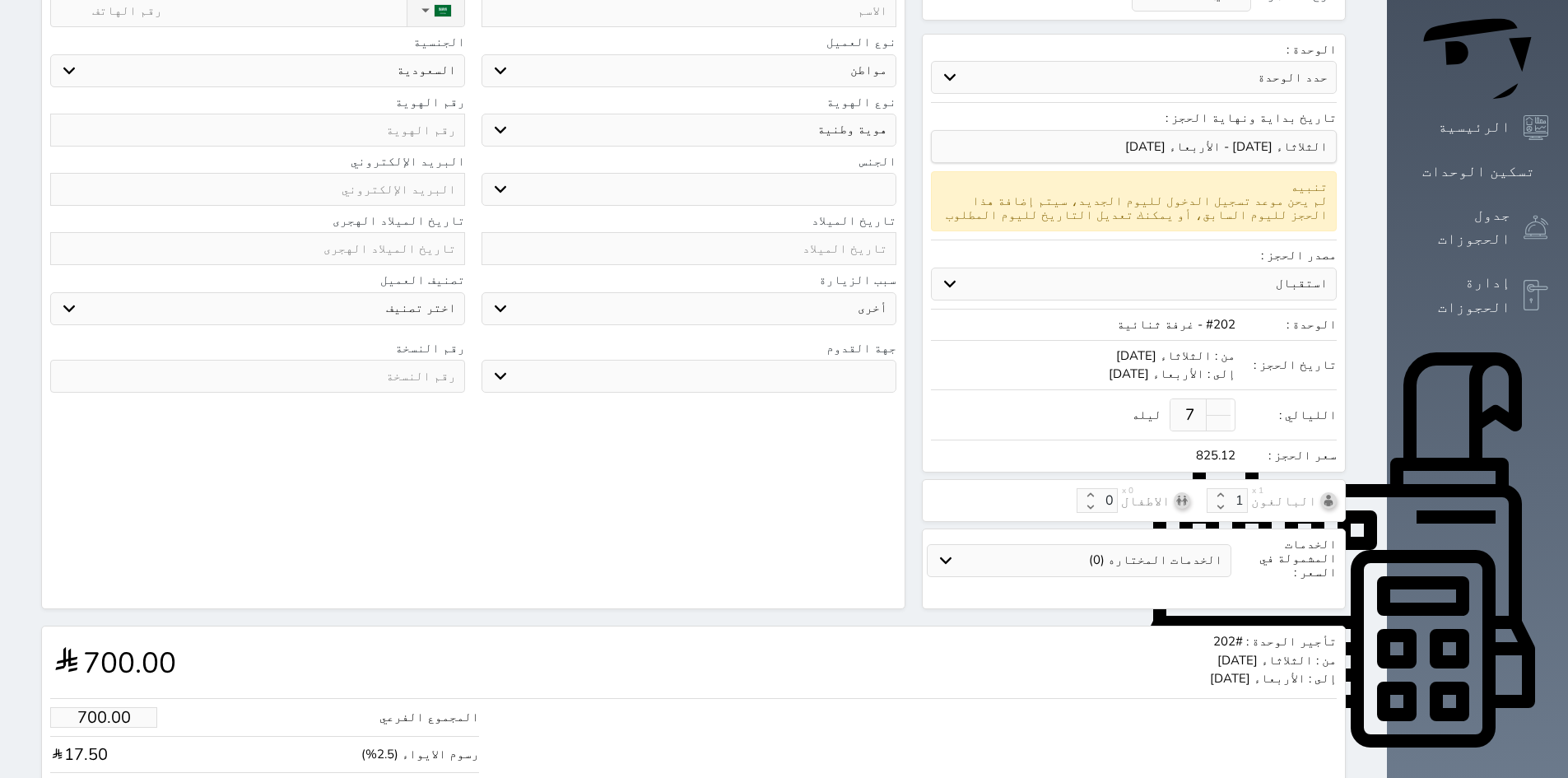 click on "7" at bounding box center [1190, 415] 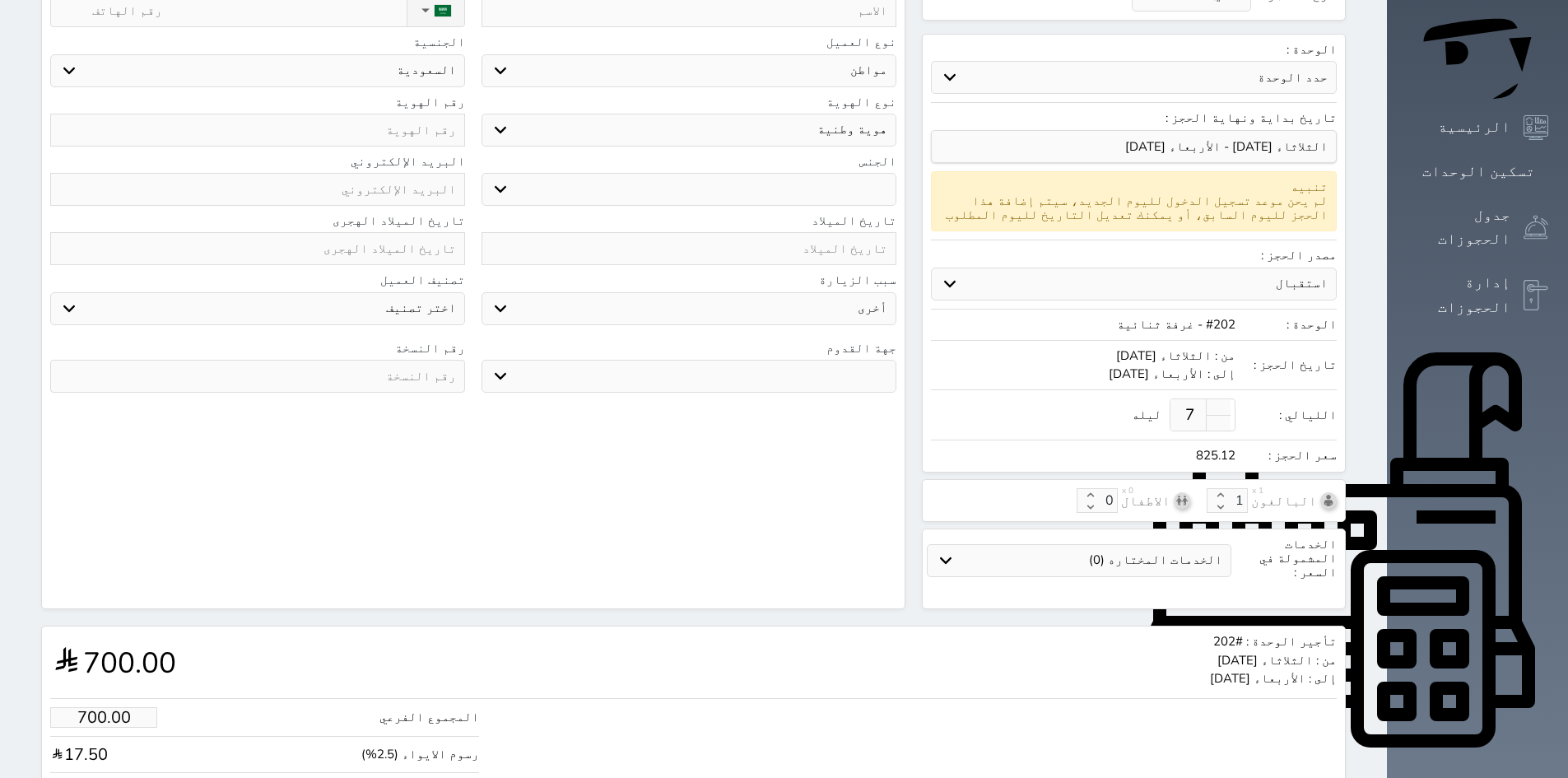 type on "8" 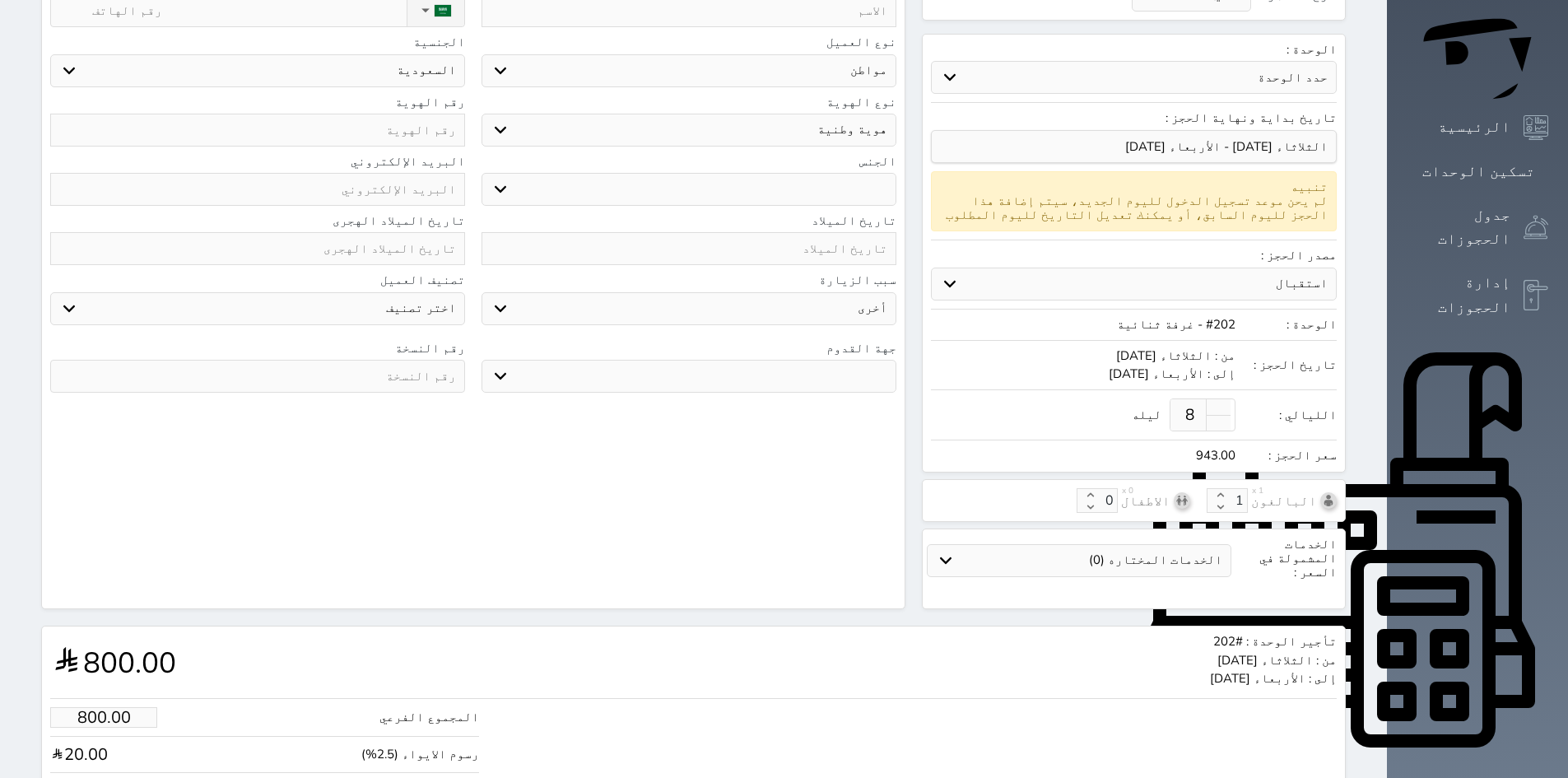 select 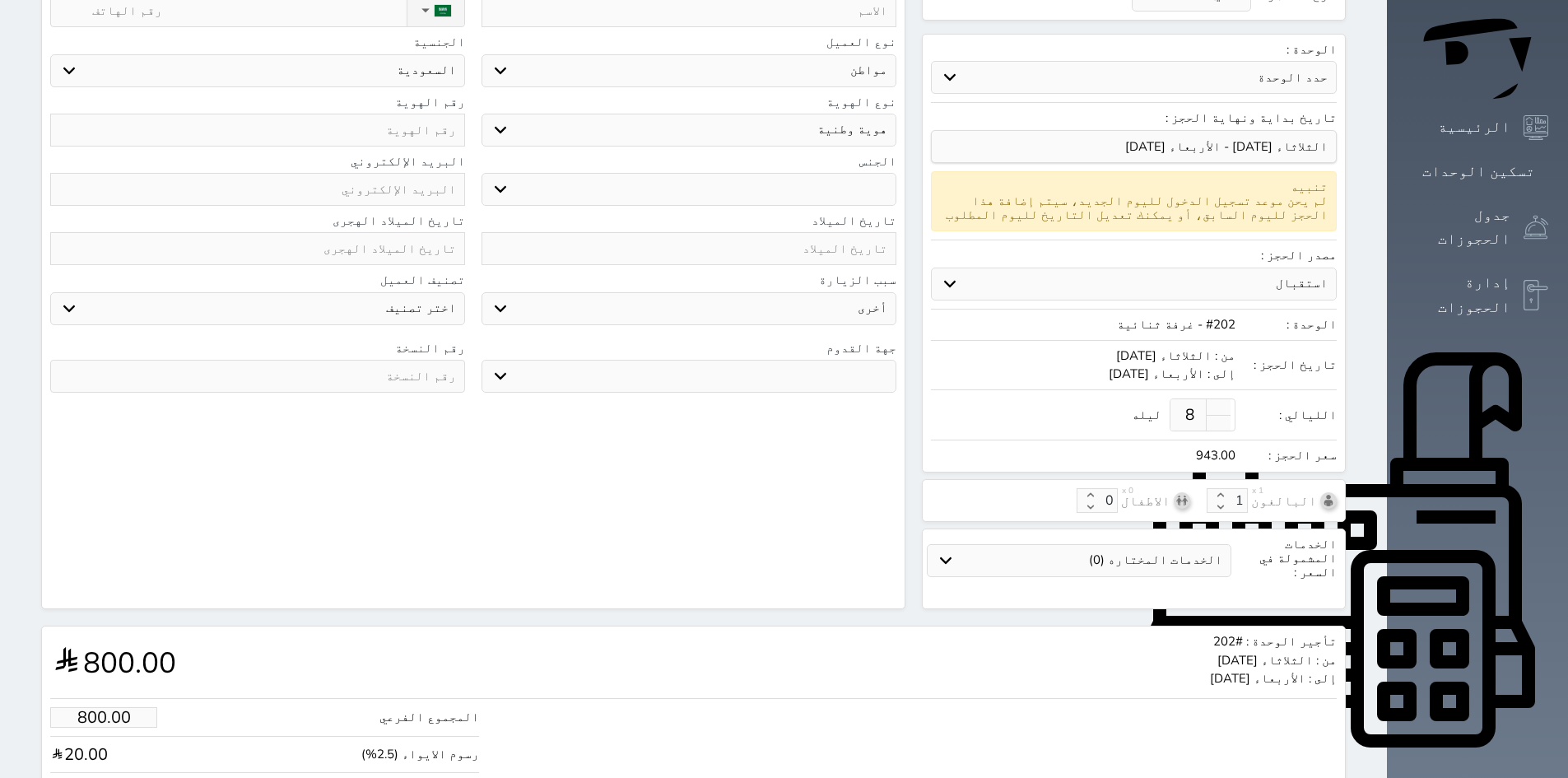 select 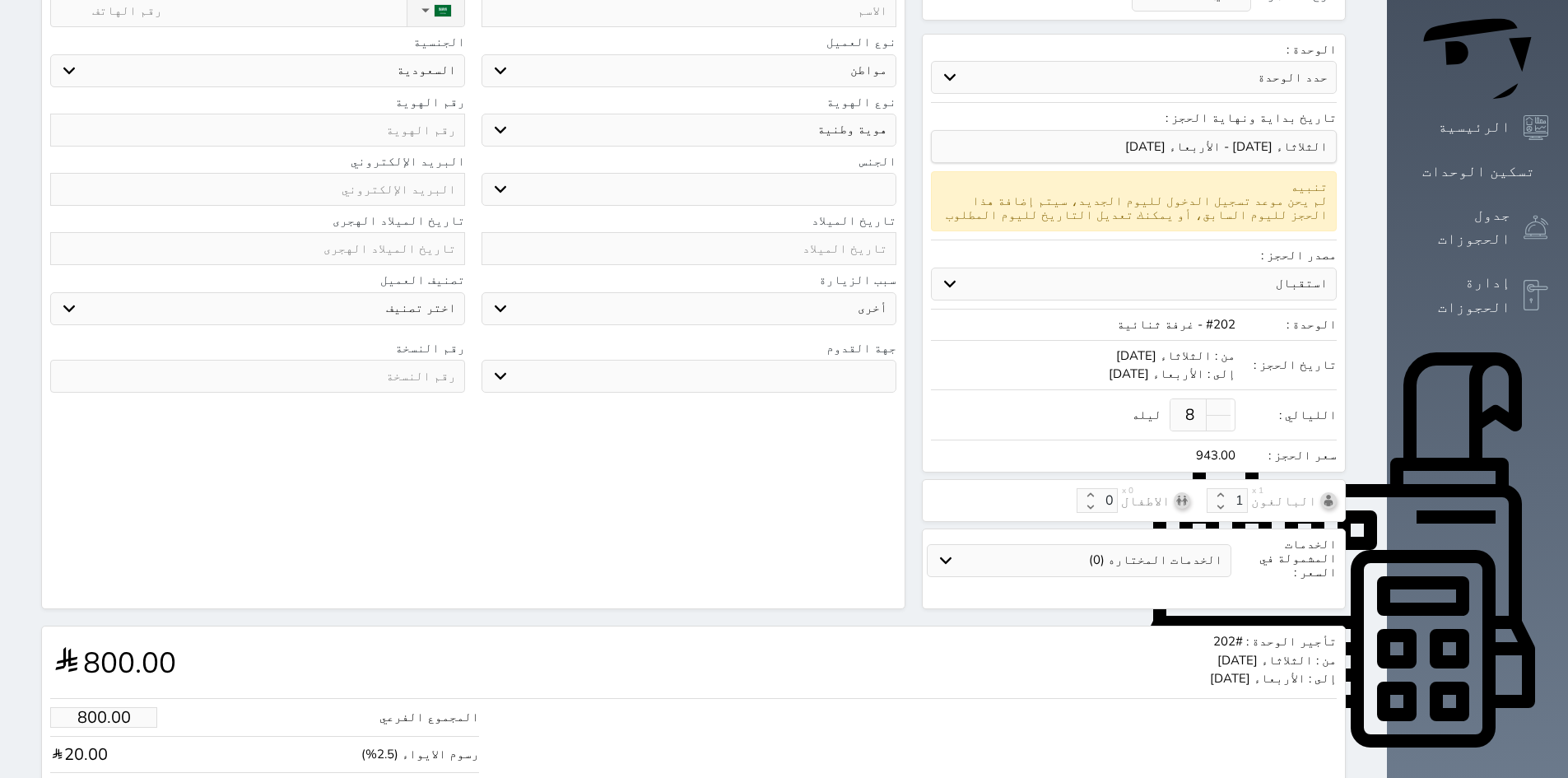 click on "8" at bounding box center (1190, 415) 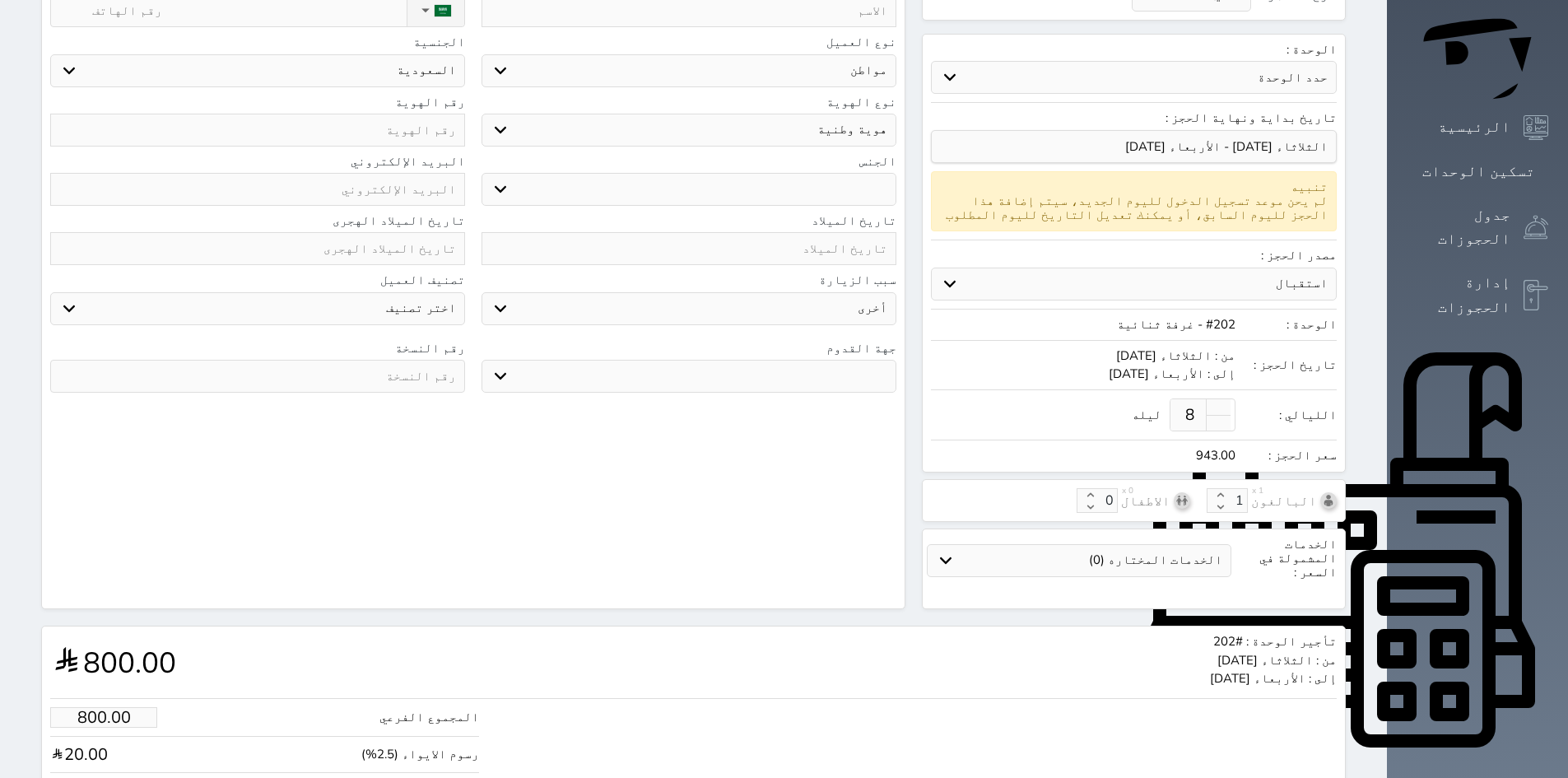 select 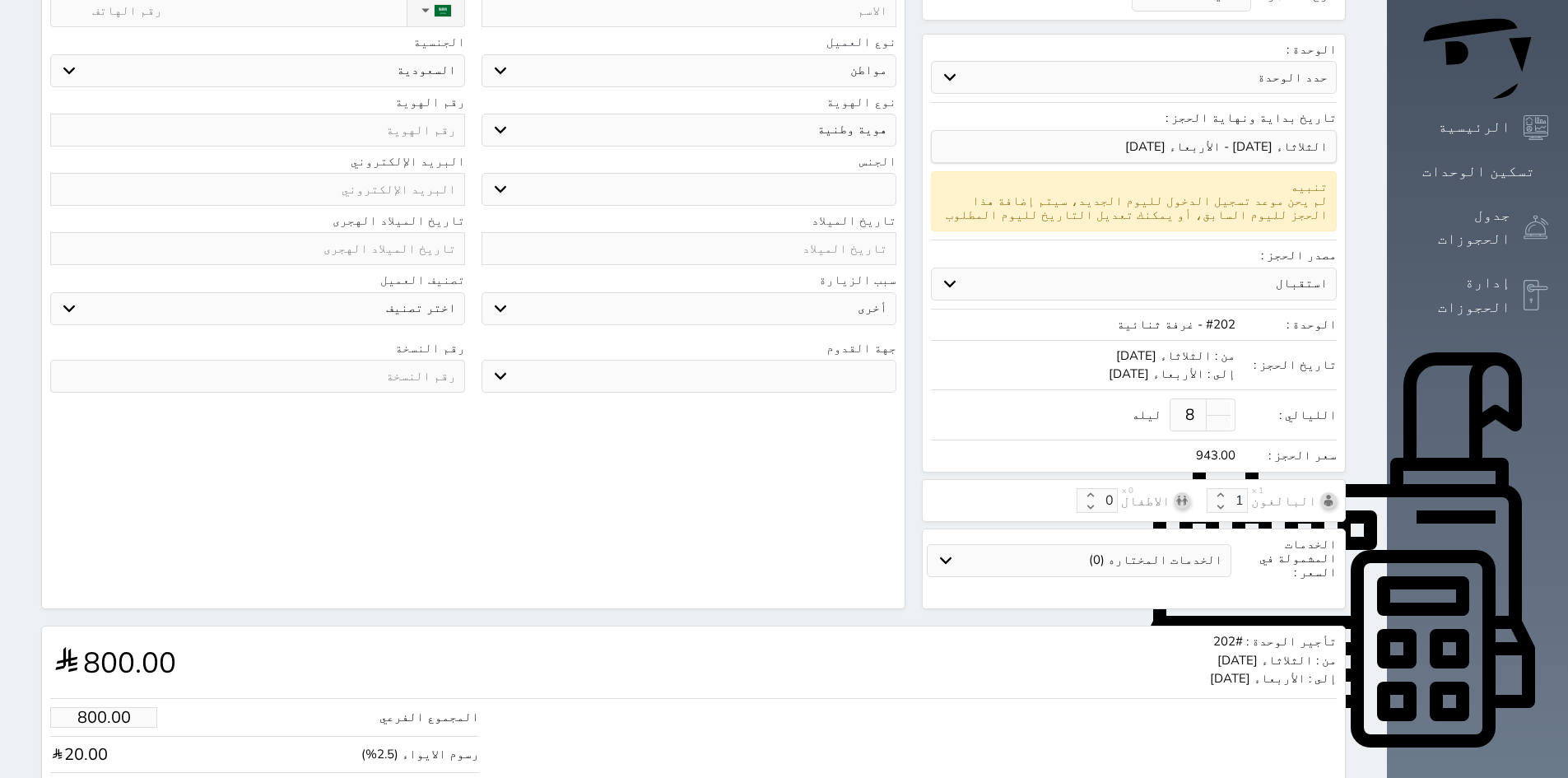 click on "8" at bounding box center [1190, 415] 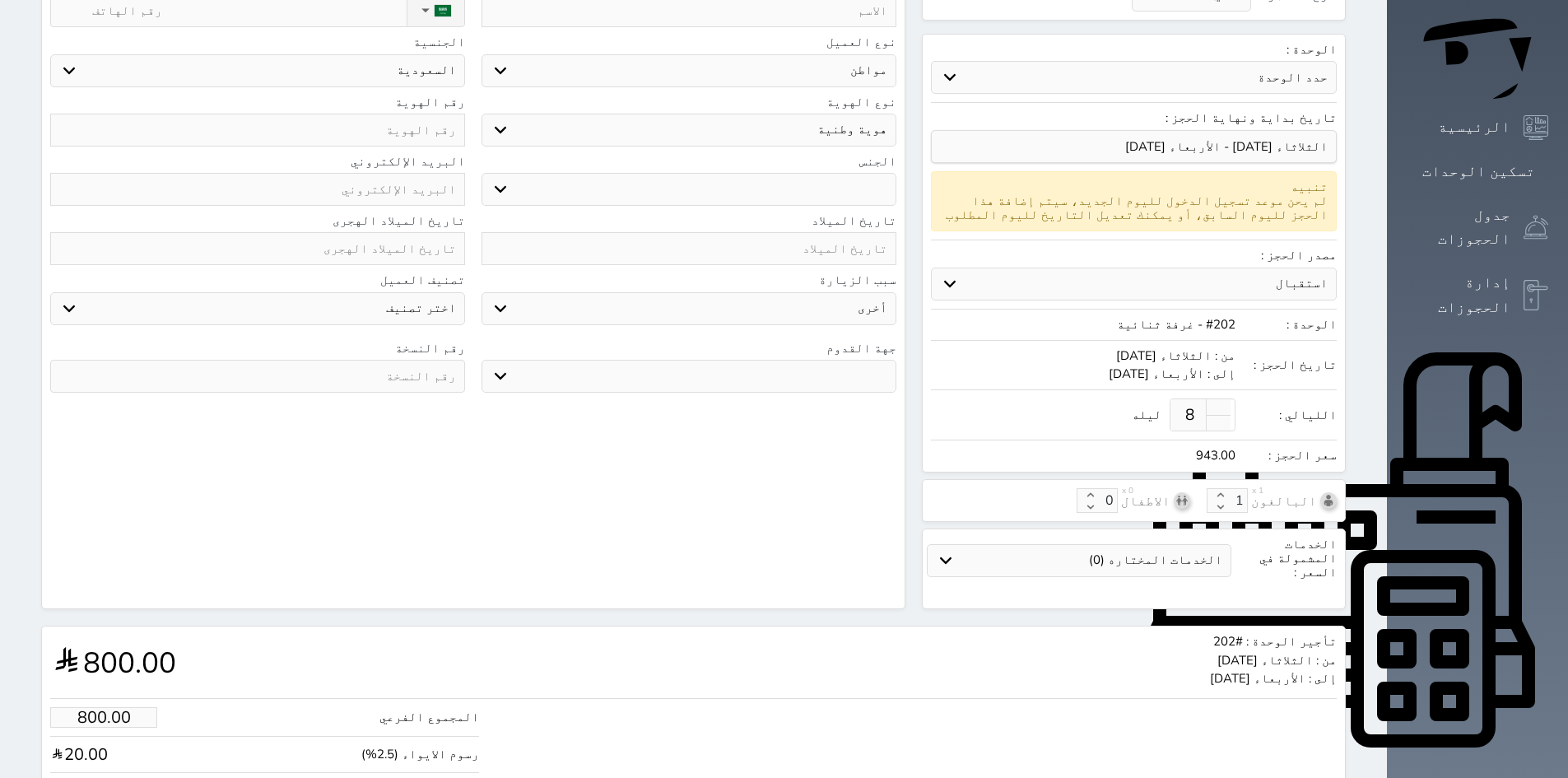 type on "7" 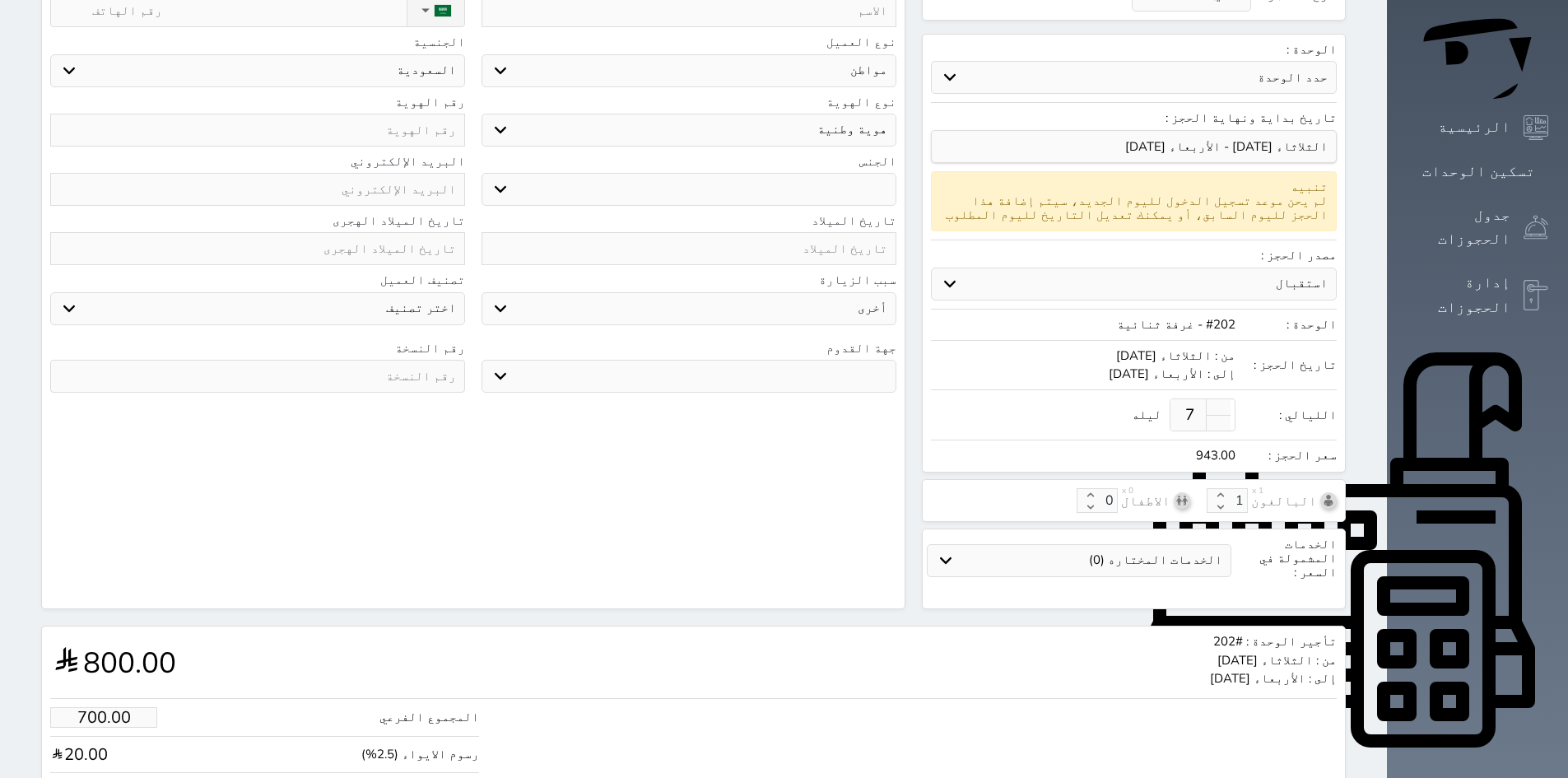 type on "8" 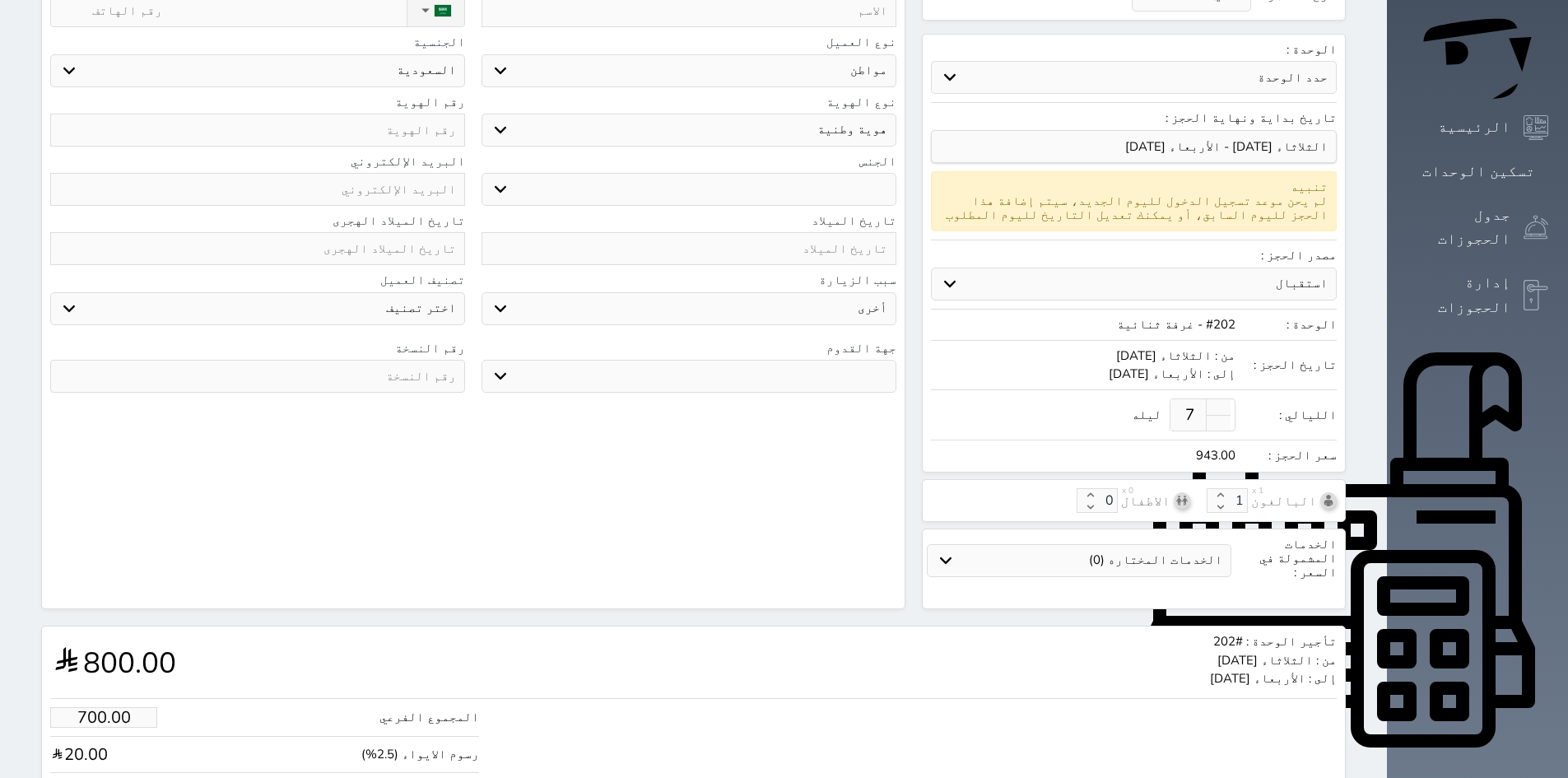 type on "800.00" 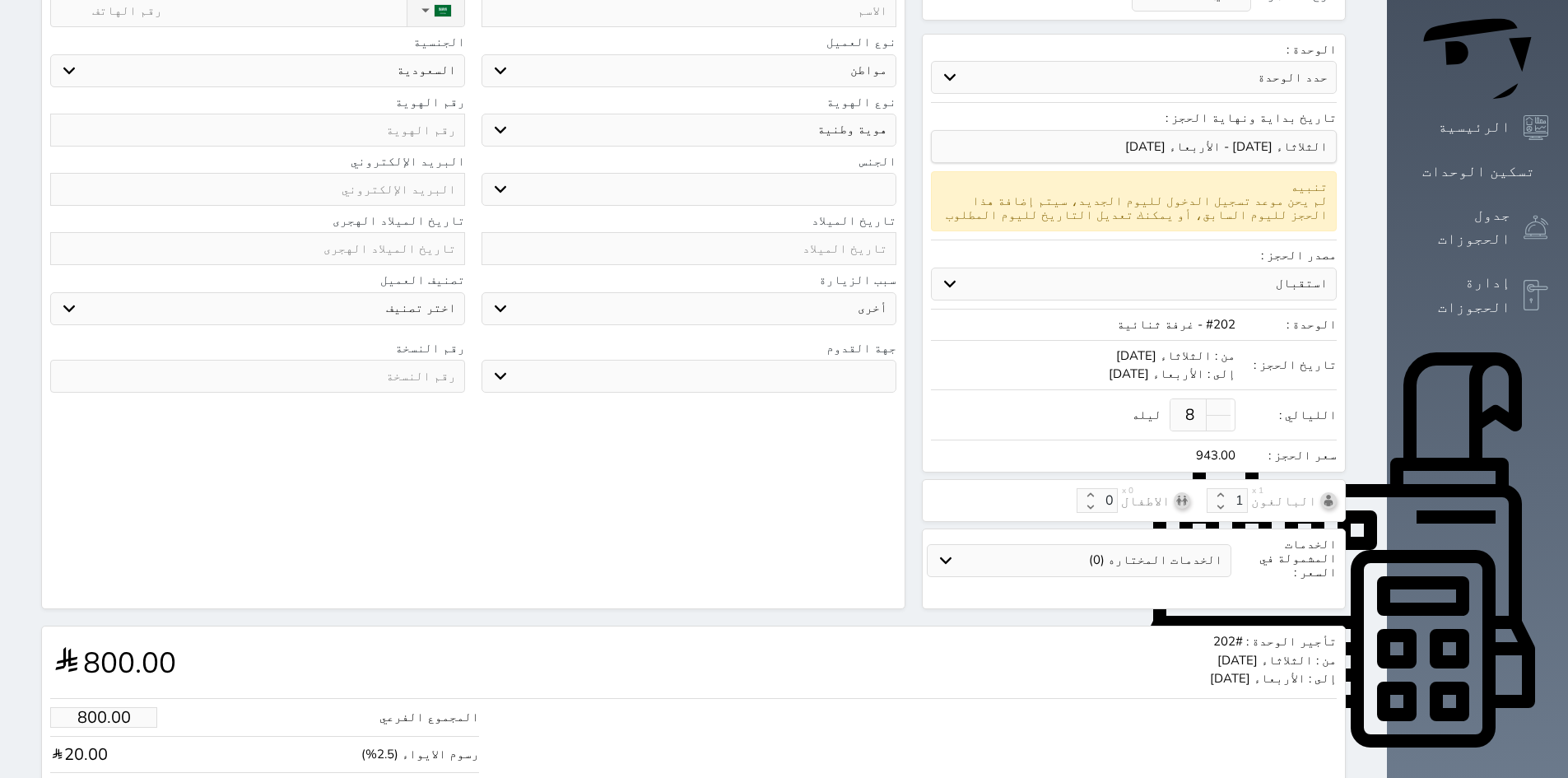 select 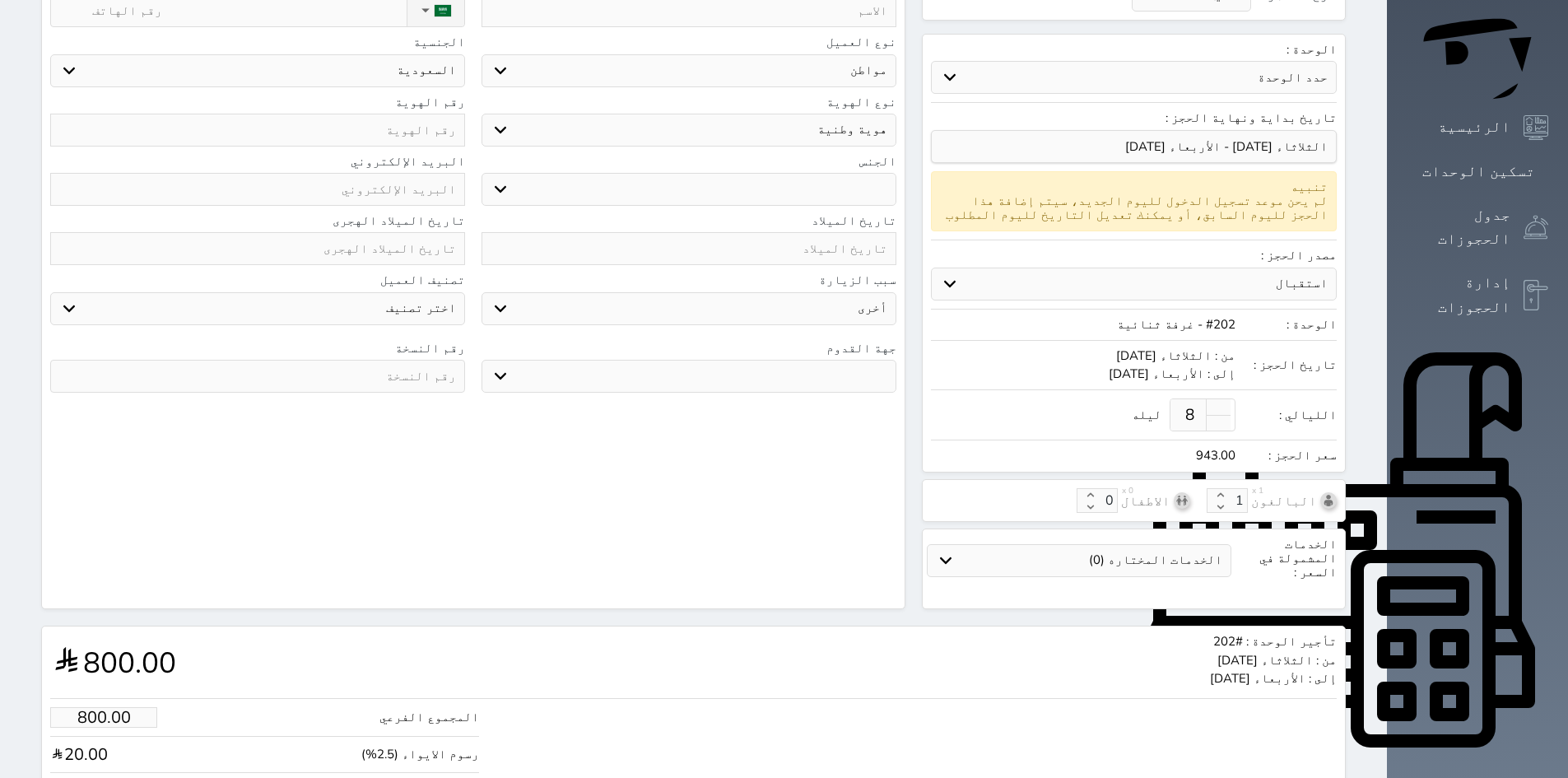 select 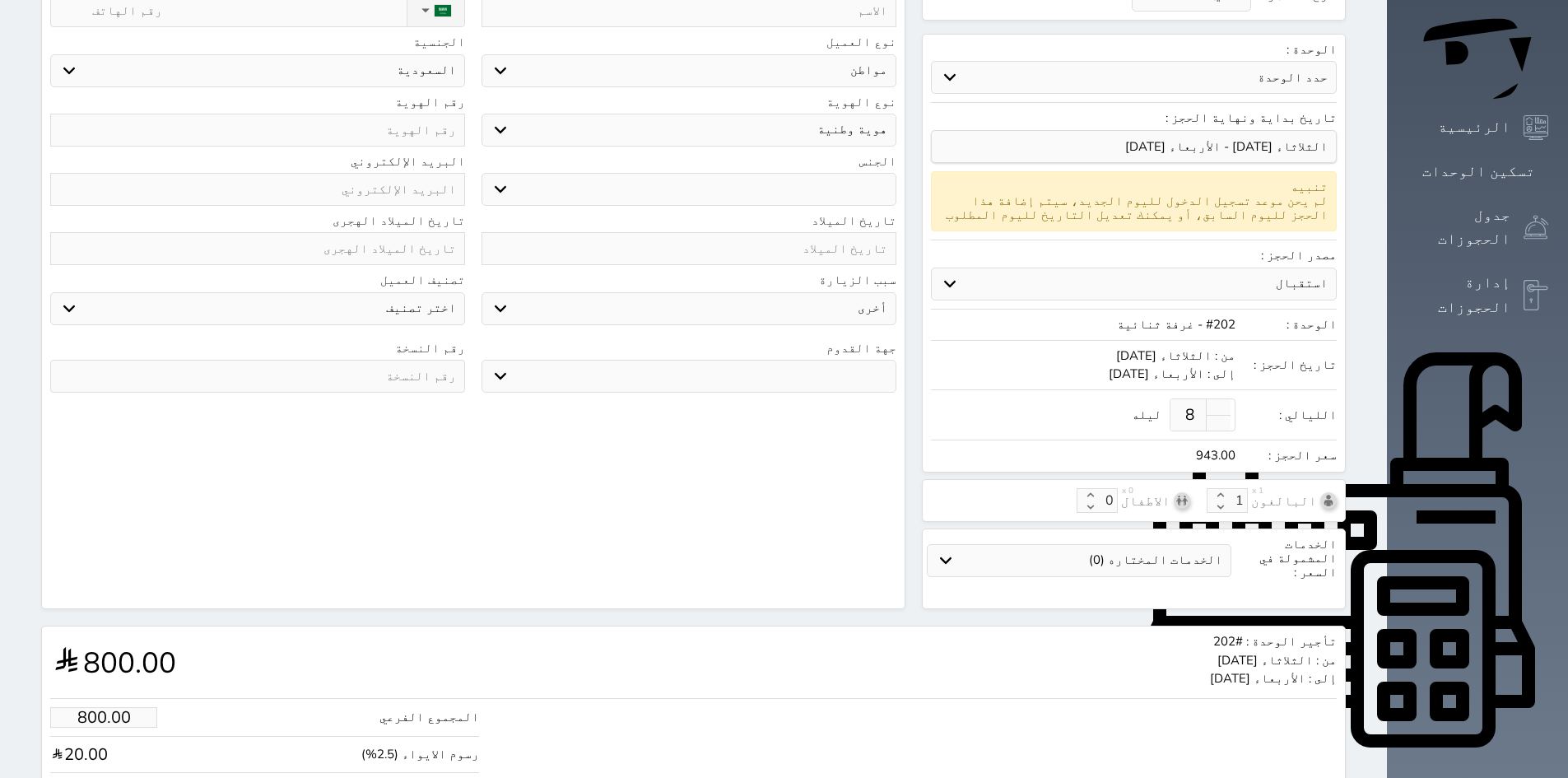 select 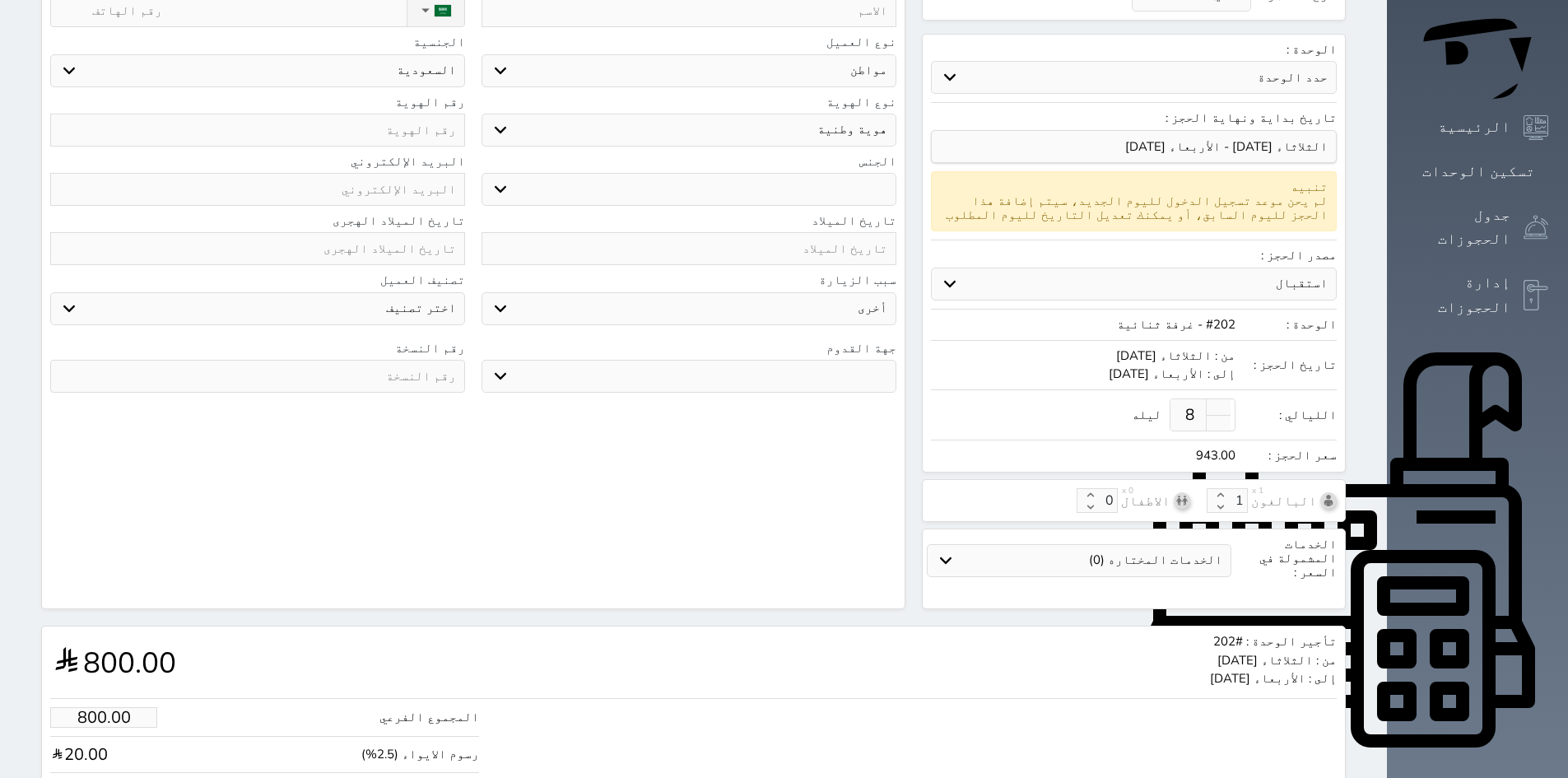 select 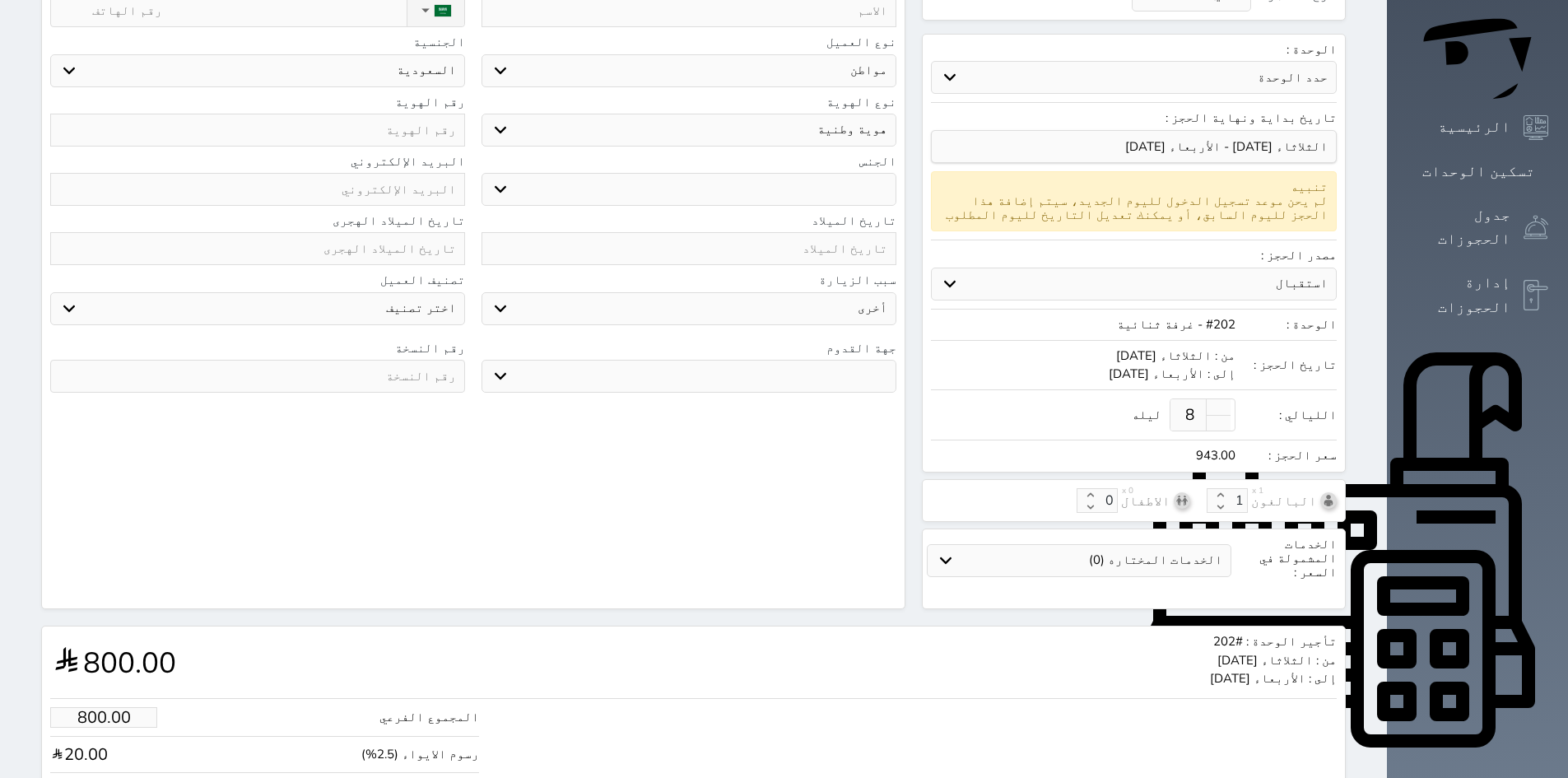 type 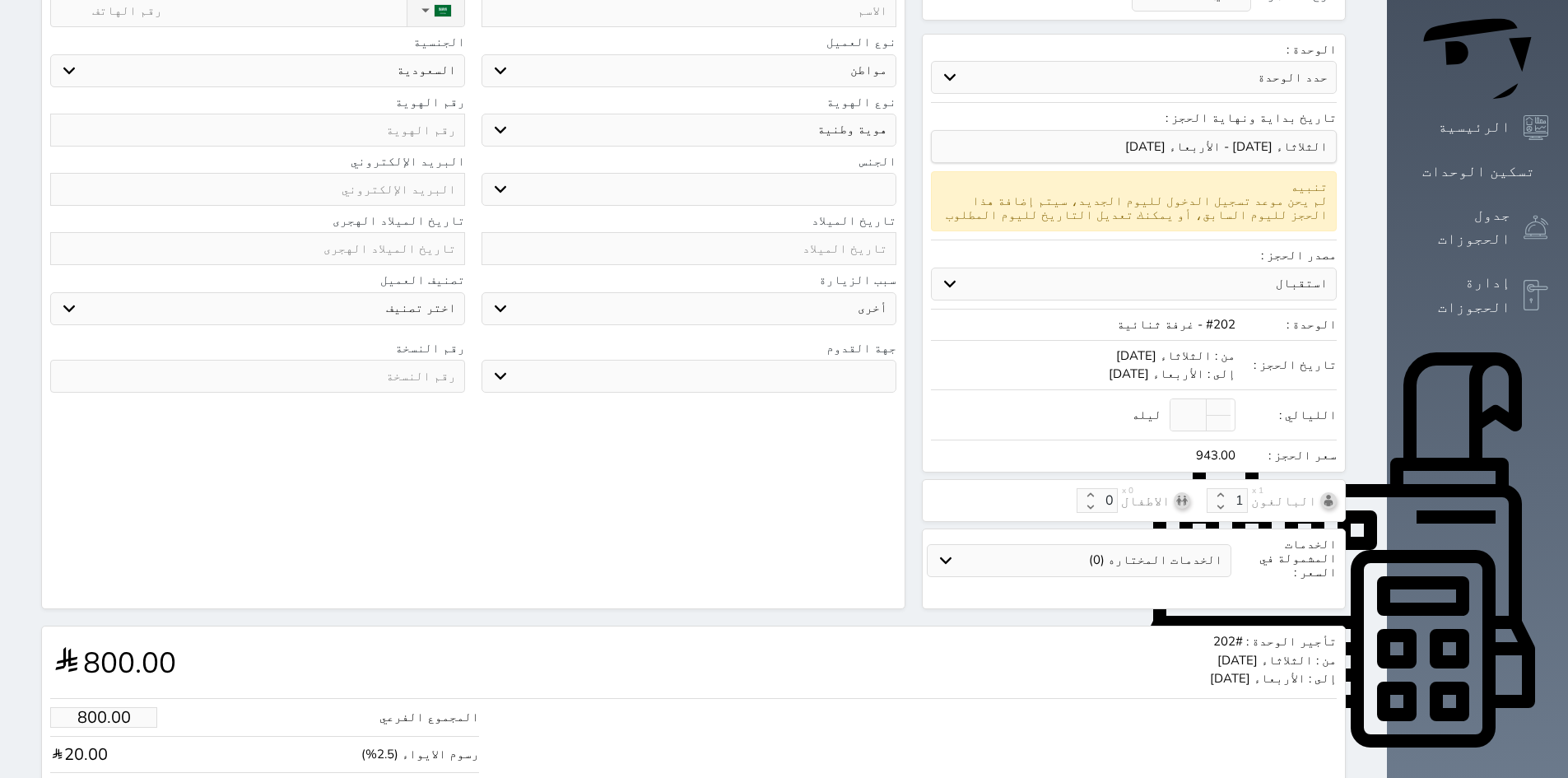 select 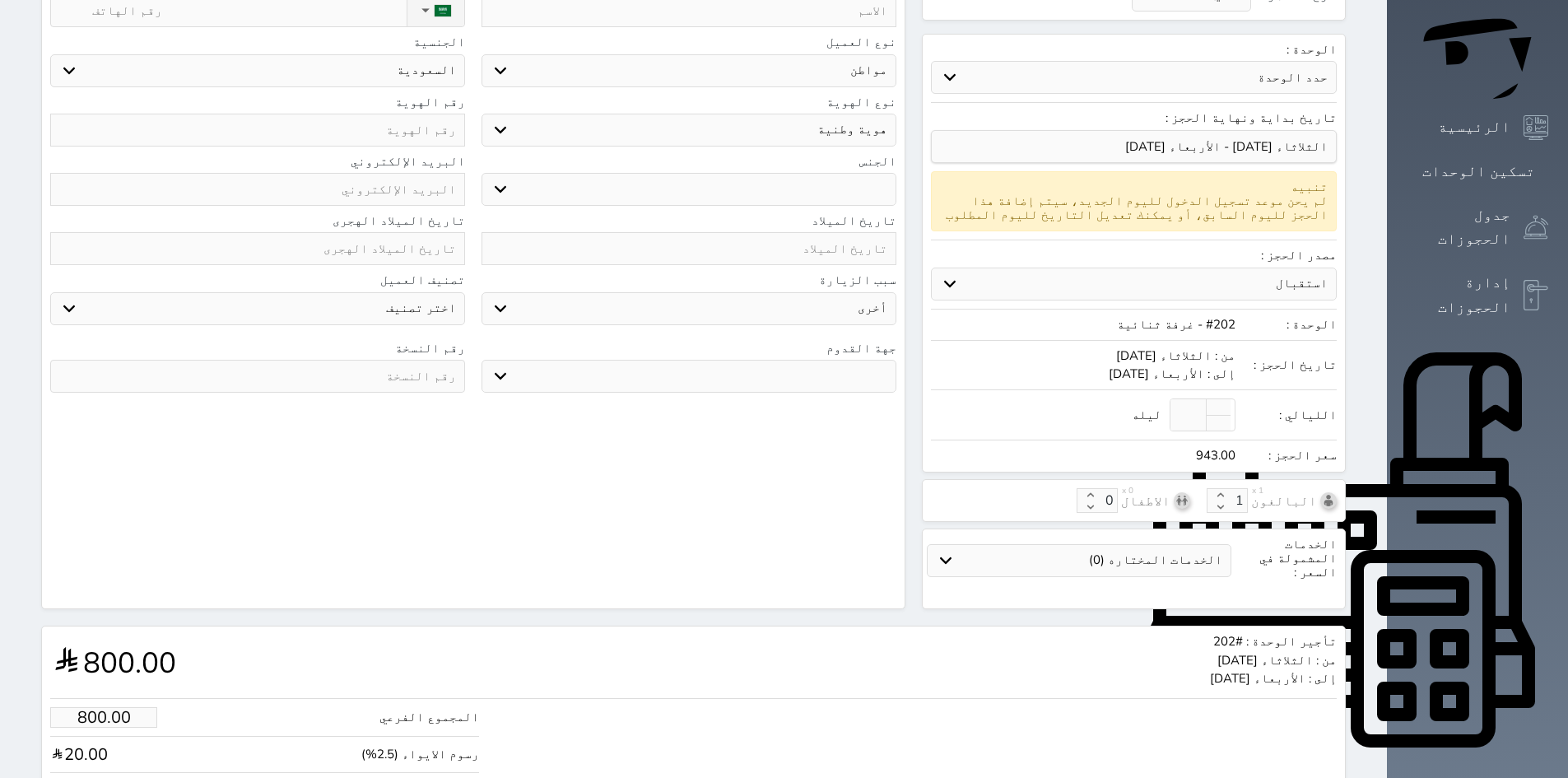 select 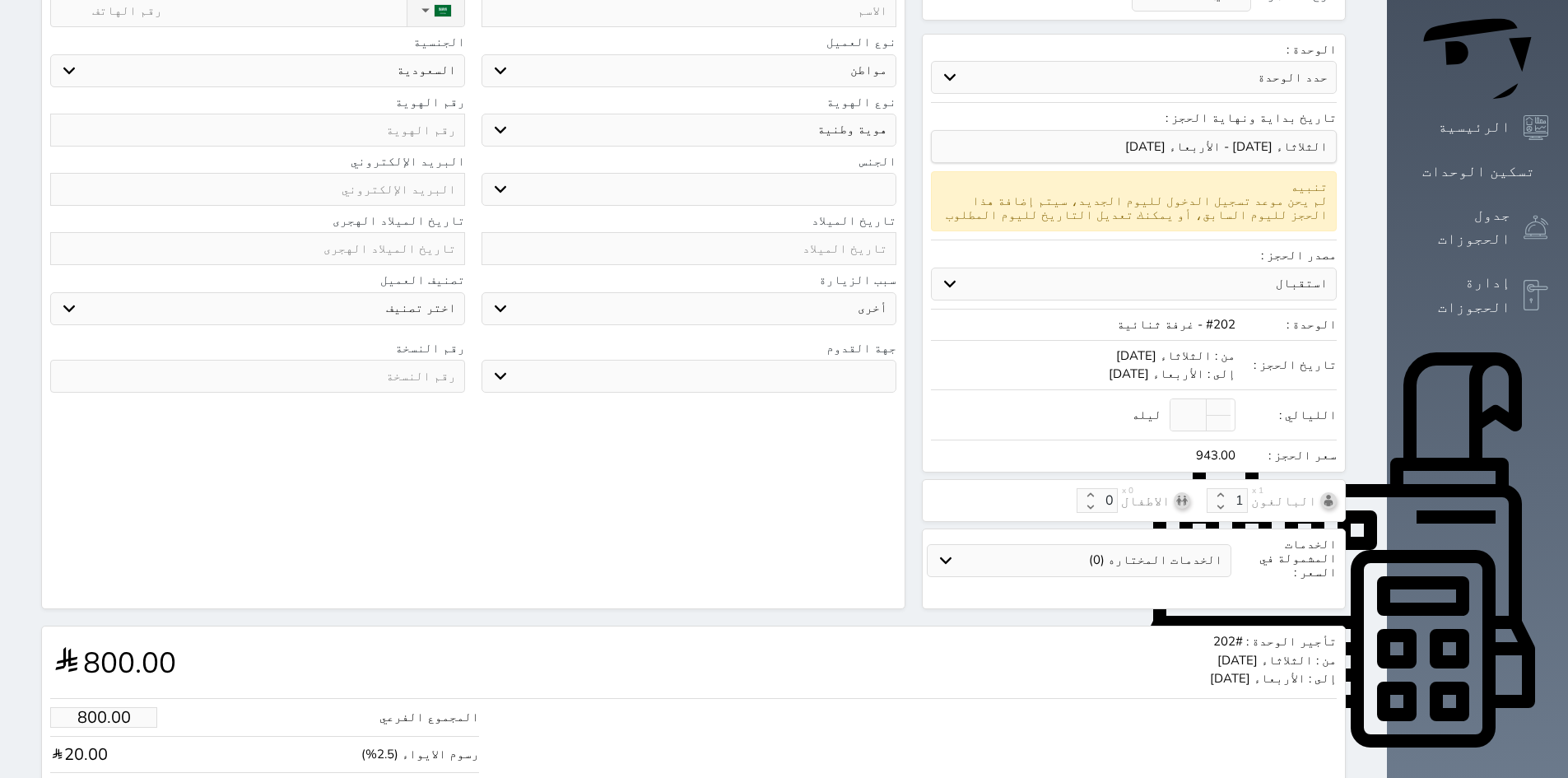 select 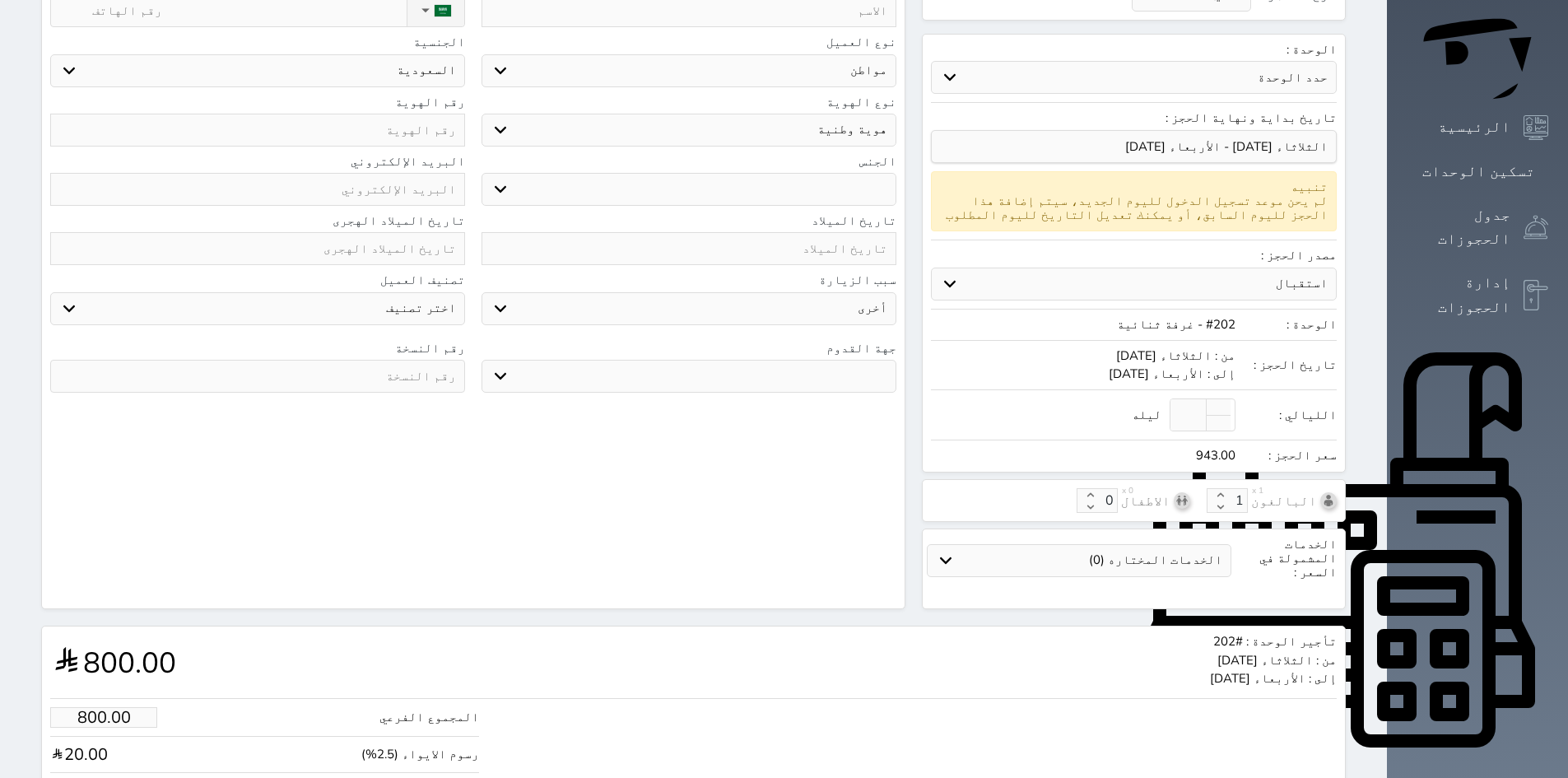 select 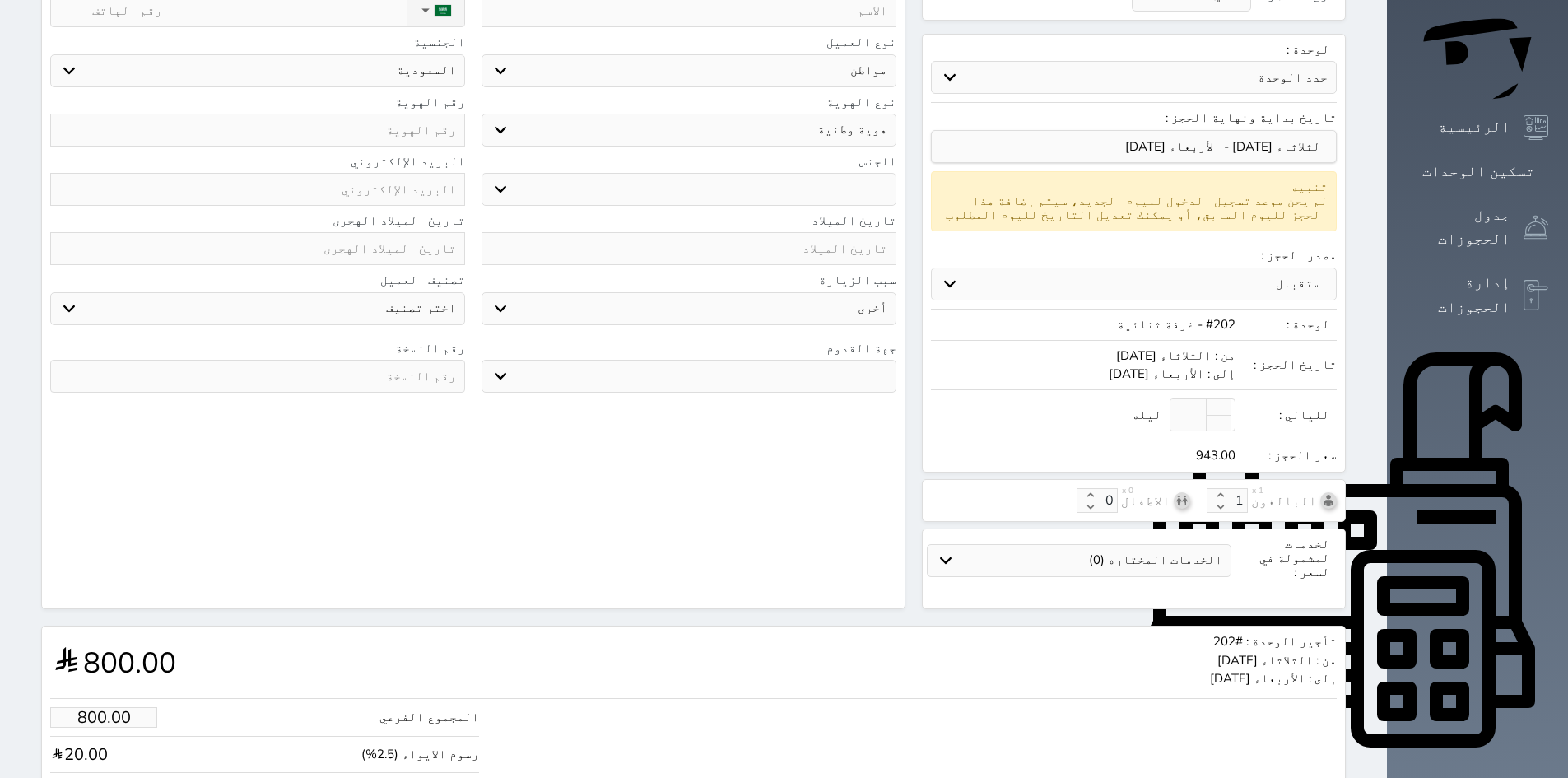 select 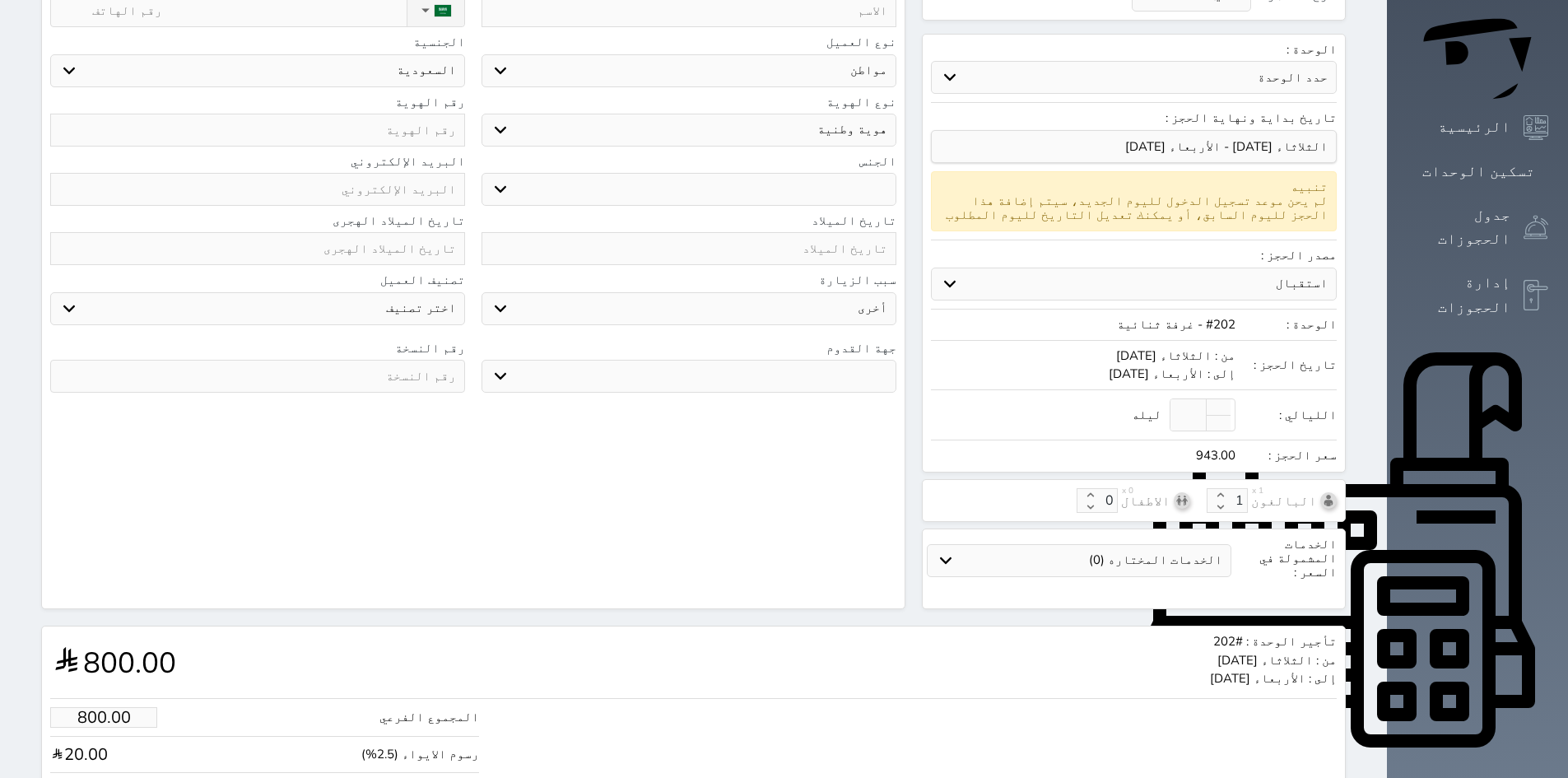 type 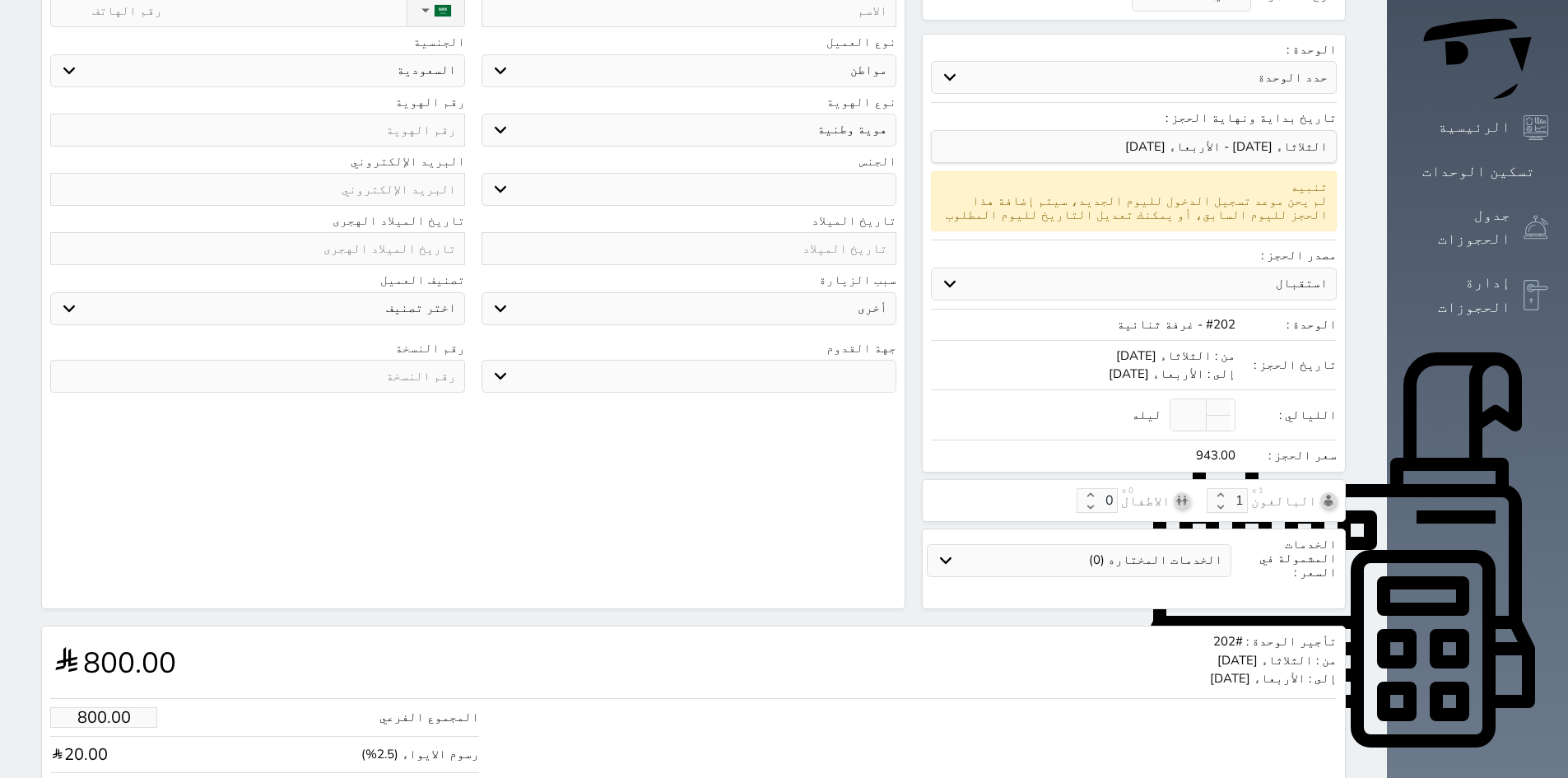 select on "113" 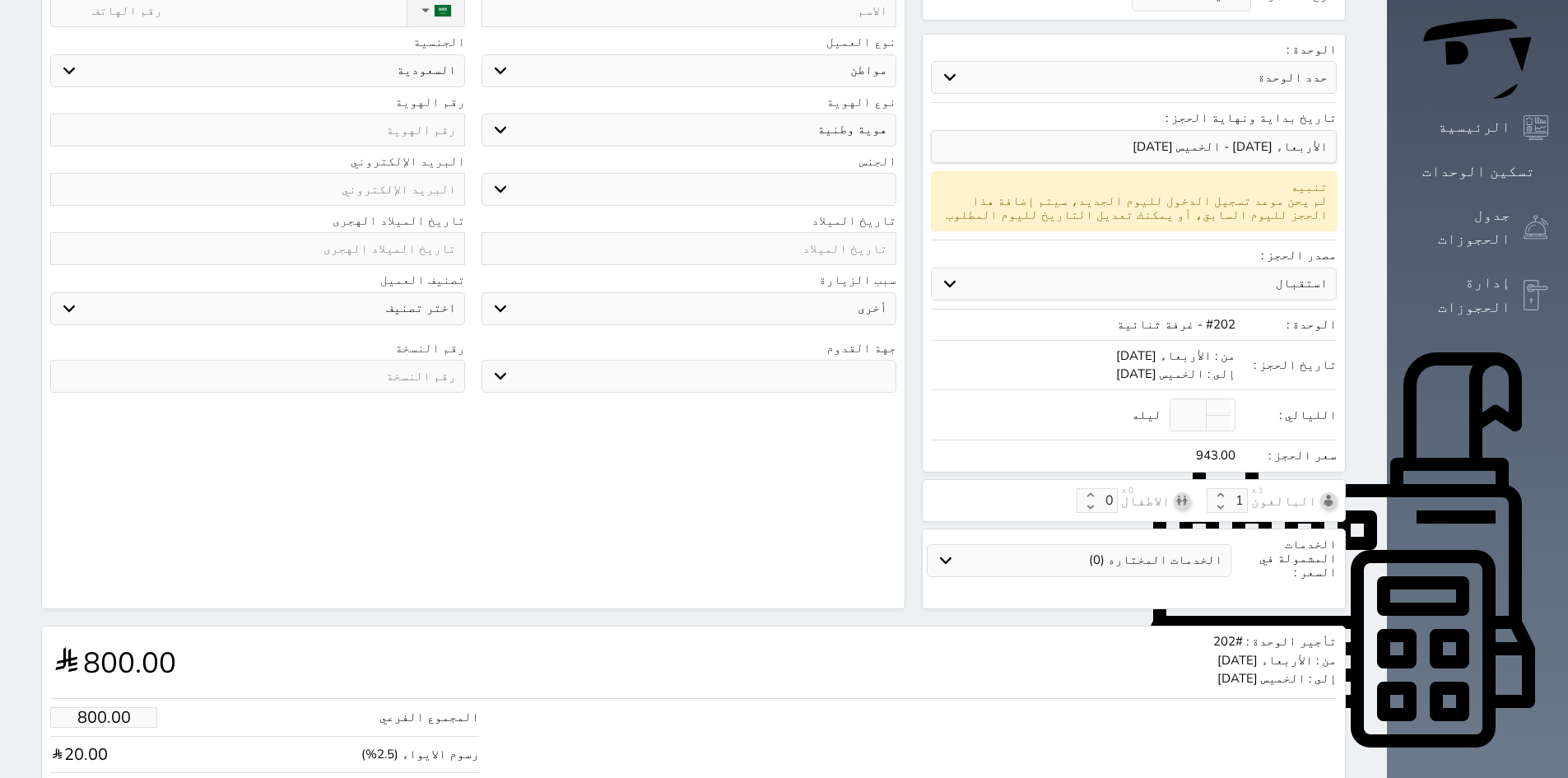 select 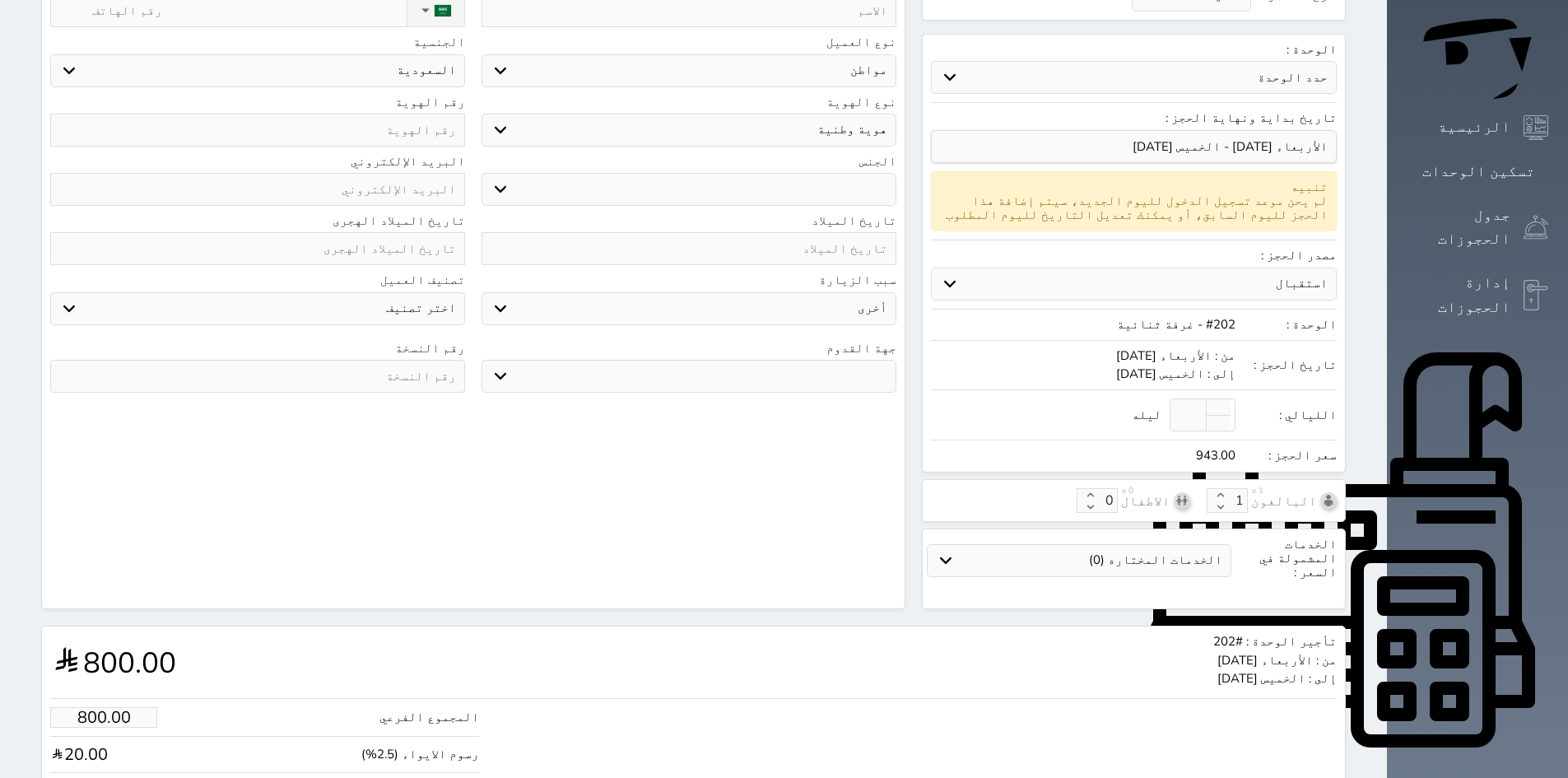 select 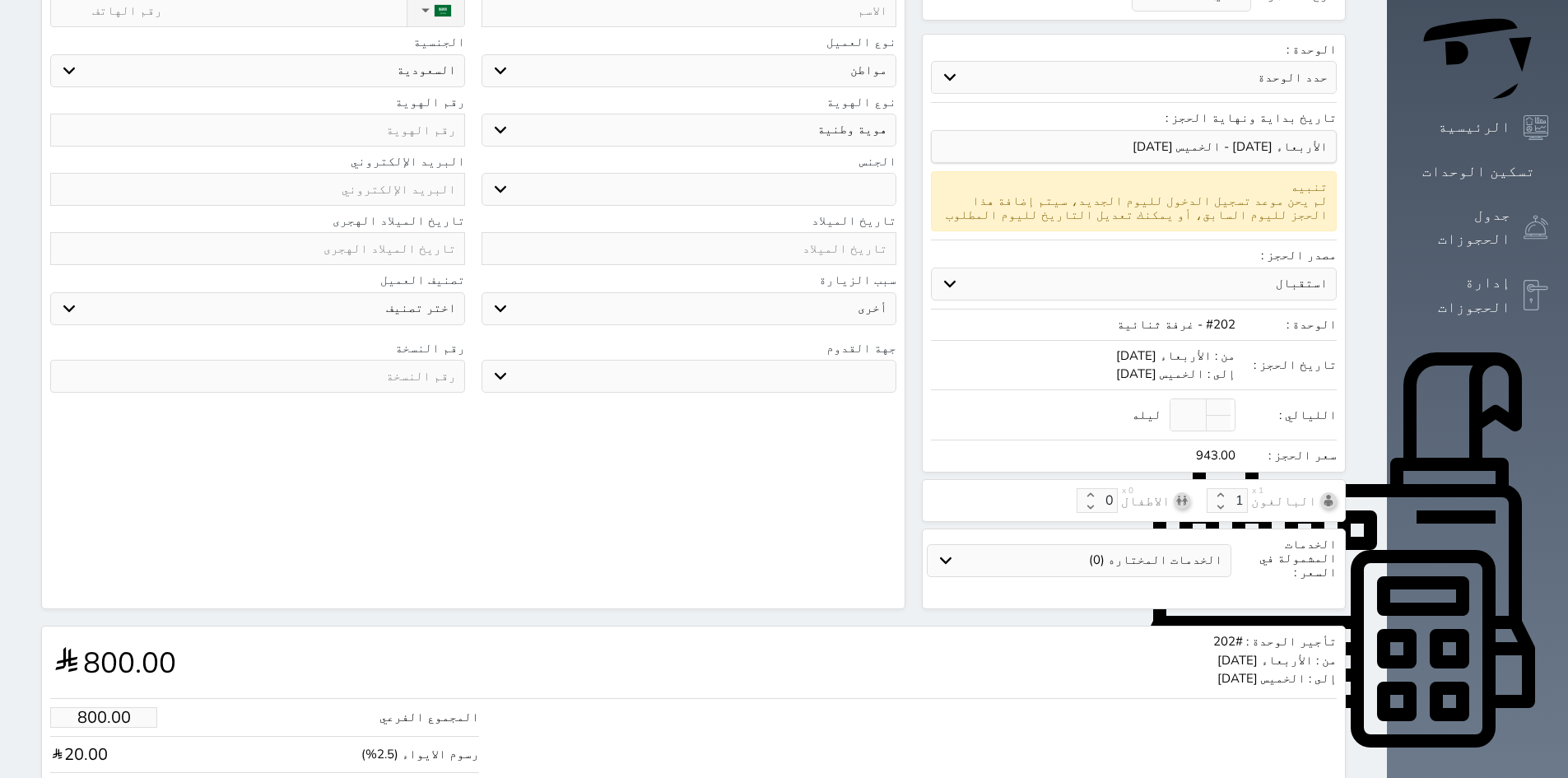 select 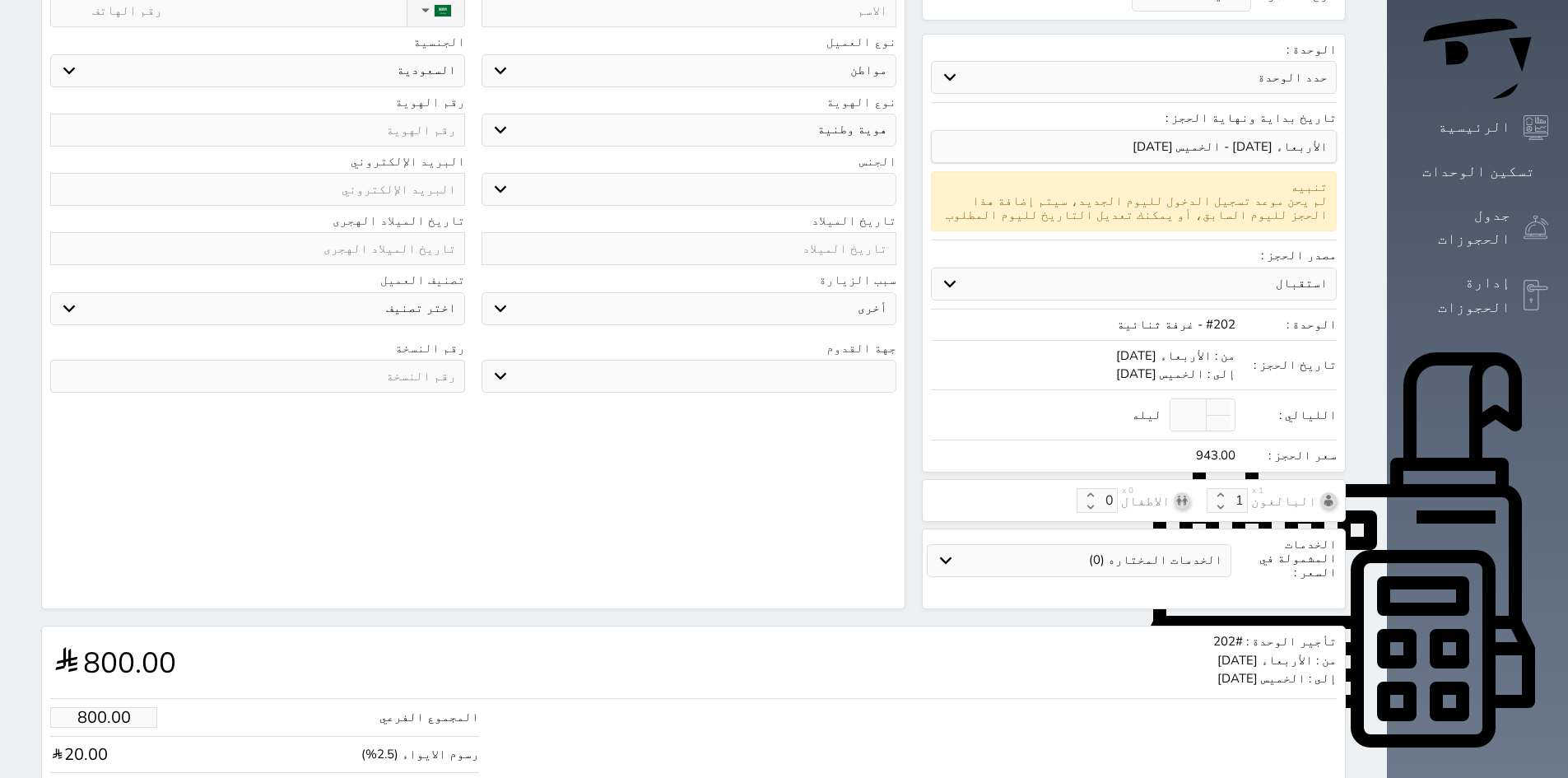 select 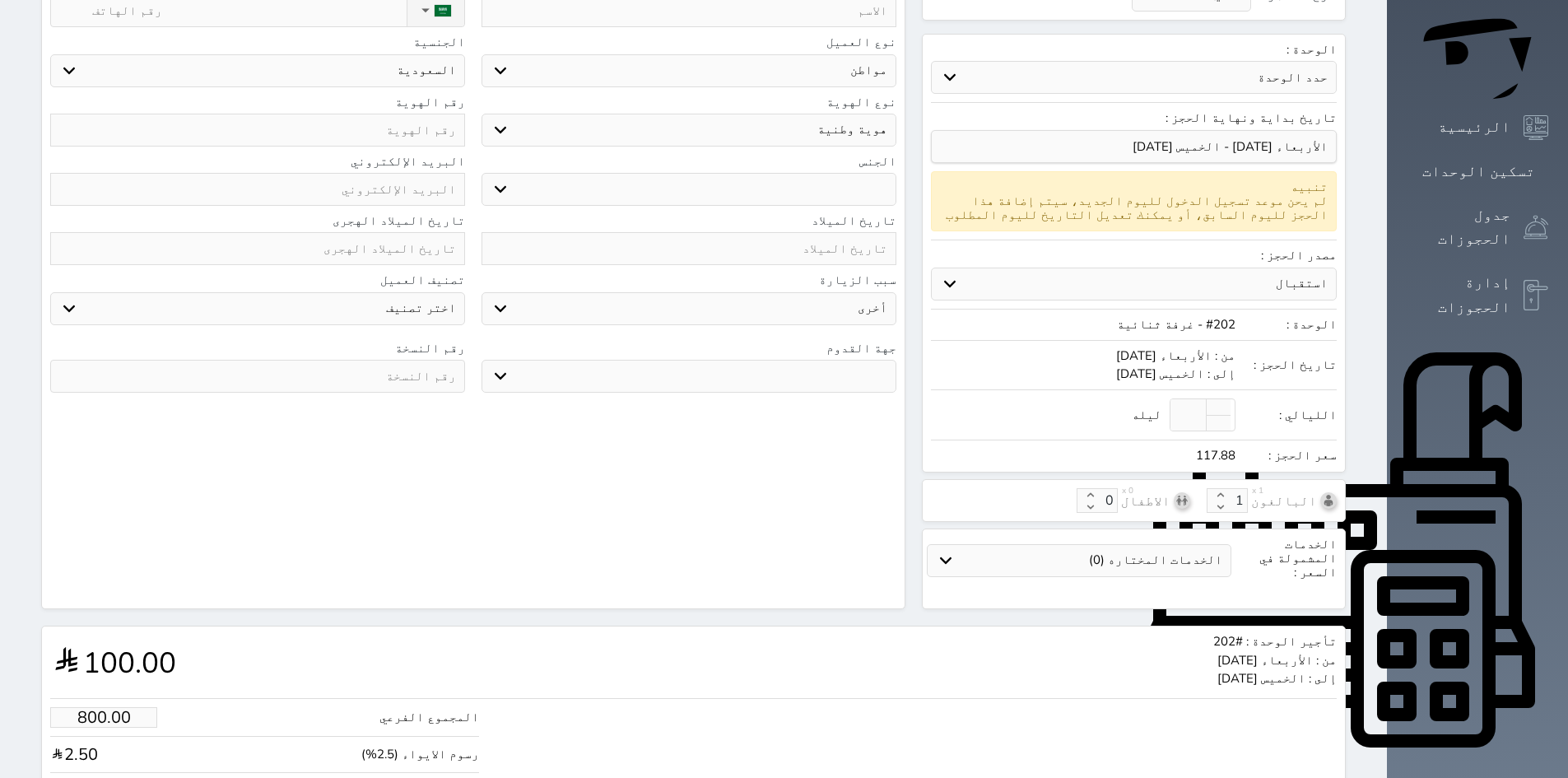 type on "1" 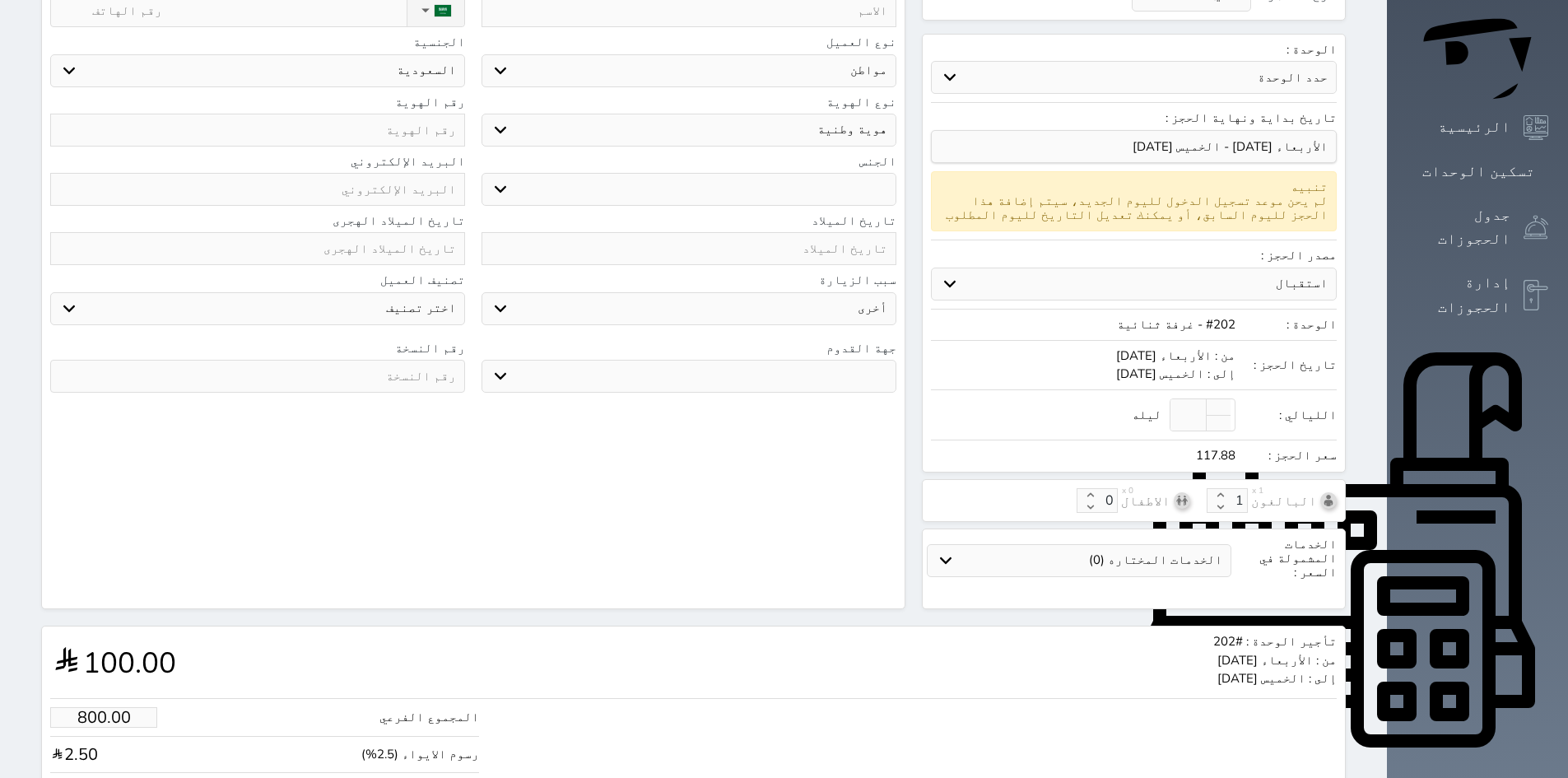 type on "100.00" 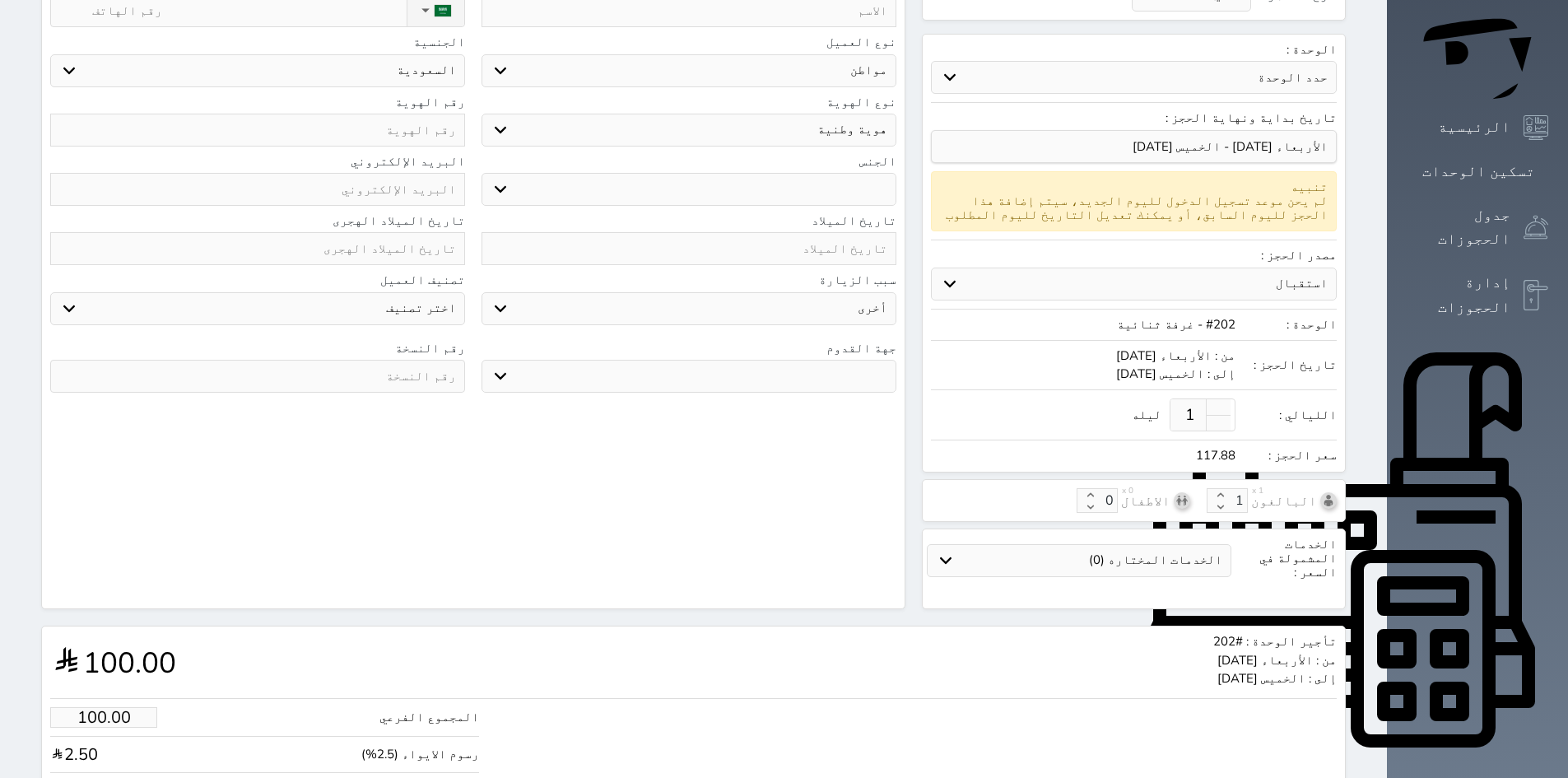 select 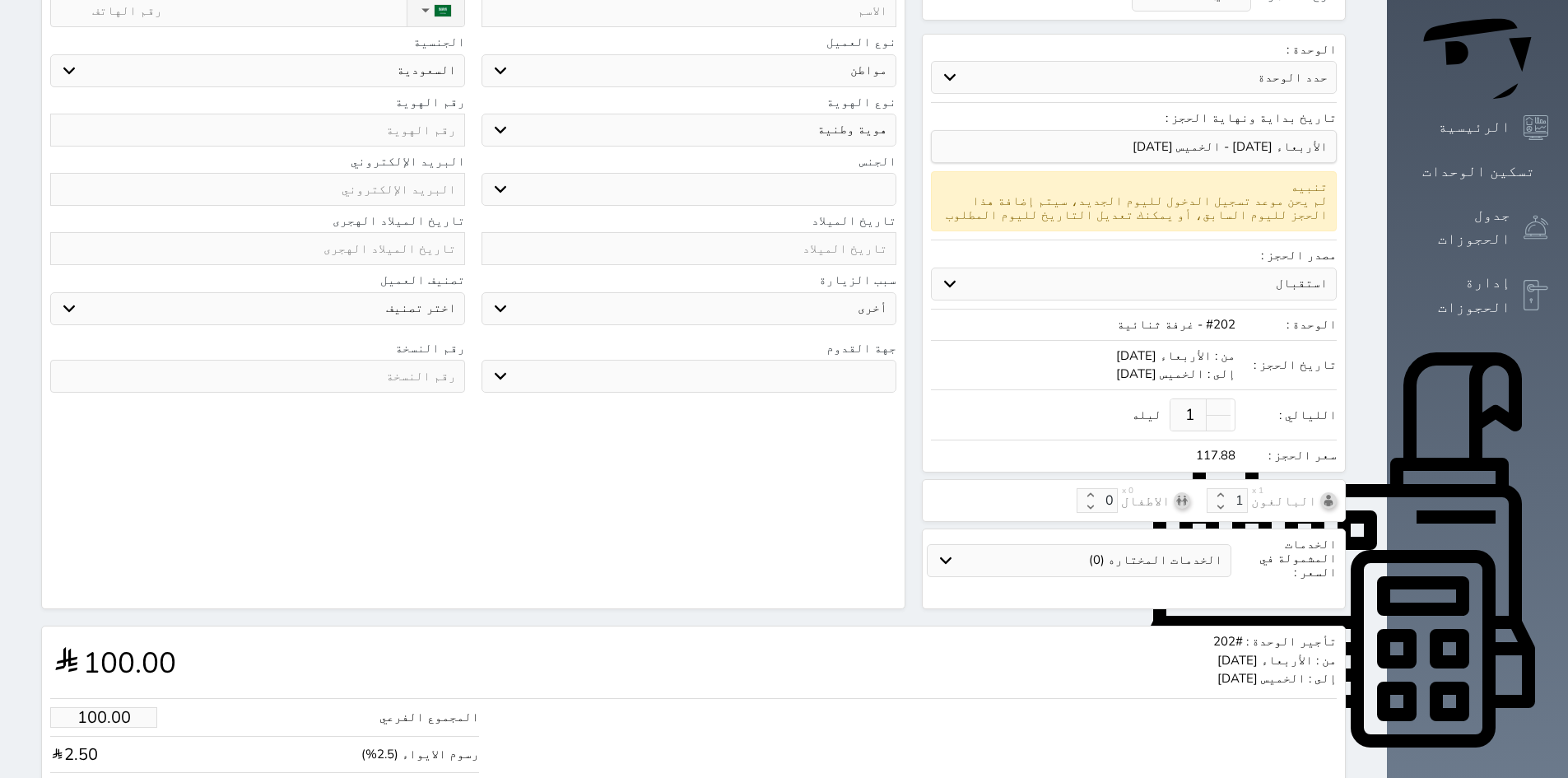 select 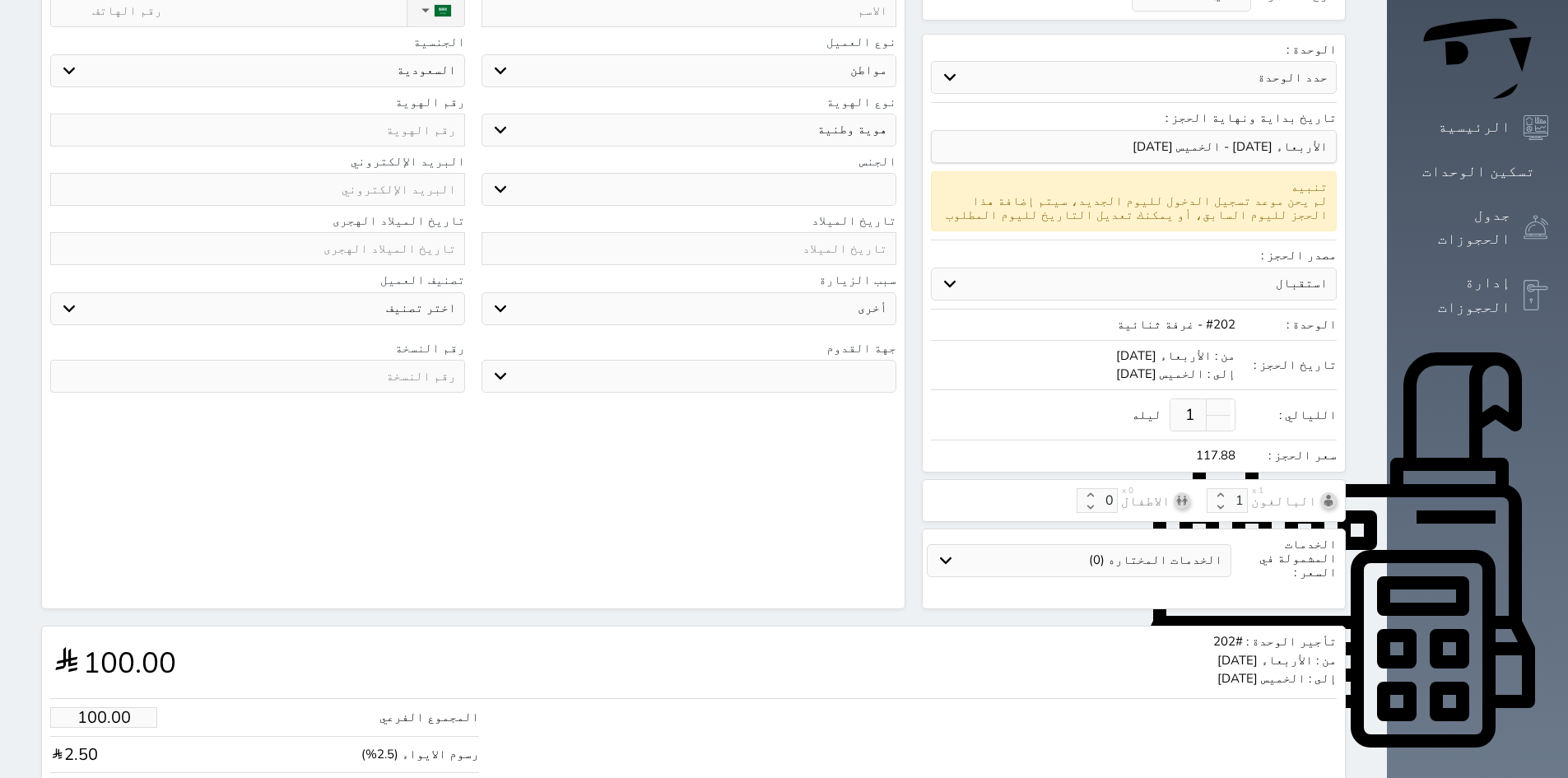 select 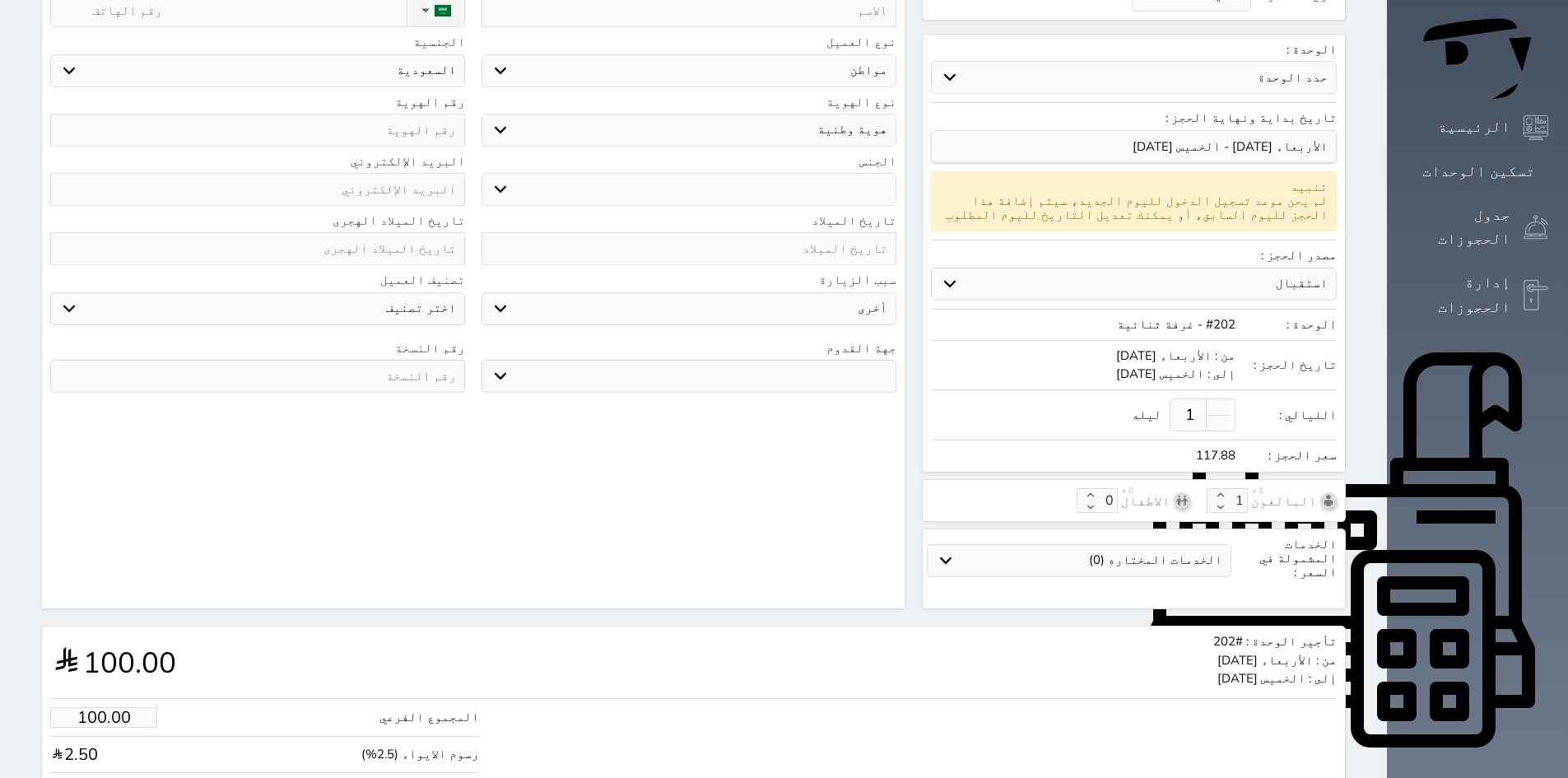 select 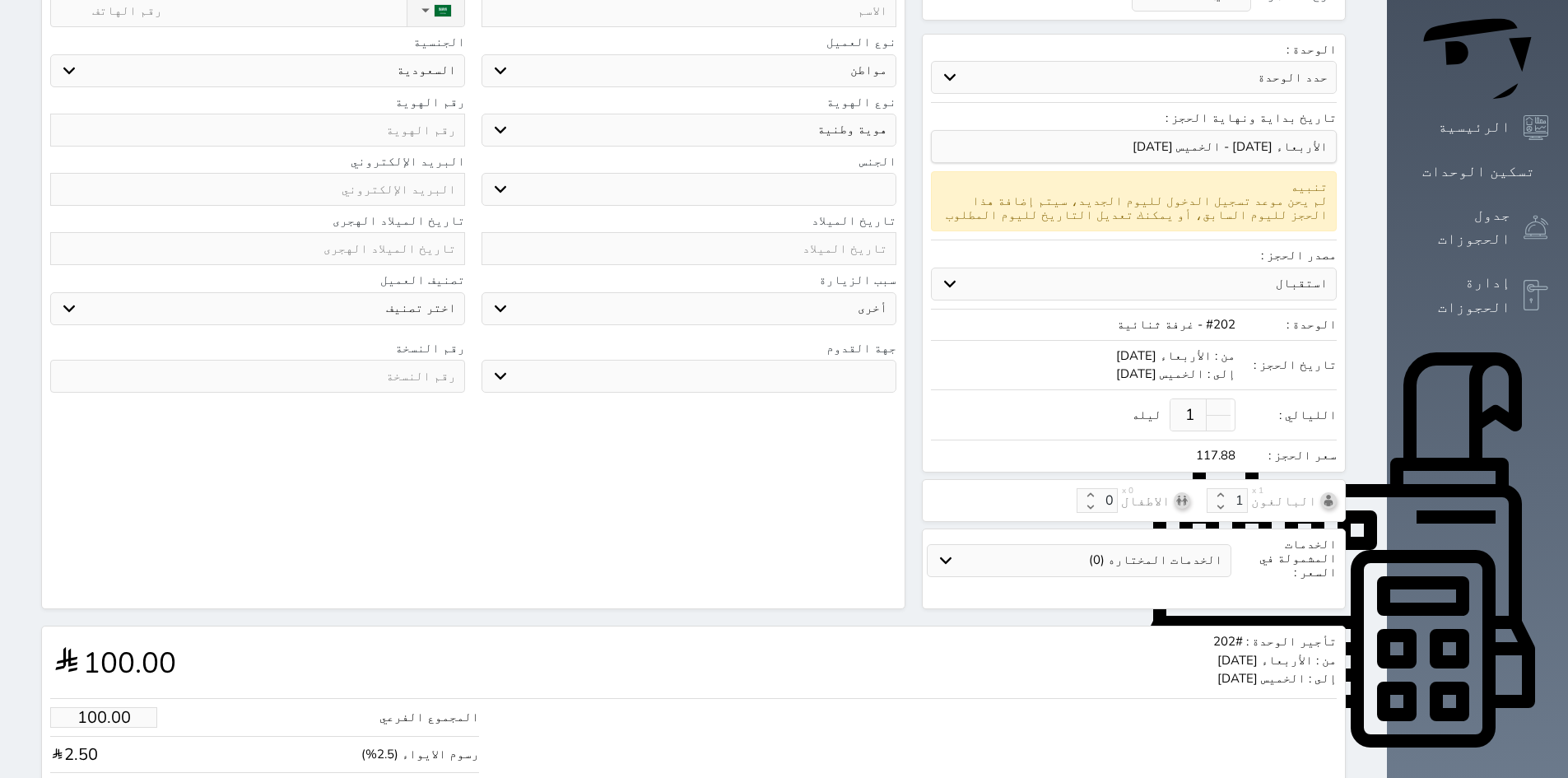 select 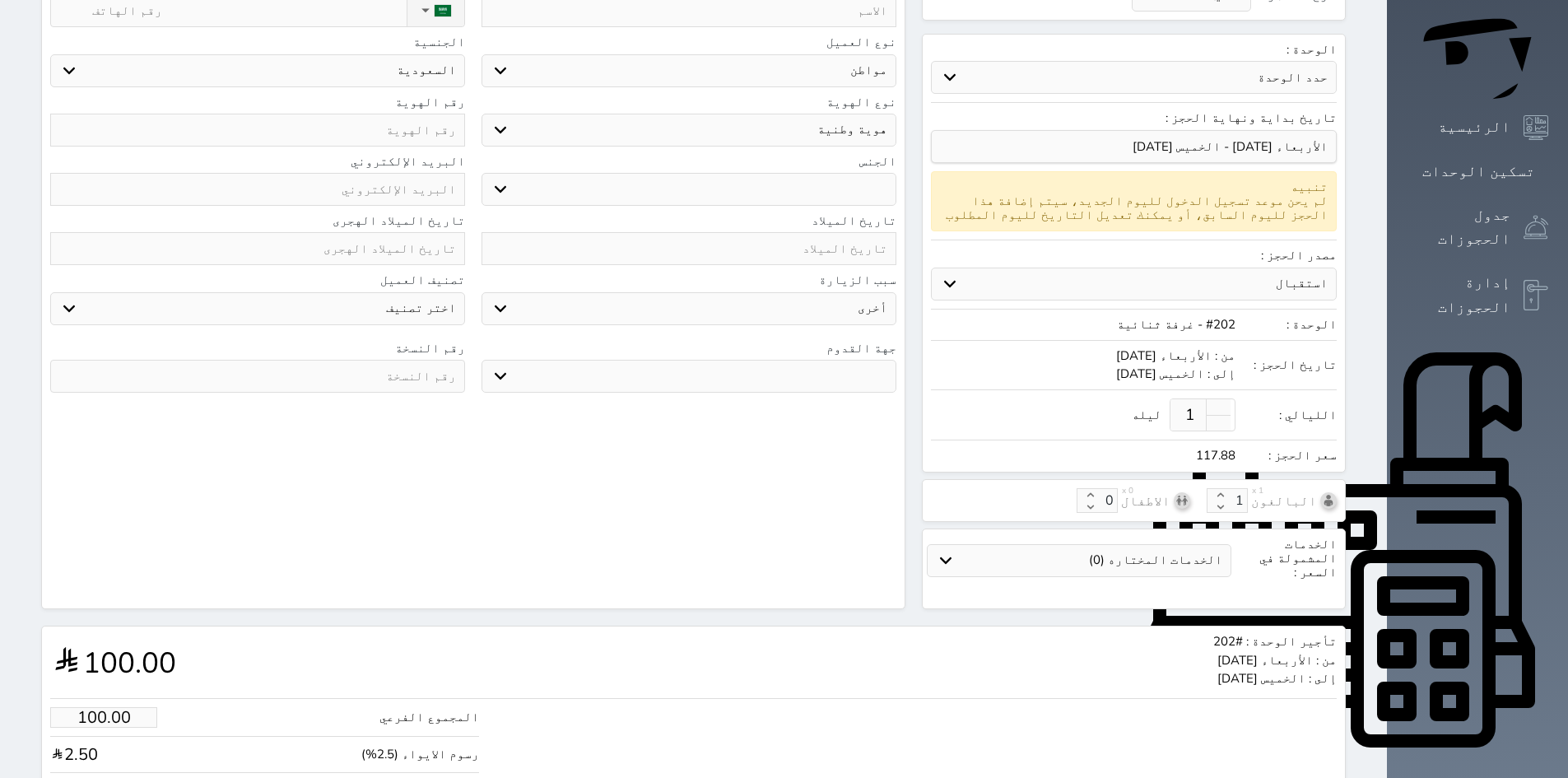 select 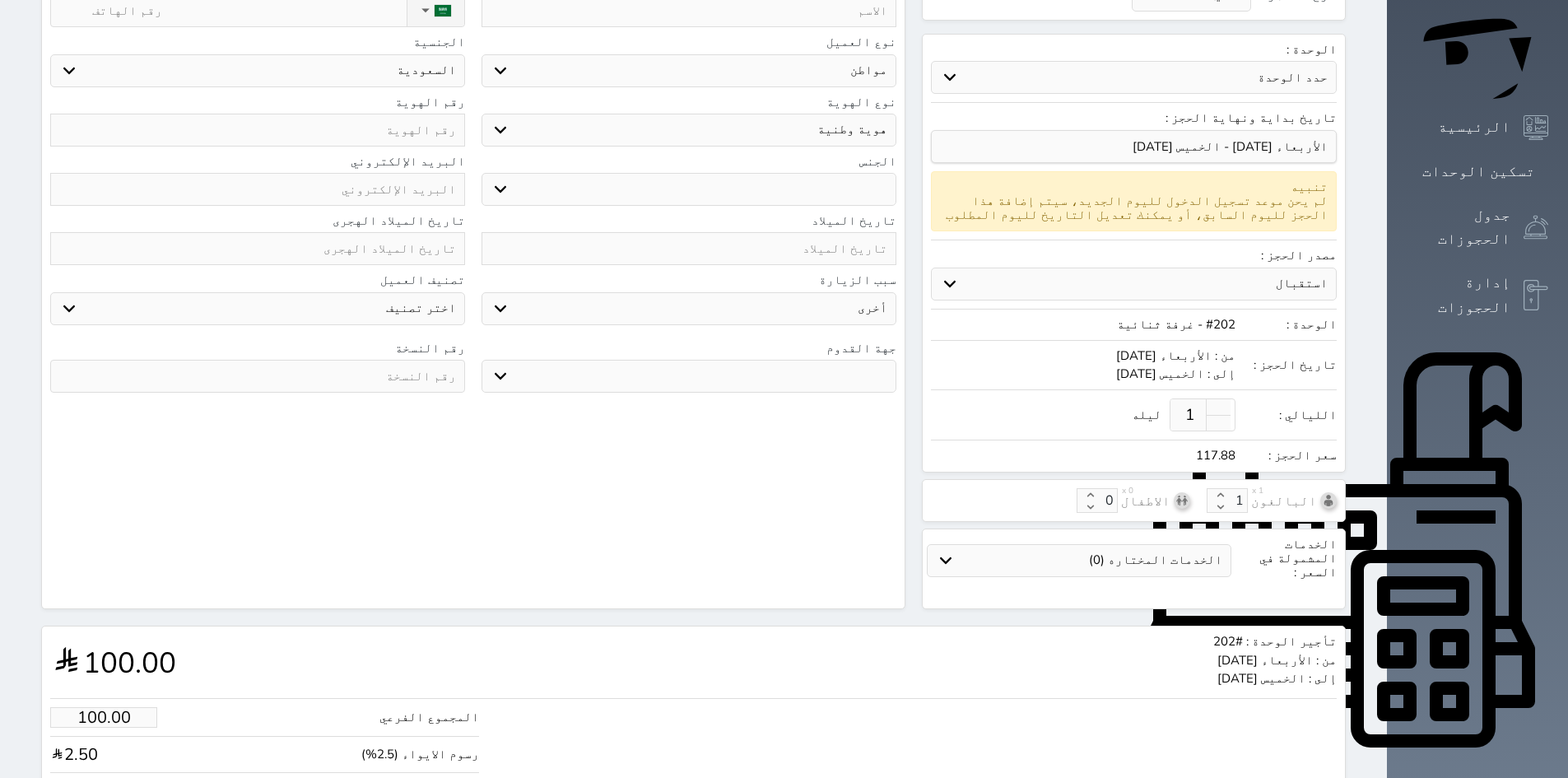 select 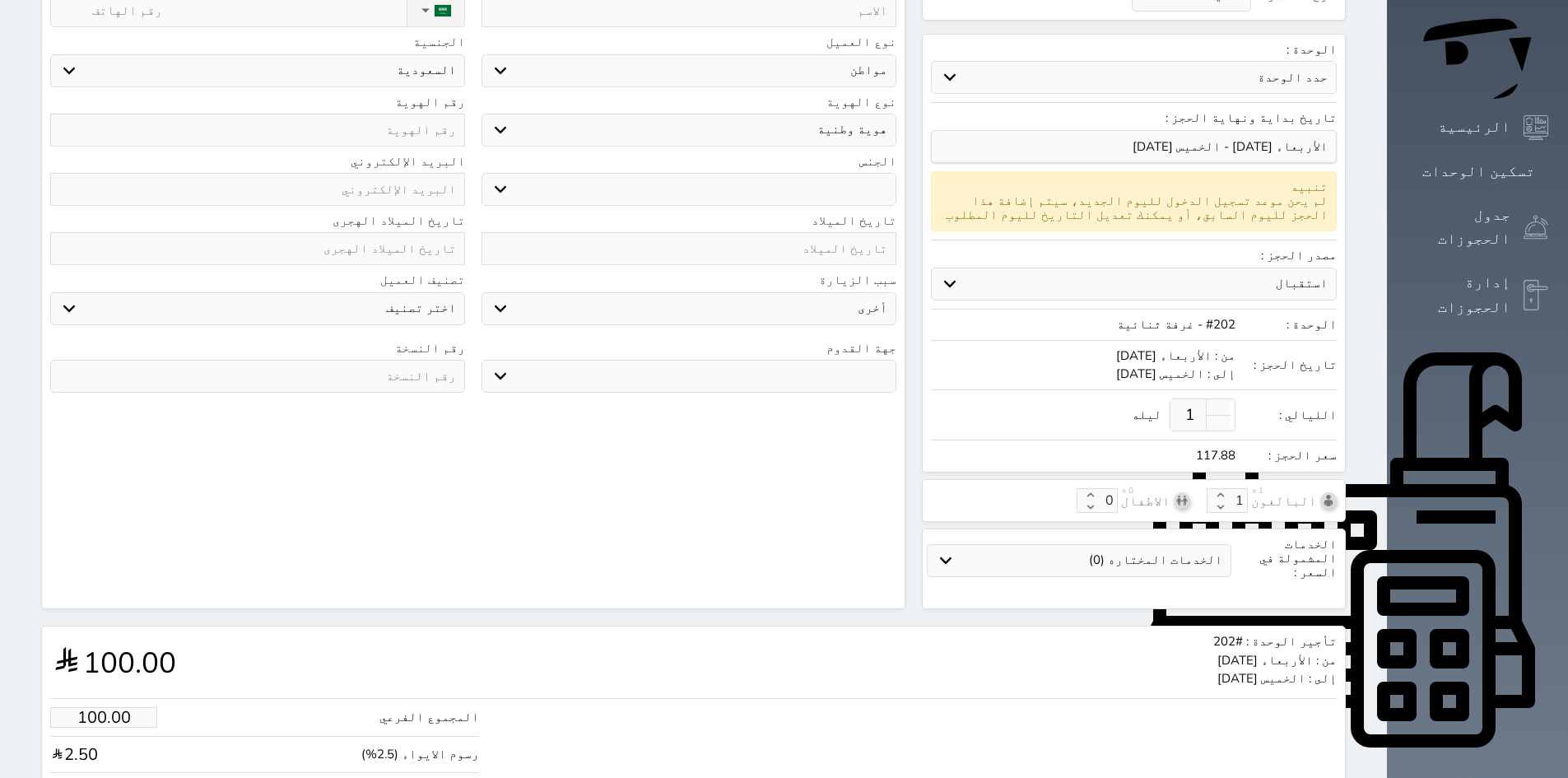 select 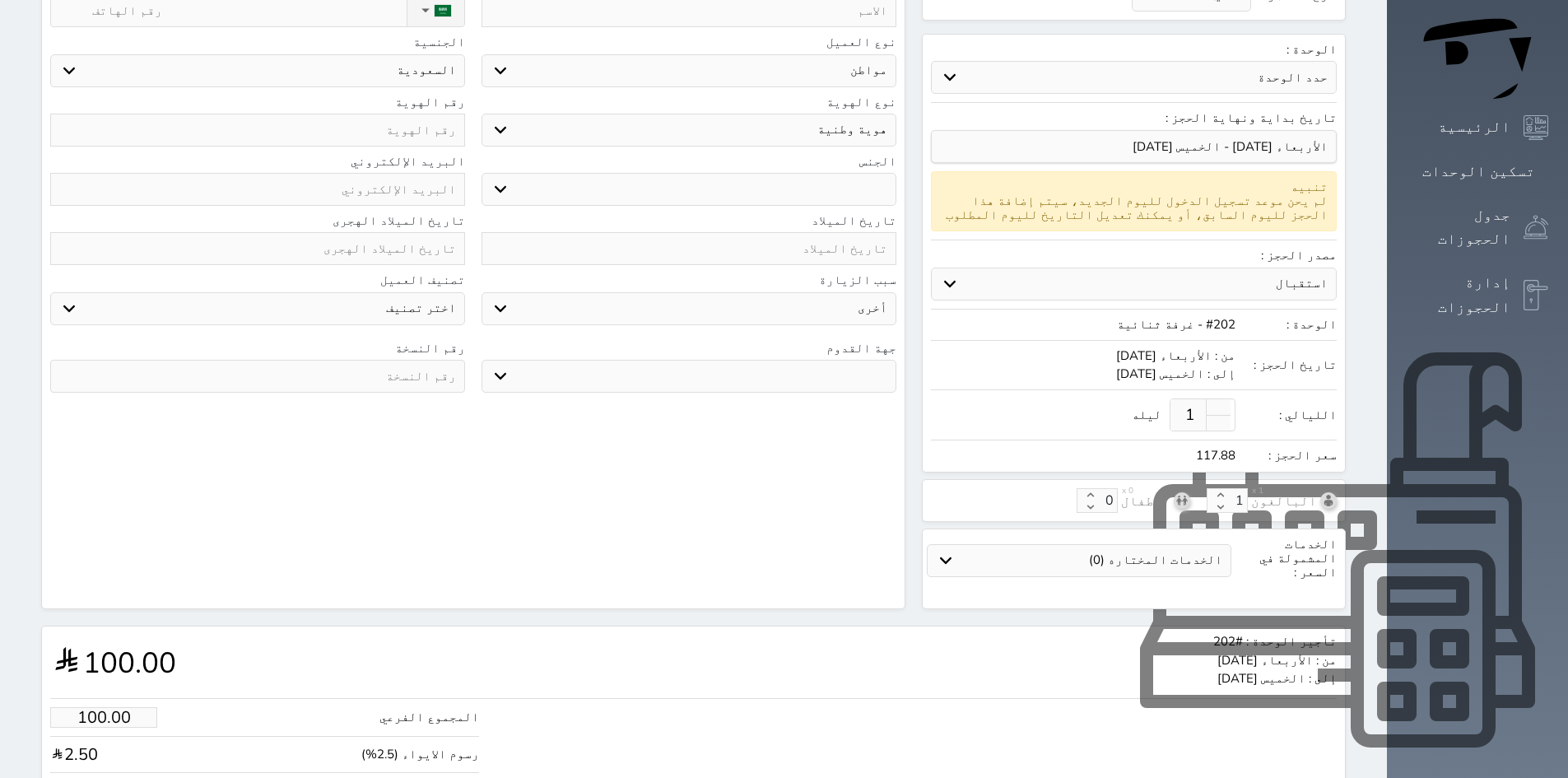 select 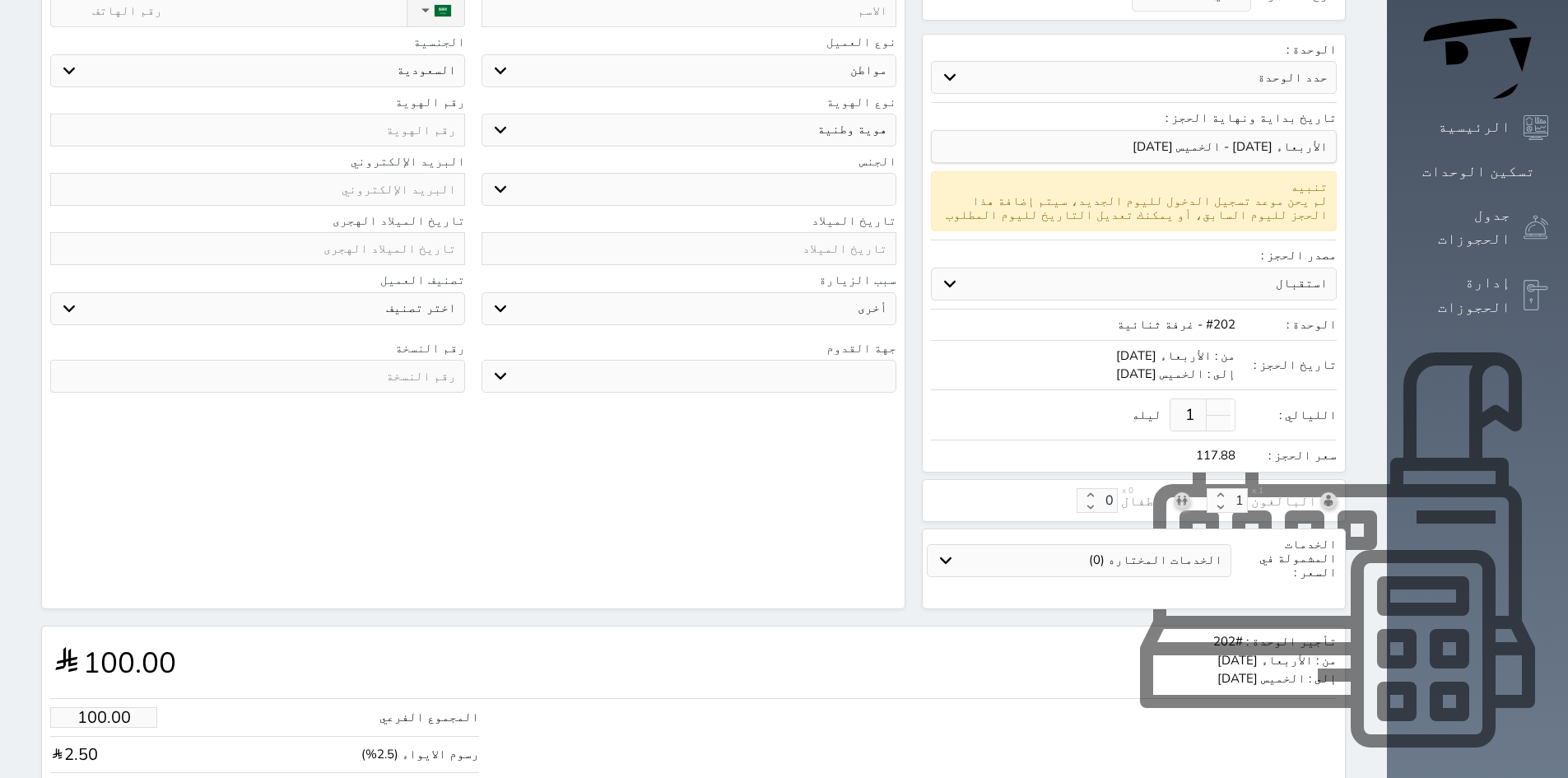 select 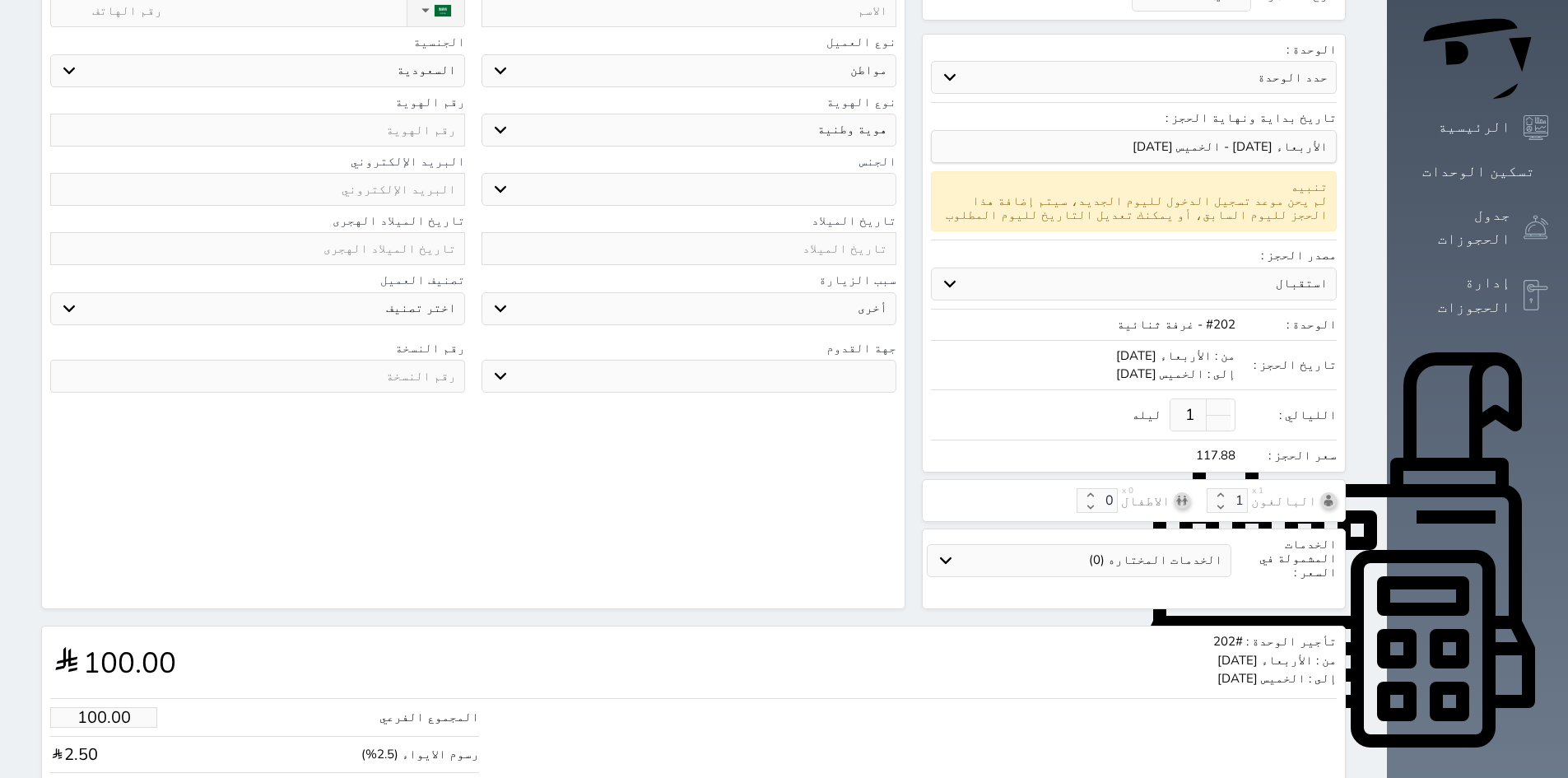 type 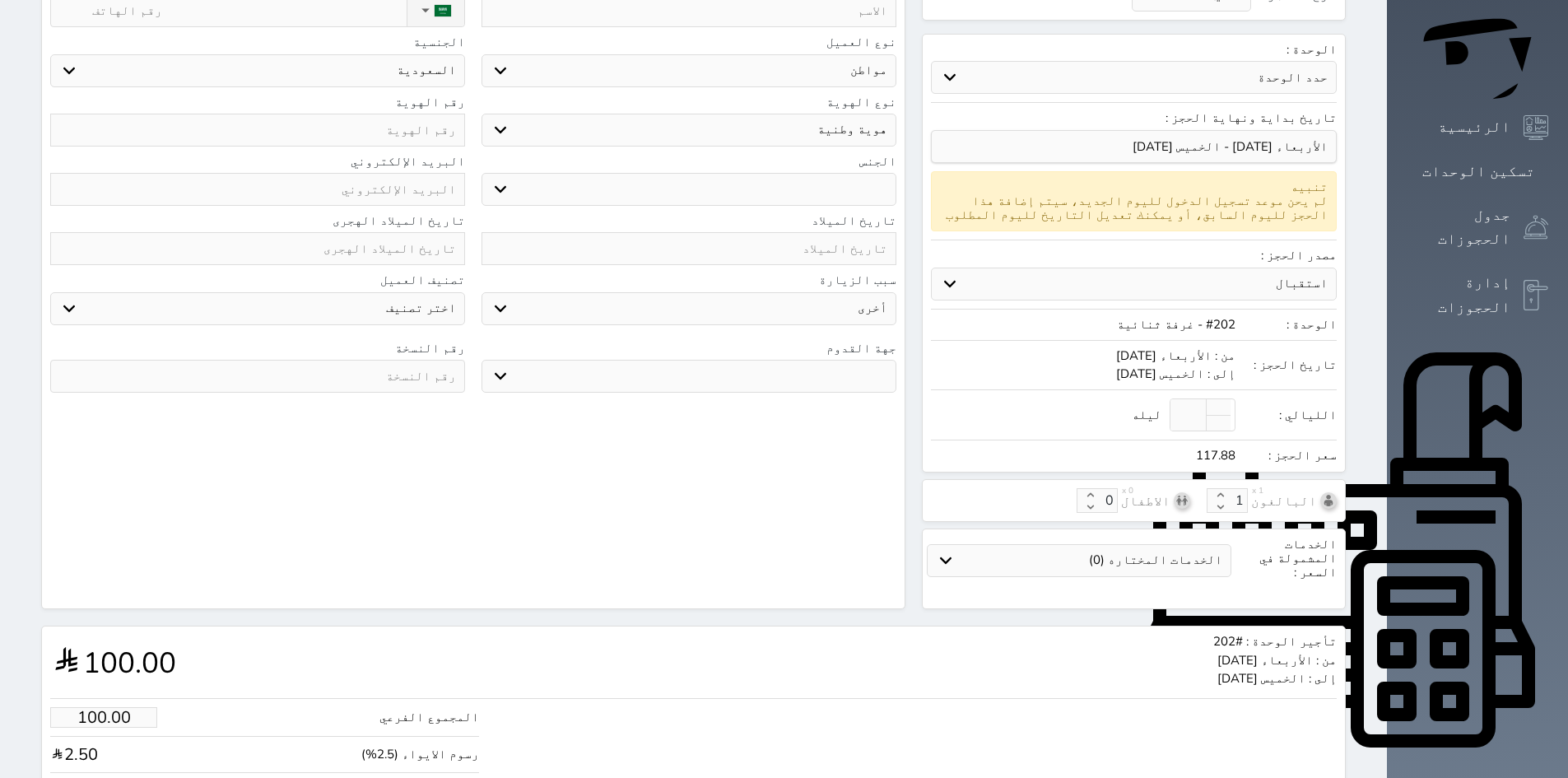 select on "94773" 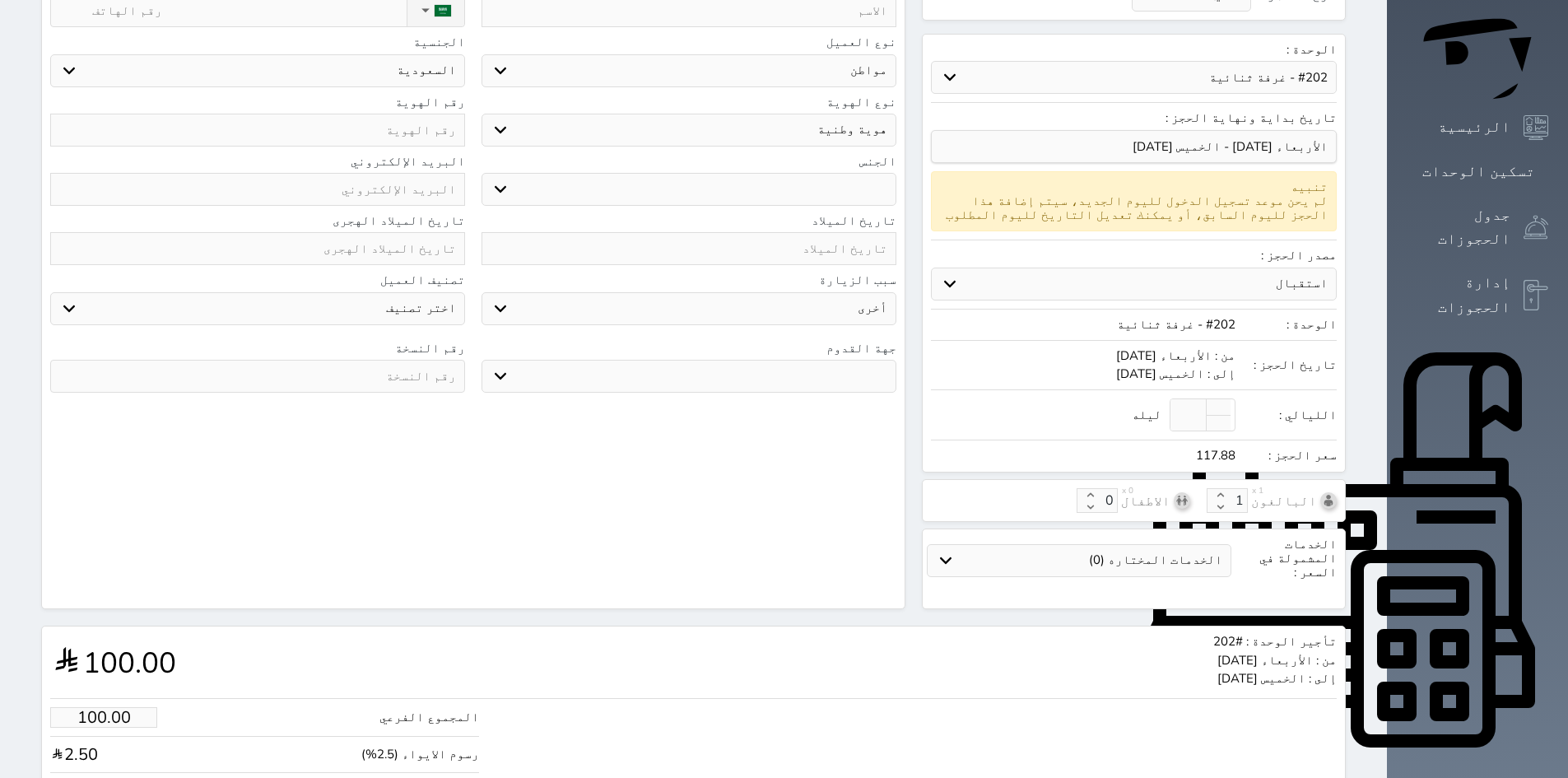 select 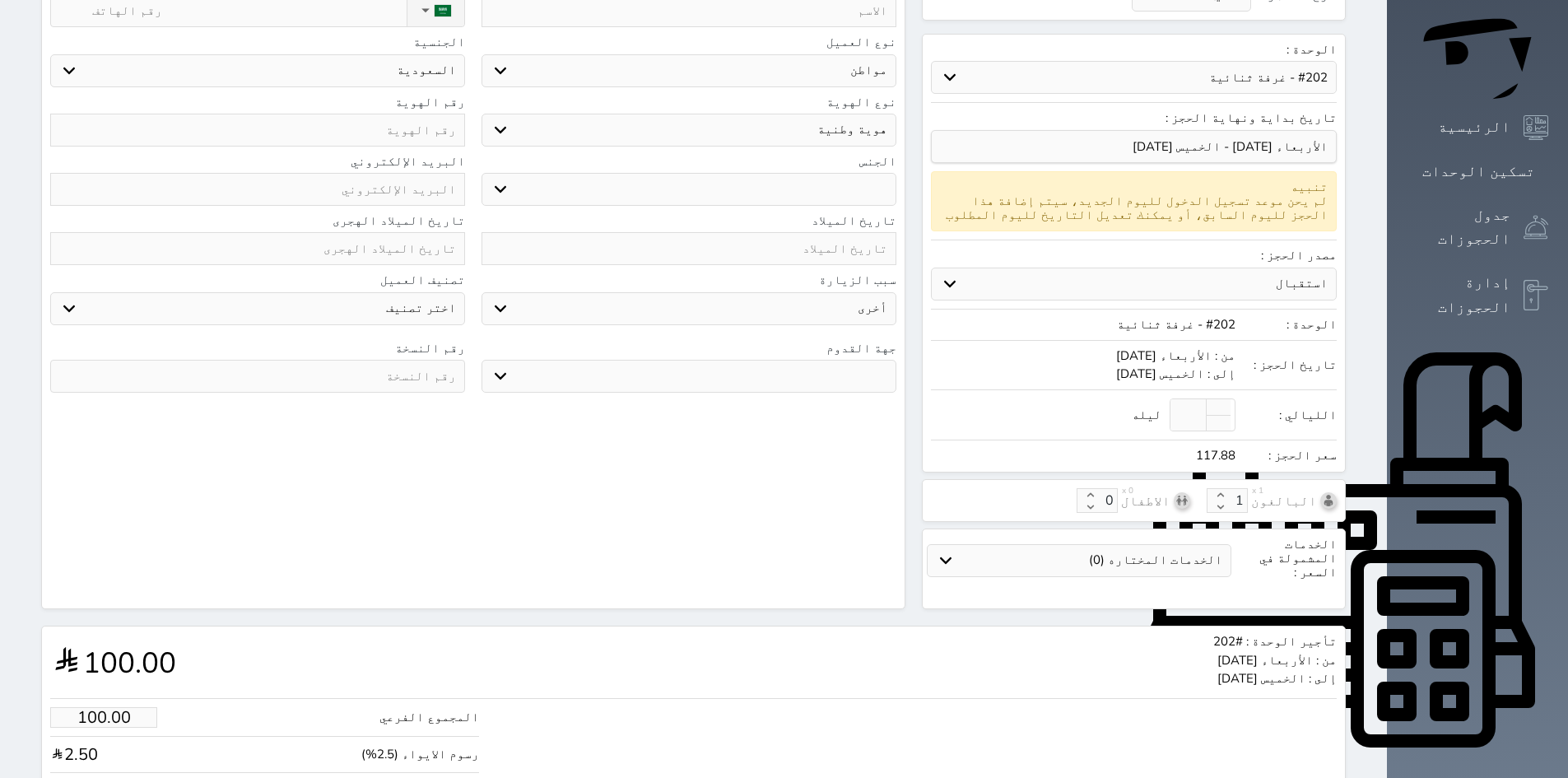 select 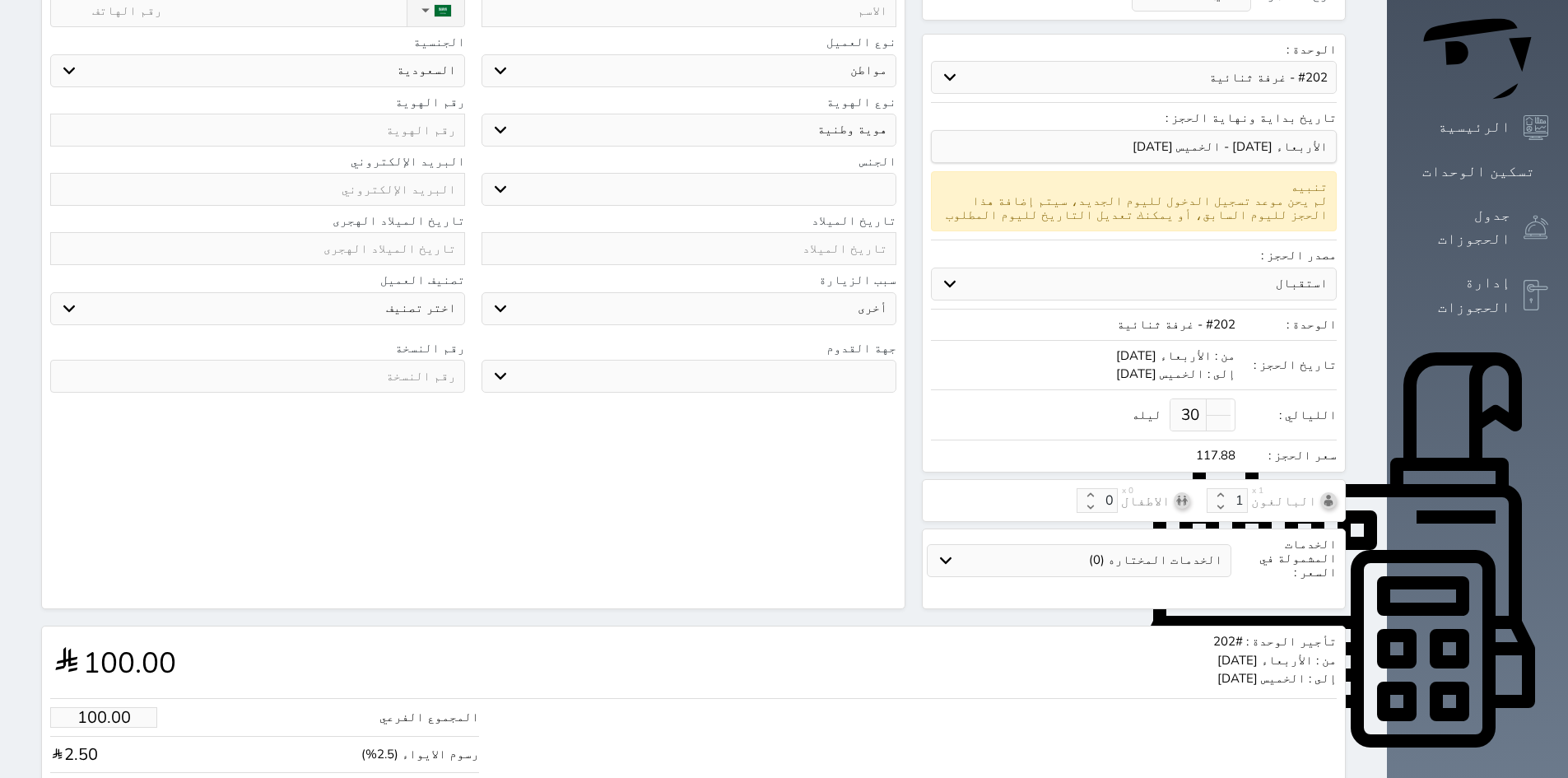 type on "30" 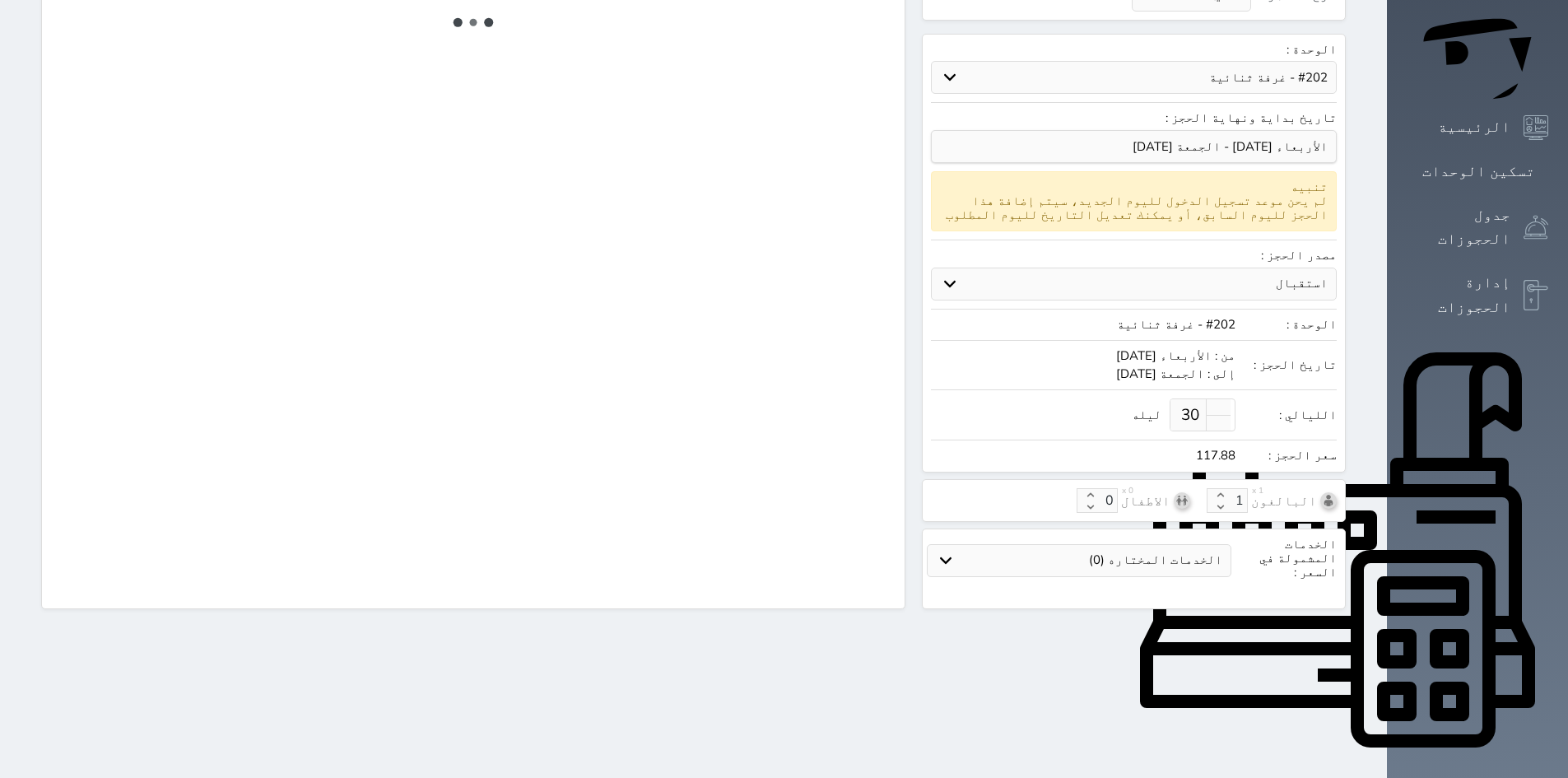 select on "1" 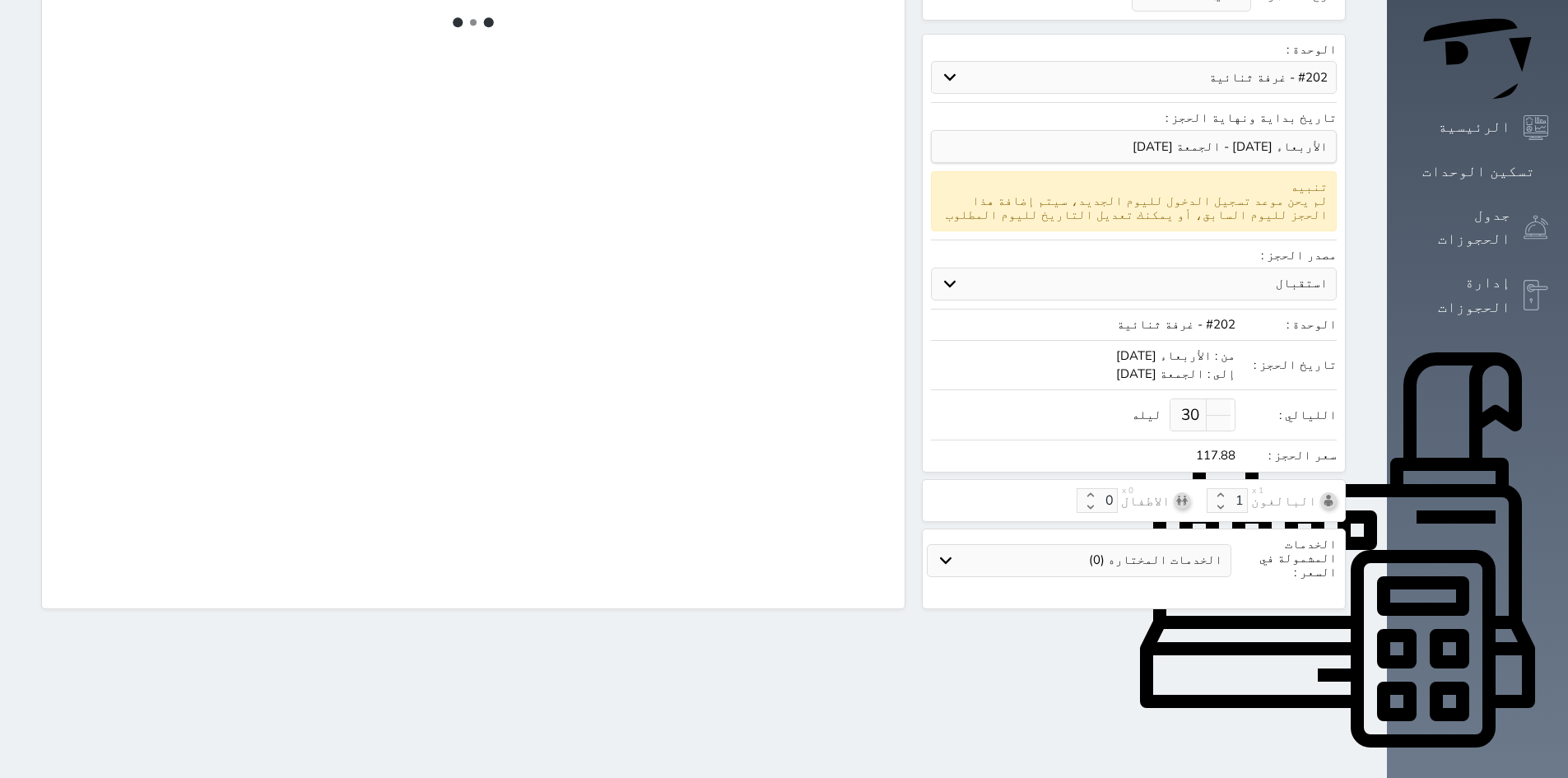 select on "113" 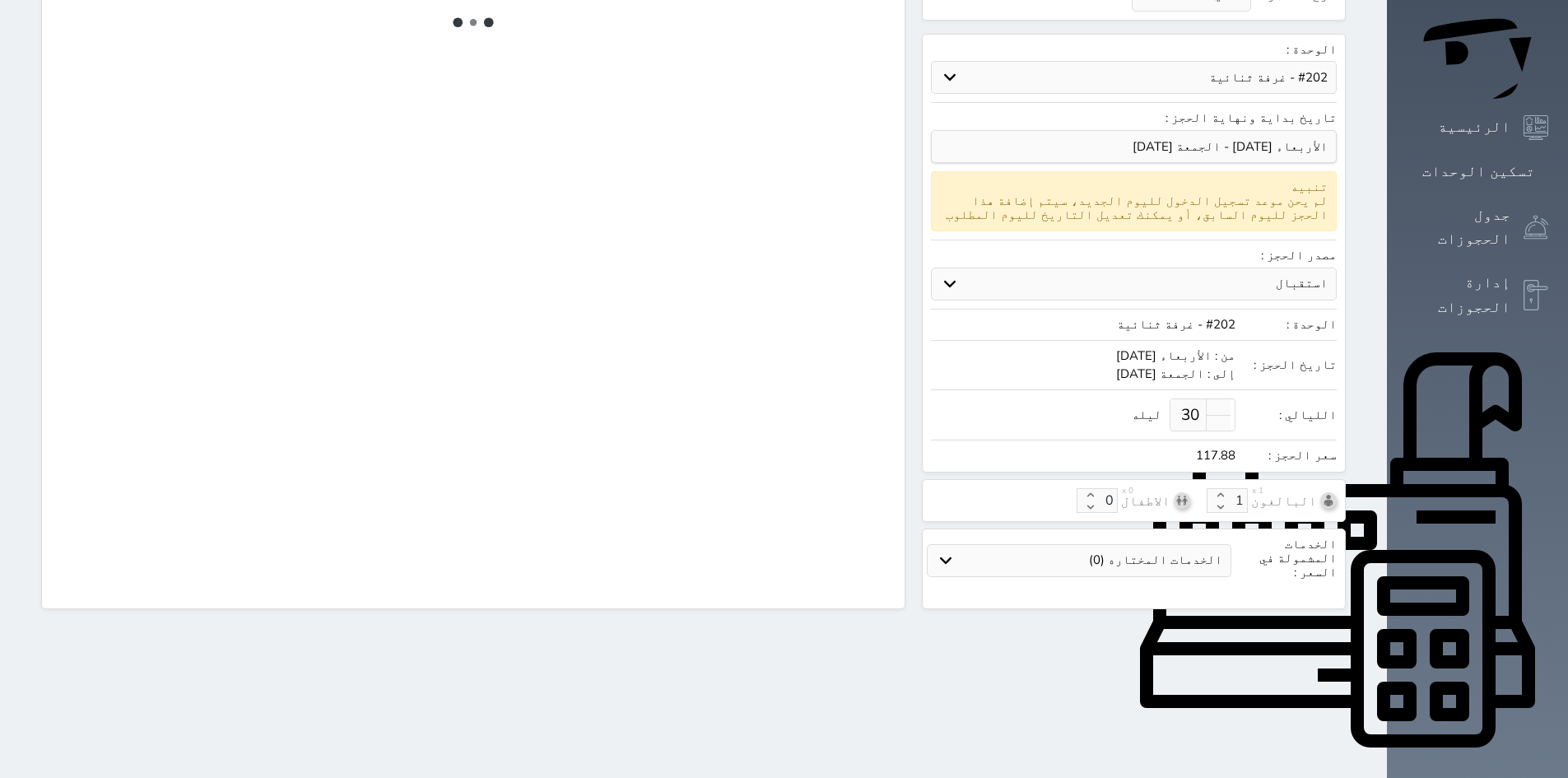 select on "1" 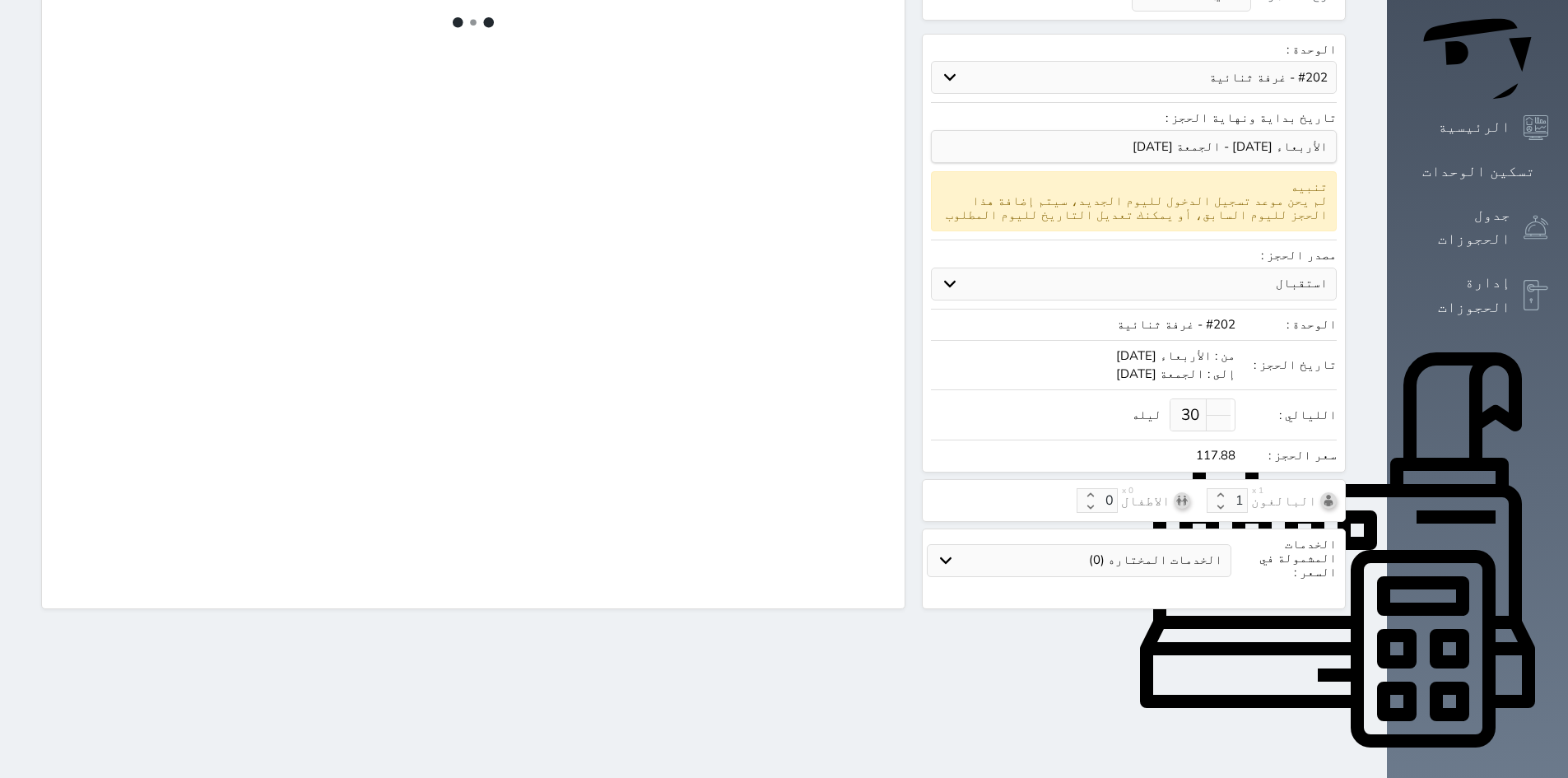 select 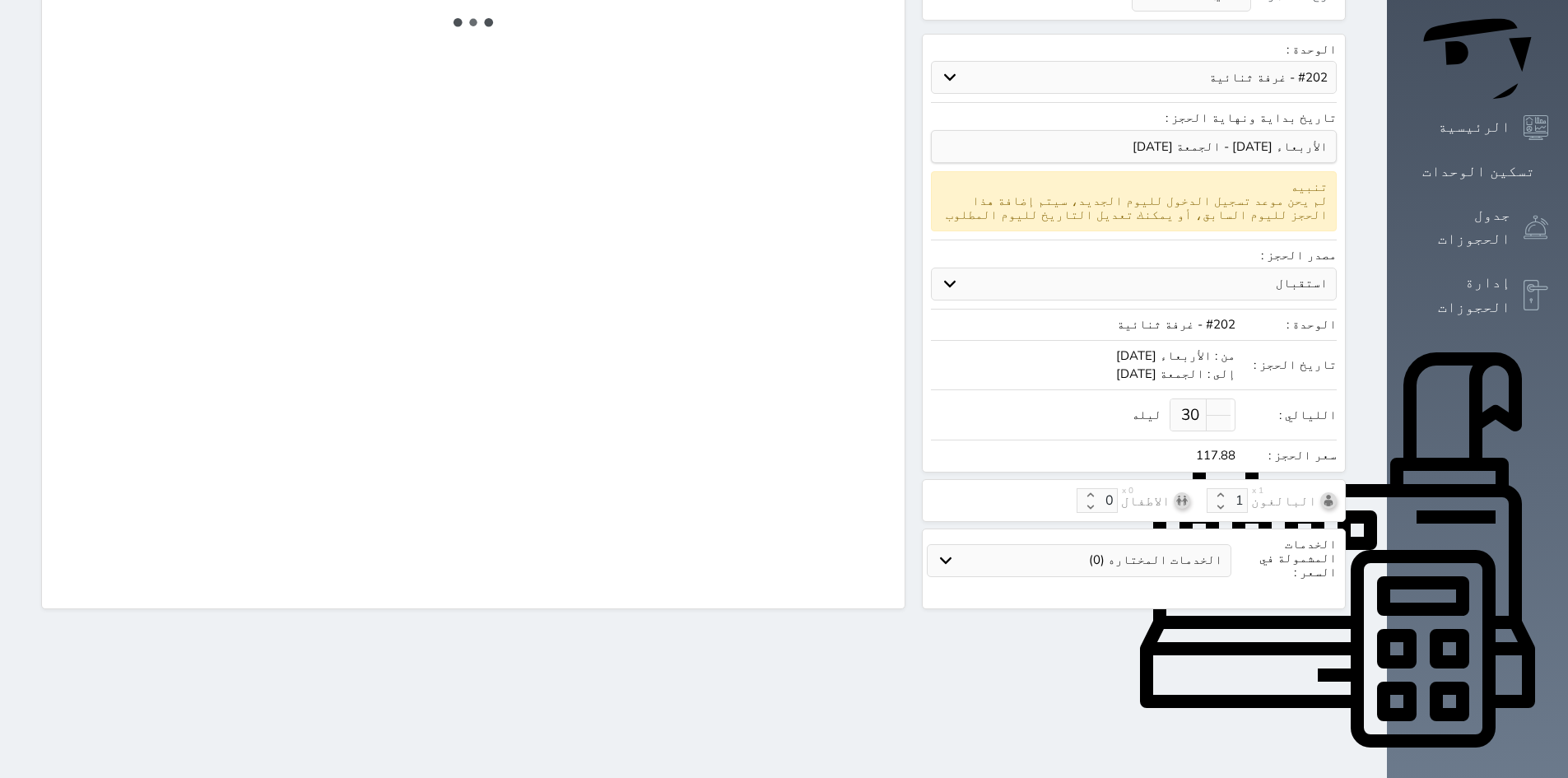 select on "7" 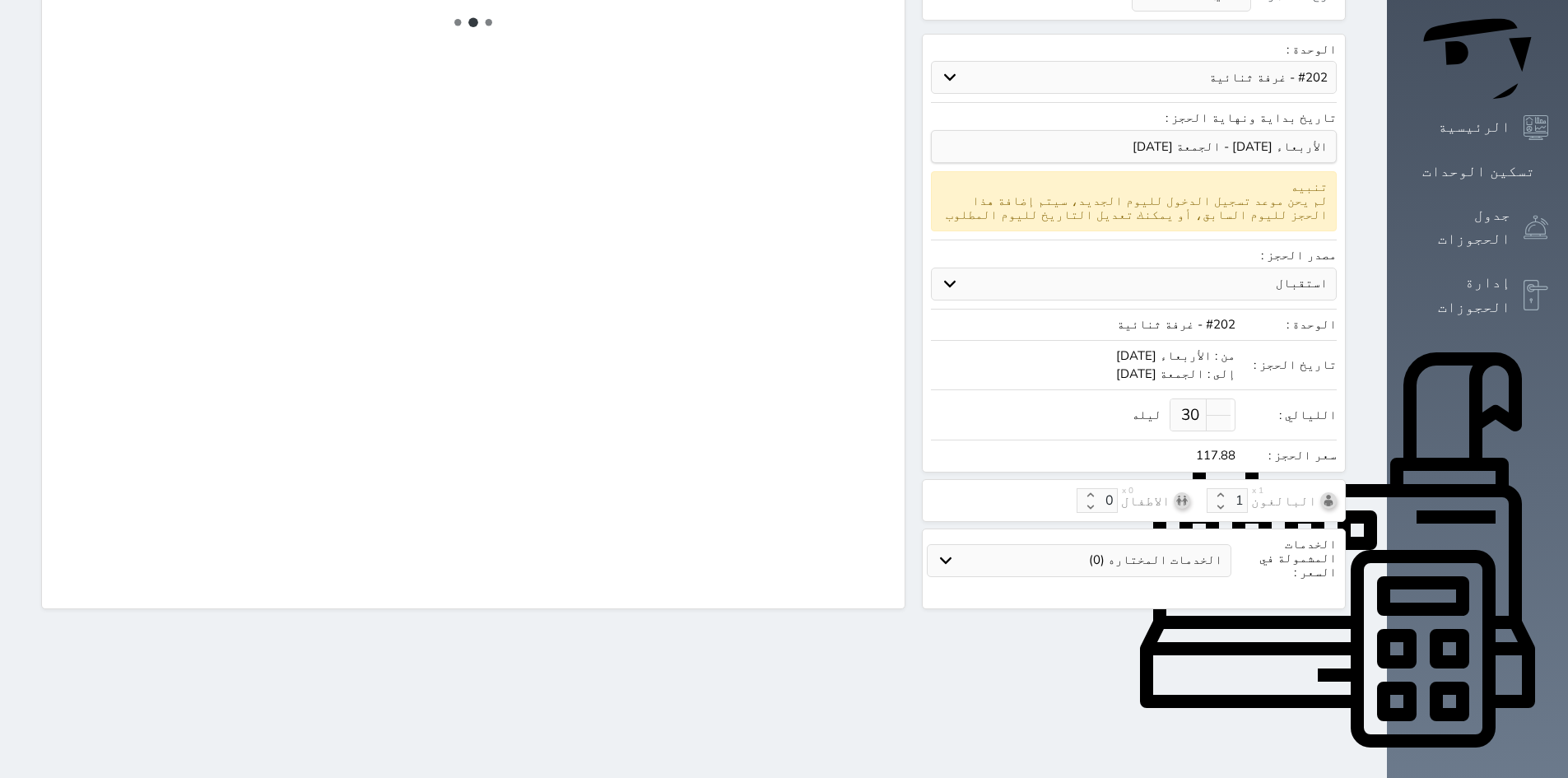 select 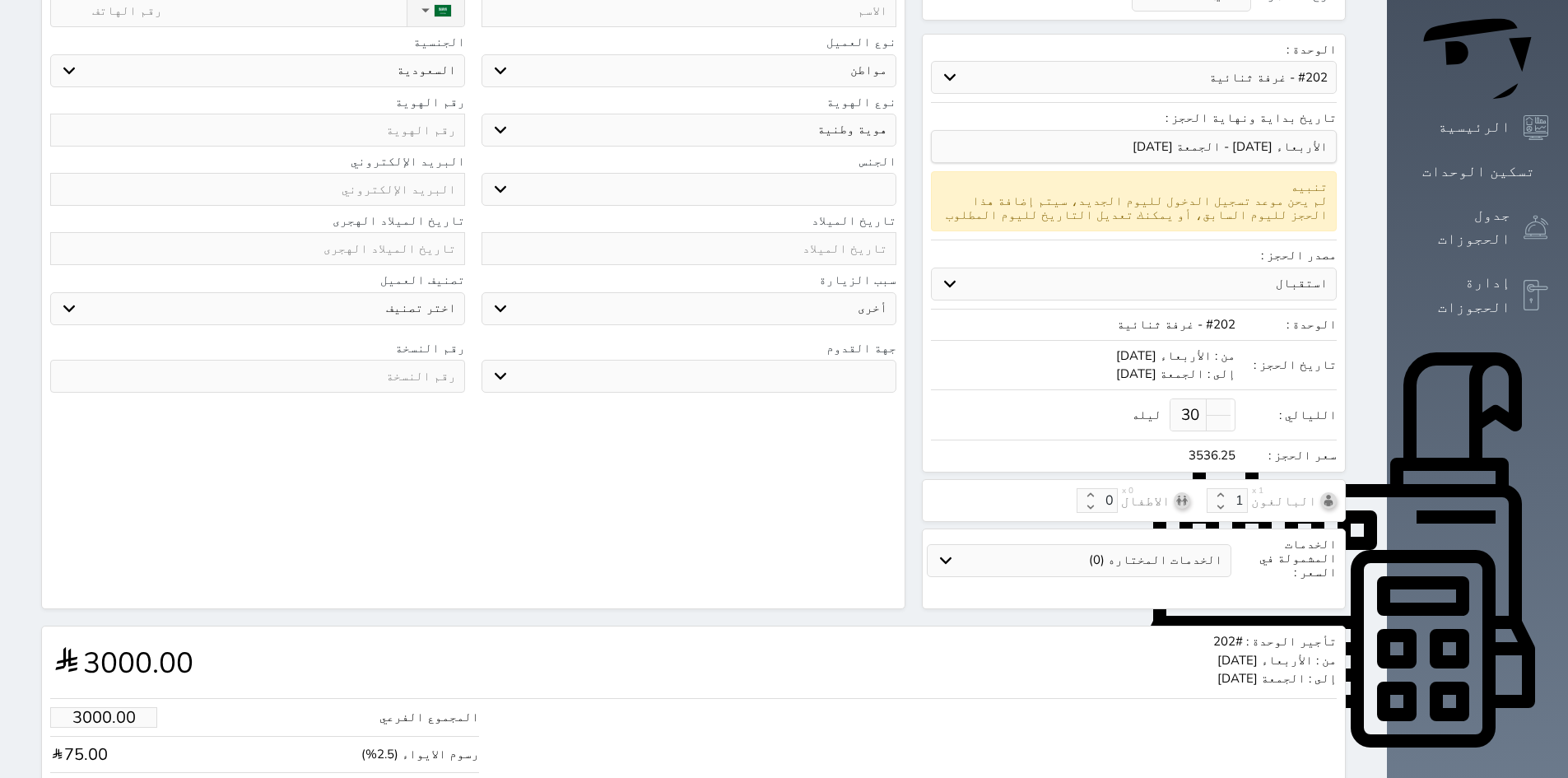 select 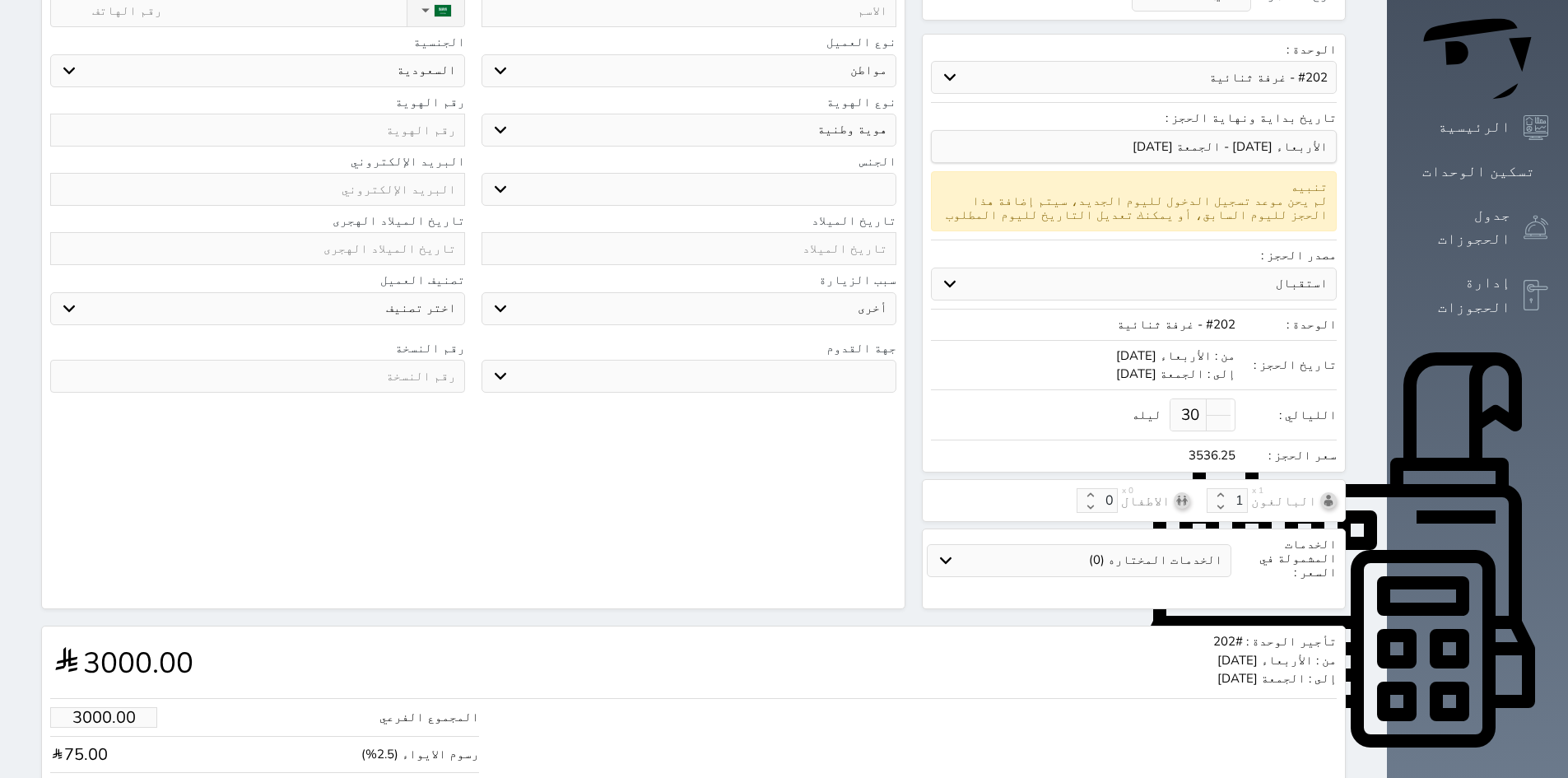 select 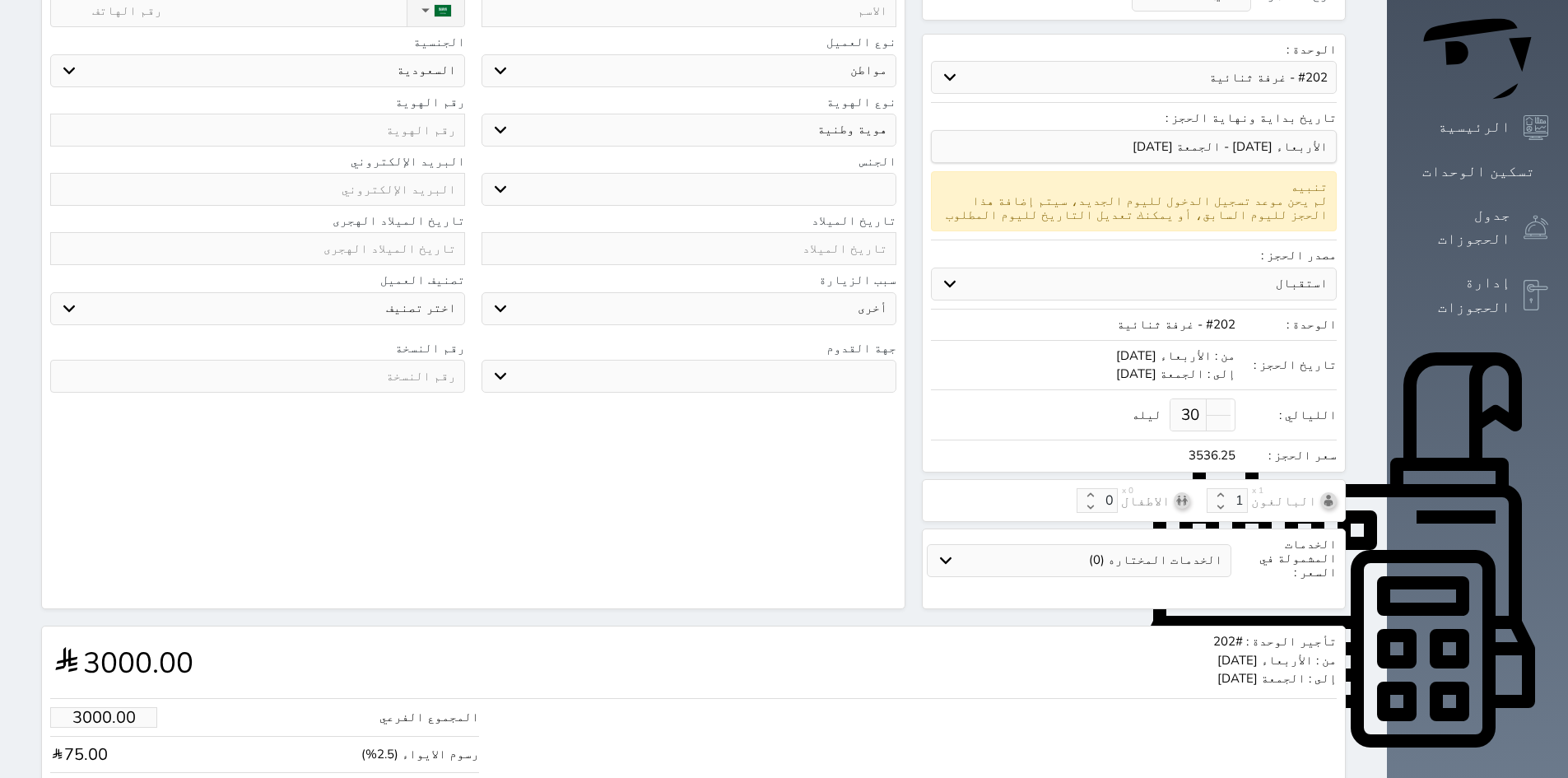 select 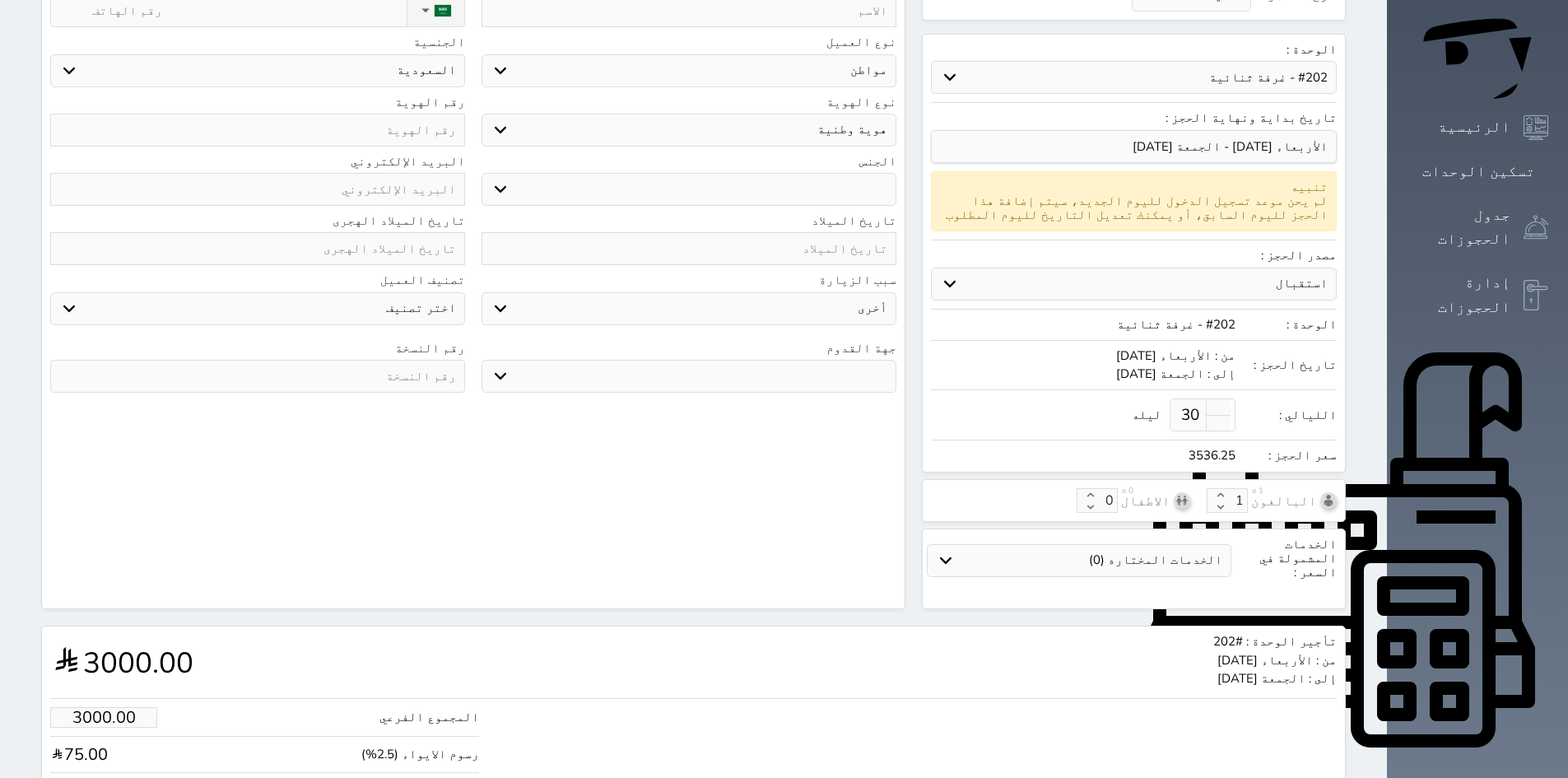 select 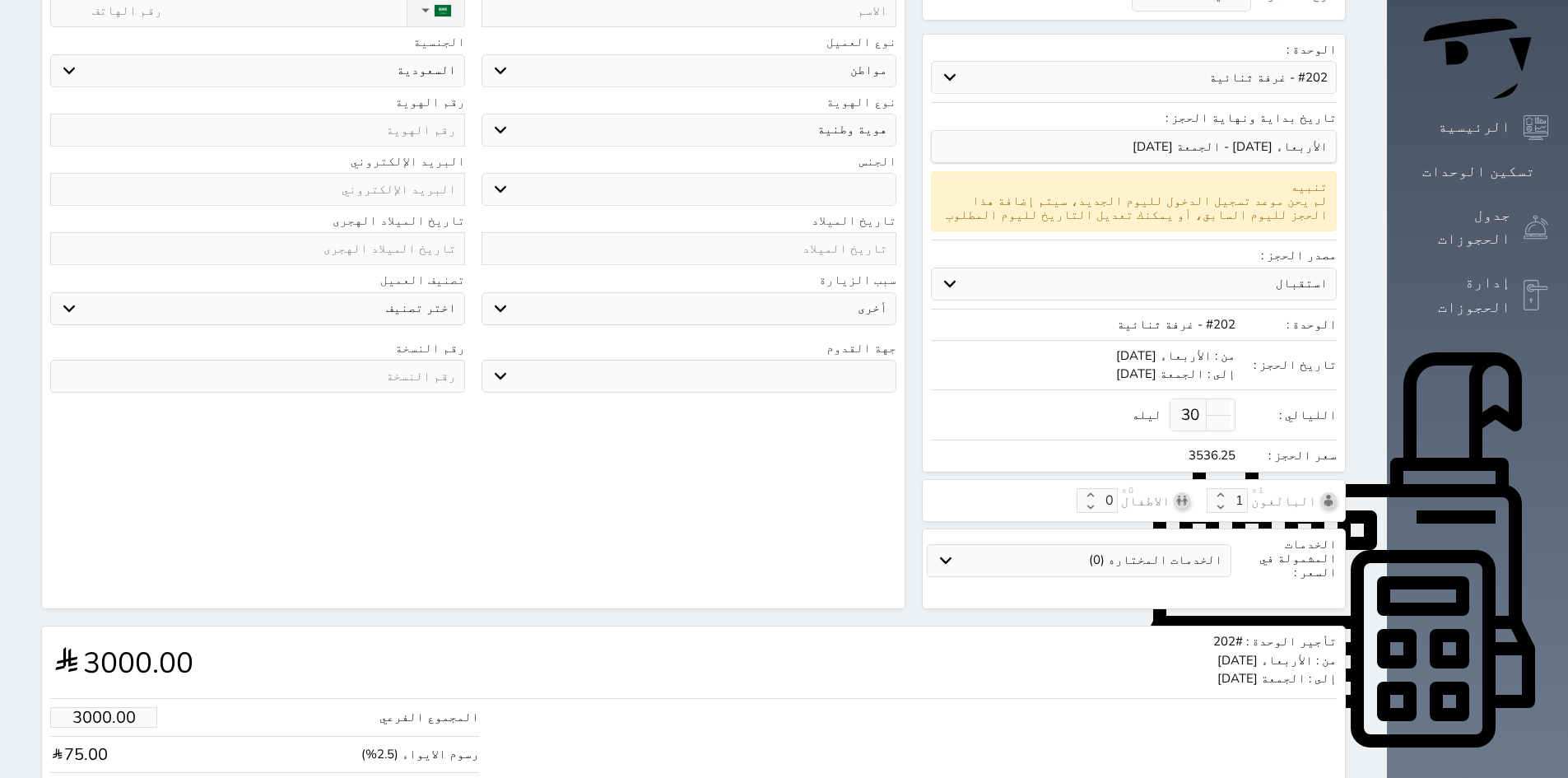 select 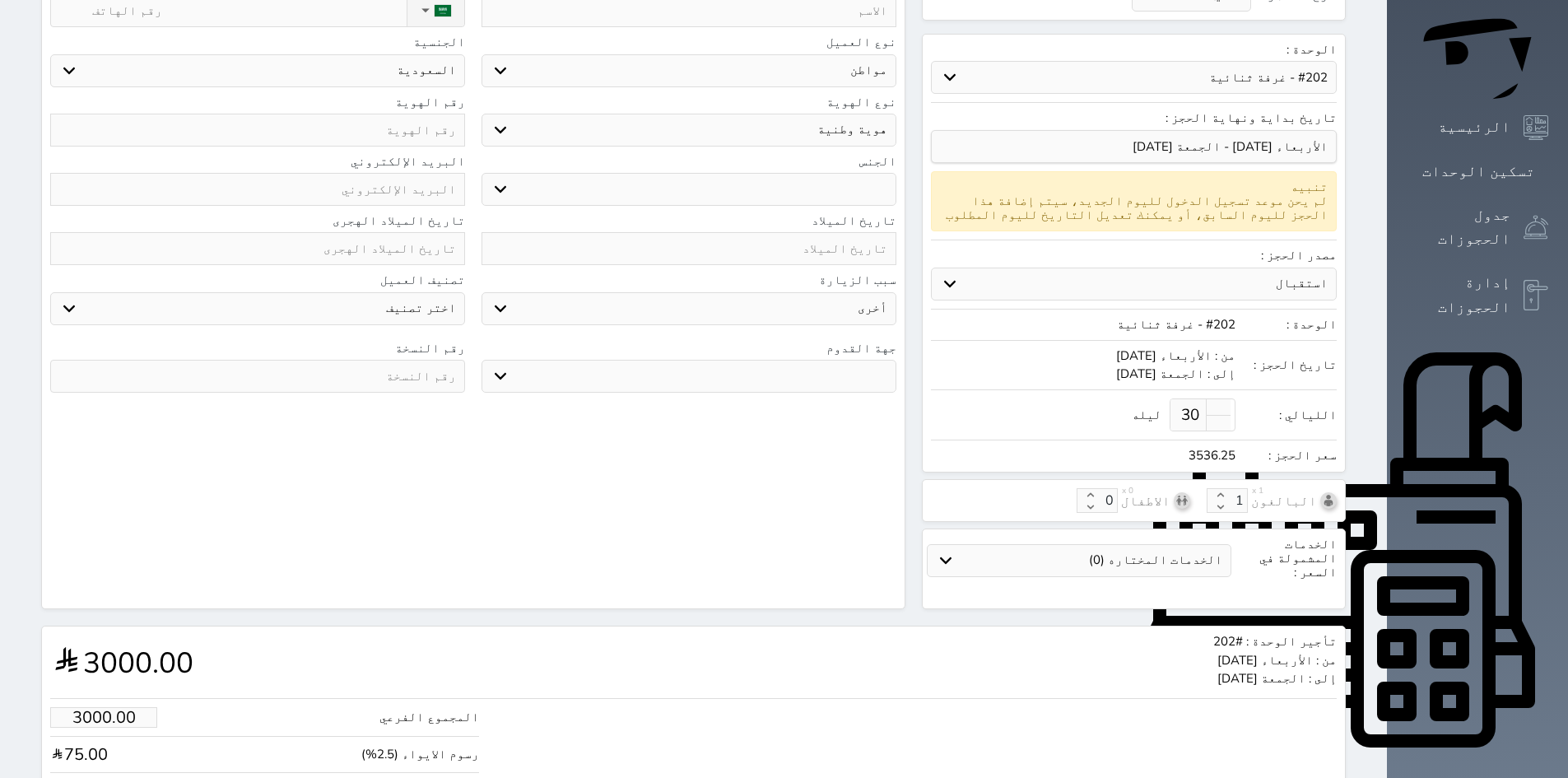 select 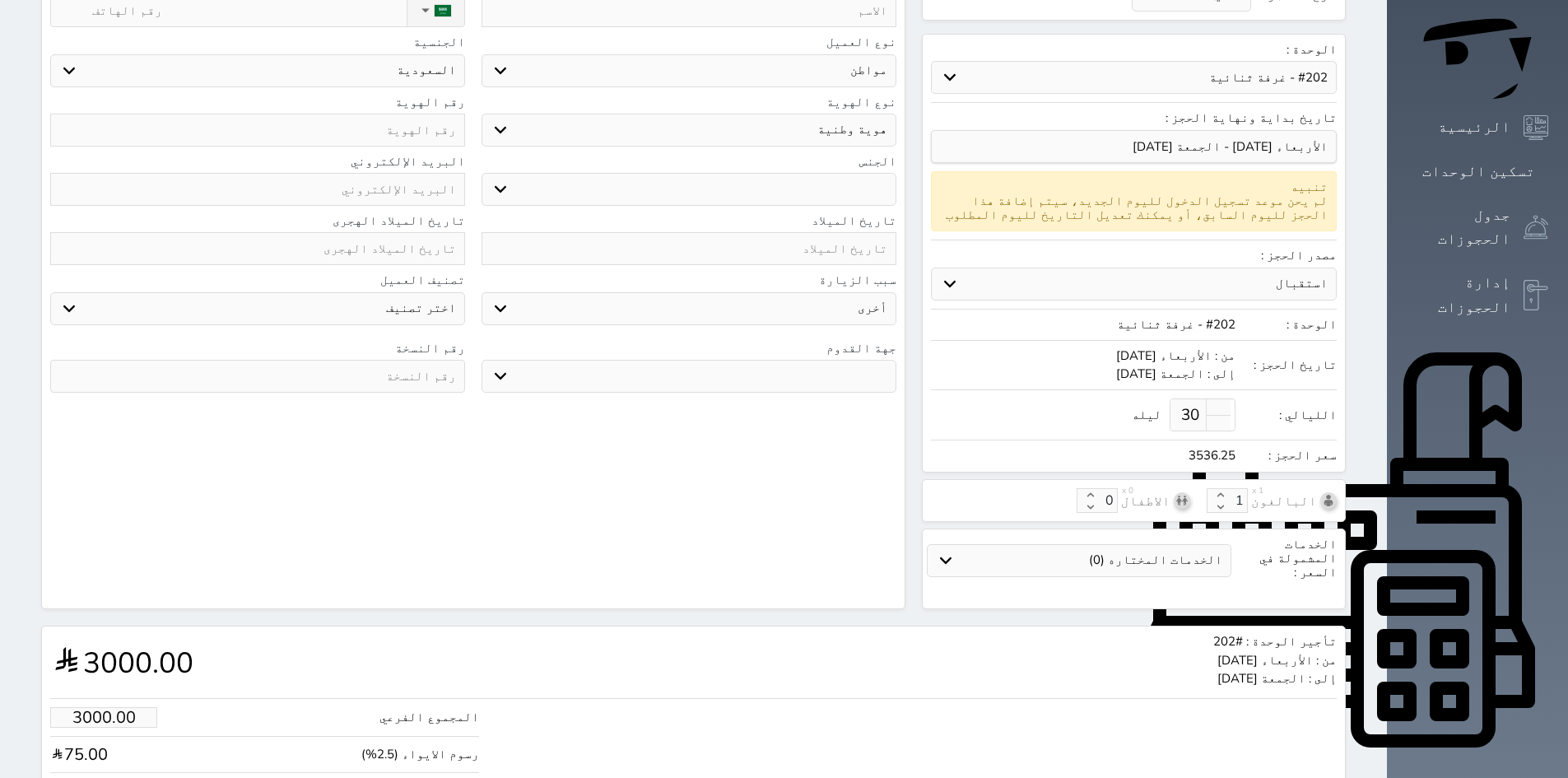 select 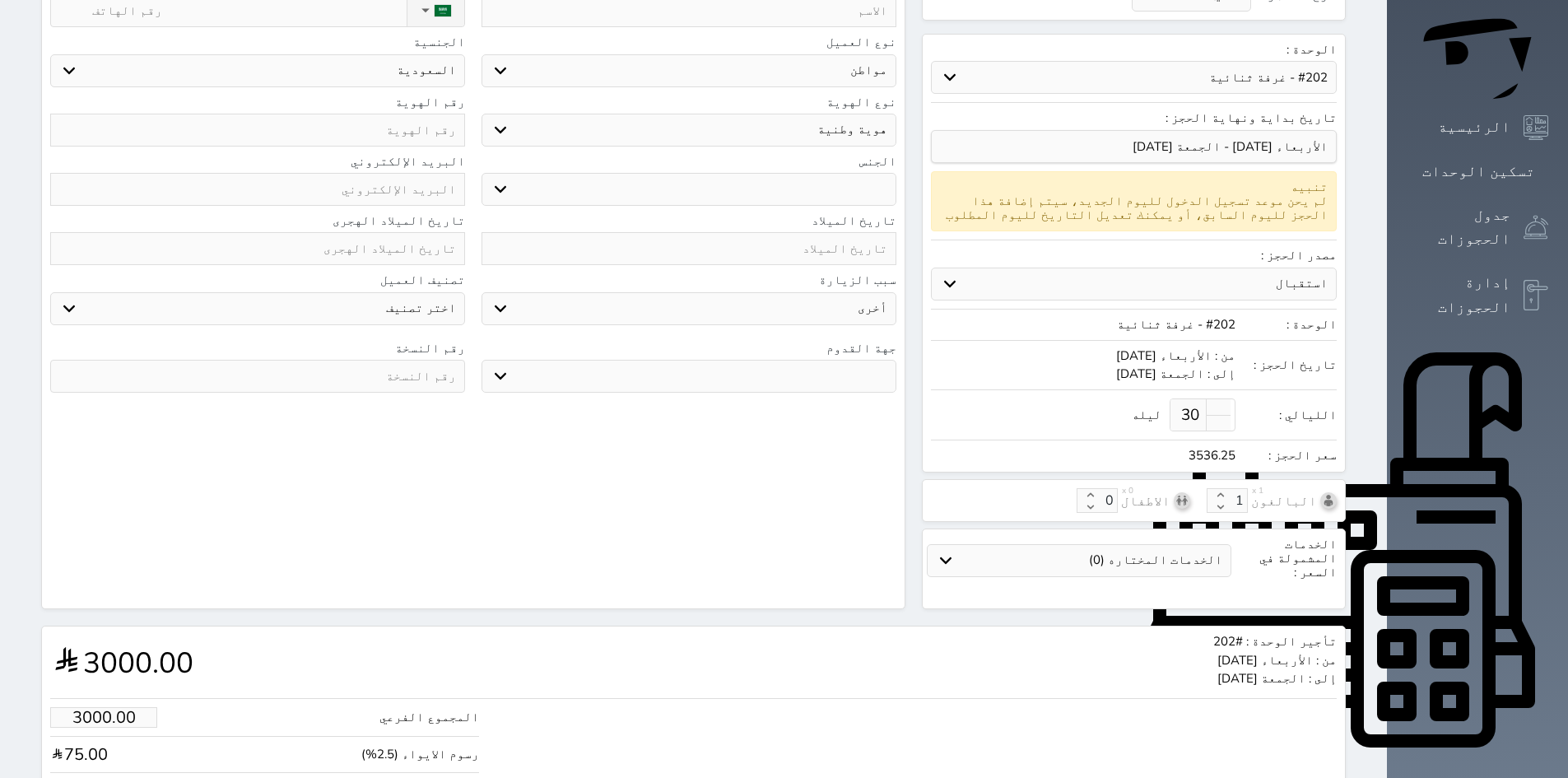 select 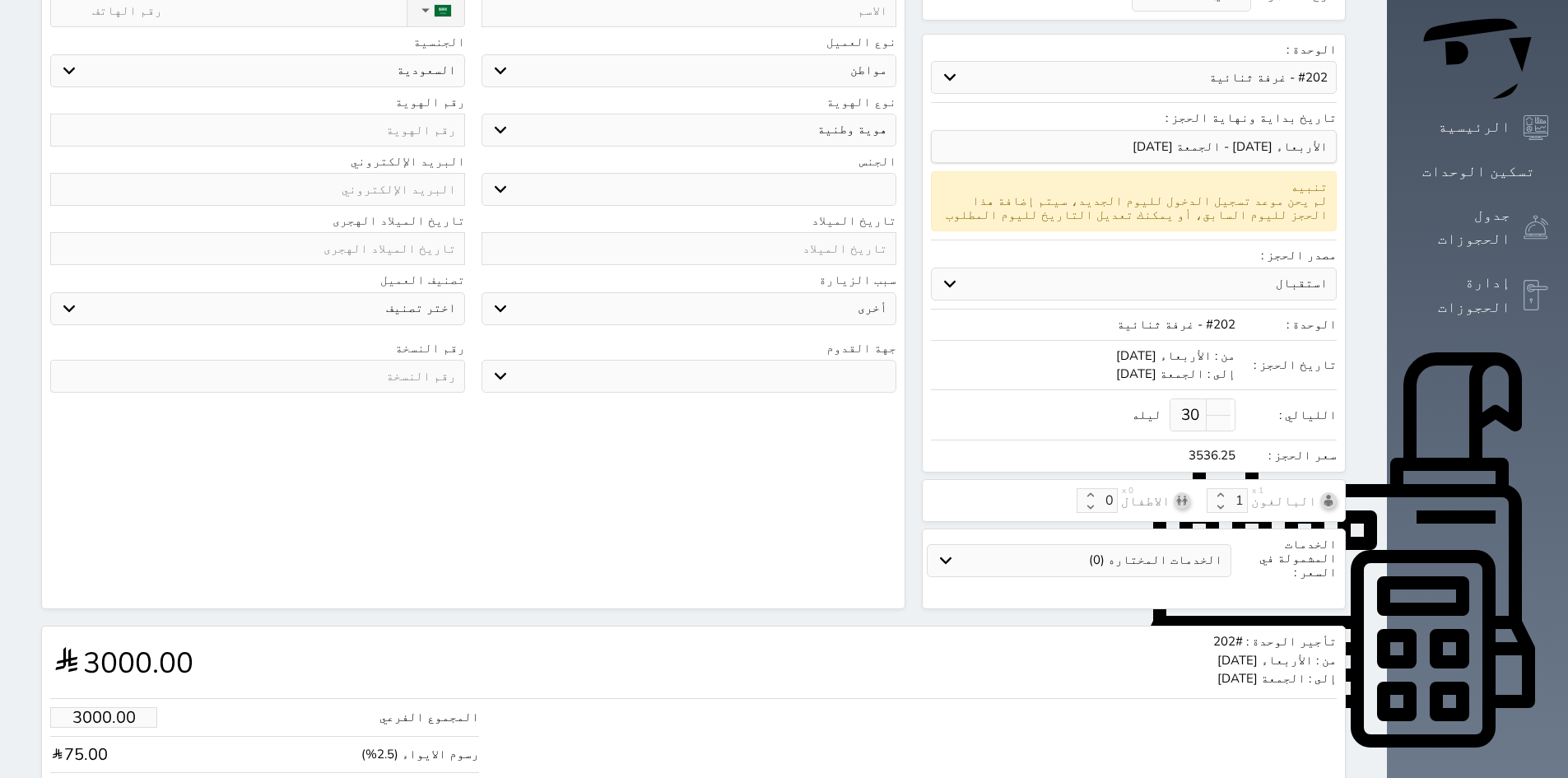 select on "94773" 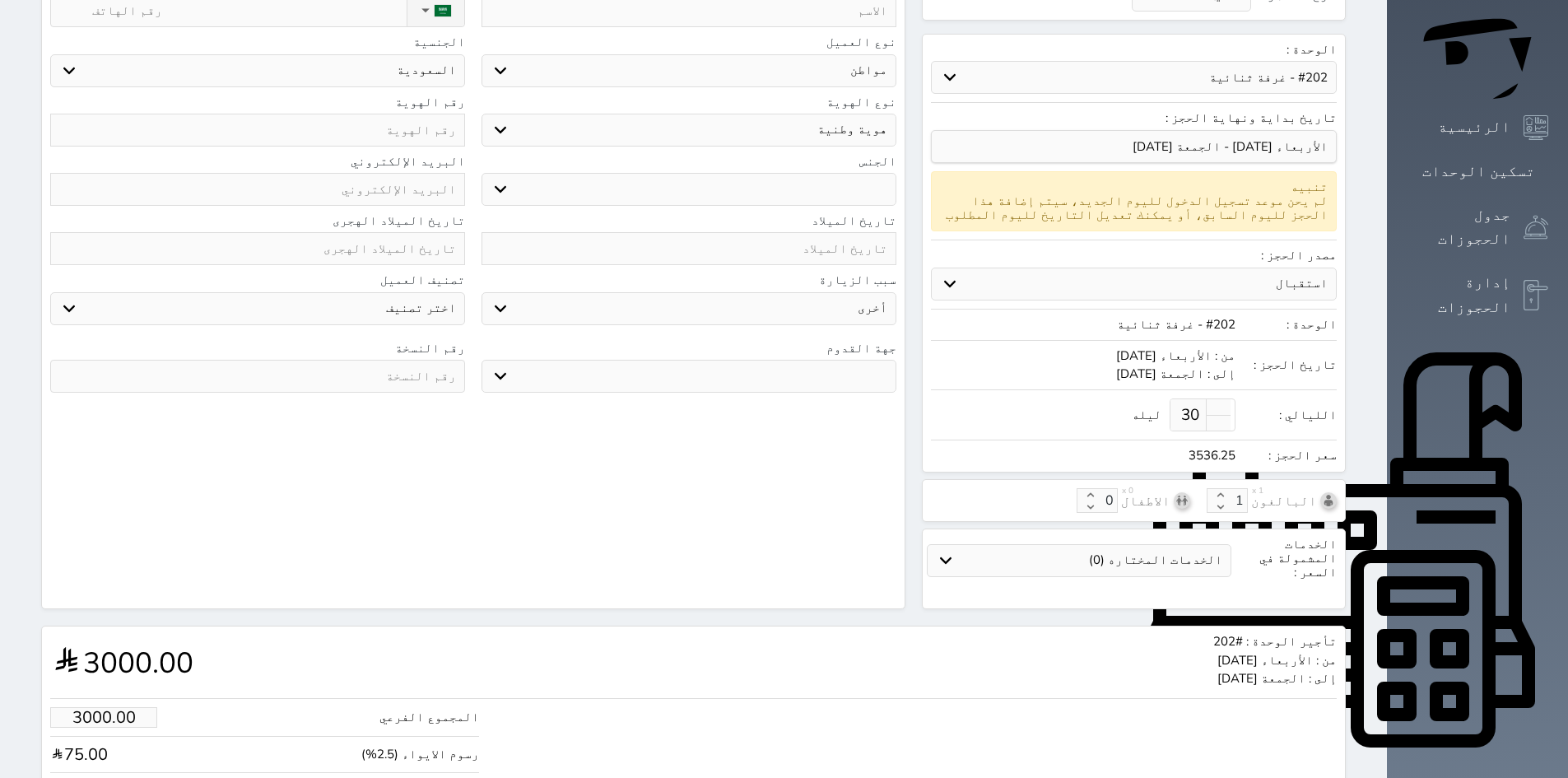 select 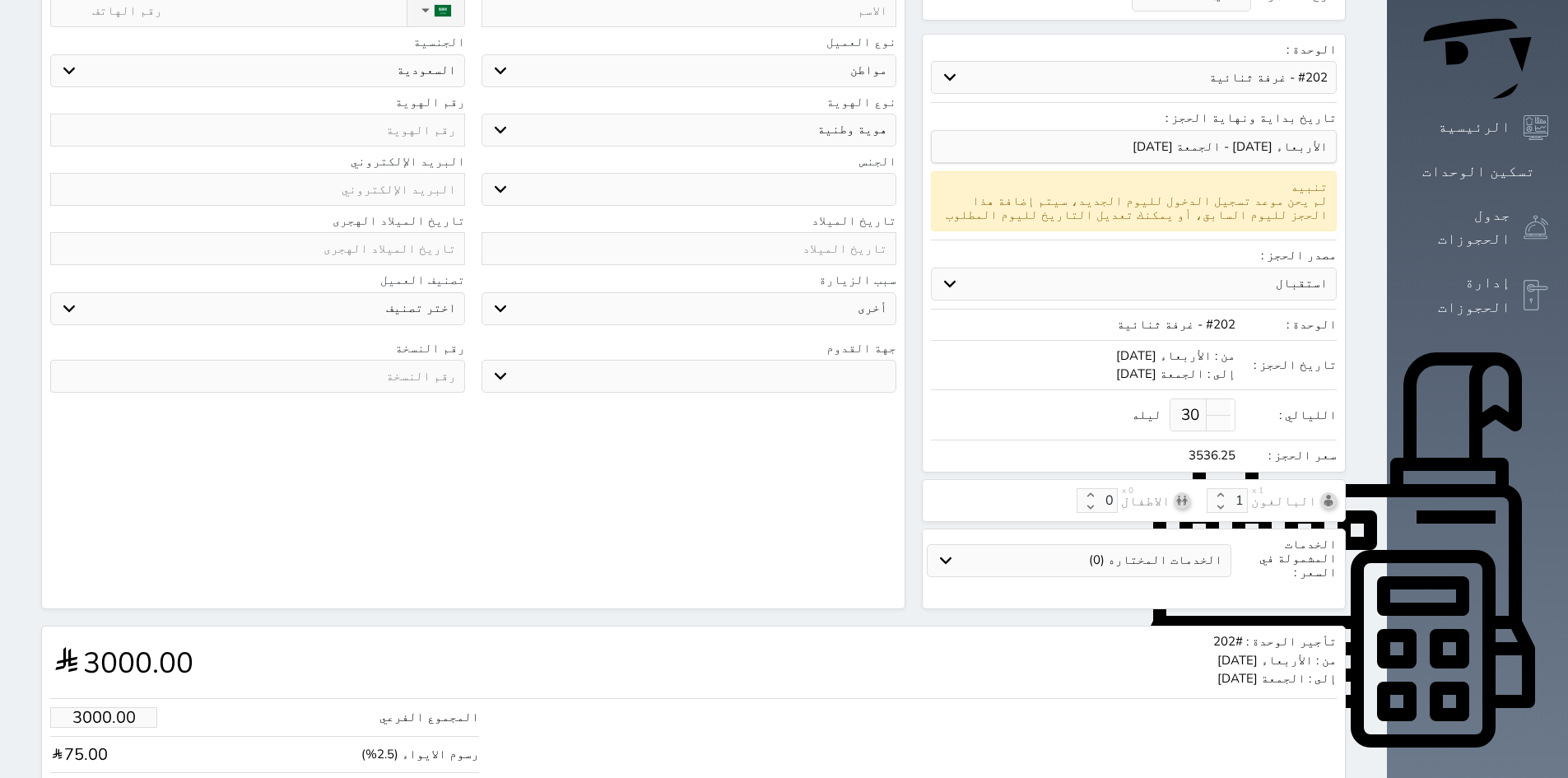 select 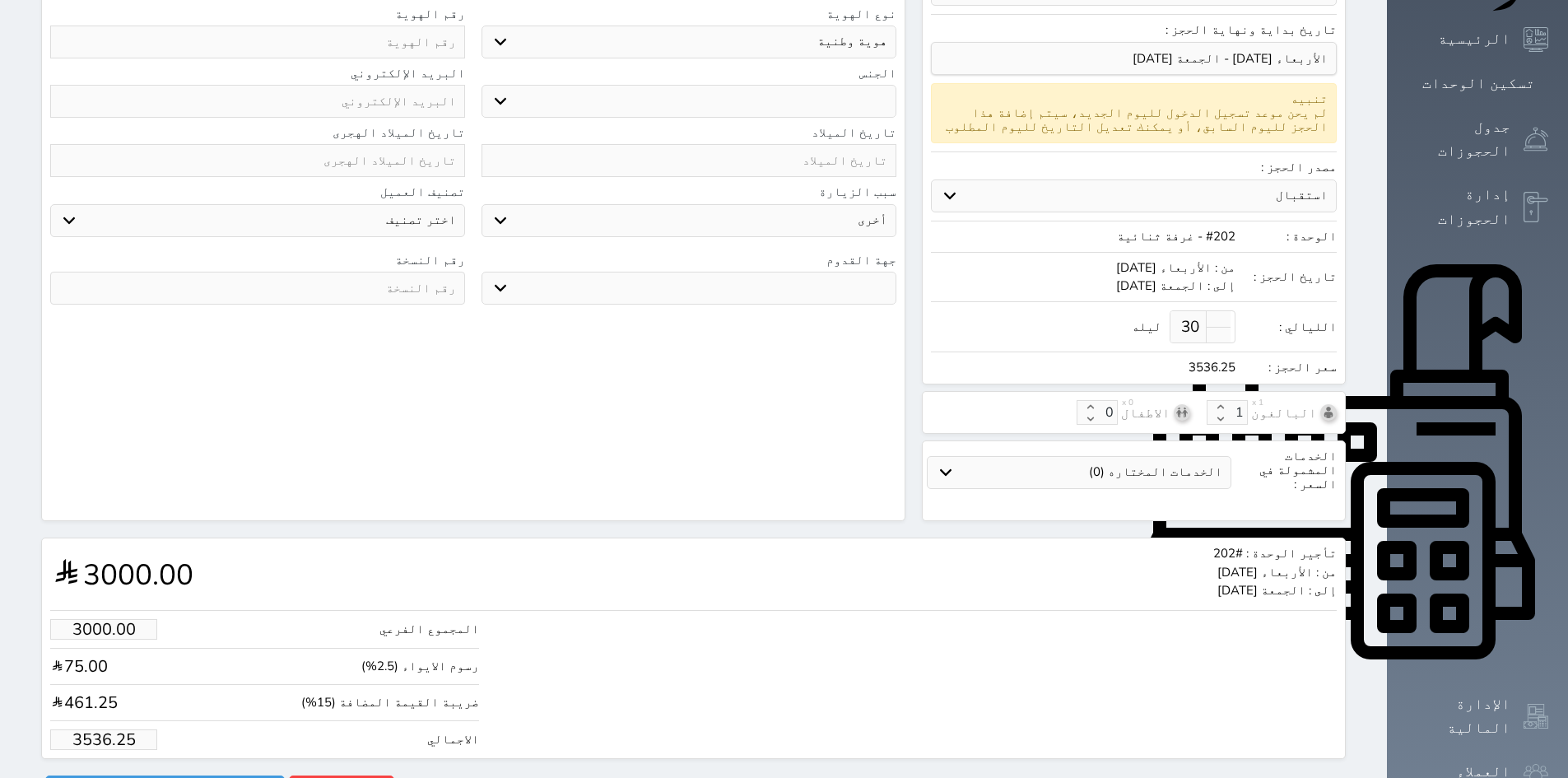 select 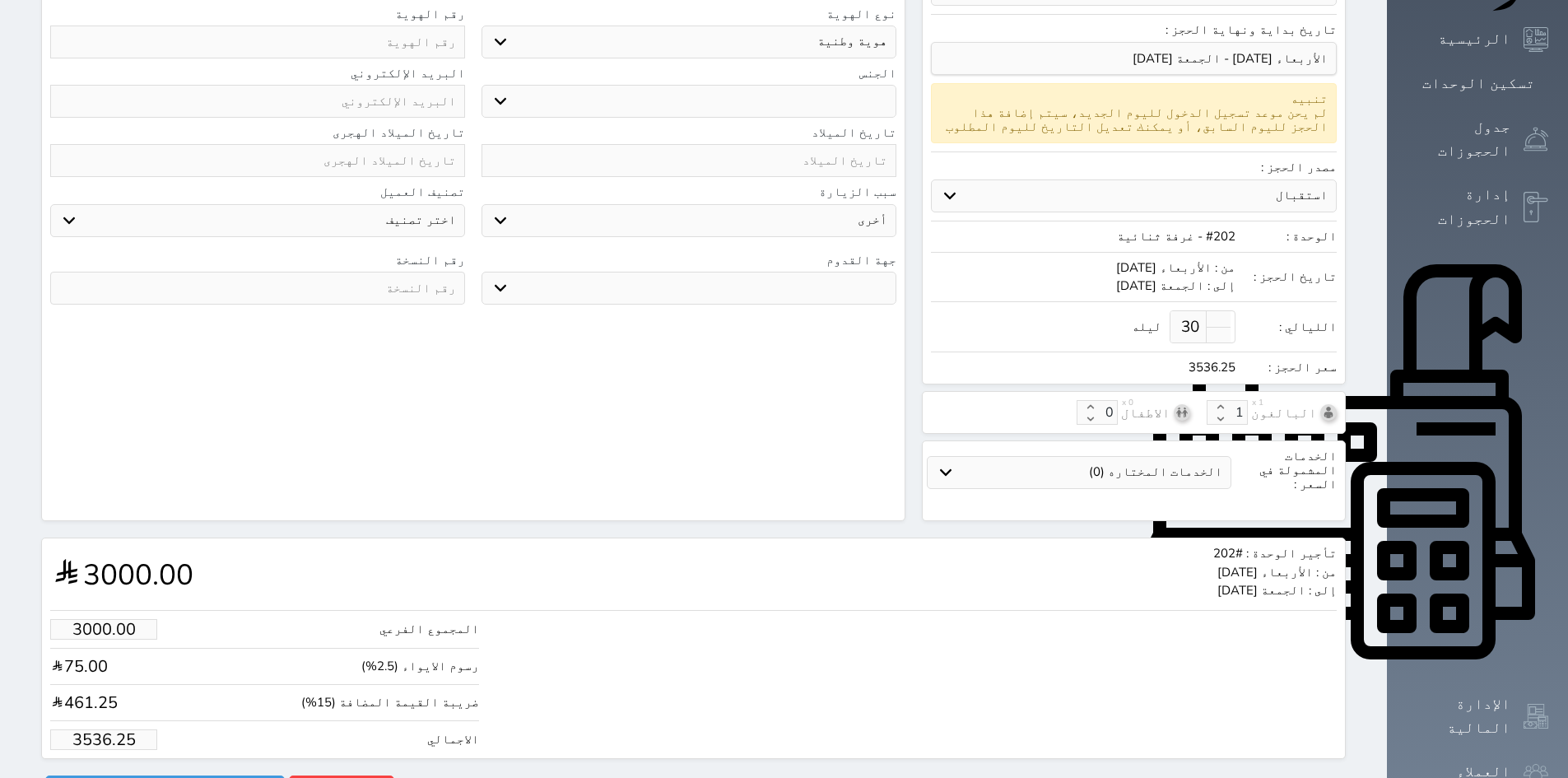 select 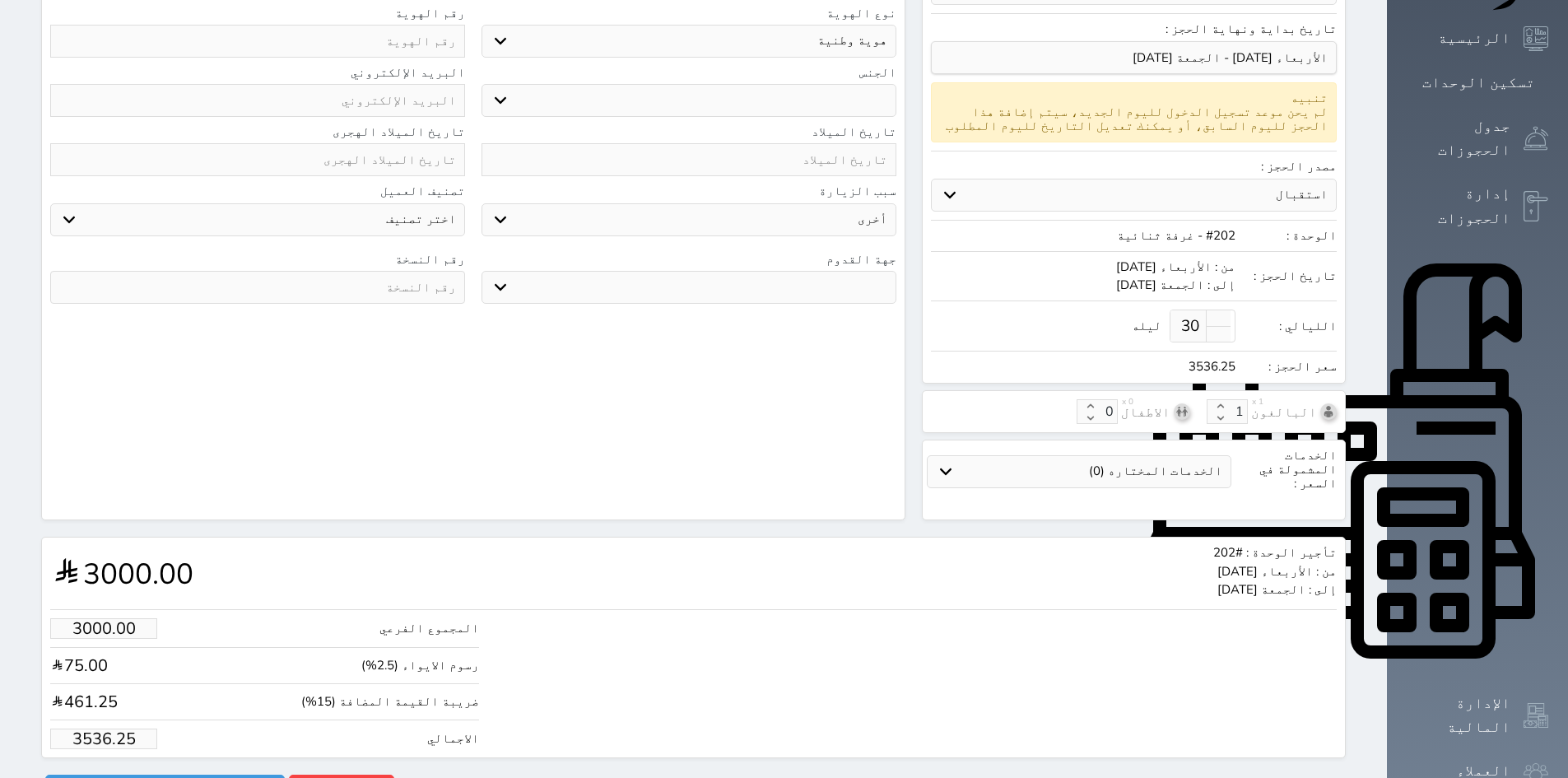 click on "30" at bounding box center (1190, 326) 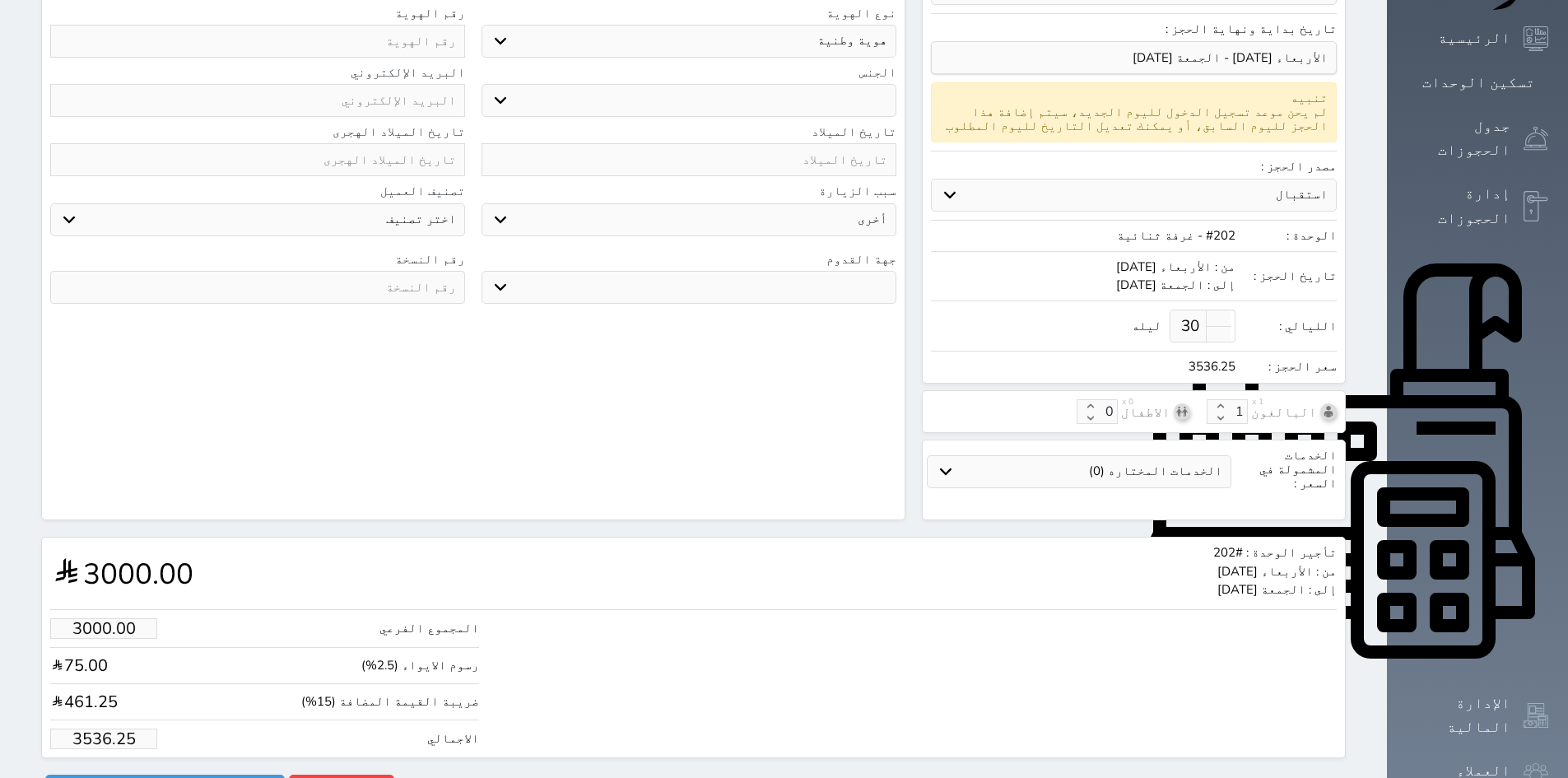 click on "30" at bounding box center [1190, 326] 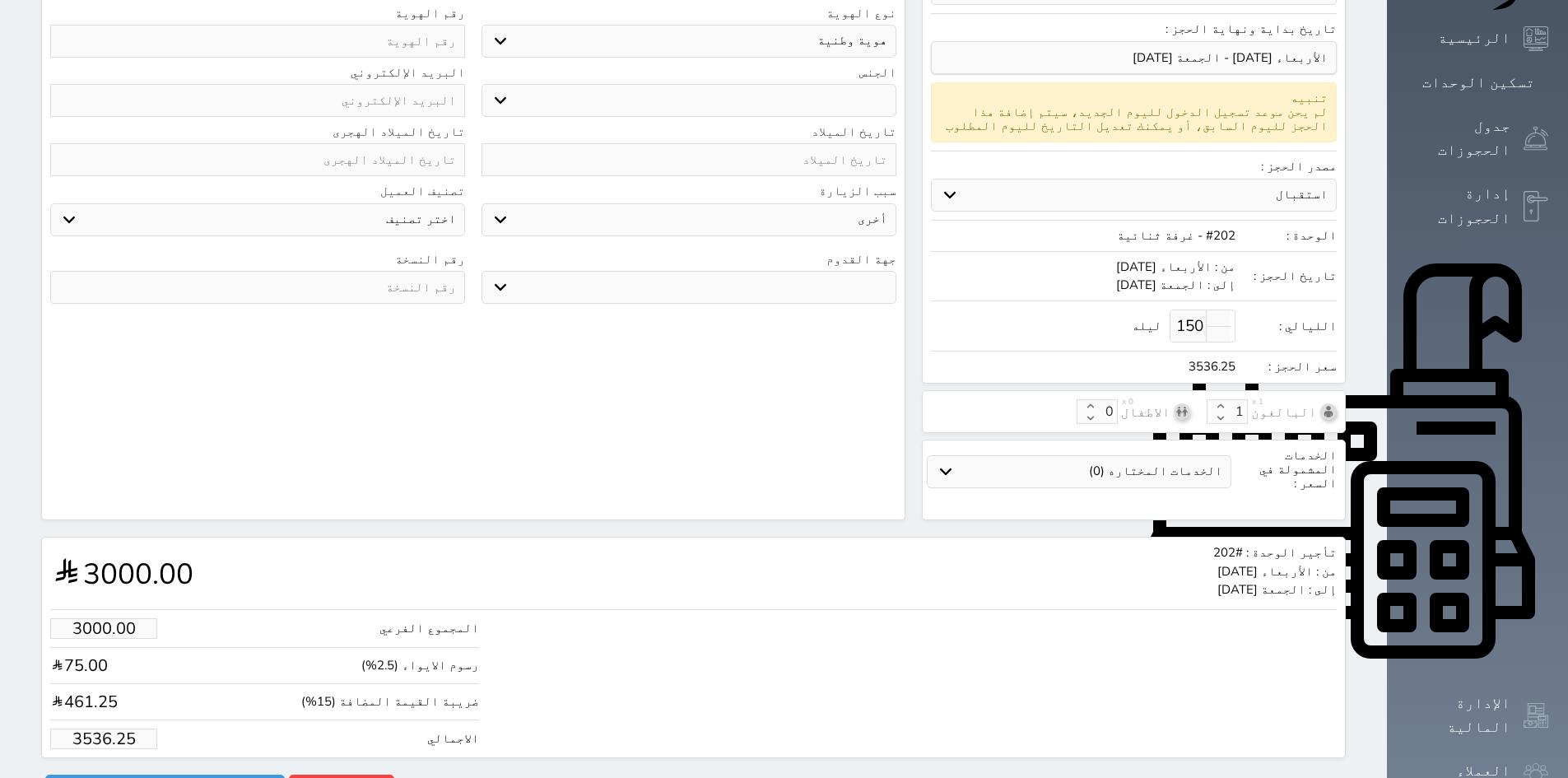 type on "150" 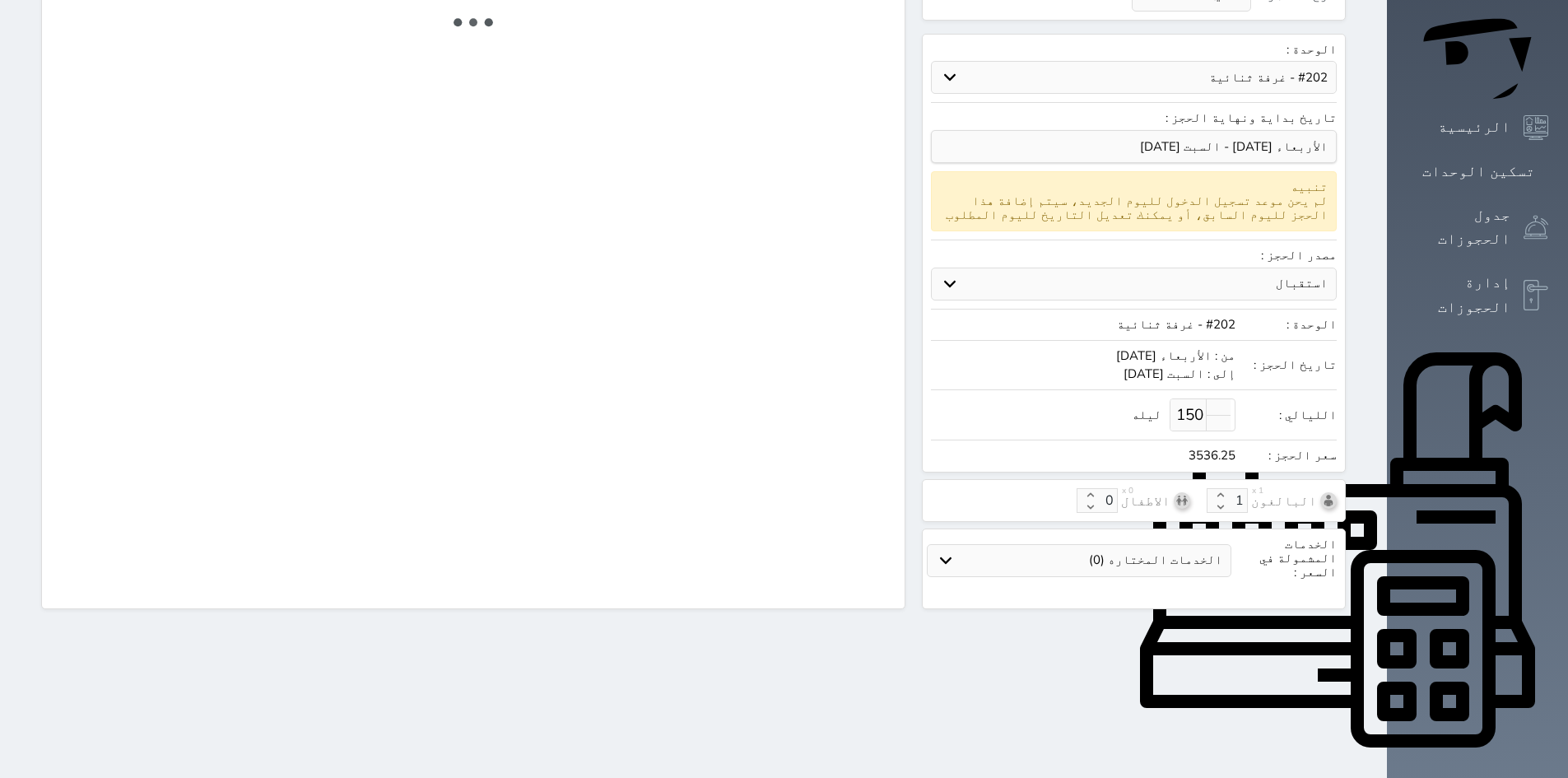 select on "1" 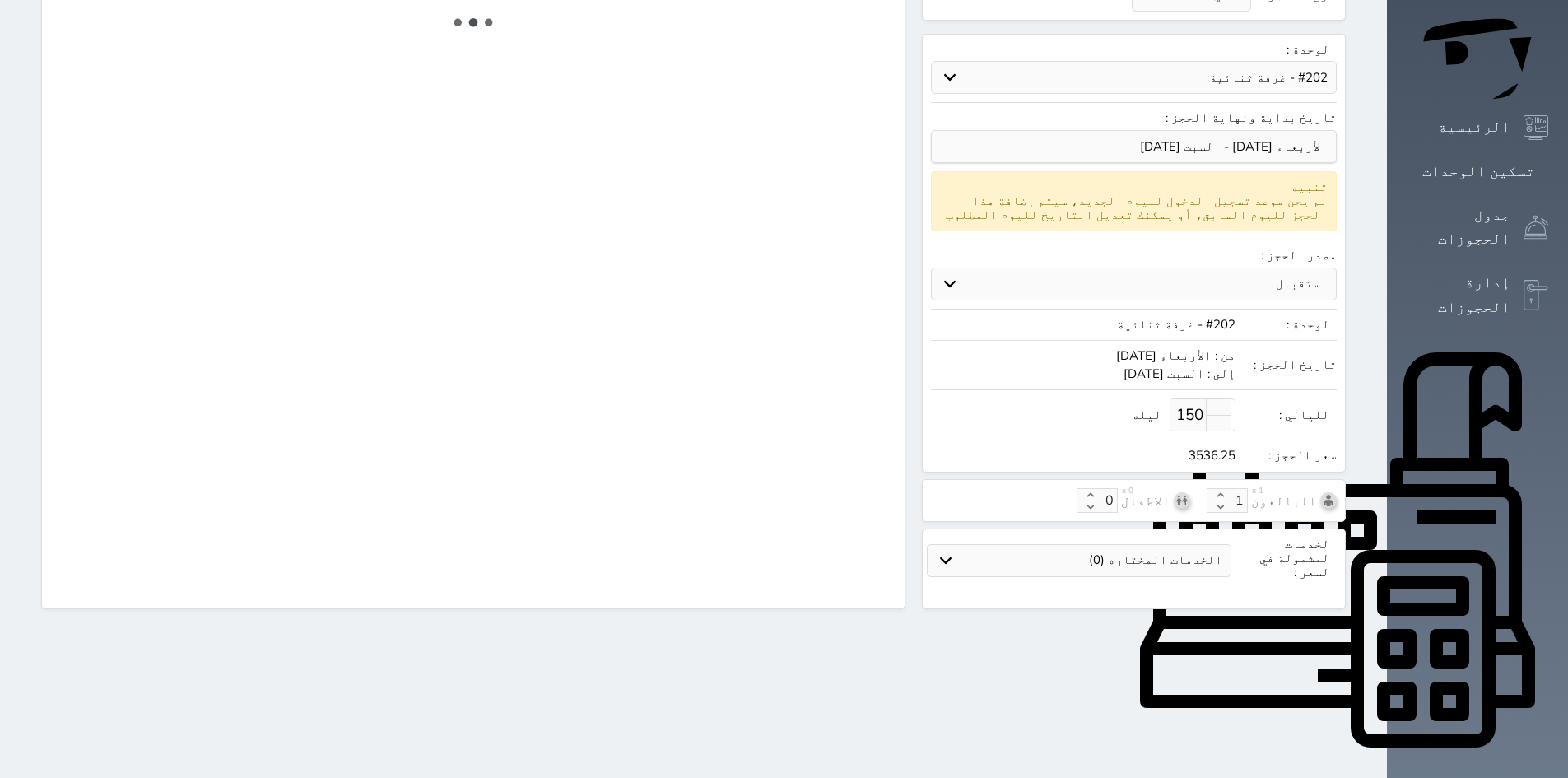select on "113" 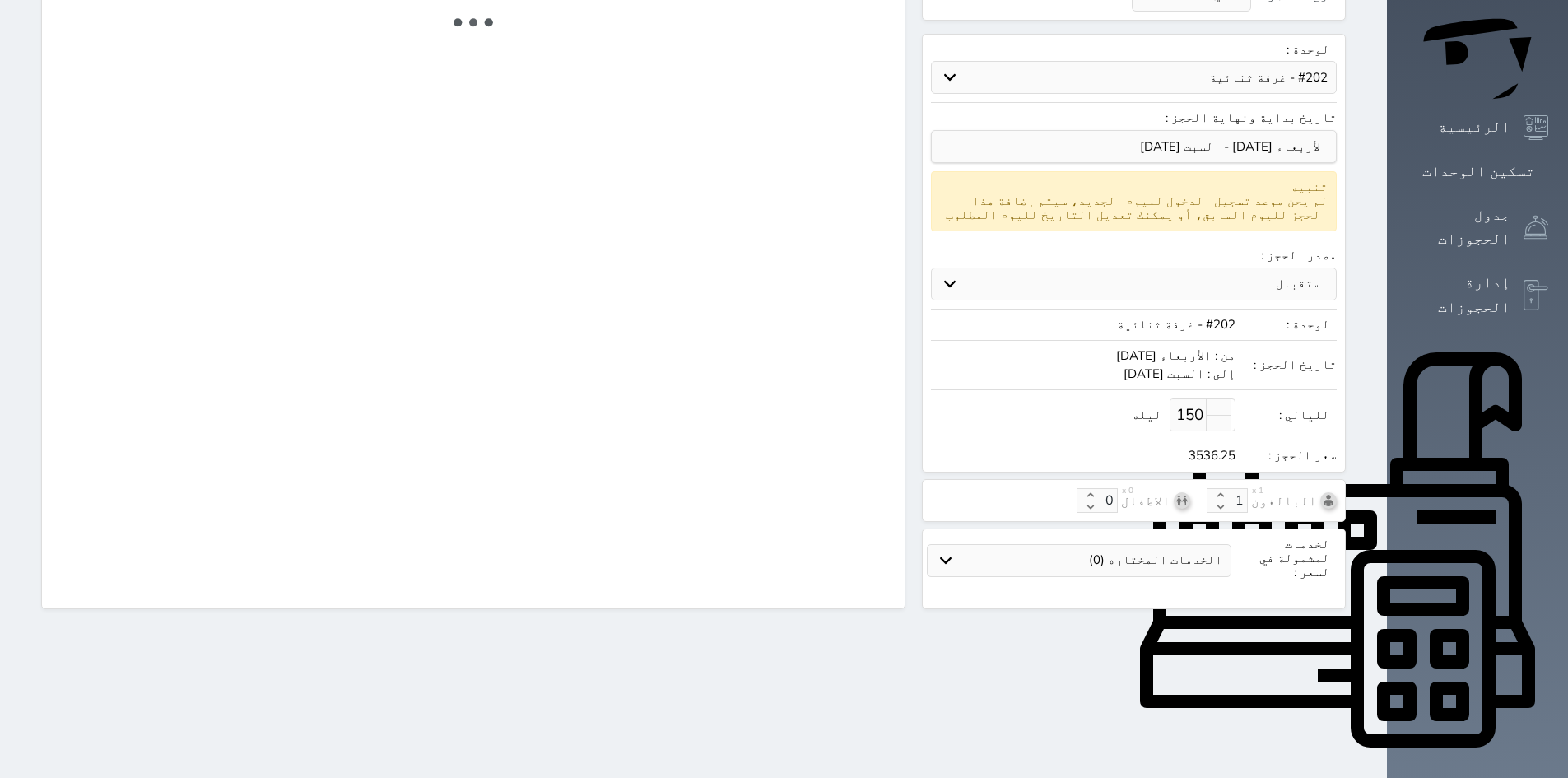 select on "1" 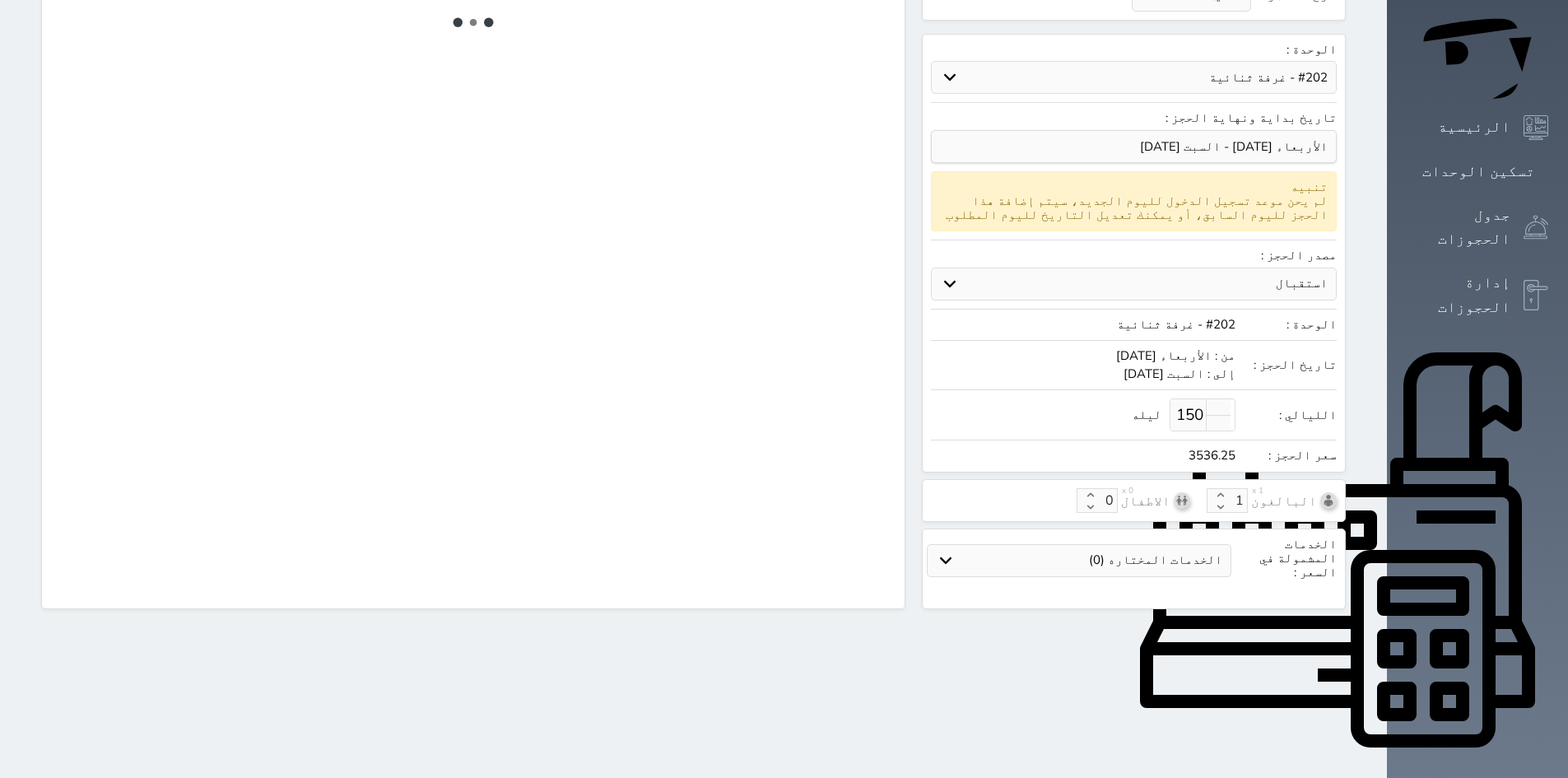 select 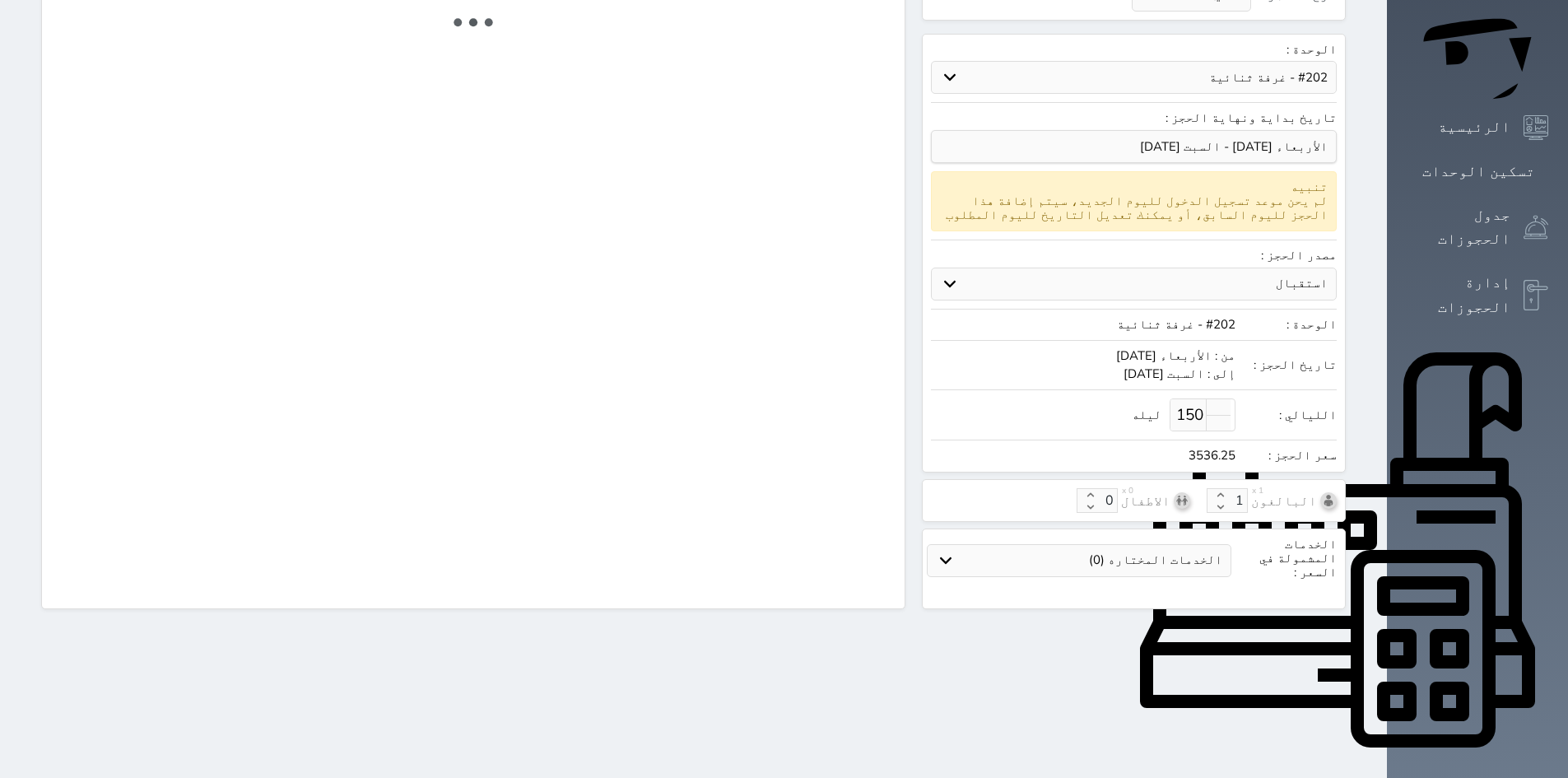 select on "7" 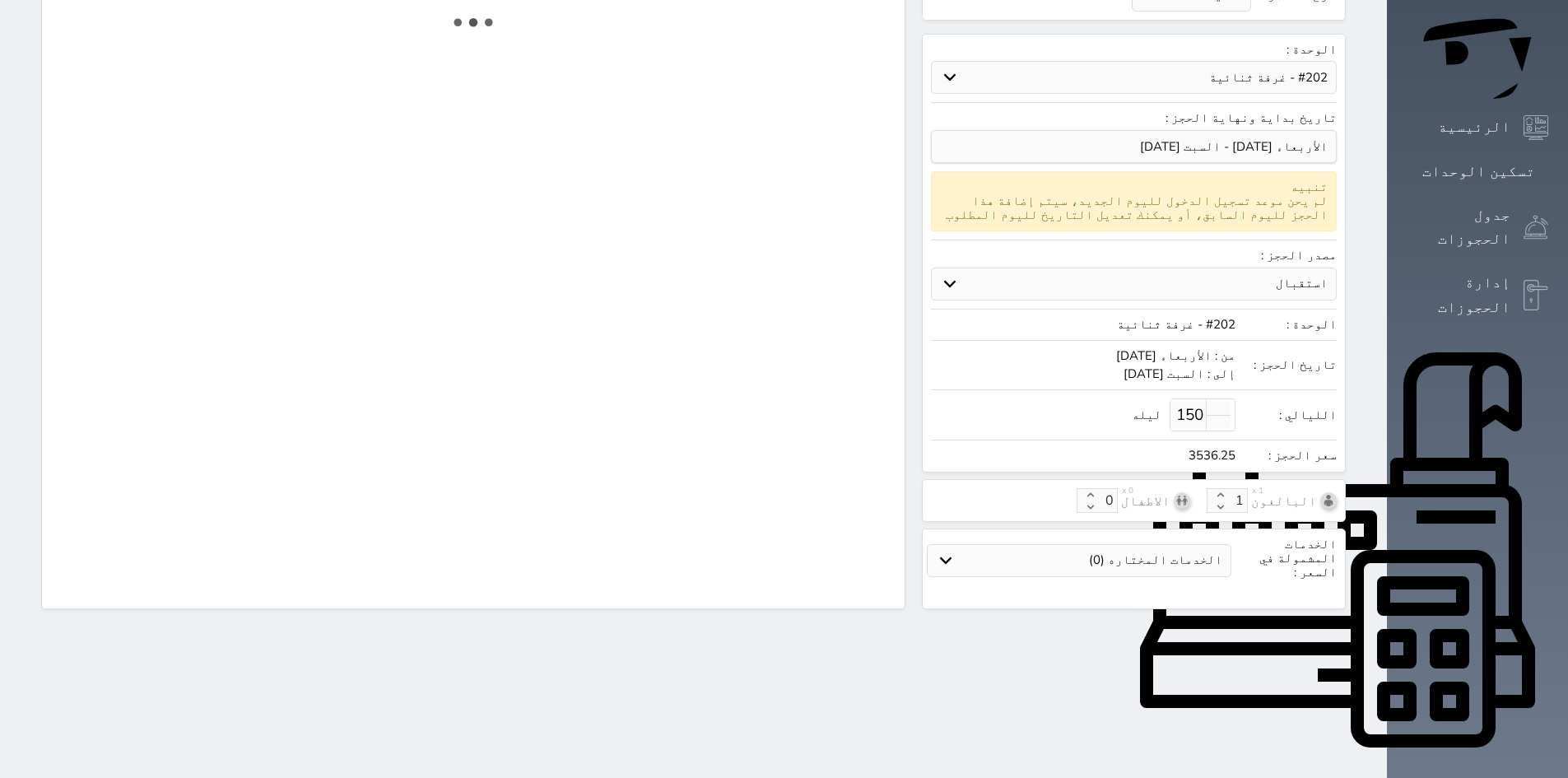 select 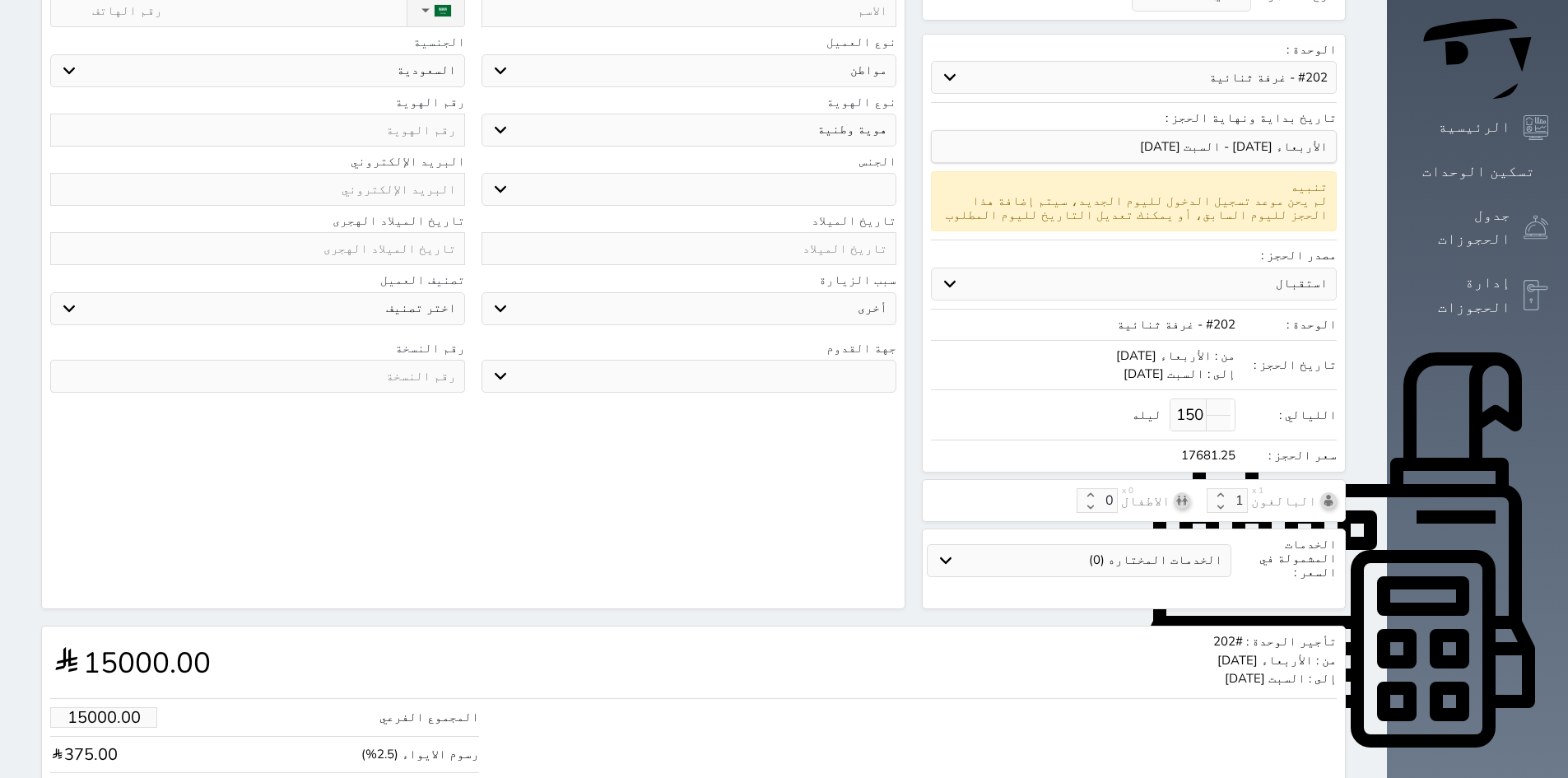 scroll, scrollTop: 287, scrollLeft: 0, axis: vertical 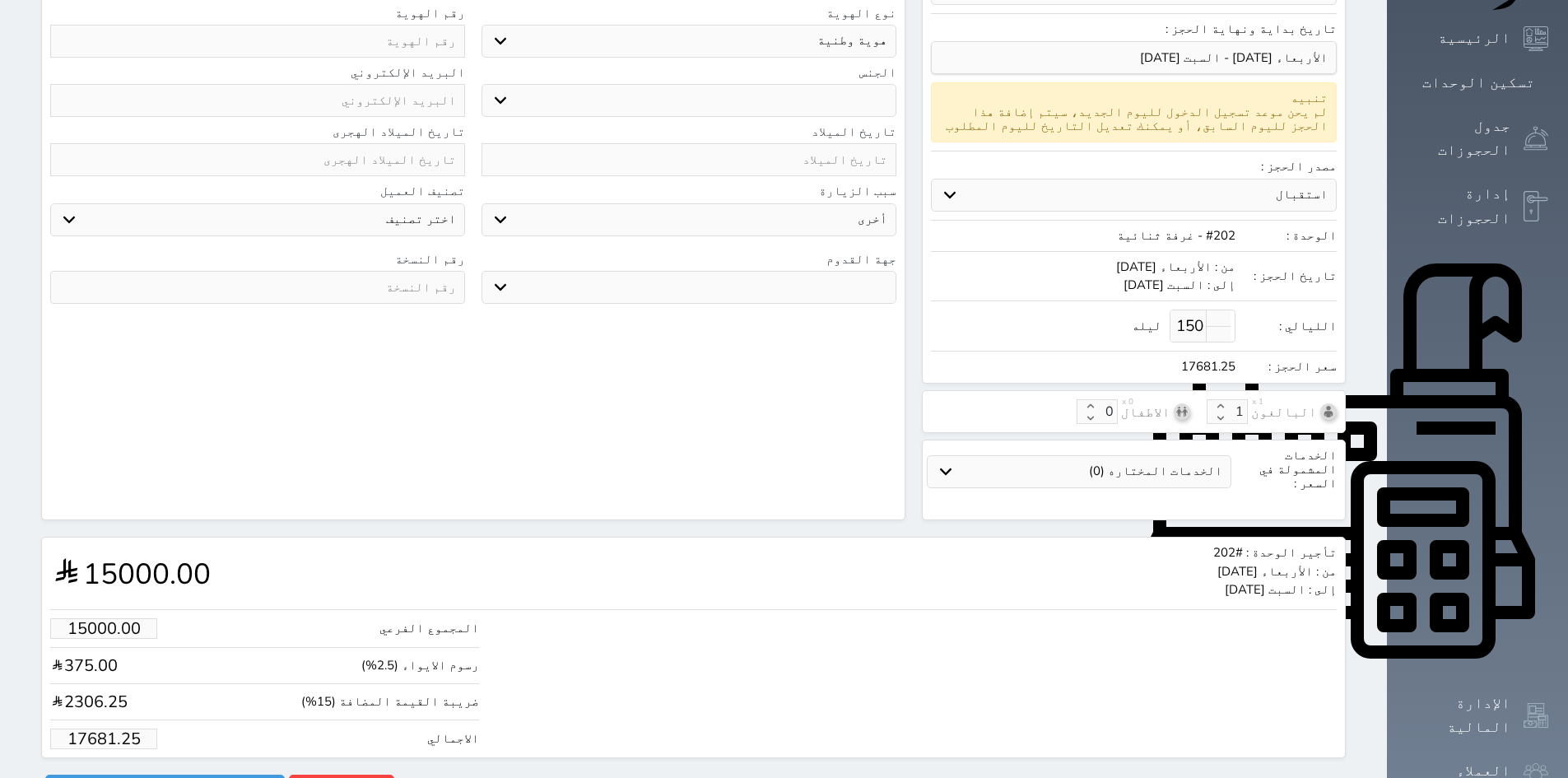 select 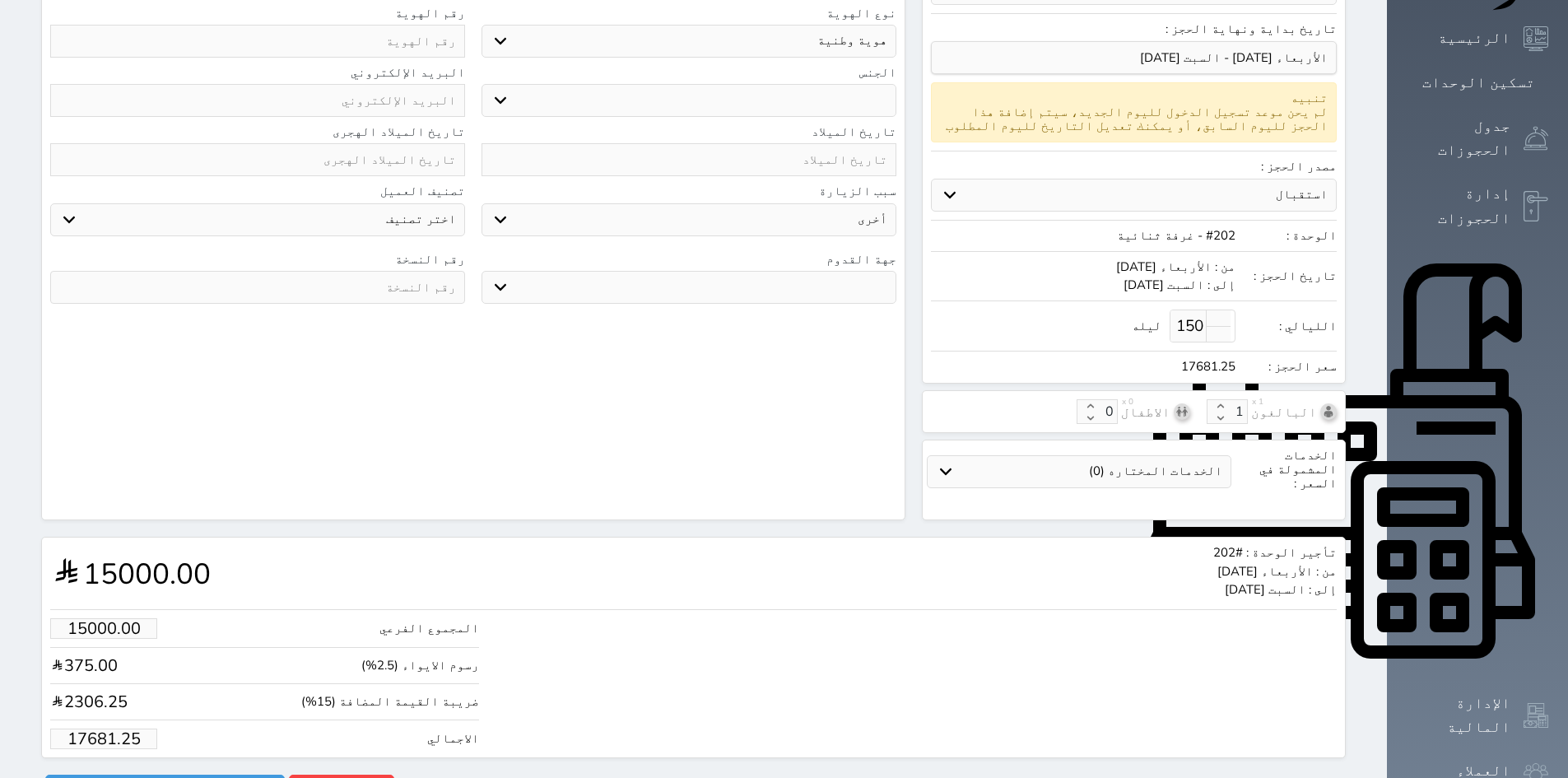 select 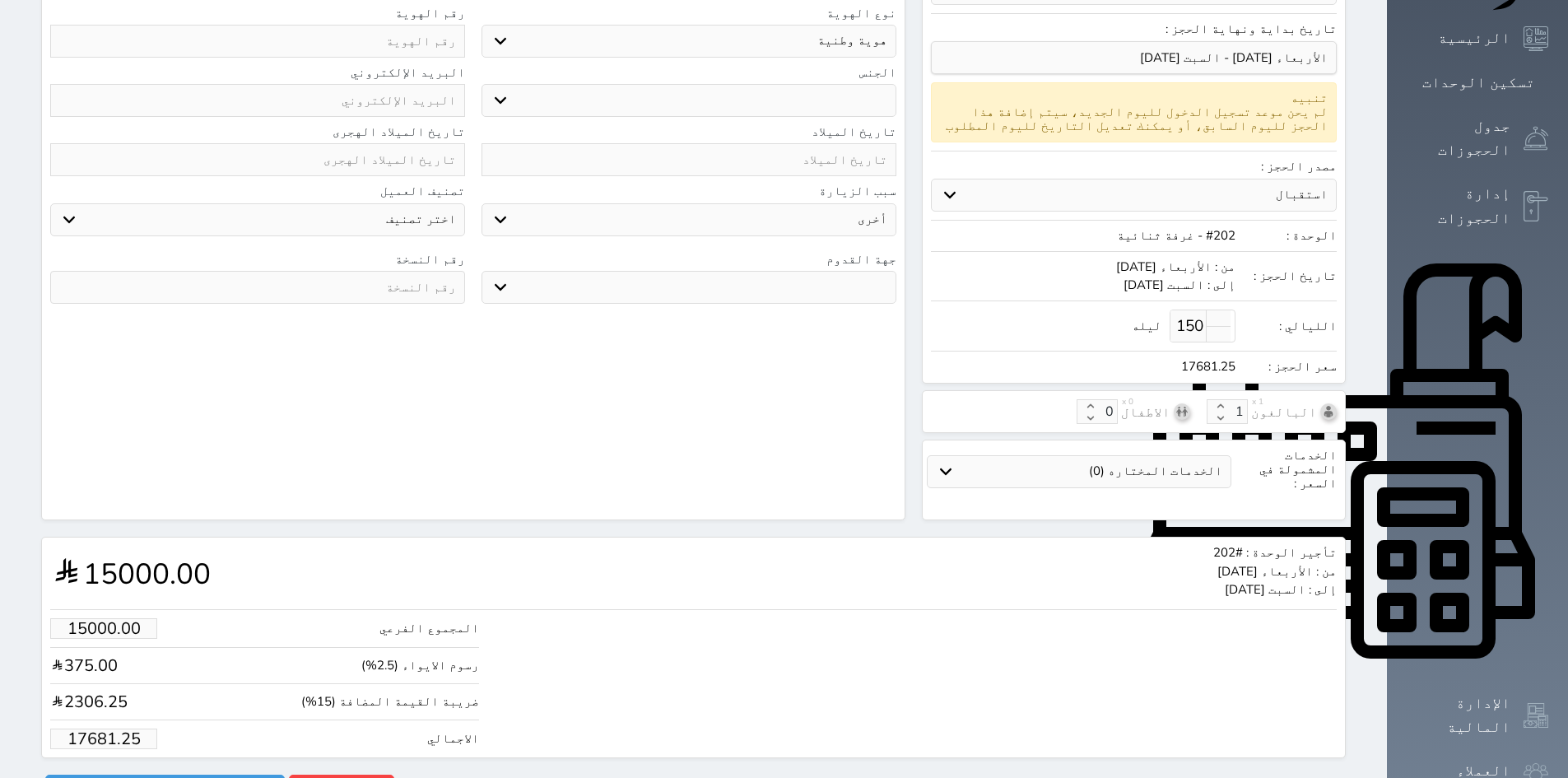 select 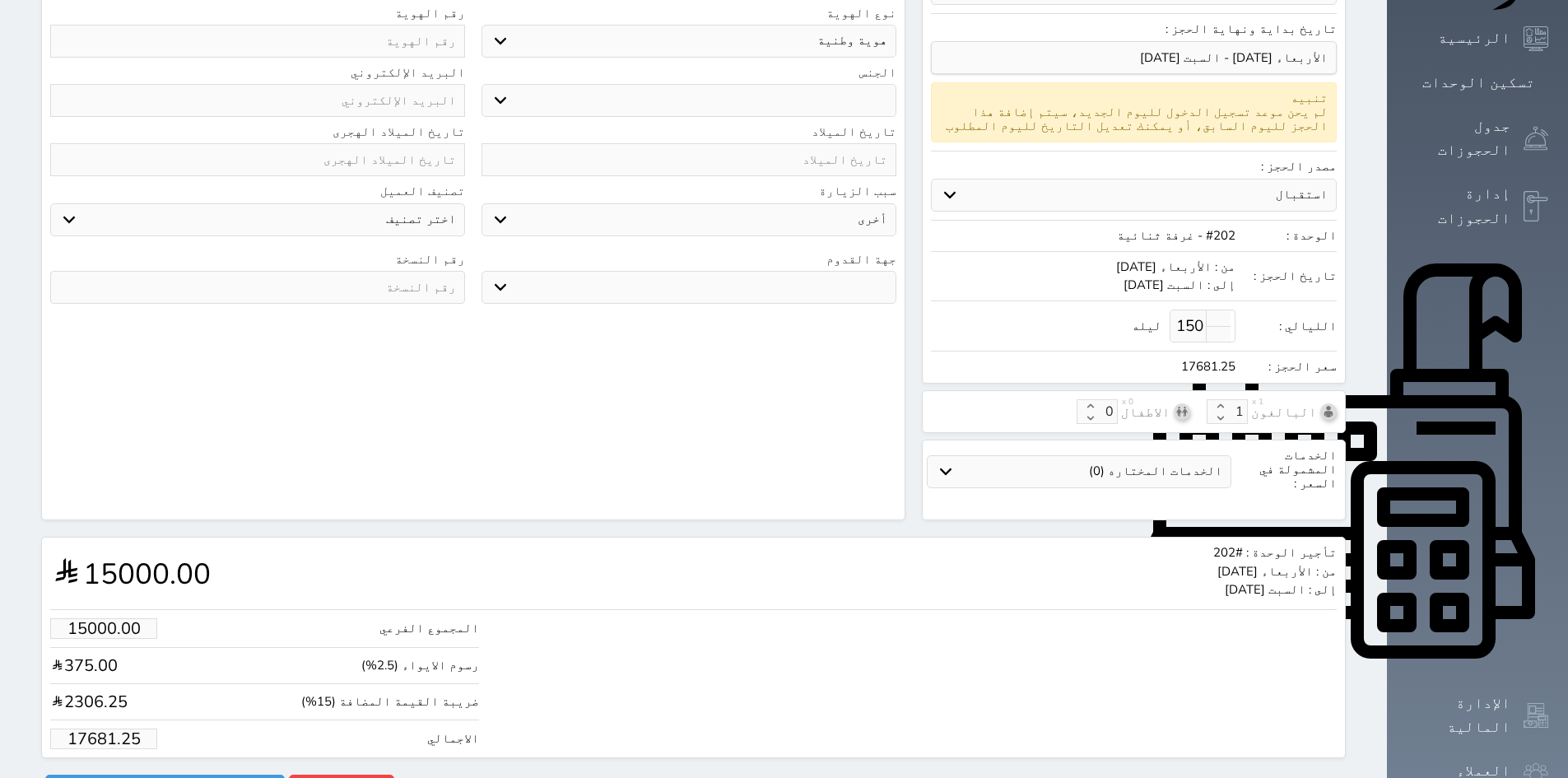 select 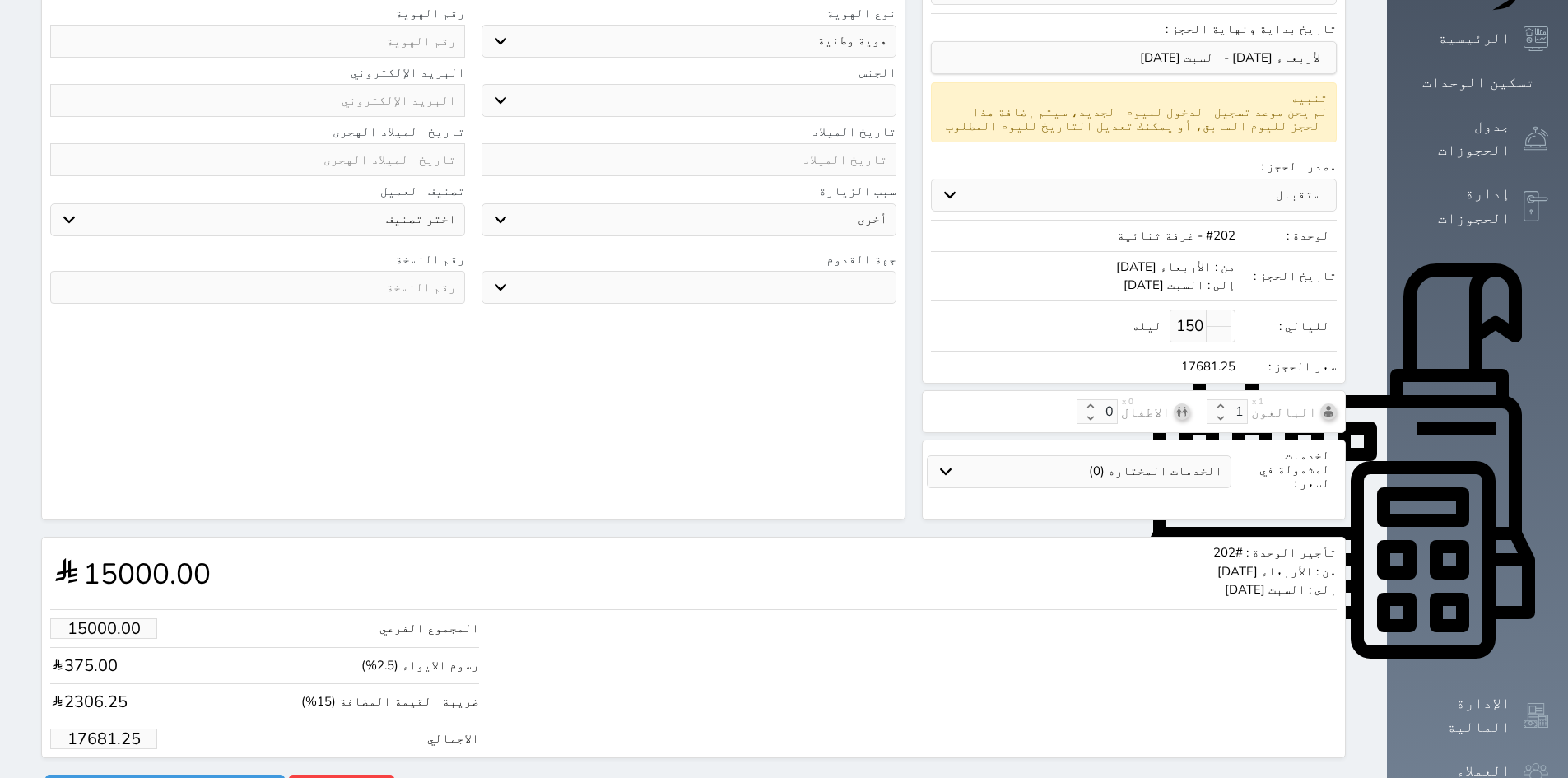 select 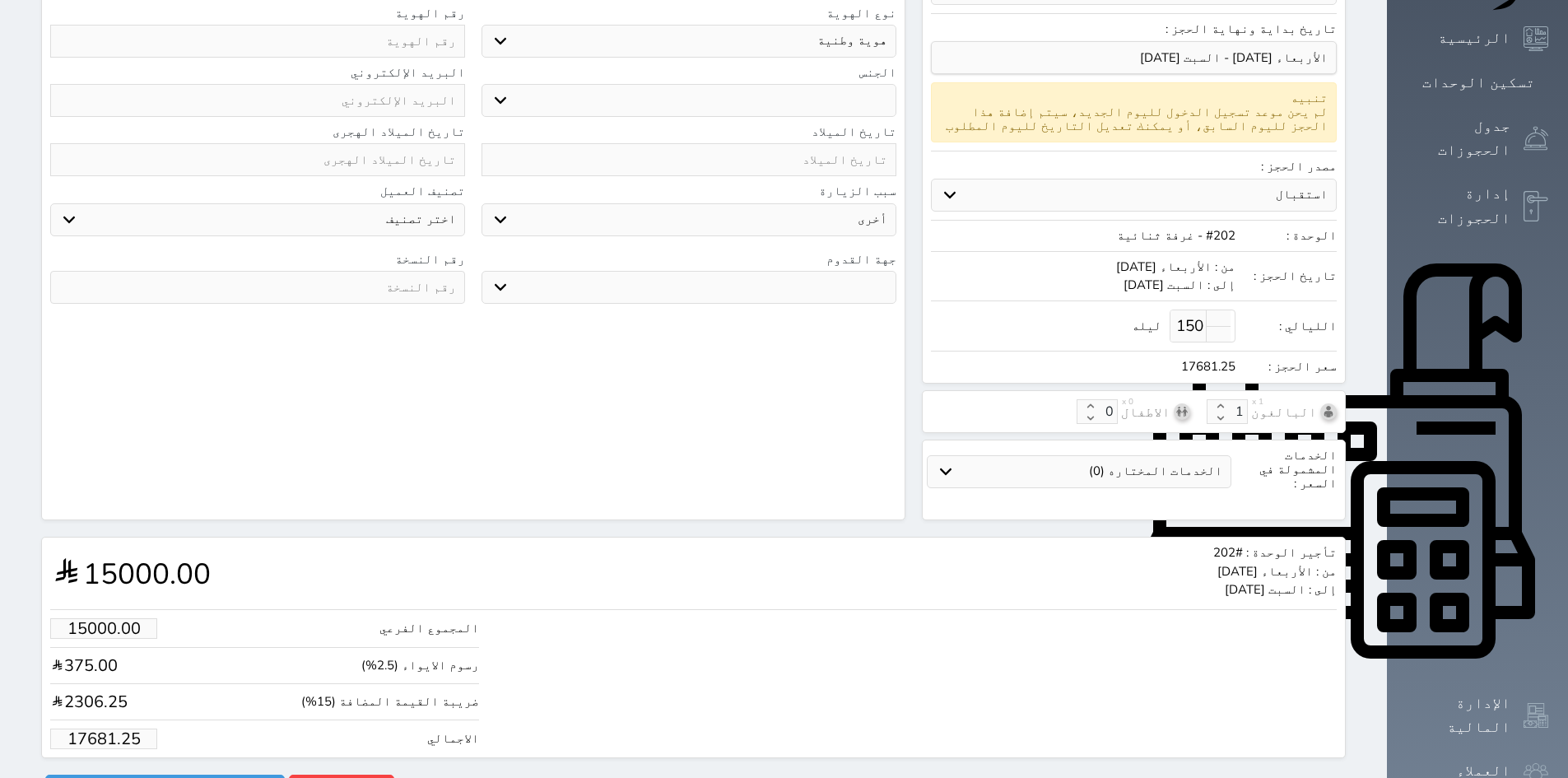 select 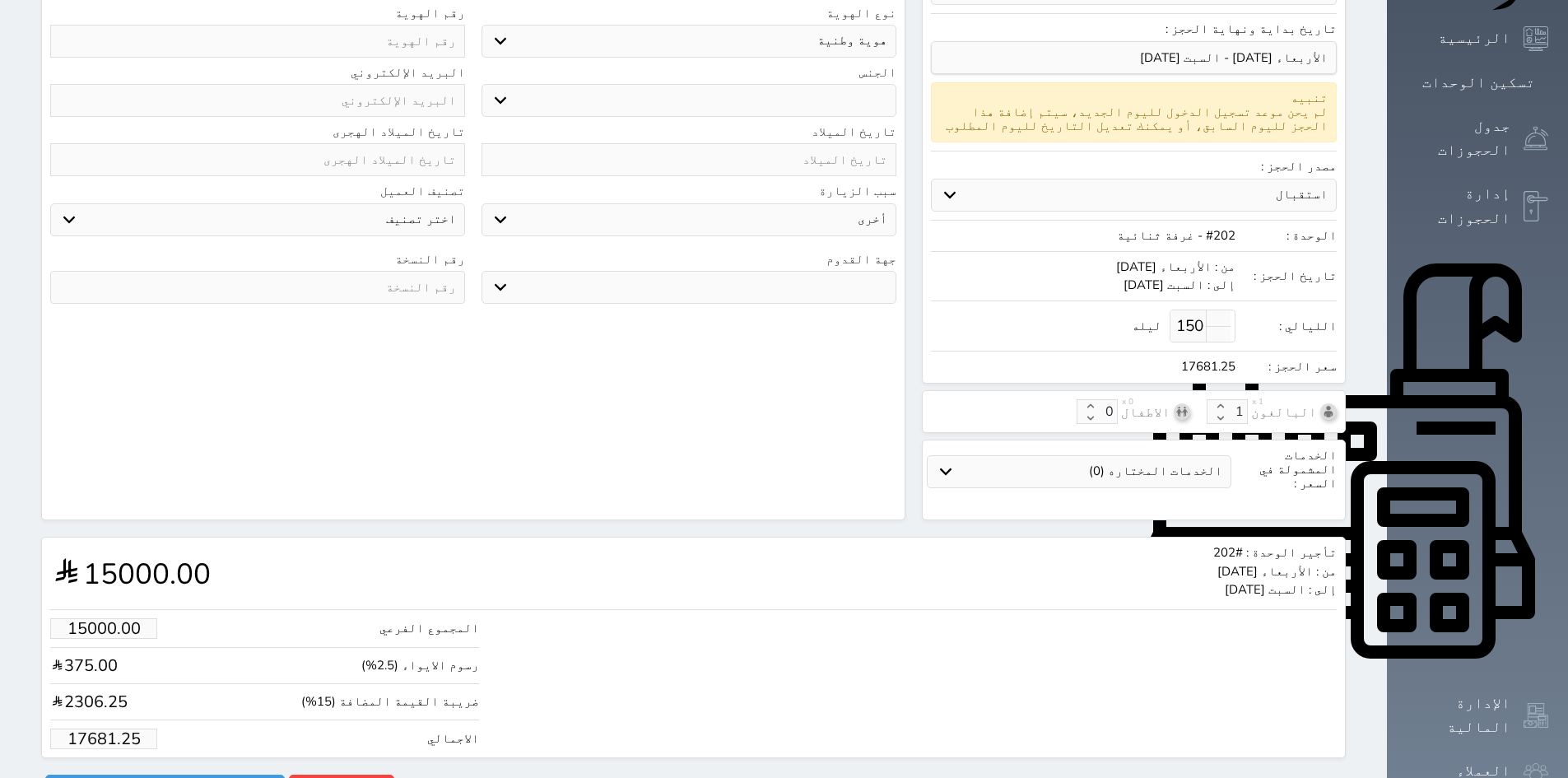 select 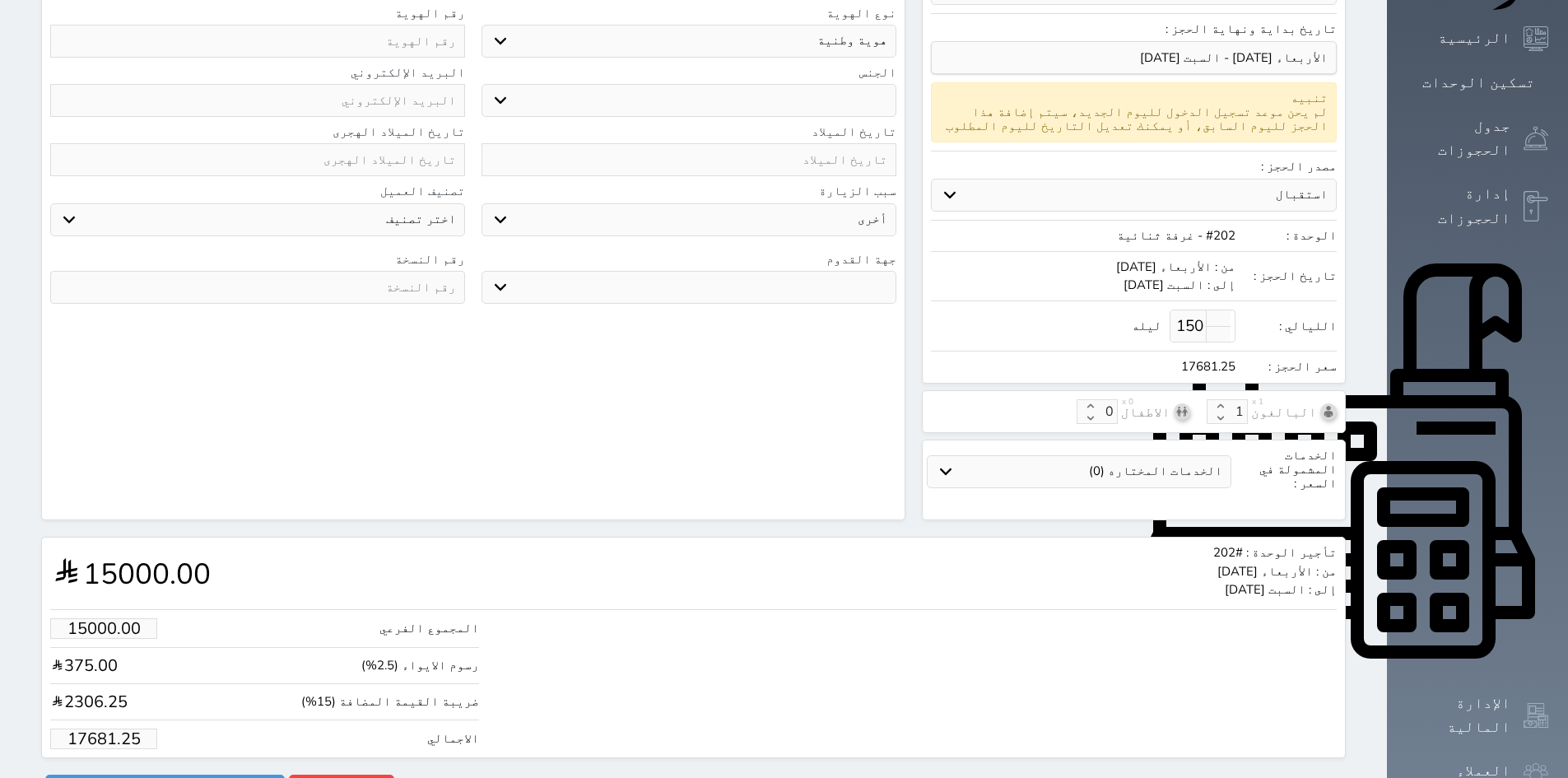 click on "150" at bounding box center [1190, 326] 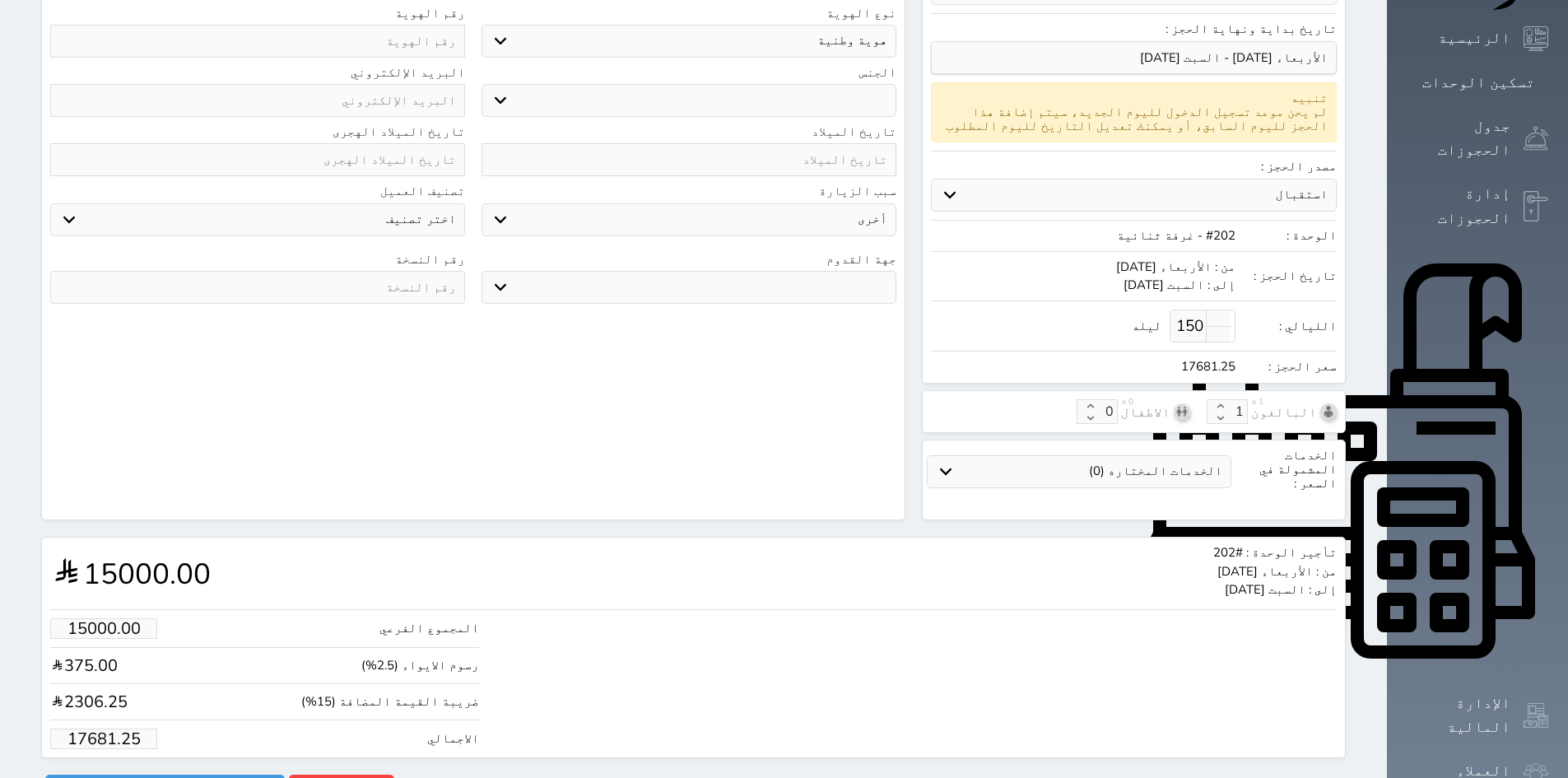 click on "150" at bounding box center (1190, 326) 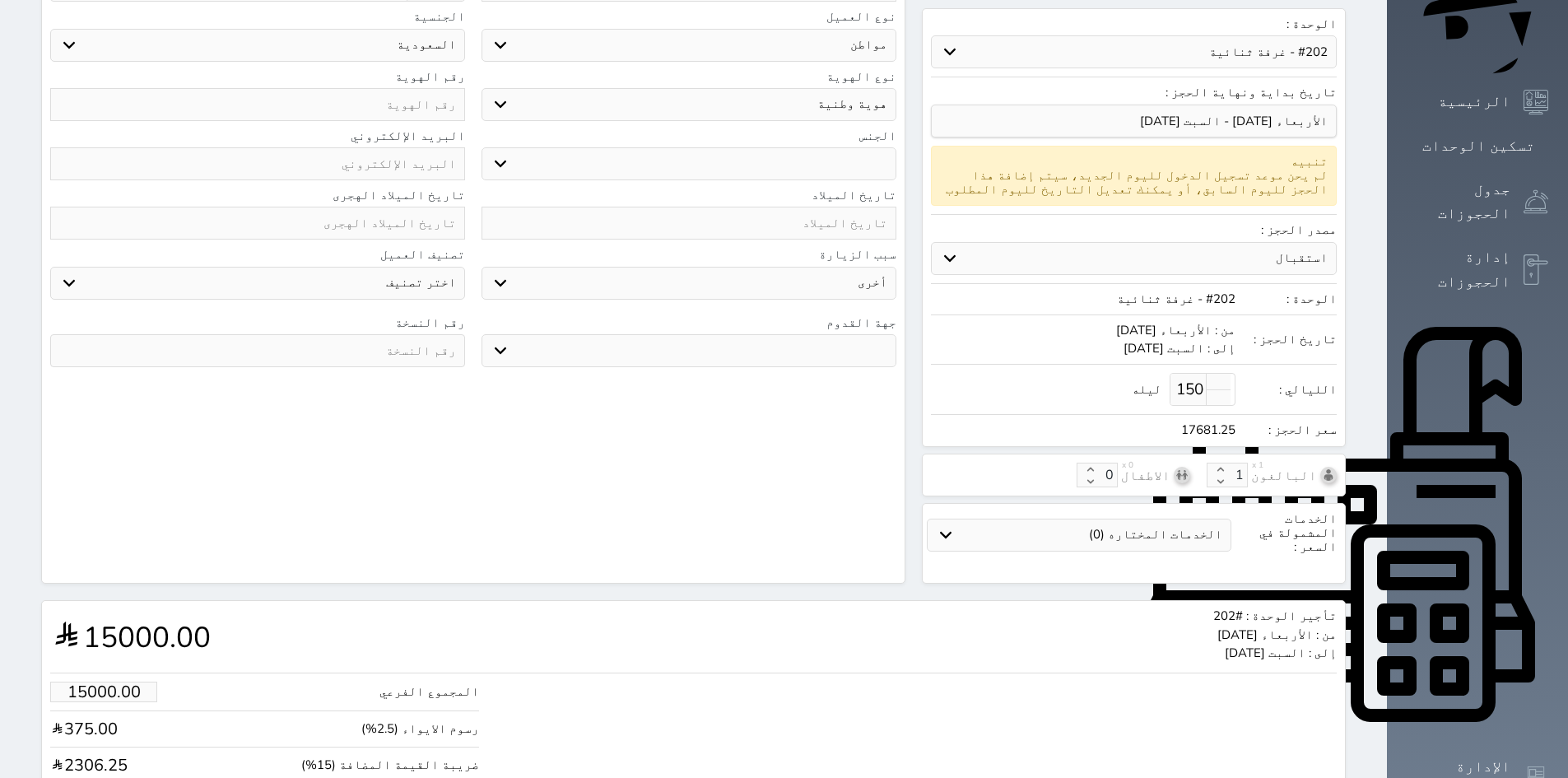 scroll, scrollTop: 205, scrollLeft: 0, axis: vertical 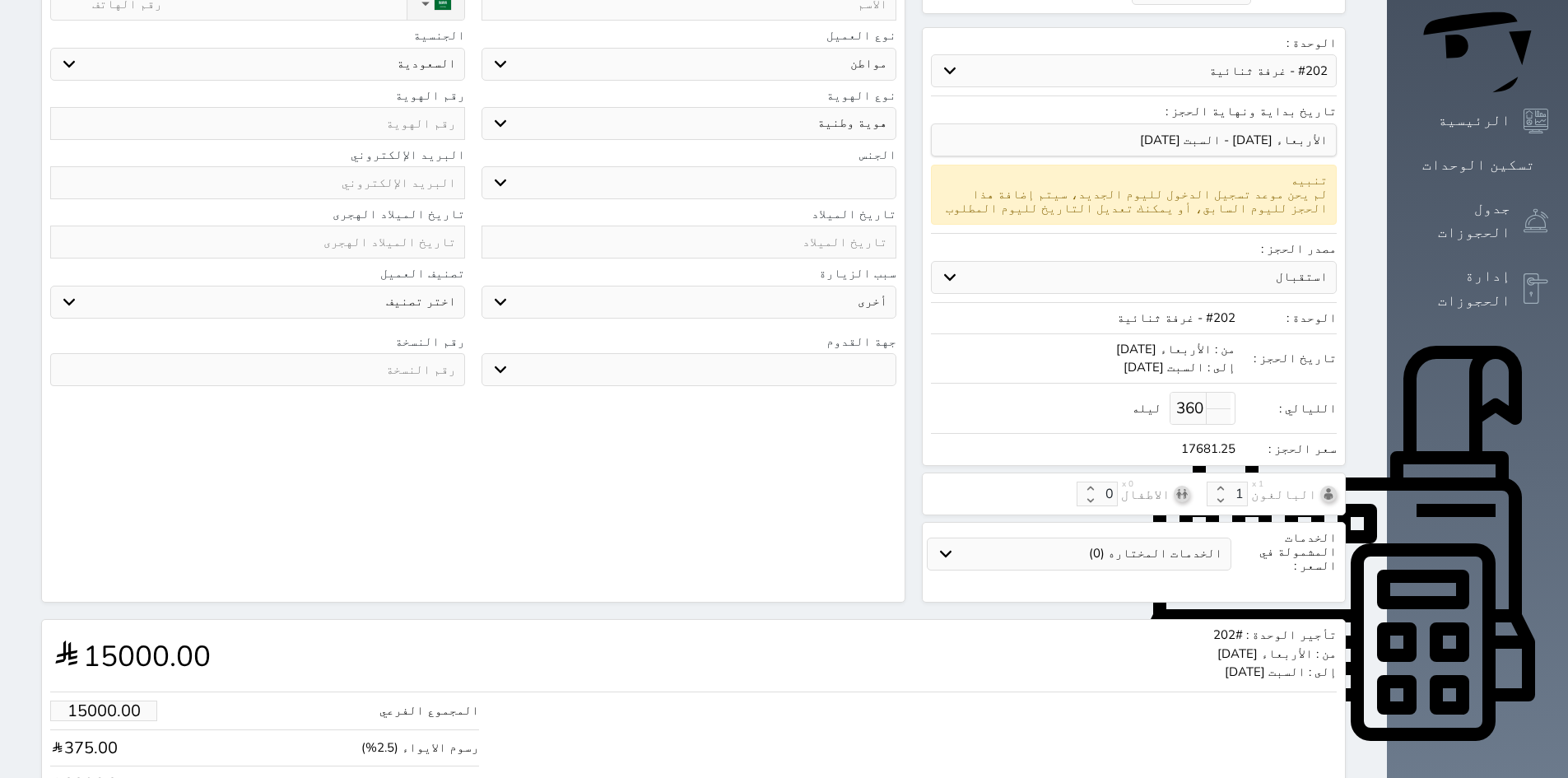 type on "360" 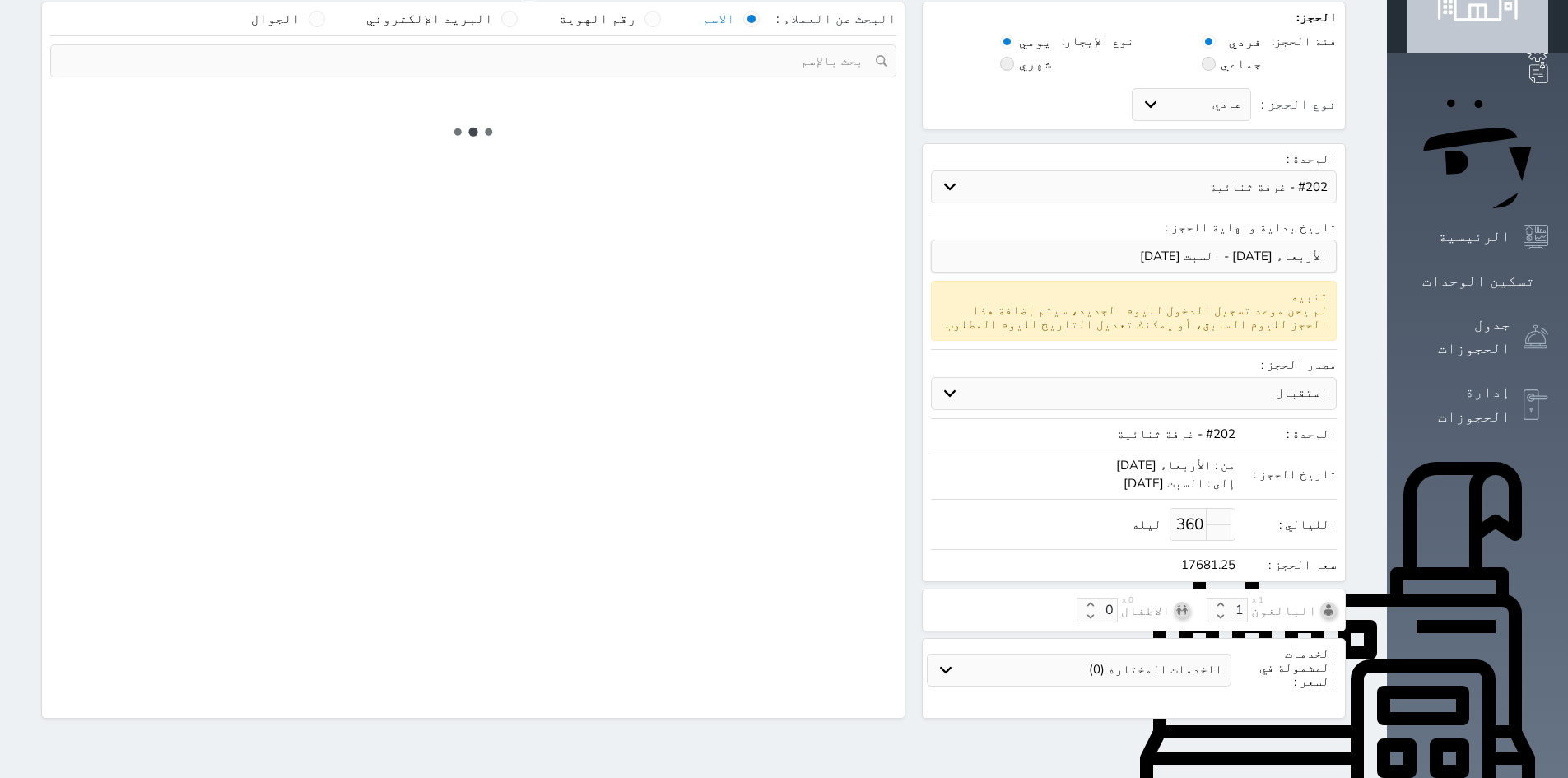 scroll, scrollTop: 198, scrollLeft: 0, axis: vertical 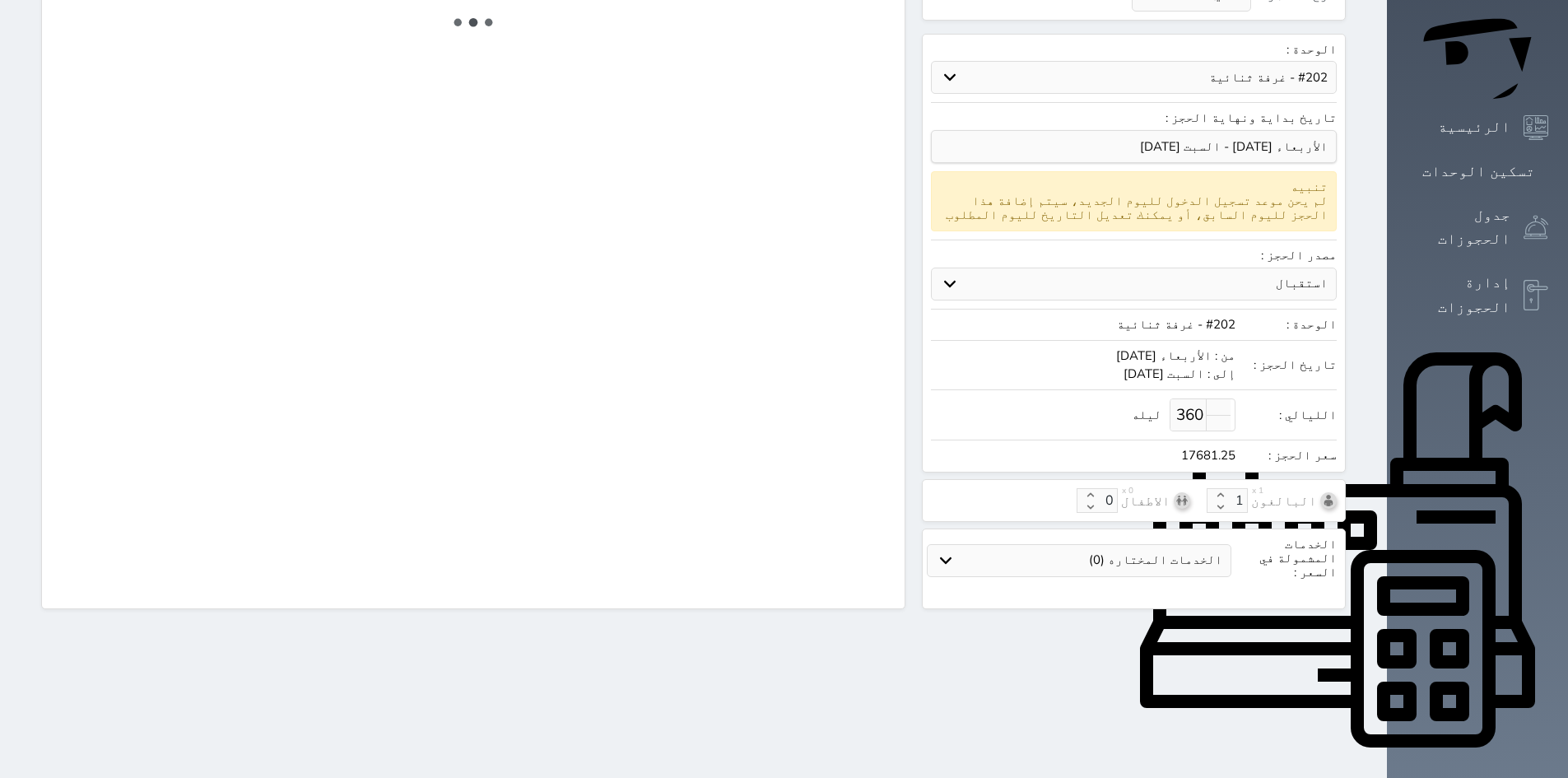 click on "360" at bounding box center (1190, 415) 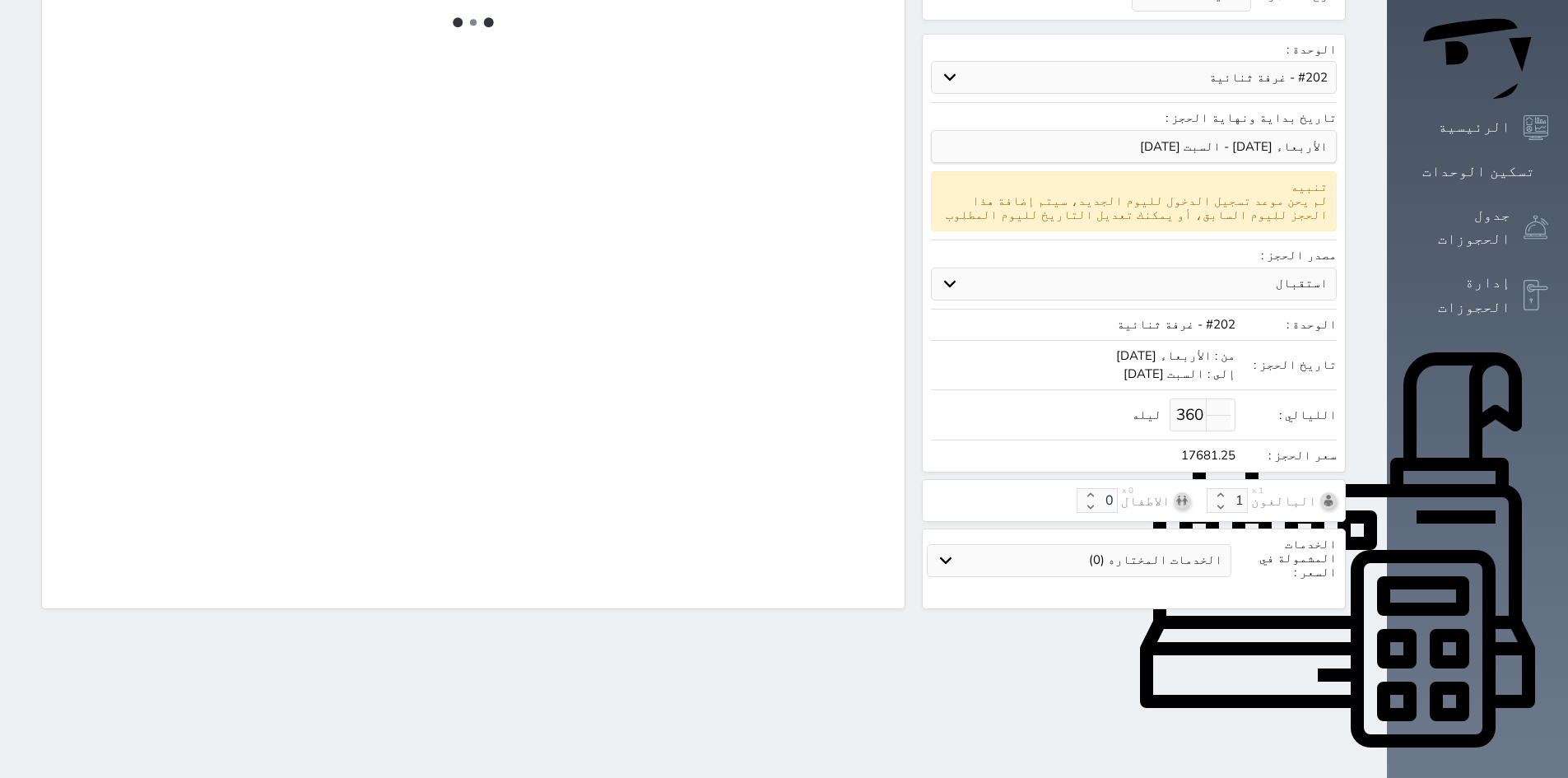 click on "360" at bounding box center [1190, 415] 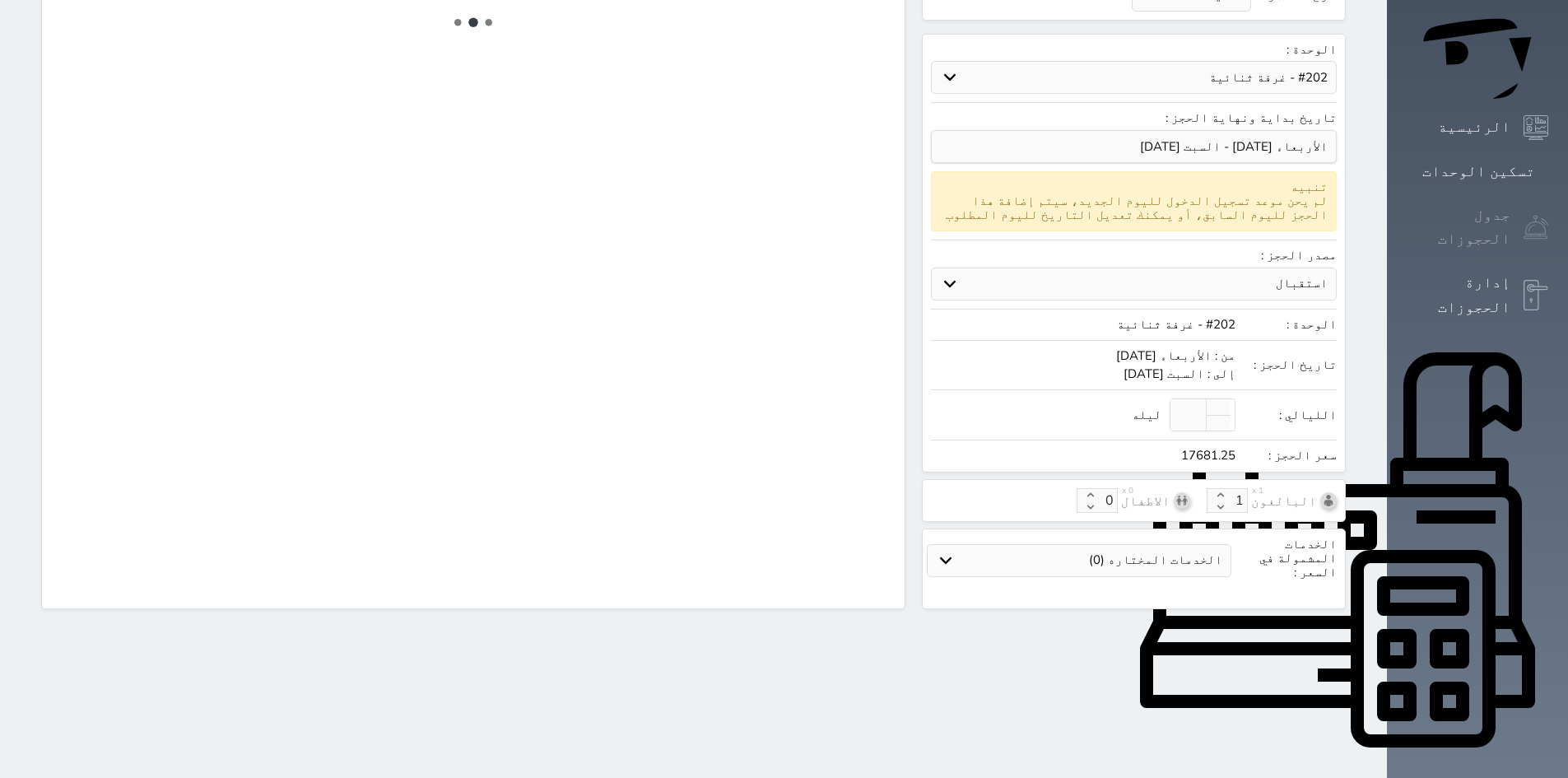 type on "360" 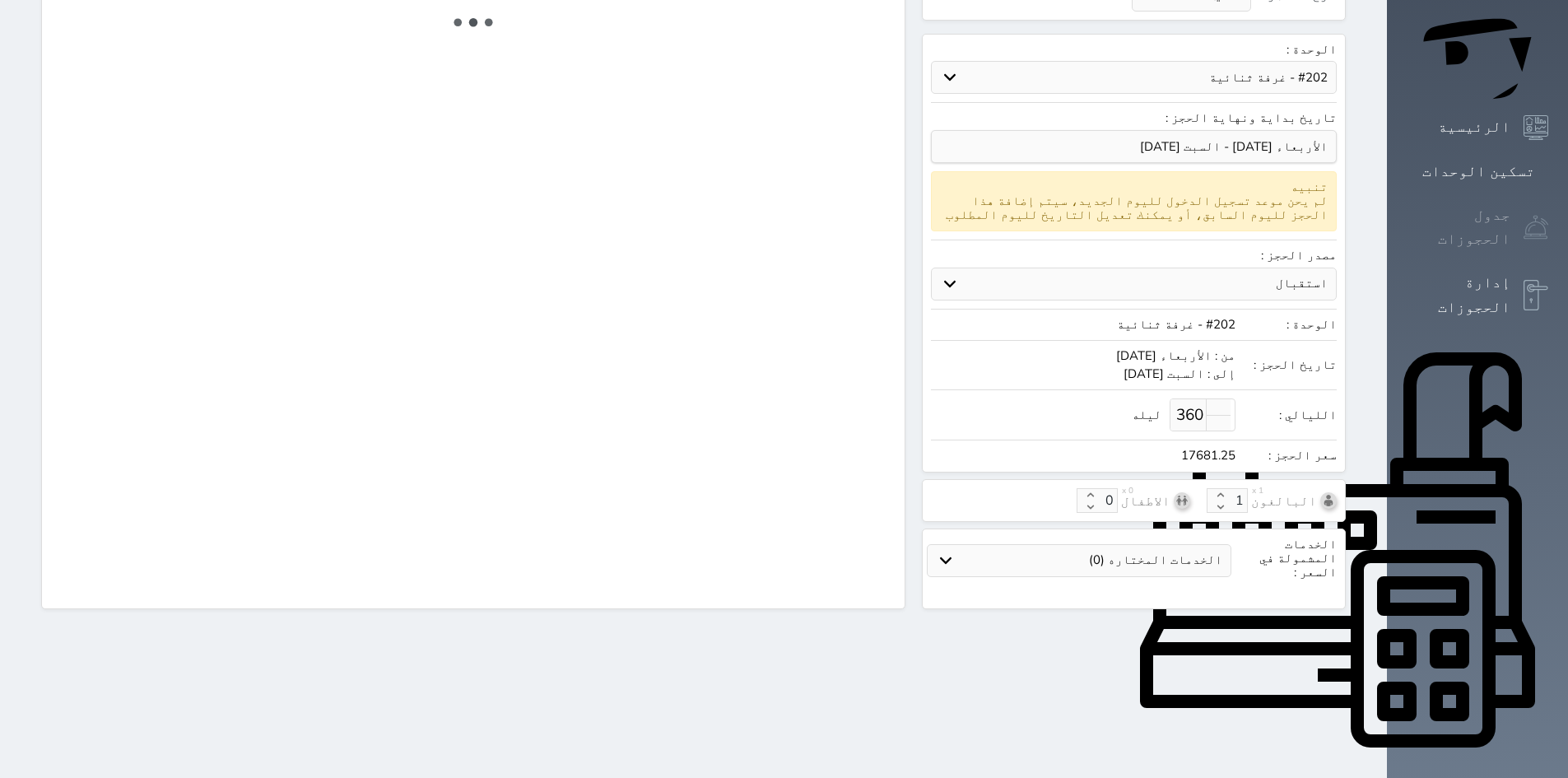 select on "1" 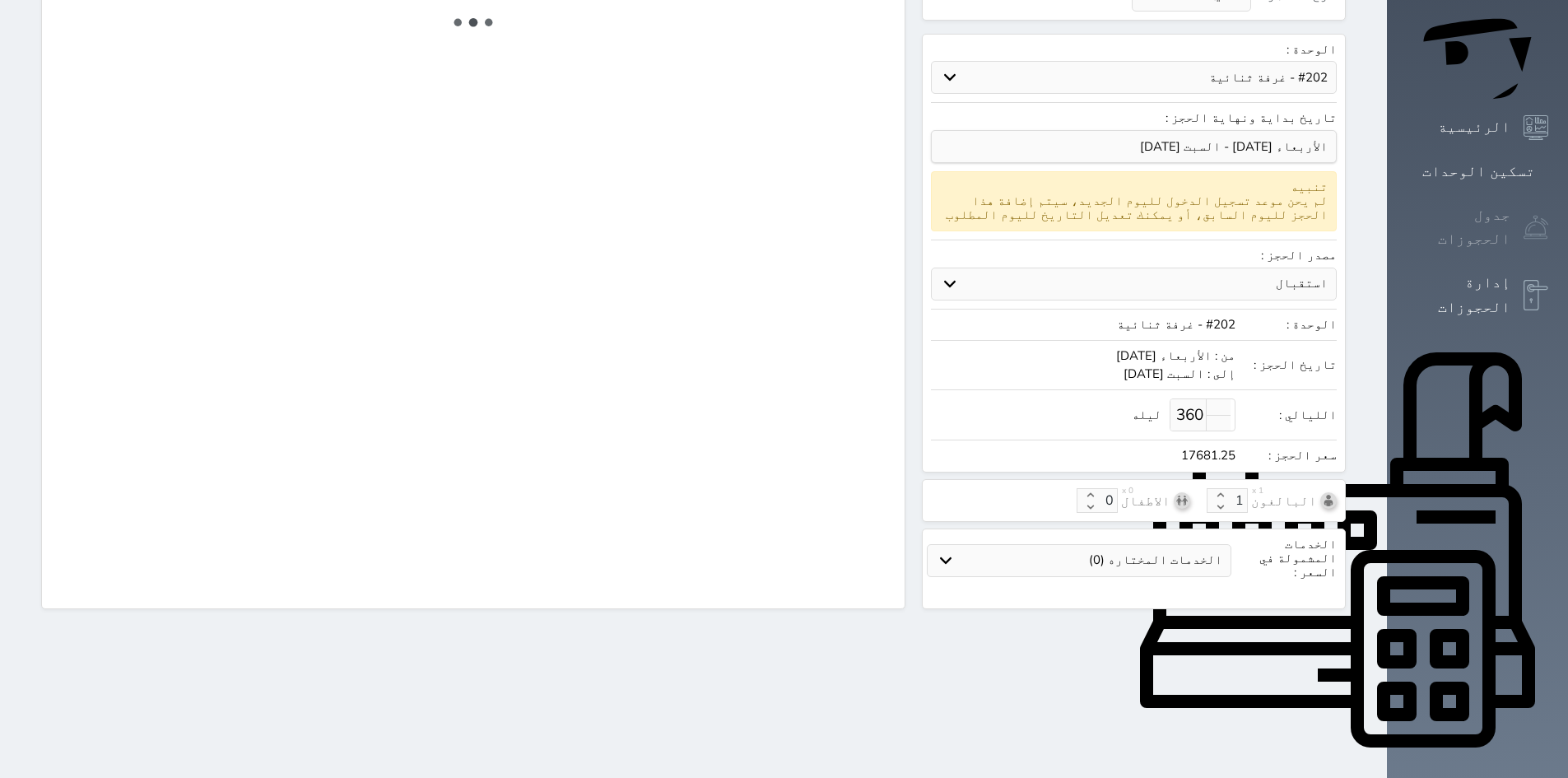 select on "113" 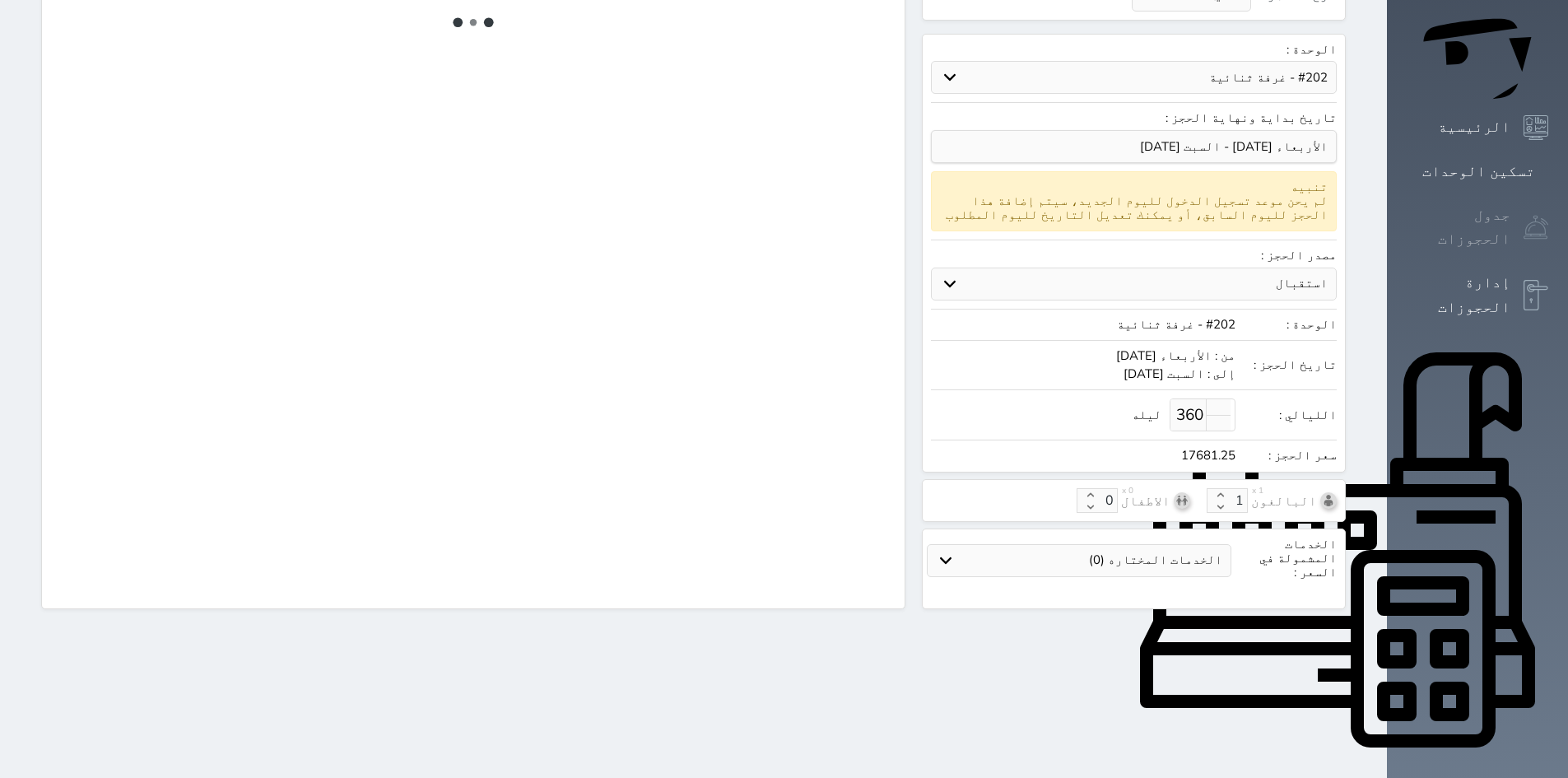 select on "1" 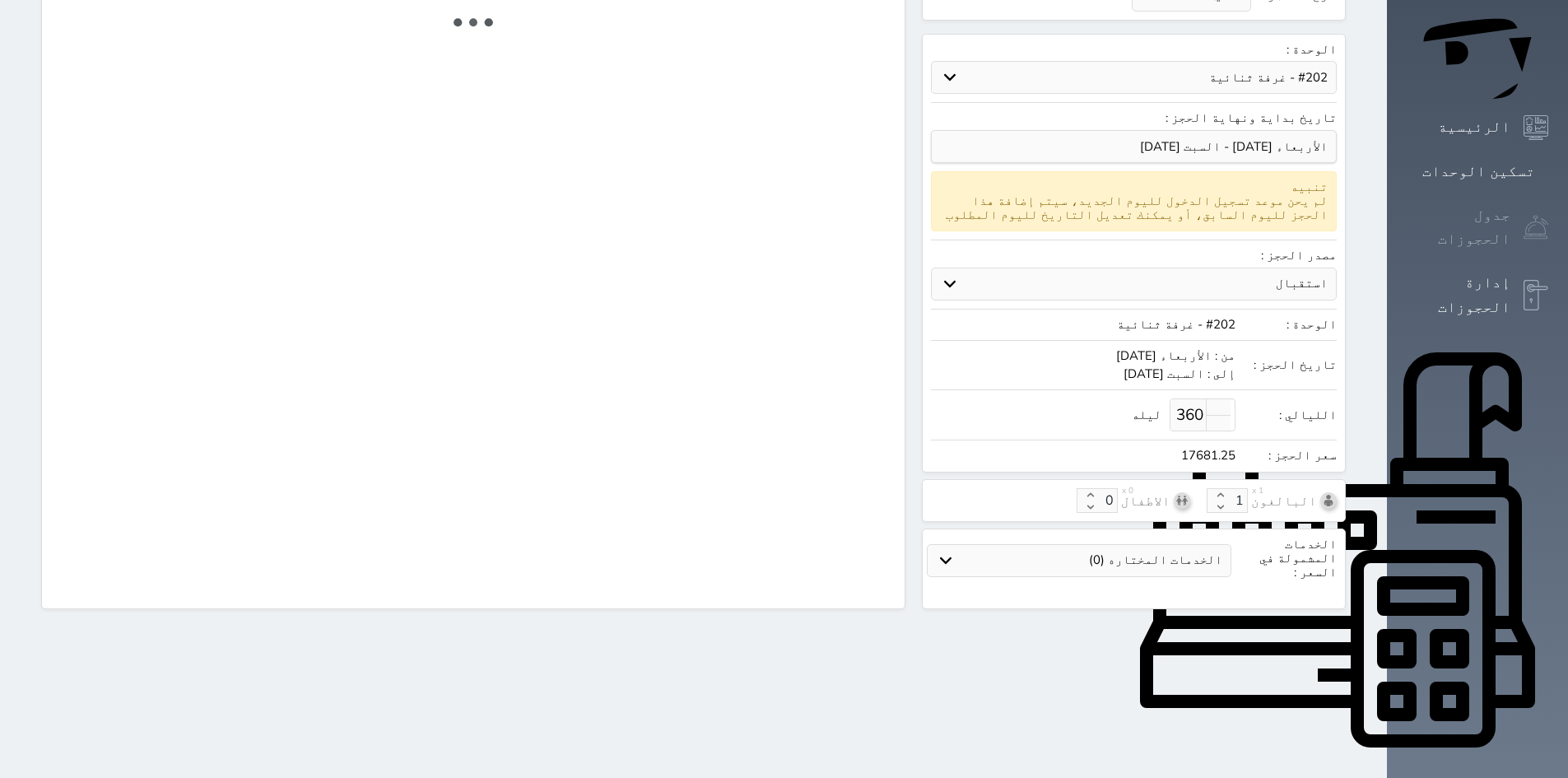 select 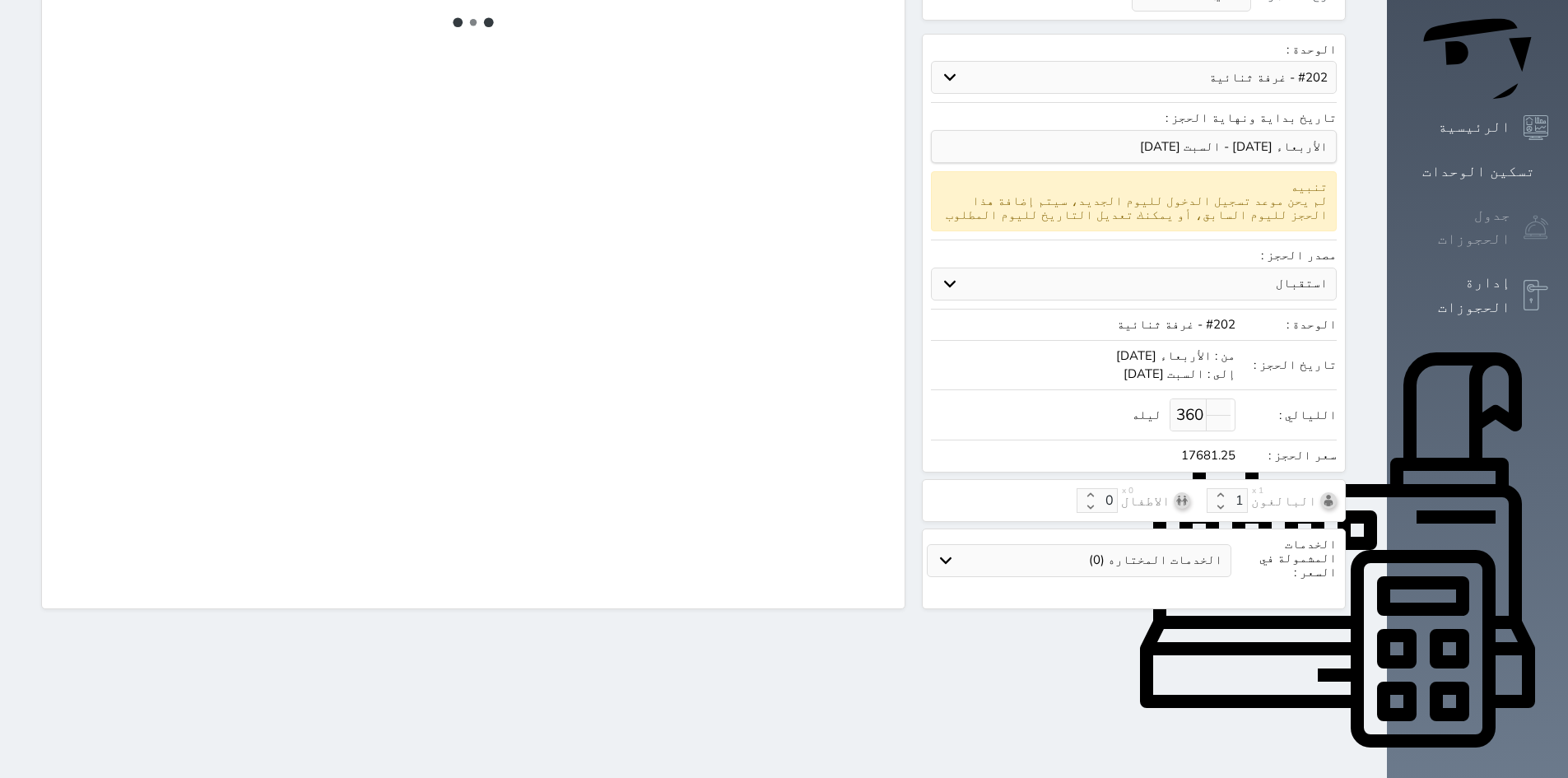 select on "7" 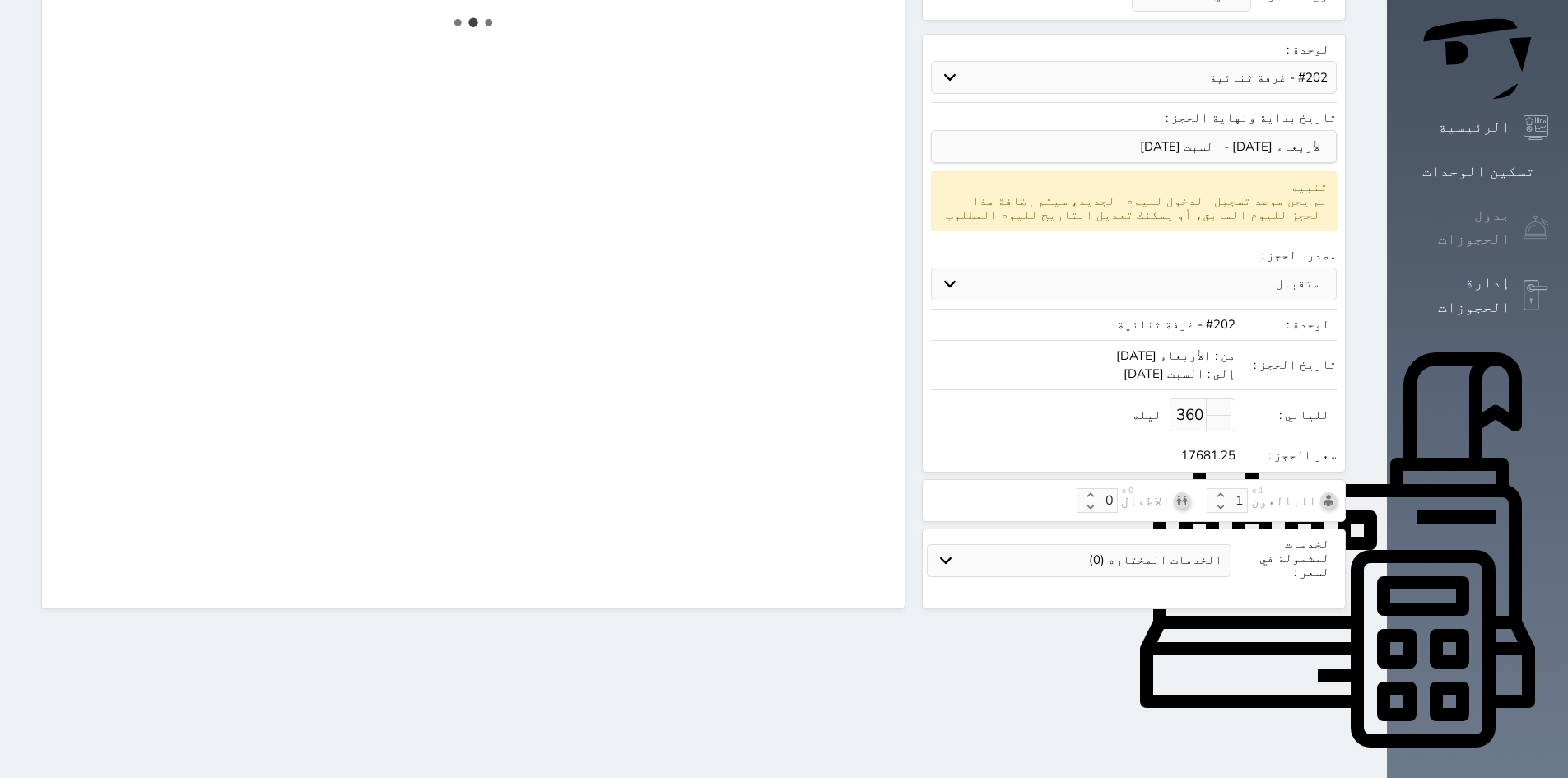 select 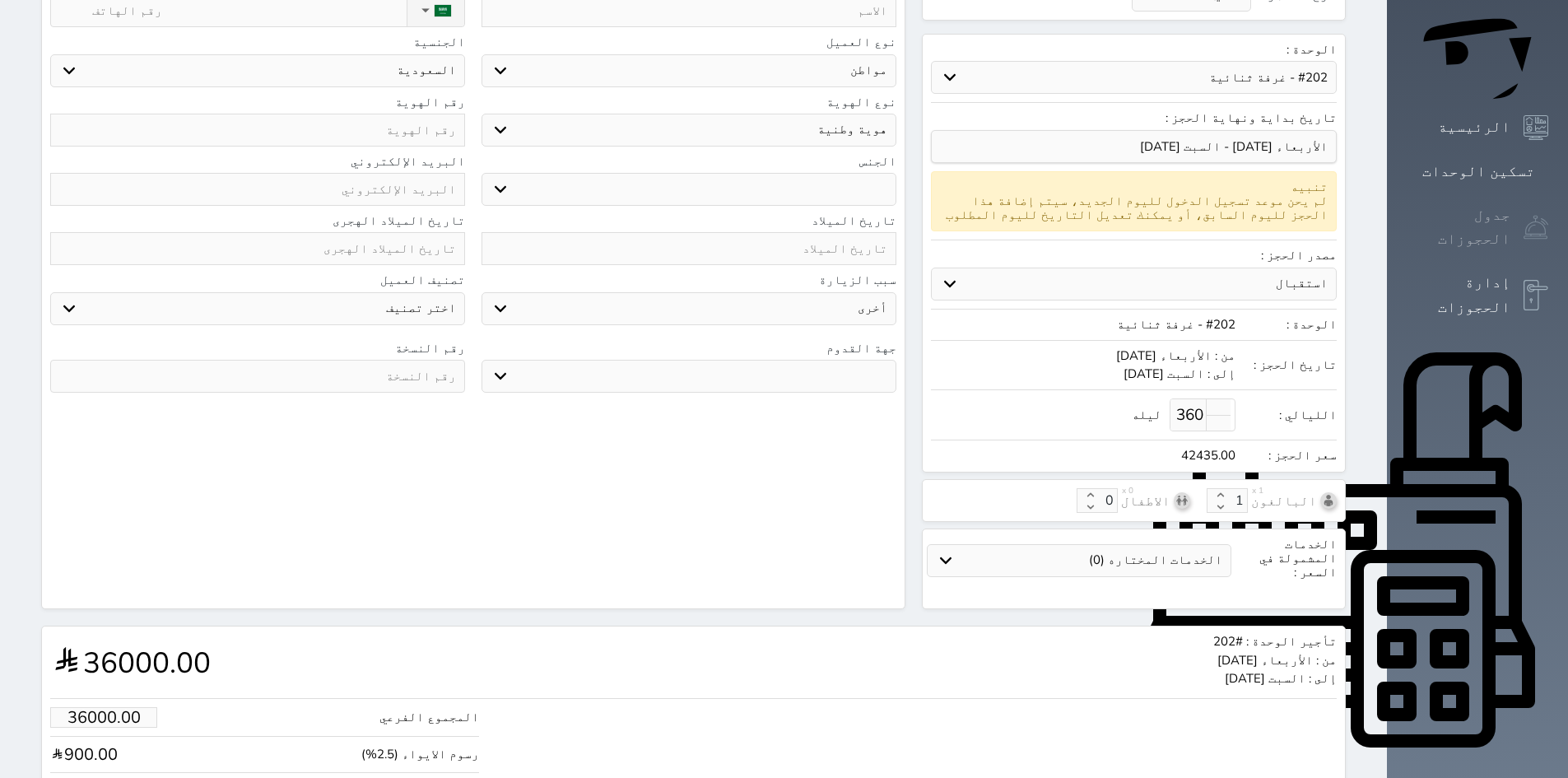 select 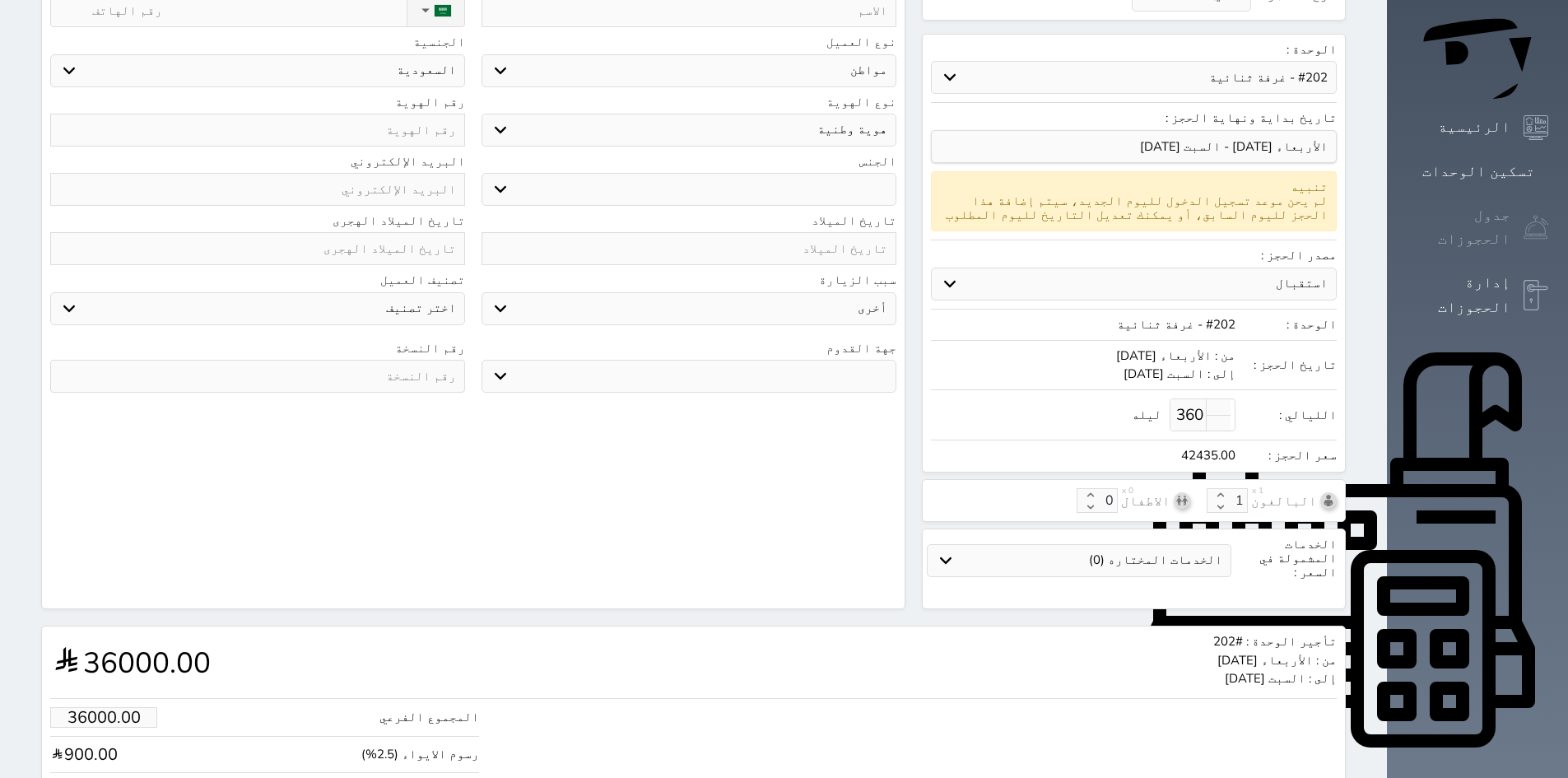 select 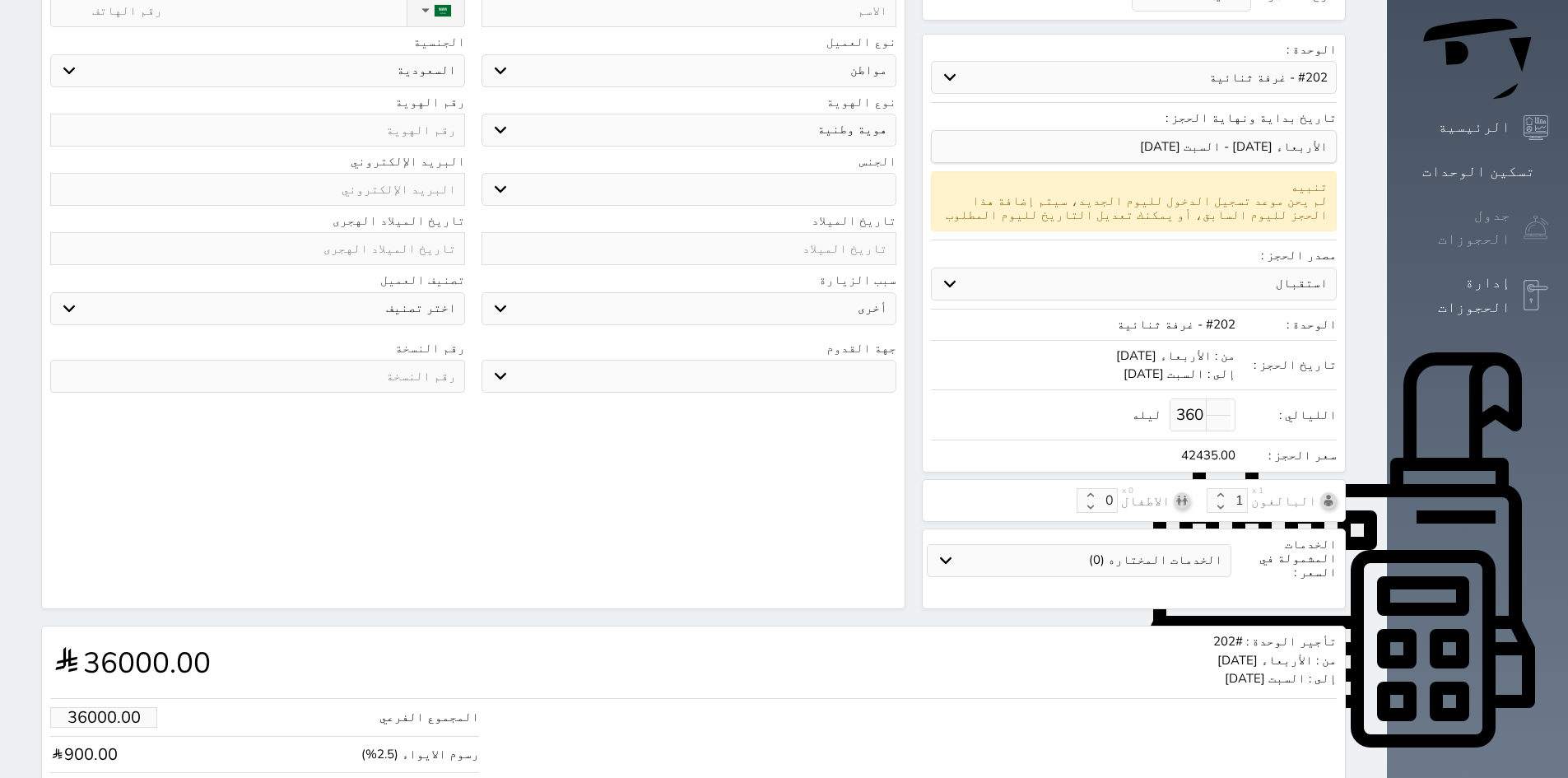 select 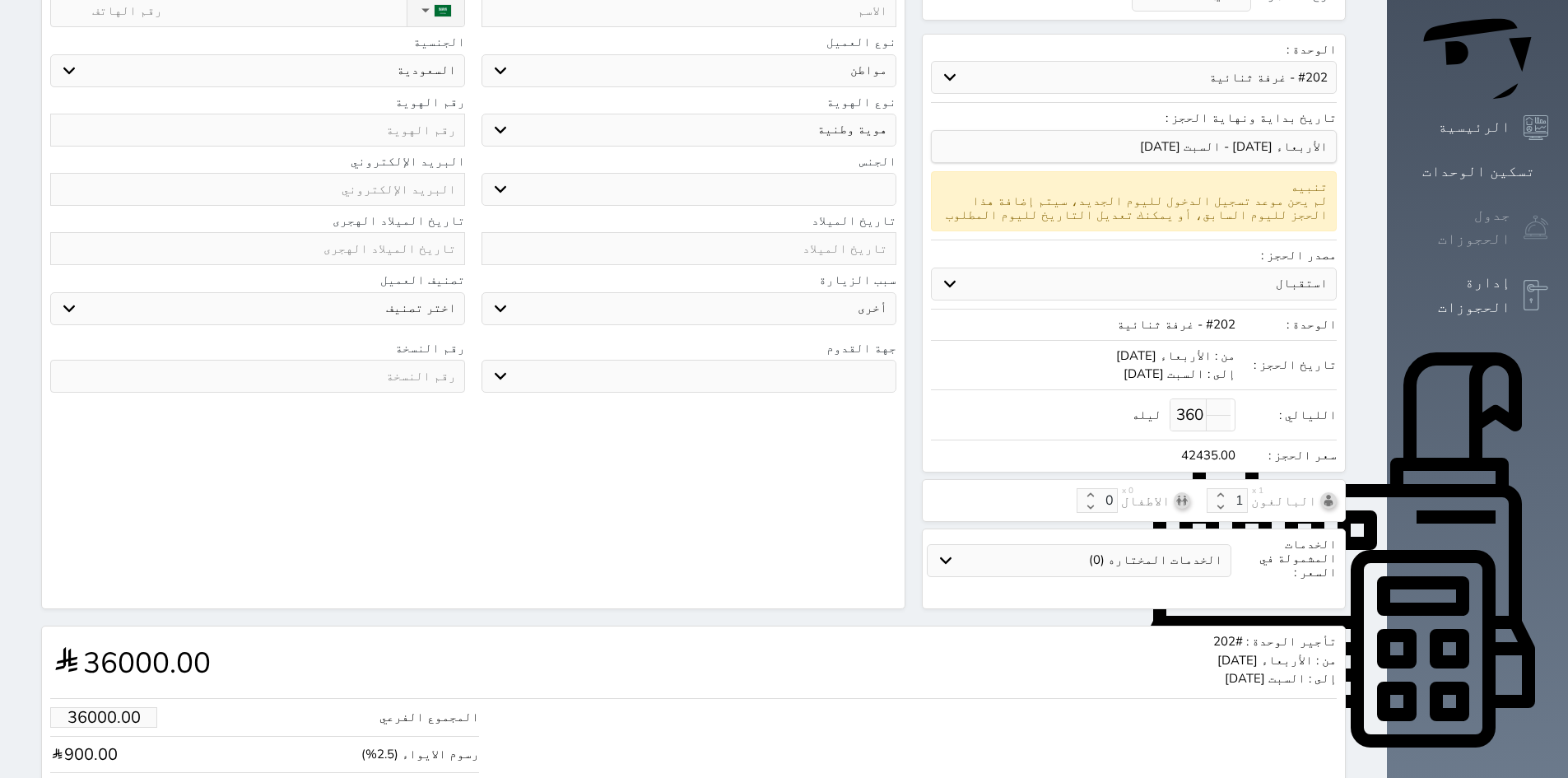 select 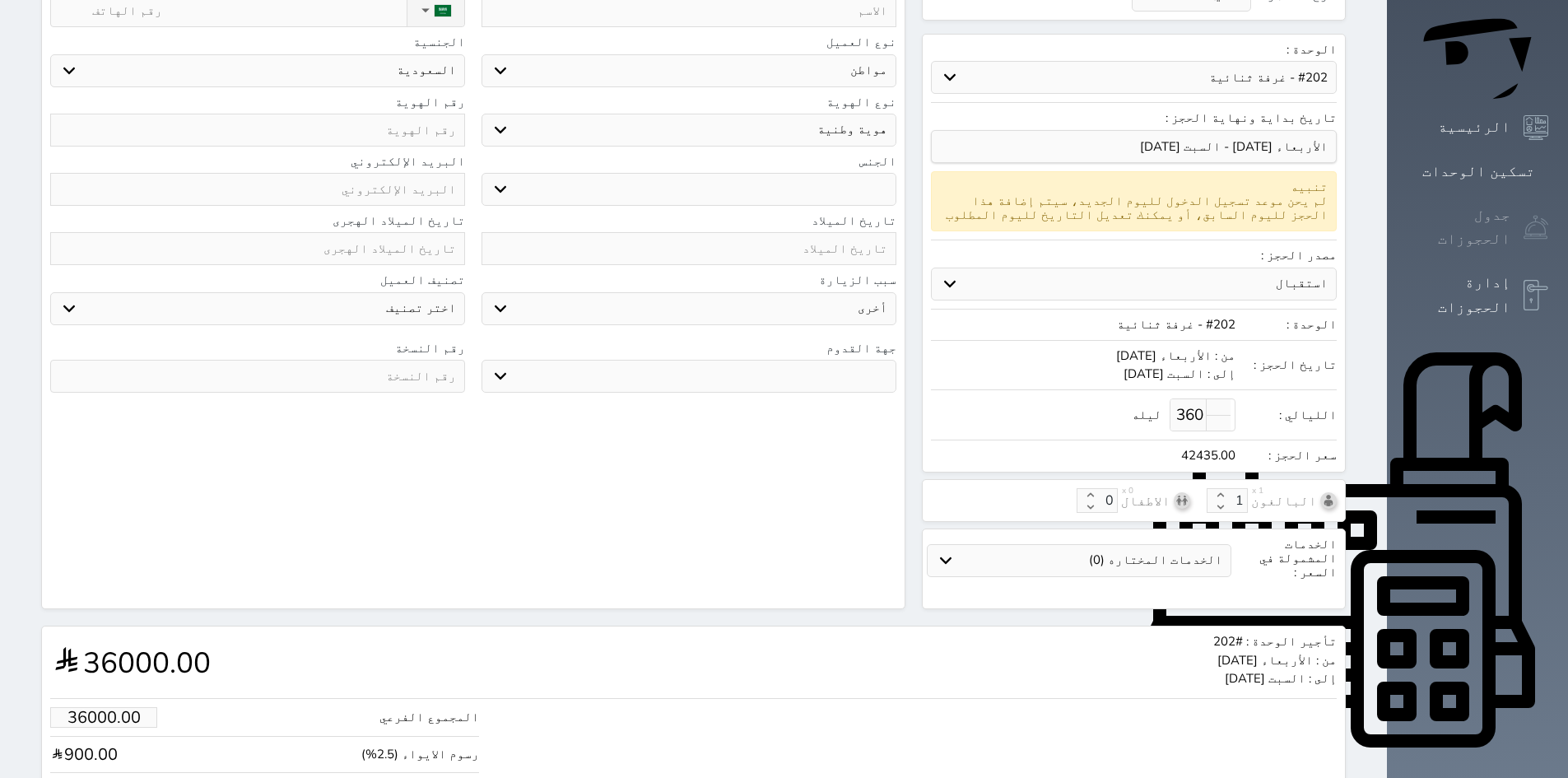 type 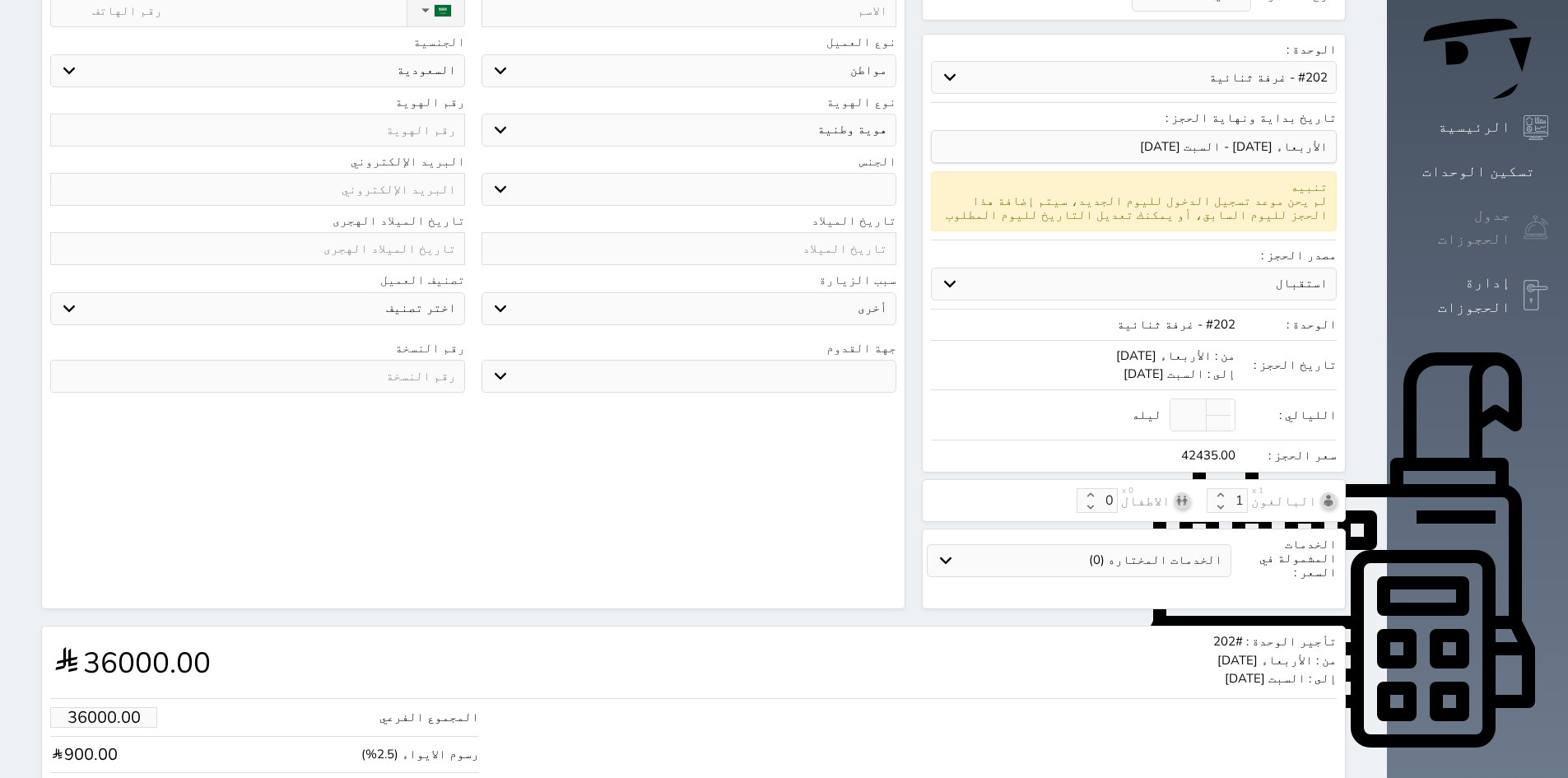 select 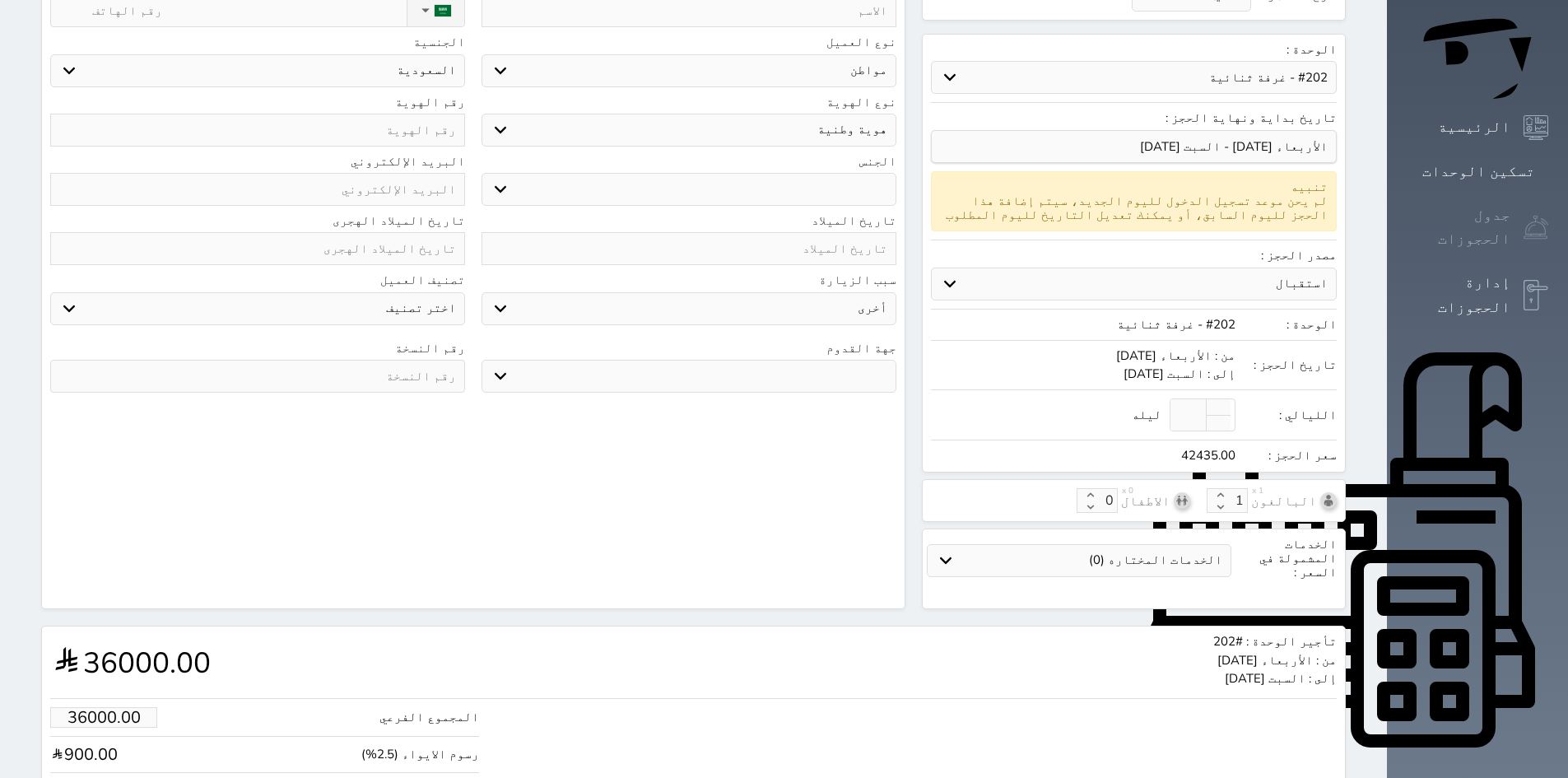 type on "360" 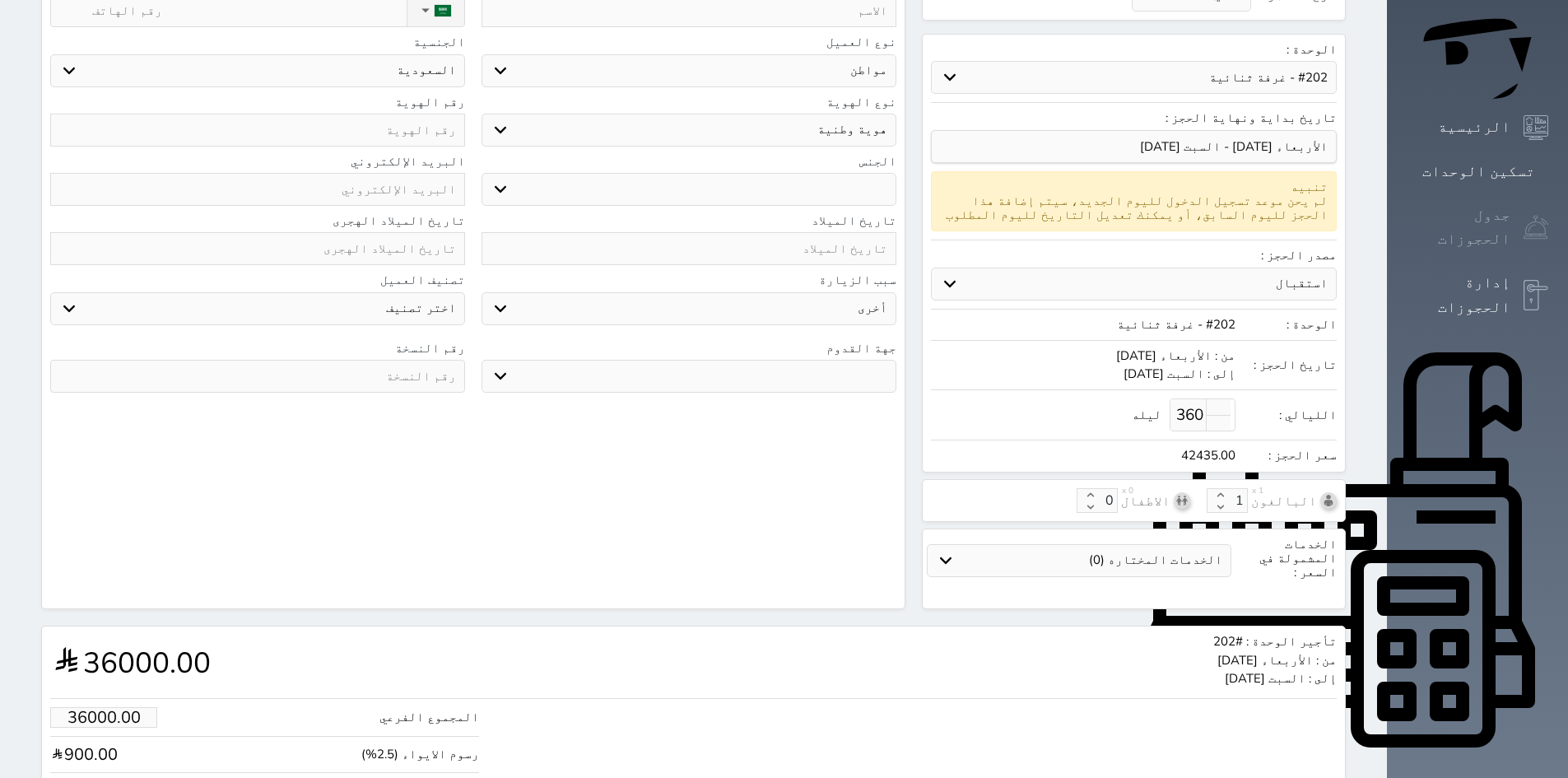 type 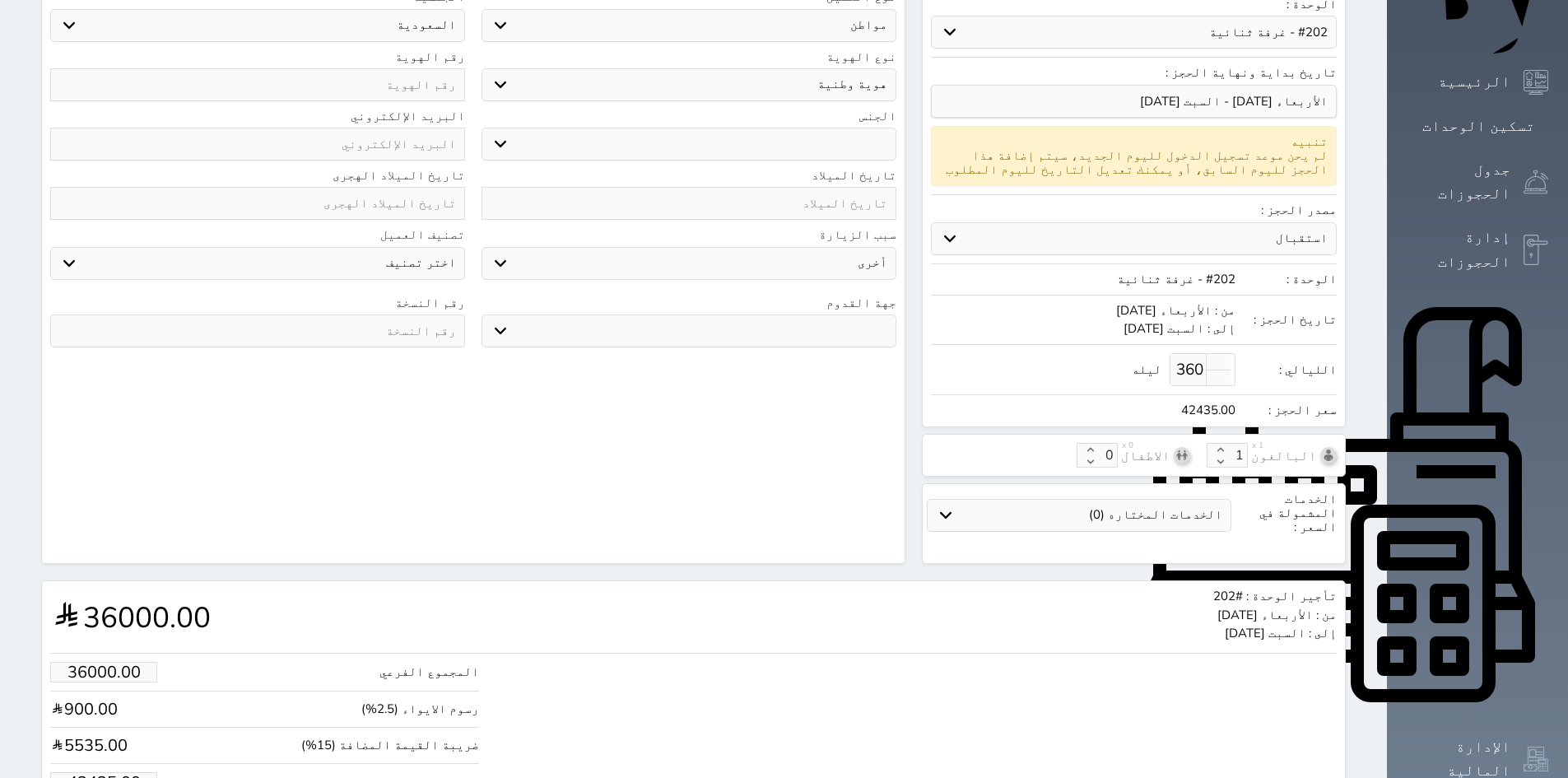 scroll, scrollTop: 287, scrollLeft: 0, axis: vertical 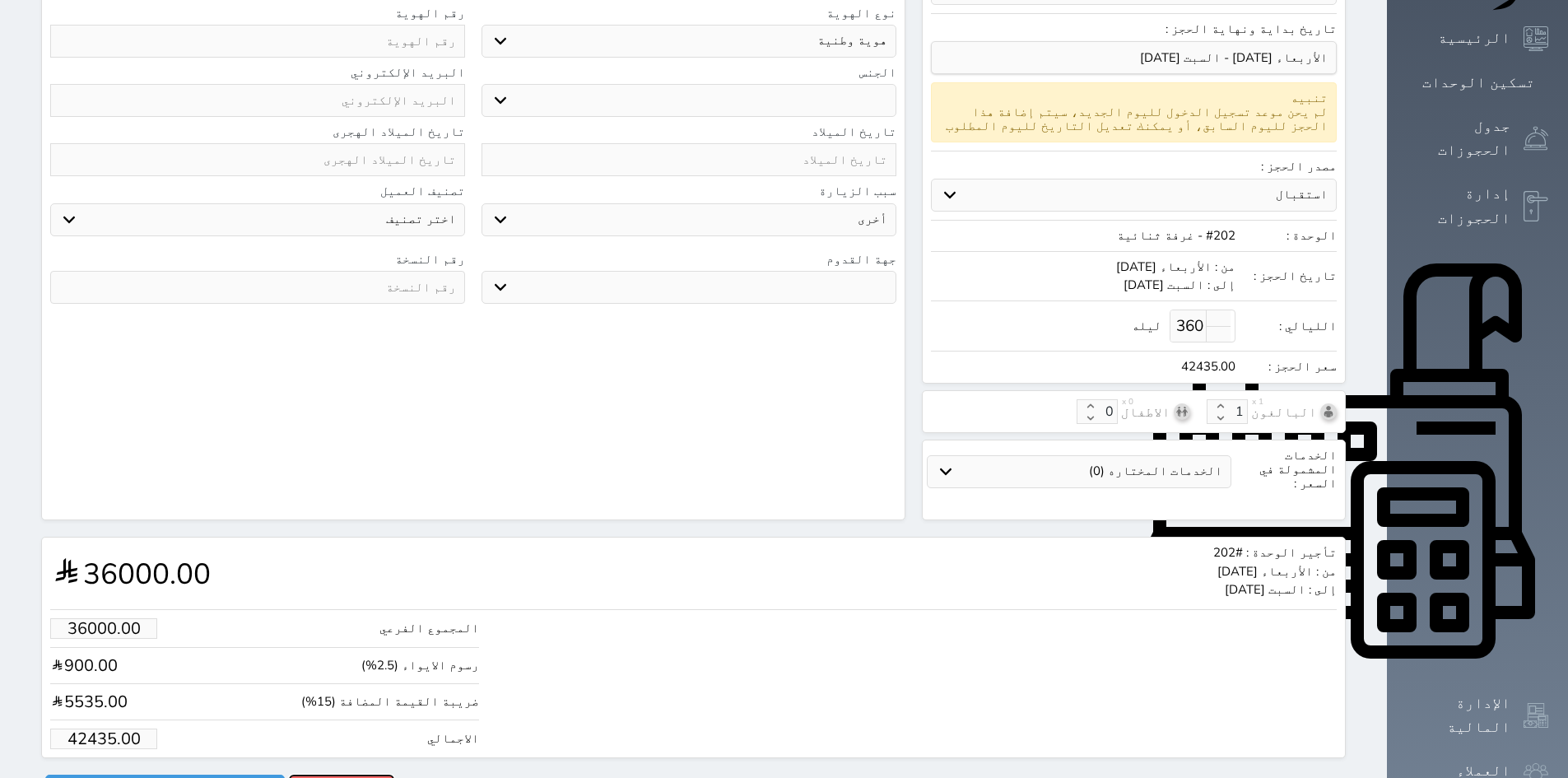 click on "رفض حجز" at bounding box center (342, 789) 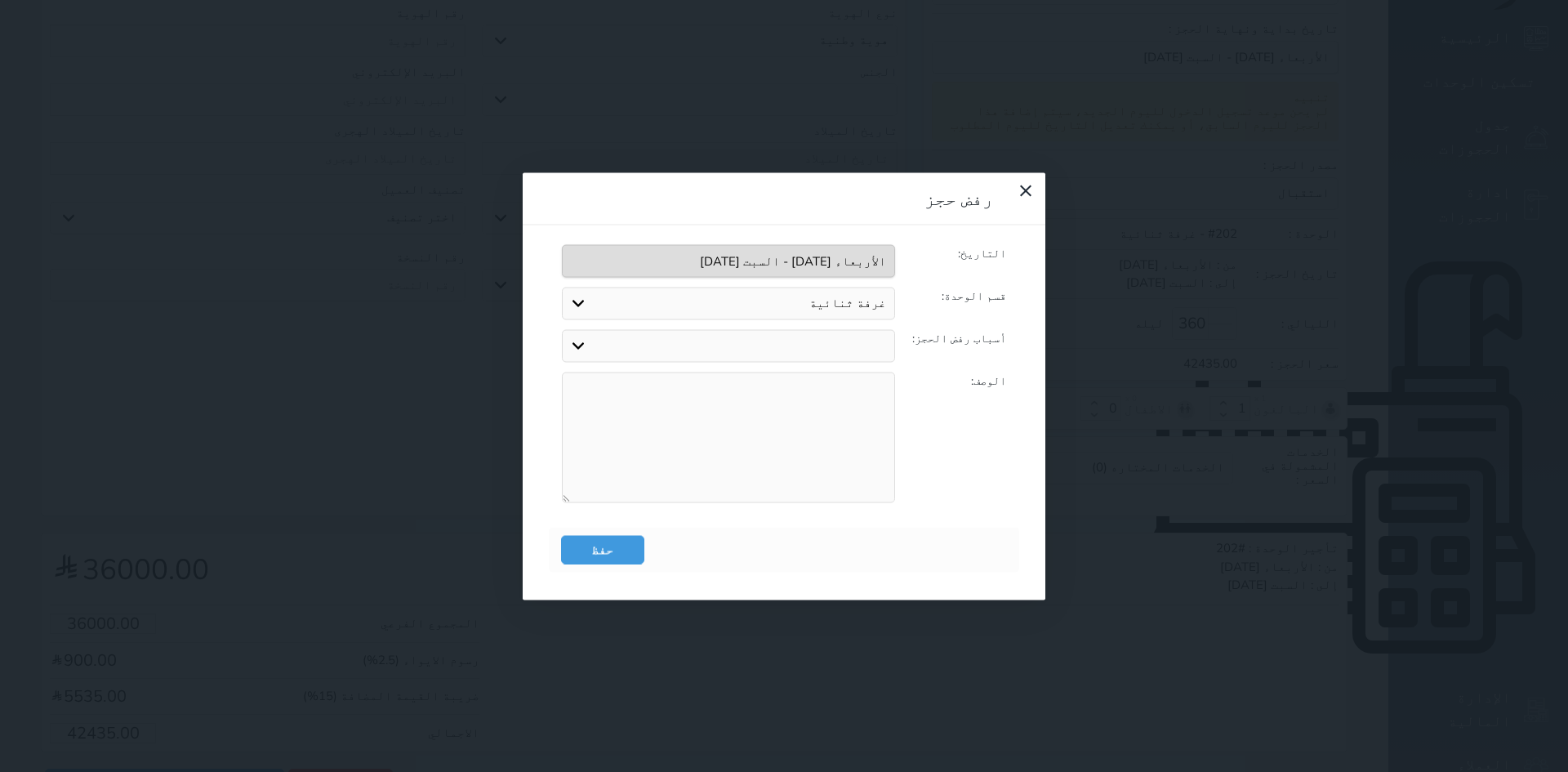 click on "جميع الغرف غير متوفرة
نوع الغرفة غير متوفر
السعر
اخرى" at bounding box center (728, 346) 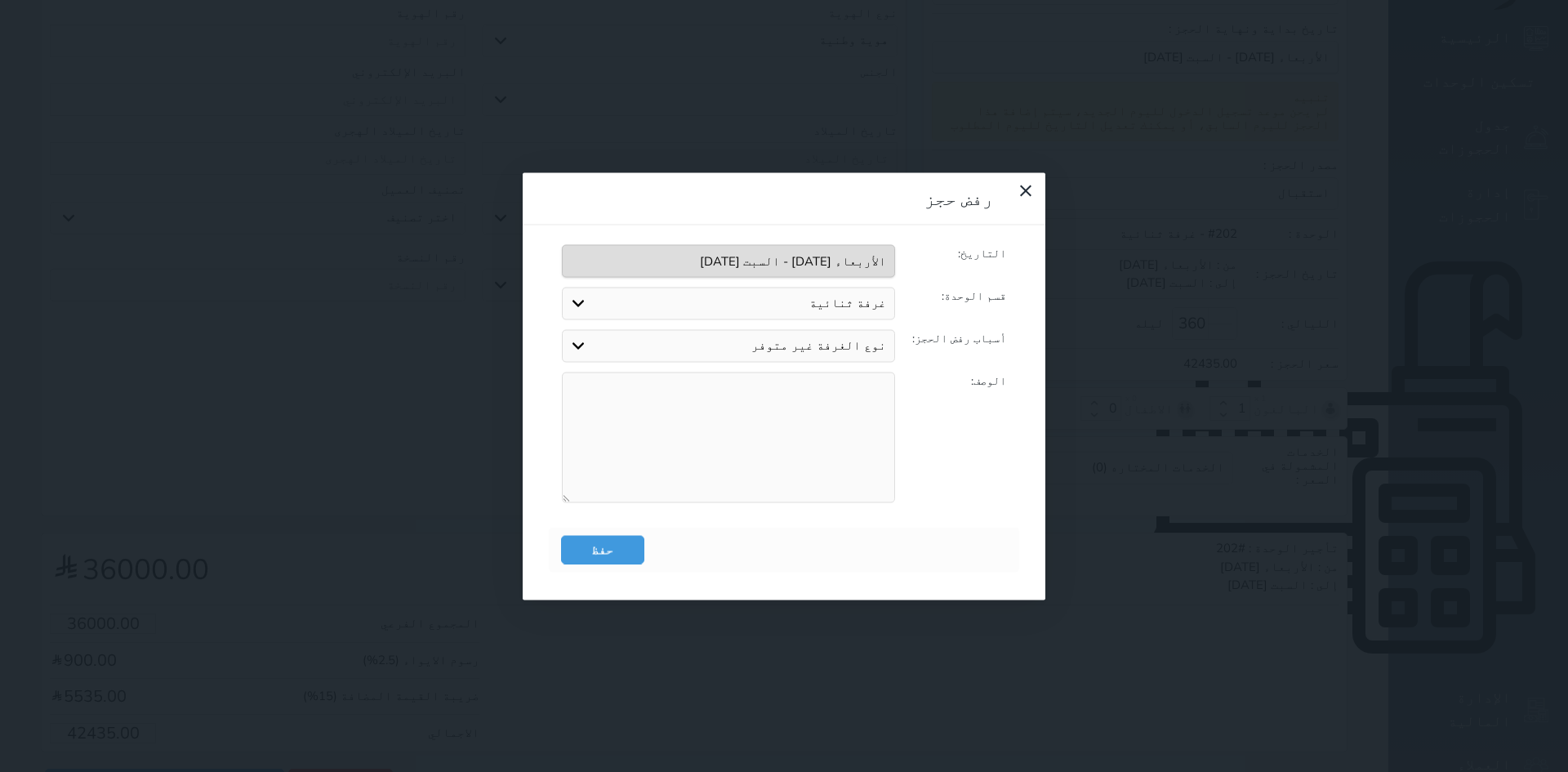 click on "جميع الغرف غير متوفرة
نوع الغرفة غير متوفر
السعر
اخرى" at bounding box center (728, 346) 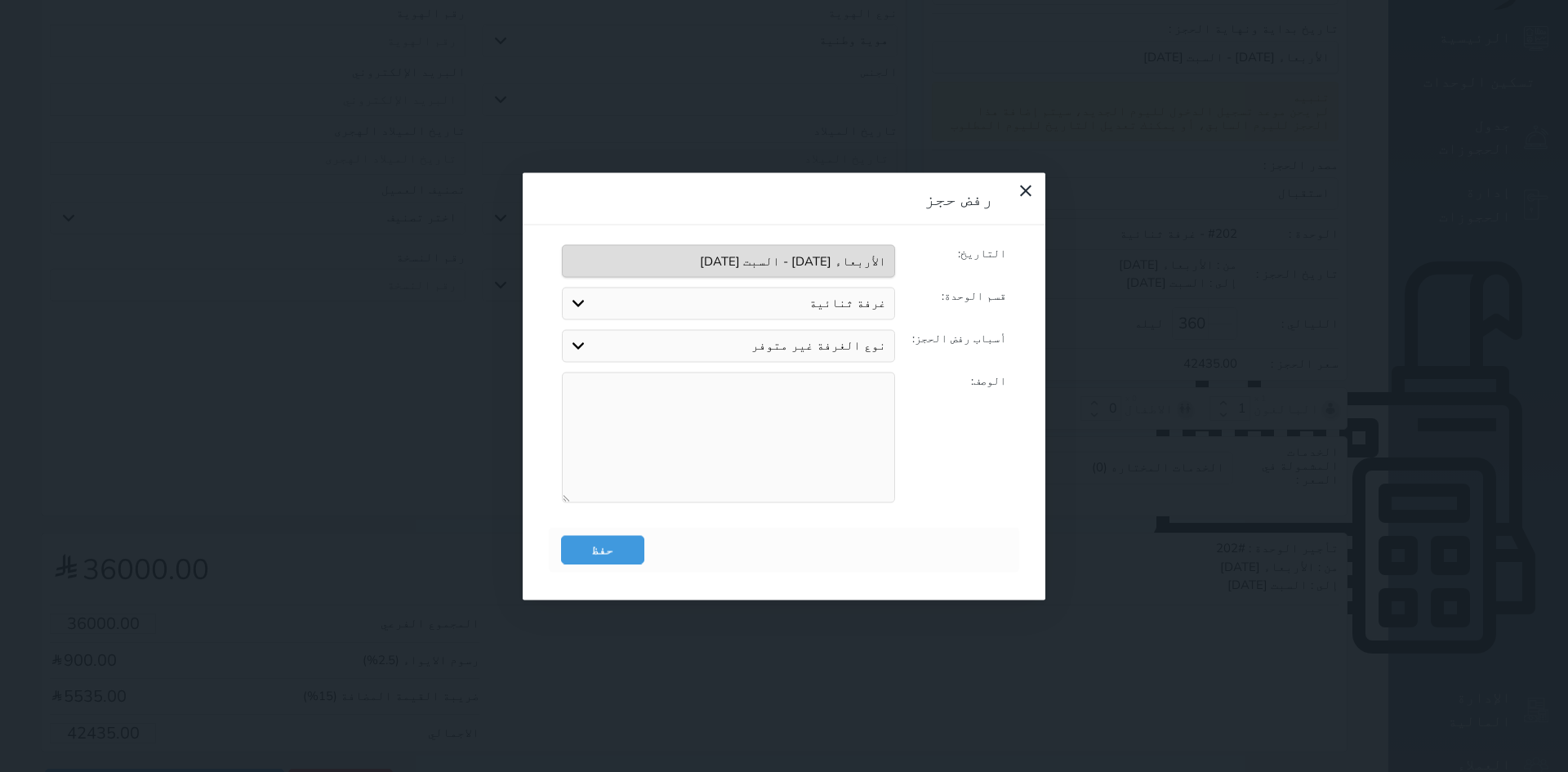 click on "حفظ" at bounding box center [784, 549] 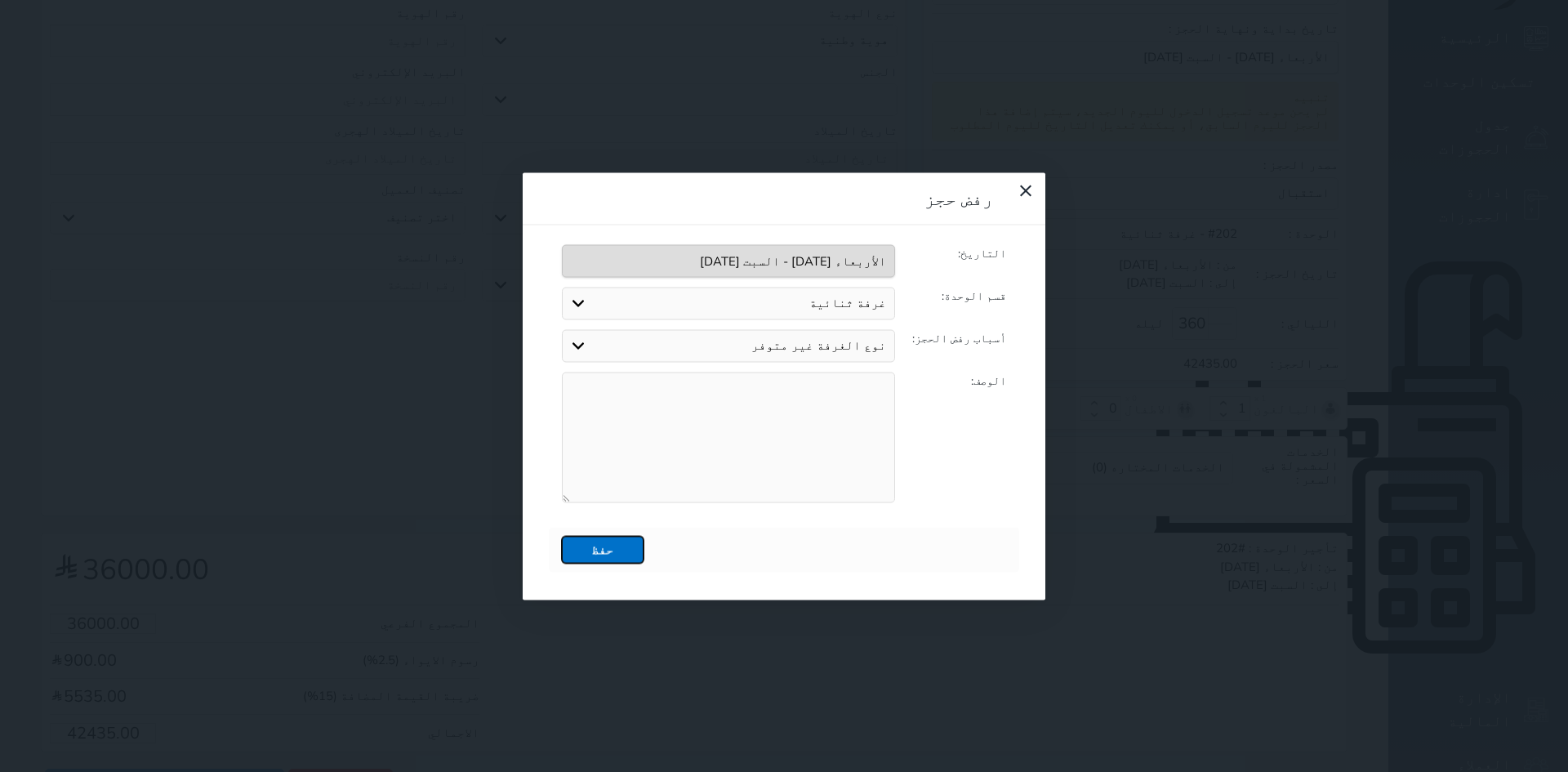 click on "حفظ" at bounding box center (603, 549) 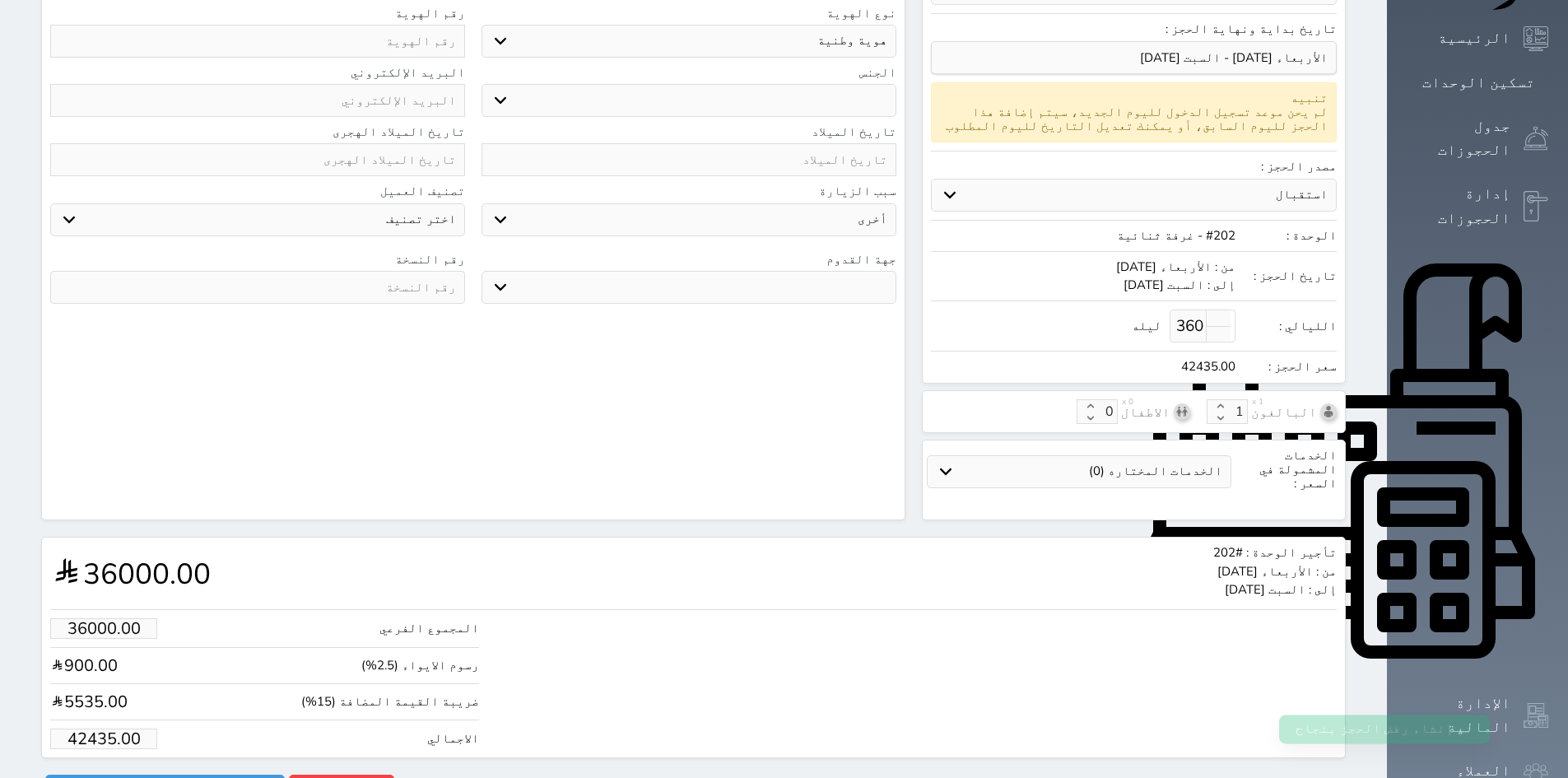 click on "حفظ" at bounding box center [622, 553] 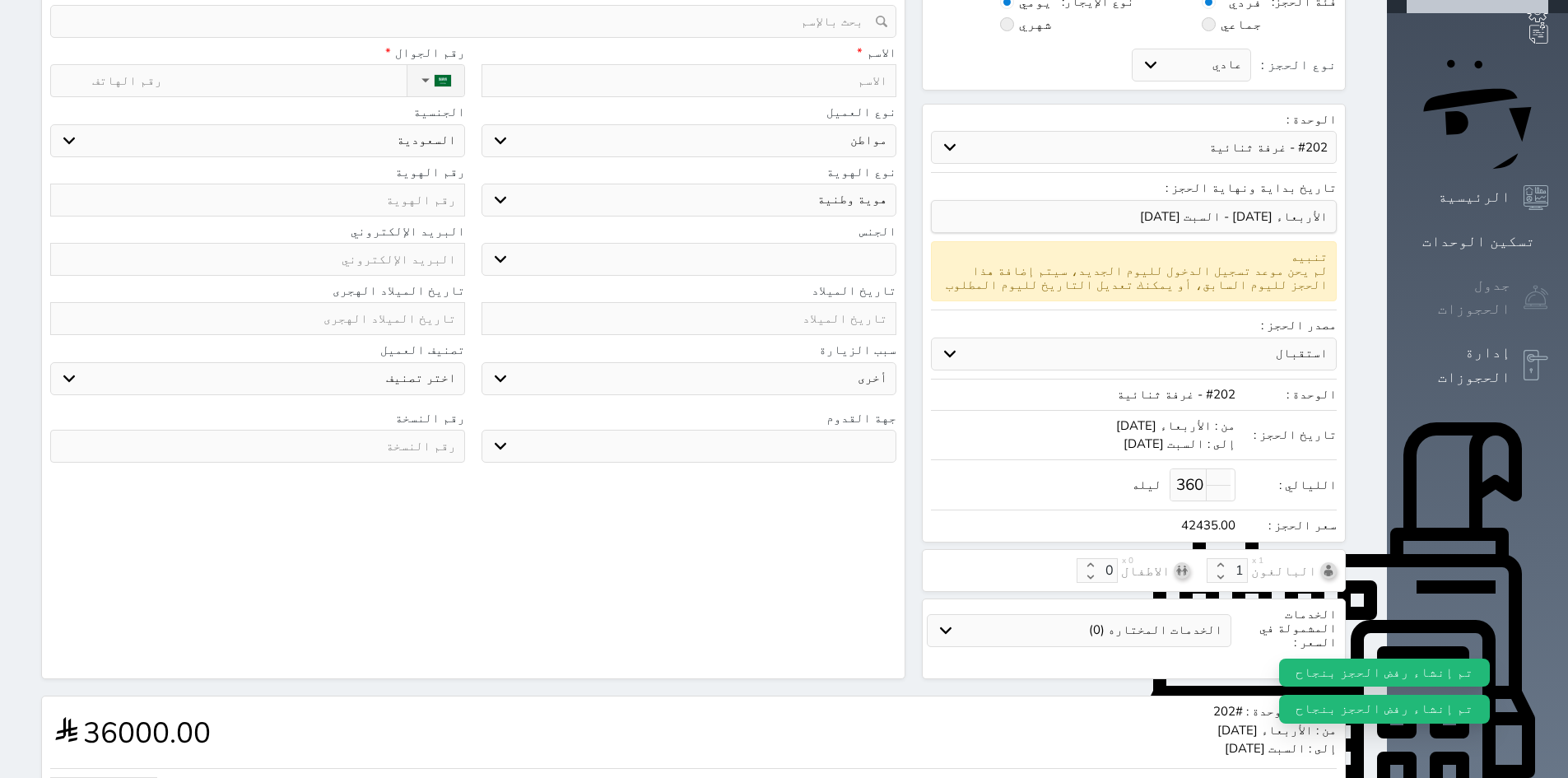 scroll, scrollTop: 129, scrollLeft: 0, axis: vertical 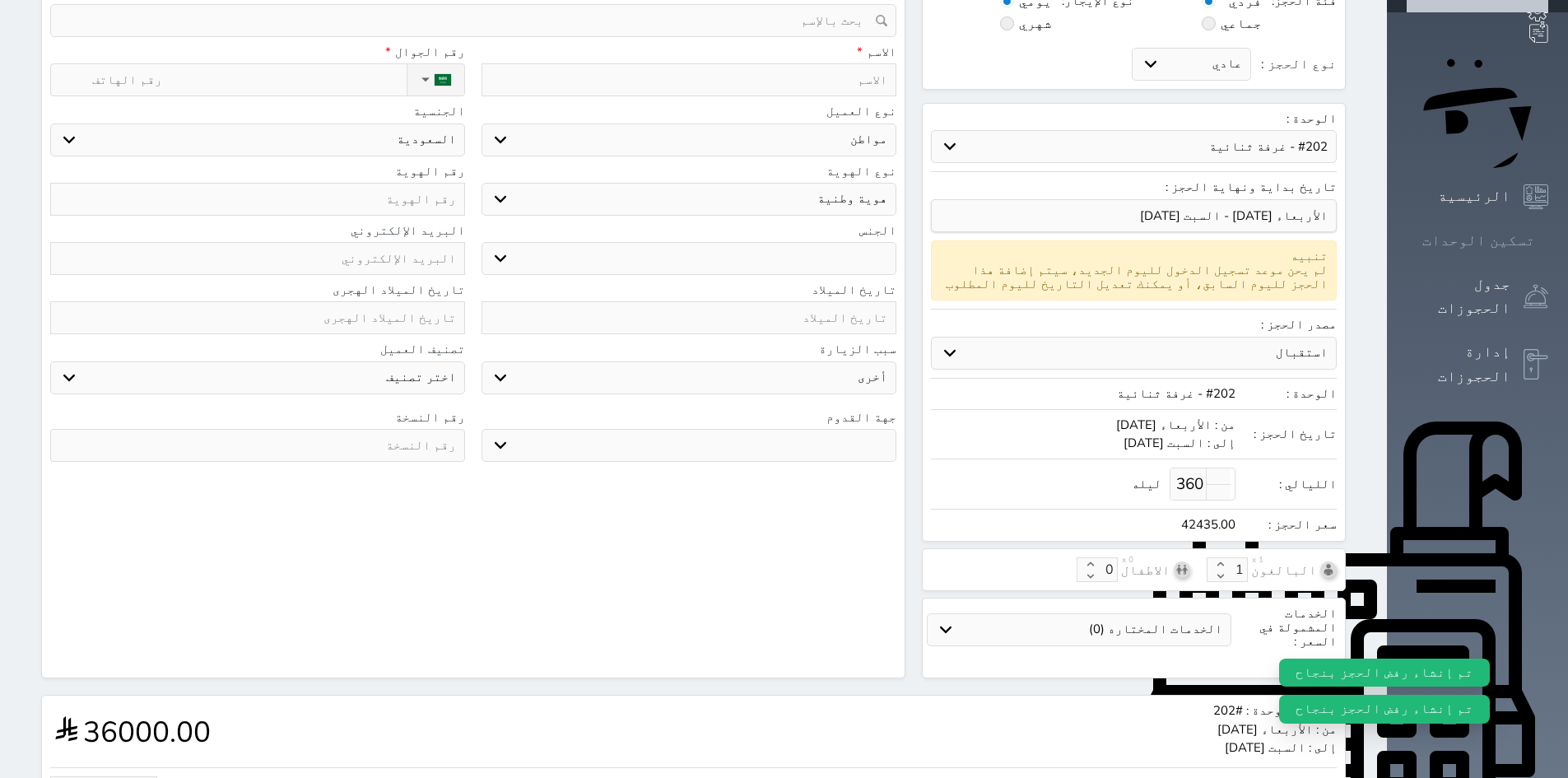 click on "تسكين الوحدات" at bounding box center (1478, 240) 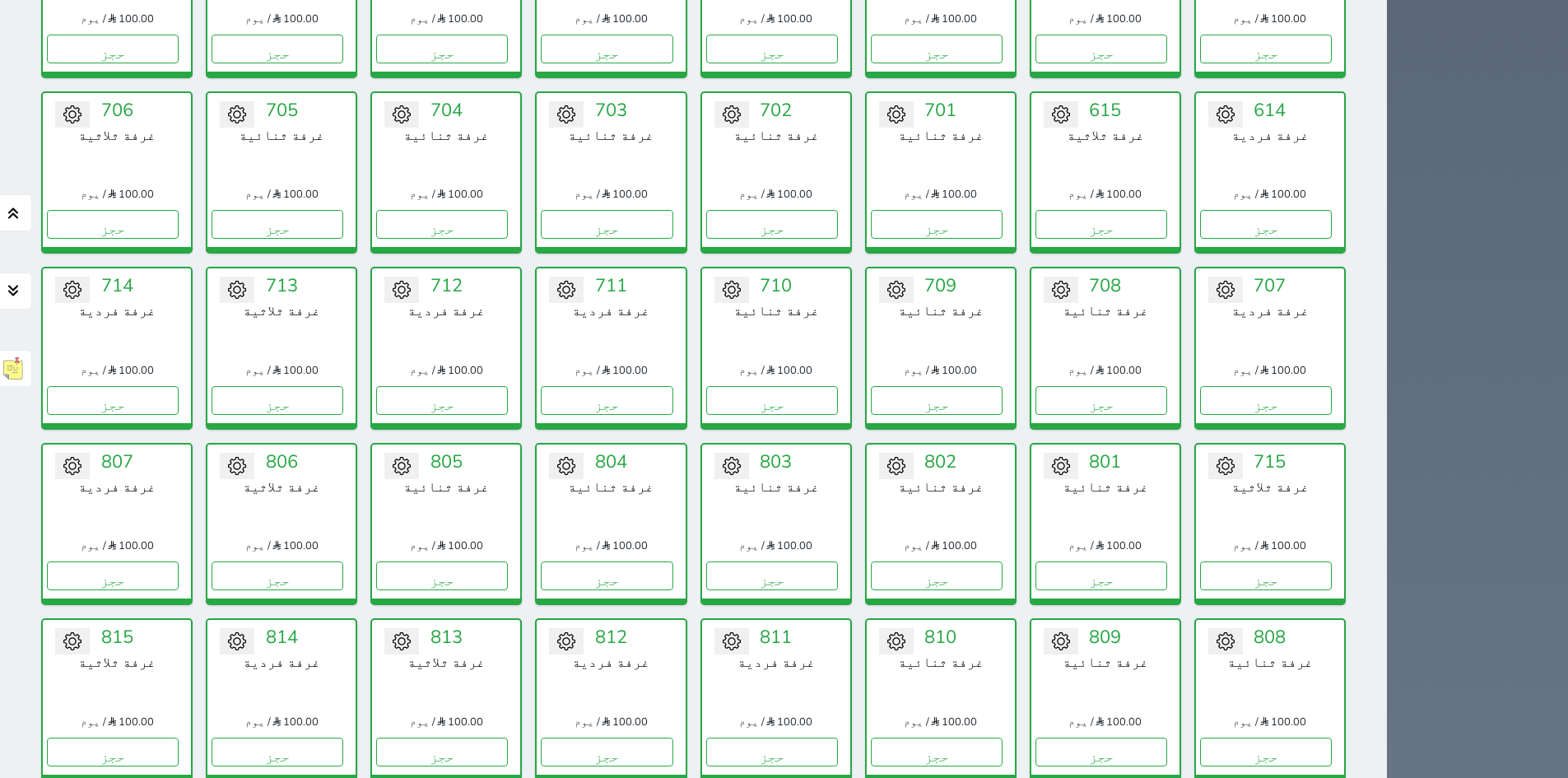 scroll, scrollTop: 1854, scrollLeft: 0, axis: vertical 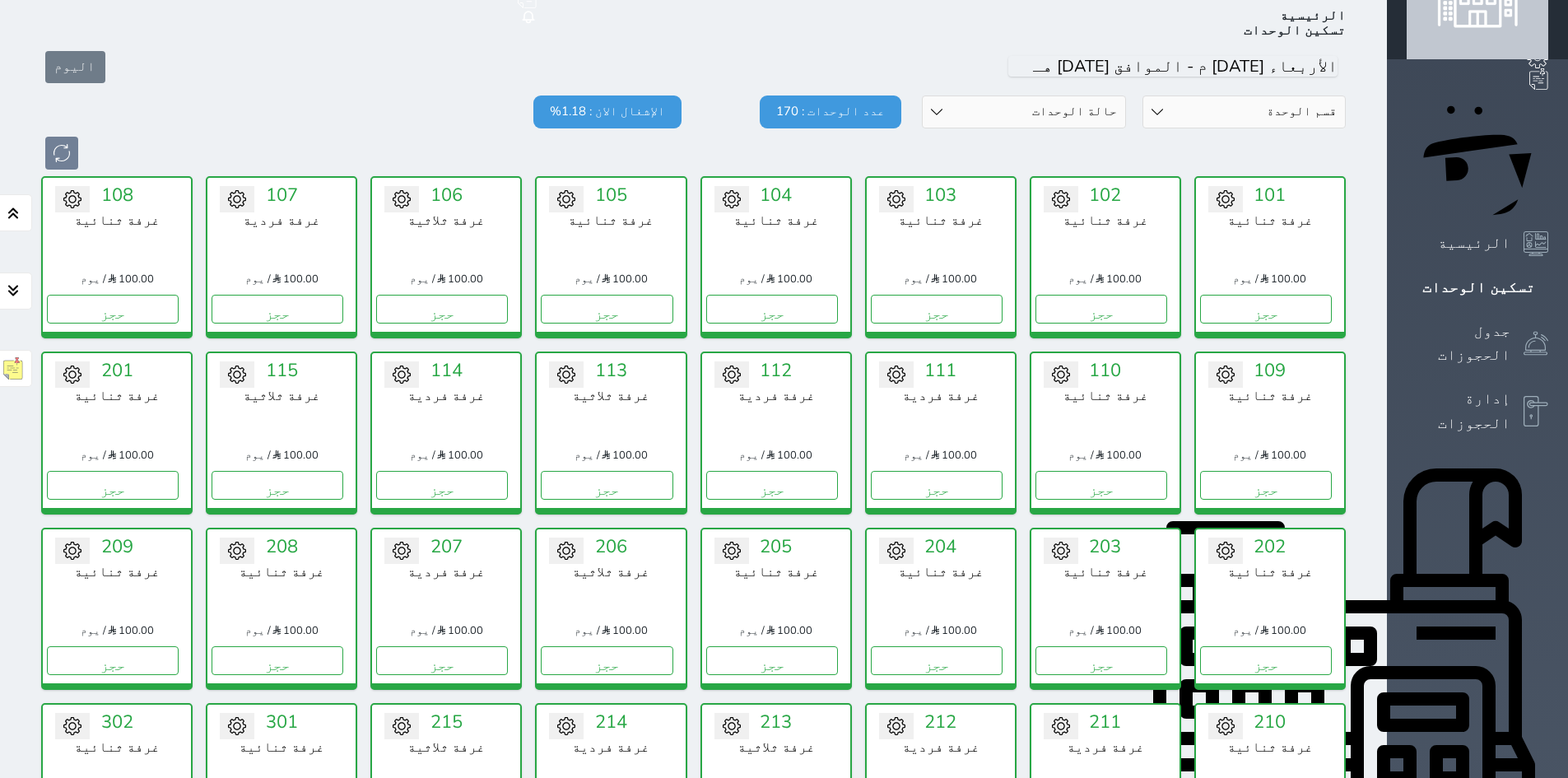 drag, startPoint x: 980, startPoint y: 710, endPoint x: 987, endPoint y: 734, distance: 25 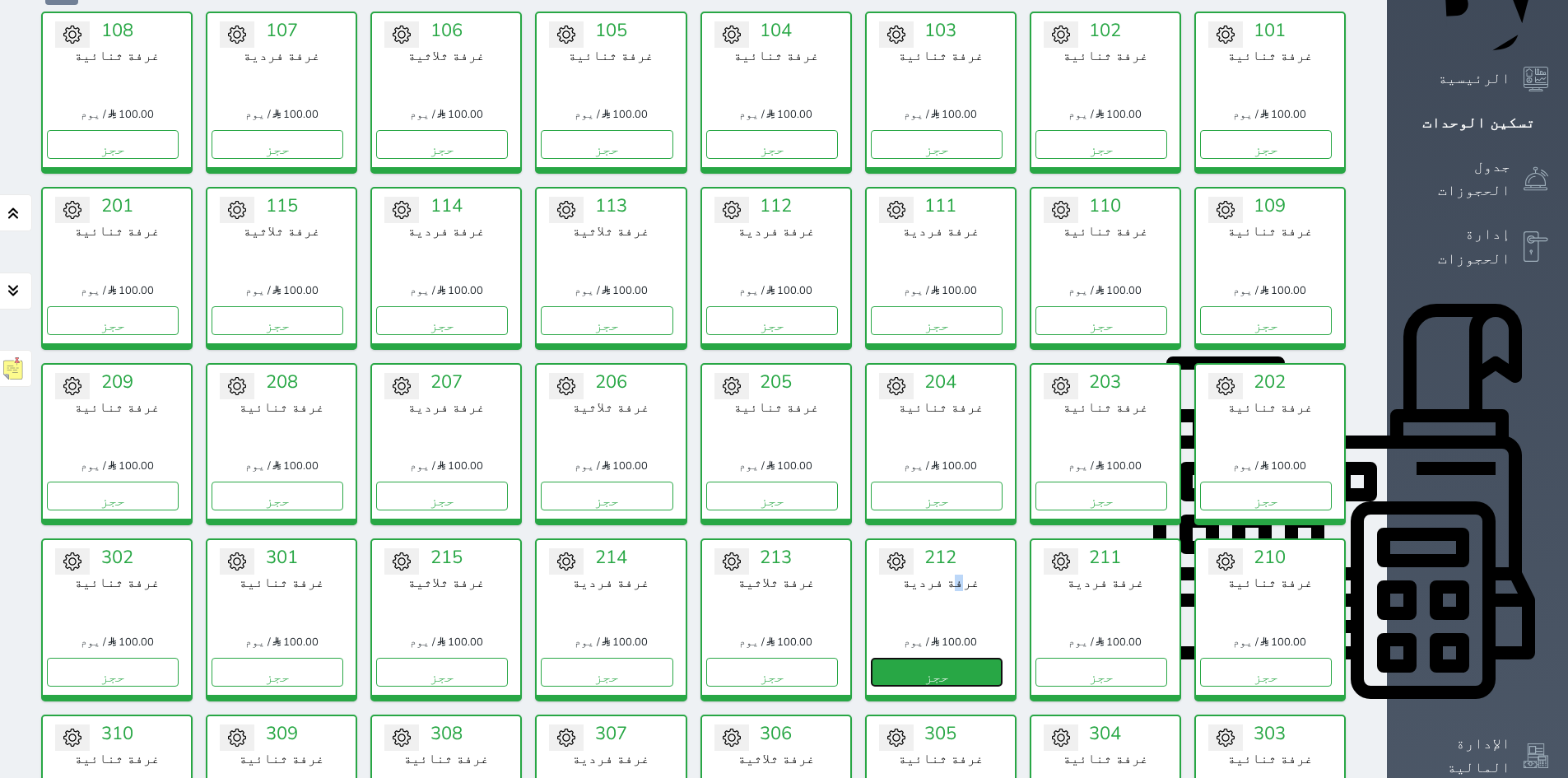 click on "حجز" at bounding box center [937, 672] 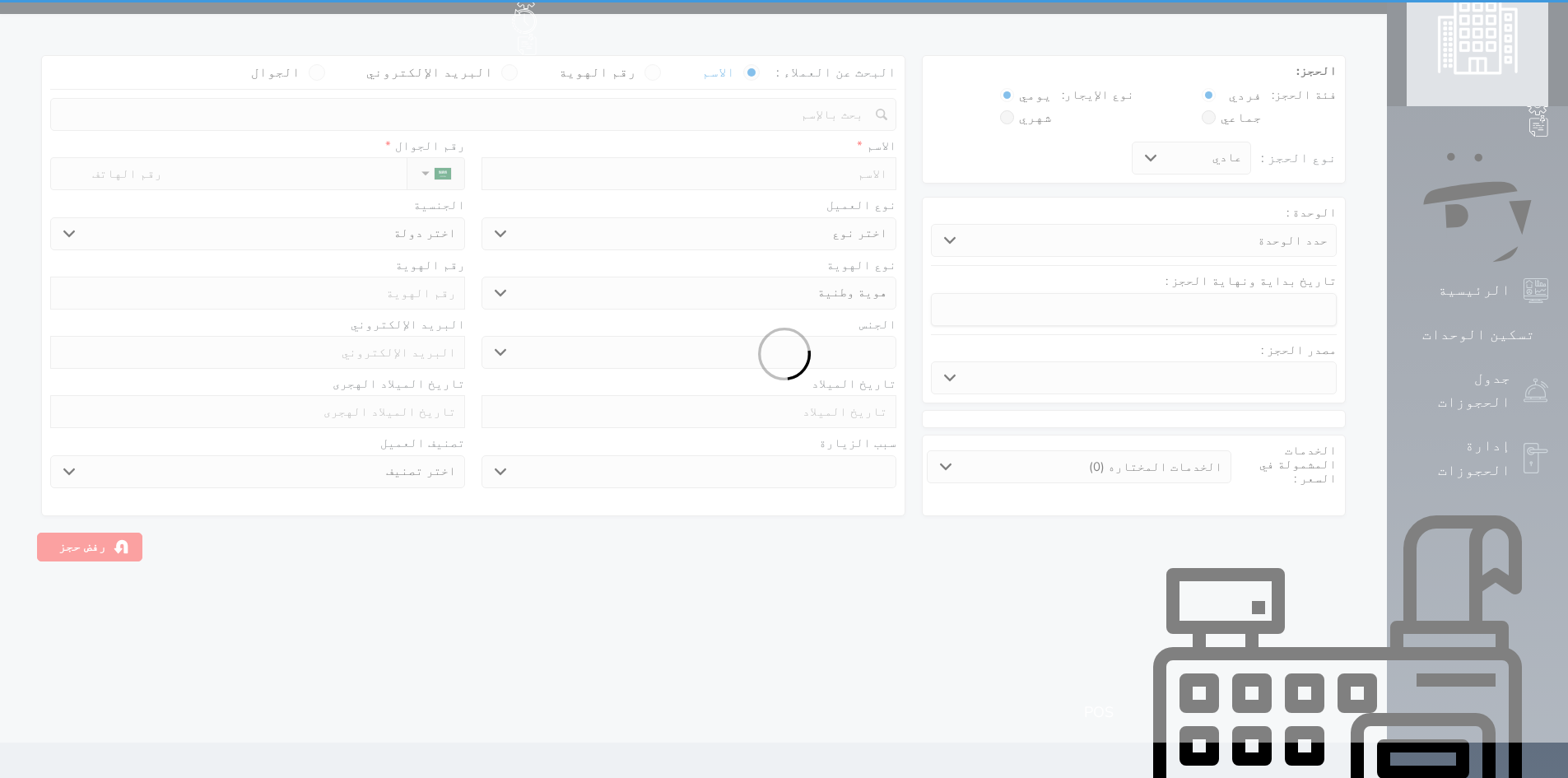 scroll, scrollTop: 0, scrollLeft: 0, axis: both 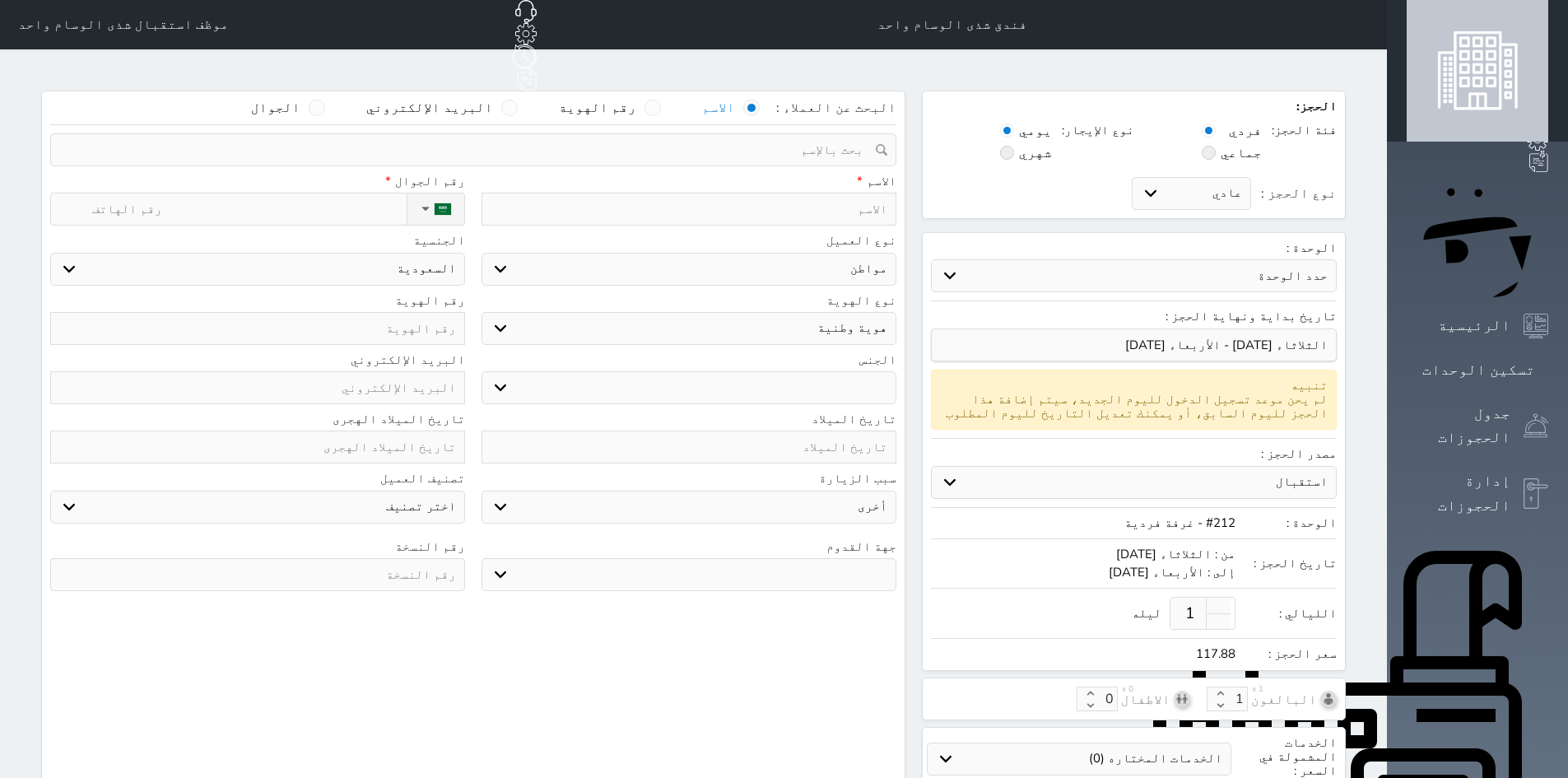 click on "1" at bounding box center [1203, 613] 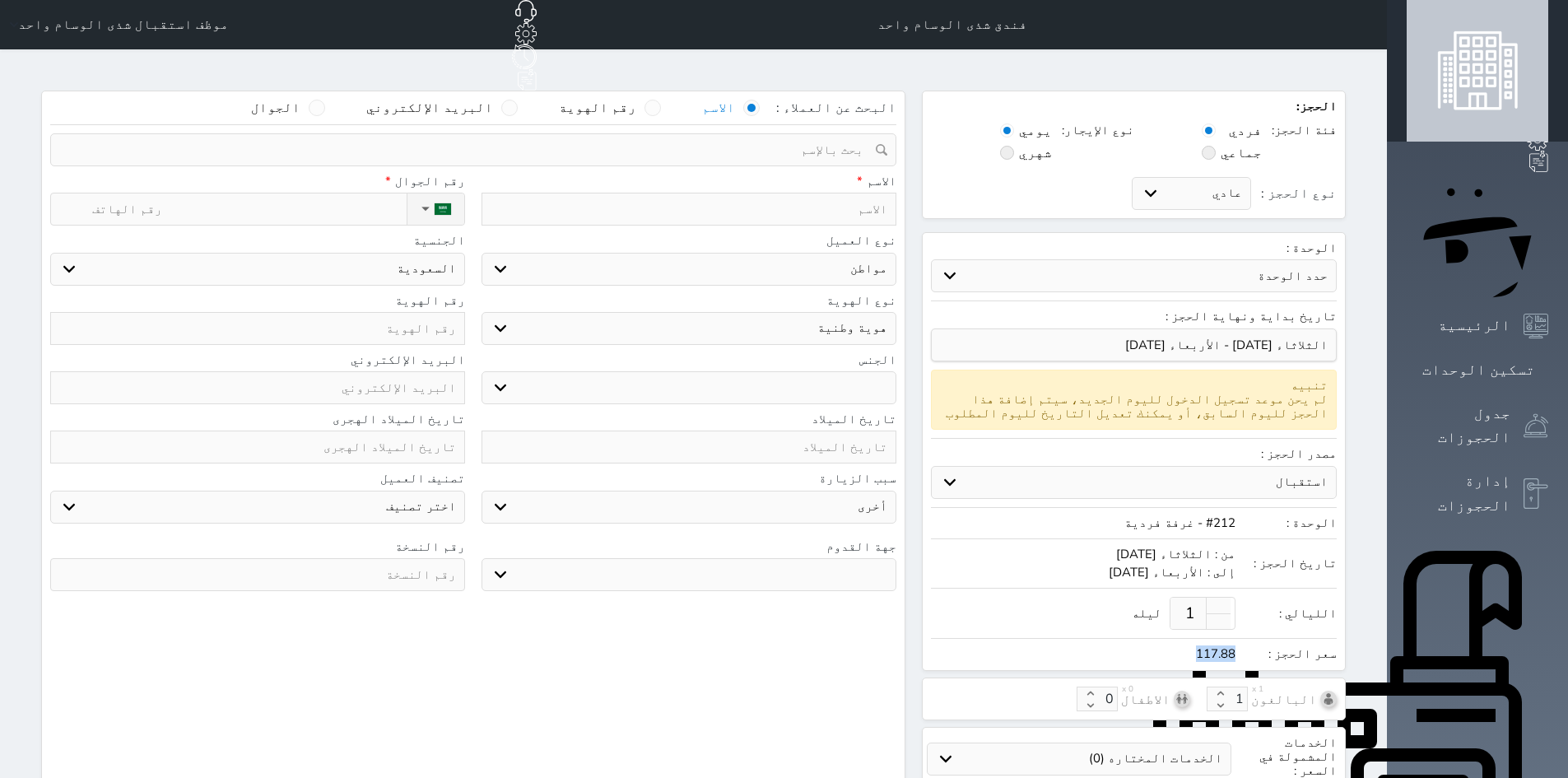 click on "117.88" at bounding box center [1216, 654] 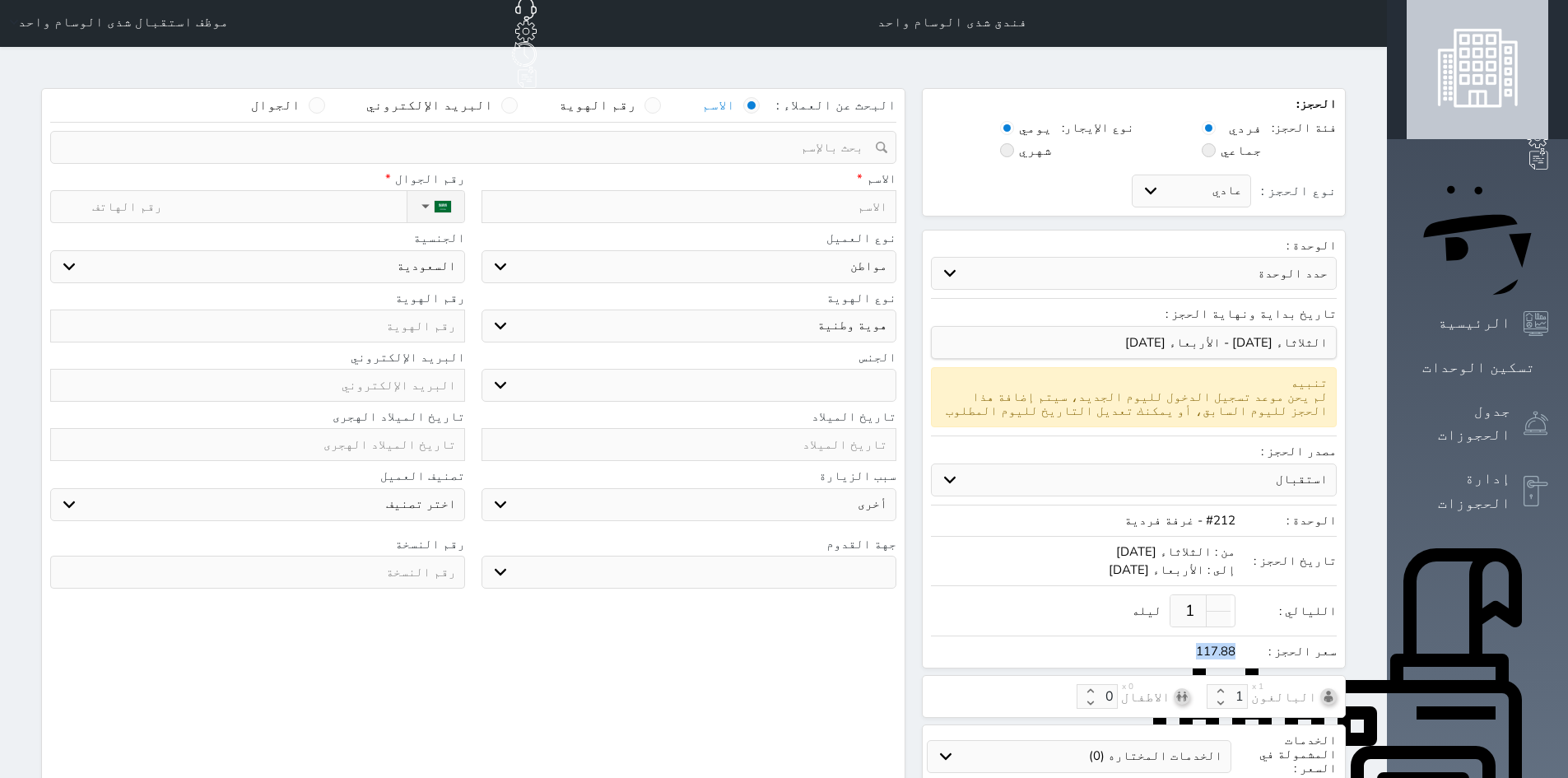 scroll, scrollTop: 0, scrollLeft: 0, axis: both 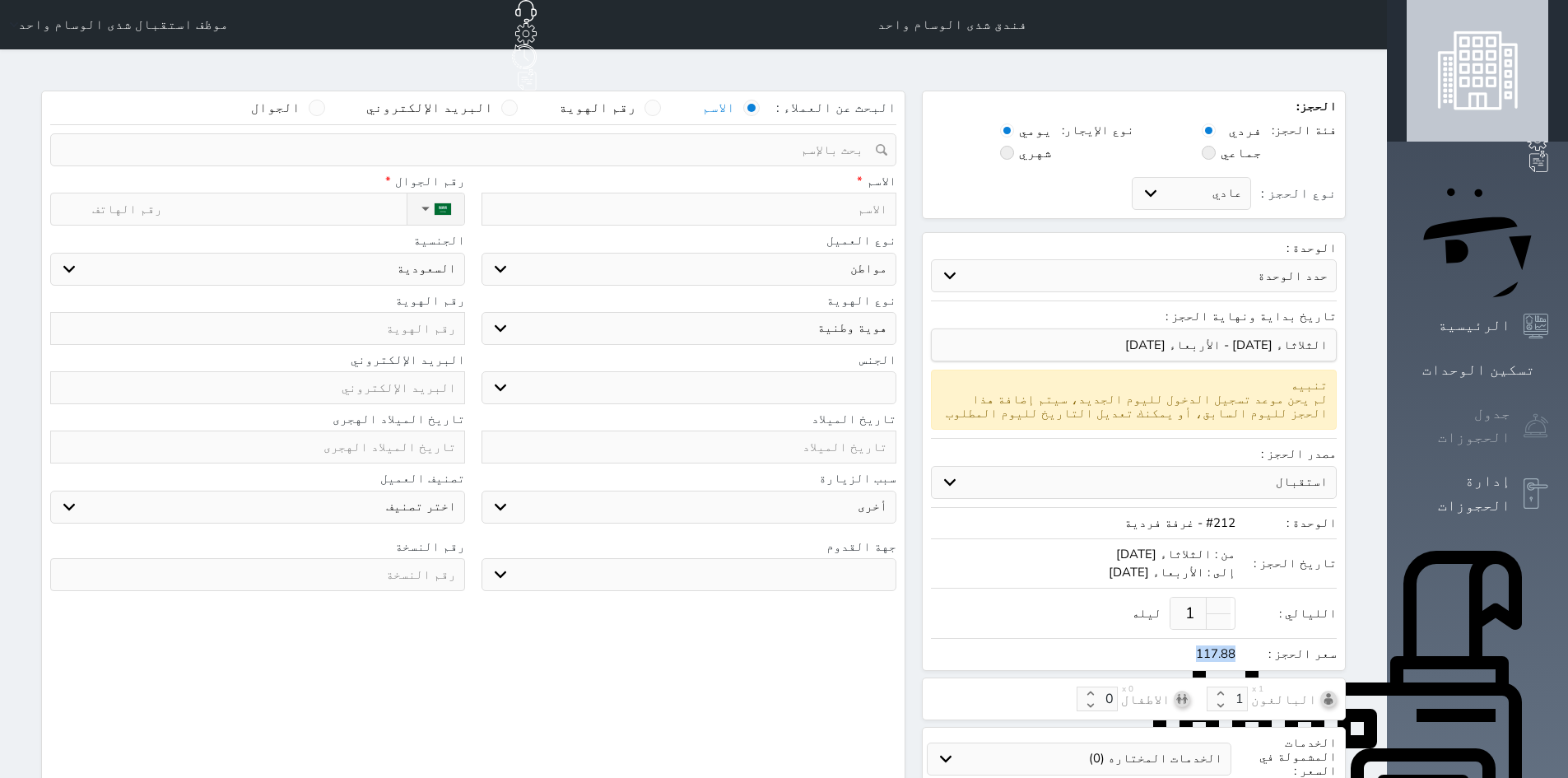 click on "جدول الحجوزات" at bounding box center (1459, 426) 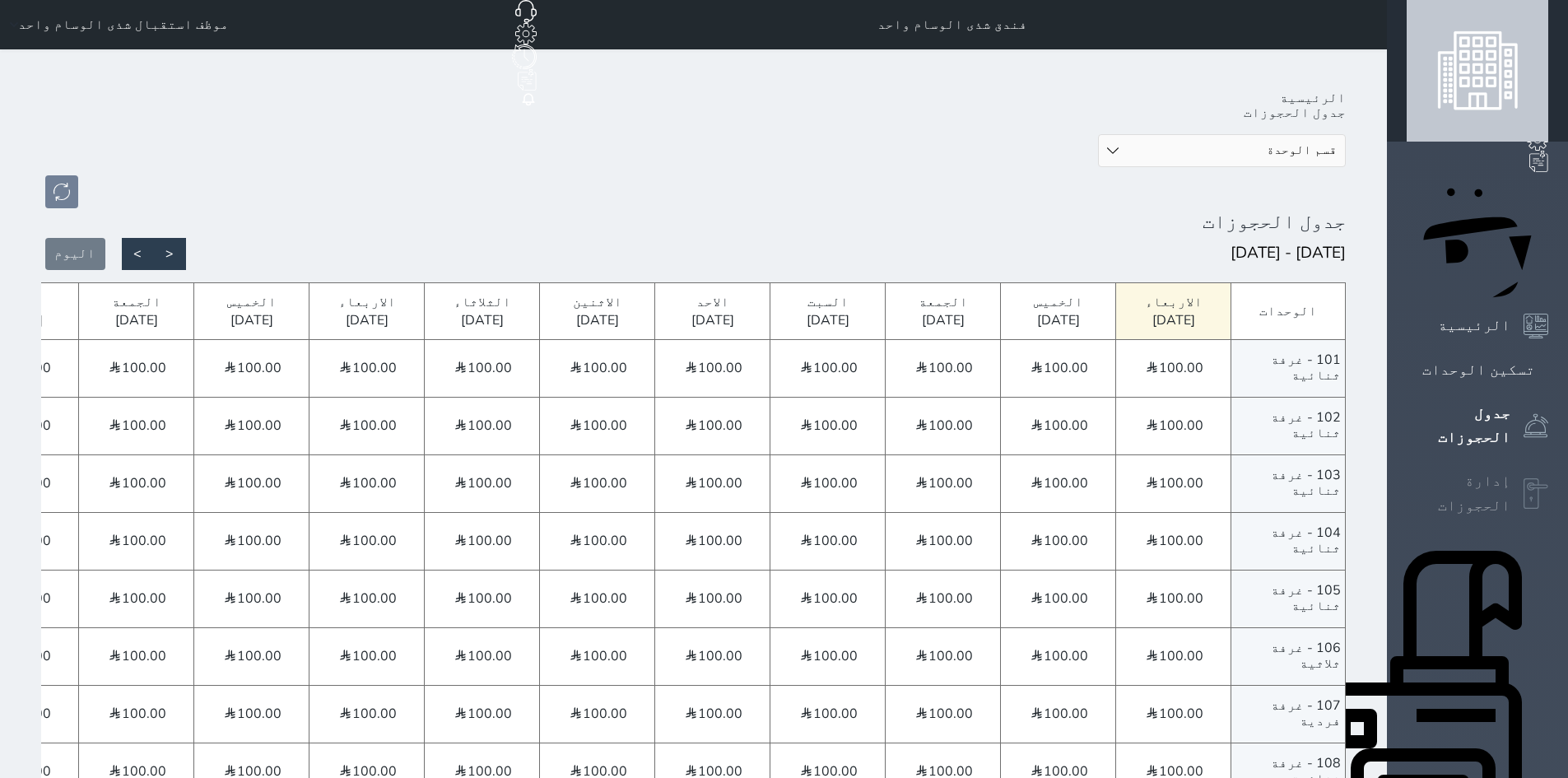 click at bounding box center (1536, 494) 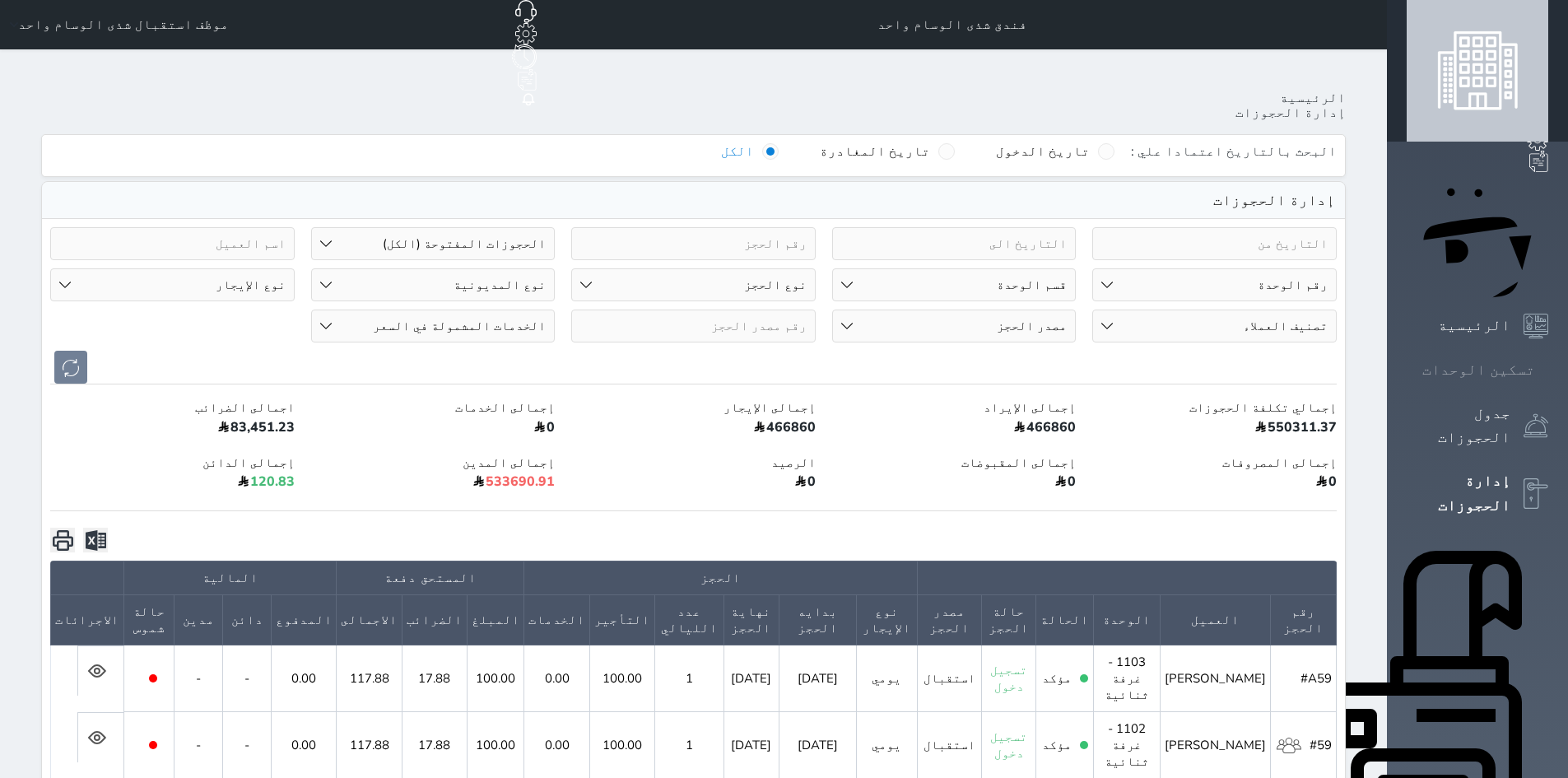 click on "تسكين الوحدات" at bounding box center (1478, 370) 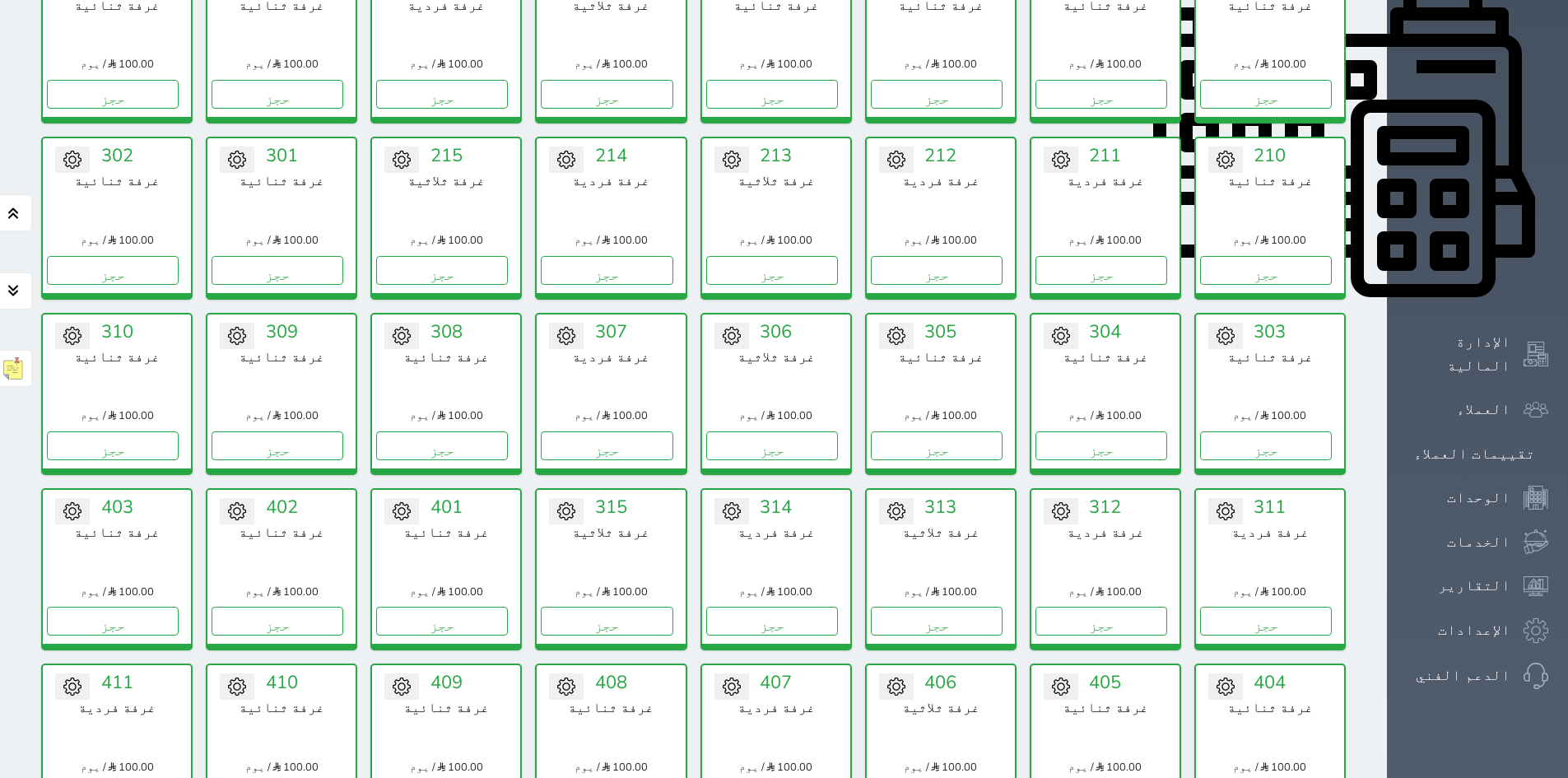 scroll, scrollTop: 744, scrollLeft: 0, axis: vertical 